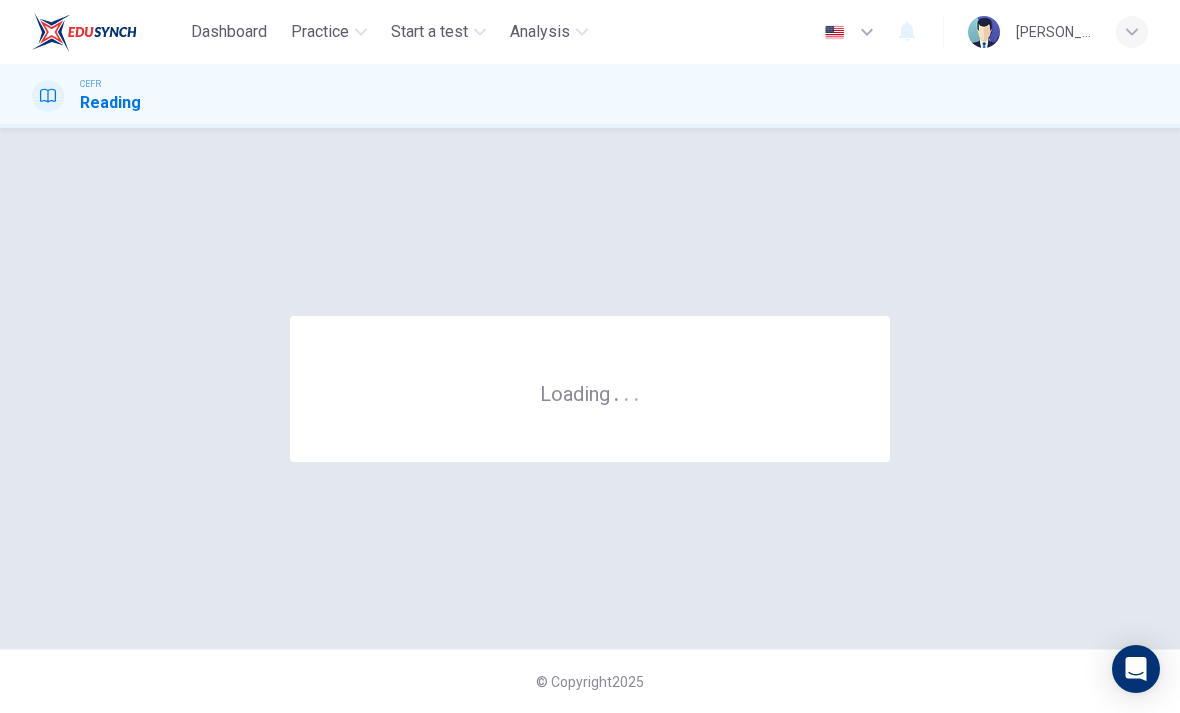 scroll, scrollTop: 0, scrollLeft: 0, axis: both 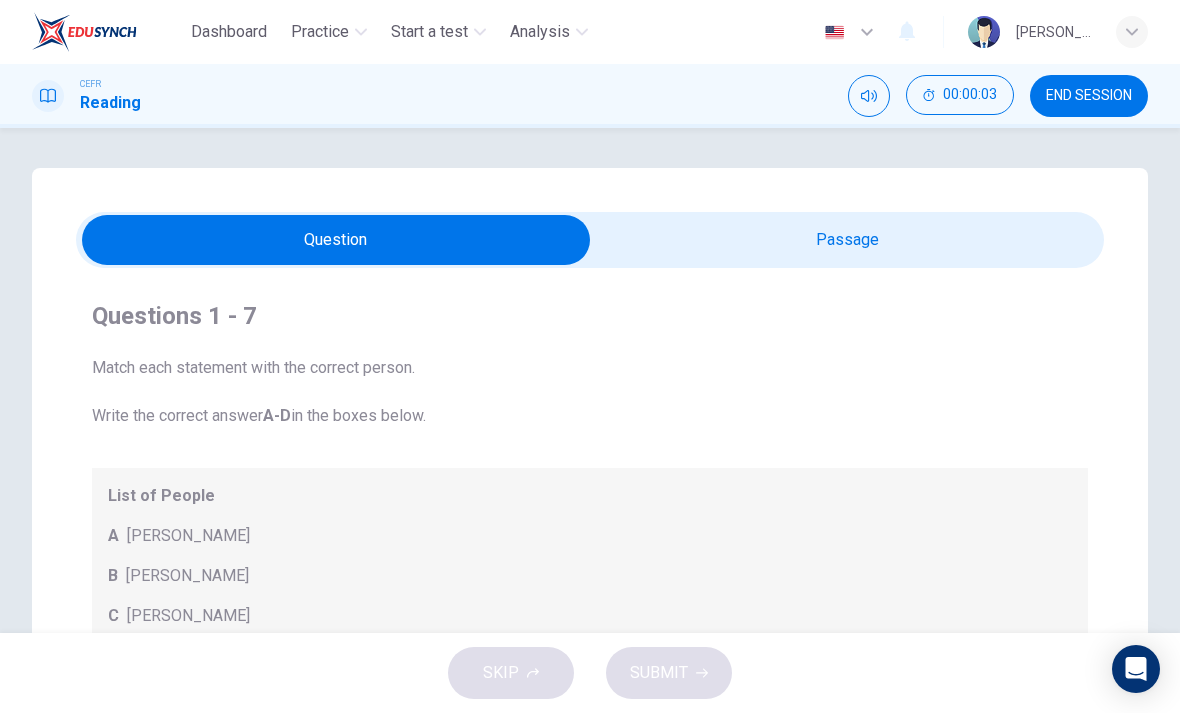 click on "Dashboard Practice Start a test Analysis English en ​ KHAIRUNNISA NABILA BINTI KHALID" at bounding box center [590, 32] 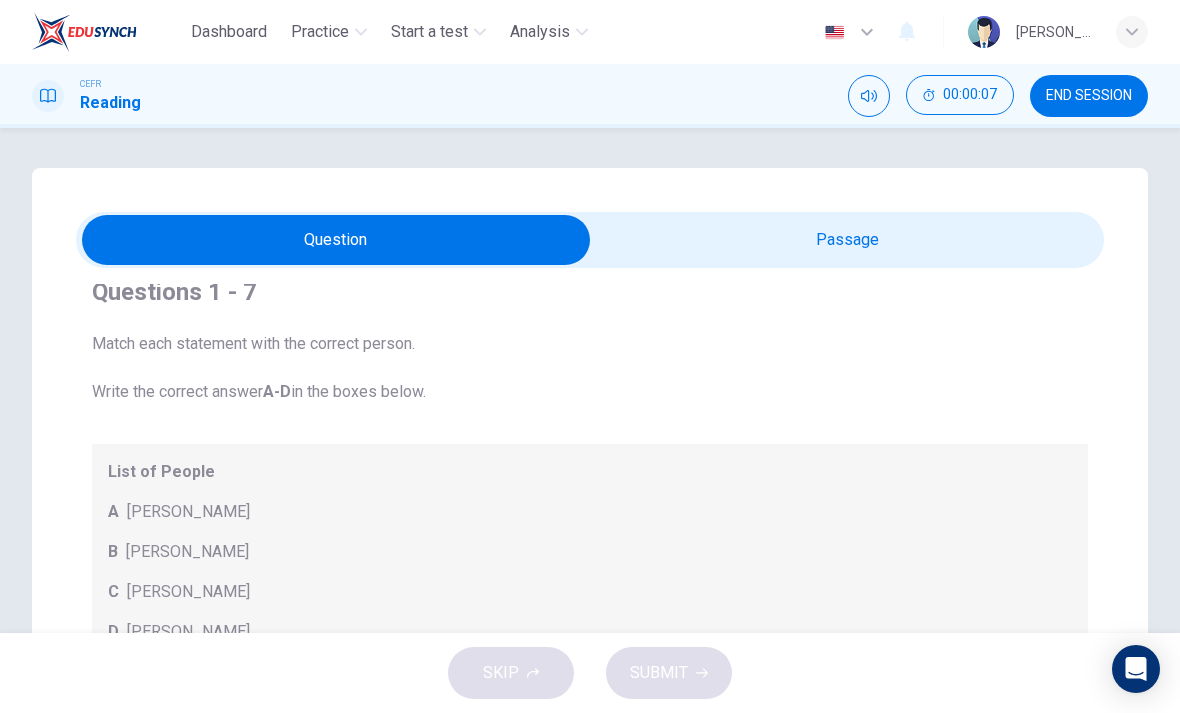 scroll, scrollTop: 23, scrollLeft: 0, axis: vertical 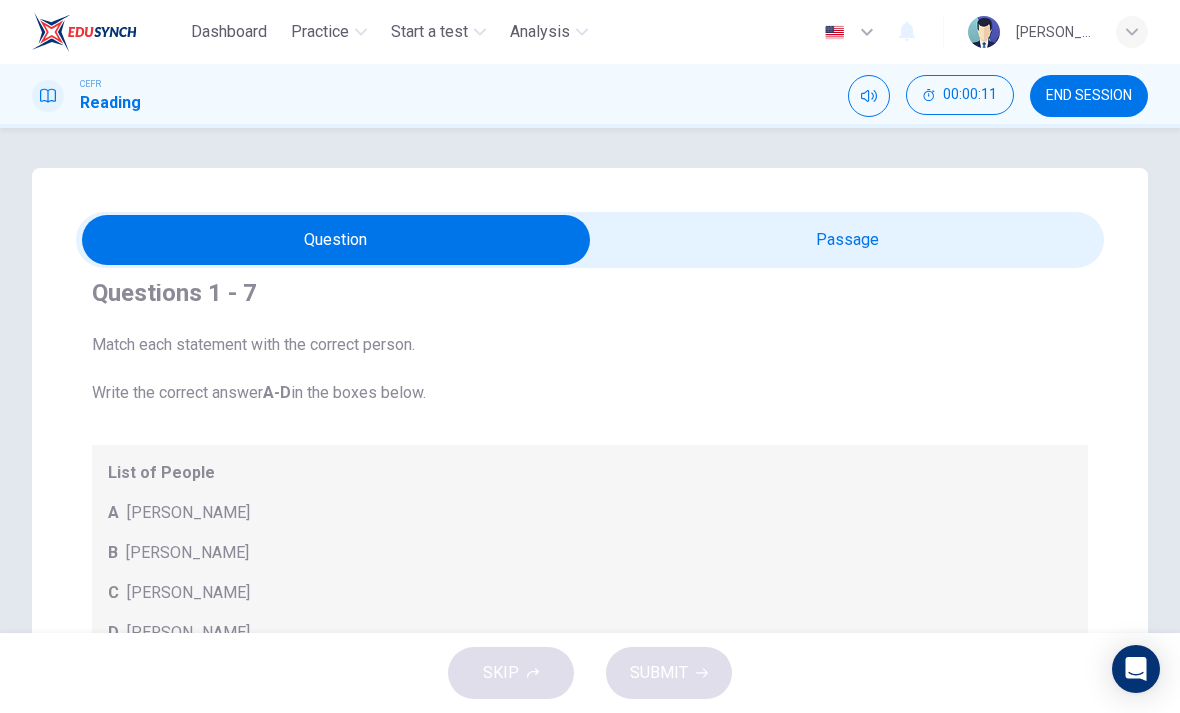 click on "END SESSION" at bounding box center [1089, 96] 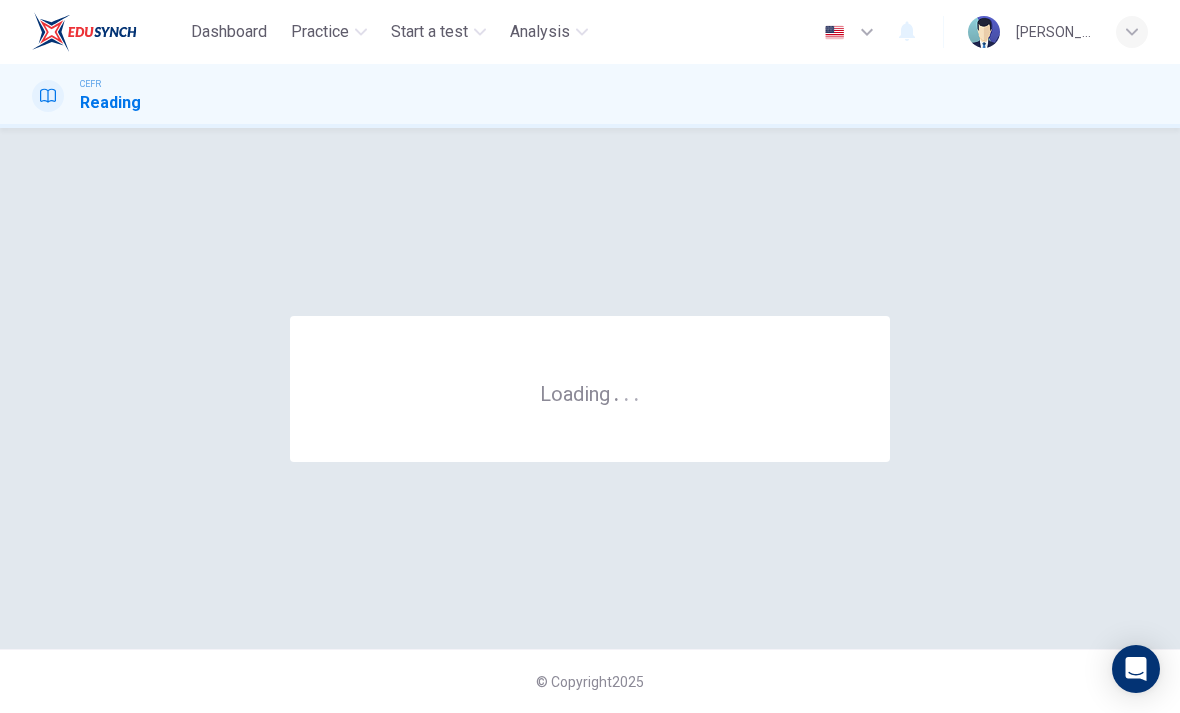 scroll, scrollTop: 0, scrollLeft: 0, axis: both 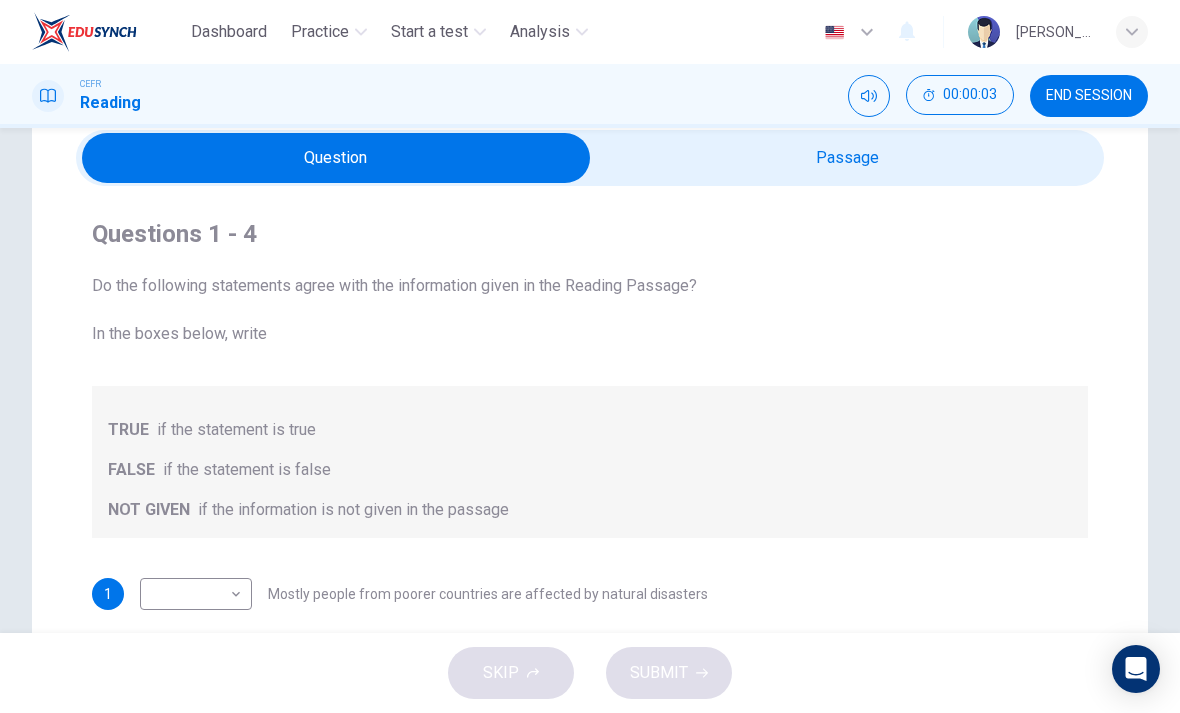 click at bounding box center [336, 158] 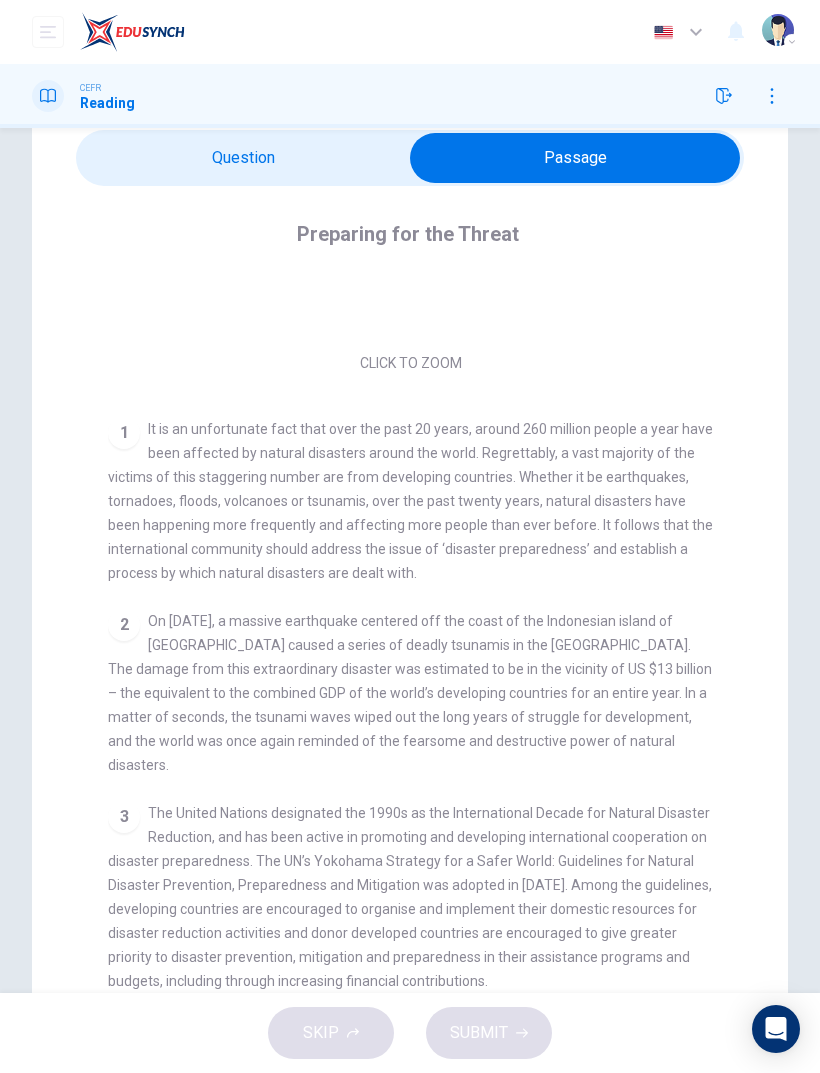 scroll, scrollTop: 210, scrollLeft: 0, axis: vertical 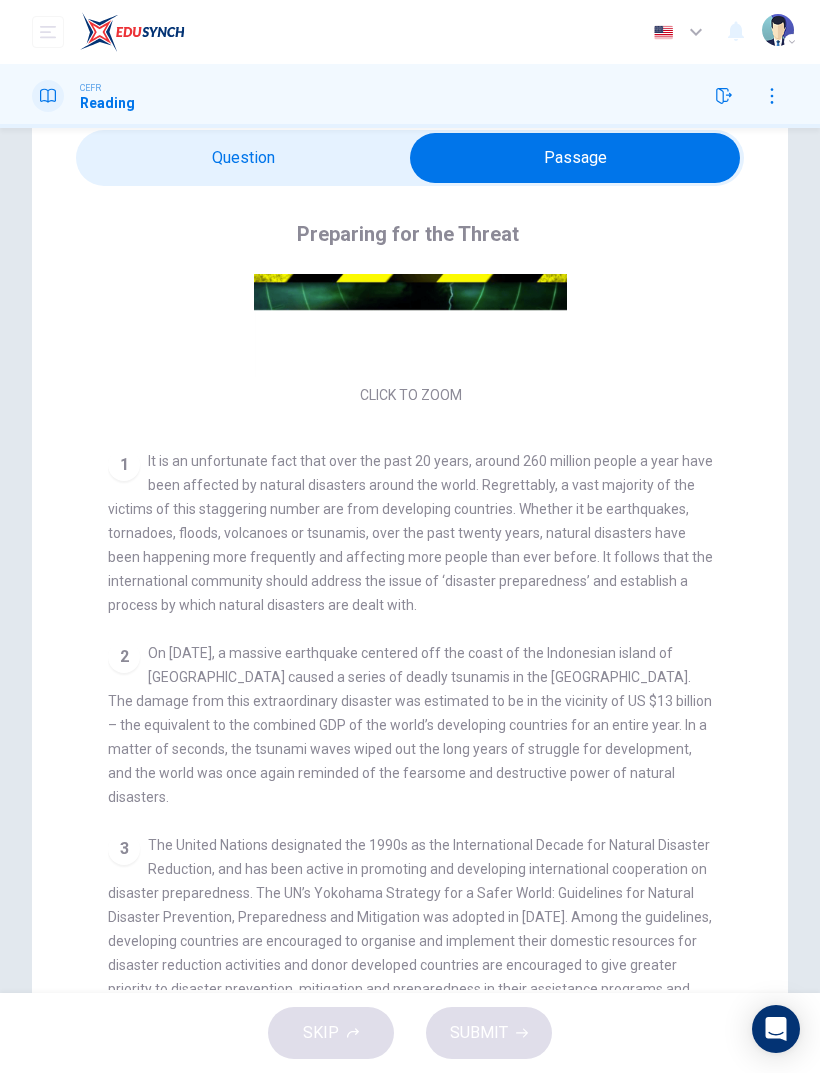 click at bounding box center (724, 96) 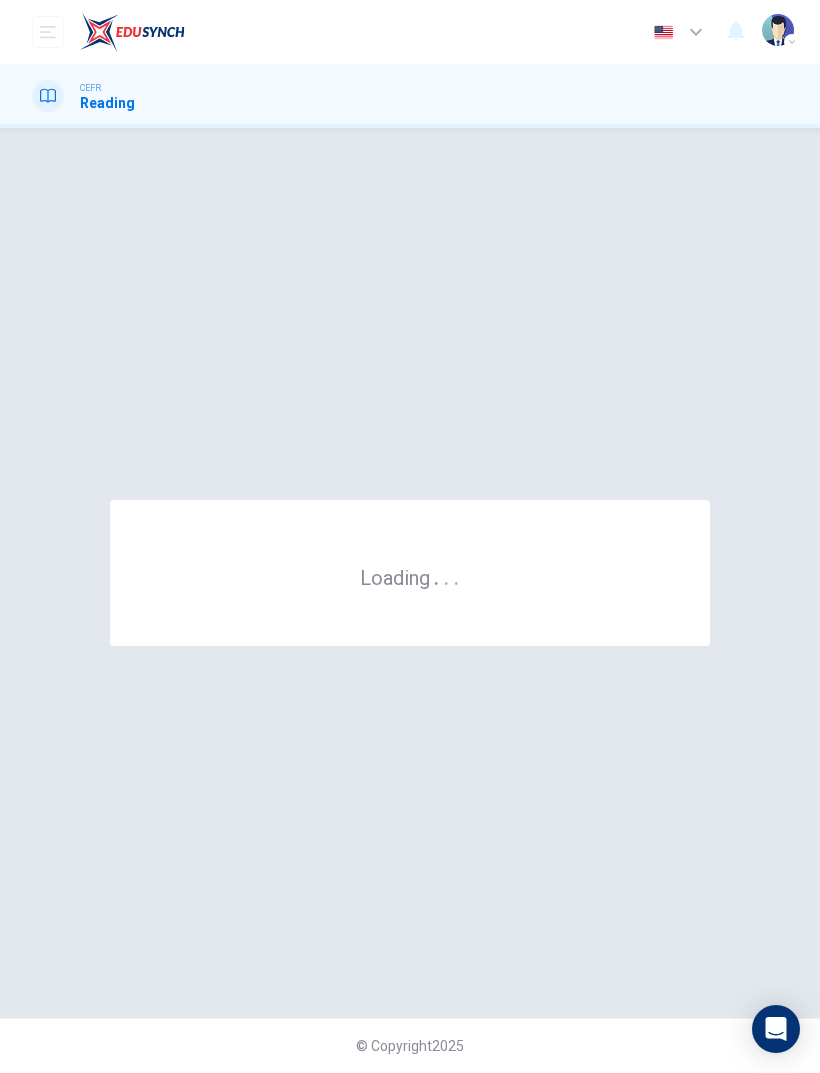 scroll, scrollTop: 0, scrollLeft: 0, axis: both 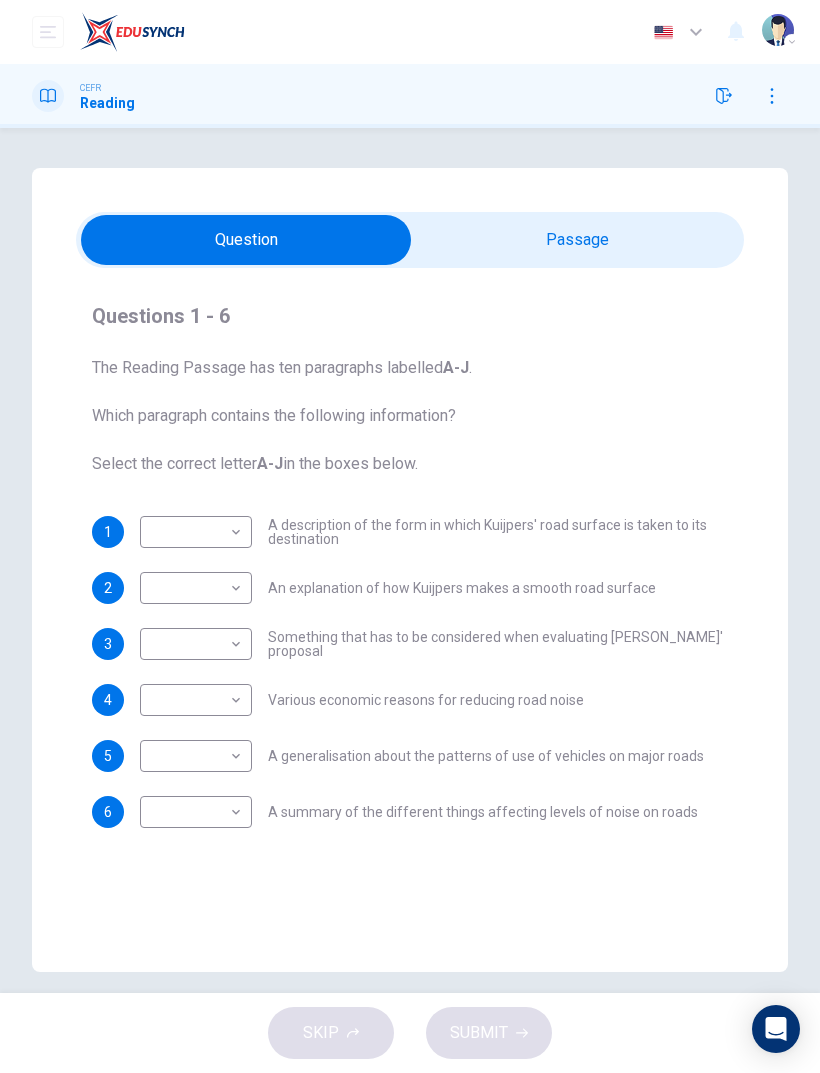 click at bounding box center (246, 240) 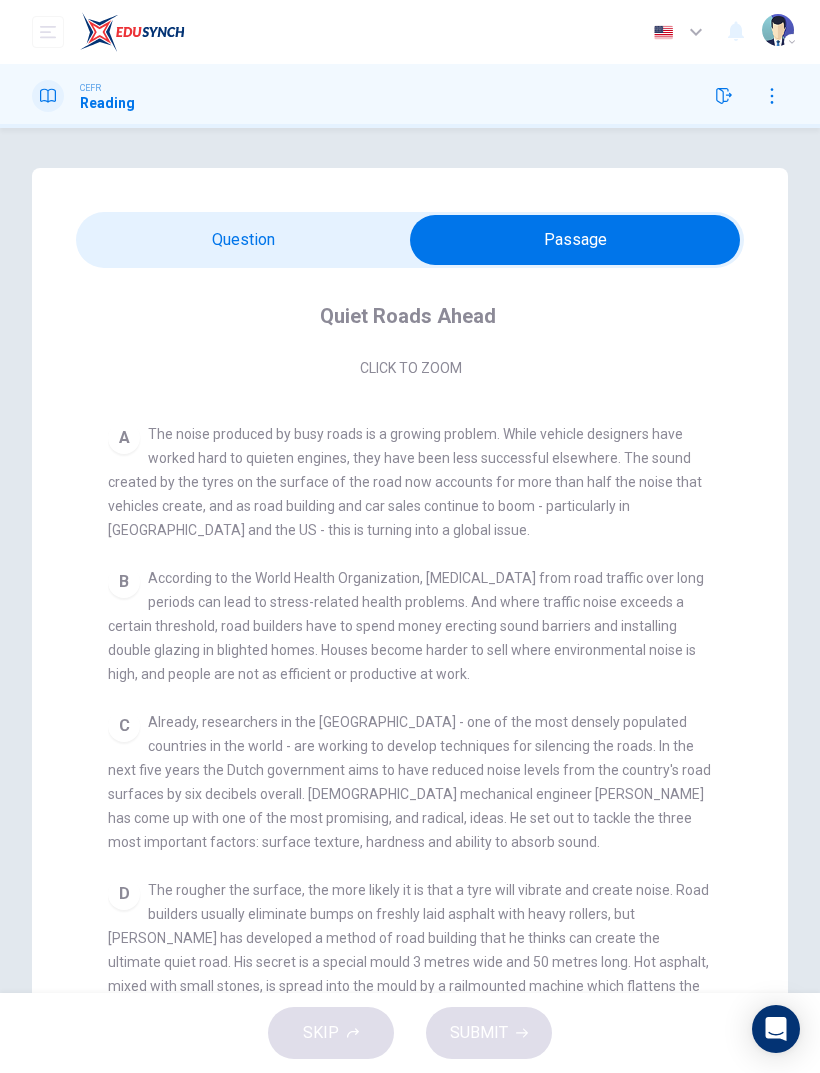 scroll, scrollTop: 320, scrollLeft: 0, axis: vertical 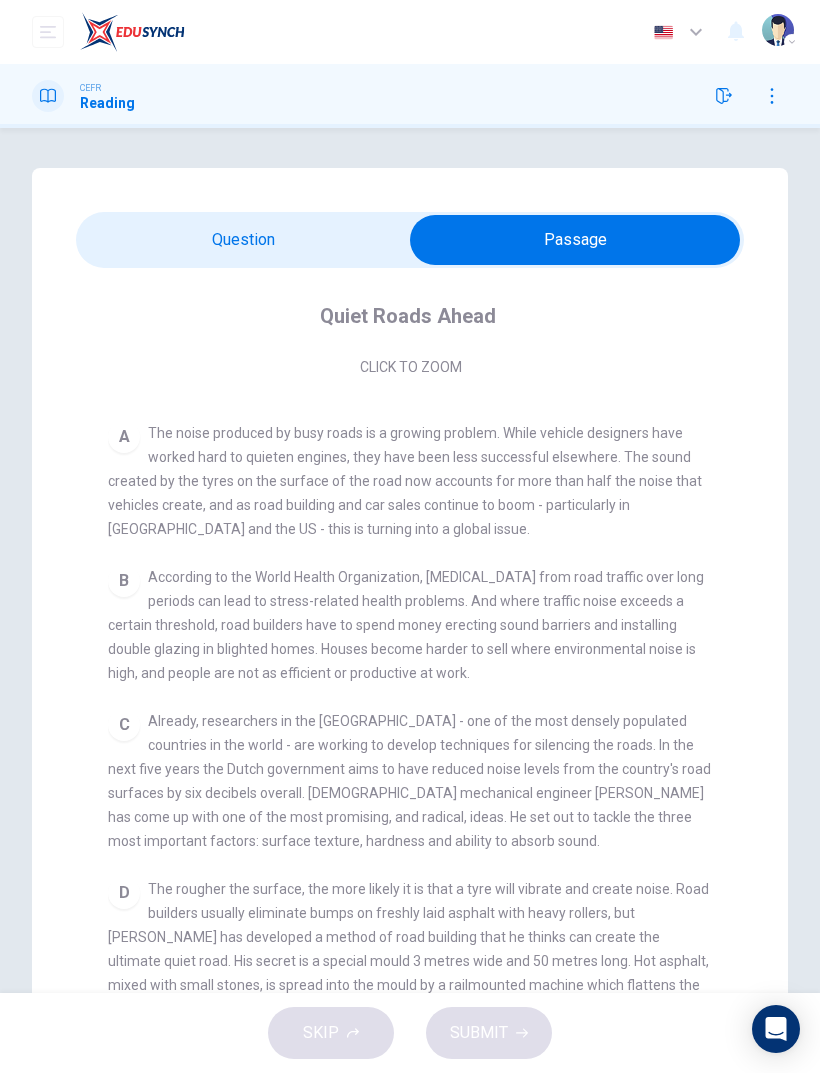 click at bounding box center [575, 240] 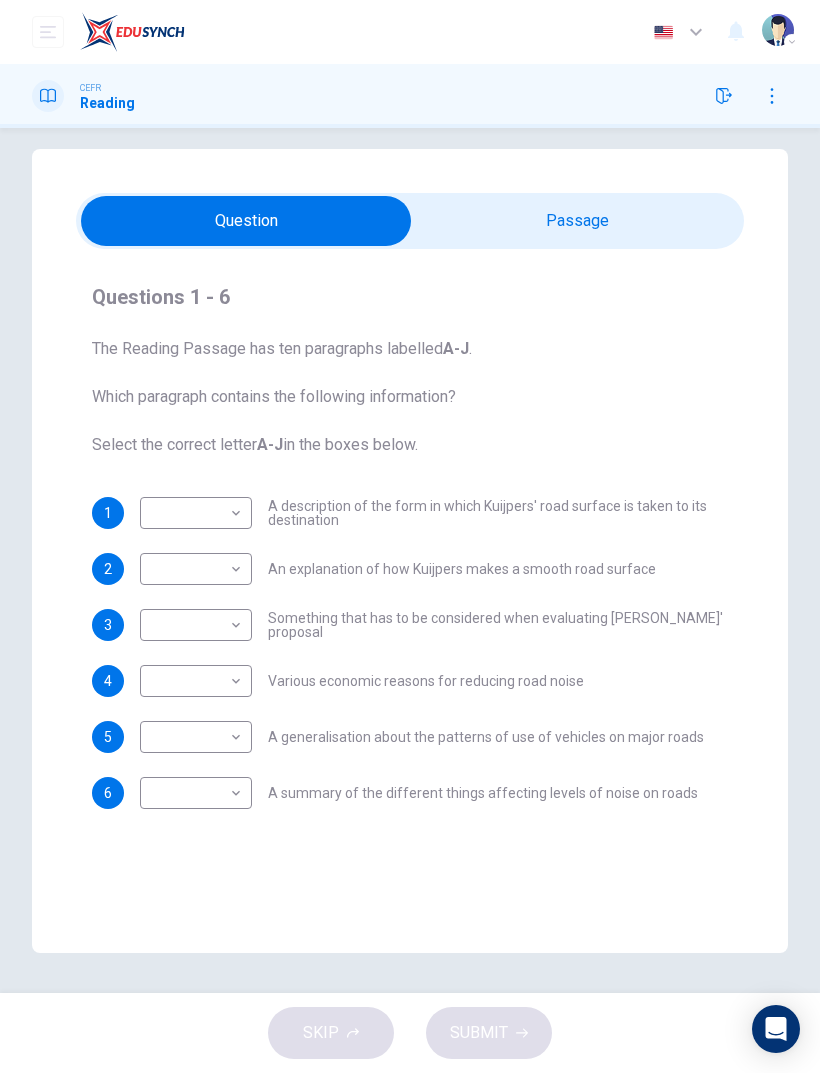 scroll, scrollTop: 19, scrollLeft: 0, axis: vertical 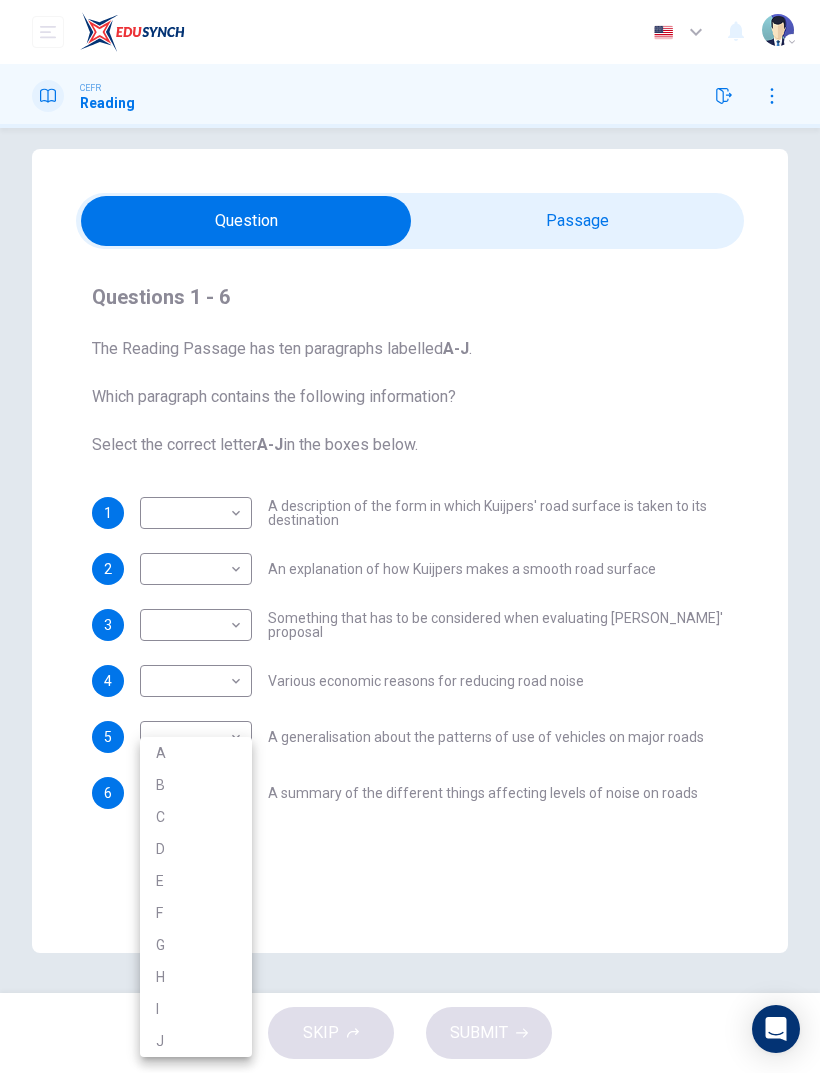 click on "A" at bounding box center (196, 753) 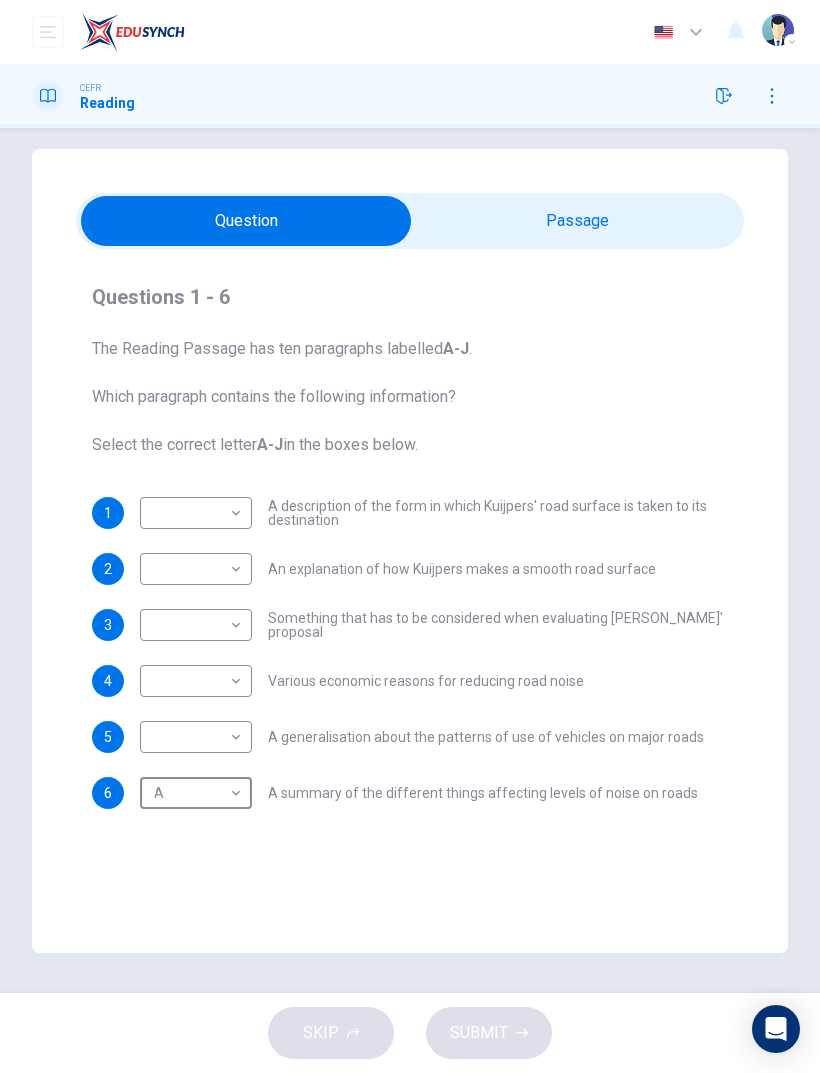 type on "A" 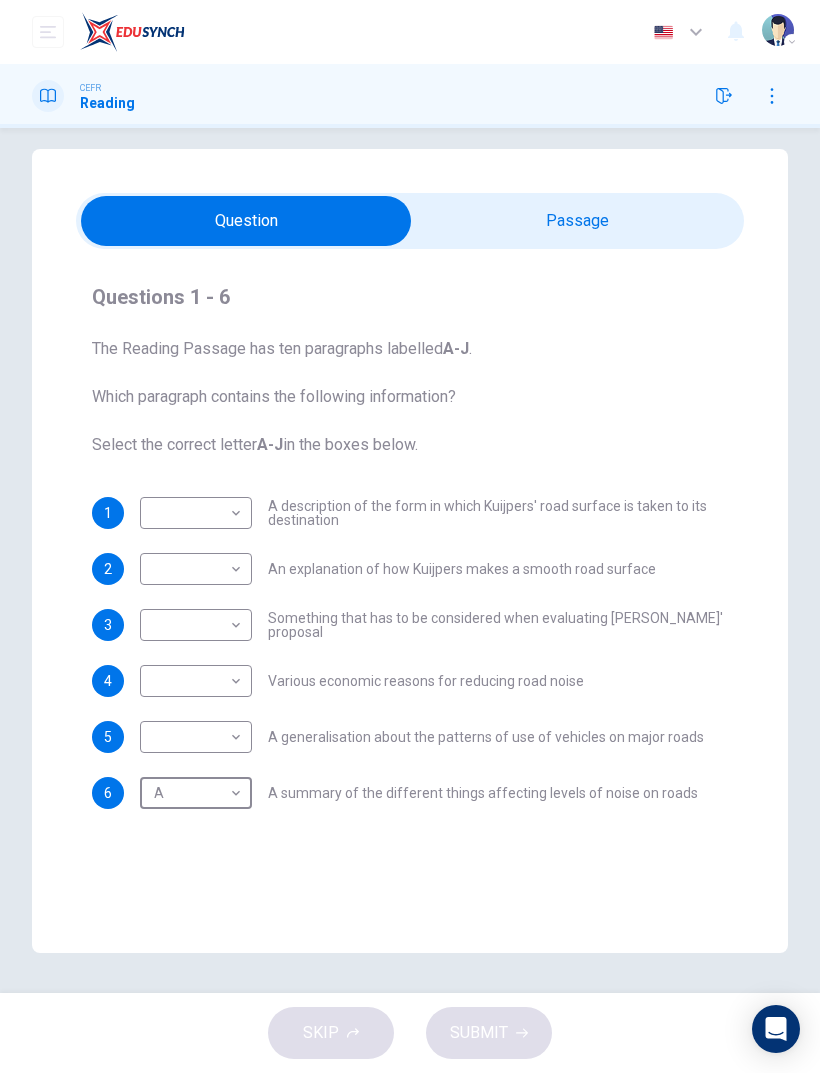 click at bounding box center (246, 221) 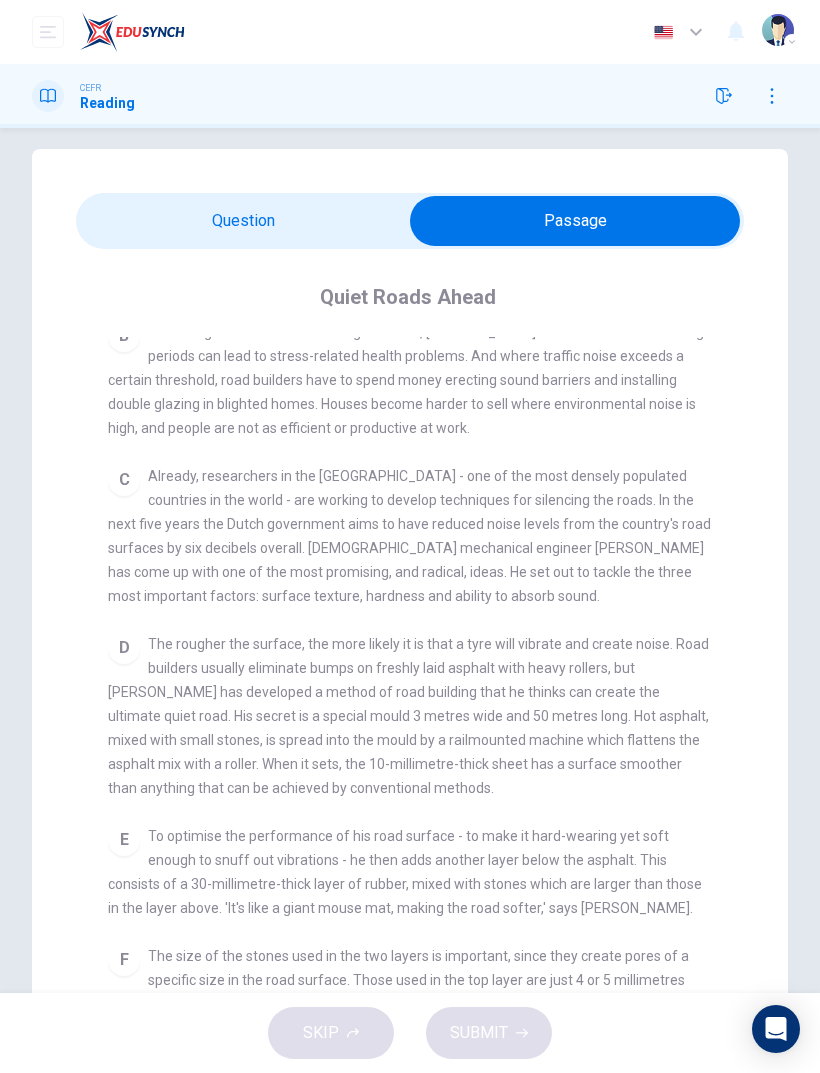 scroll, scrollTop: 556, scrollLeft: 0, axis: vertical 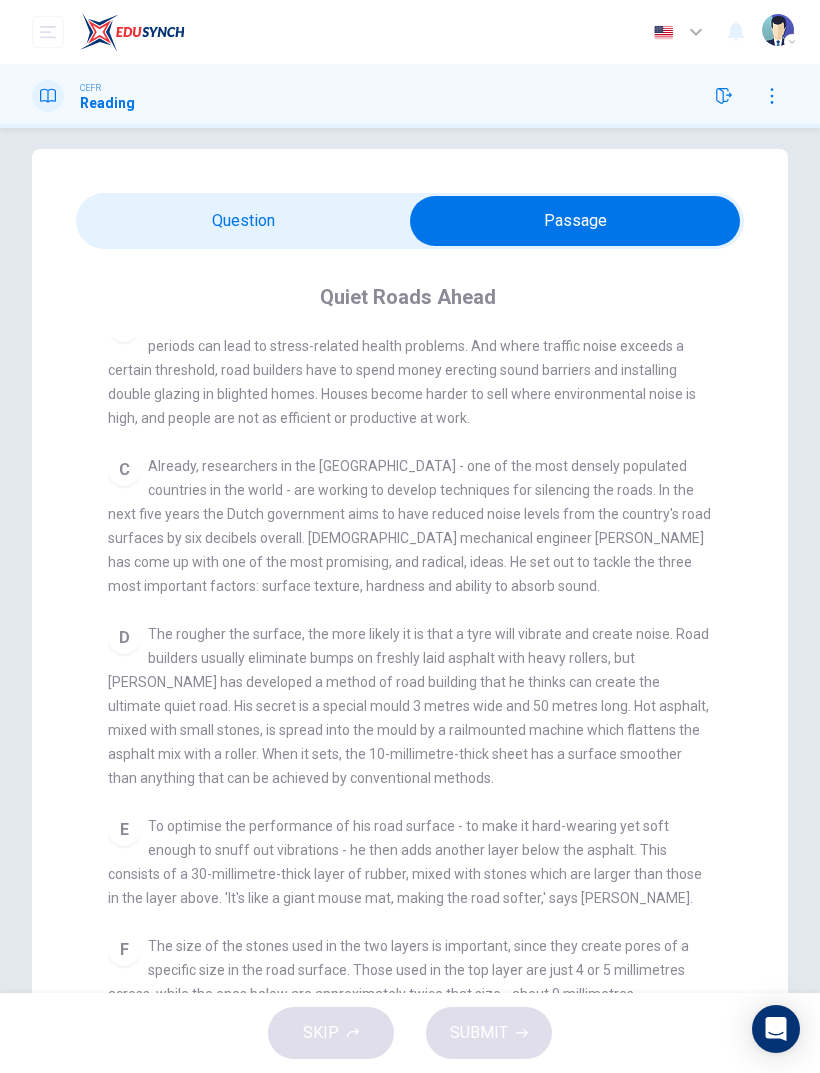 click at bounding box center [575, 221] 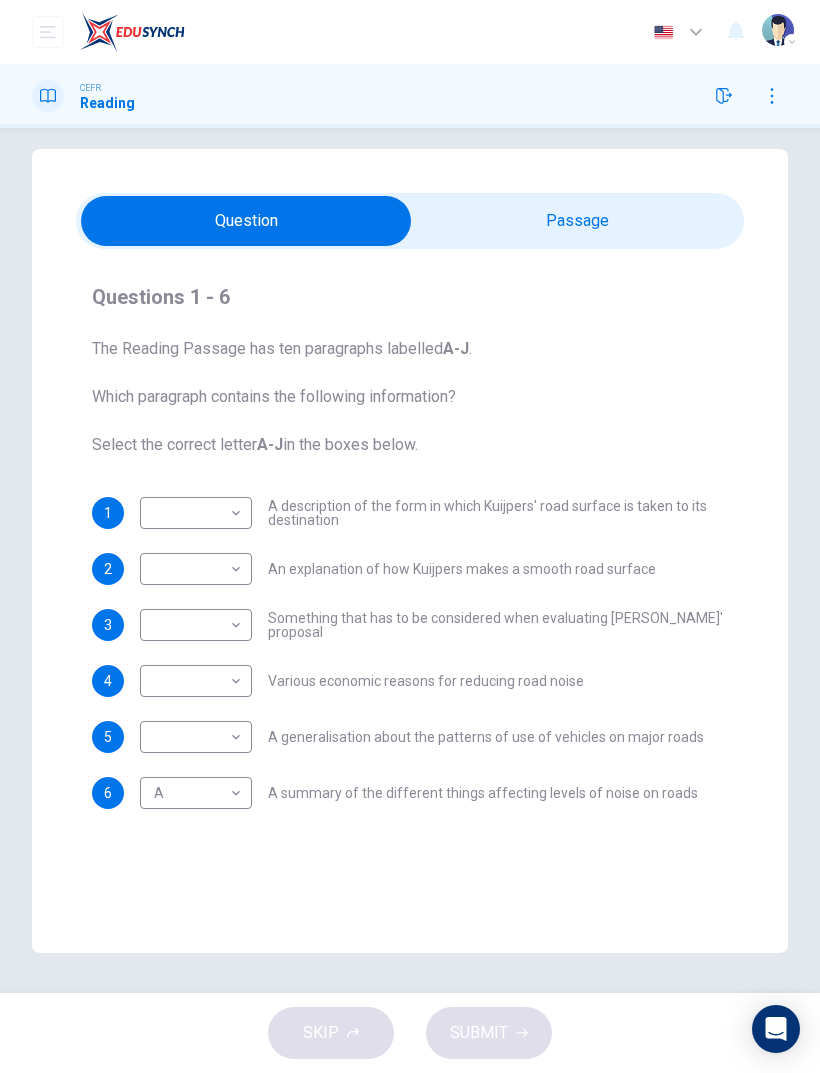 click on "Dashboard Practice Start a test Analysis English en ​ KHAIRUNNISA NABILA BINTI KHALID CEFR Reading Questions 1 - 6 The Reading Passage has ten paragraphs labelled   A-J .
Which paragraph contains the following information?
Select the correct letter   A-J  in the boxes below. 1 ​ ​ A description of the form in which Kuijpers' road surface is taken to its destination 2 ​ ​ An explanation of how Kuijpers makes a smooth road surface 3 ​ ​ Something that has to be considered when evaluating Kuijpers' proposal 4 ​ ​ Various economic reasons for reducing road noise 5 ​ ​ A generalisation about the patterns of use of vehicles on major roads 6 A A ​ A summary of the different things affecting levels of noise on roads Quiet Roads Ahead CLICK TO ZOOM Click to Zoom A B C D E F G H I J SKIP SUBMIT EduSynch - Online Language Proficiency Testing
Dashboard Practice Start a test Analysis Notifications © Copyright  2025 Audio Timer 00:01:19 END SESSION" at bounding box center (410, 536) 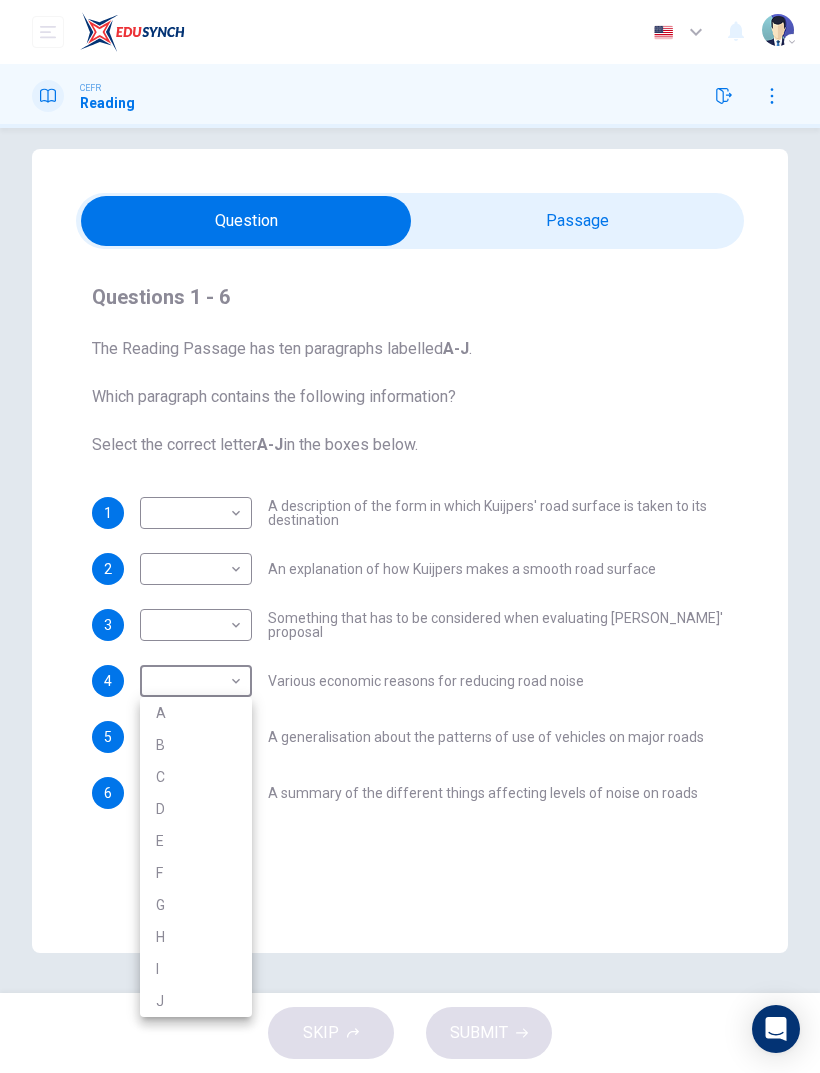 click on "B" at bounding box center (196, 745) 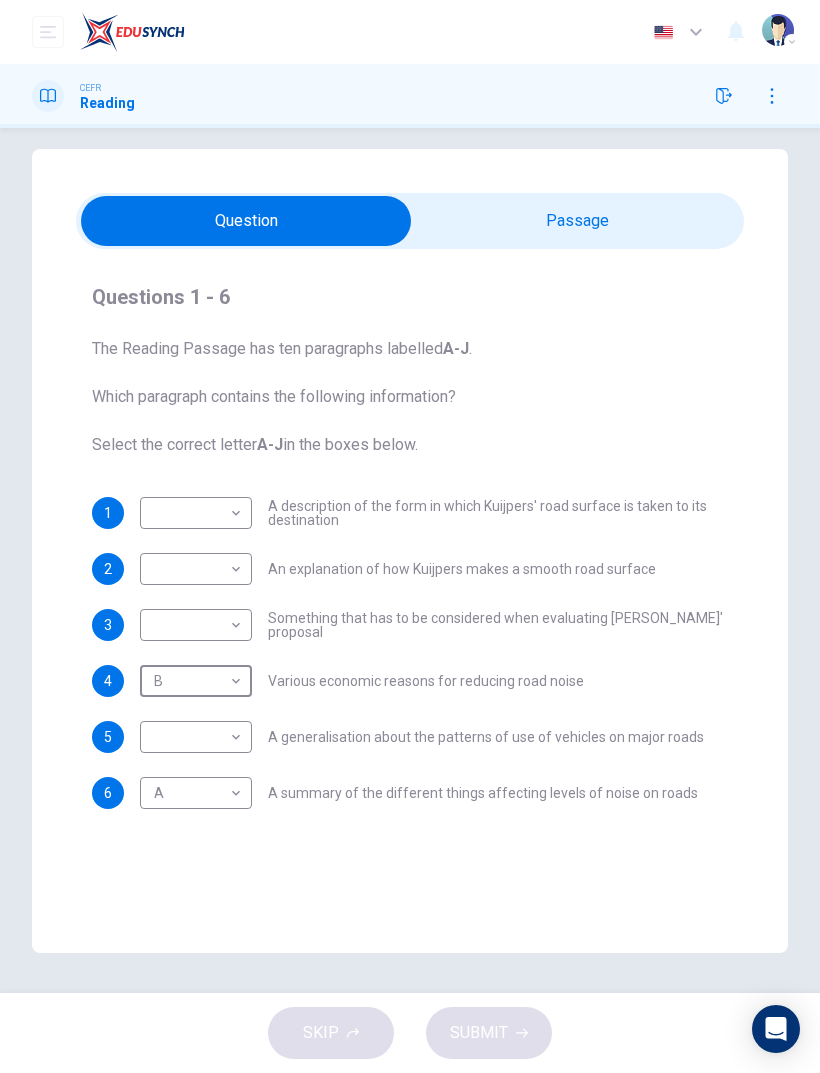 click at bounding box center [246, 221] 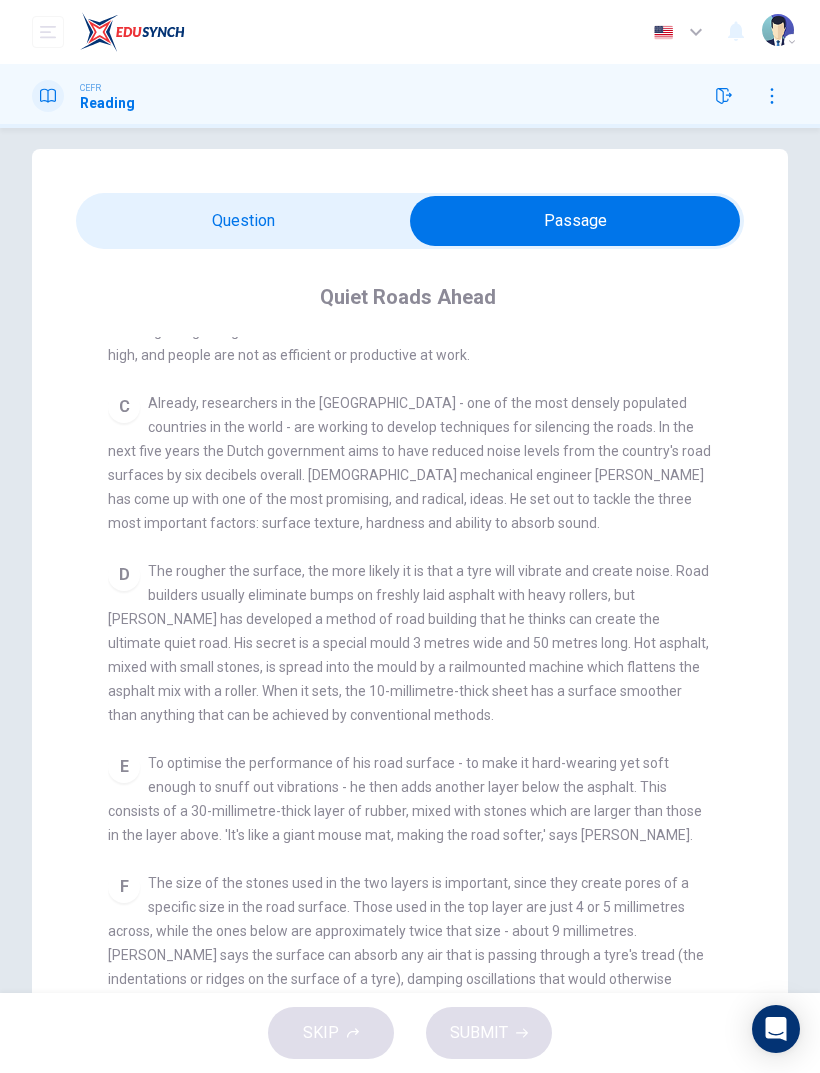 scroll, scrollTop: 620, scrollLeft: 0, axis: vertical 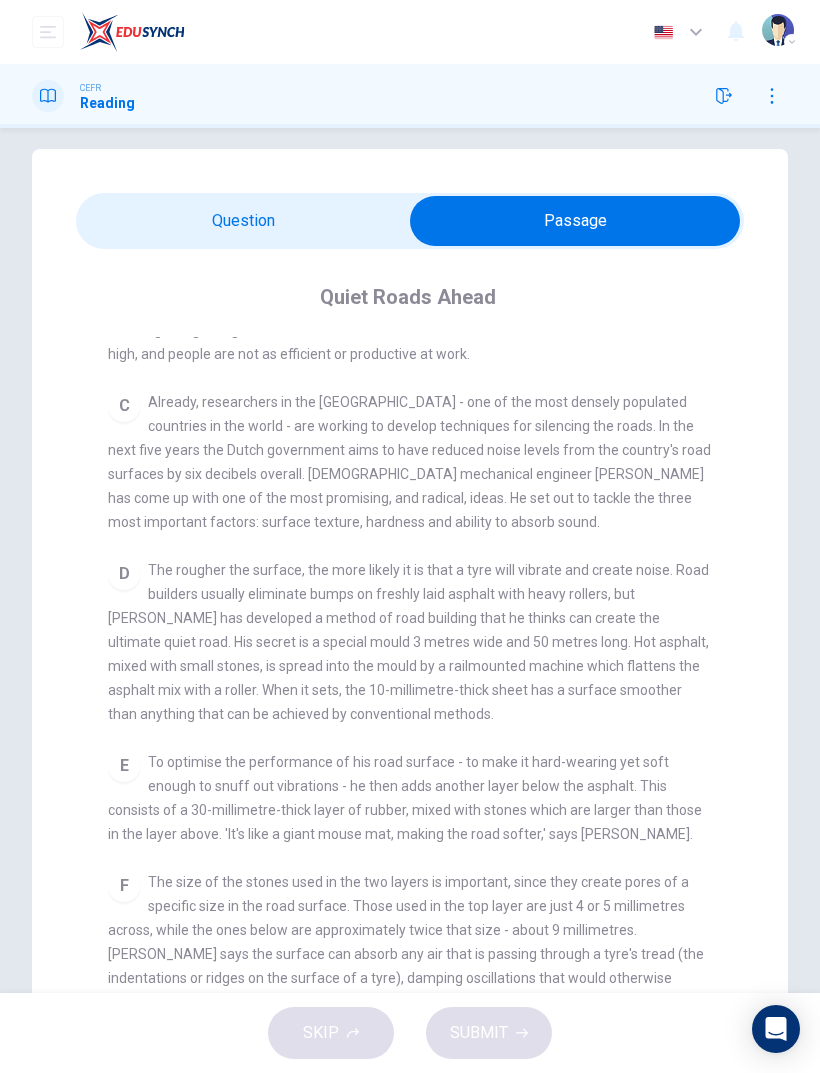 click at bounding box center [575, 221] 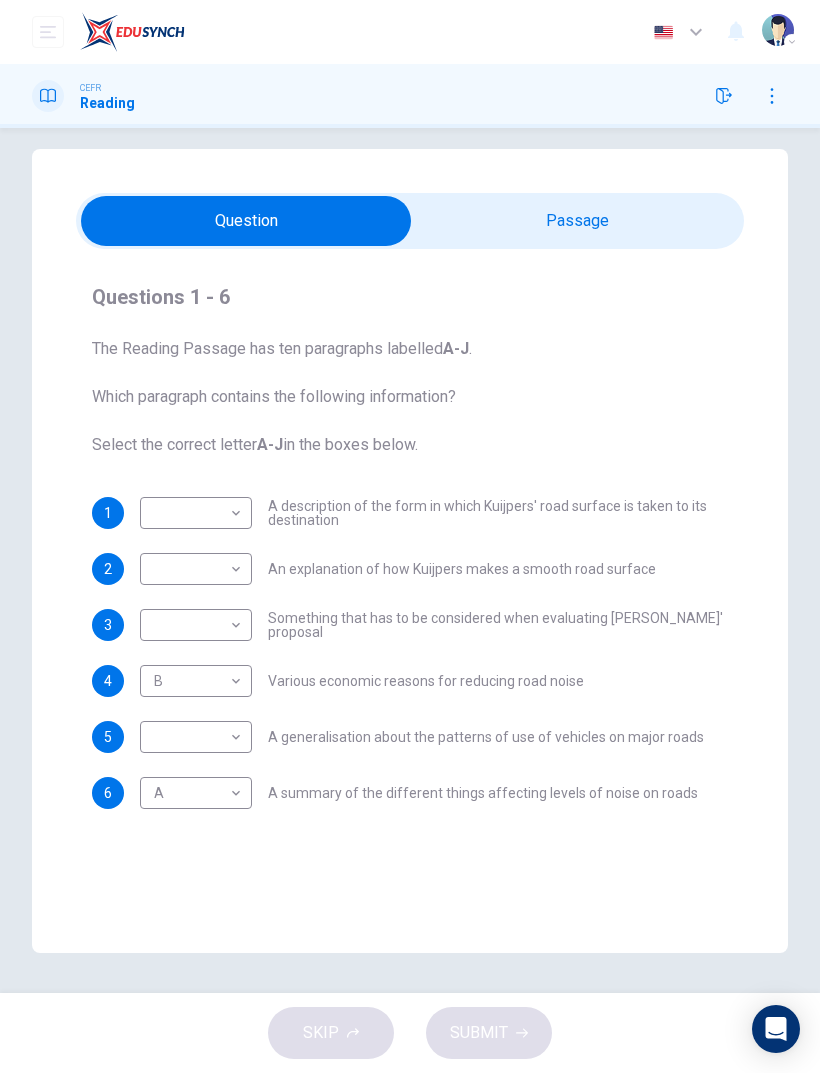 click at bounding box center [246, 221] 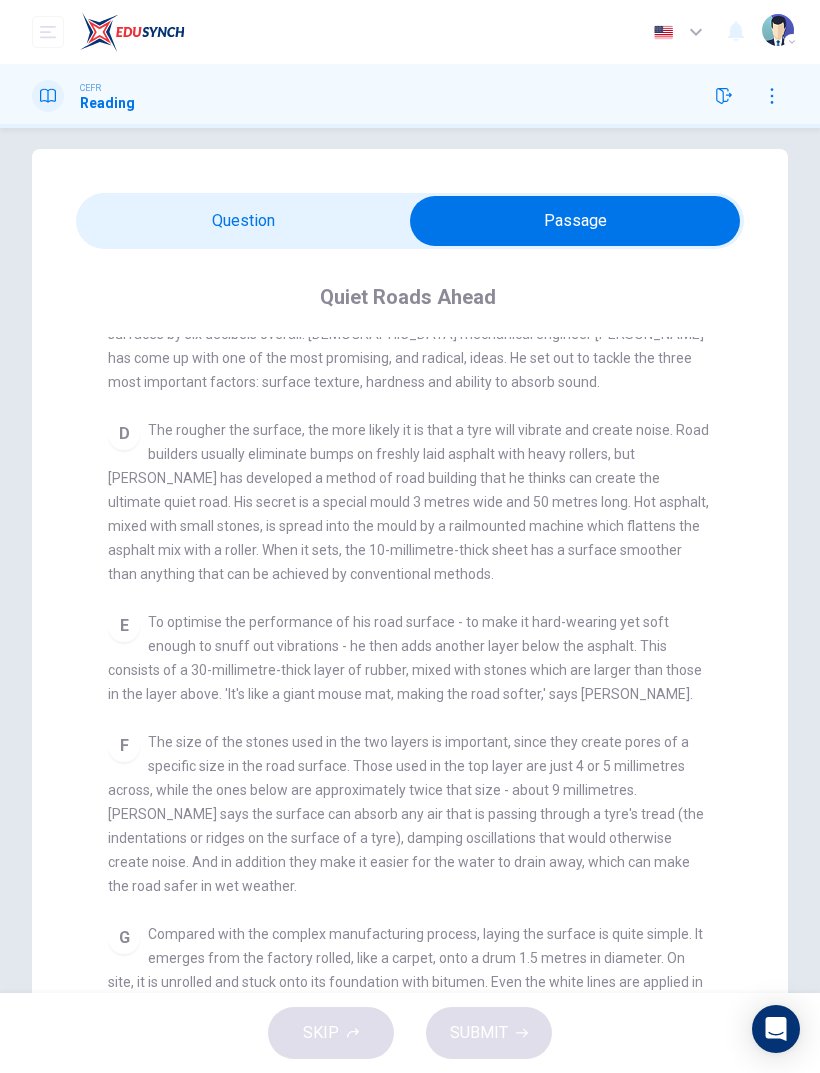 scroll, scrollTop: 762, scrollLeft: 0, axis: vertical 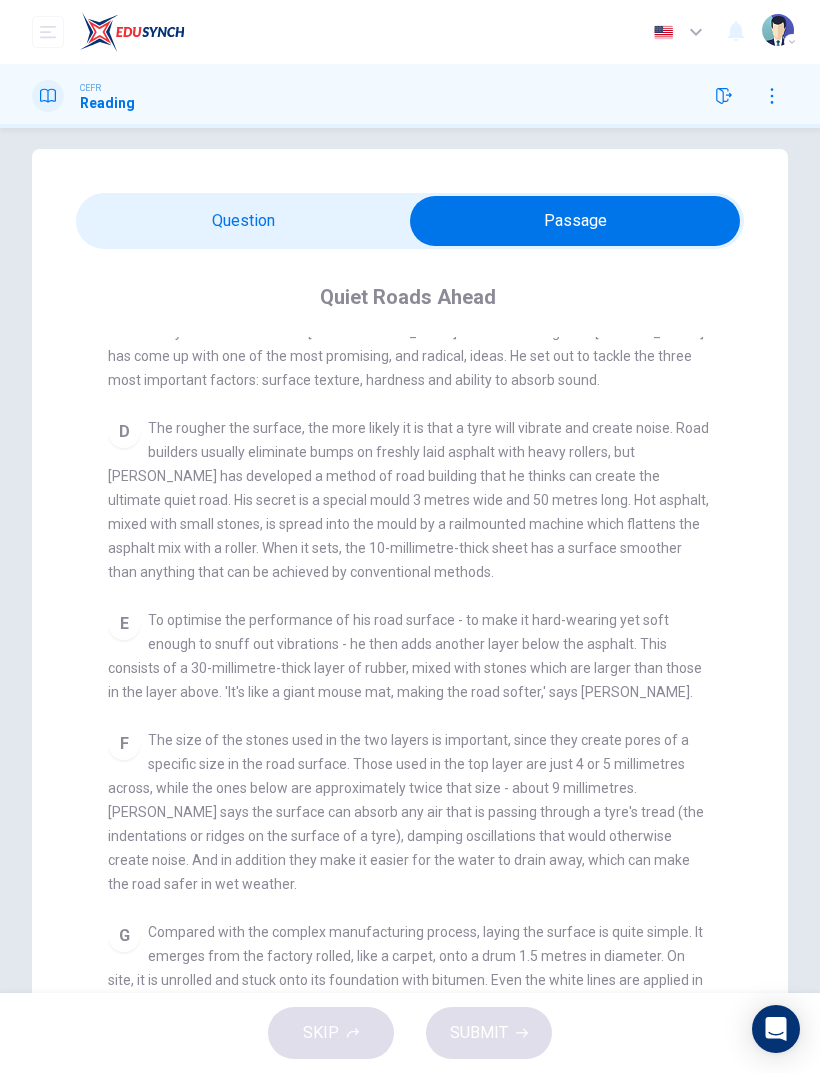 click at bounding box center (575, 221) 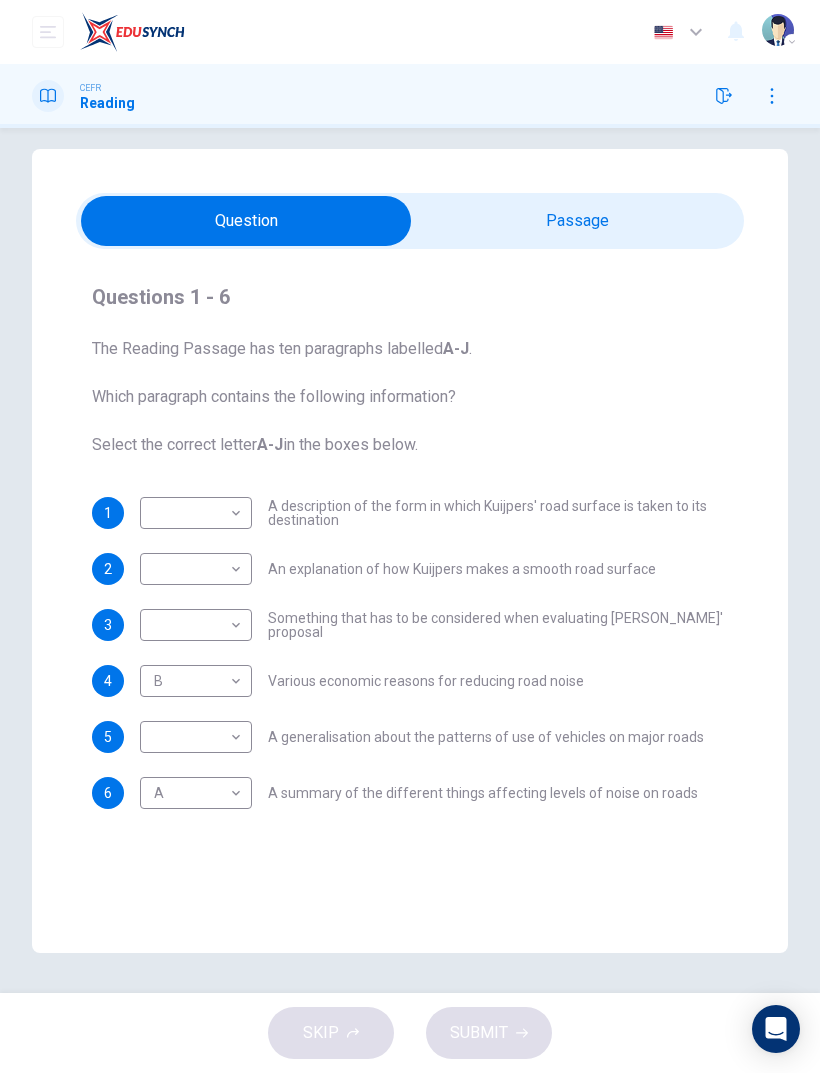 click on "Dashboard Practice Start a test Analysis English en ​ KHAIRUNNISA NABILA BINTI KHALID CEFR Reading Questions 1 - 6 The Reading Passage has ten paragraphs labelled   A-J .
Which paragraph contains the following information?
Select the correct letter   A-J  in the boxes below. 1 ​ ​ A description of the form in which Kuijpers' road surface is taken to its destination 2 ​ ​ An explanation of how Kuijpers makes a smooth road surface 3 ​ ​ Something that has to be considered when evaluating Kuijpers' proposal 4 B B ​ Various economic reasons for reducing road noise 5 ​ ​ A generalisation about the patterns of use of vehicles on major roads 6 A A ​ A summary of the different things affecting levels of noise on roads Quiet Roads Ahead CLICK TO ZOOM Click to Zoom A B C D E F G H I J SKIP SUBMIT EduSynch - Online Language Proficiency Testing
Dashboard Practice Start a test Analysis Notifications © Copyright  2025 Audio Timer 00:02:30 END SESSION" at bounding box center (410, 536) 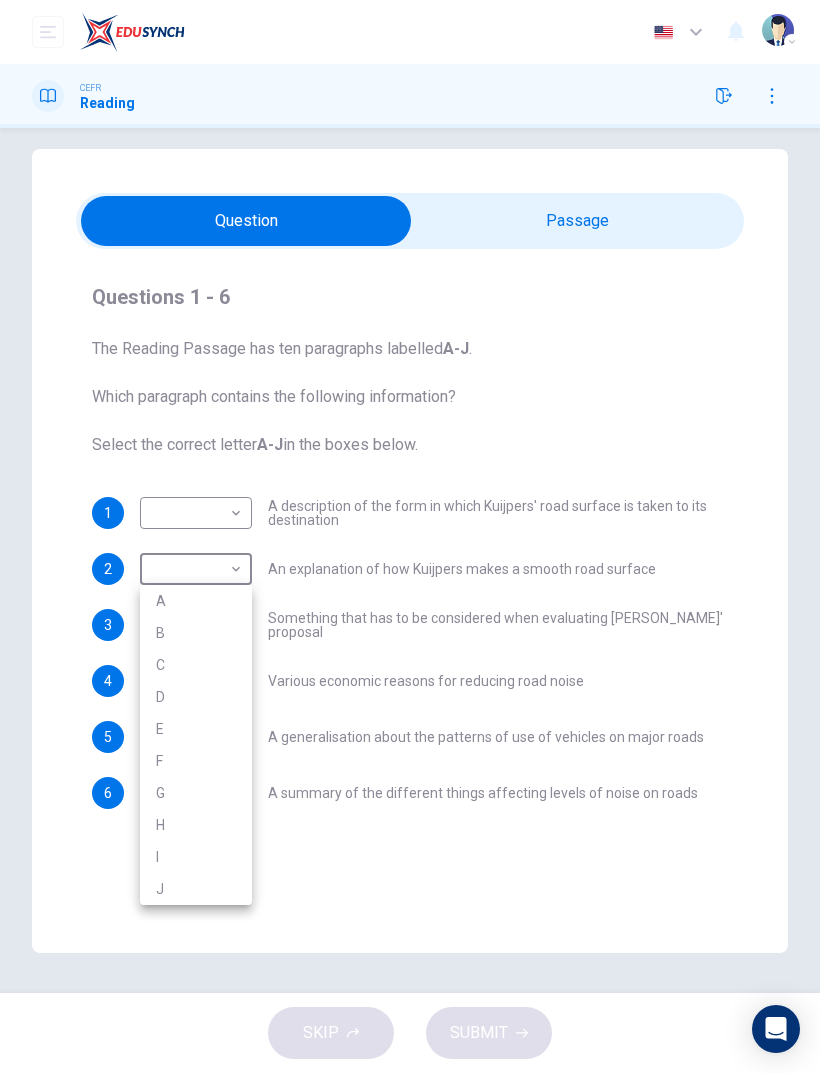 click on "D" at bounding box center (196, 697) 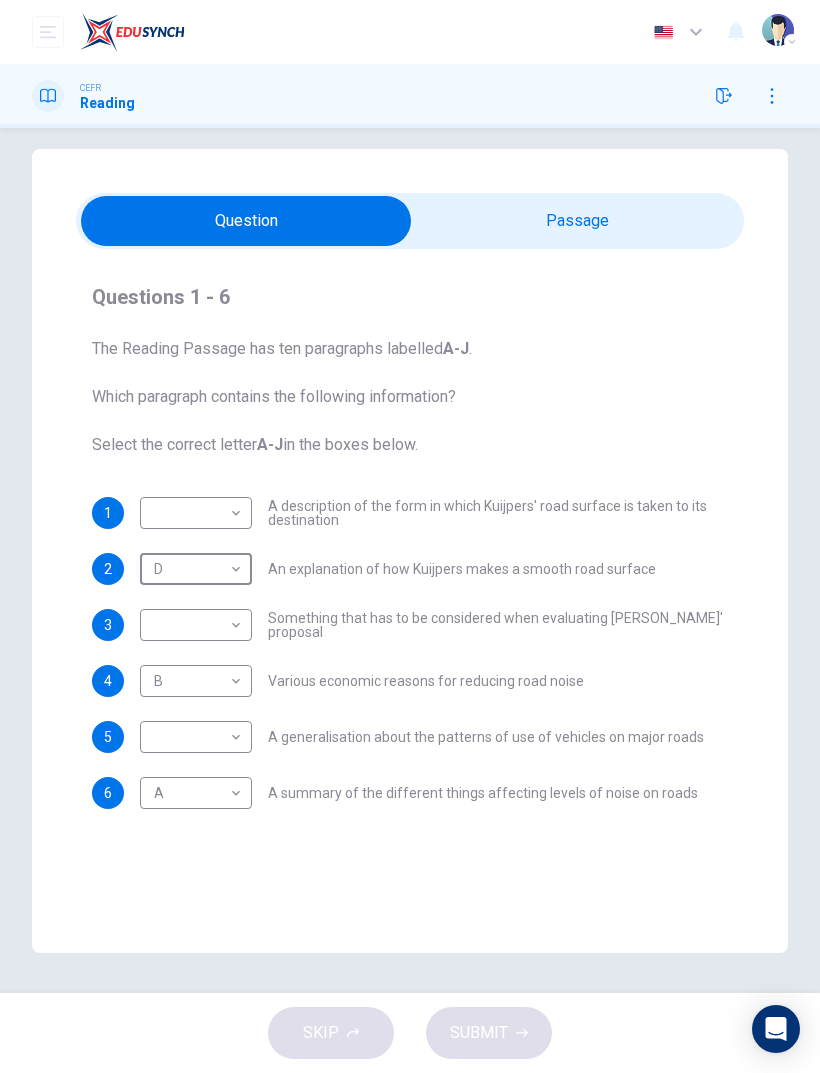 click at bounding box center [246, 221] 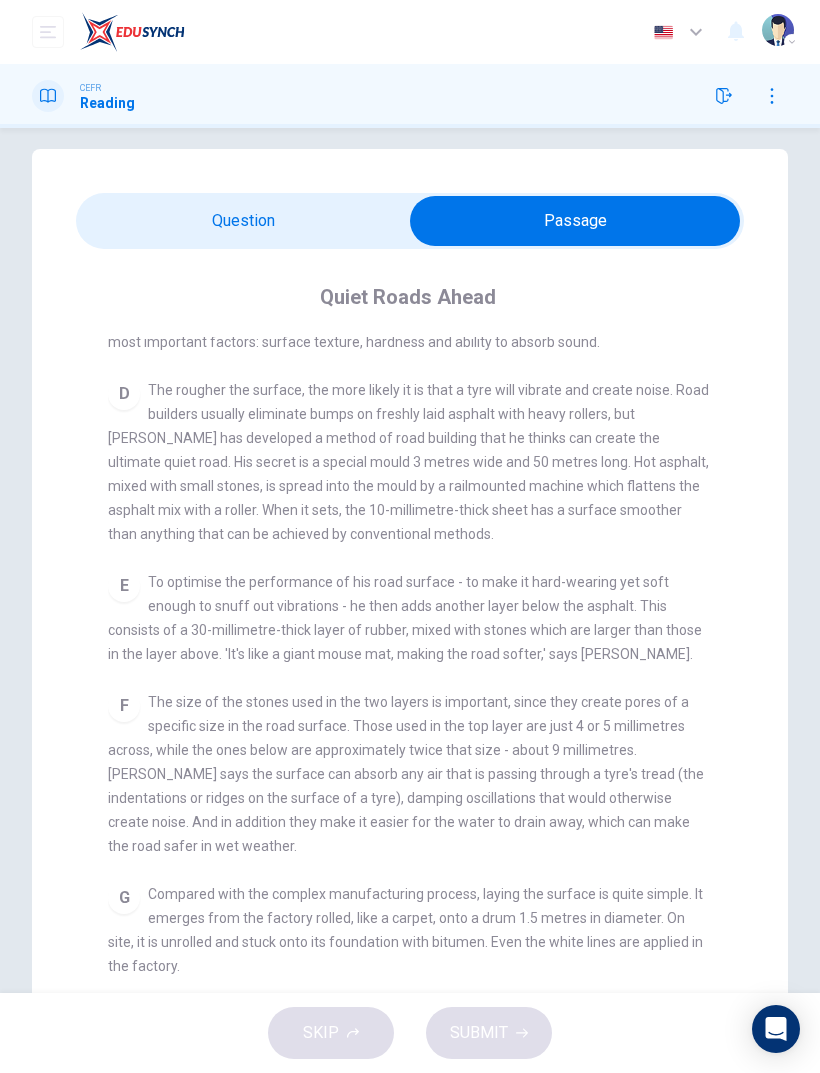 scroll, scrollTop: 801, scrollLeft: 0, axis: vertical 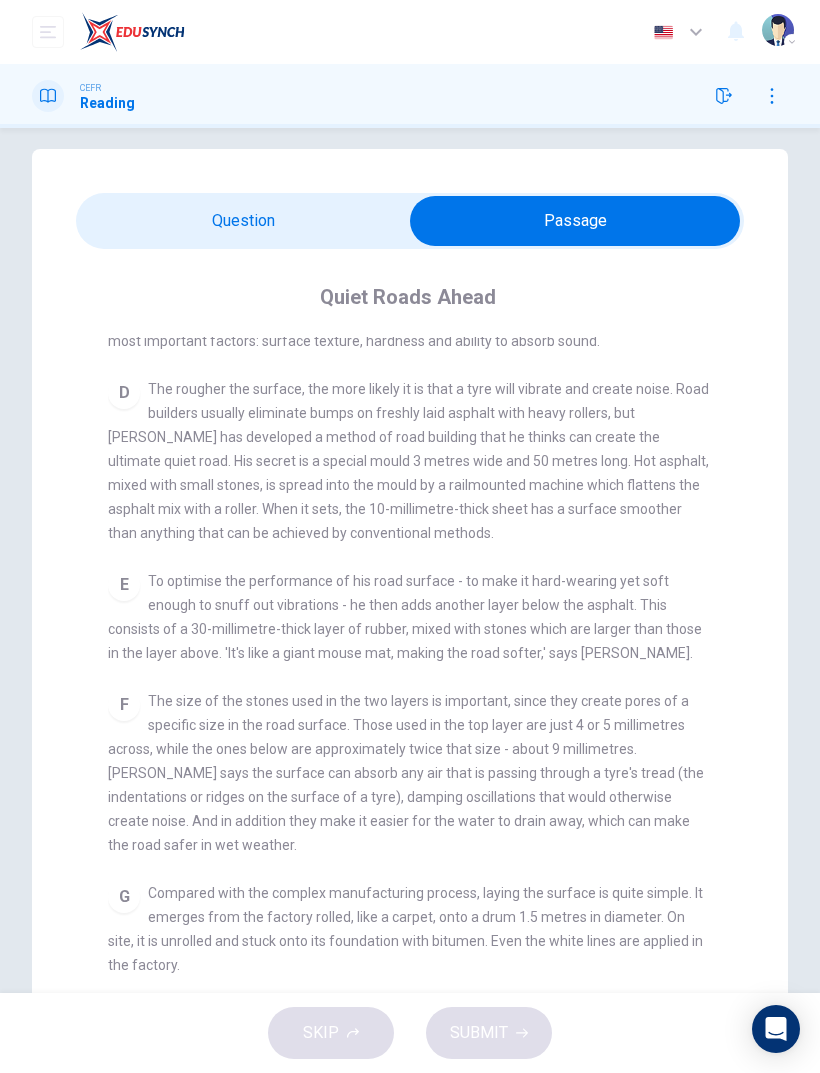 click at bounding box center (575, 221) 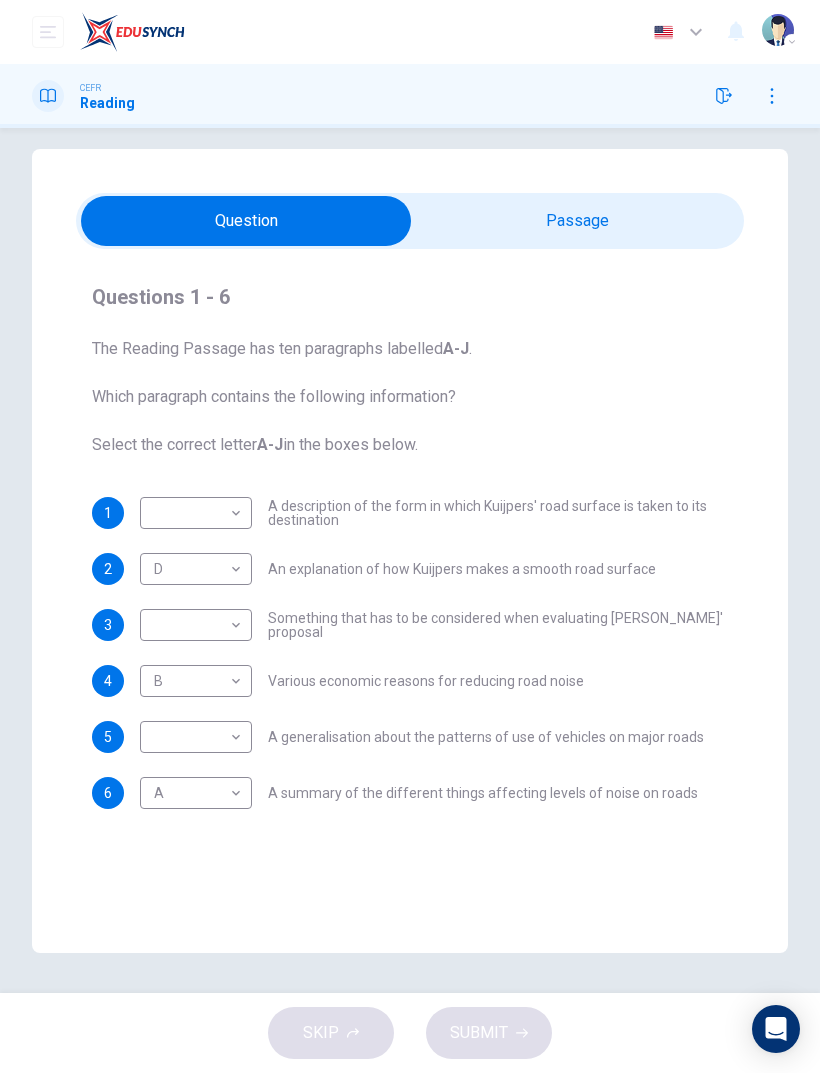 click at bounding box center (246, 221) 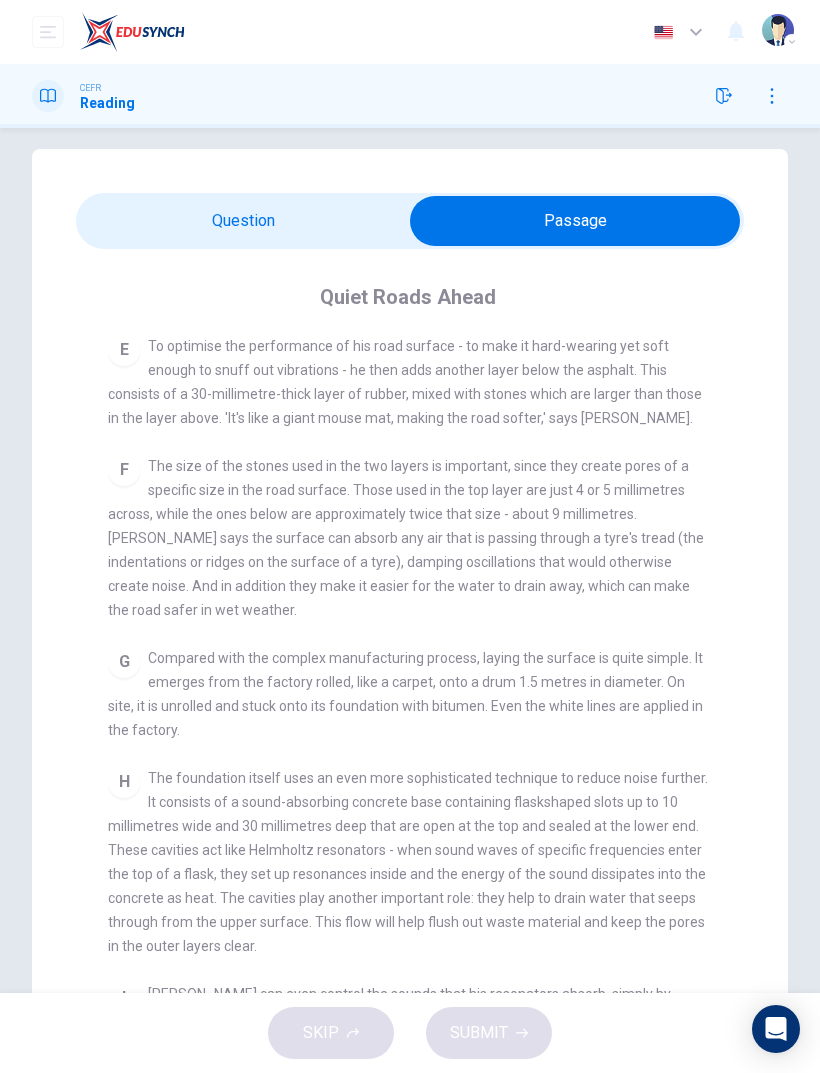 scroll, scrollTop: 1007, scrollLeft: 0, axis: vertical 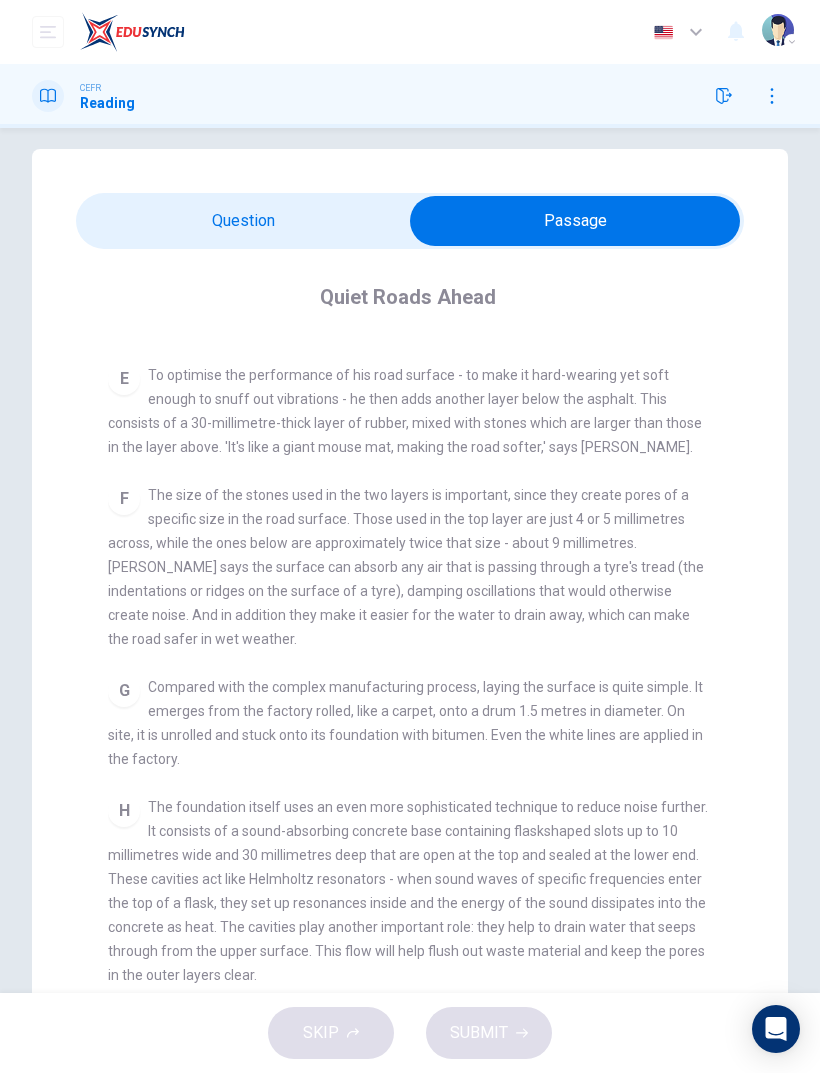 click at bounding box center [575, 221] 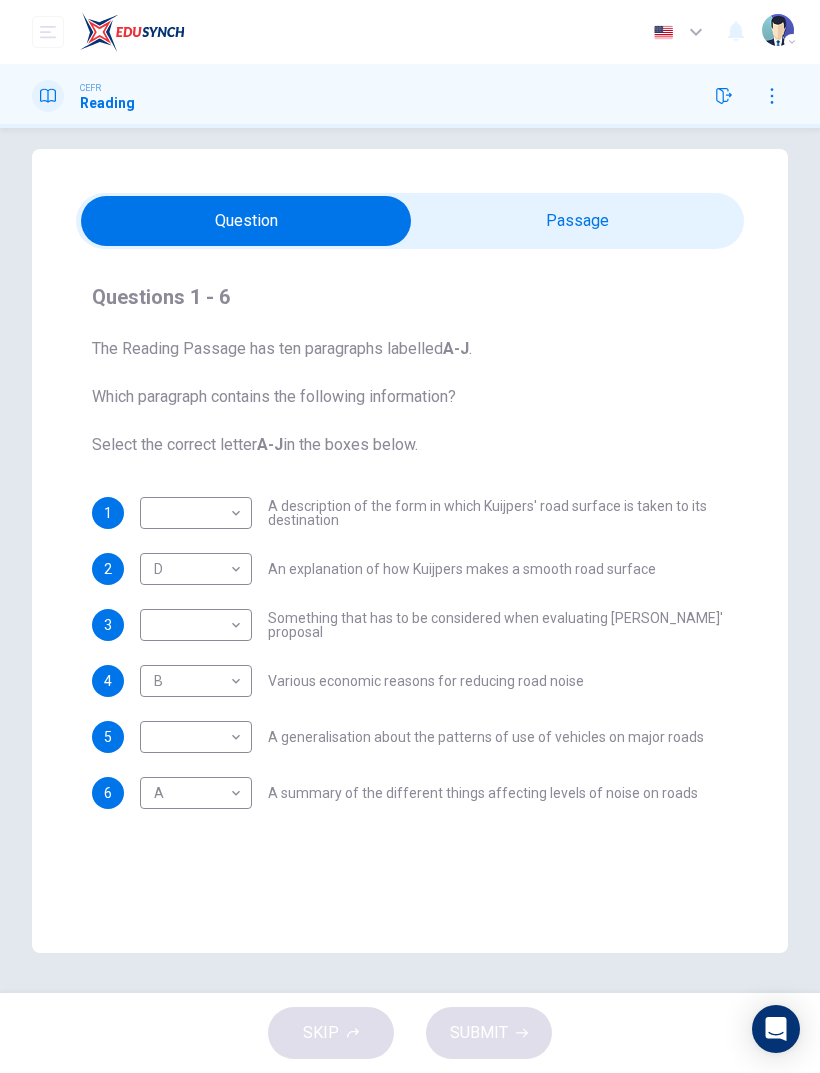 click on "Dashboard Practice Start a test Analysis English en ​ KHAIRUNNISA NABILA BINTI KHALID CEFR Reading Questions 1 - 6 The Reading Passage has ten paragraphs labelled   A-J .
Which paragraph contains the following information?
Select the correct letter   A-J  in the boxes below. 1 ​ ​ A description of the form in which Kuijpers' road surface is taken to its destination 2 D D ​ An explanation of how Kuijpers makes a smooth road surface 3 ​ ​ Something that has to be considered when evaluating Kuijpers' proposal 4 B B ​ Various economic reasons for reducing road noise 5 ​ ​ A generalisation about the patterns of use of vehicles on major roads 6 A A ​ A summary of the different things affecting levels of noise on roads Quiet Roads Ahead CLICK TO ZOOM Click to Zoom A B C D E F G H I J SKIP SUBMIT EduSynch - Online Language Proficiency Testing
Dashboard Practice Start a test Analysis Notifications © Copyright  2025 Audio Timer 00:03:00 END SESSION" at bounding box center [410, 536] 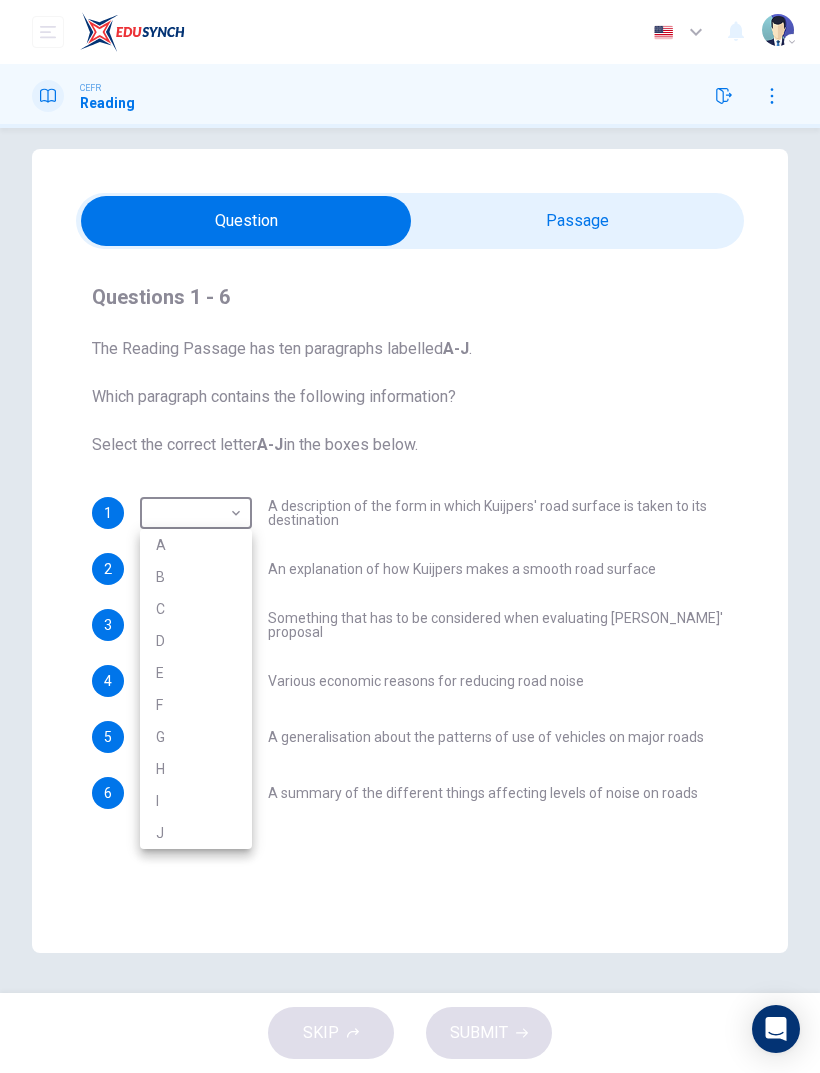 click on "E" at bounding box center [196, 673] 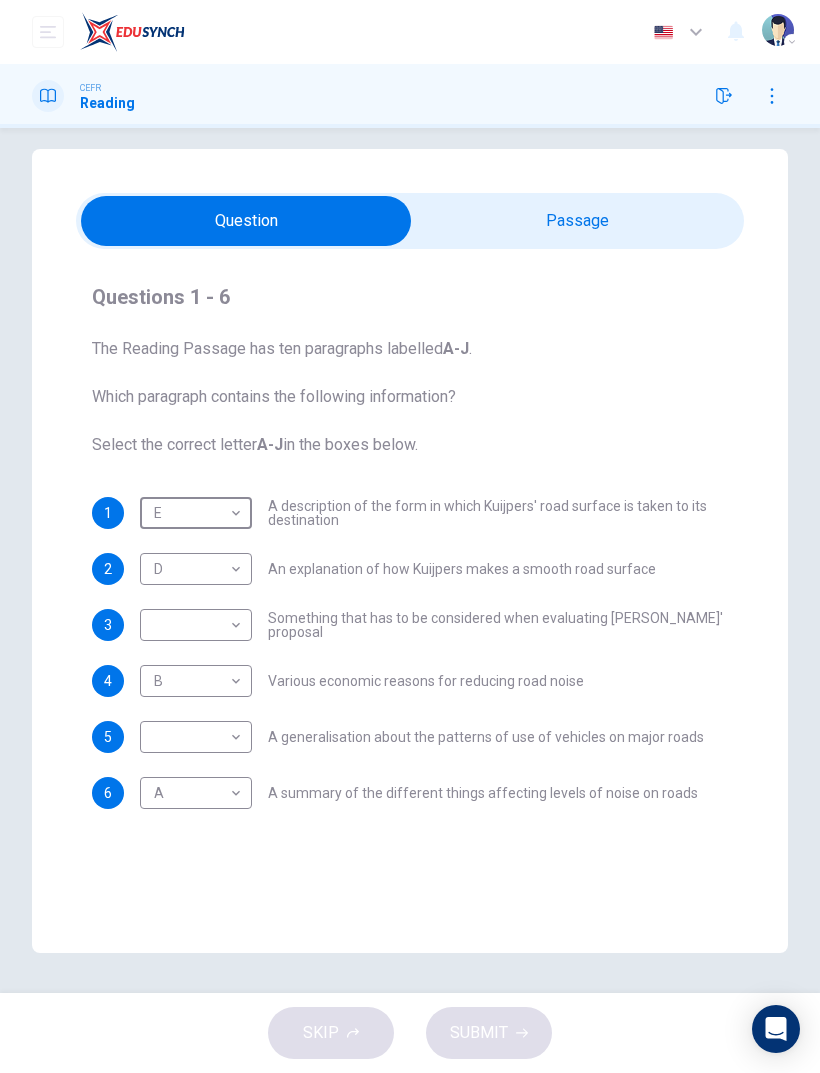 click at bounding box center [246, 221] 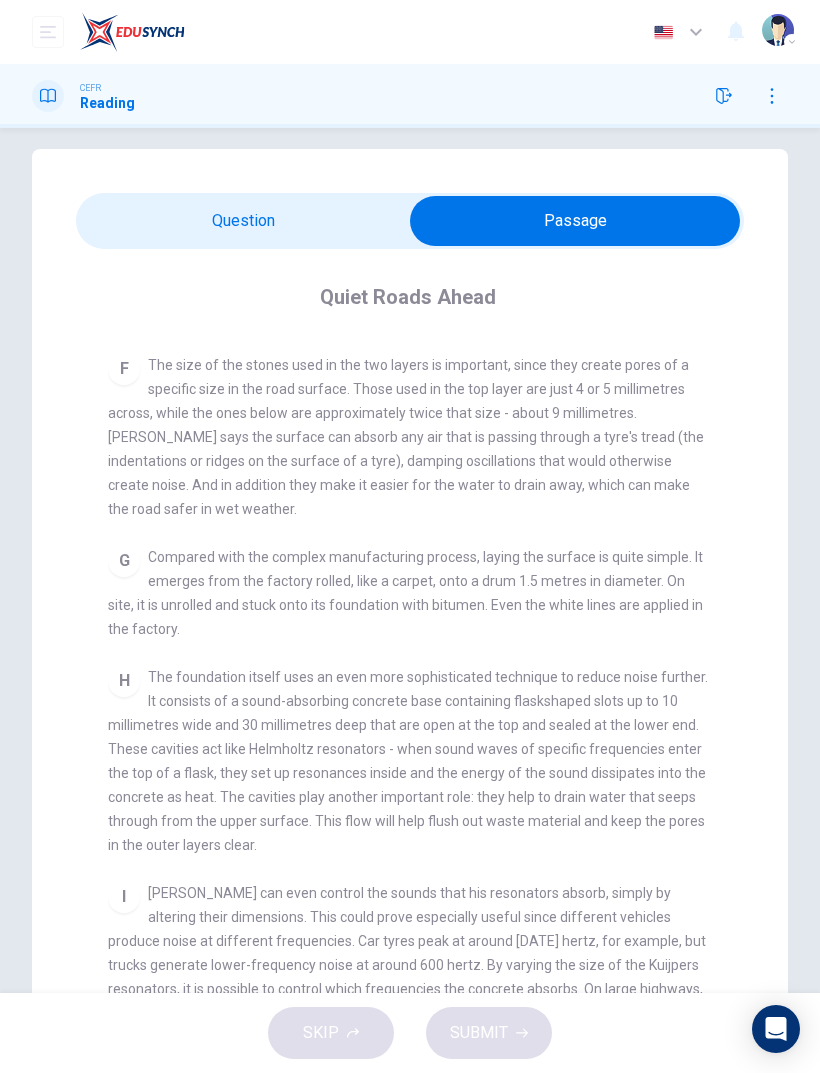 scroll, scrollTop: 1142, scrollLeft: 0, axis: vertical 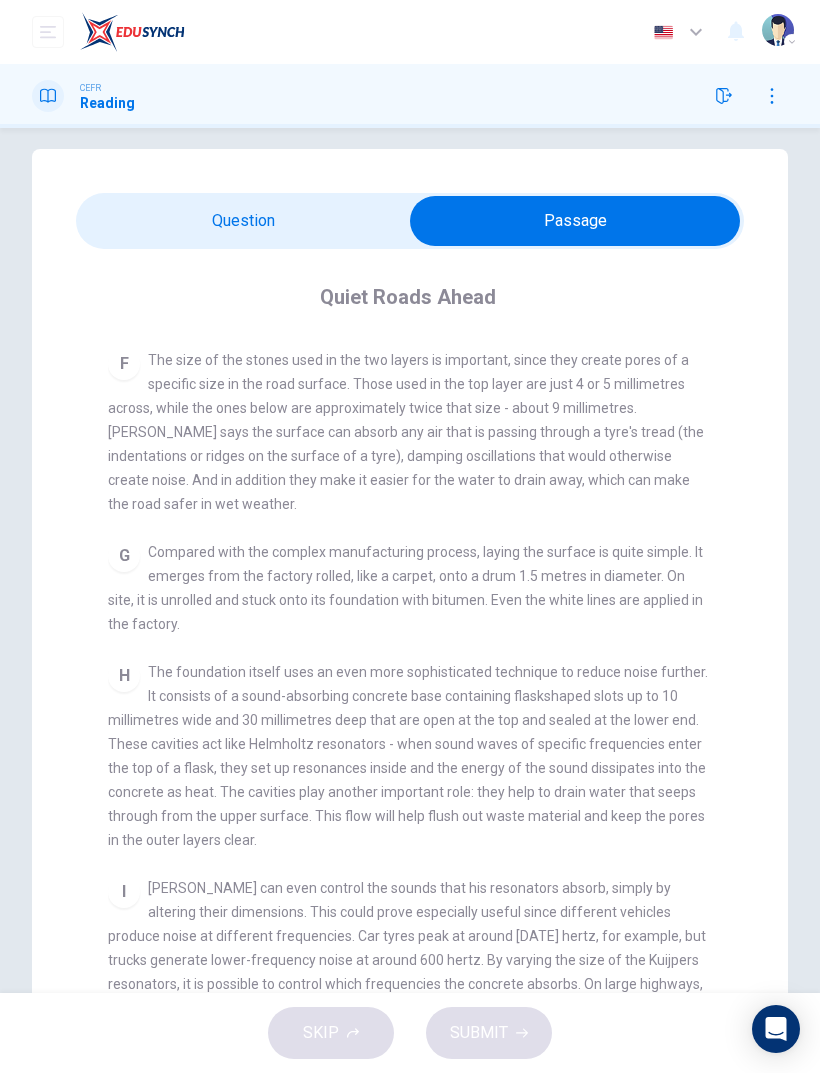 click at bounding box center [575, 221] 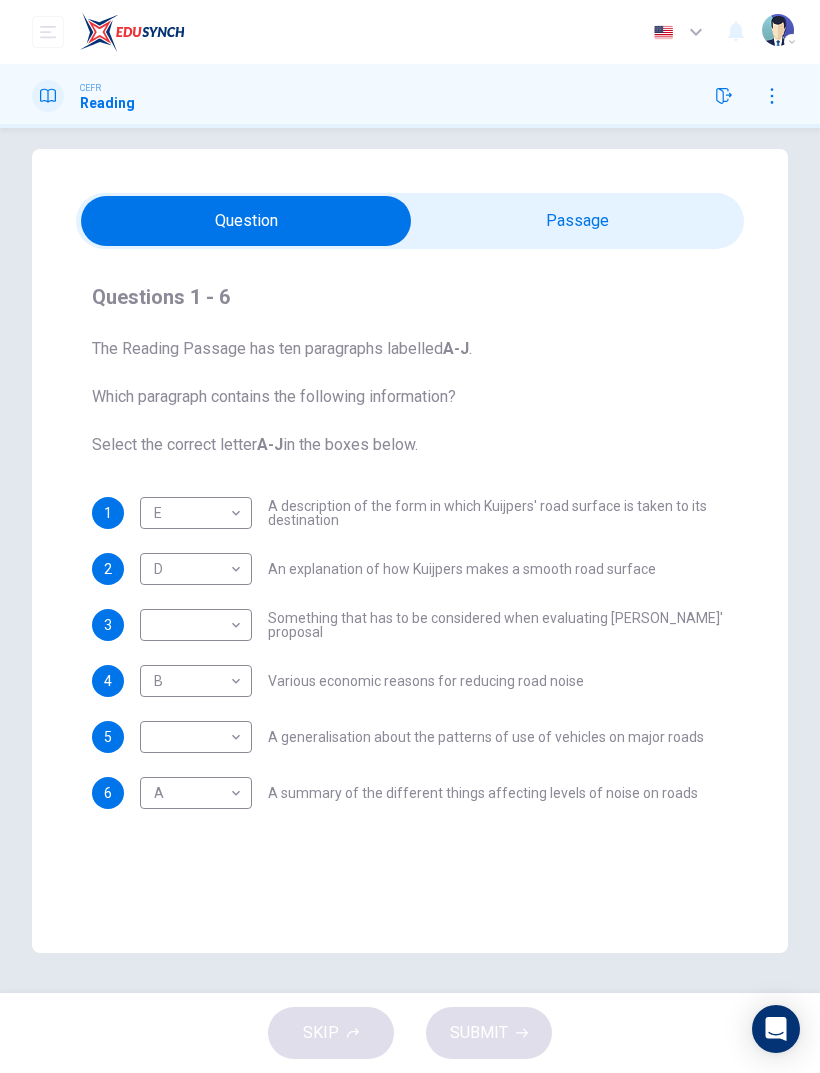 click on "Dashboard Practice Start a test Analysis English en ​ KHAIRUNNISA NABILA BINTI KHALID CEFR Reading Questions 1 - 6 The Reading Passage has ten paragraphs labelled   A-J .
Which paragraph contains the following information?
Select the correct letter   A-J  in the boxes below. 1 E E ​ A description of the form in which Kuijpers' road surface is taken to its destination 2 D D ​ An explanation of how Kuijpers makes a smooth road surface 3 ​ ​ Something that has to be considered when evaluating Kuijpers' proposal 4 B B ​ Various economic reasons for reducing road noise 5 ​ ​ A generalisation about the patterns of use of vehicles on major roads 6 A A ​ A summary of the different things affecting levels of noise on roads Quiet Roads Ahead CLICK TO ZOOM Click to Zoom A B C D E F G H I J SKIP SUBMIT EduSynch - Online Language Proficiency Testing
Dashboard Practice Start a test Analysis Notifications © Copyright  2025 Audio Timer 00:03:29 END SESSION" at bounding box center (410, 536) 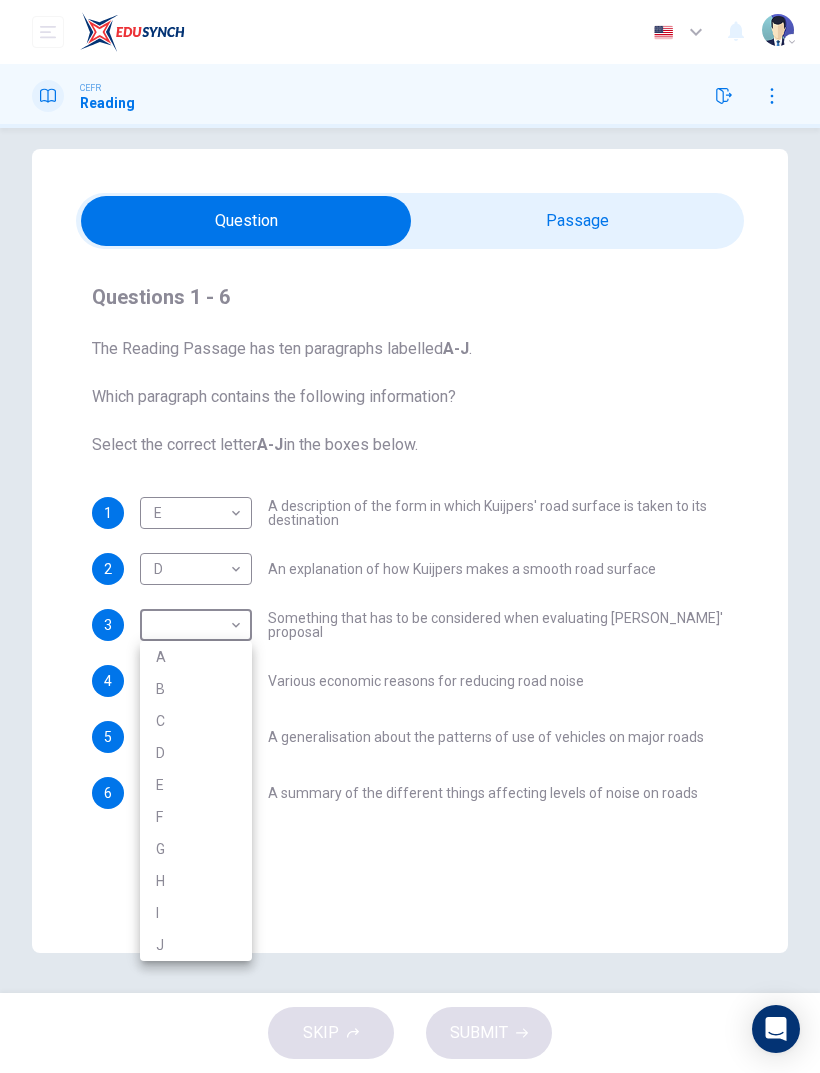 click on "F" at bounding box center (196, 817) 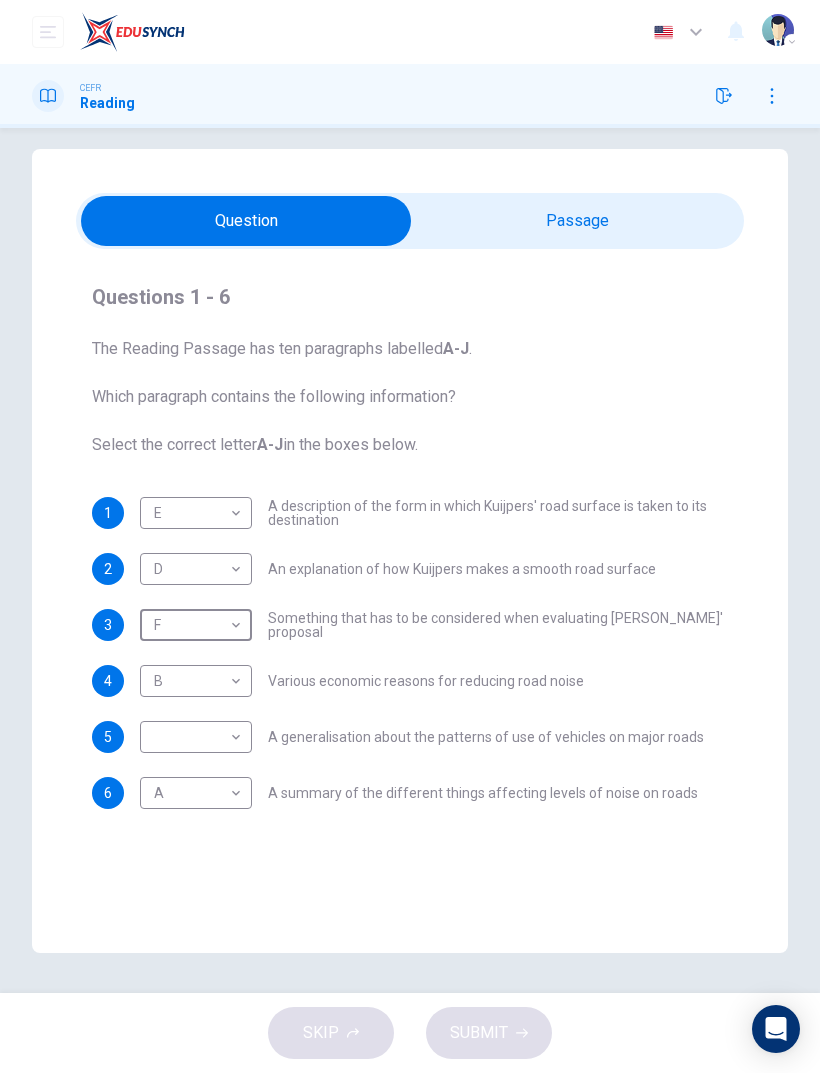 click at bounding box center [246, 221] 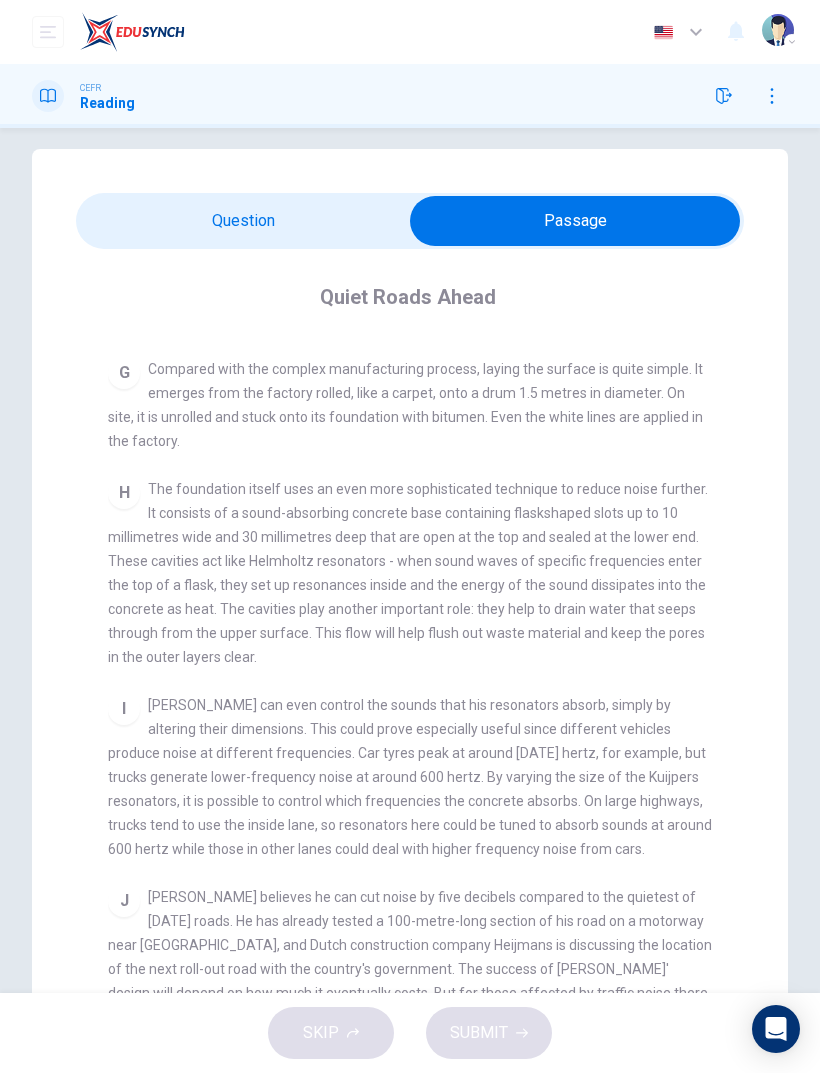 scroll, scrollTop: 1325, scrollLeft: 0, axis: vertical 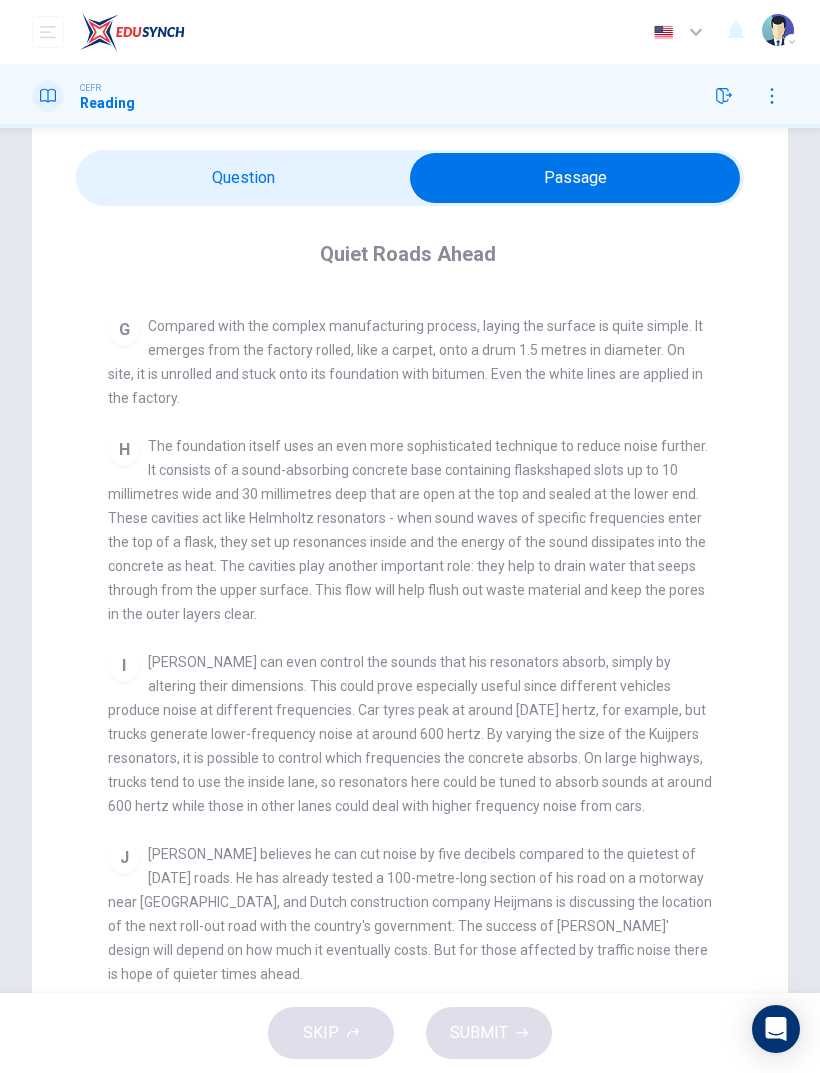 click at bounding box center (575, 178) 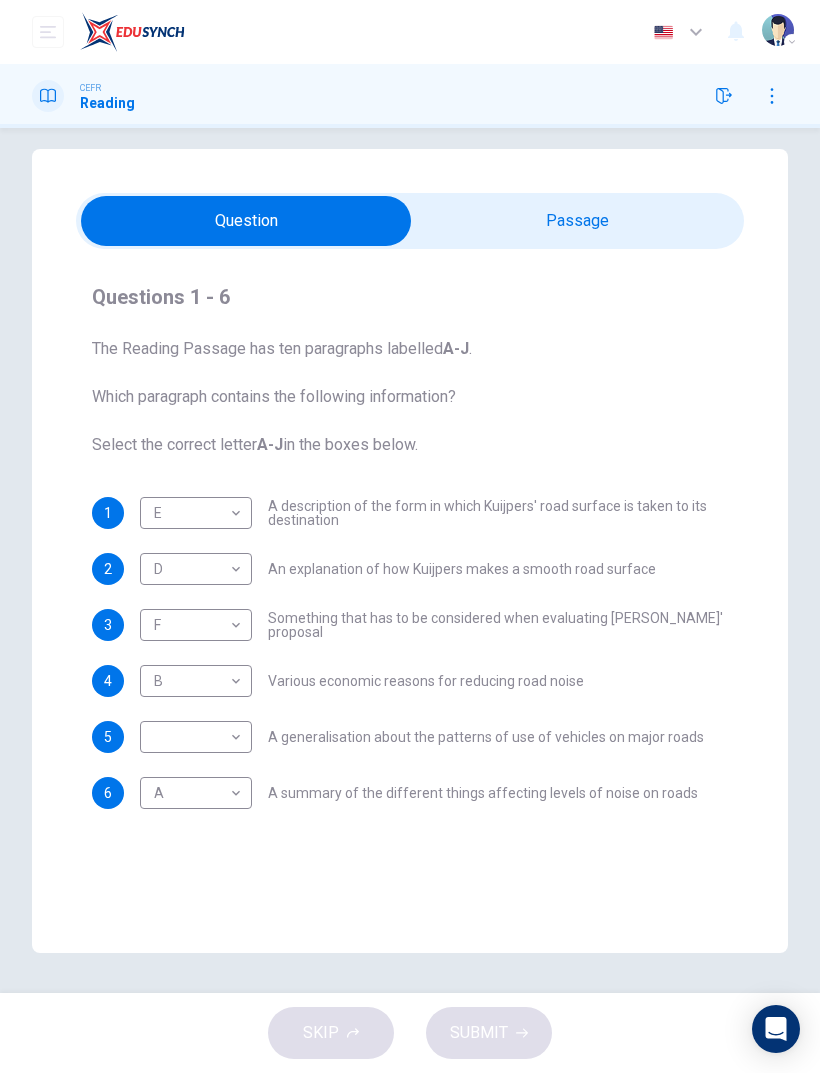 scroll, scrollTop: 19, scrollLeft: 0, axis: vertical 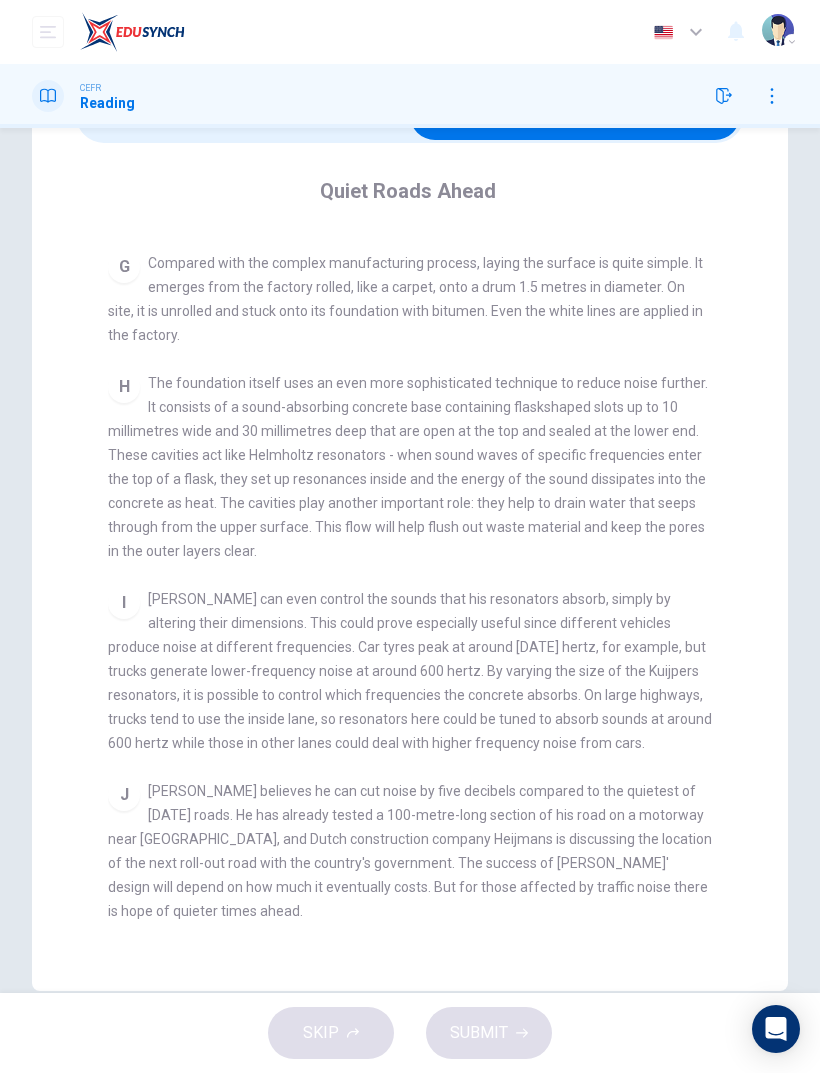 click on "CLICK TO ZOOM Click to Zoom A The noise produced by busy roads is a growing problem. While vehicle designers have worked hard to quieten engines, they have been less successful elsewhere. The sound created by the tyres on the surface of the road now accounts for more than half the noise that vehicles create, and as road building and car sales continue to boom - particularly in Asia and the US - this is turning into a global issue. B According to the World Health Organization, exposure to noise from road traffic over long periods can lead to stress-related health problems. And where traffic noise exceeds a certain threshold, road builders have to spend money erecting sound barriers and installing double glazing in blighted homes. Houses become harder to sell where environmental noise is high, and people are not as efficient or productive at work. C D E F G H I J" at bounding box center [423, 589] 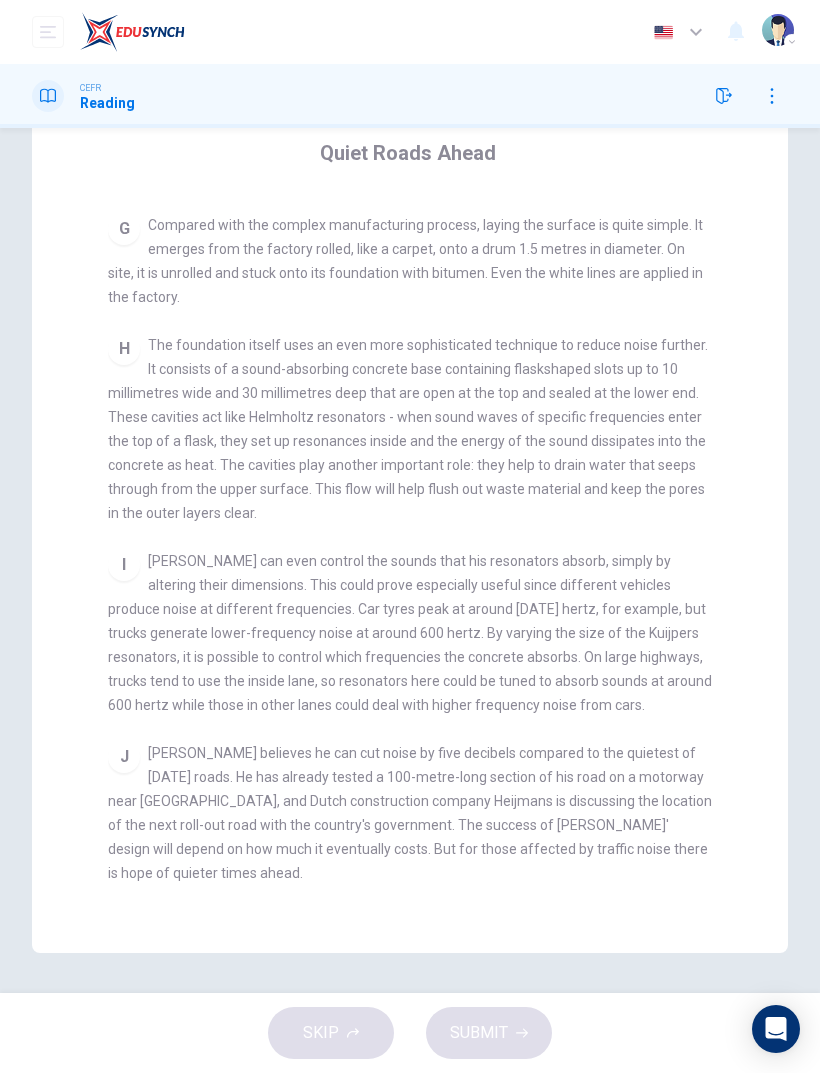 scroll, scrollTop: 163, scrollLeft: 0, axis: vertical 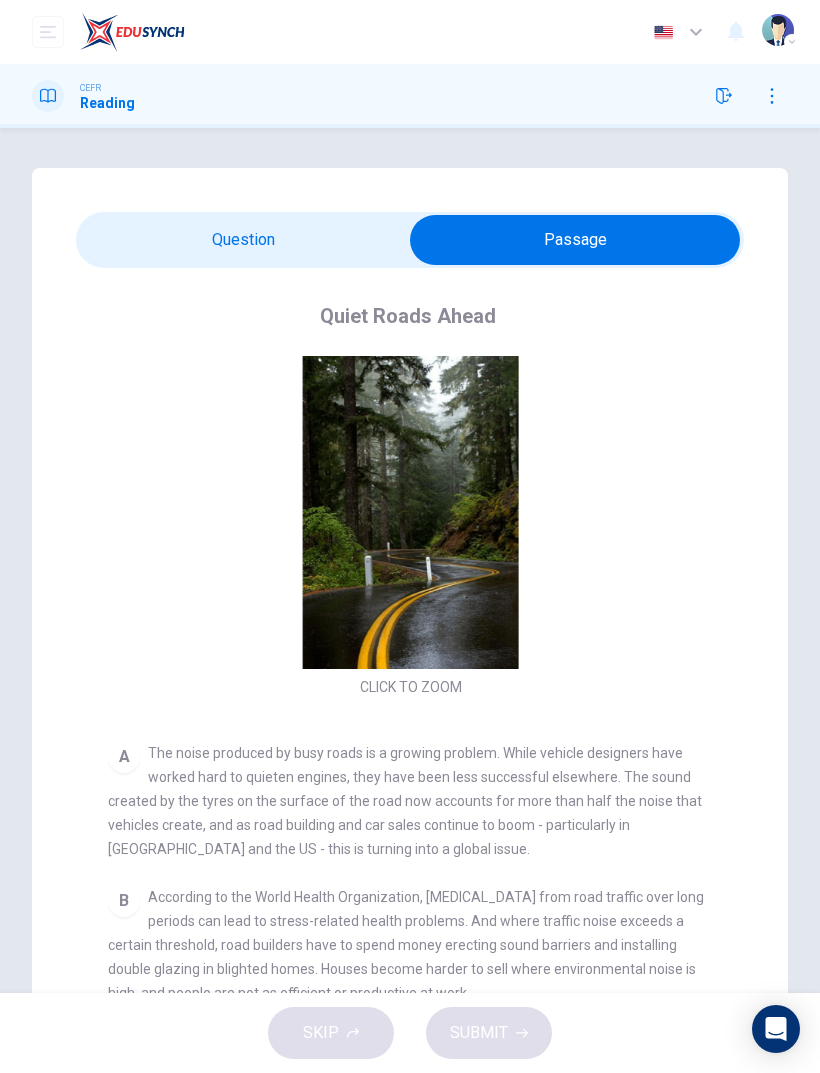 click at bounding box center (575, 240) 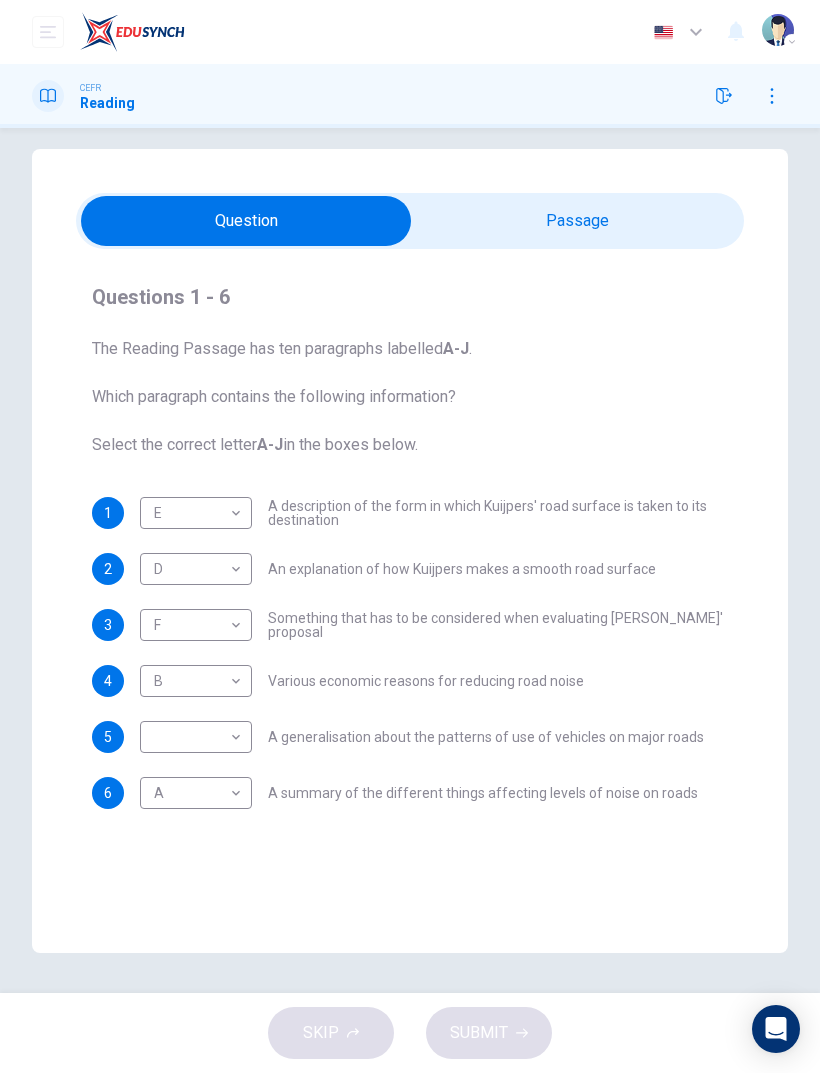 scroll, scrollTop: 19, scrollLeft: 0, axis: vertical 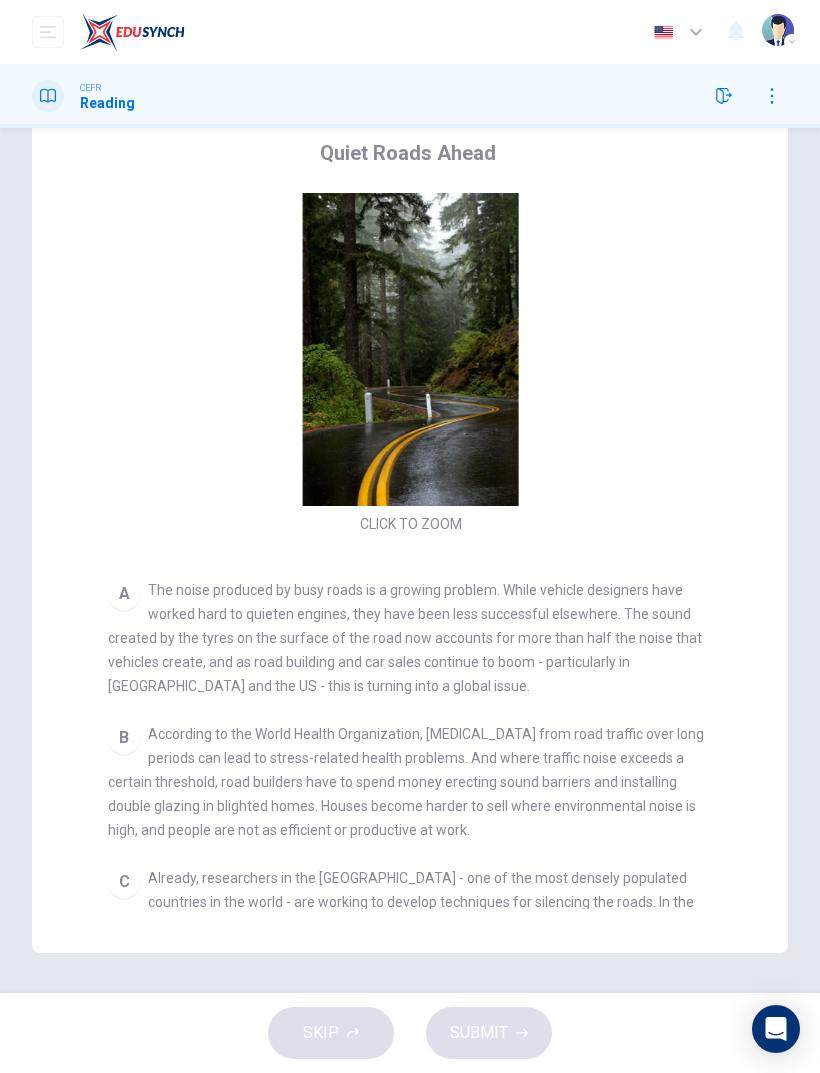 click on "Quiet Roads Ahead CLICK TO ZOOM Click to Zoom A The noise produced by busy roads is a growing problem. While vehicle designers have worked hard to quieten engines, they have been less successful elsewhere. The sound created by the tyres on the surface of the road now accounts for more than half the noise that vehicles create, and as road building and car sales continue to boom - particularly in Asia and the US - this is turning into a global issue. B According to the World Health Organization, exposure to noise from road traffic over long periods can lead to stress-related health problems. And where traffic noise exceeds a certain threshold, road builders have to spend money erecting sound barriers and installing double glazing in blighted homes. Houses become harder to sell where environmental noise is high, and people are not as efficient or productive at work. C D E F G H I J" at bounding box center (410, 523) 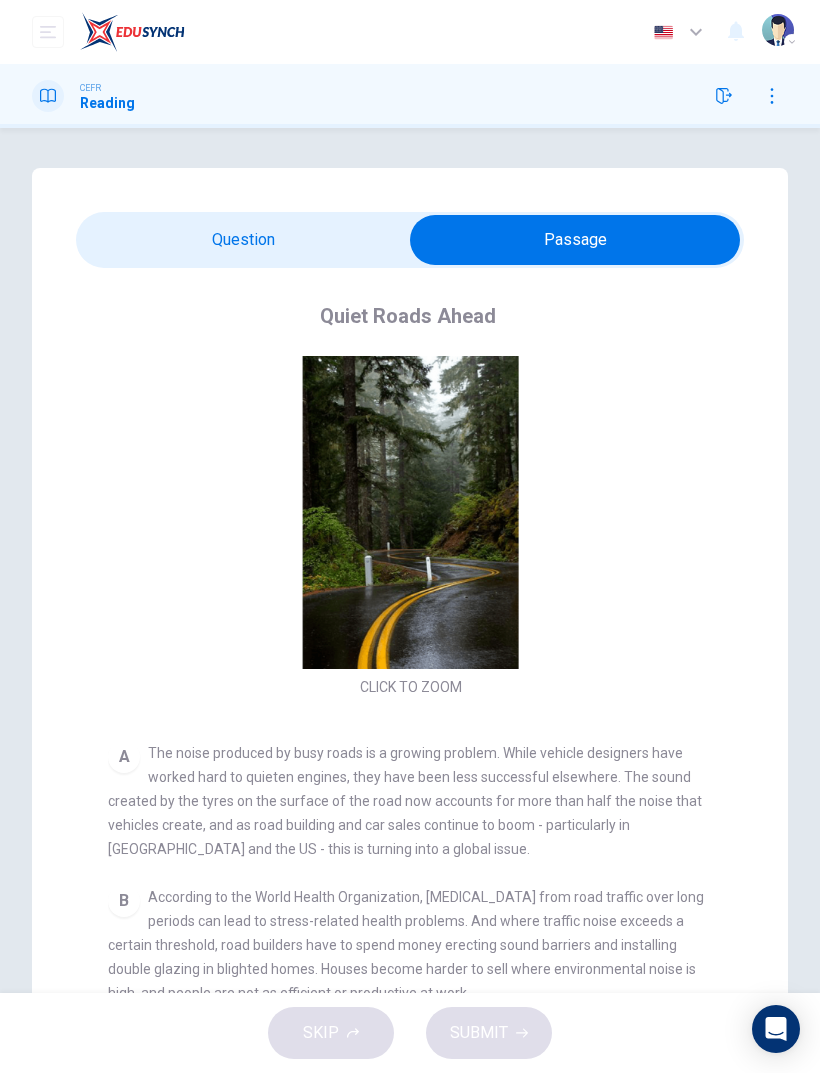 scroll, scrollTop: 0, scrollLeft: 0, axis: both 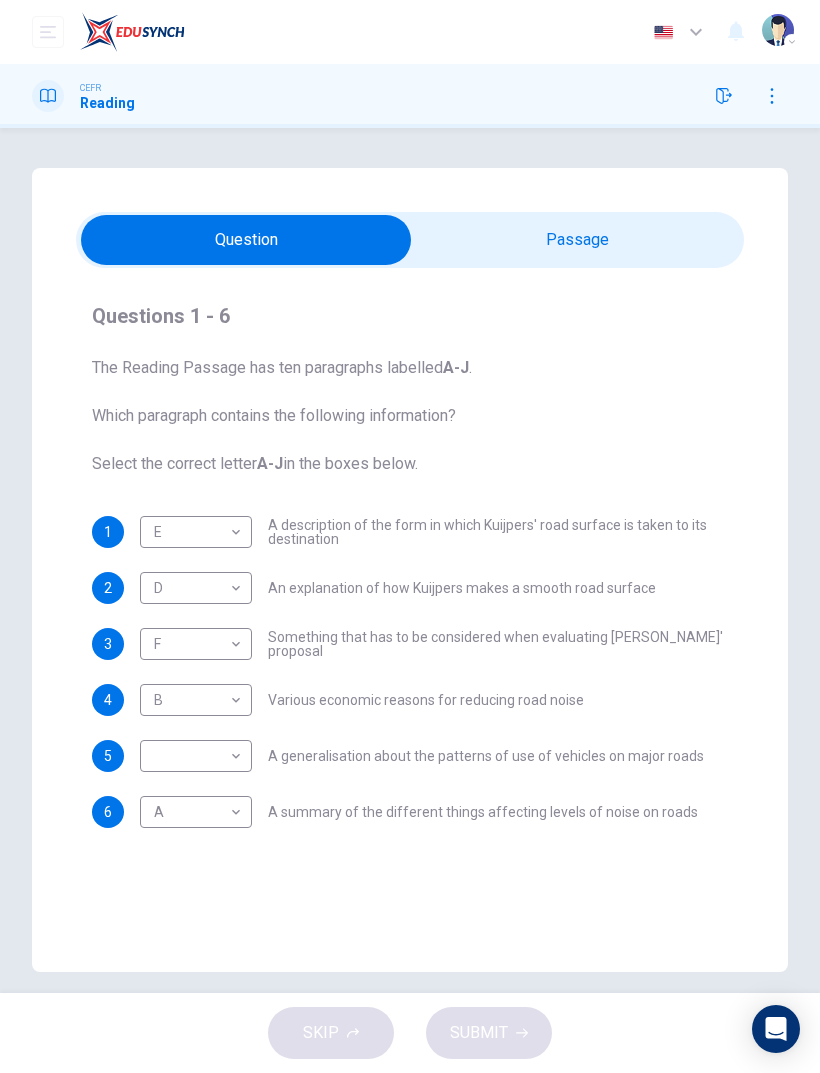 click on "Dashboard Practice Start a test Analysis English en ​ KHAIRUNNISA NABILA BINTI KHALID CEFR Reading Questions 1 - 6 The Reading Passage has ten paragraphs labelled   A-J .
Which paragraph contains the following information?
Select the correct letter   A-J  in the boxes below. 1 E E ​ A description of the form in which Kuijpers' road surface is taken to its destination 2 D D ​ An explanation of how Kuijpers makes a smooth road surface 3 F F ​ Something that has to be considered when evaluating Kuijpers' proposal 4 B B ​ Various economic reasons for reducing road noise 5 ​ ​ A generalisation about the patterns of use of vehicles on major roads 6 A A ​ A summary of the different things affecting levels of noise on roads Quiet Roads Ahead CLICK TO ZOOM Click to Zoom A B C D E F G H I J SKIP SUBMIT EduSynch - Online Language Proficiency Testing
Dashboard Practice Start a test Analysis Notifications © Copyright  2025 Audio Timer 00:05:05 END SESSION" at bounding box center [410, 536] 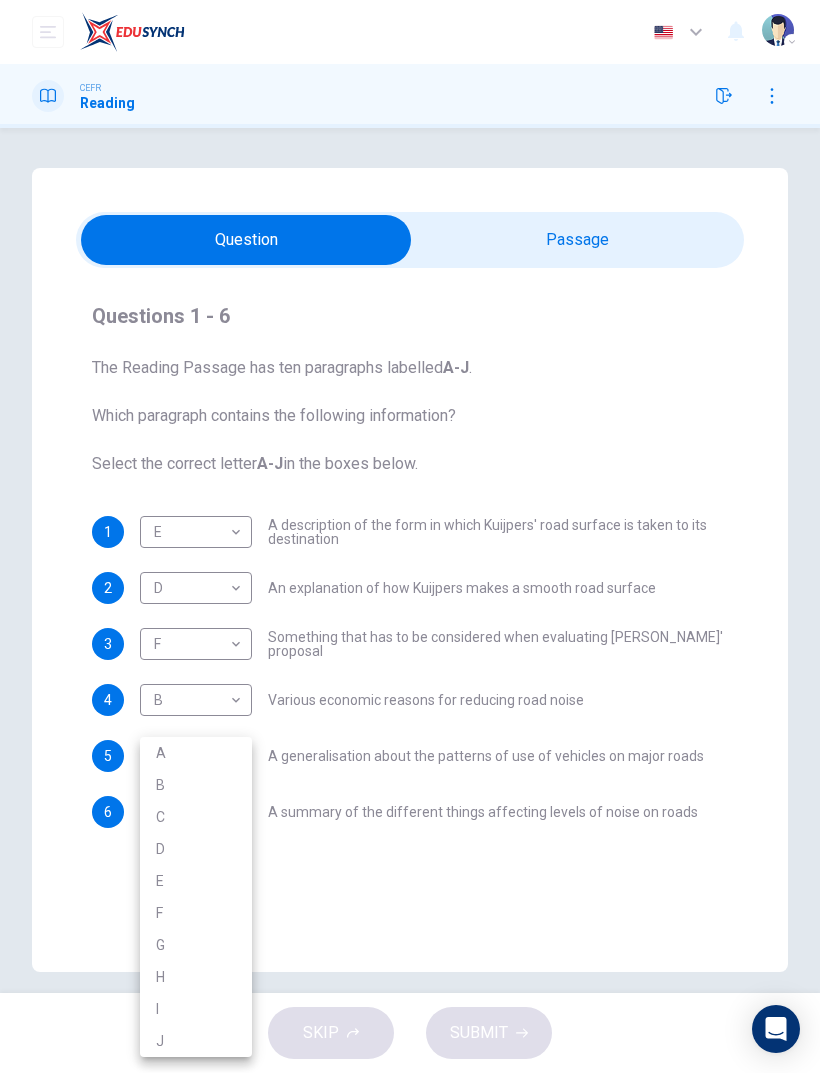 click on "I" at bounding box center [196, 1009] 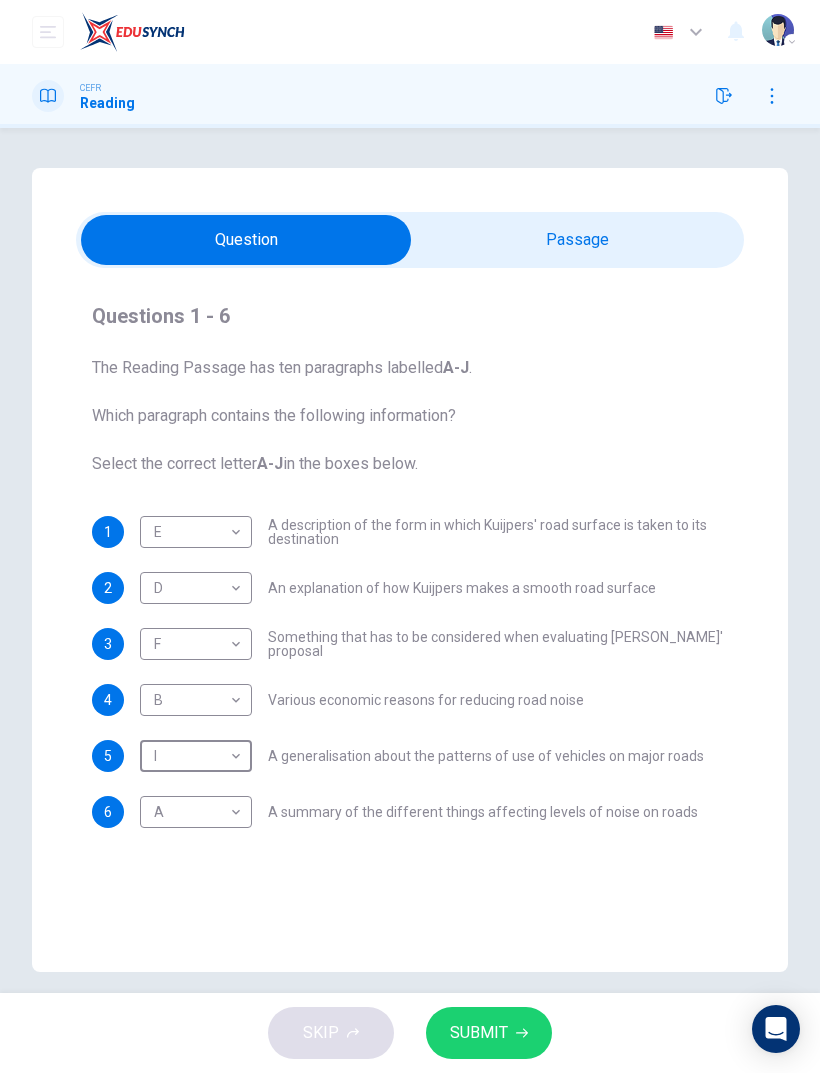 click on "SUBMIT" at bounding box center [479, 1033] 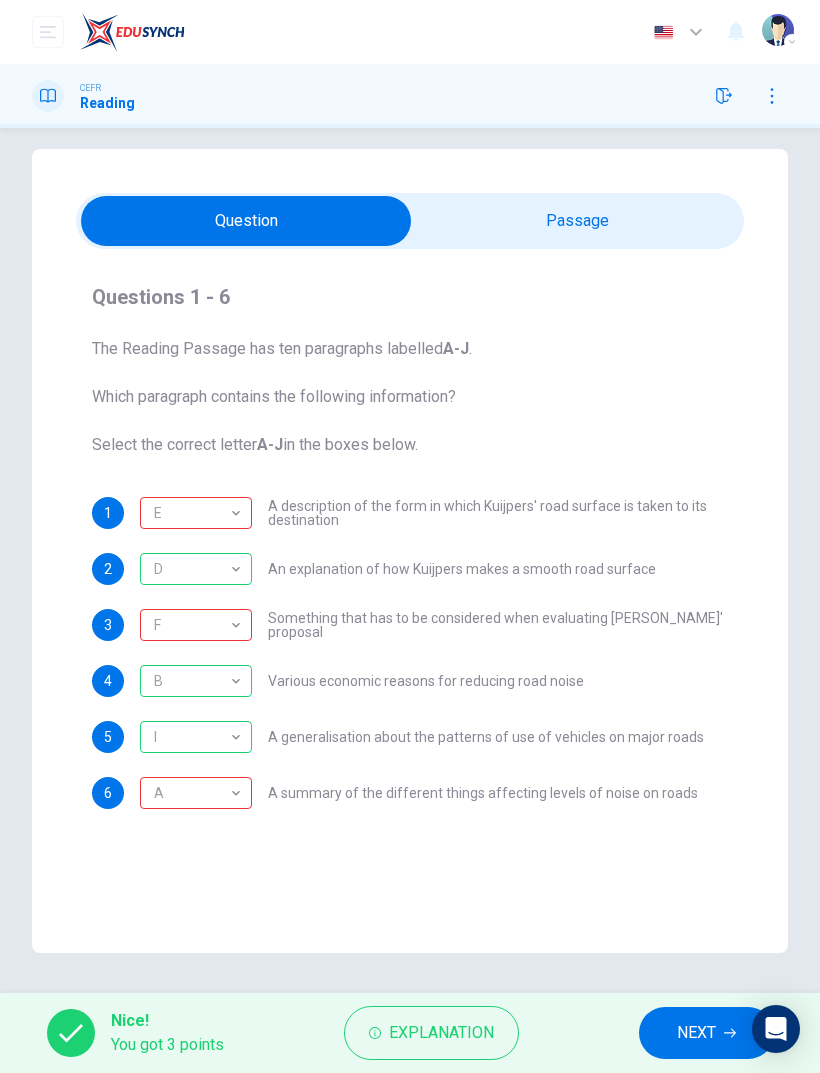 scroll, scrollTop: 19, scrollLeft: 0, axis: vertical 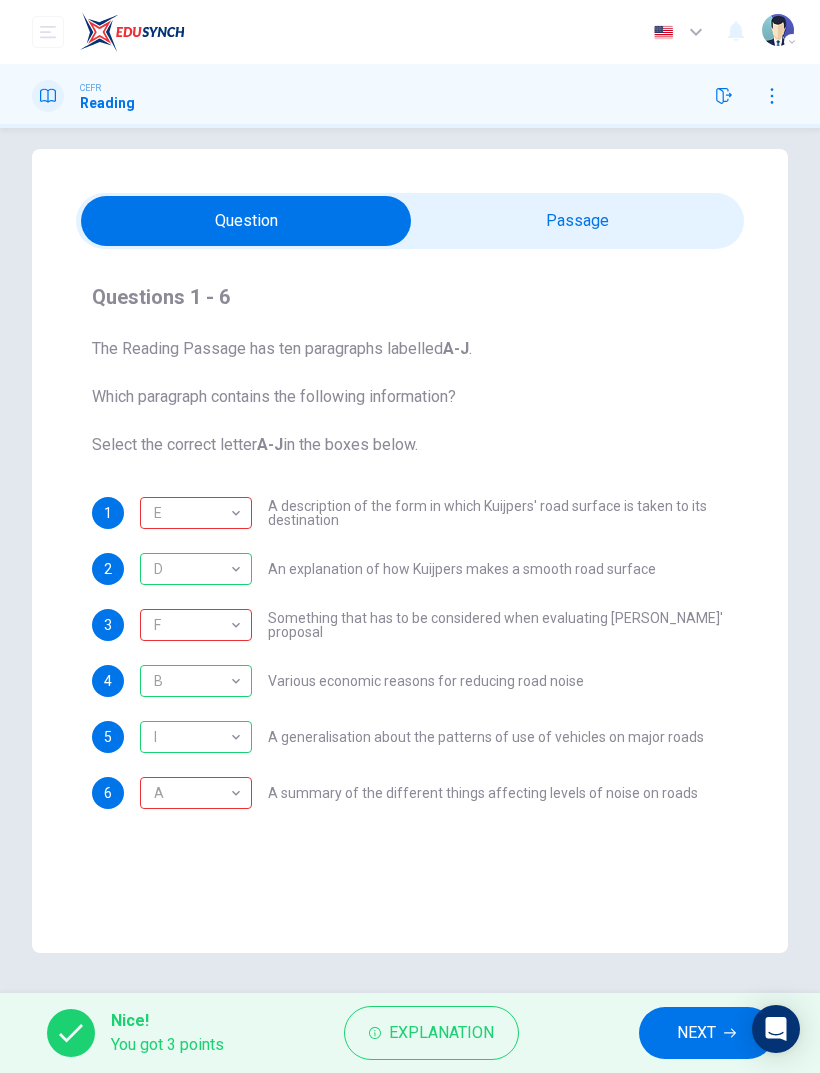 click on "Explanation" at bounding box center [441, 1033] 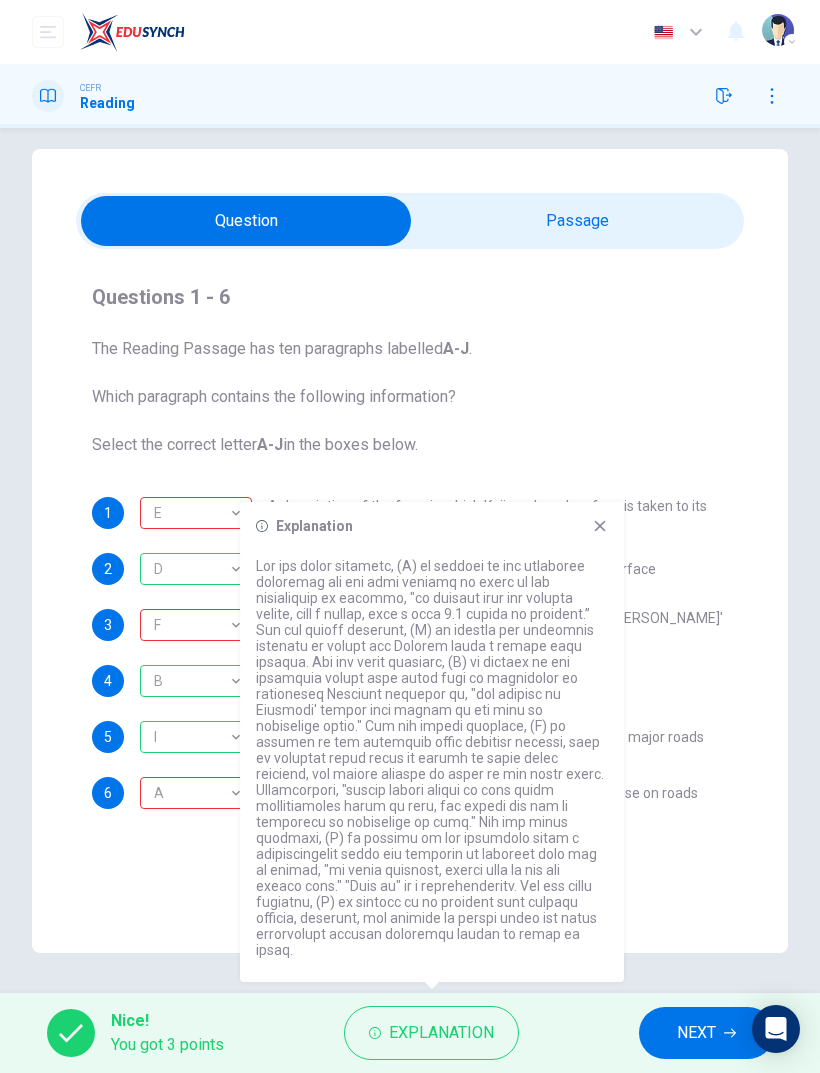 click 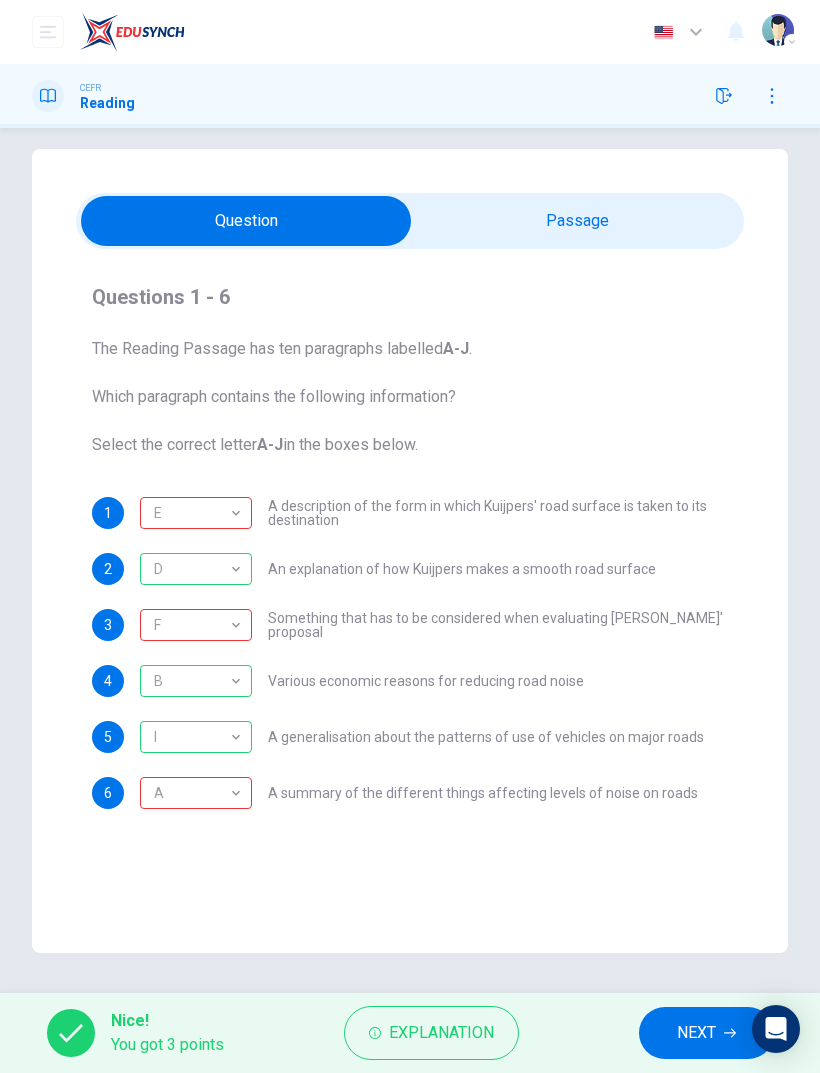 click on "The Reading Passage has ten paragraphs labelled   A-J .
Which paragraph contains the following information?
Select the correct letter   A-J  in the boxes below." at bounding box center (410, 397) 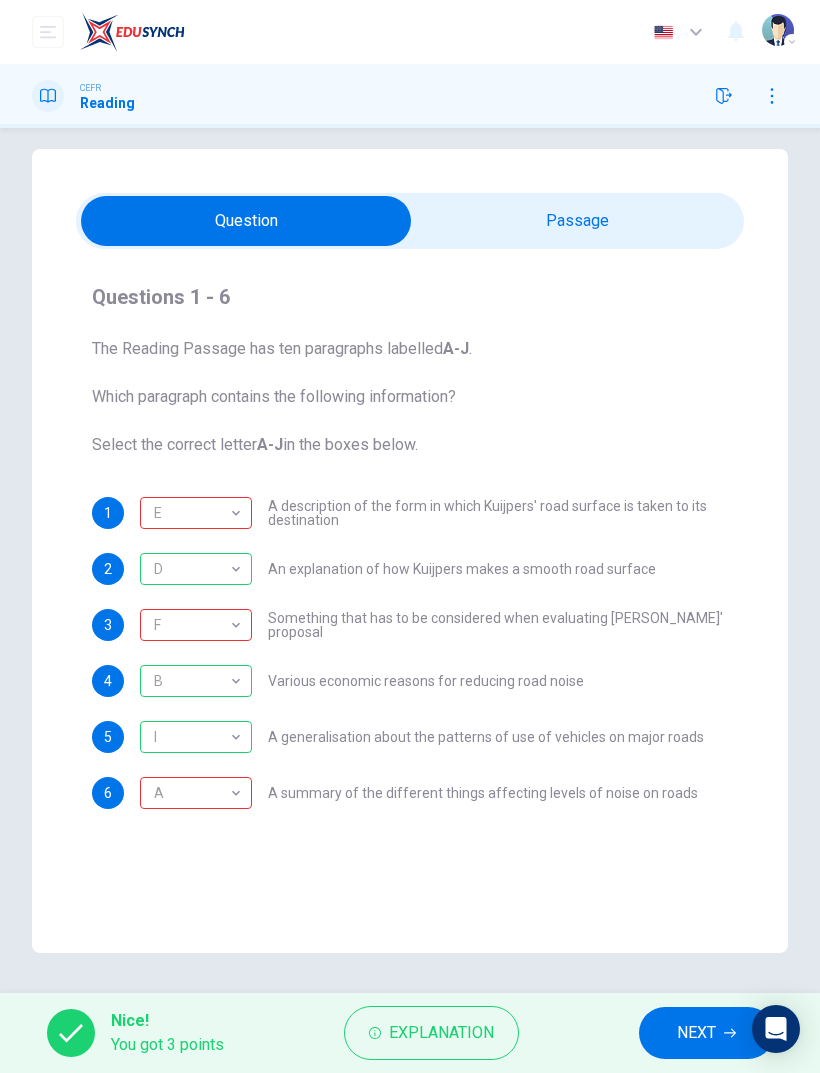 click on "NEXT" at bounding box center [696, 1033] 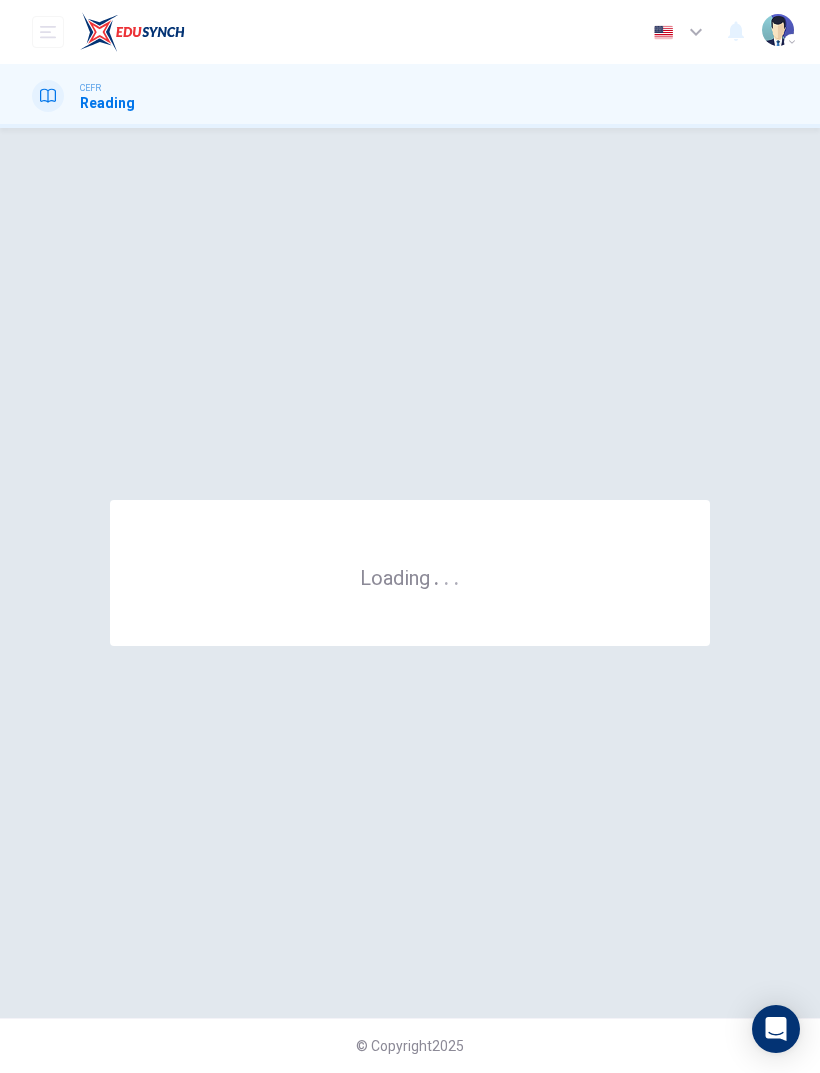 scroll, scrollTop: 0, scrollLeft: 0, axis: both 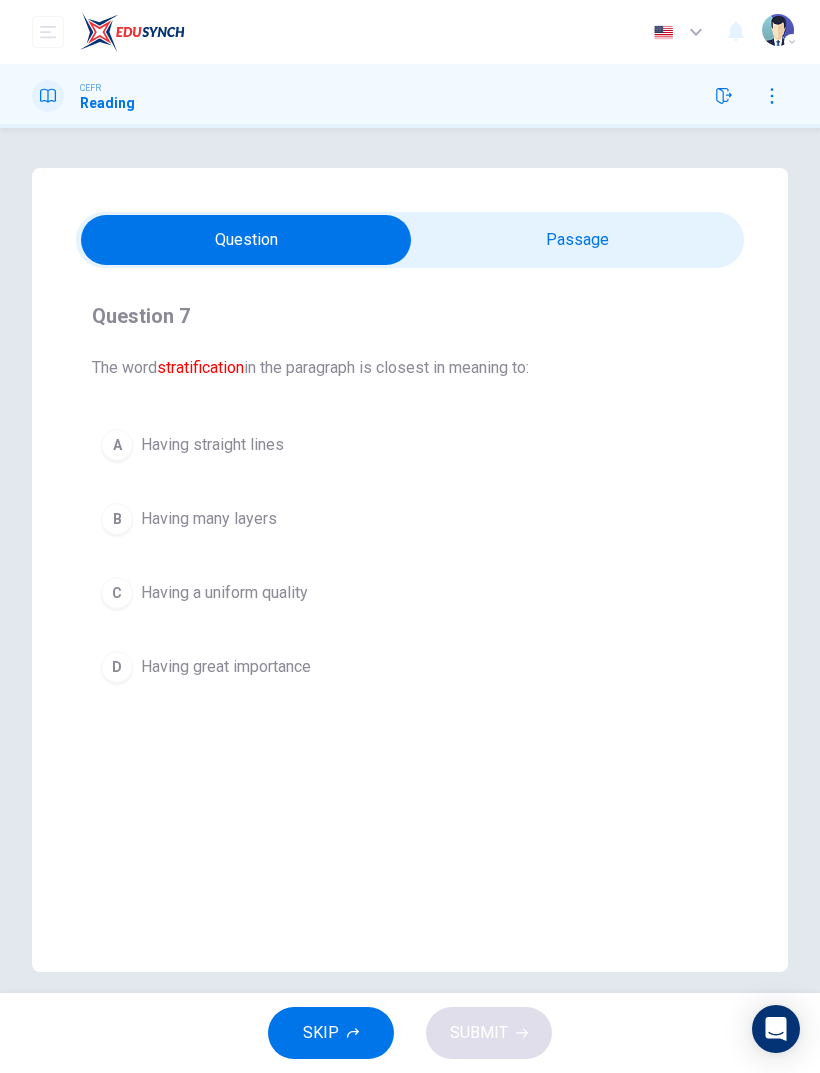 click at bounding box center (246, 240) 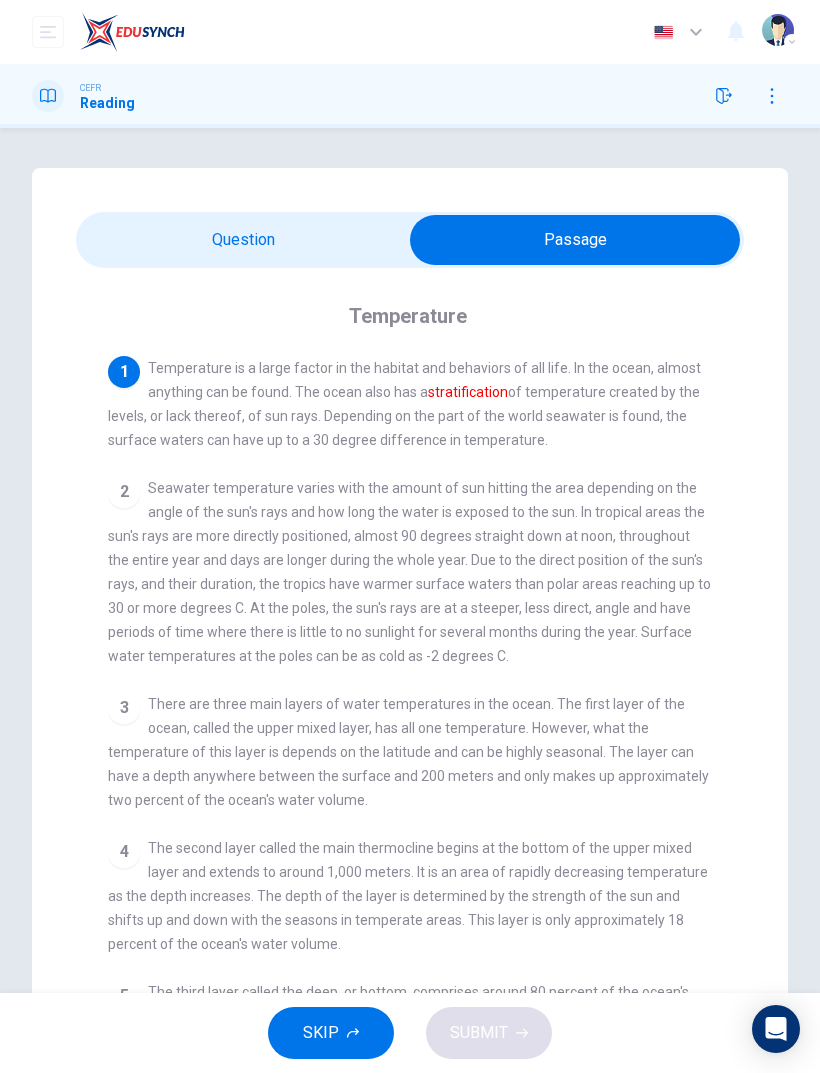 click at bounding box center [575, 240] 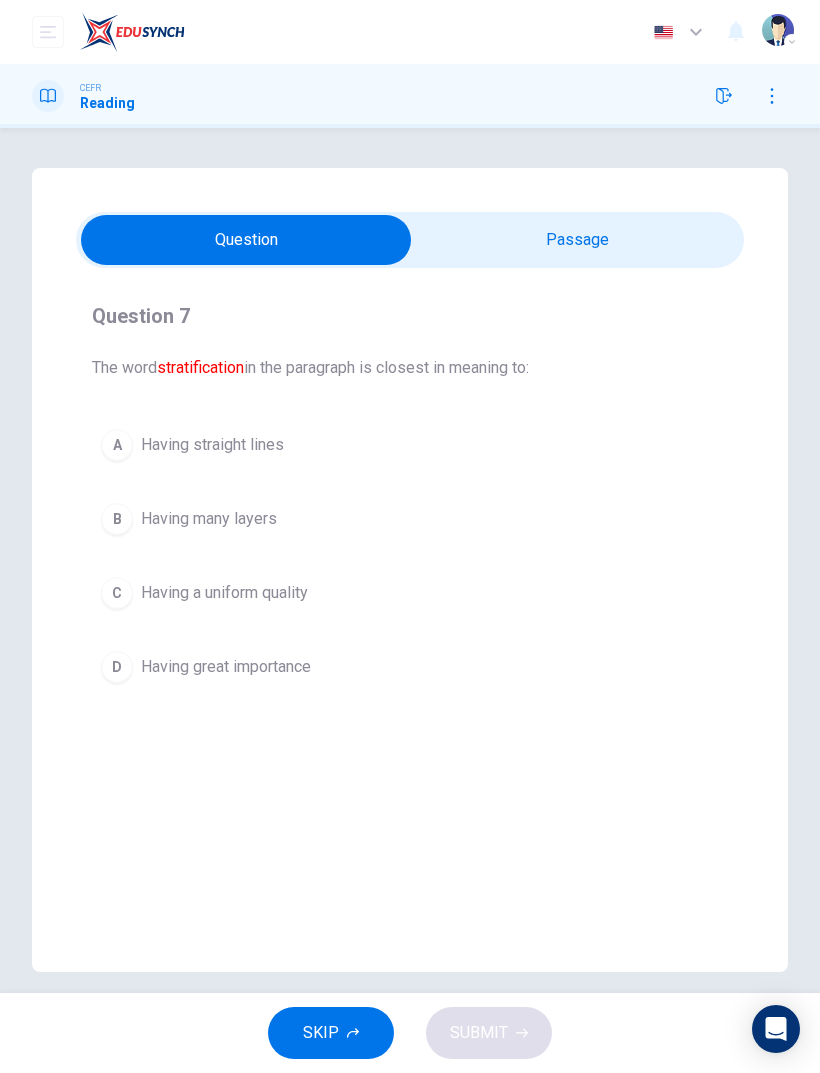 click on "B" at bounding box center (117, 519) 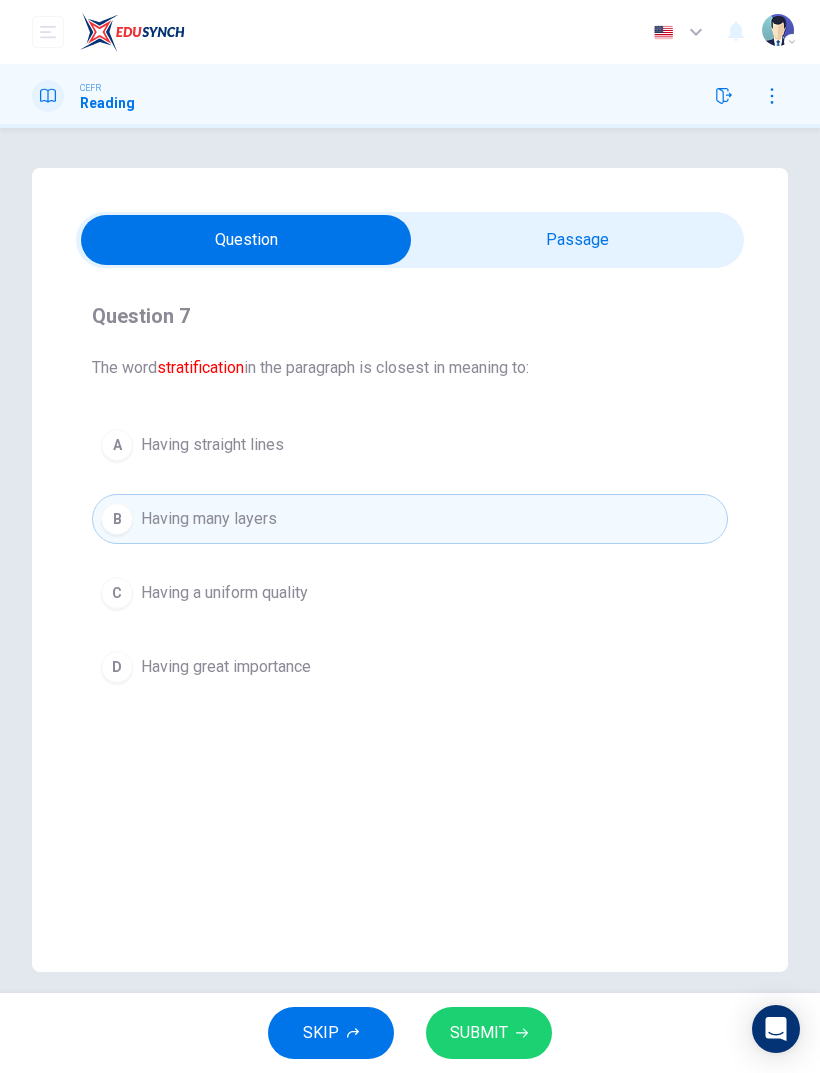 click on "SUBMIT" at bounding box center (479, 1033) 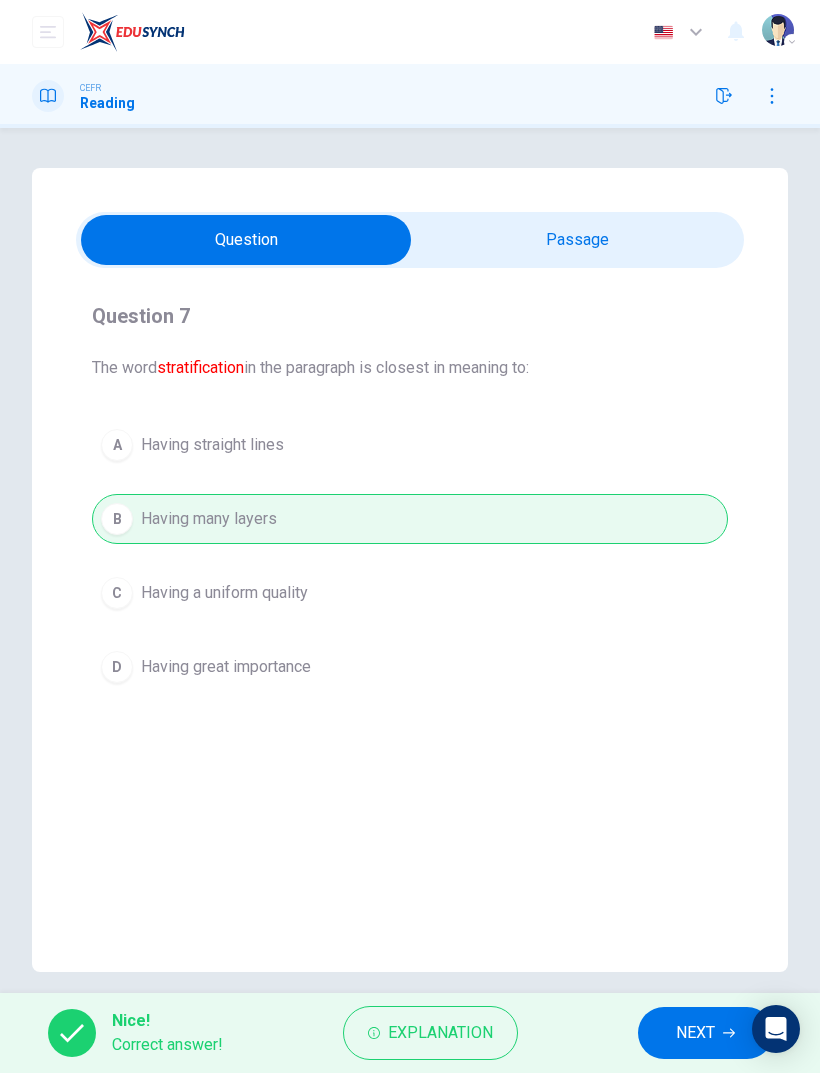 click on "NEXT" at bounding box center (695, 1033) 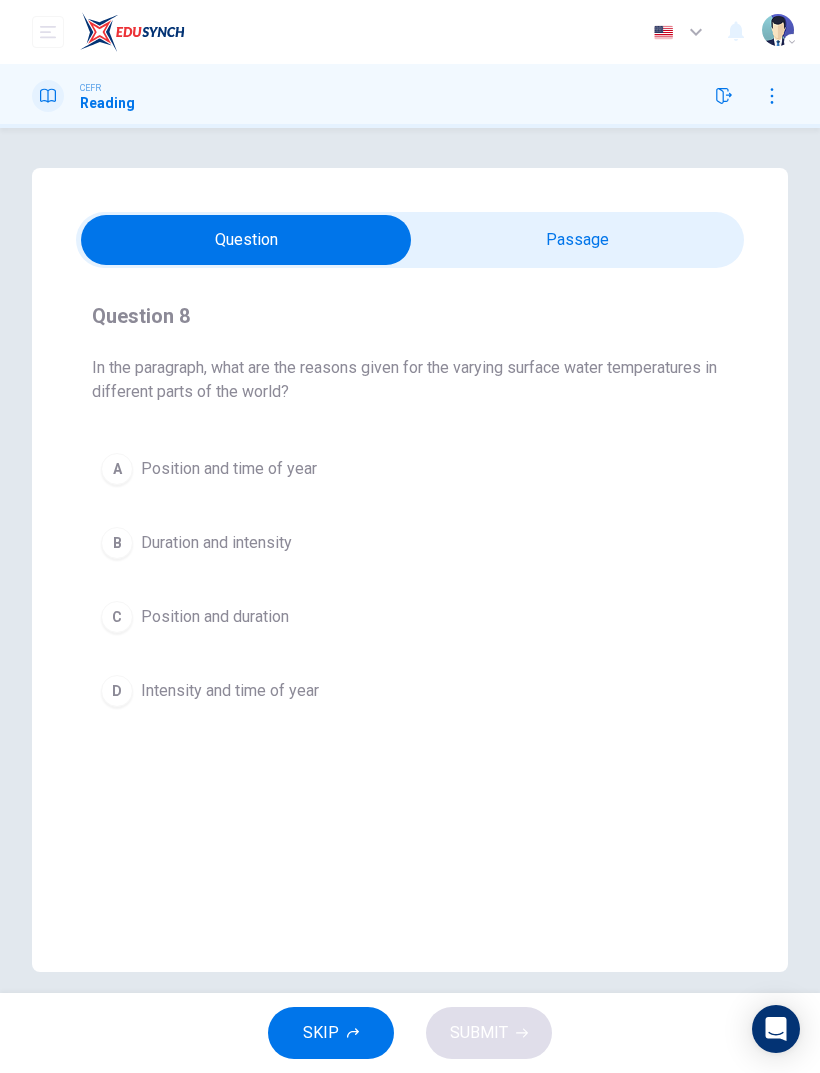 click at bounding box center [246, 240] 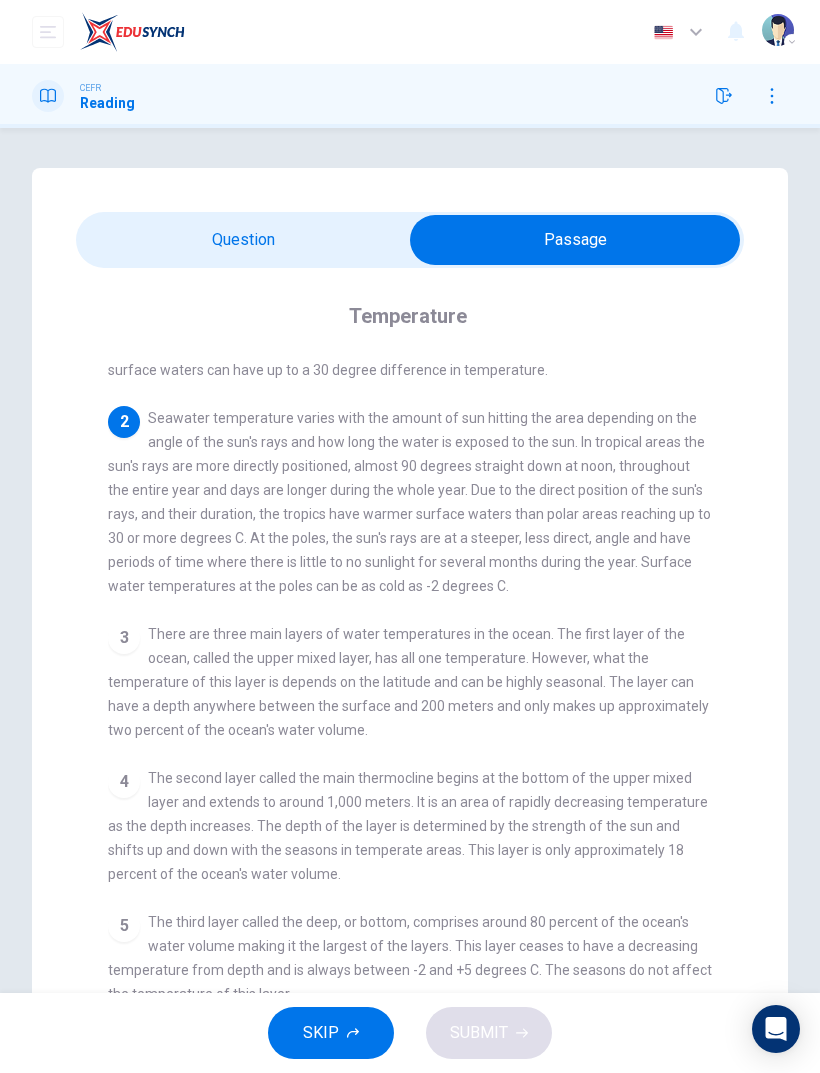 scroll, scrollTop: 77, scrollLeft: 0, axis: vertical 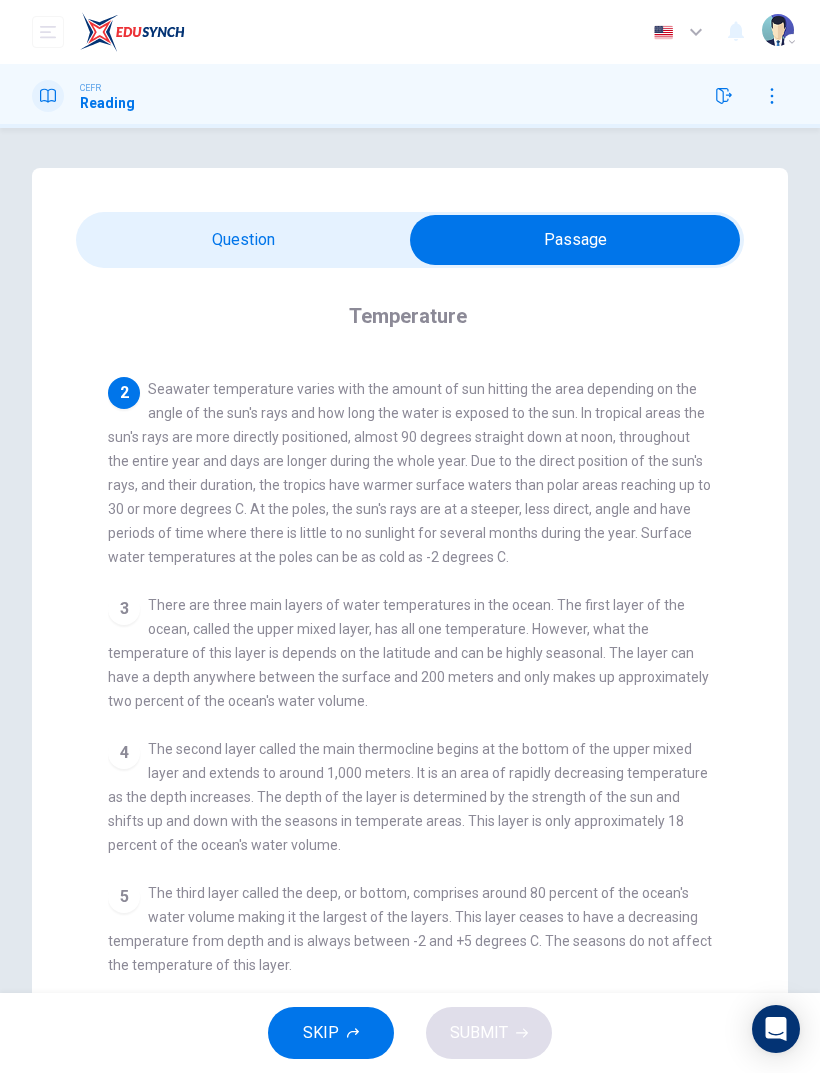 click on "1 Temperature is a large factor in the habitat and behaviors of all life. In the ocean, almost anything can be found. The ocean also has a stratification of temperature created by the levels, or lack thereof, of sun rays. Depending on the part of the world seawater is found, the surface waters can have up to a 30 degree difference in temperature. 2 3 There are three main layers of water temperatures in the ocean. The first layer of the ocean, called the upper mixed layer, has all one temperature. However, what the temperature of this layer is depends on the latitude and can be highly seasonal. The layer can have a depth anywhere between the surface and 200 meters and only makes up approximately two percent of the ocean's water volume. 4 5 6 7" at bounding box center (423, 714) 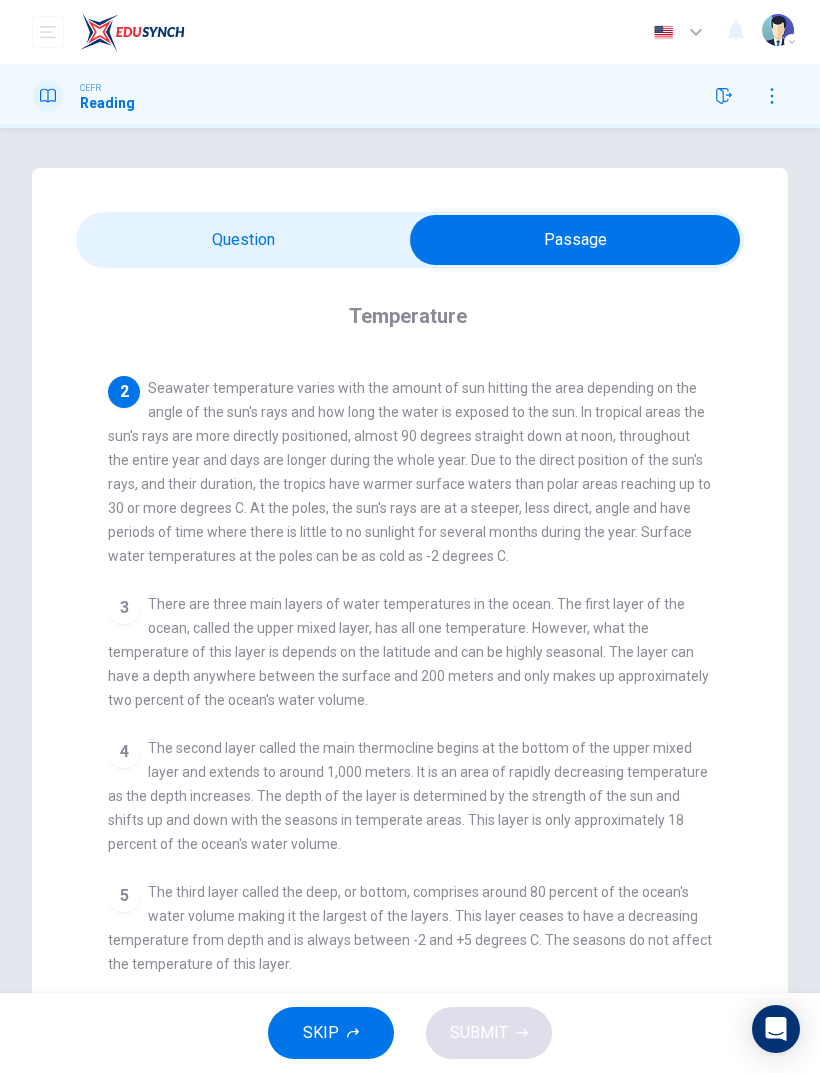 click at bounding box center (575, 240) 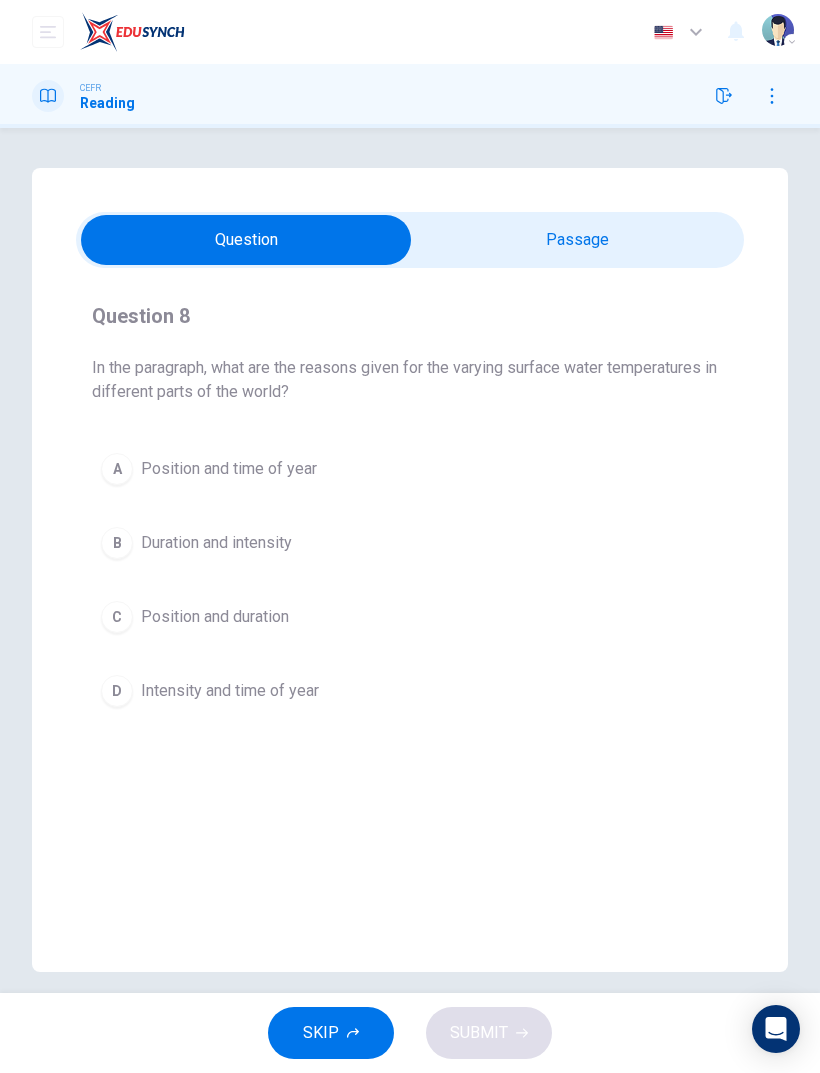 click on "B Duration and intensity" at bounding box center (410, 543) 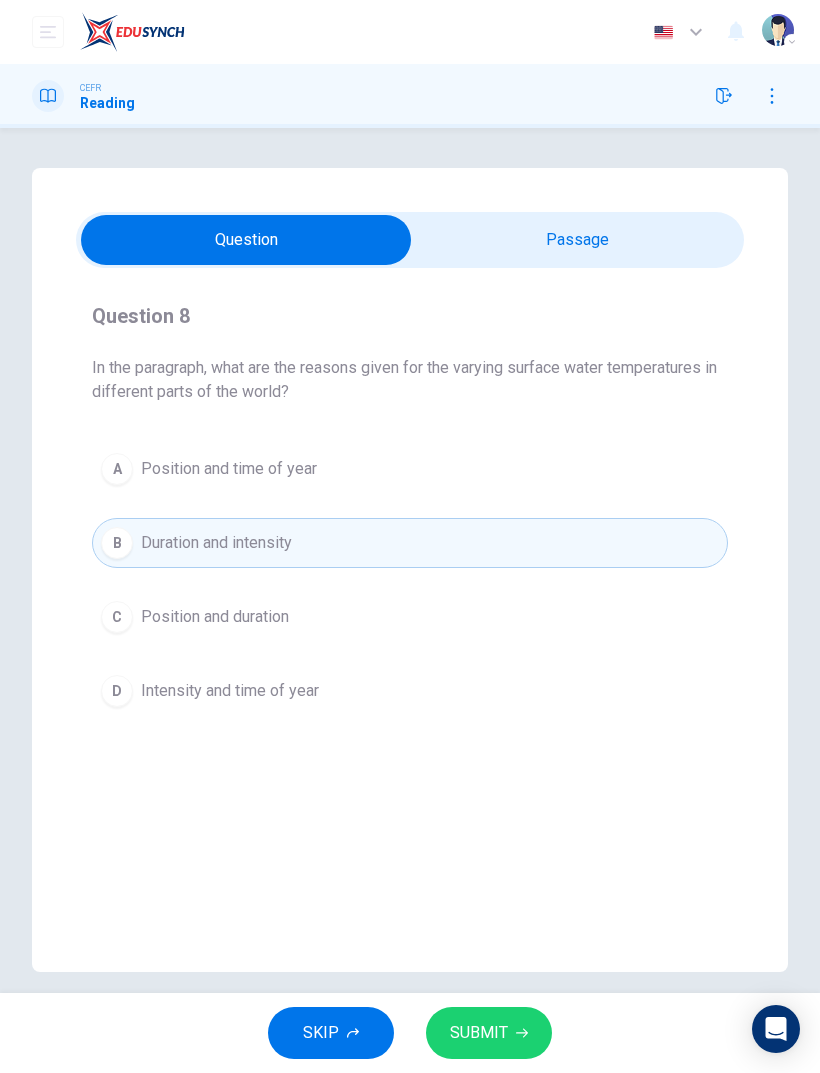 click at bounding box center (246, 240) 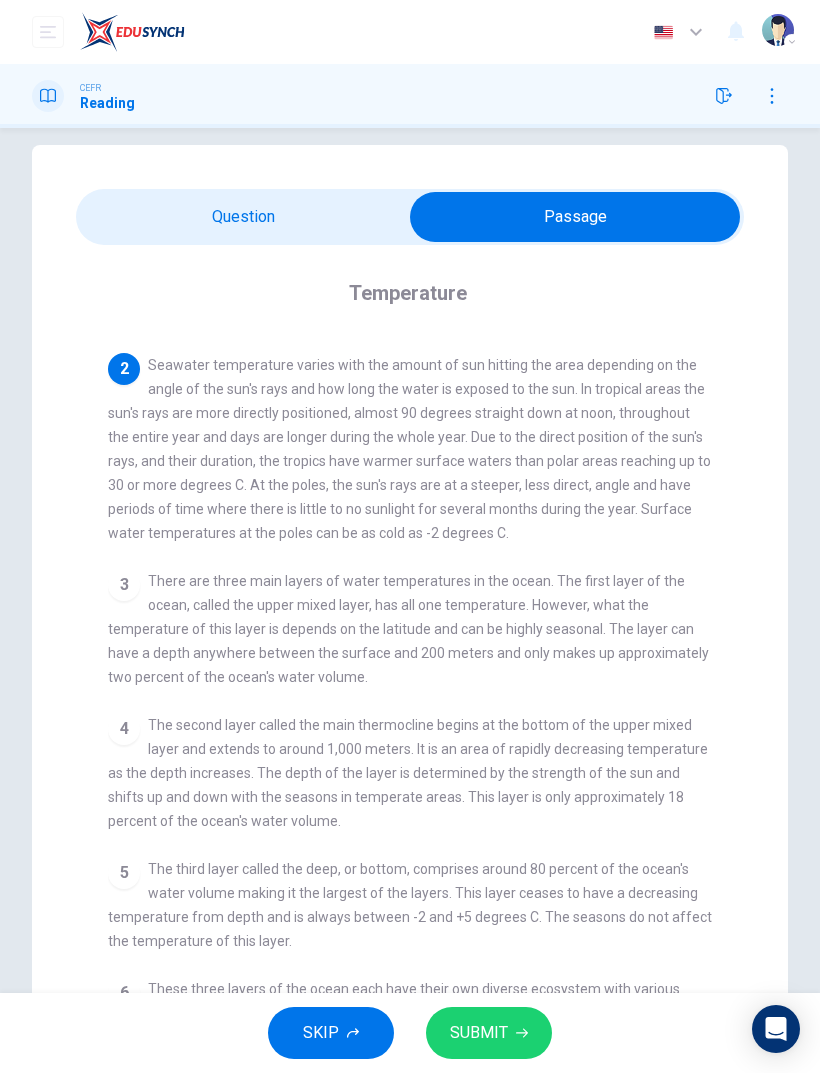 scroll, scrollTop: 24, scrollLeft: 0, axis: vertical 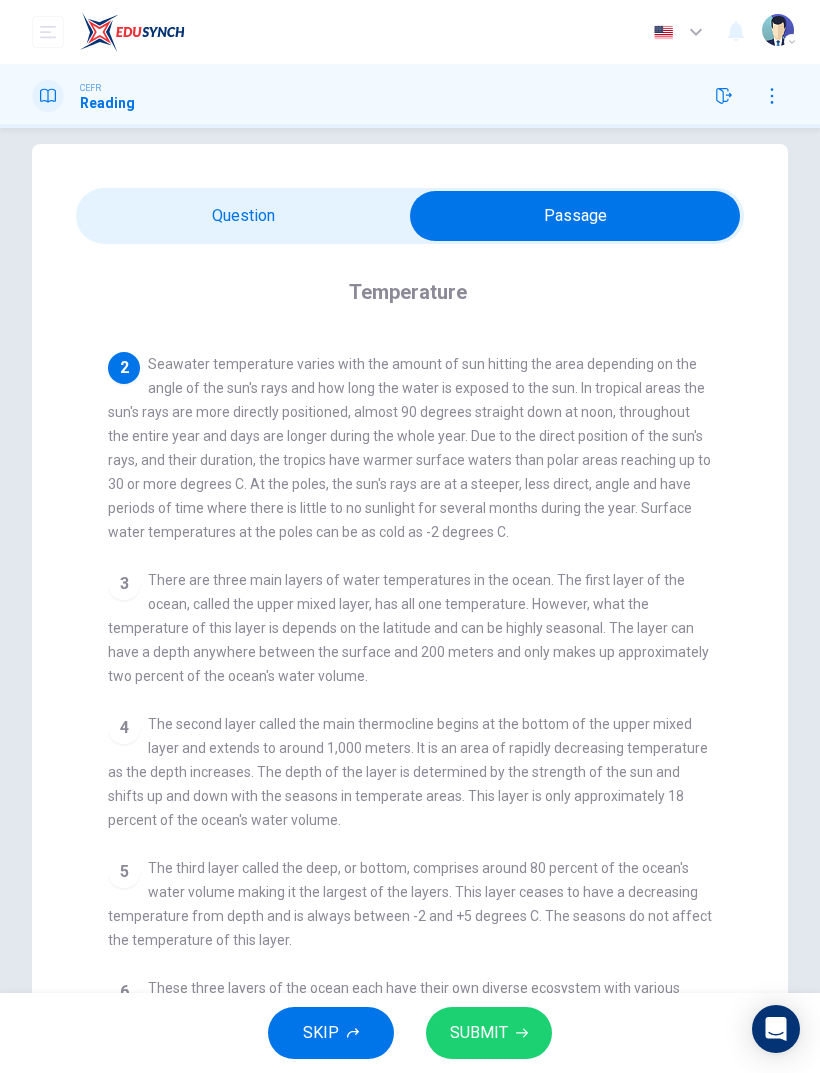 click at bounding box center [575, 216] 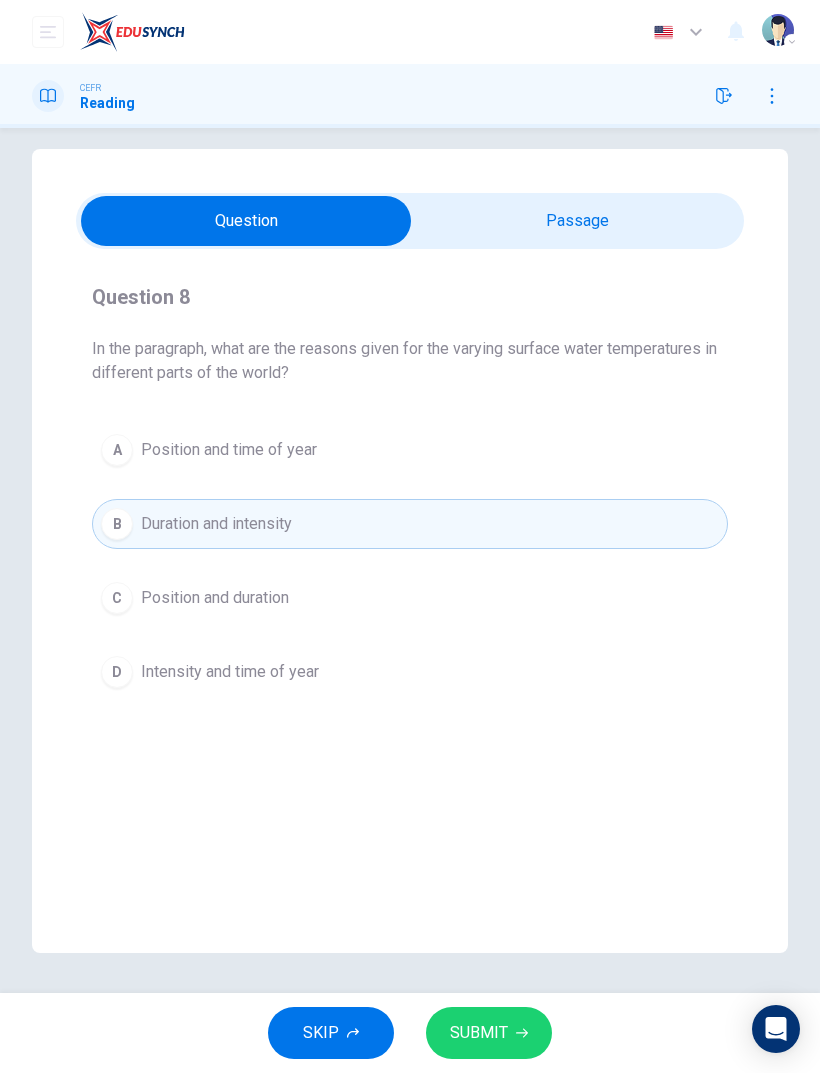 scroll, scrollTop: 19, scrollLeft: 0, axis: vertical 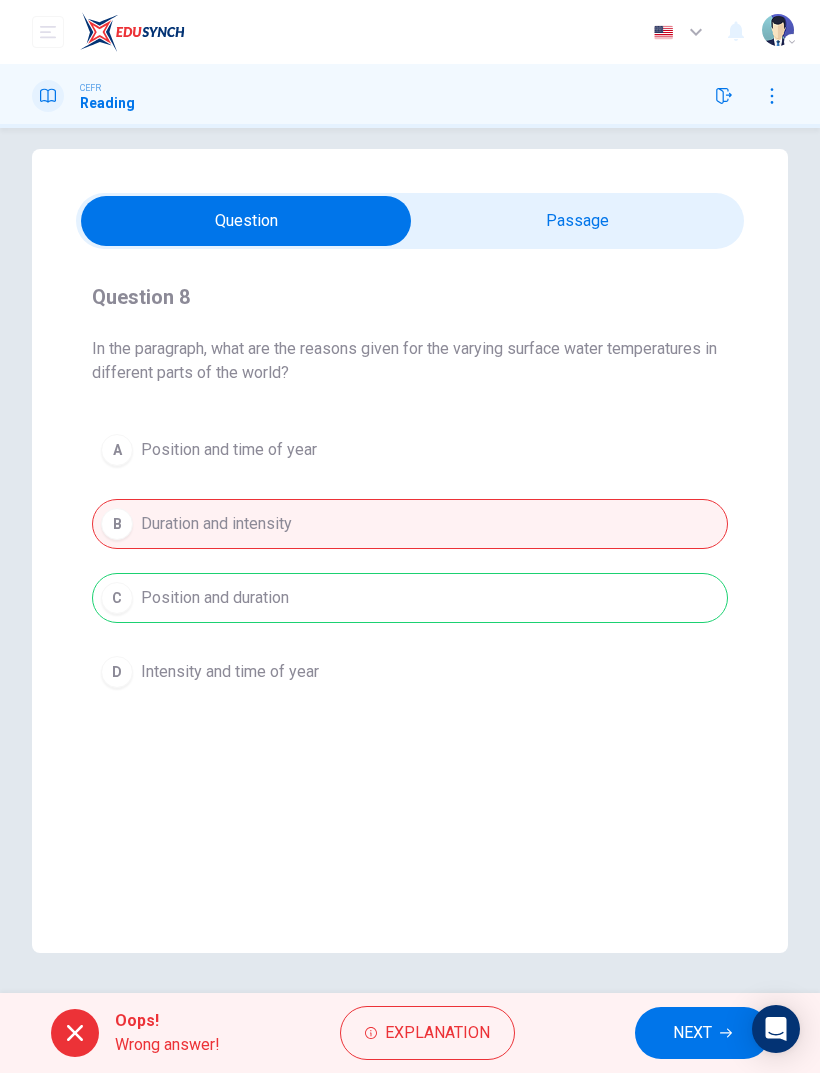 click on "NEXT" at bounding box center (692, 1033) 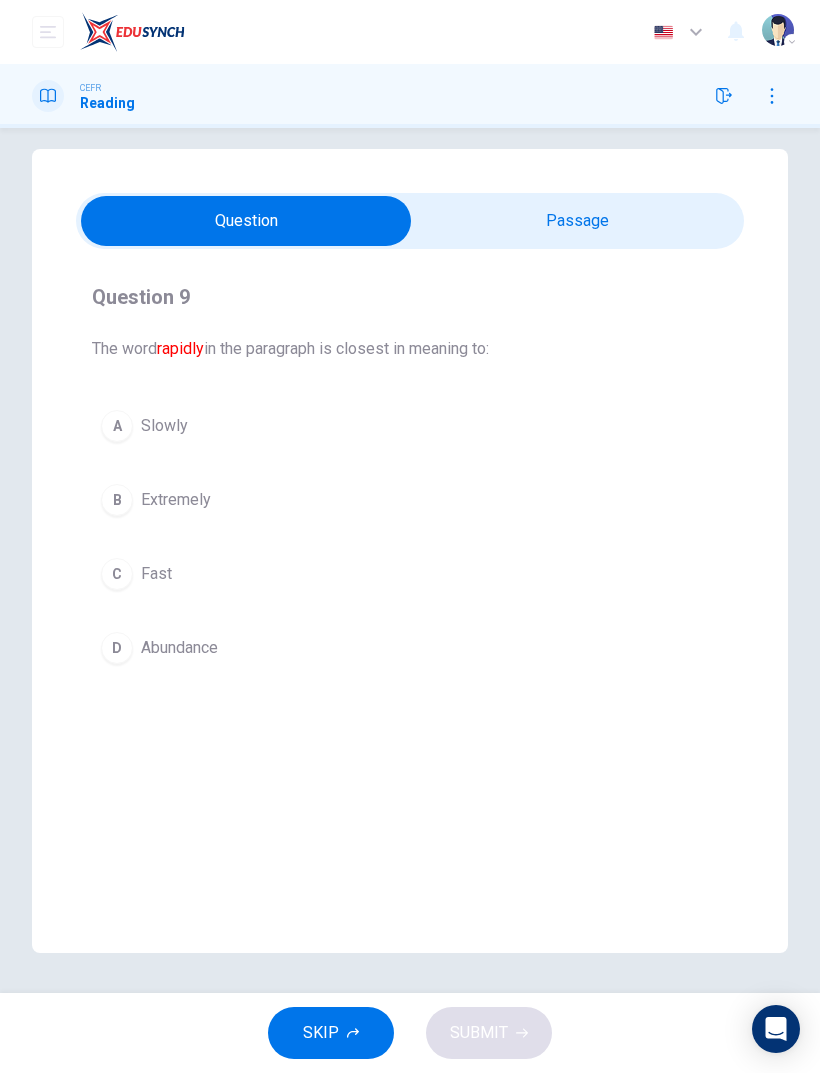 click at bounding box center (246, 221) 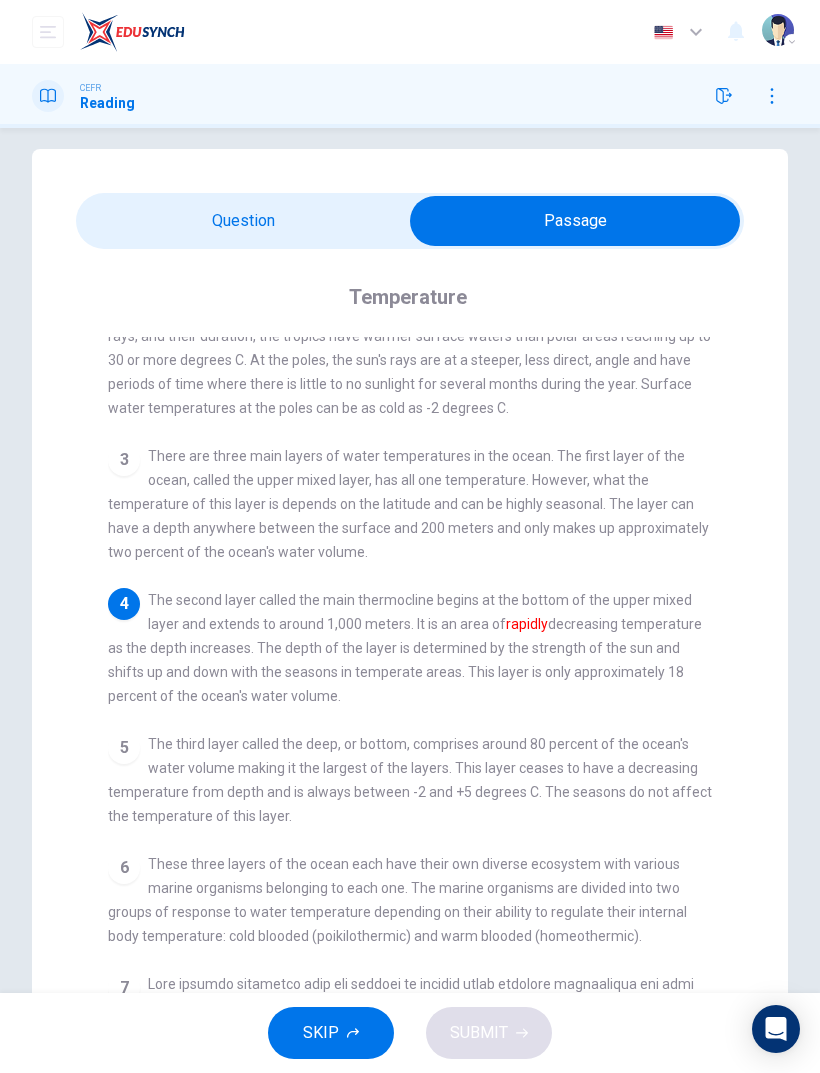 scroll, scrollTop: 239, scrollLeft: 0, axis: vertical 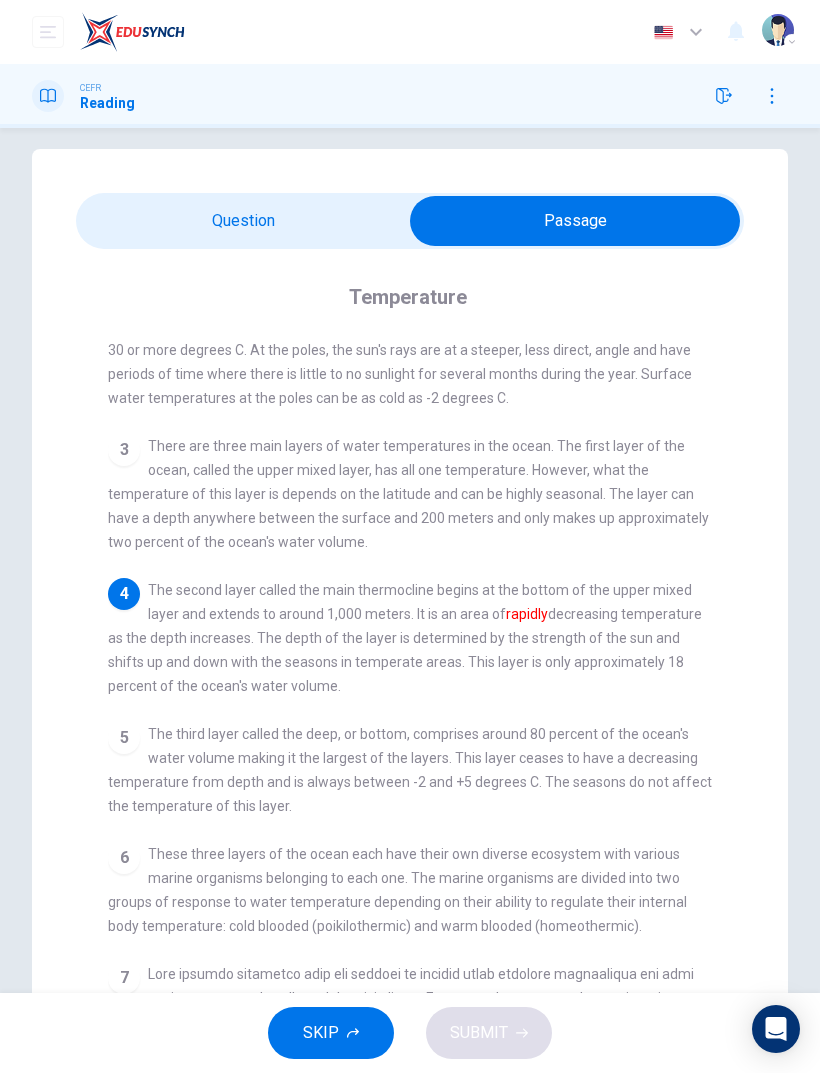 click at bounding box center [575, 221] 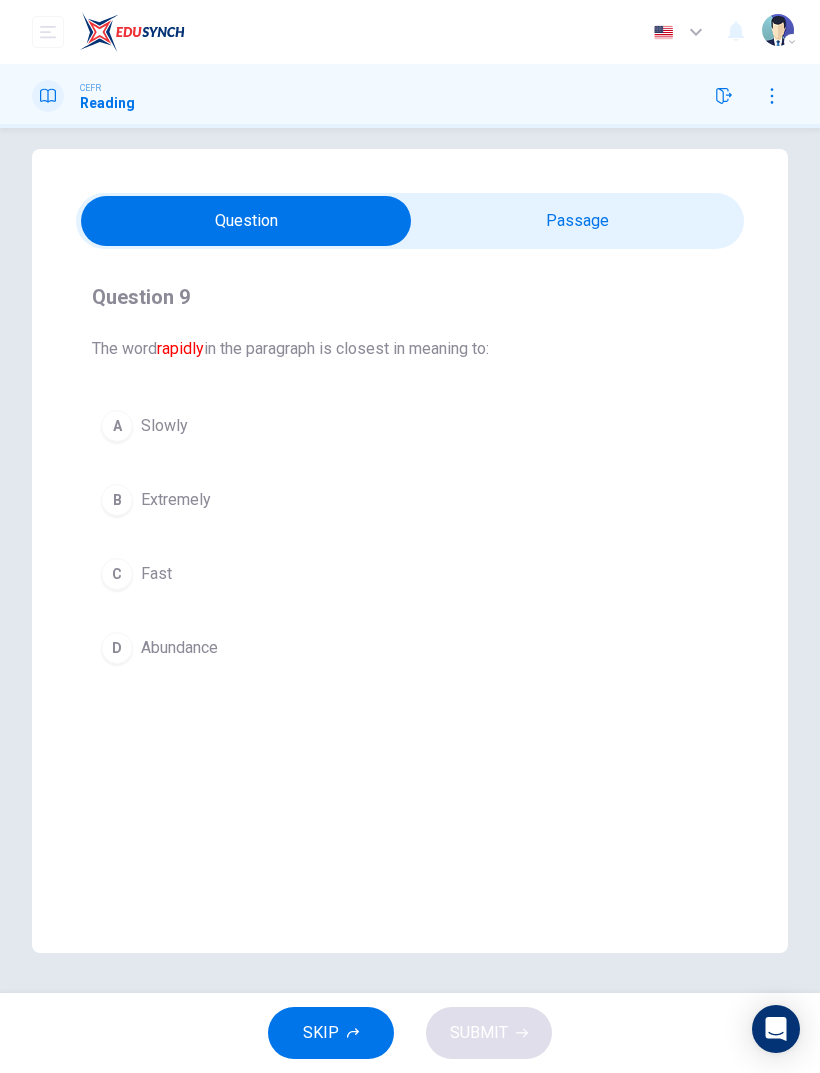 click at bounding box center [246, 221] 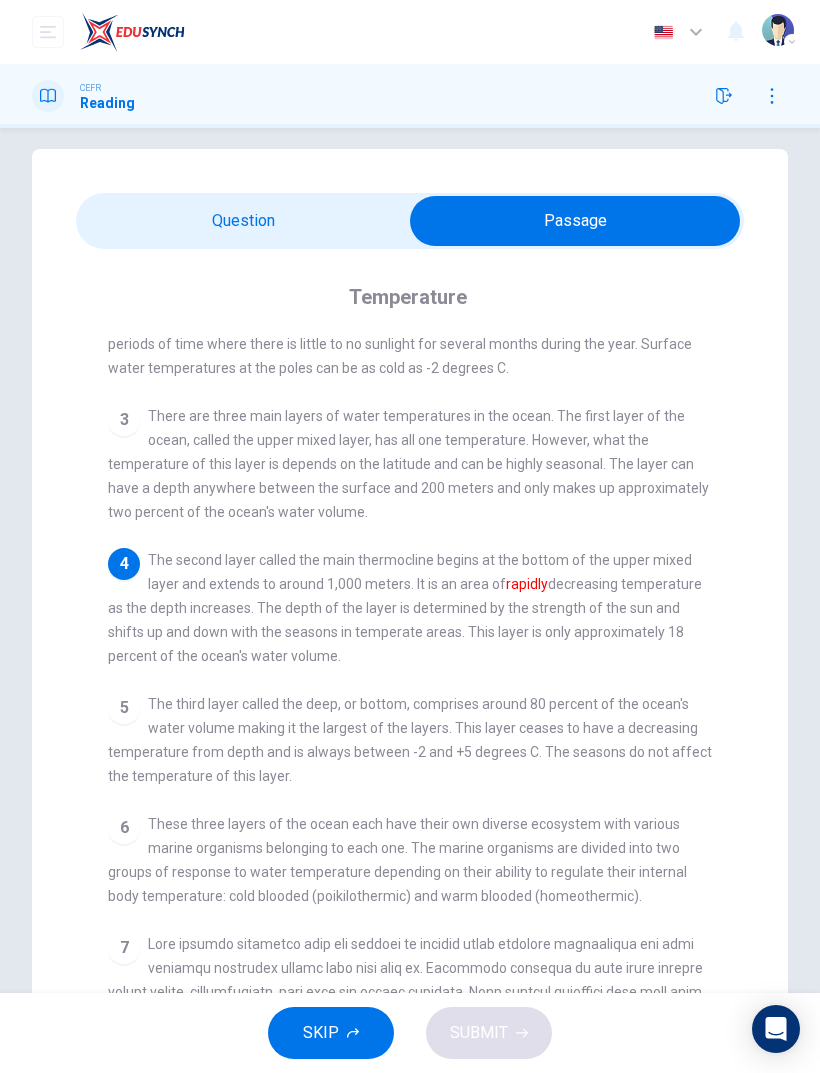 scroll, scrollTop: 270, scrollLeft: 0, axis: vertical 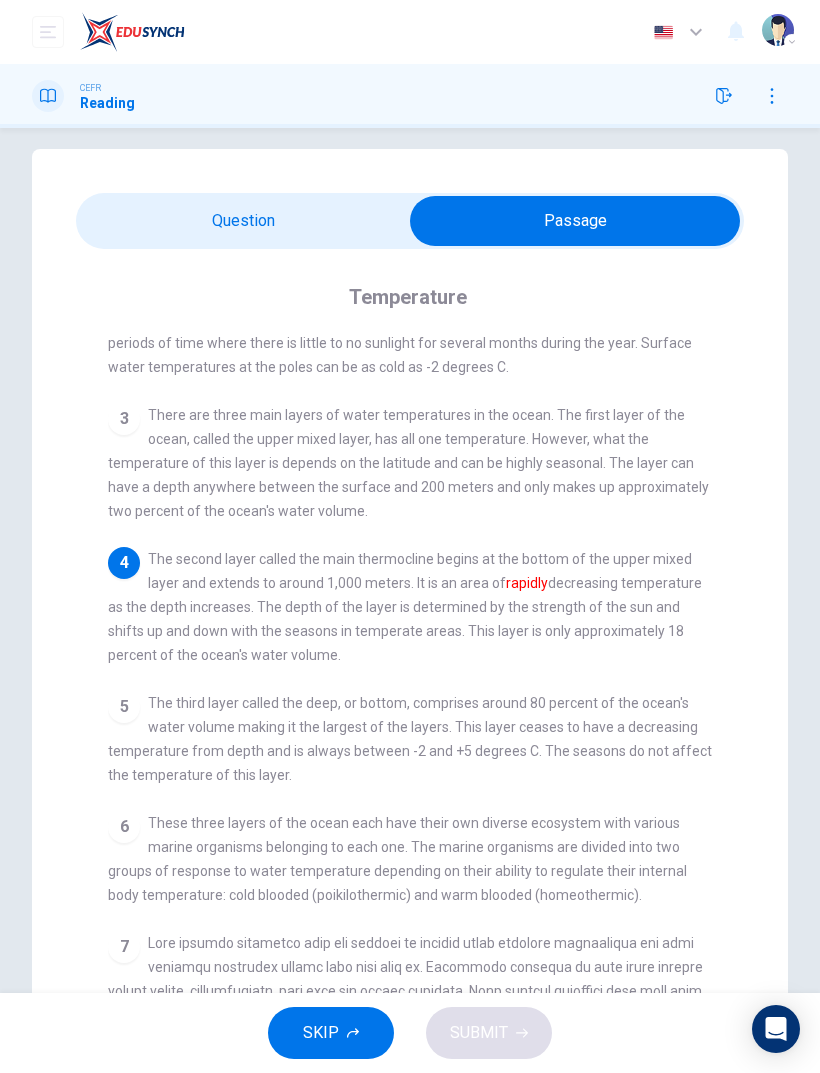click at bounding box center (575, 221) 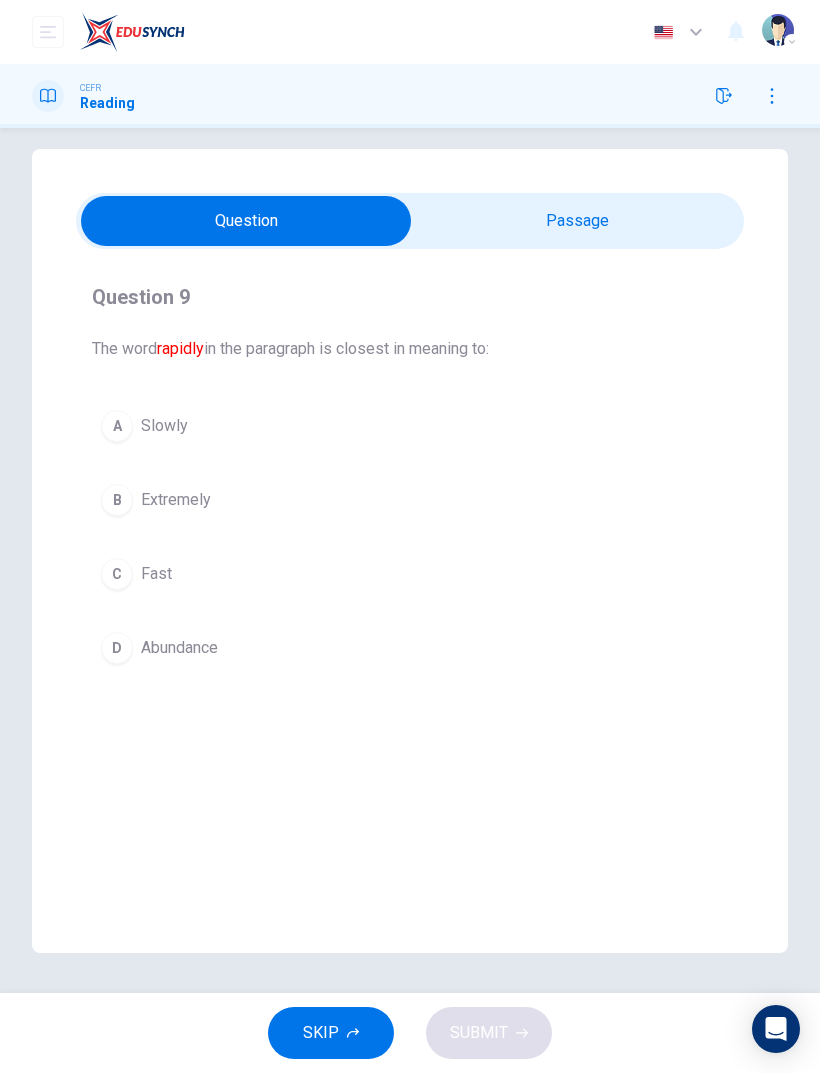 click at bounding box center (246, 221) 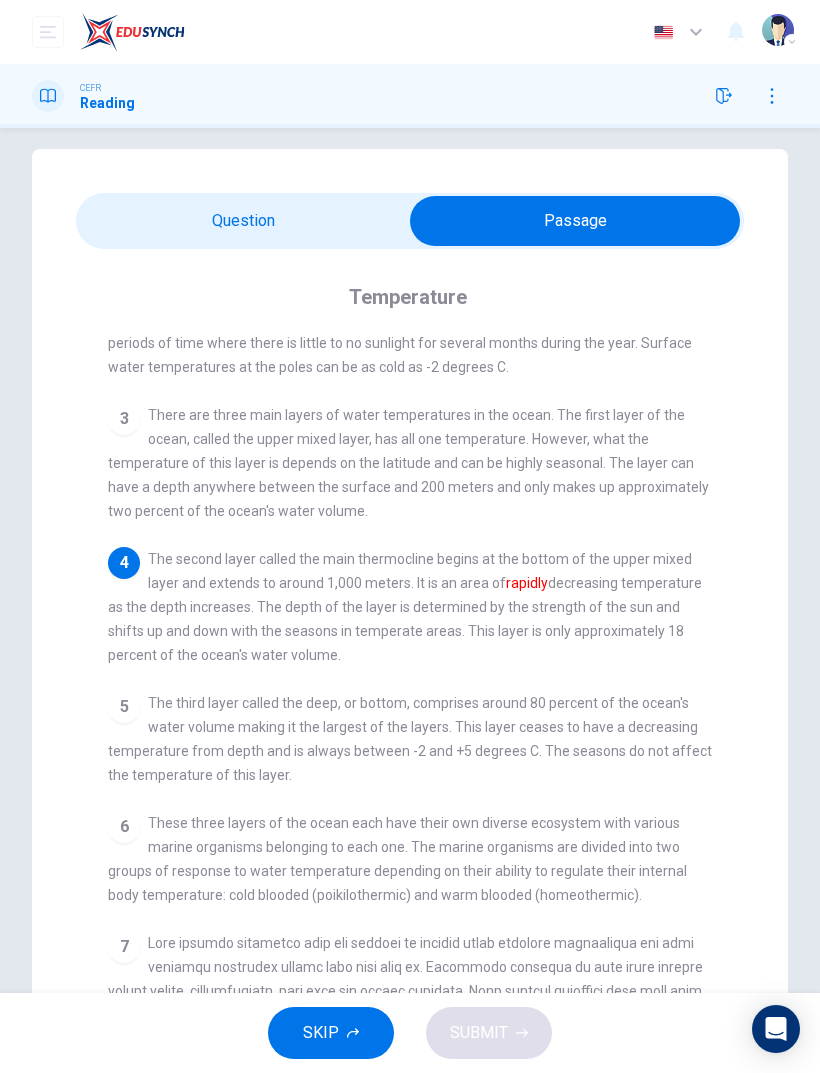 scroll, scrollTop: 59, scrollLeft: 0, axis: vertical 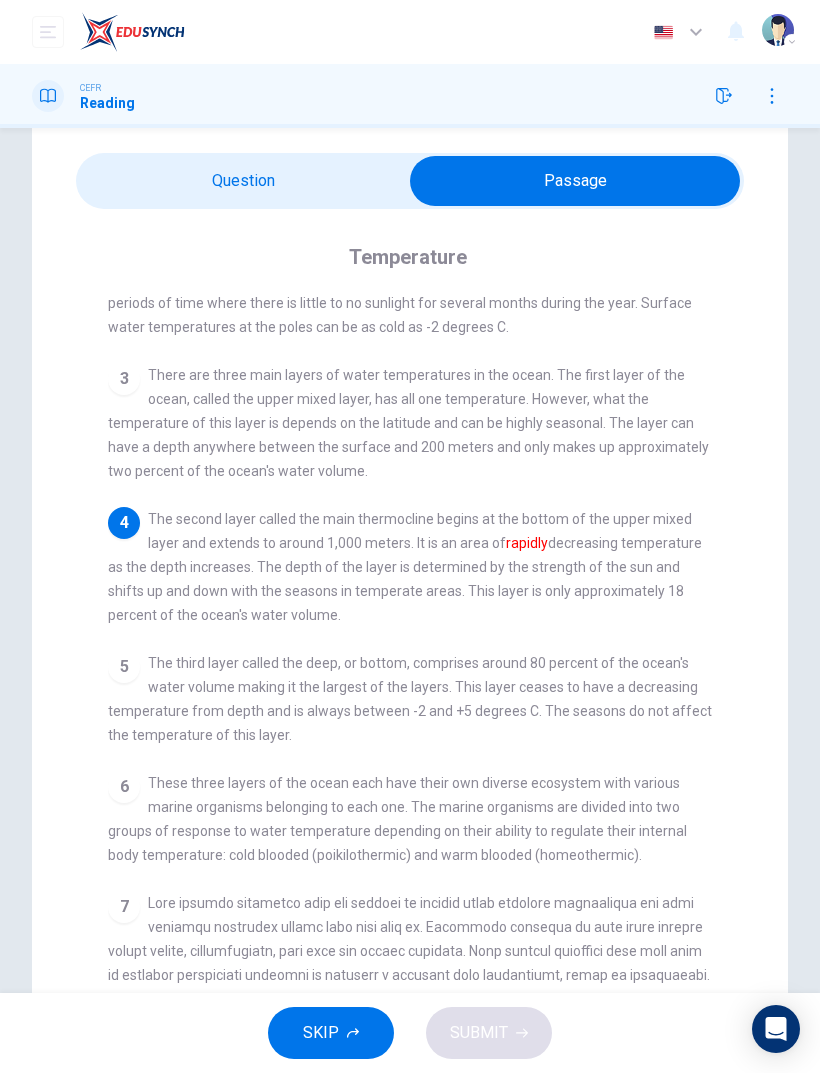 click at bounding box center [575, 181] 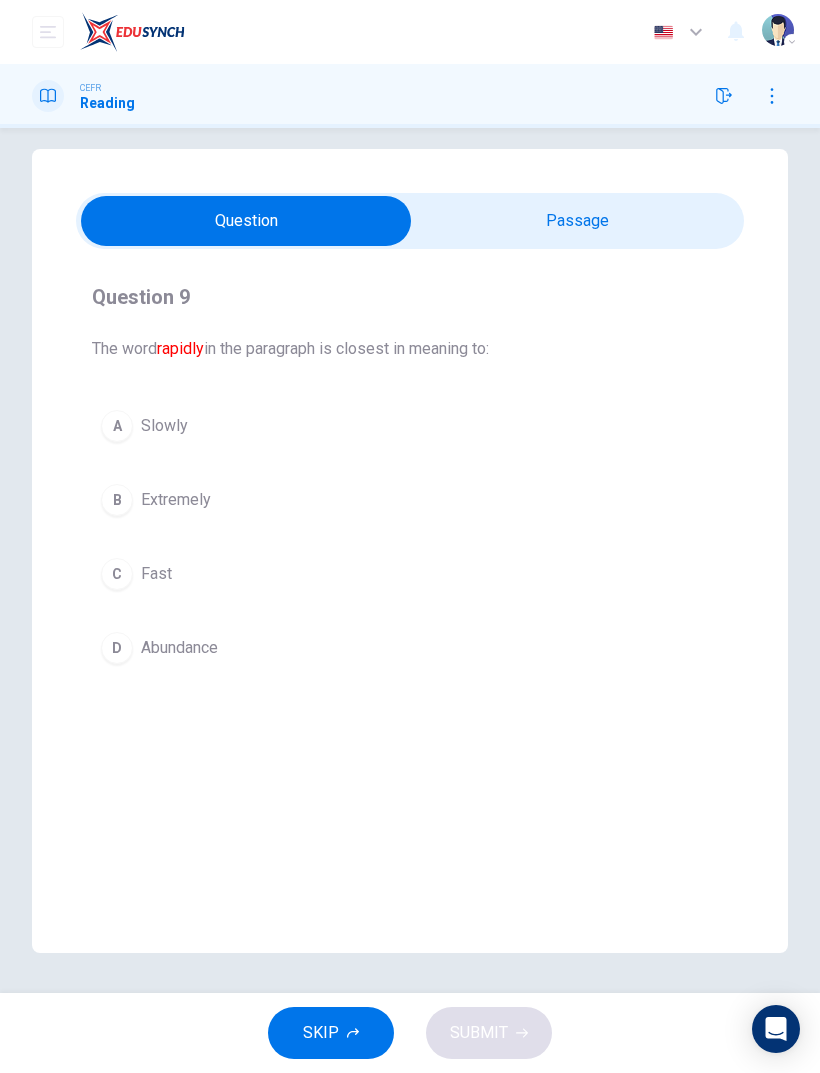 click on "C Fast" at bounding box center (410, 574) 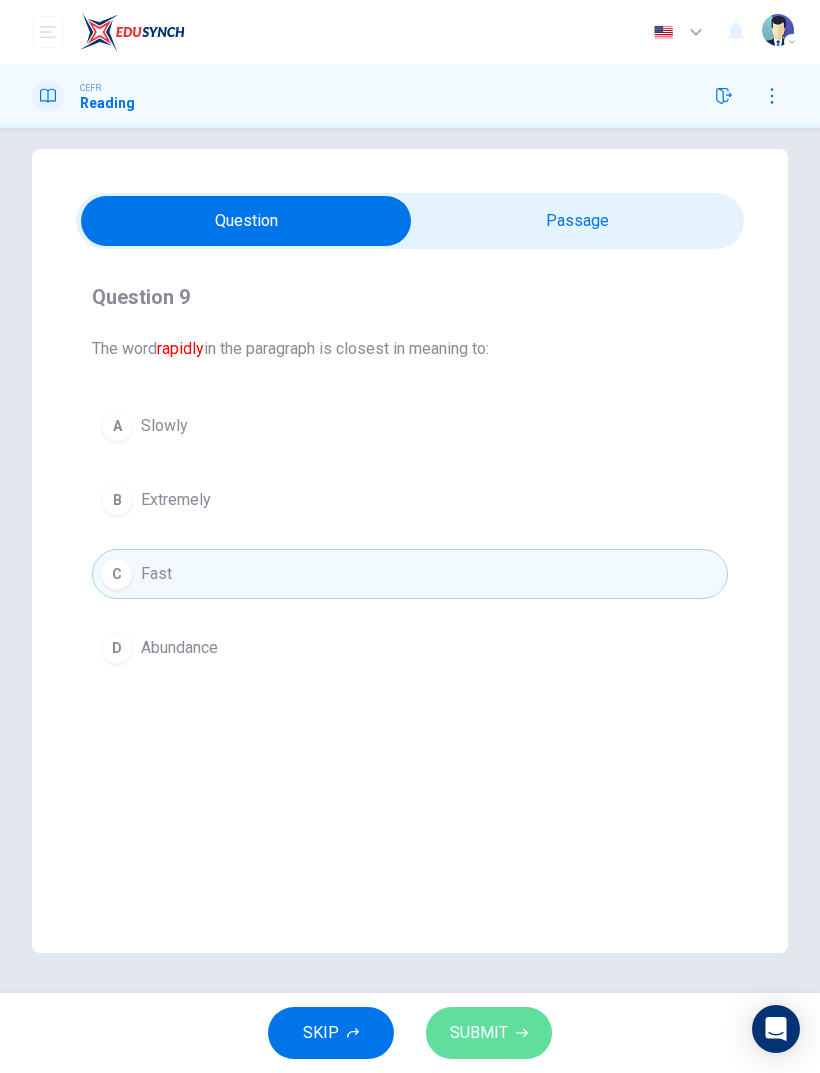 click on "SUBMIT" at bounding box center [479, 1033] 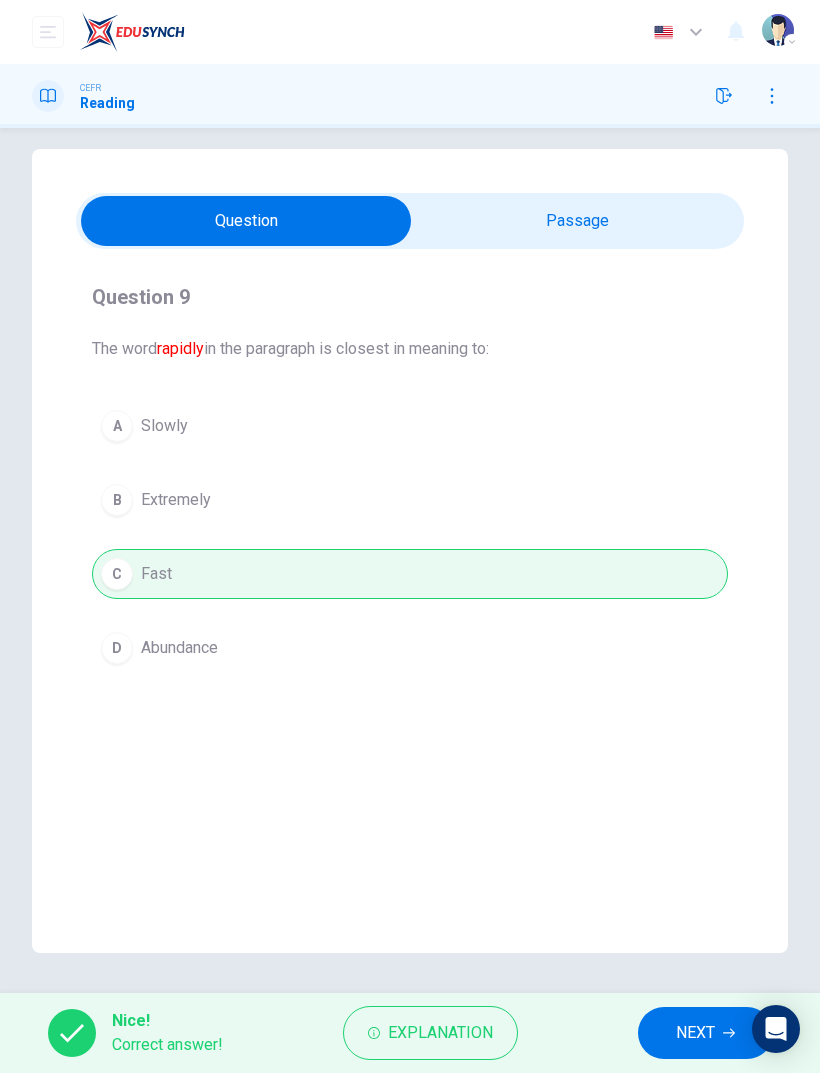 click on "NEXT" at bounding box center (695, 1033) 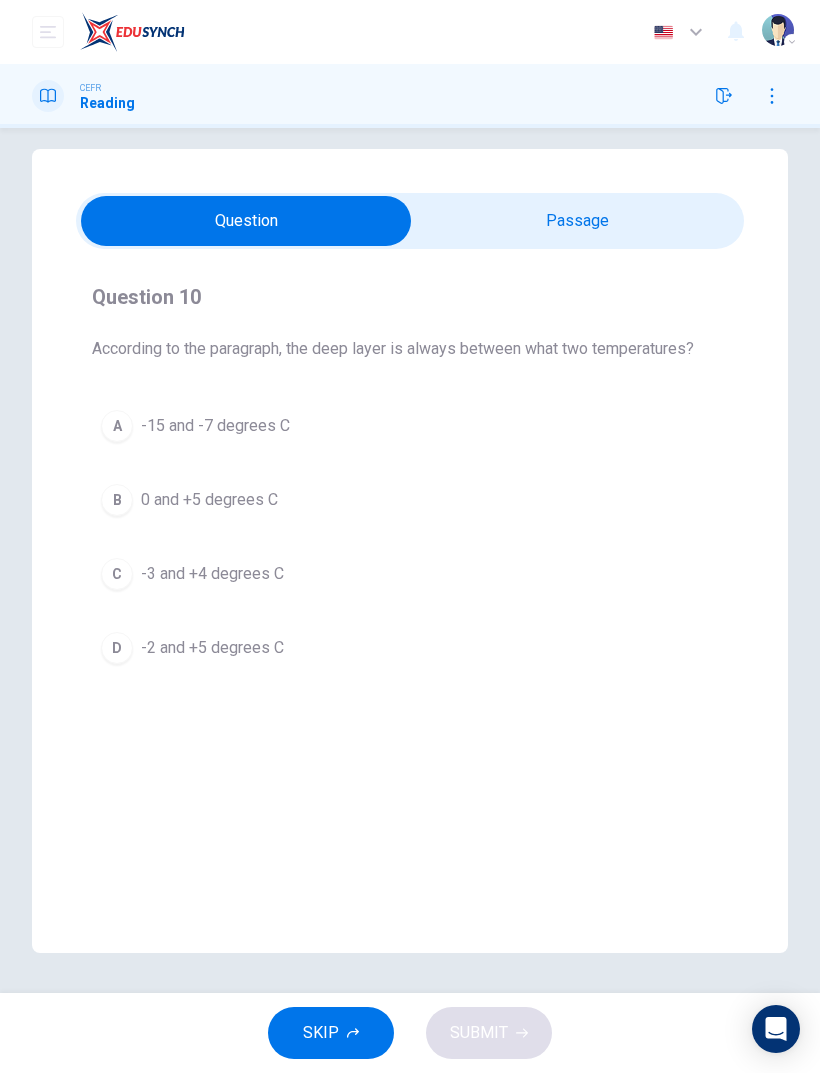 click at bounding box center (246, 221) 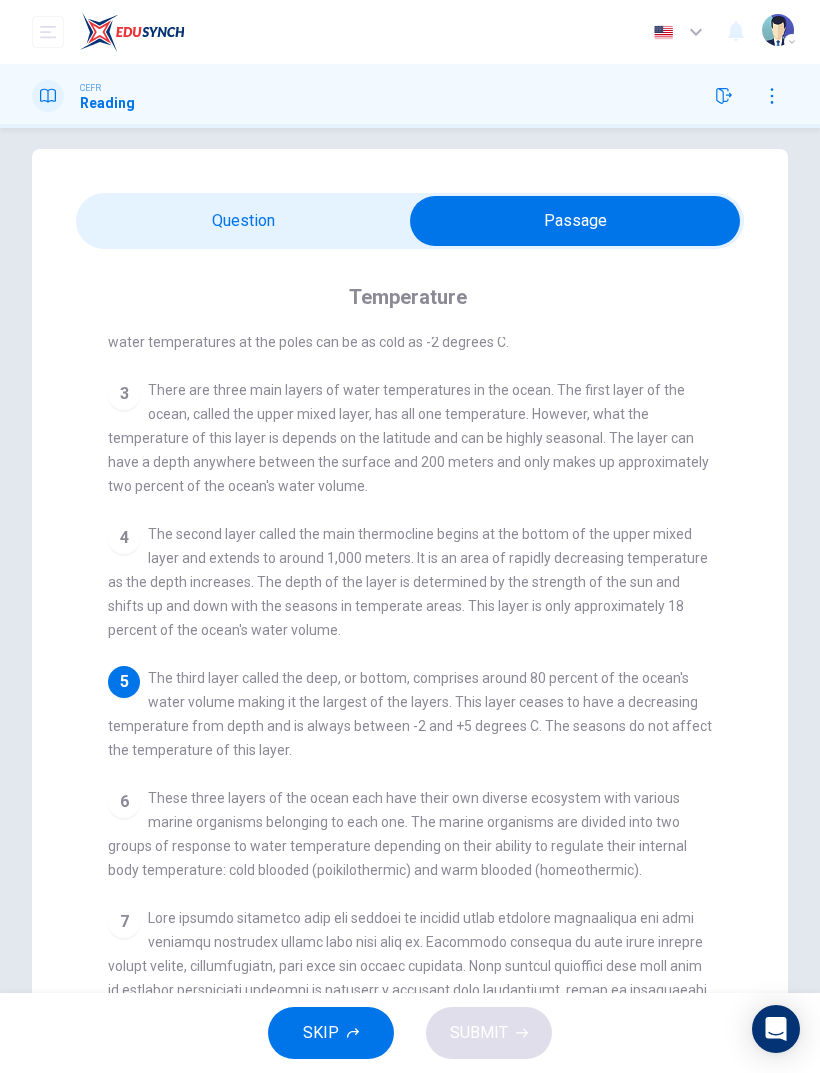 scroll, scrollTop: 325, scrollLeft: 0, axis: vertical 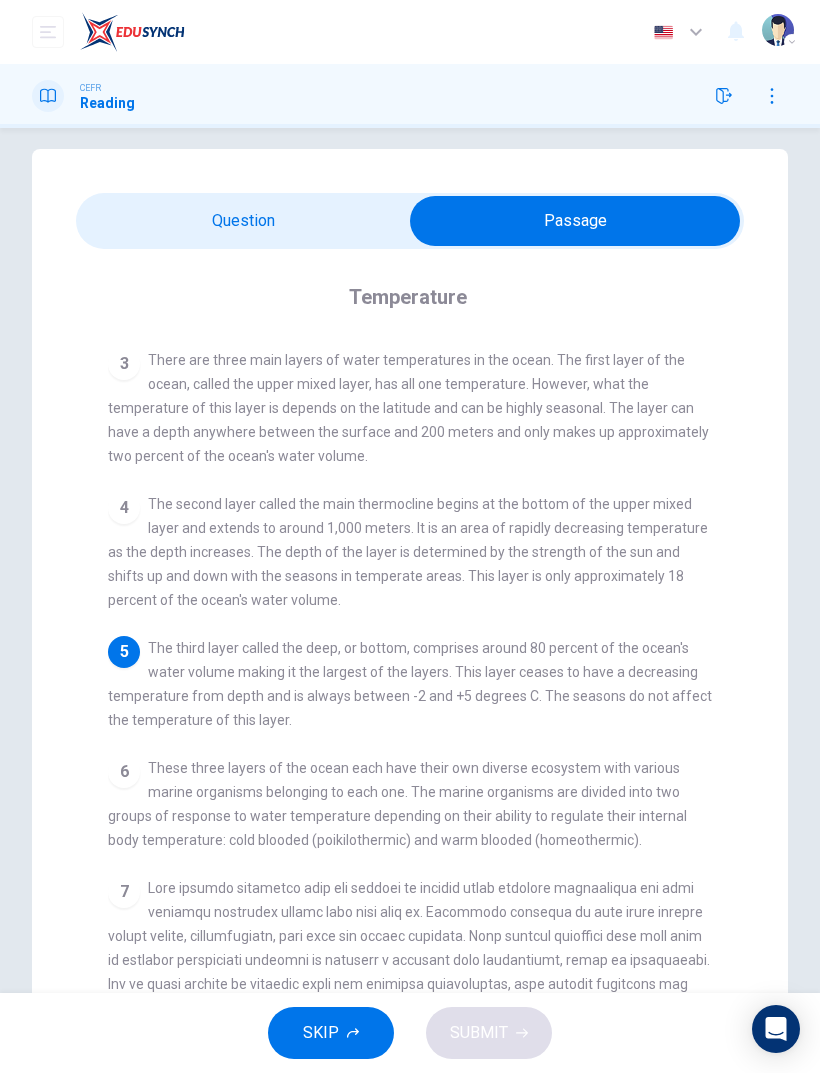 click at bounding box center [575, 221] 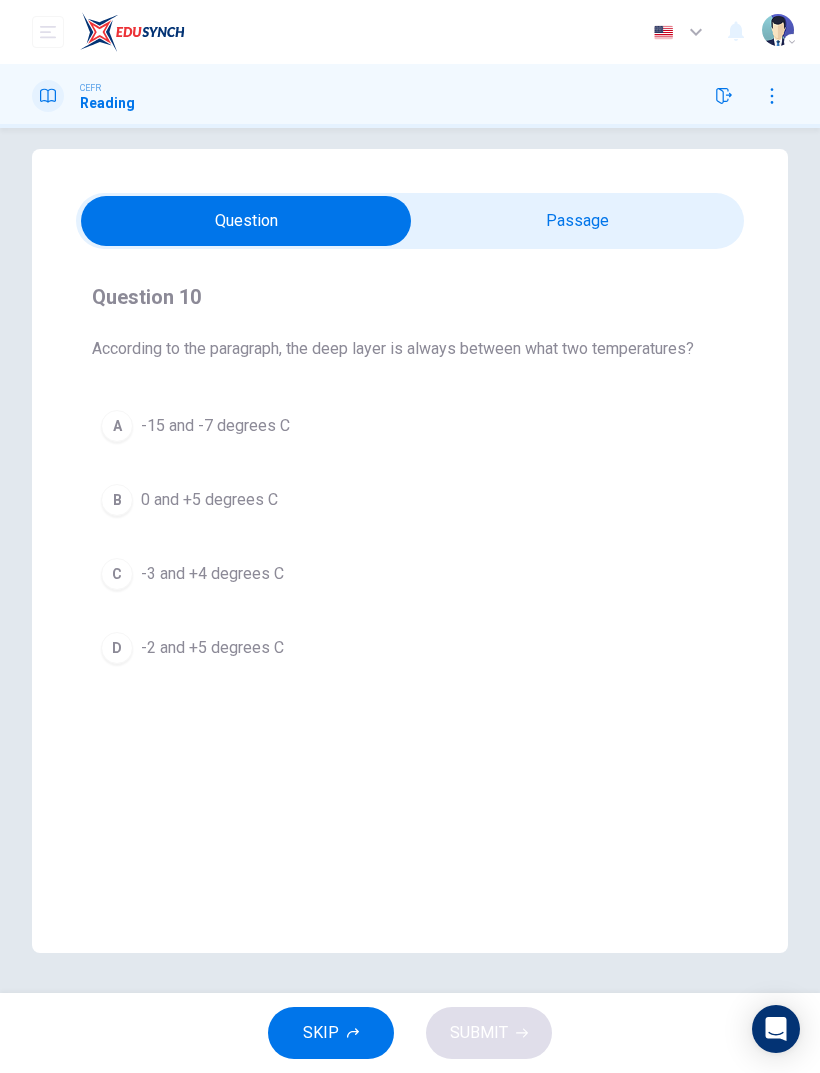 click at bounding box center (246, 221) 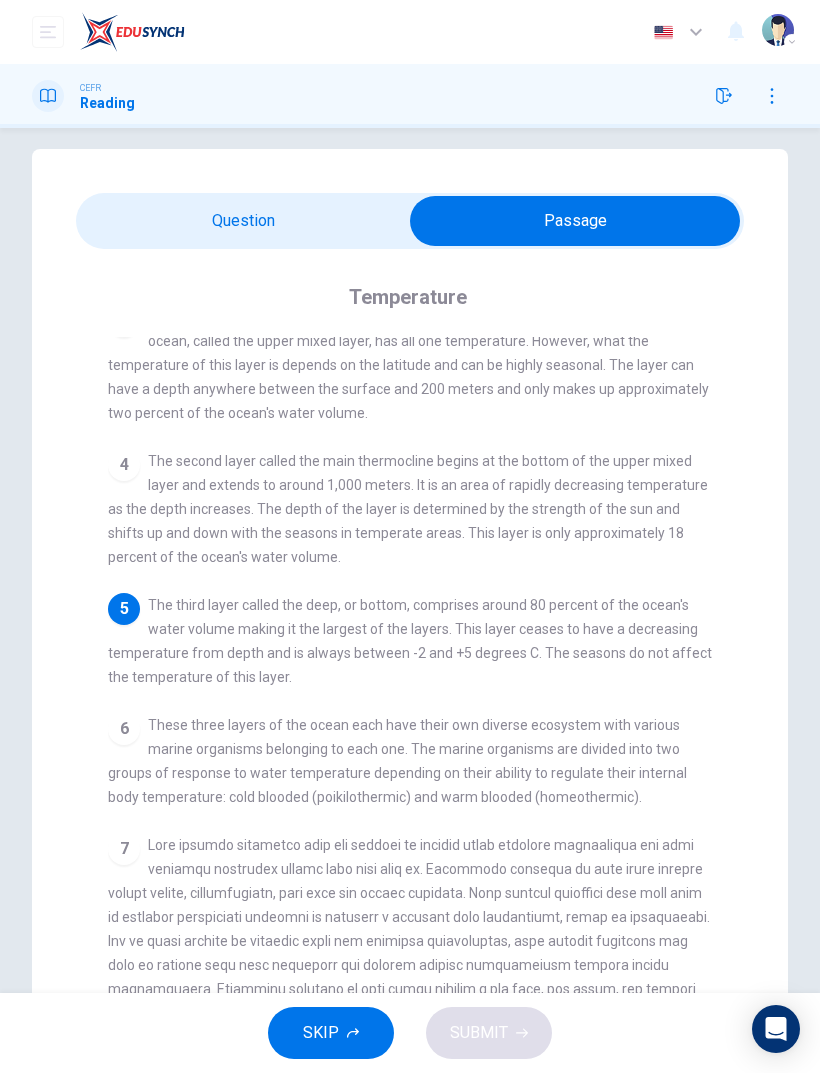 scroll, scrollTop: 377, scrollLeft: 0, axis: vertical 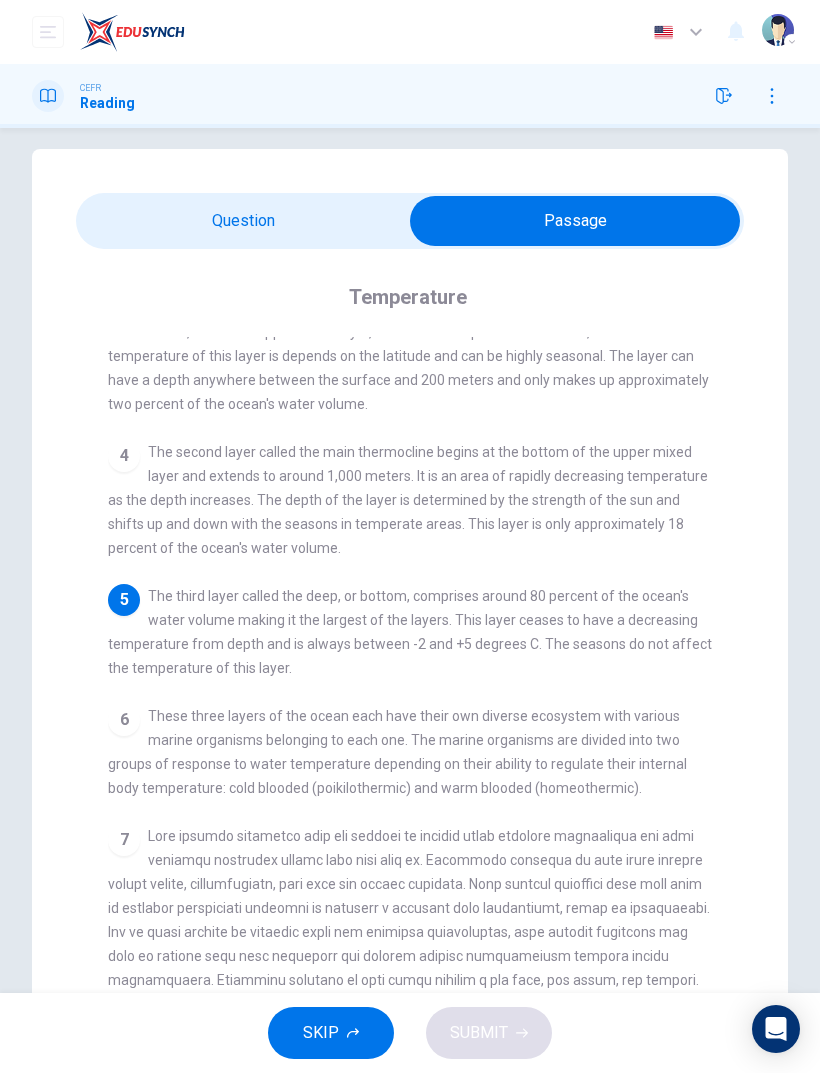 click at bounding box center (575, 221) 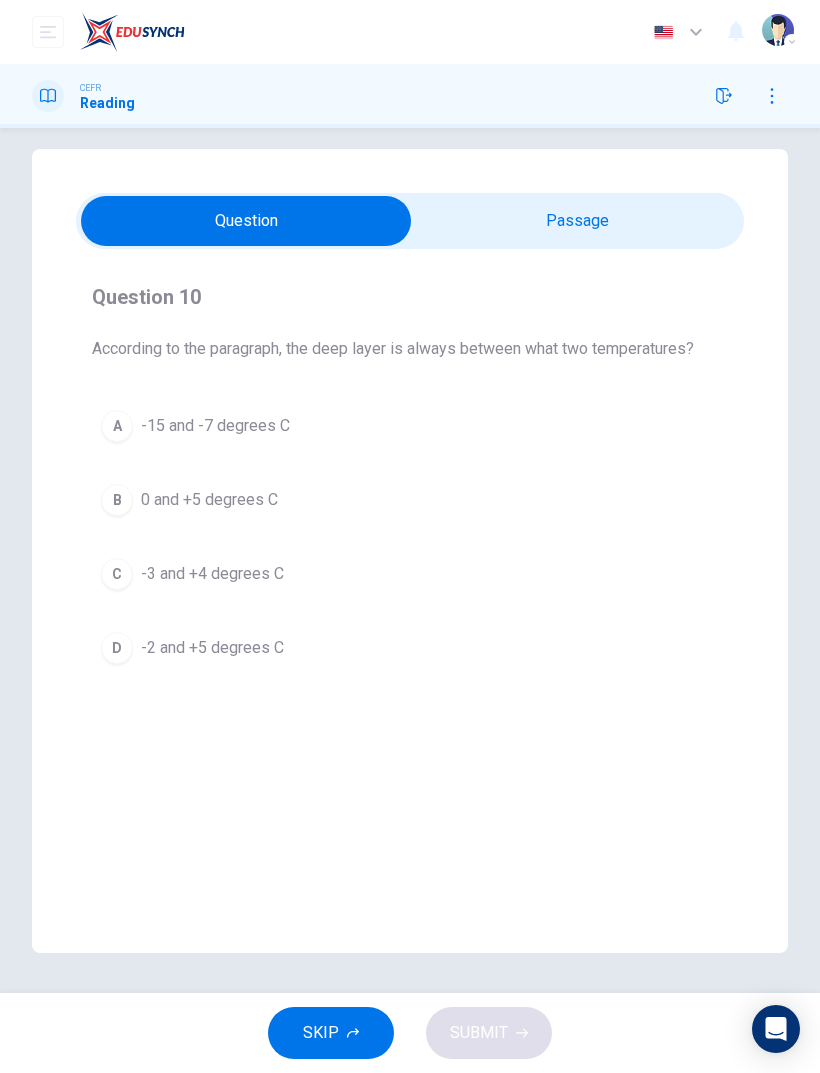click on "D -2 and +5 degrees C" at bounding box center [410, 648] 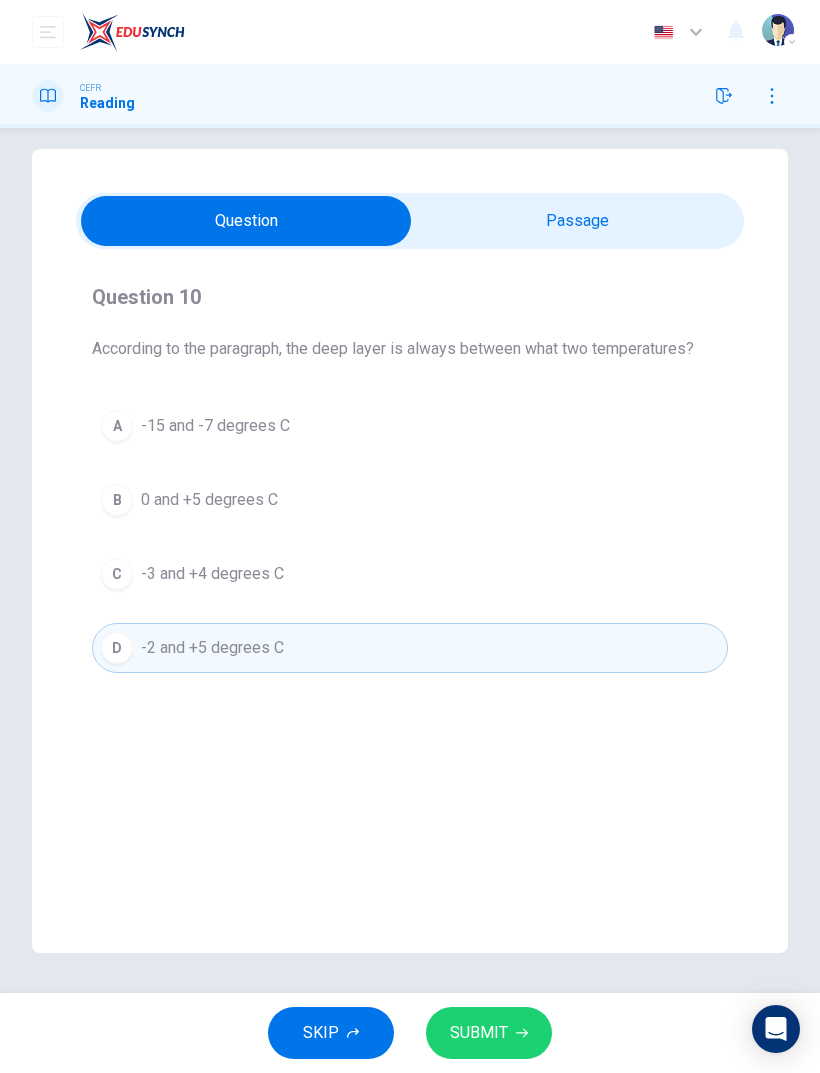click on "SUBMIT" at bounding box center [479, 1033] 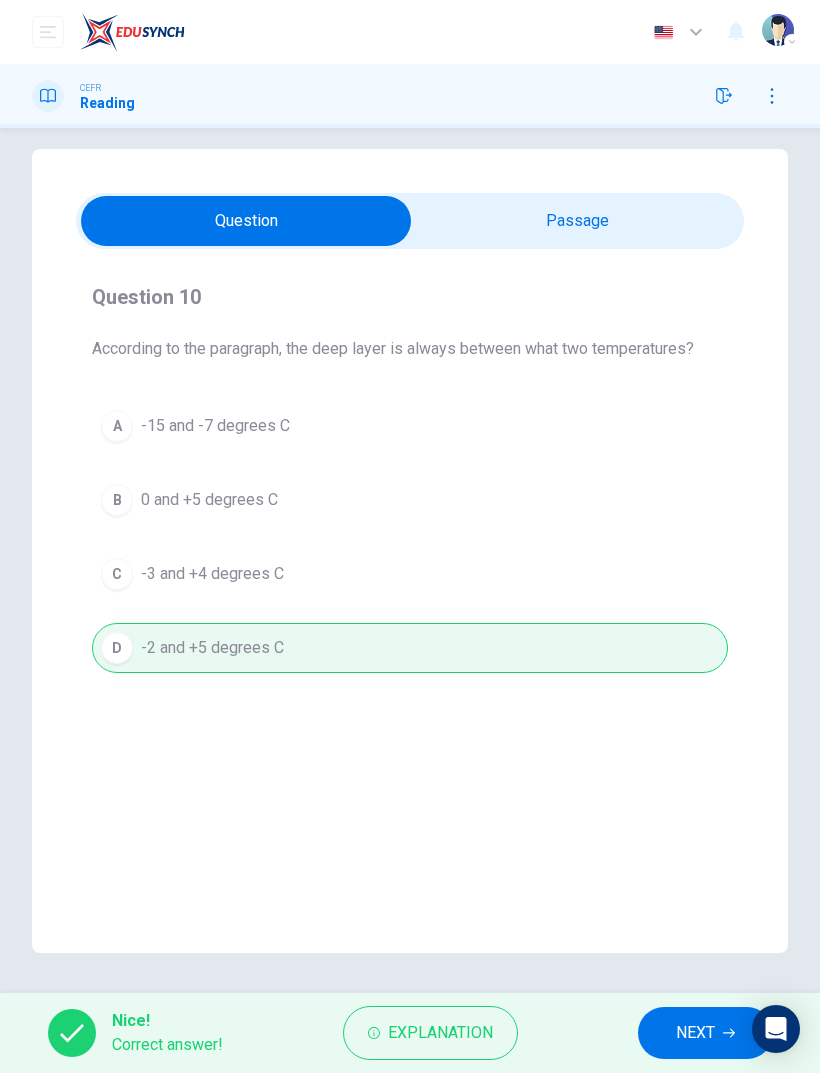 click on "NEXT" at bounding box center [695, 1033] 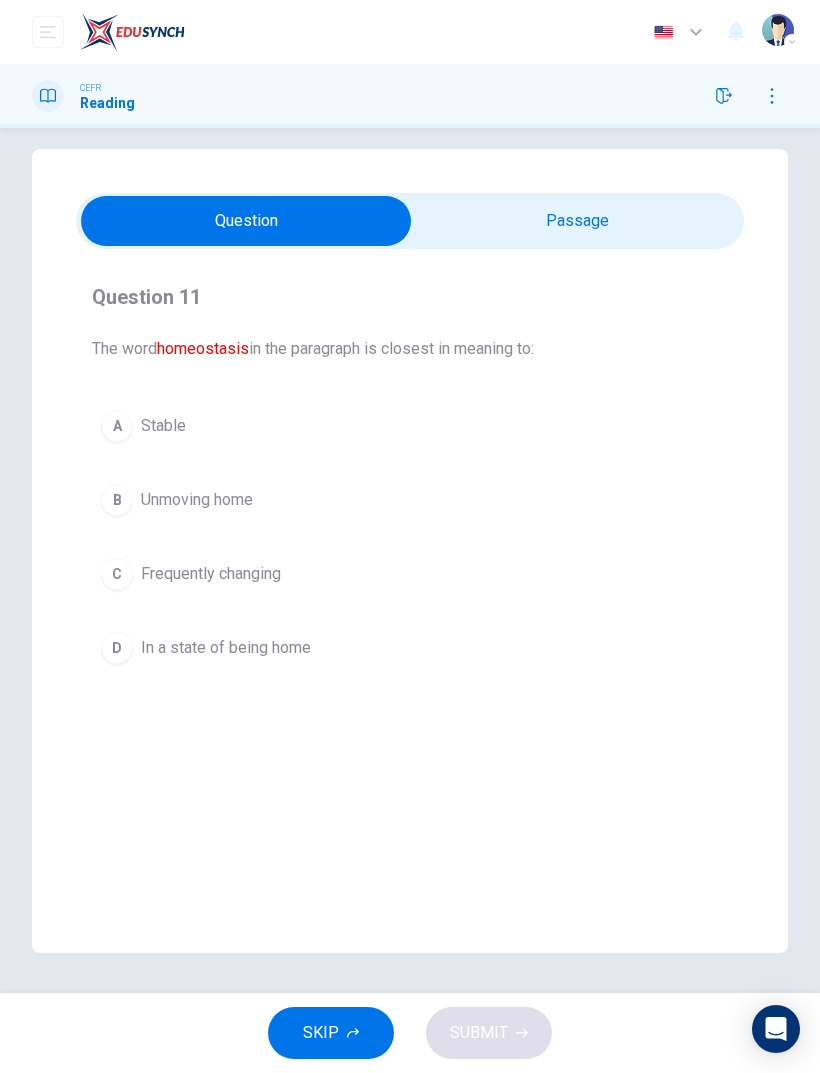 click at bounding box center [246, 221] 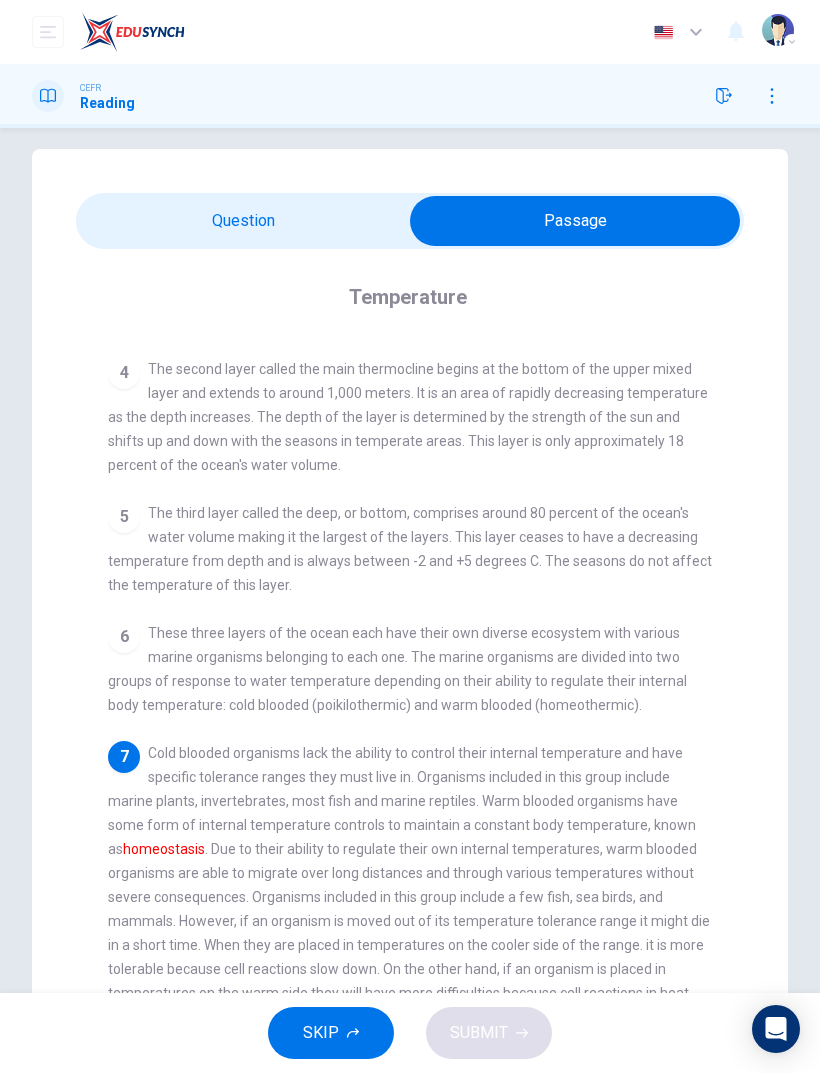 scroll, scrollTop: 460, scrollLeft: 0, axis: vertical 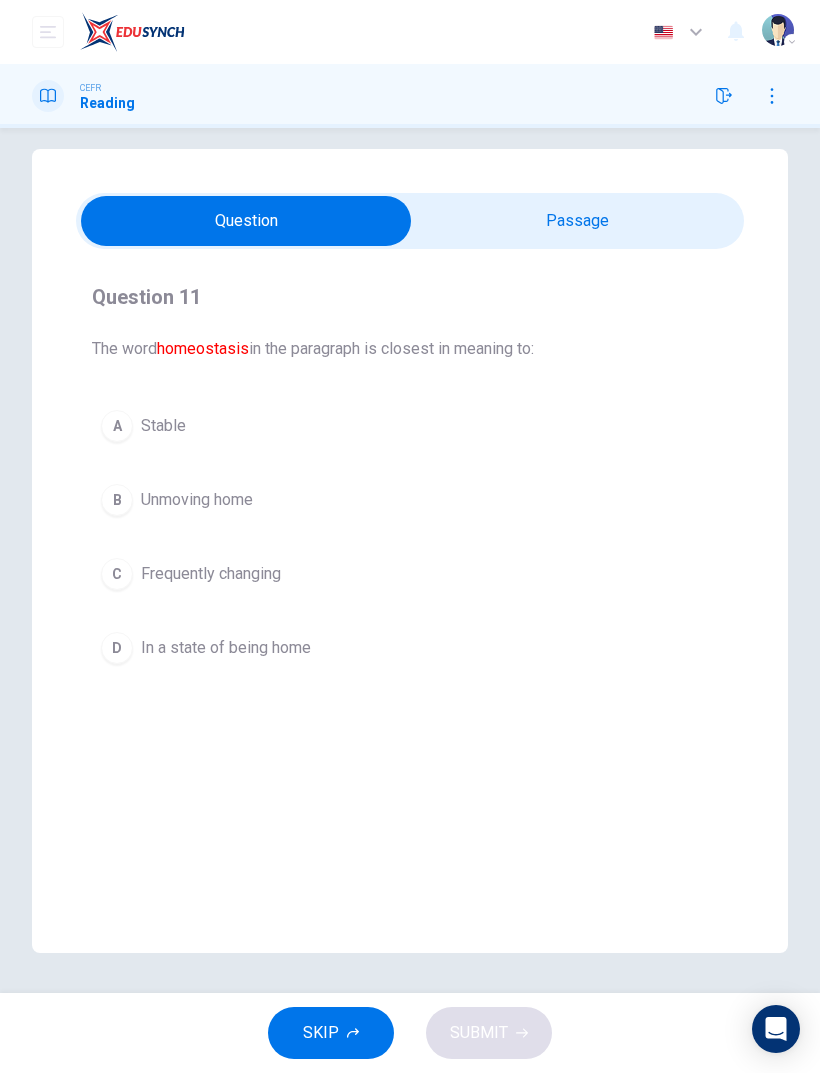 click at bounding box center [246, 221] 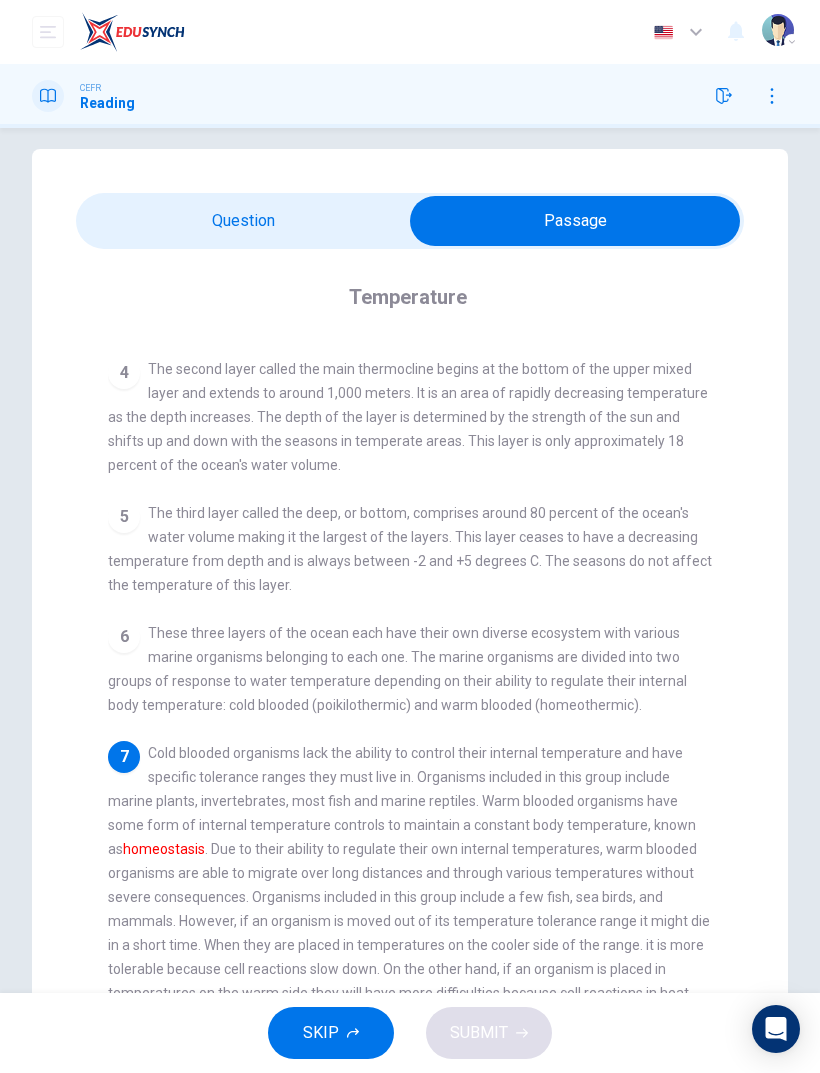 click at bounding box center [575, 221] 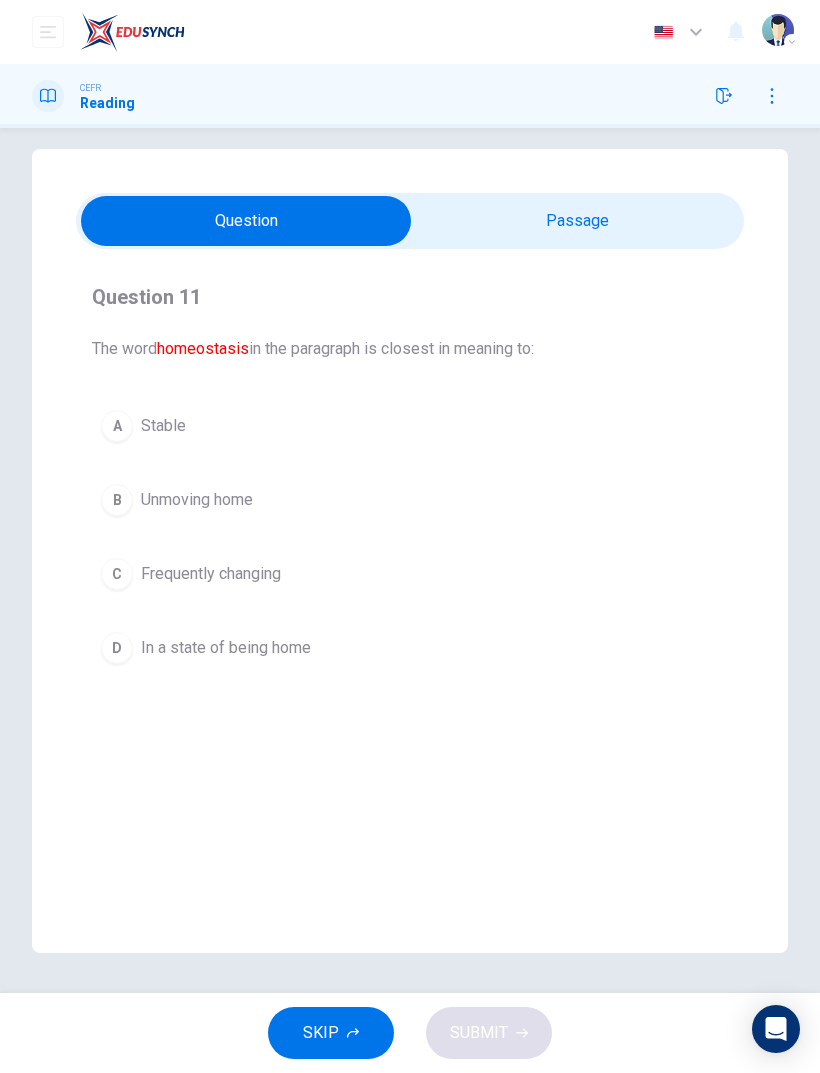 click on "C Frequently changing" at bounding box center [410, 574] 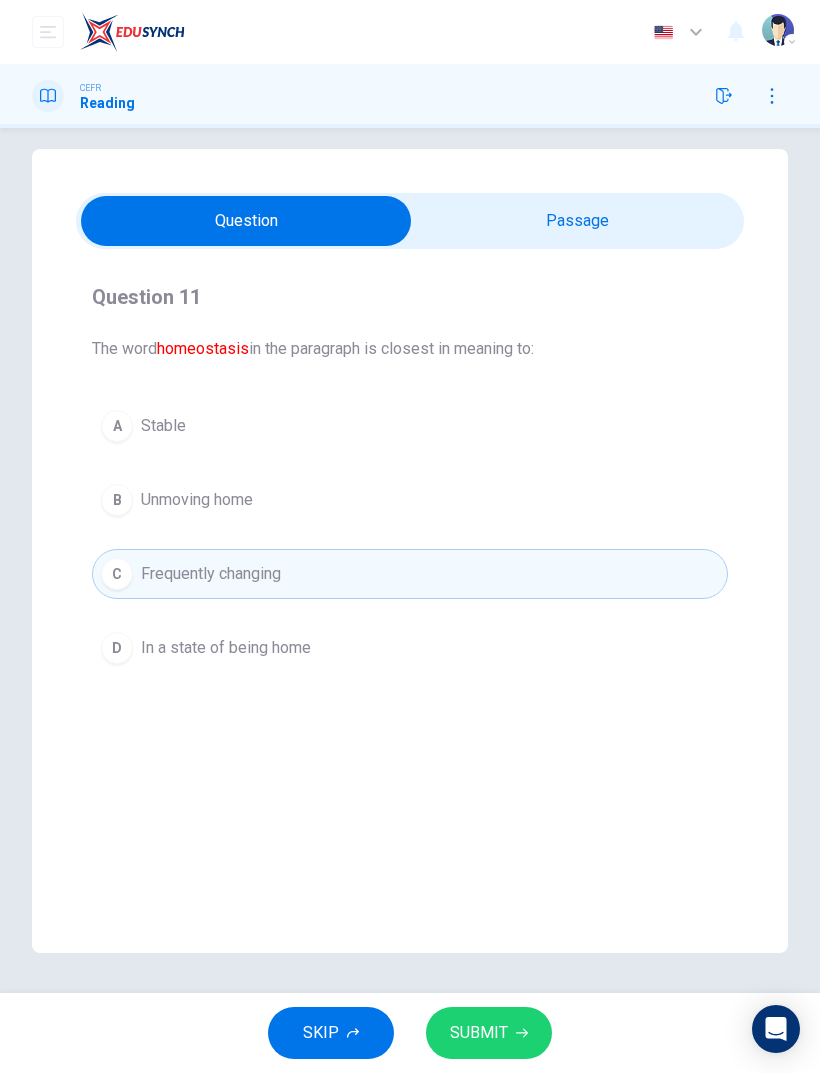 click on "SUBMIT" at bounding box center (479, 1033) 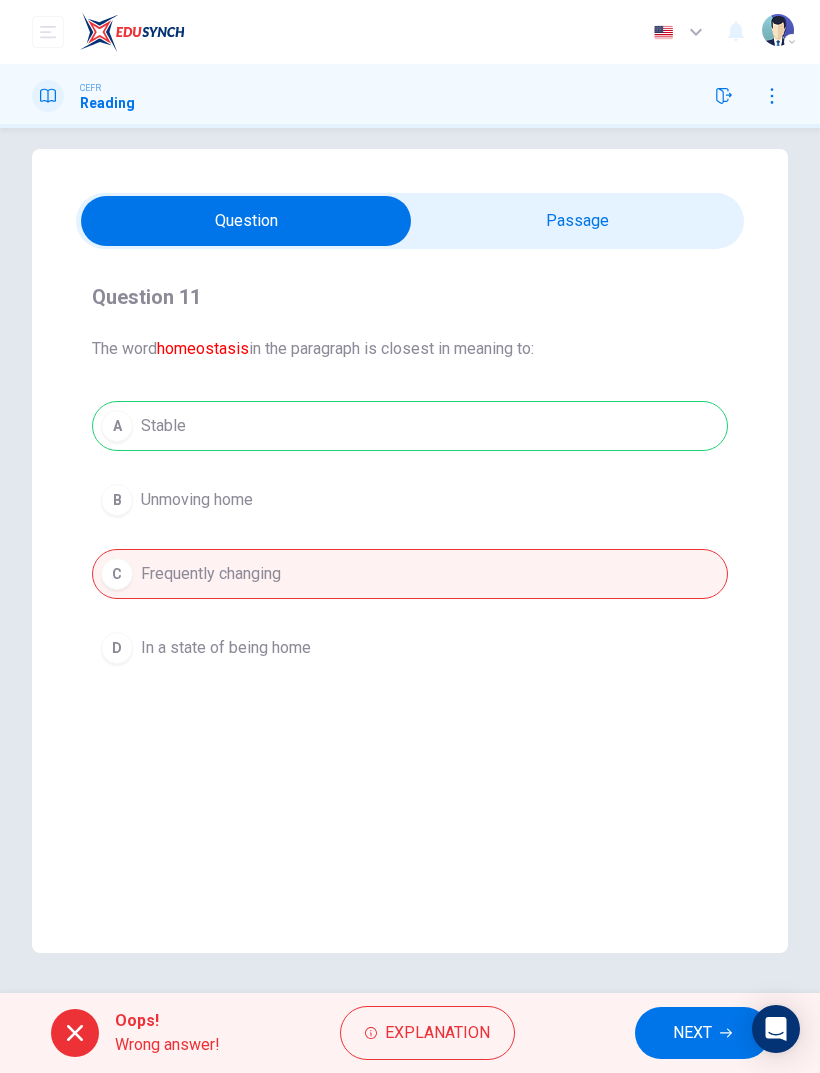 click on "NEXT" at bounding box center [702, 1033] 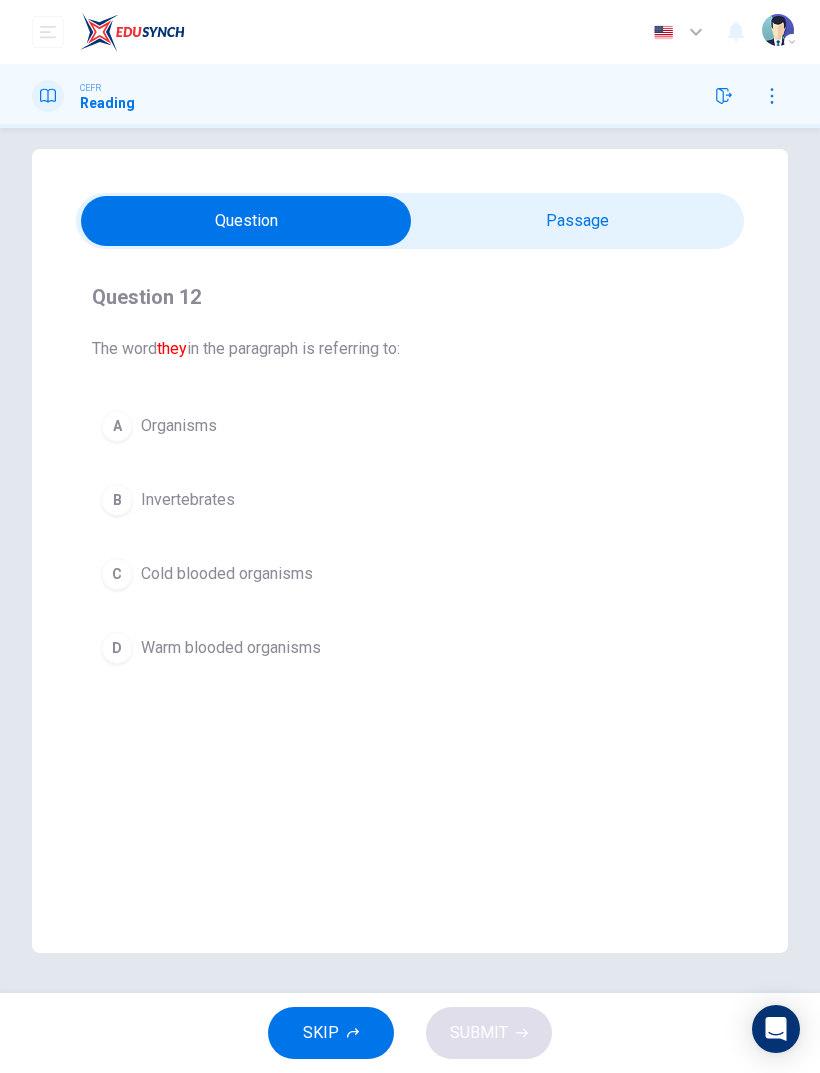 click at bounding box center (246, 221) 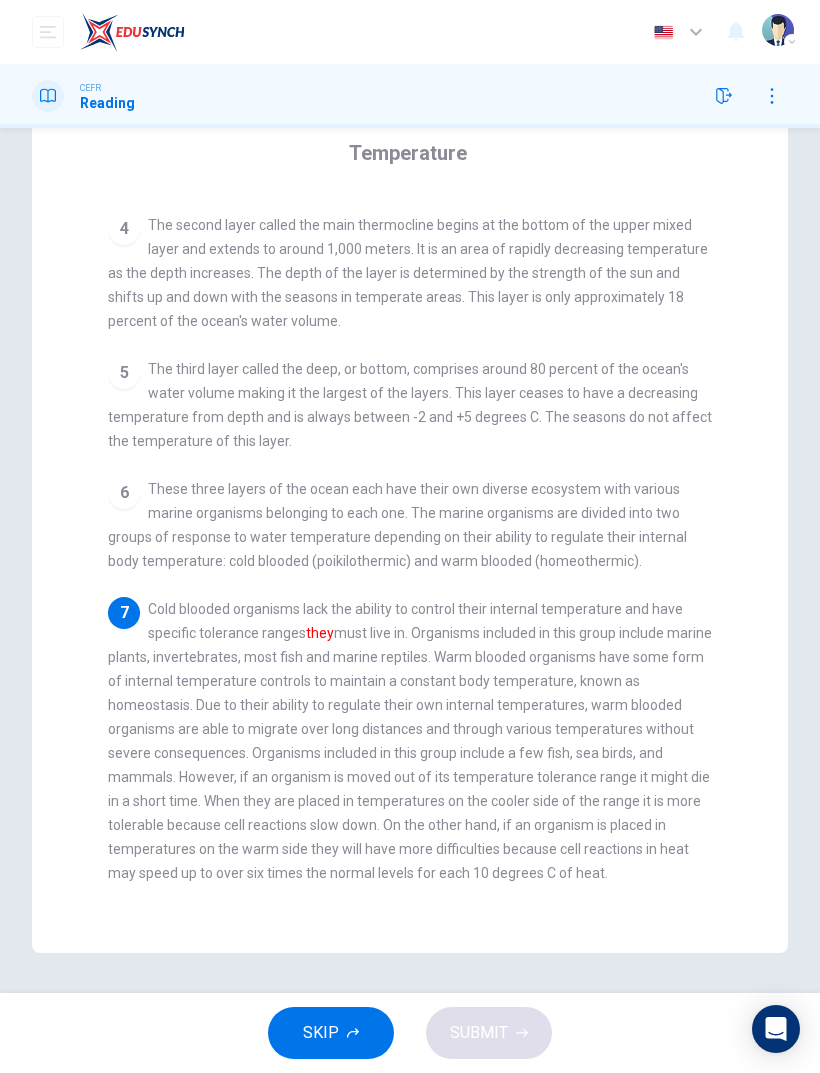 scroll, scrollTop: 163, scrollLeft: 0, axis: vertical 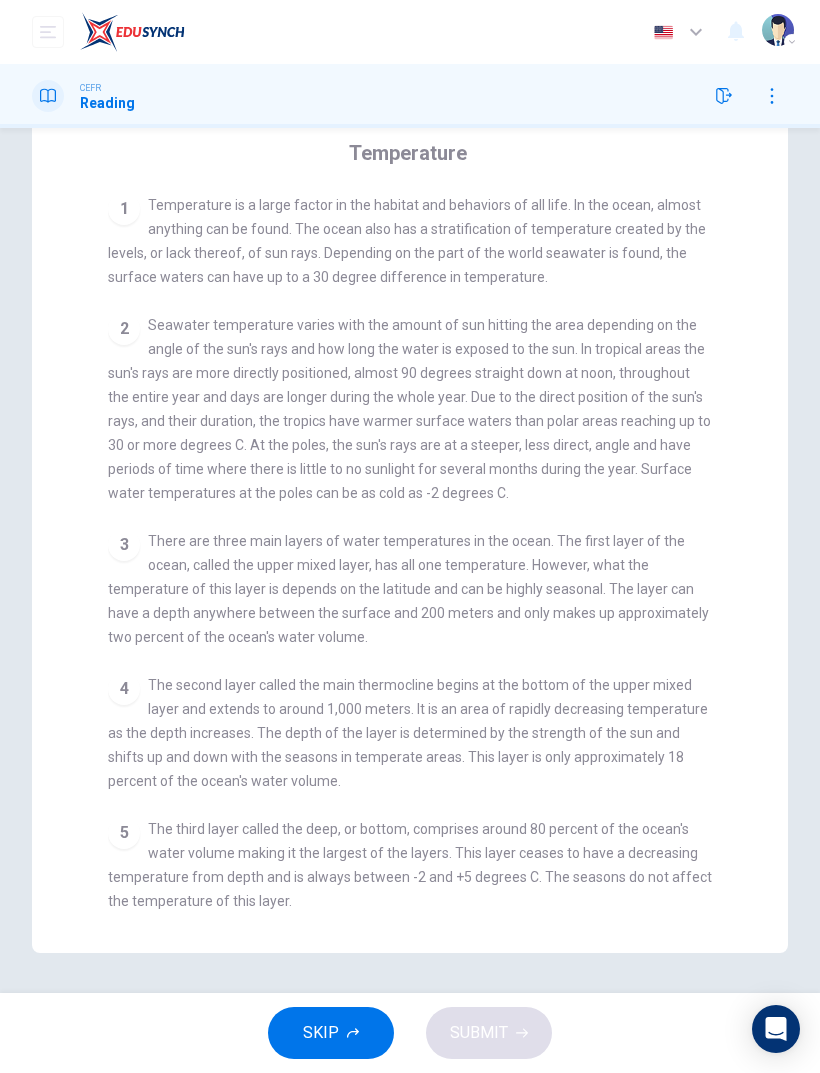 click on "Question 12 The word   they  in the paragraph is referring to: A Organisms B Invertebrates C Cold blooded organisms D Warm blooded organisms Temperature 1 Temperature is a large factor in the habitat and behaviors of all life. In the ocean, almost anything can be found. The ocean also has a stratification of temperature created by the levels, or lack thereof, of sun rays. Depending on the part of the world seawater is found, the surface waters can have up to a 30 degree difference in temperature. 2 3 There are three main layers of water temperatures in the ocean. The first layer of the ocean, called the upper mixed layer, has all one temperature. However, what the temperature of this layer is depends on the latitude and can be highly seasonal. The layer can have a depth anywhere between the surface and 200 meters and only makes up approximately two percent of the ocean's water volume. 4 5 6 7 Cold blooded organisms lack the ability to control their internal temperature and have specific tolerance ranges" at bounding box center (410, 479) 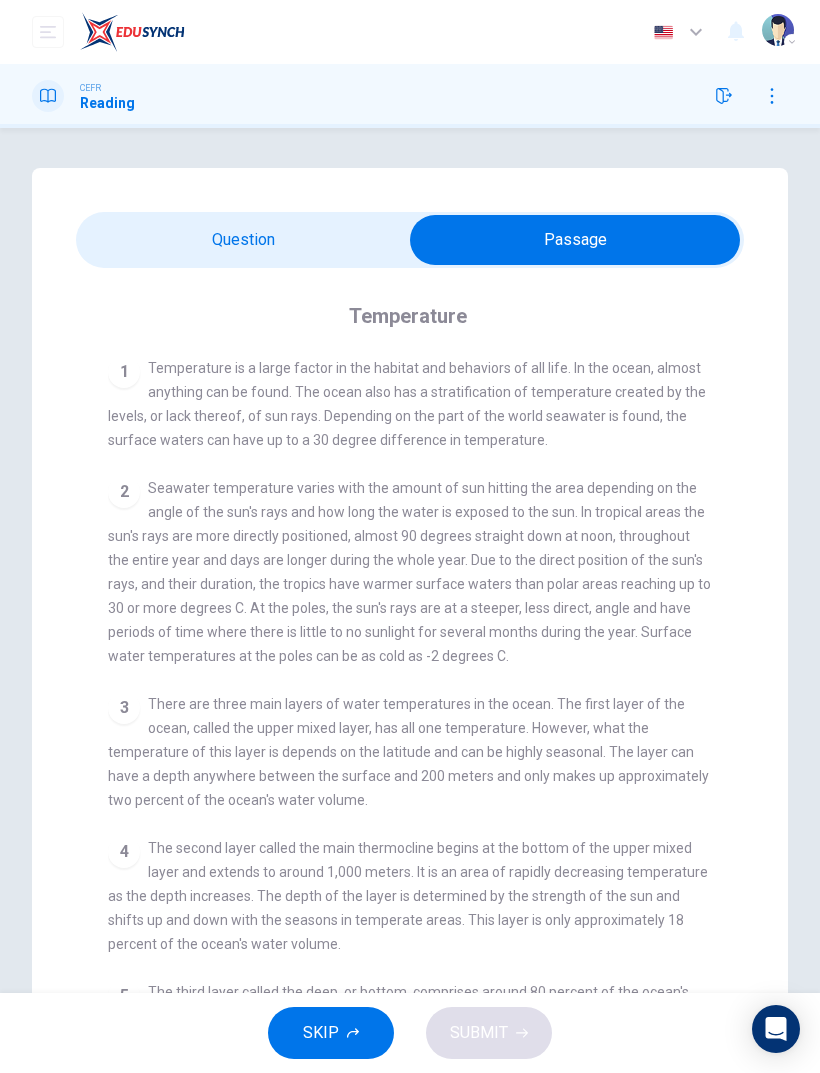 scroll, scrollTop: 0, scrollLeft: 0, axis: both 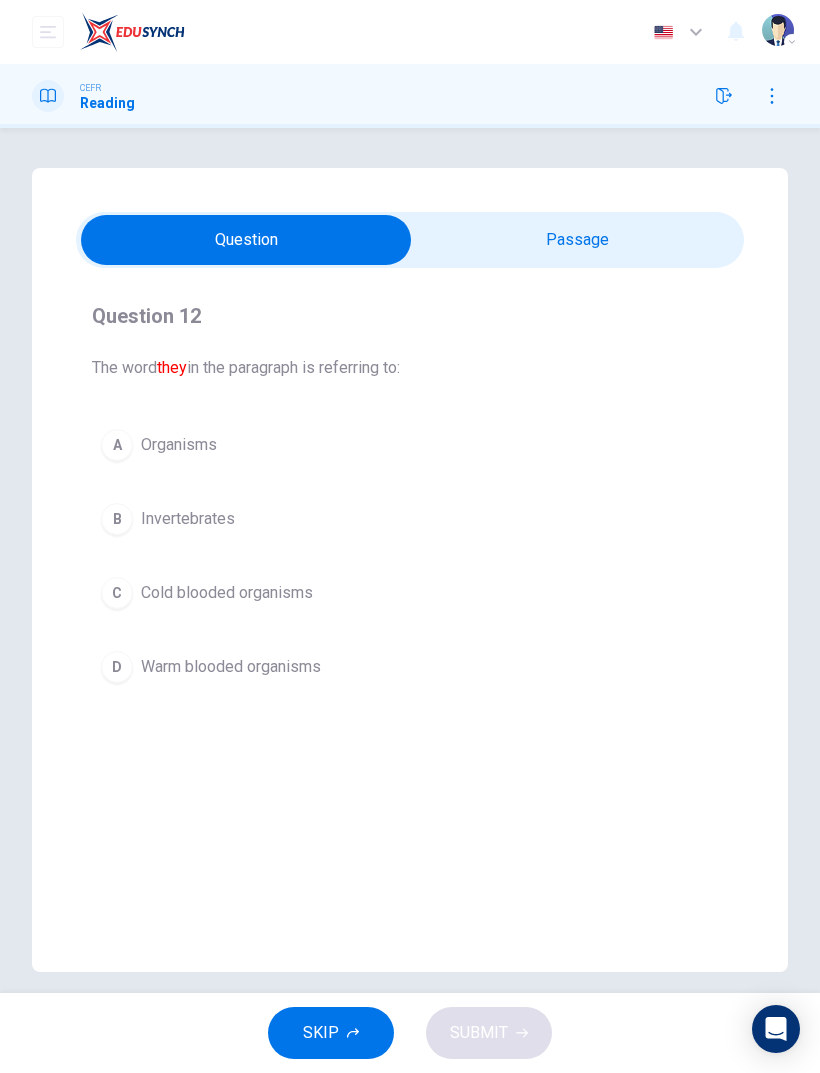 click on "Cold blooded organisms" at bounding box center [227, 593] 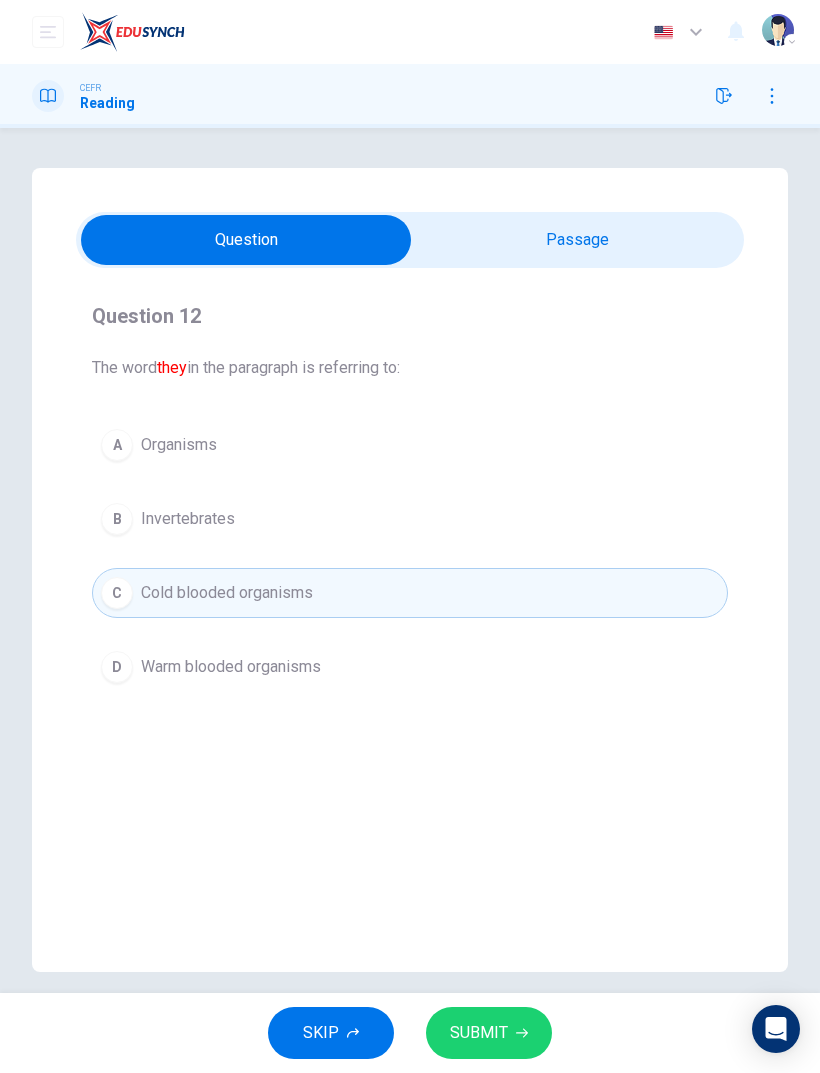 click on "SUBMIT" at bounding box center (479, 1033) 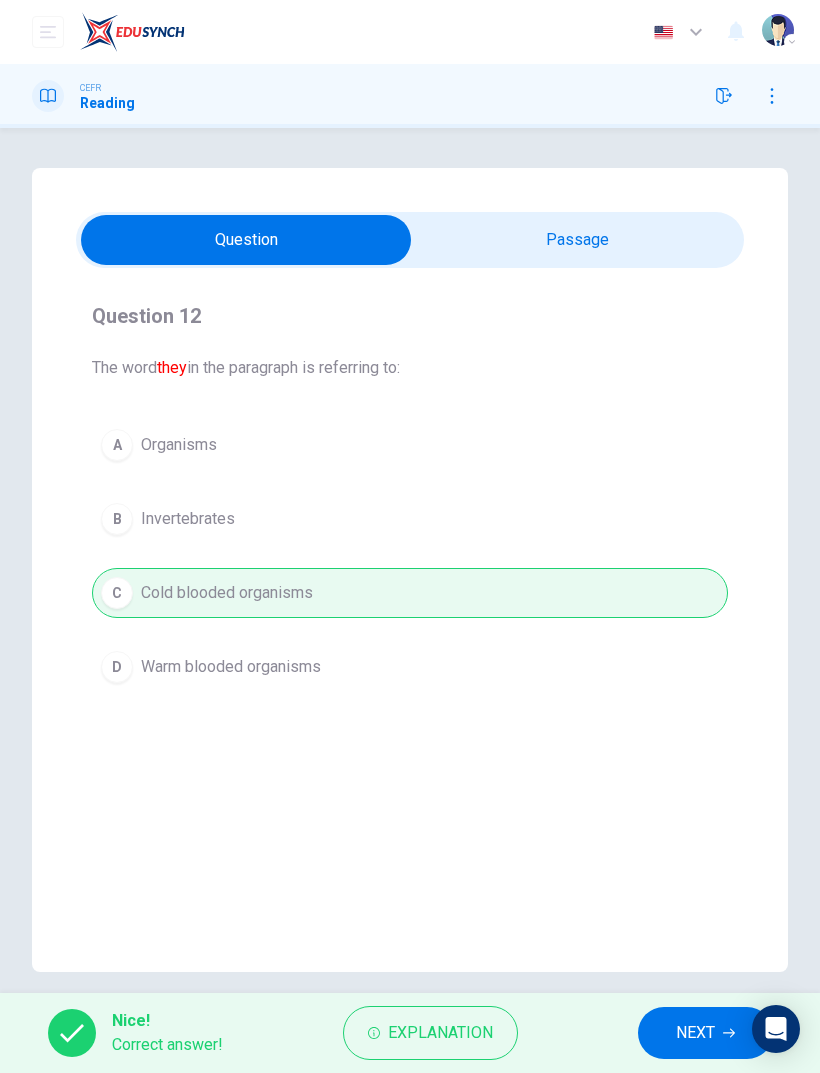 click on "NEXT" at bounding box center [695, 1033] 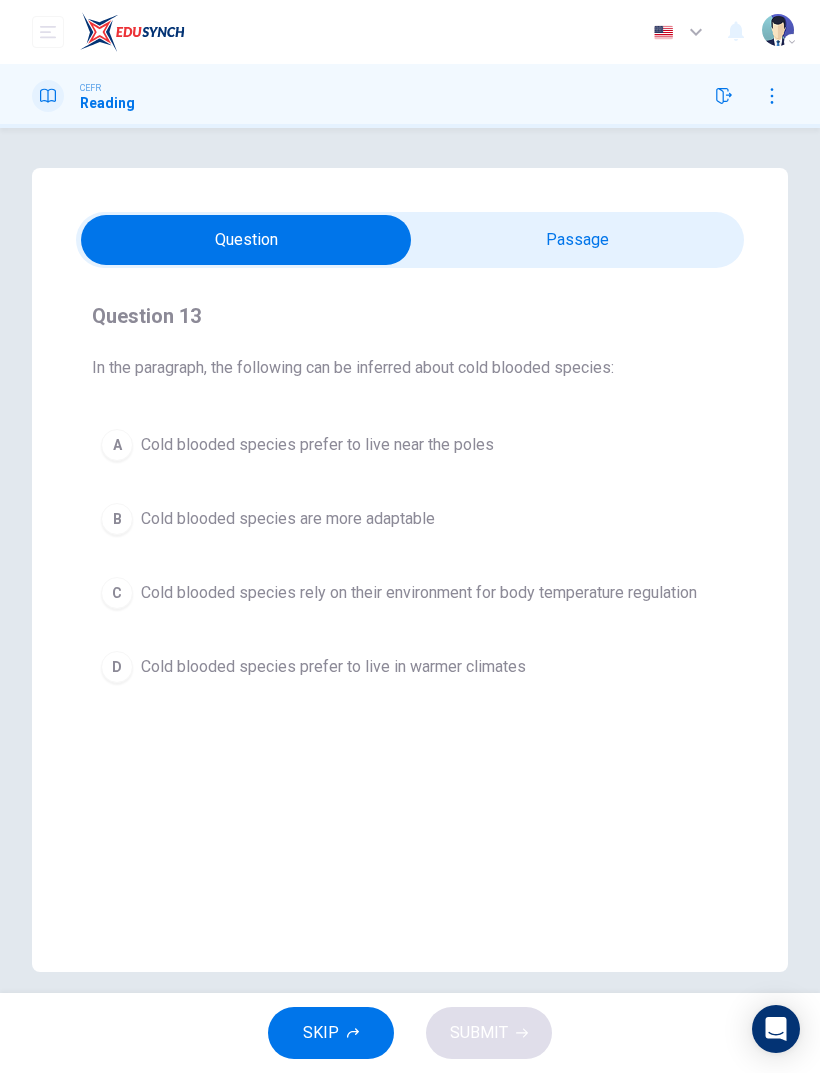 click at bounding box center [246, 240] 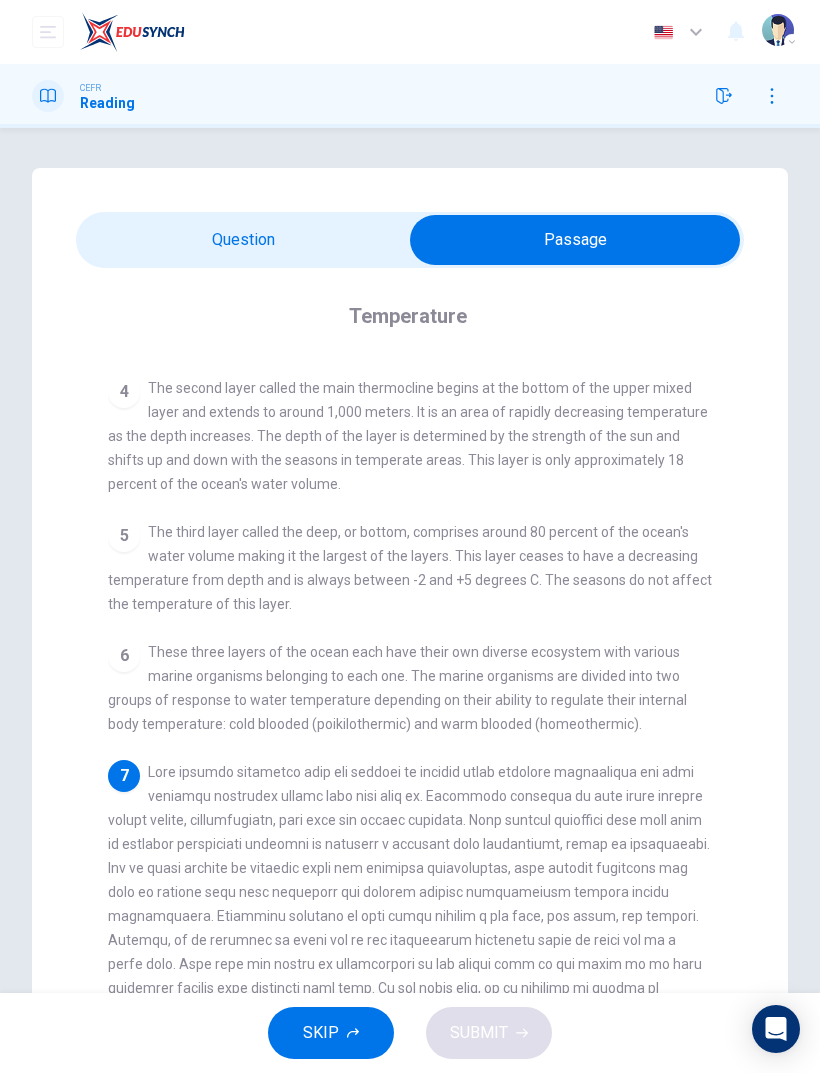 scroll, scrollTop: 462, scrollLeft: 0, axis: vertical 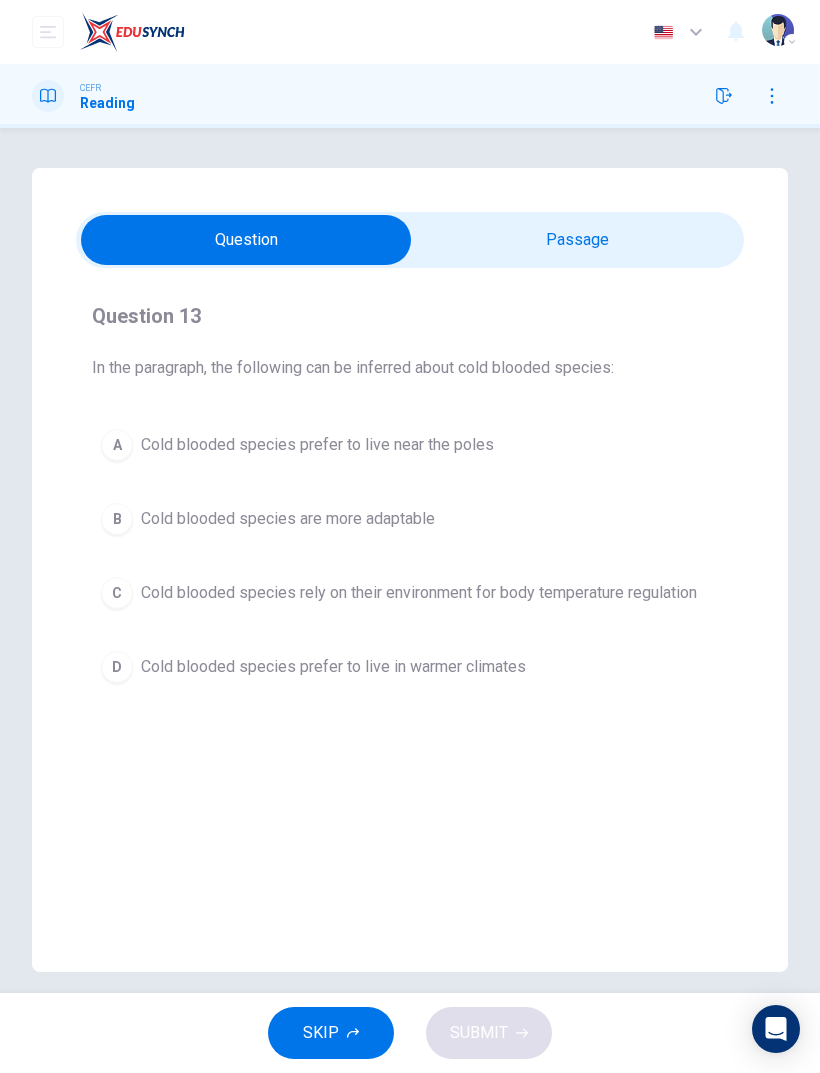 click at bounding box center [246, 240] 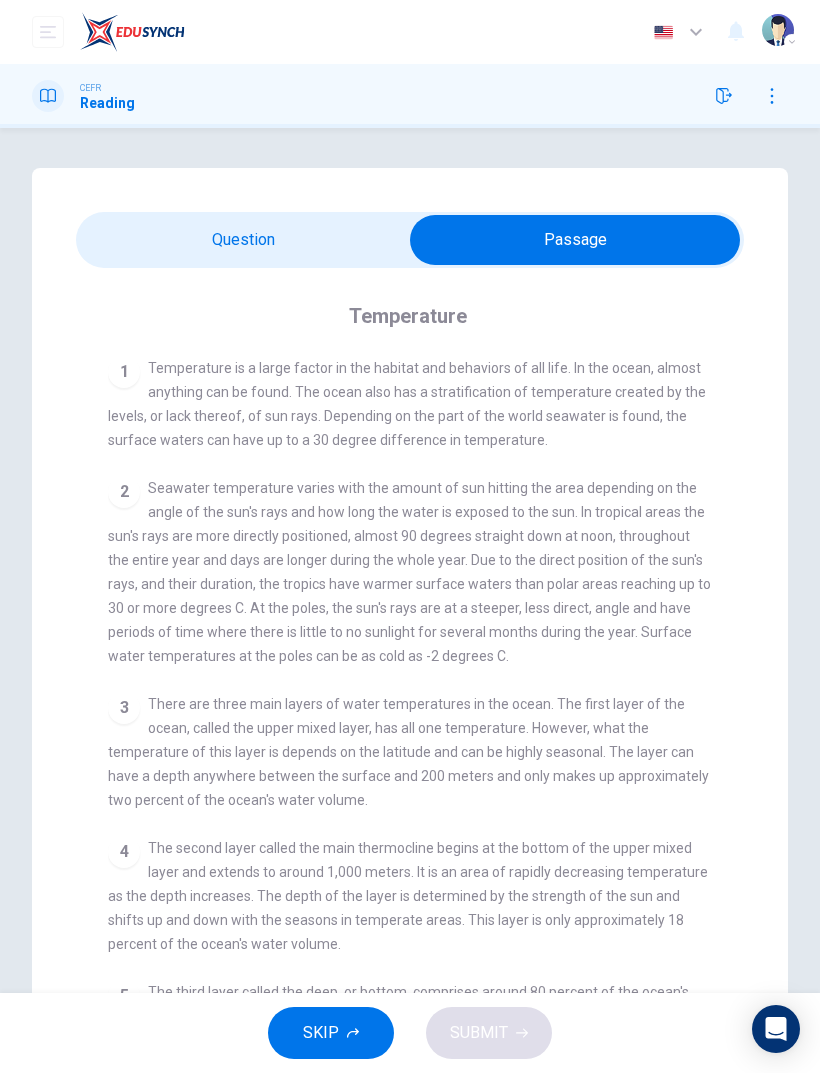 scroll, scrollTop: 460, scrollLeft: 0, axis: vertical 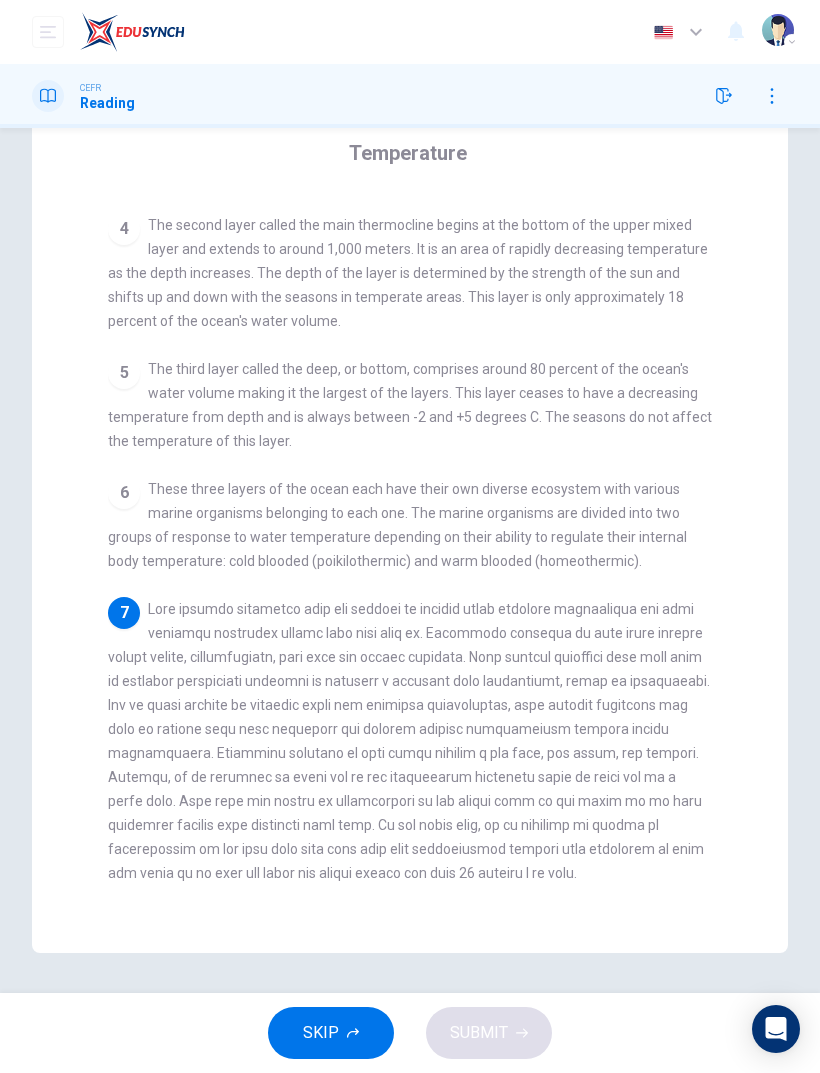 click on "Question 13 In the paragraph, the following can be inferred about cold blooded species: A Cold blooded species prefer to live near the poles B Cold blooded species are more adaptable C Cold blooded species rely on their environment for body temperature regulation D Cold blooded species prefer to live in warmer climates Temperature 1 Temperature is a large factor in the habitat and behaviors of all life. In the ocean, almost anything can be found. The ocean also has a stratification of temperature created by the levels, or lack thereof, of sun rays. Depending on the part of the world seawater is found, the surface waters can have up to a 30 degree difference in temperature. 2 3 4 5 The third layer called the deep, or bottom, comprises around 80 percent of the ocean's water volume making it the largest of the layers. This layer ceases to have a decreasing temperature from depth and is always between -2 and +5 degrees C. The seasons do not affect the temperature of this layer. 6 7" at bounding box center (410, 479) 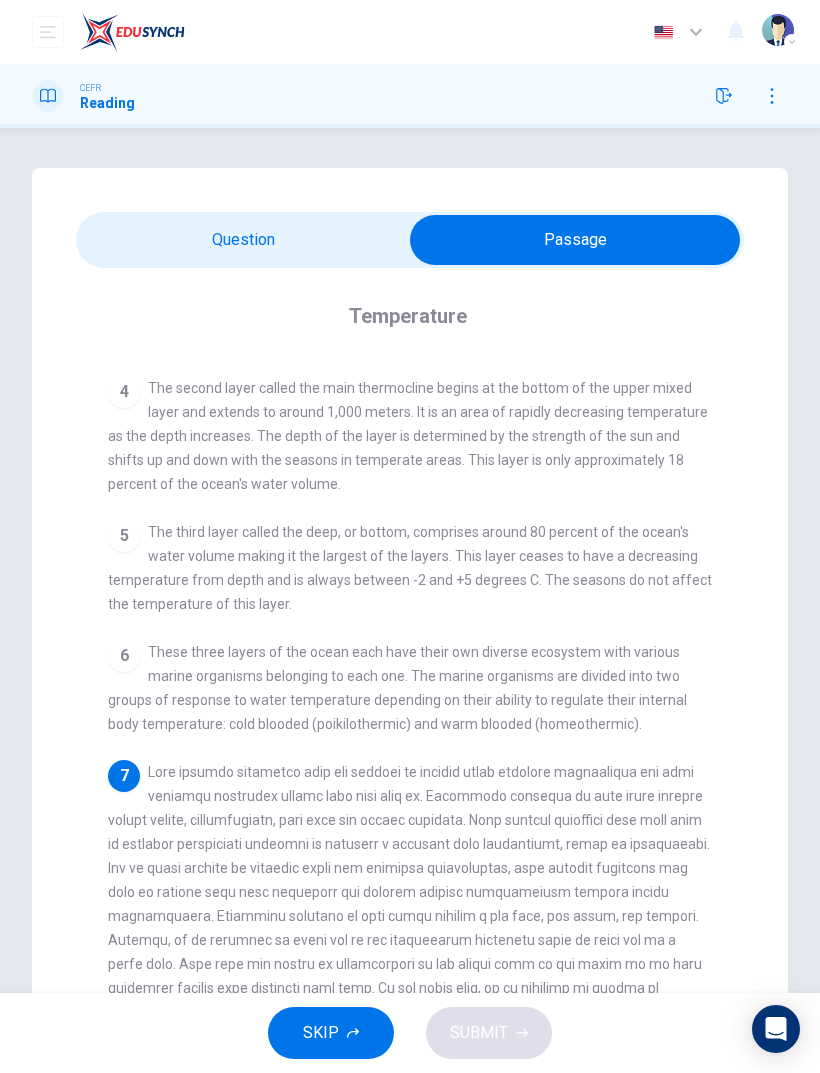 scroll, scrollTop: 0, scrollLeft: 0, axis: both 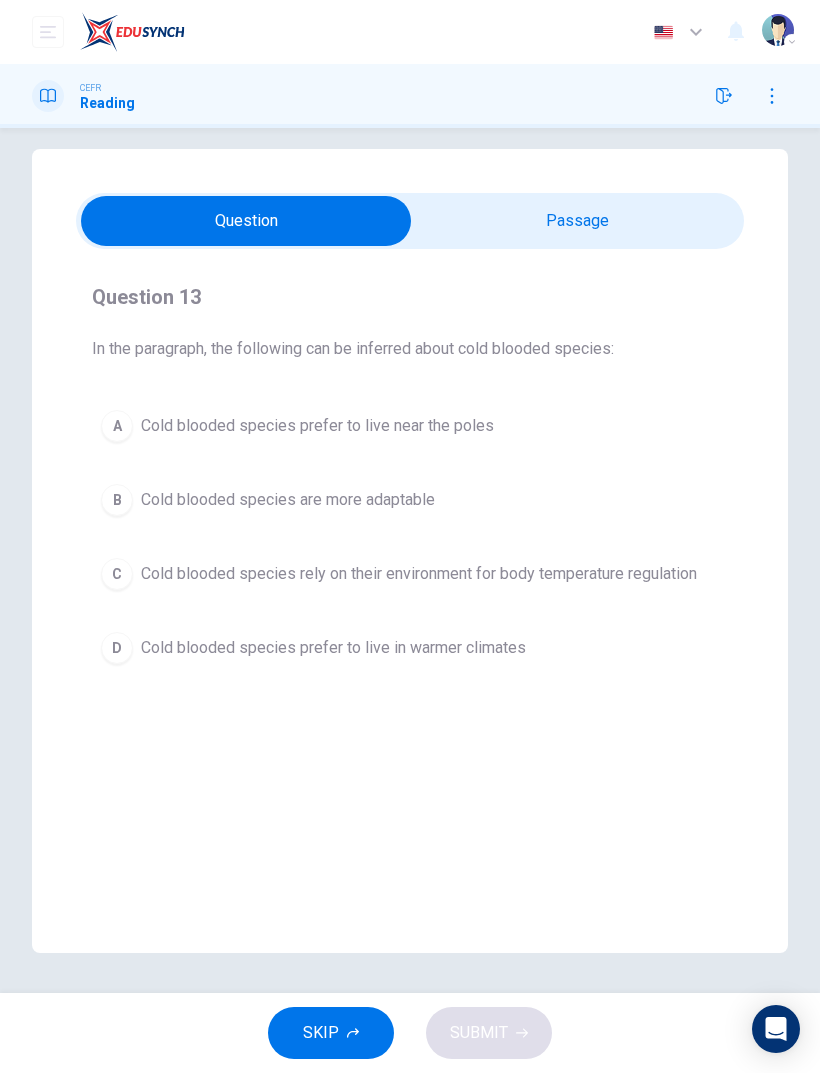 click on "A Cold blooded species prefer to live near the poles" at bounding box center [410, 426] 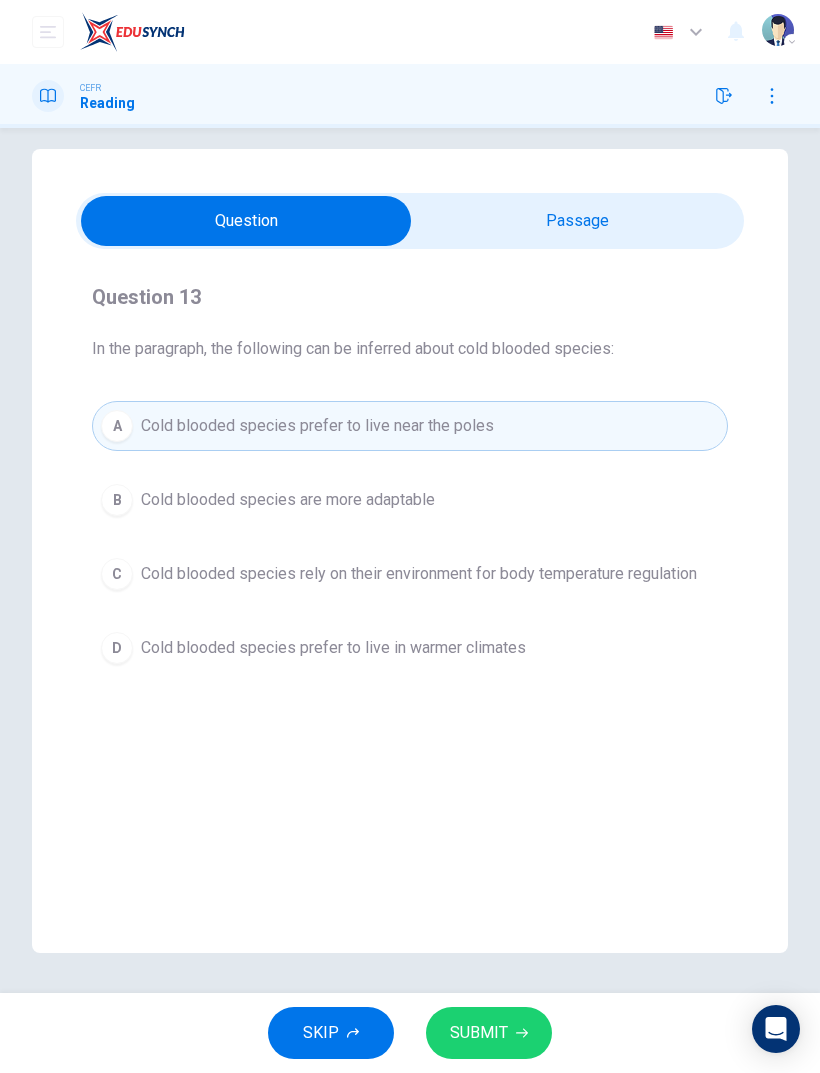 click on "Cold blooded species rely on their environment for body temperature regulation" at bounding box center (419, 574) 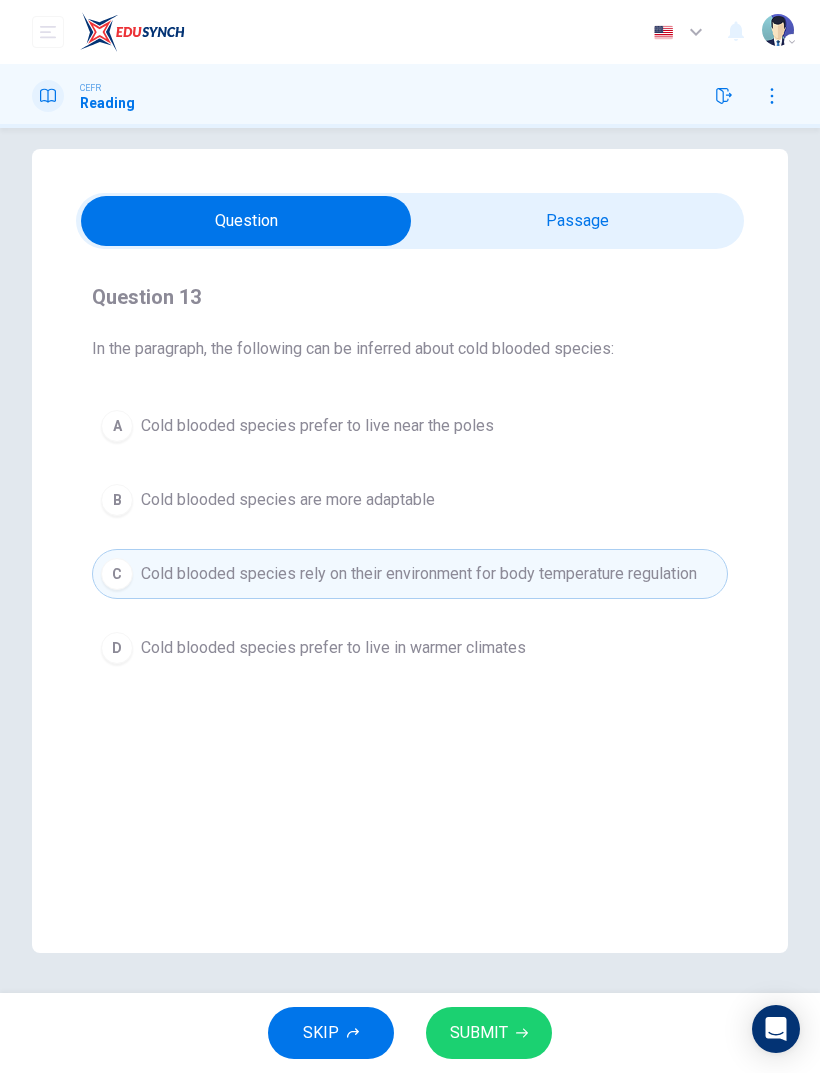 click on "SUBMIT" at bounding box center (479, 1033) 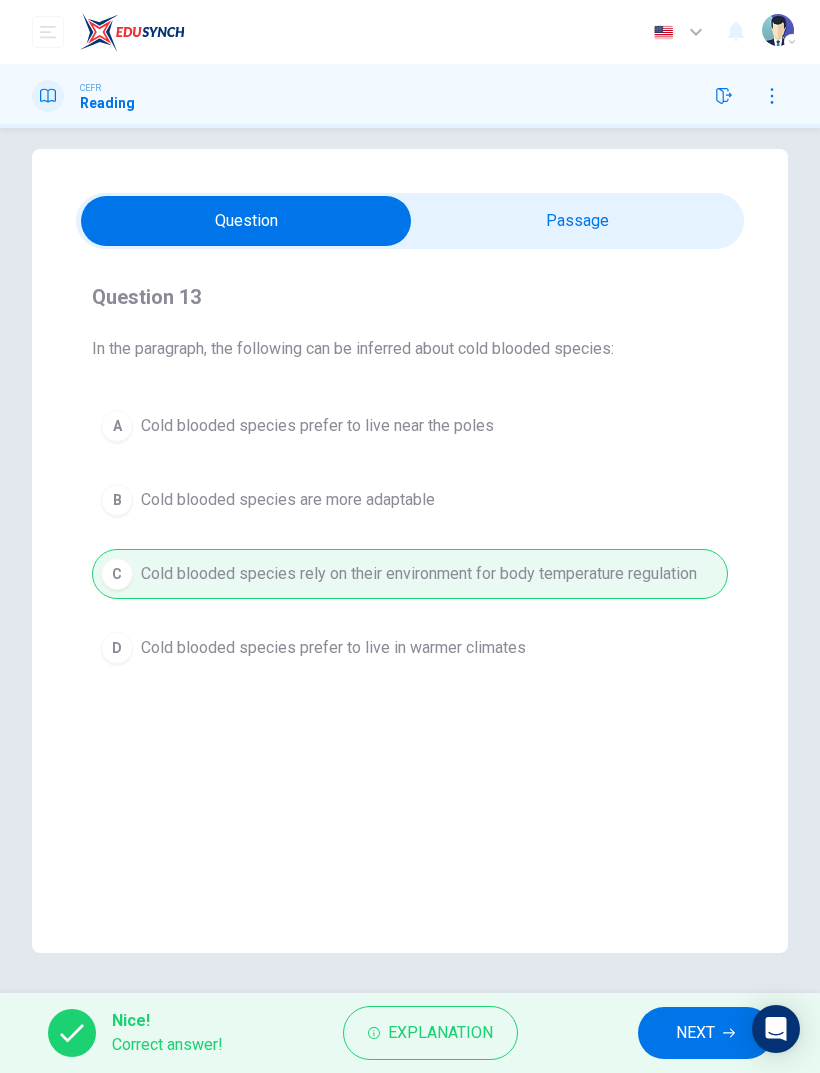 click on "NEXT" at bounding box center [695, 1033] 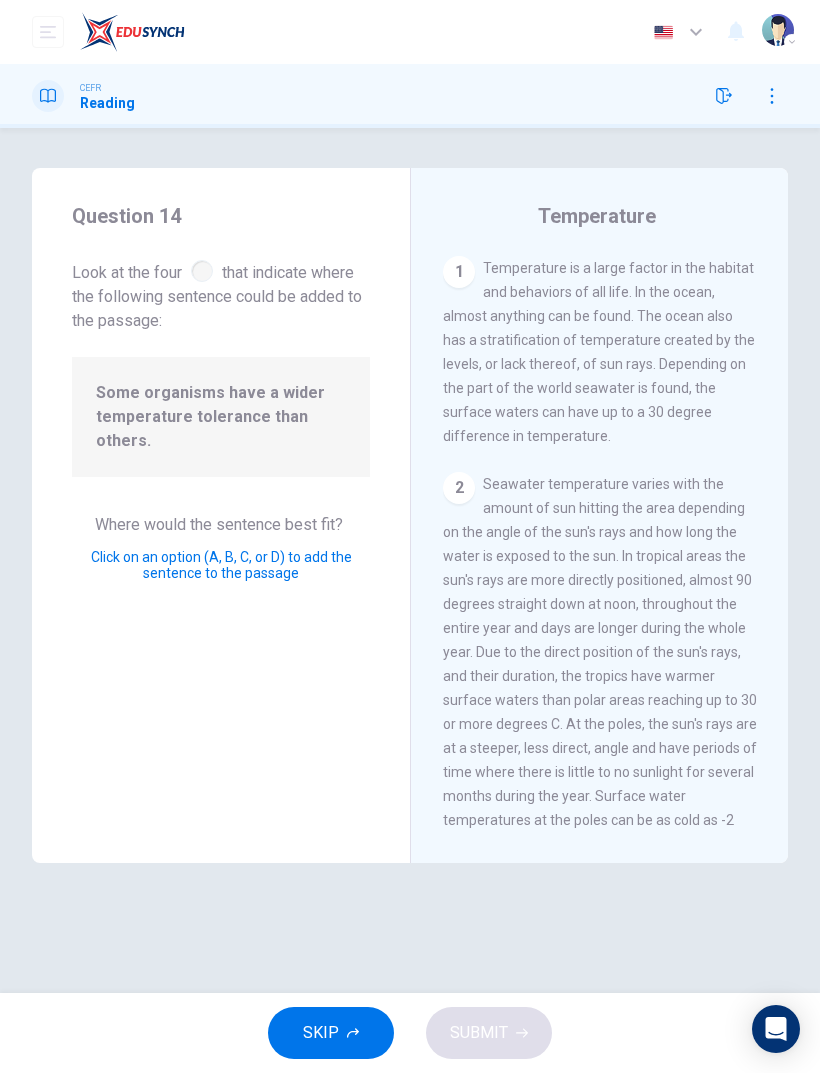 scroll, scrollTop: 0, scrollLeft: 0, axis: both 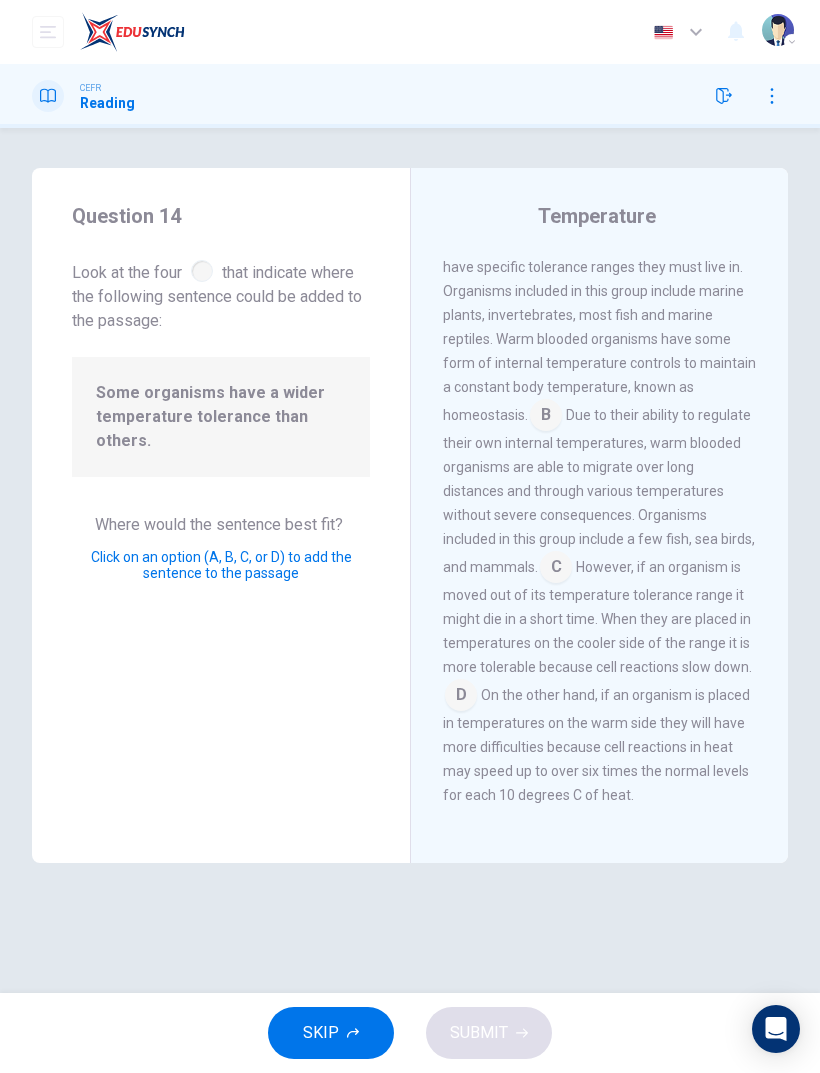 click at bounding box center [556, 569] 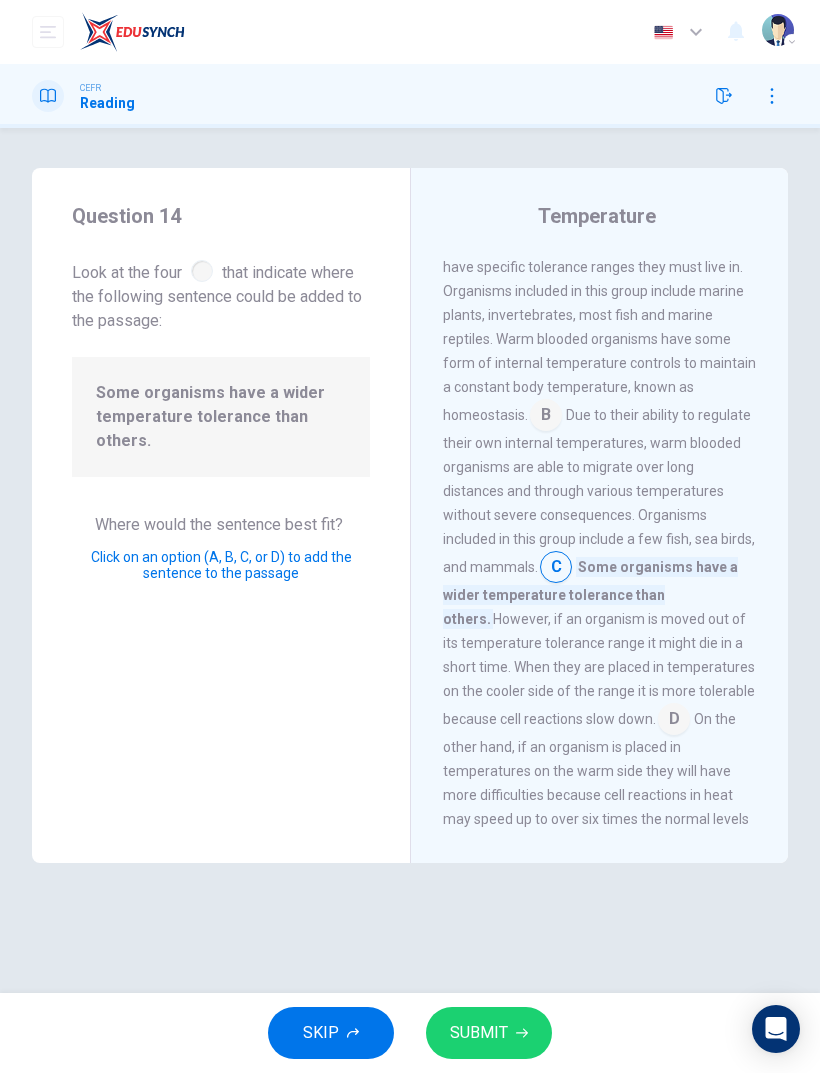 click on "SUBMIT" at bounding box center (479, 1033) 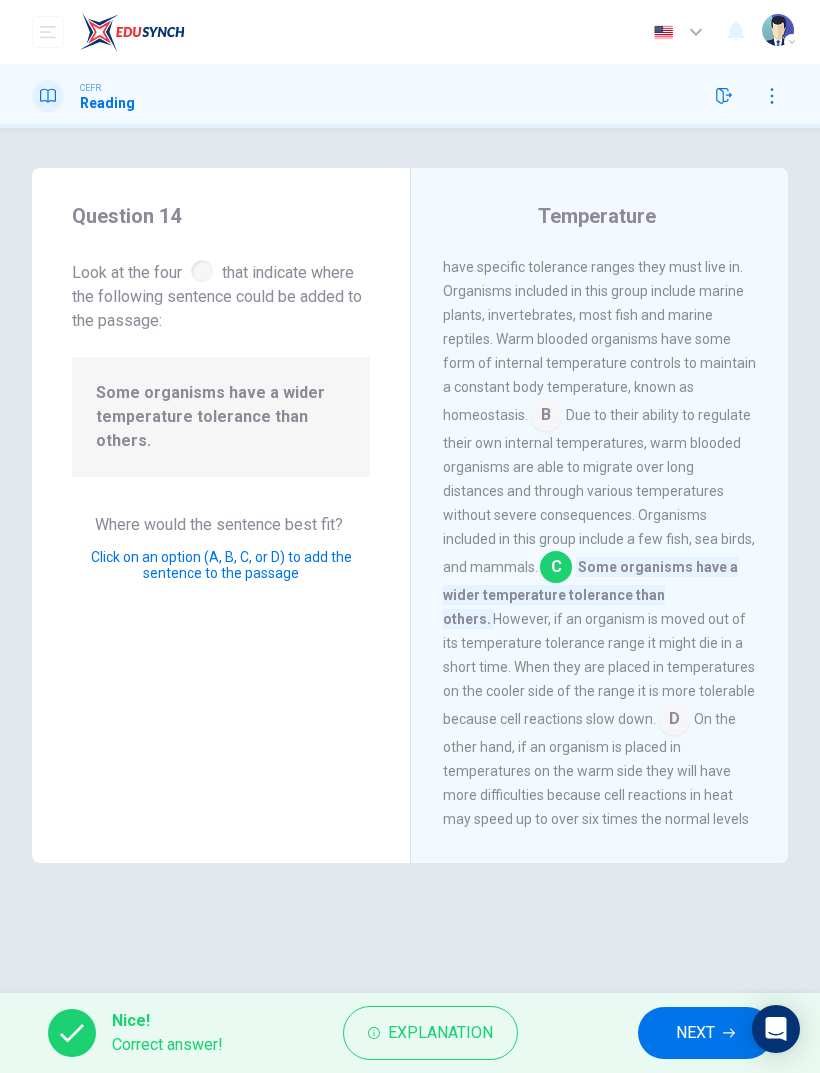 click on "NEXT" at bounding box center [695, 1033] 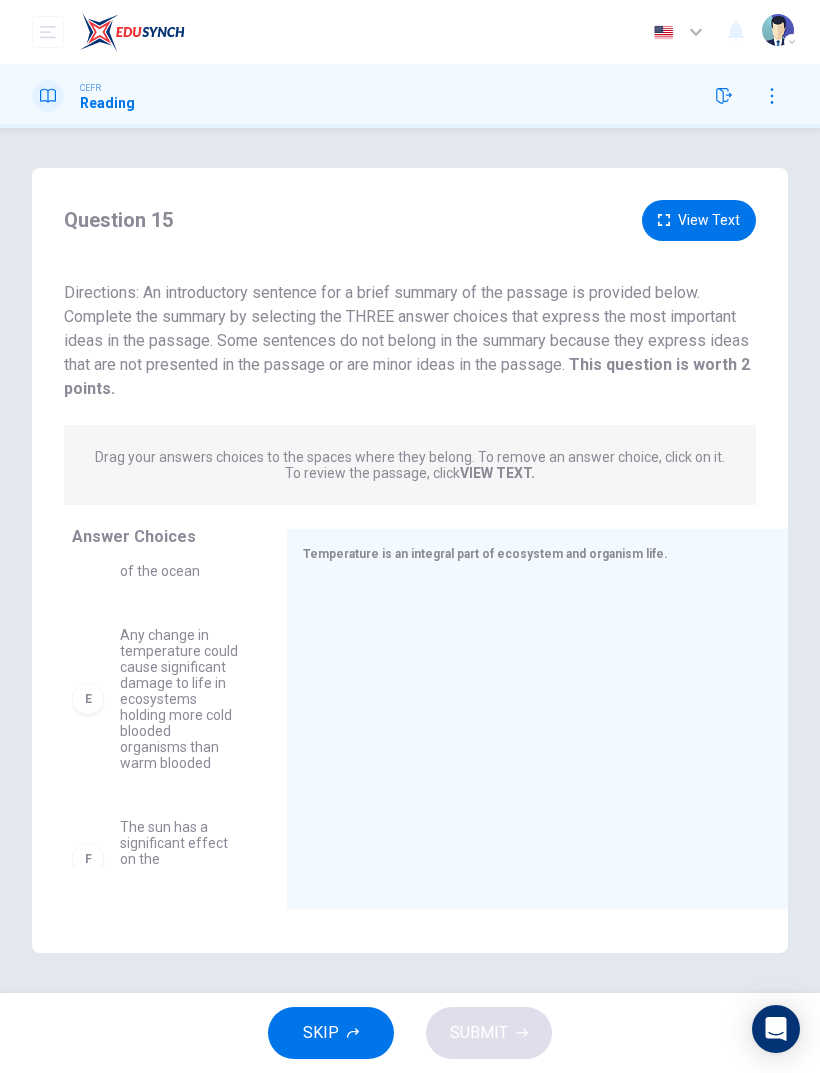 scroll, scrollTop: 604, scrollLeft: 0, axis: vertical 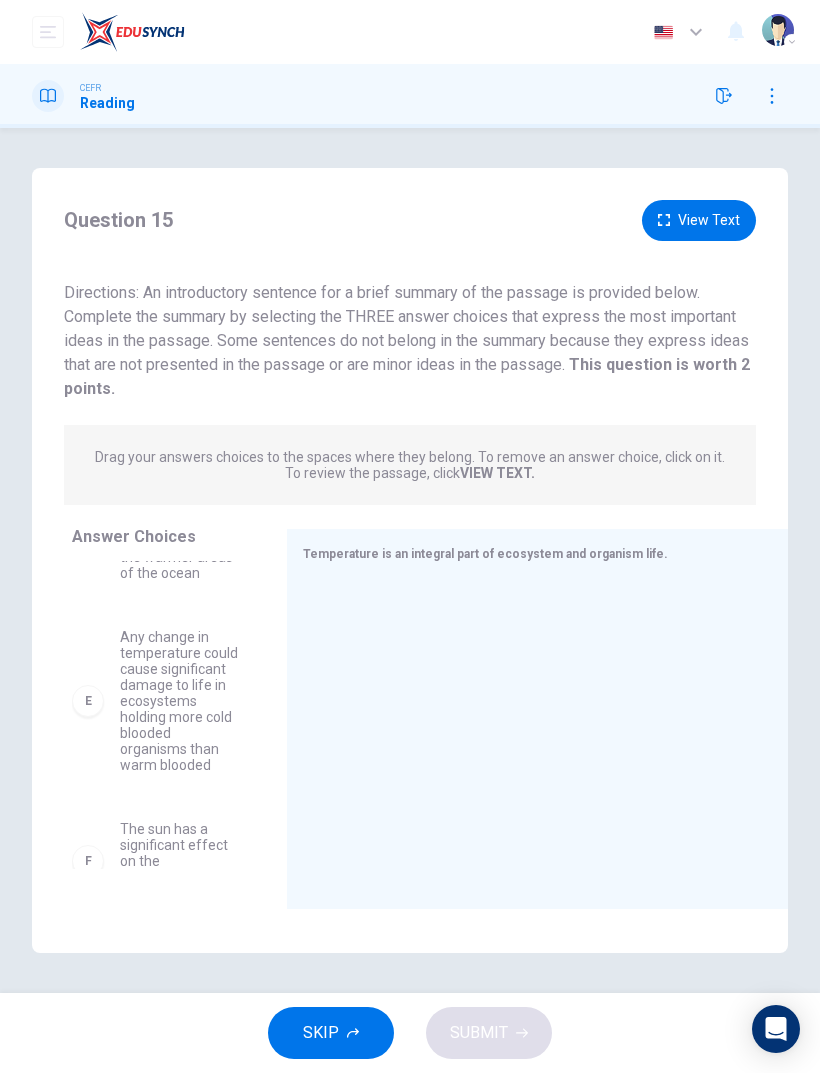 click on "The sun has a significant effect on the temperature of ecosystems" at bounding box center (179, 861) 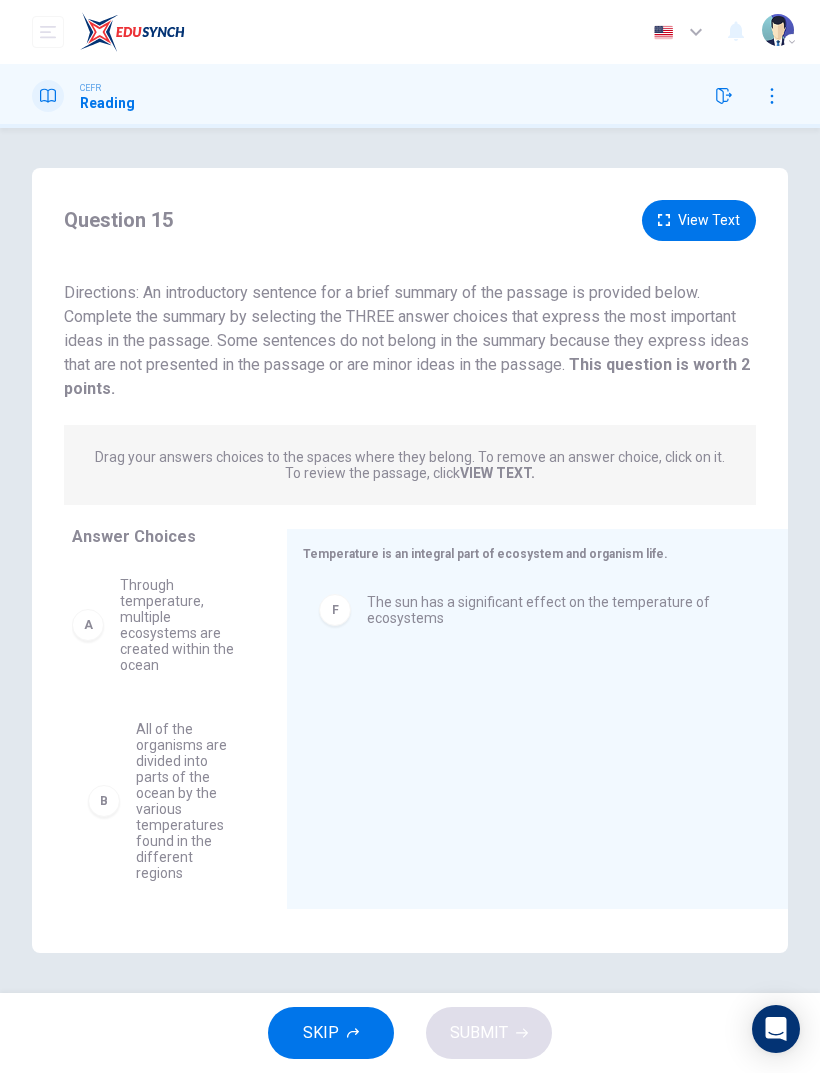 scroll, scrollTop: 0, scrollLeft: 0, axis: both 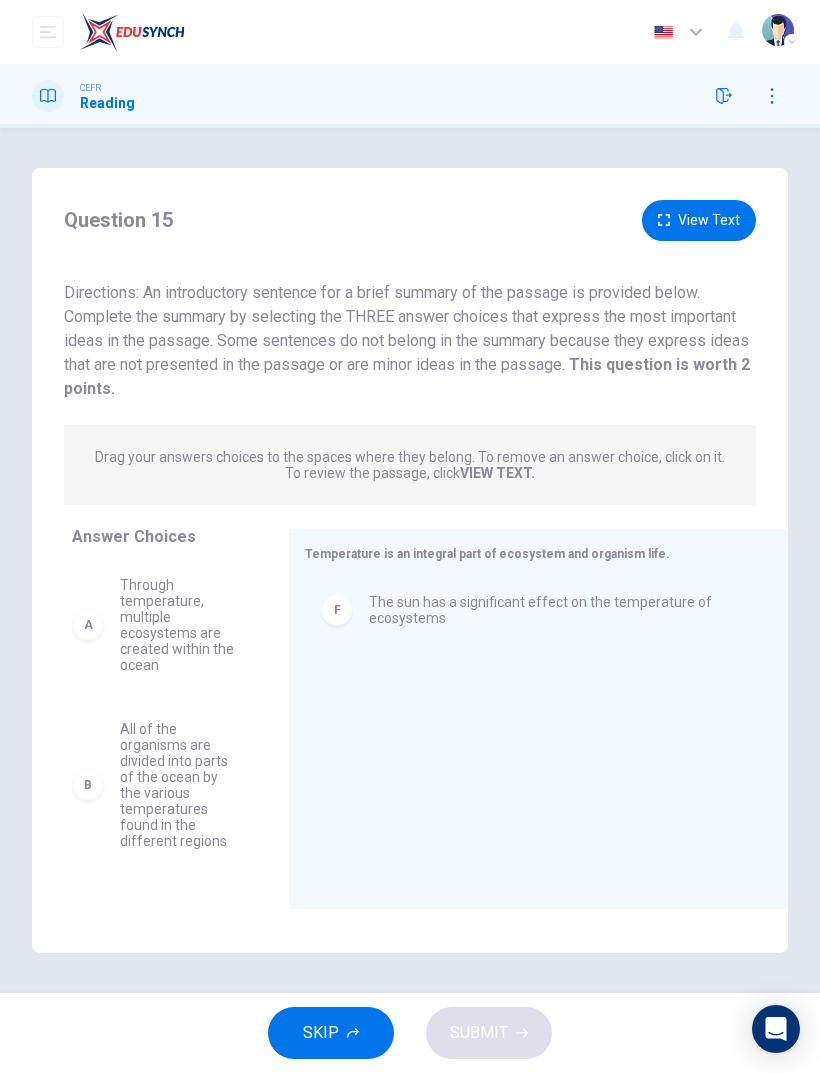 click on "Through temperature, multiple ecosystems are created within the ocean" at bounding box center [180, 625] 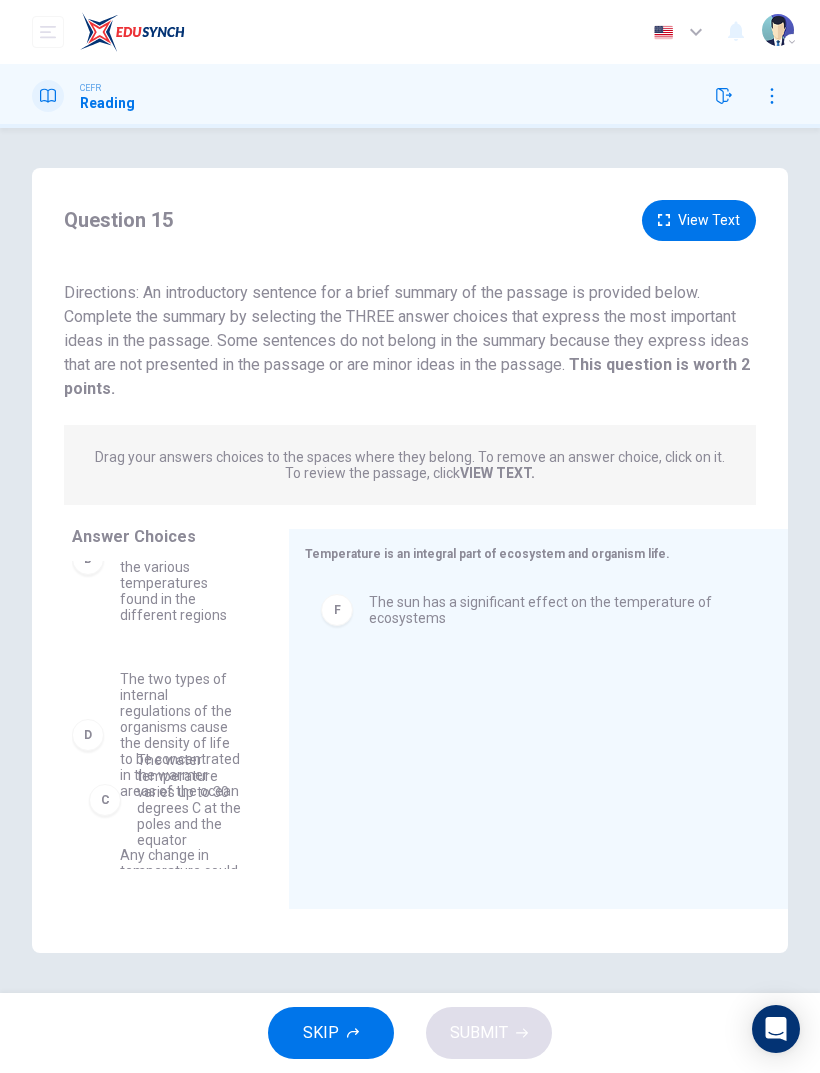 scroll, scrollTop: 227, scrollLeft: 0, axis: vertical 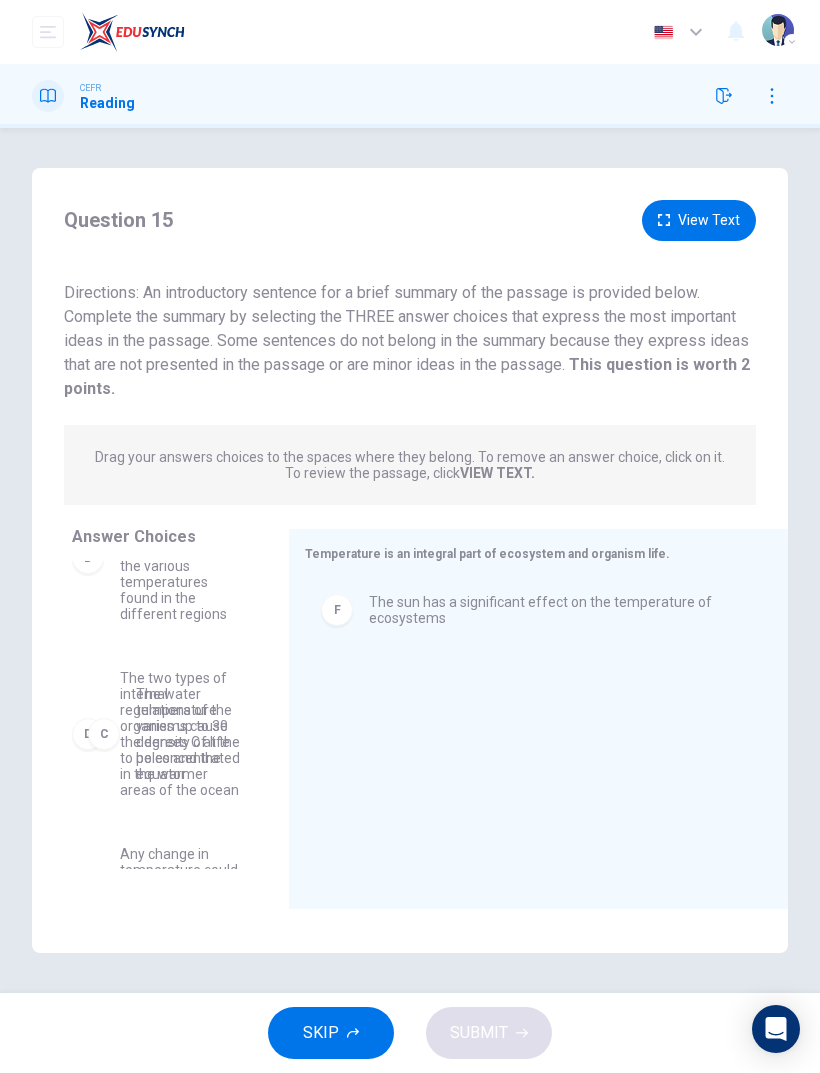 click on "All of the organisms are divided into parts of the ocean by the various temperatures found in the different regions" at bounding box center (180, 558) 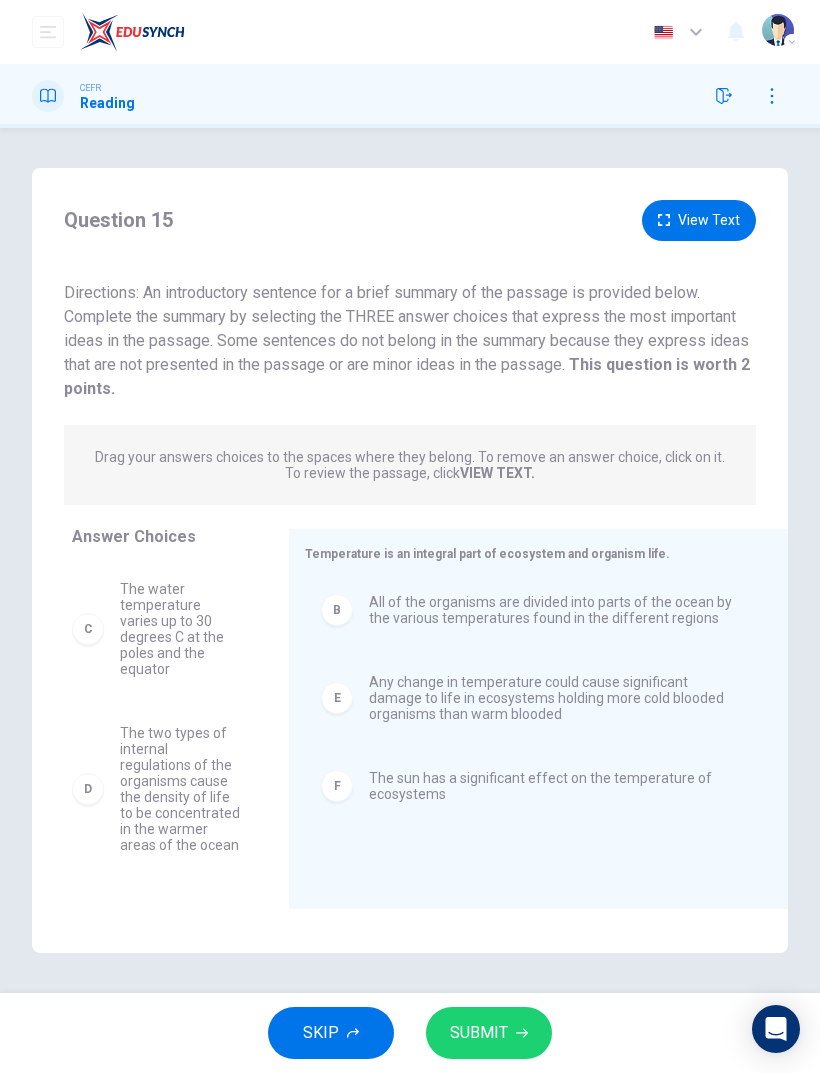 scroll, scrollTop: 124, scrollLeft: 0, axis: vertical 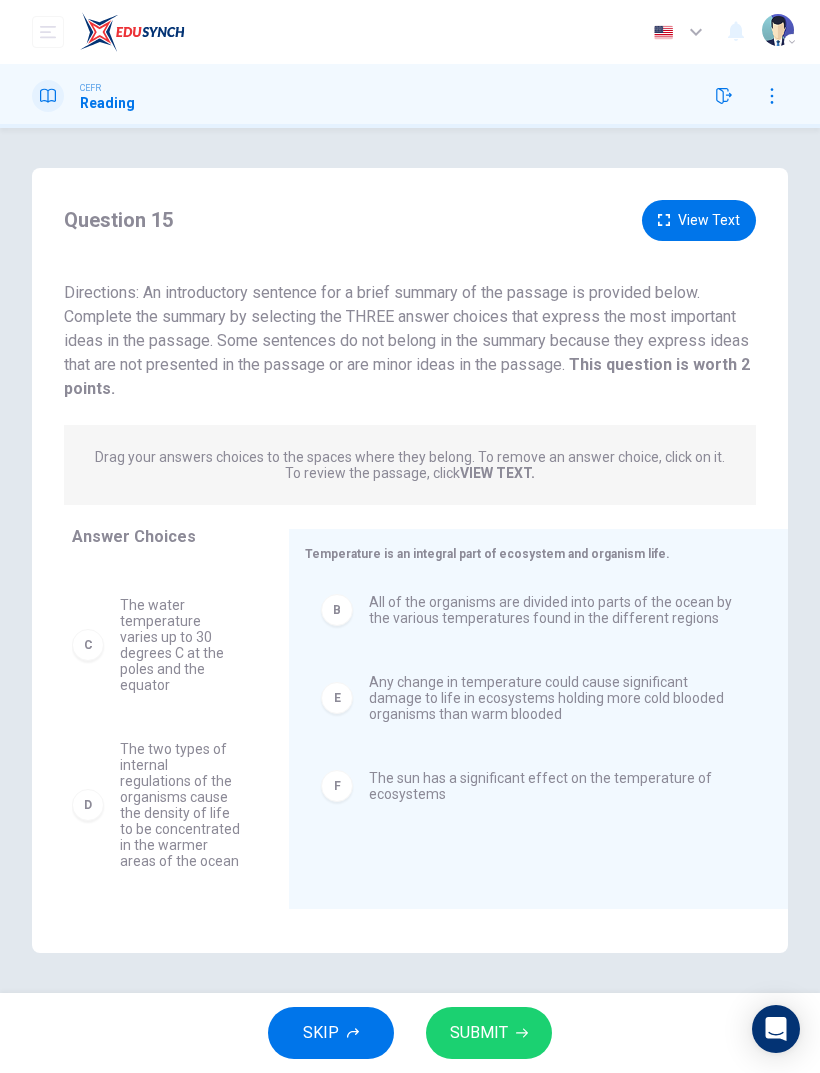 click on "SUBMIT" at bounding box center (489, 1033) 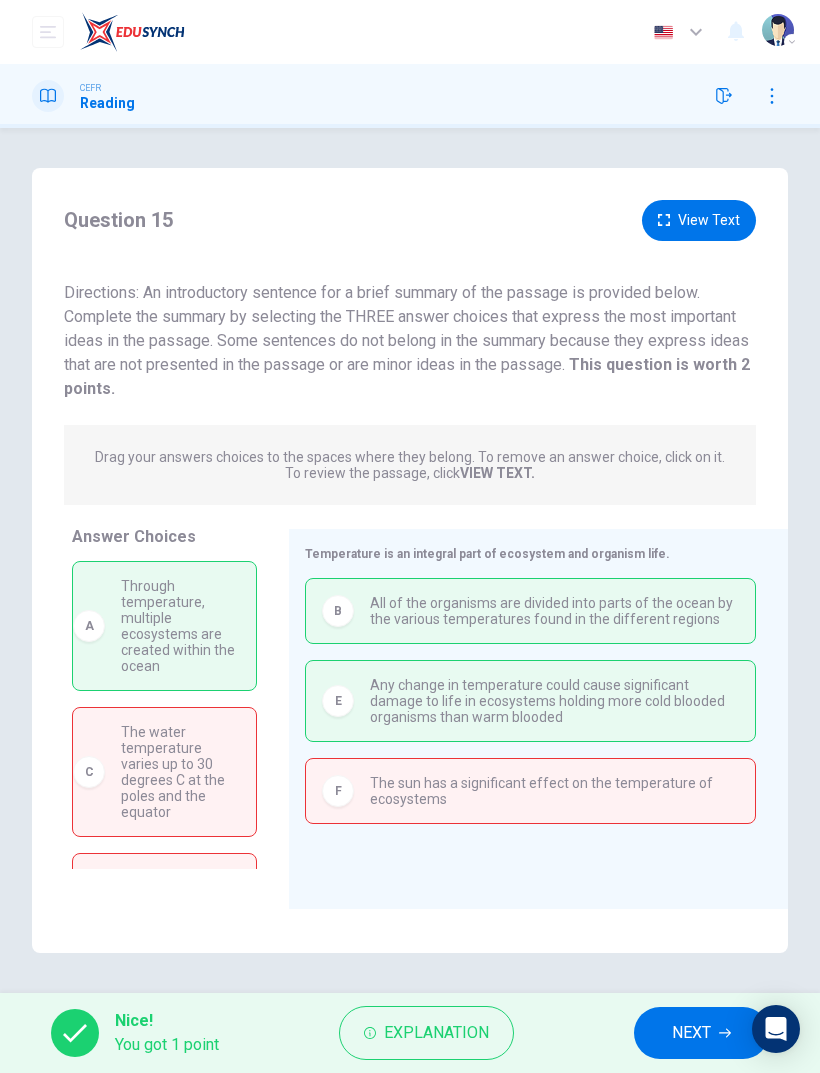 scroll, scrollTop: 0, scrollLeft: 0, axis: both 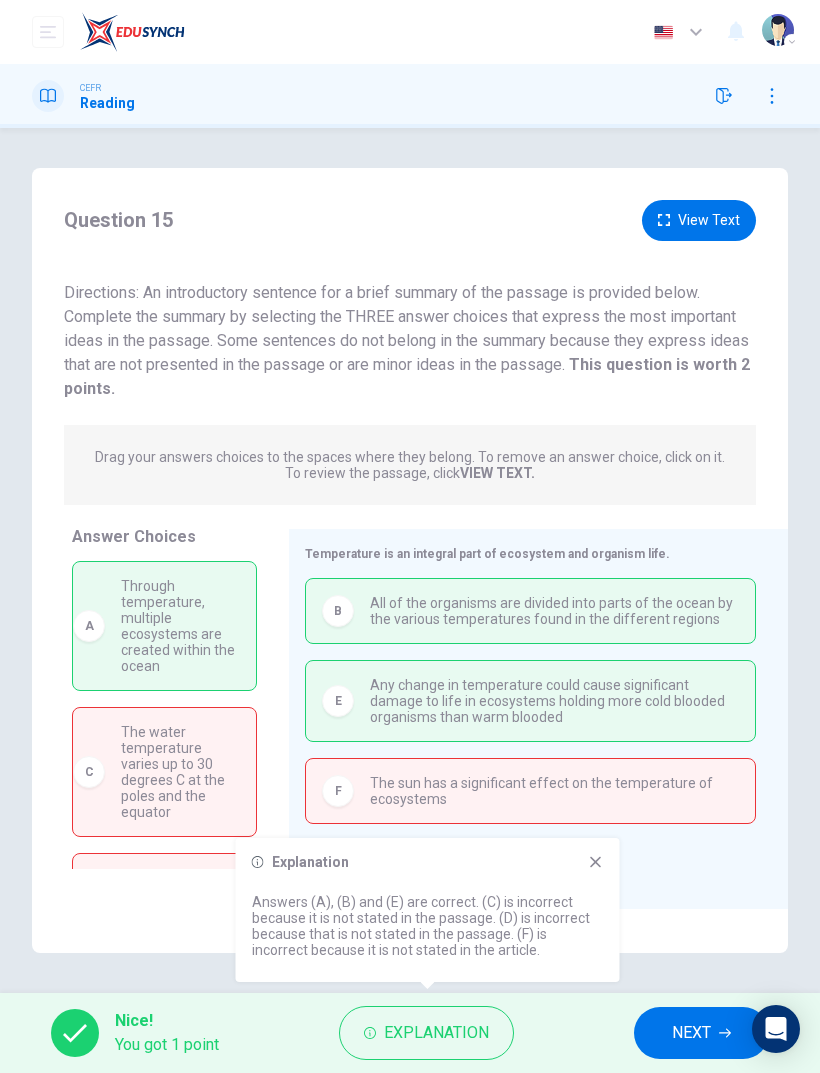 click on "NEXT" at bounding box center [691, 1033] 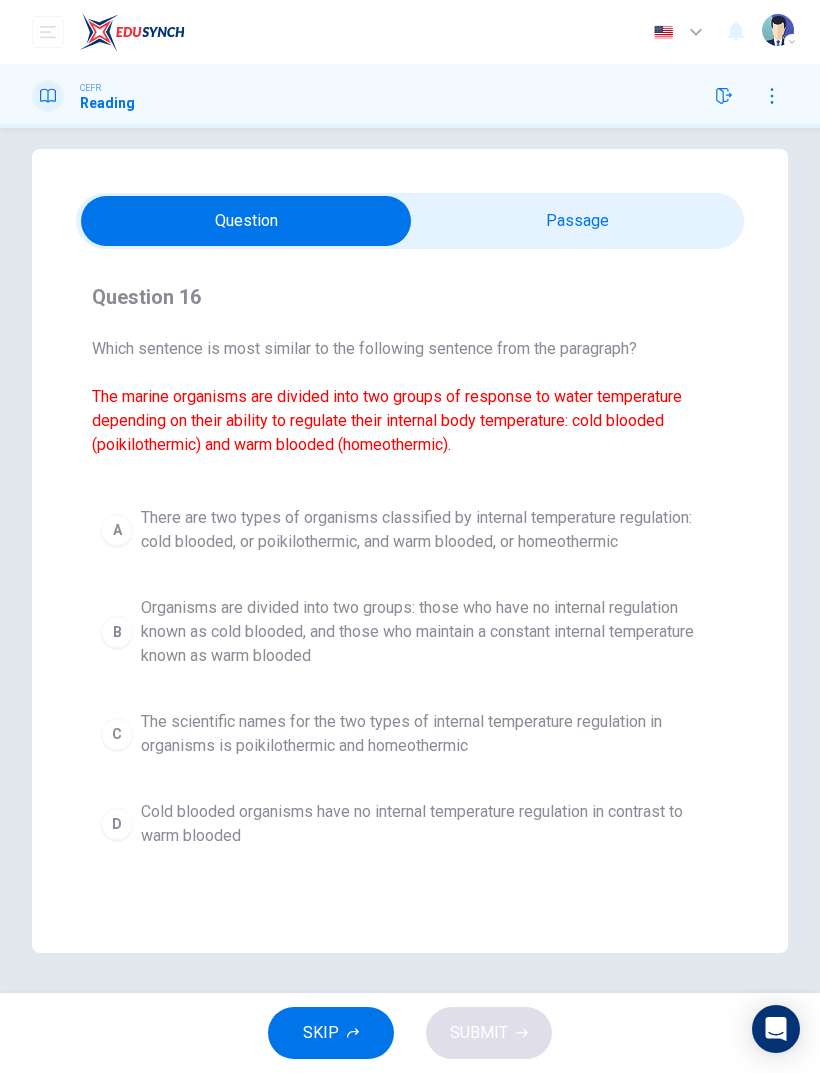 scroll, scrollTop: 19, scrollLeft: 0, axis: vertical 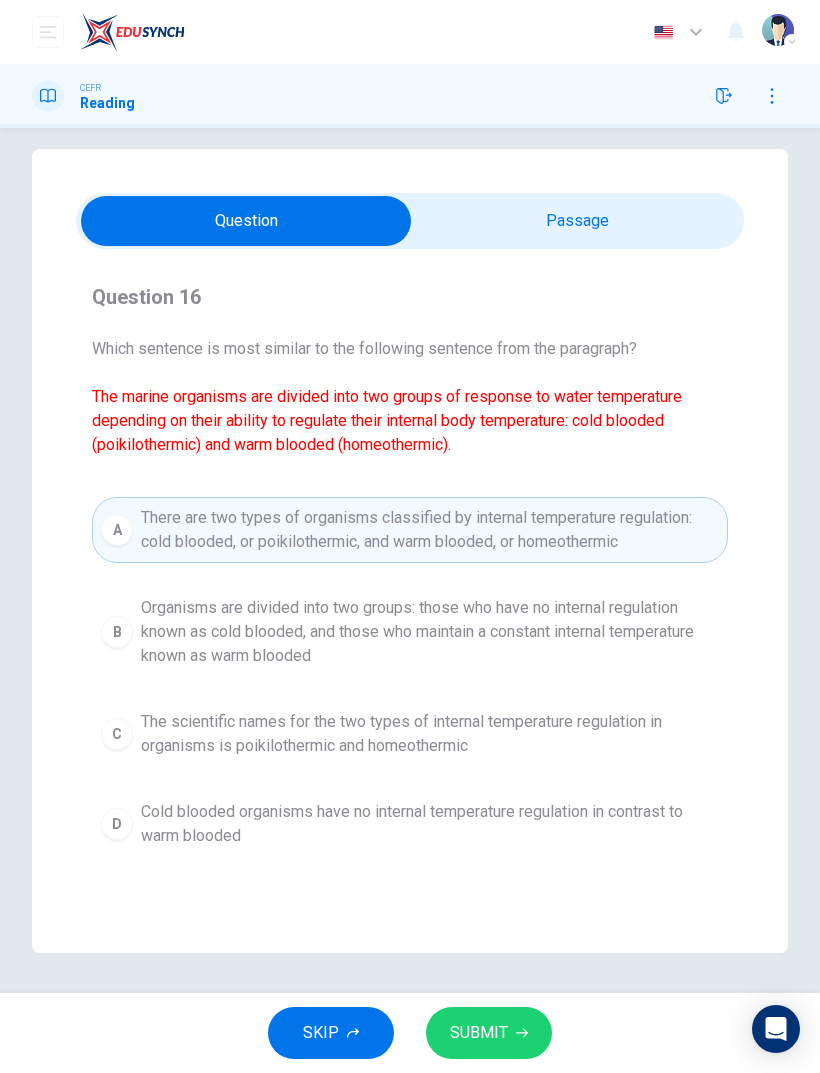 click on "SUBMIT" at bounding box center (479, 1033) 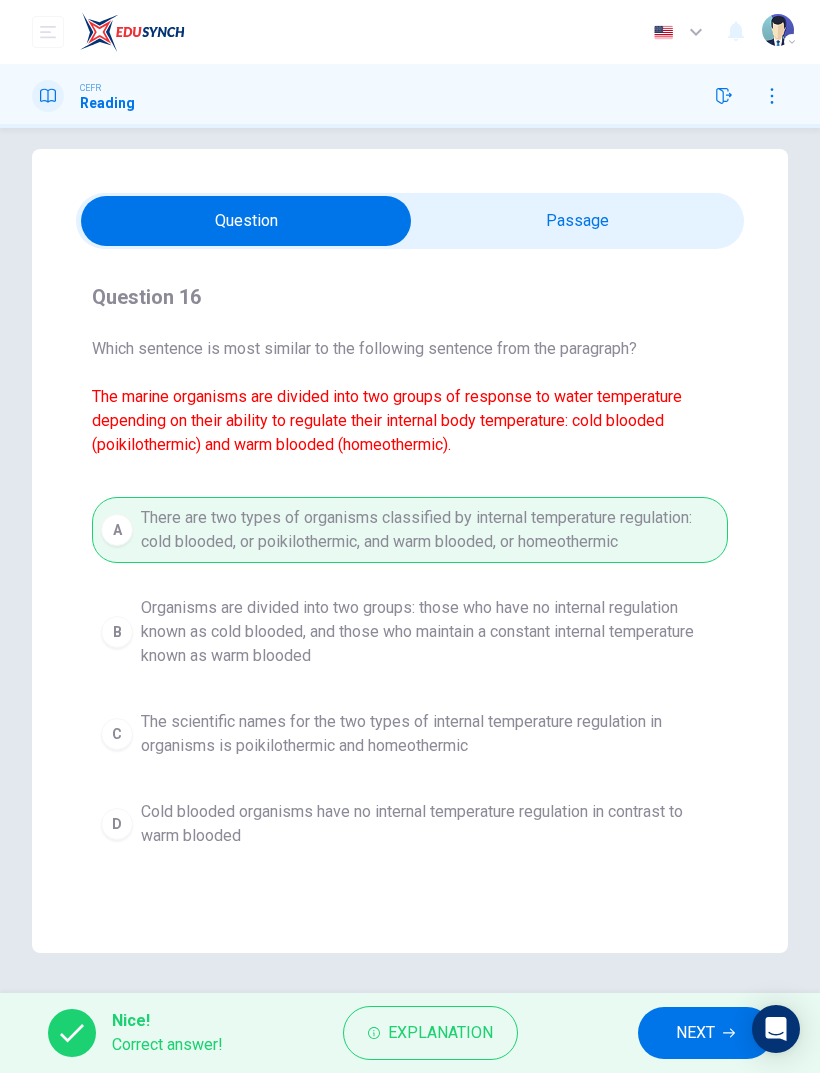 click on "NEXT" at bounding box center (695, 1033) 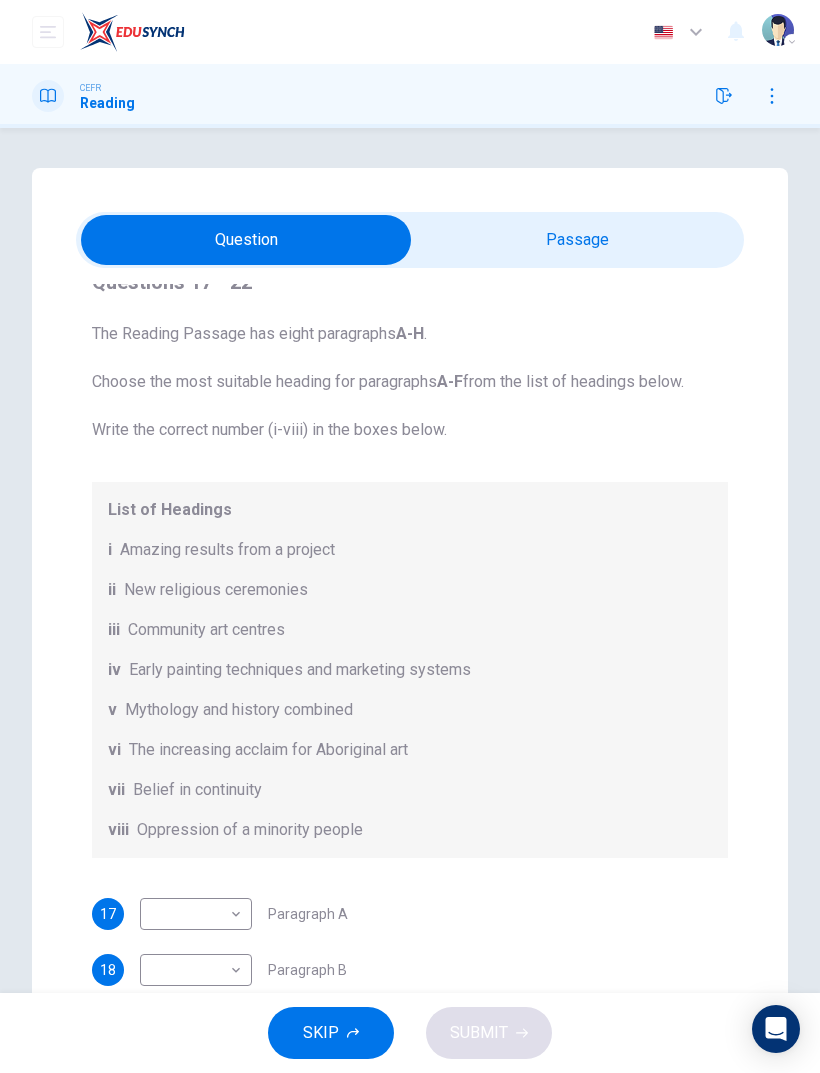 scroll, scrollTop: 35, scrollLeft: 0, axis: vertical 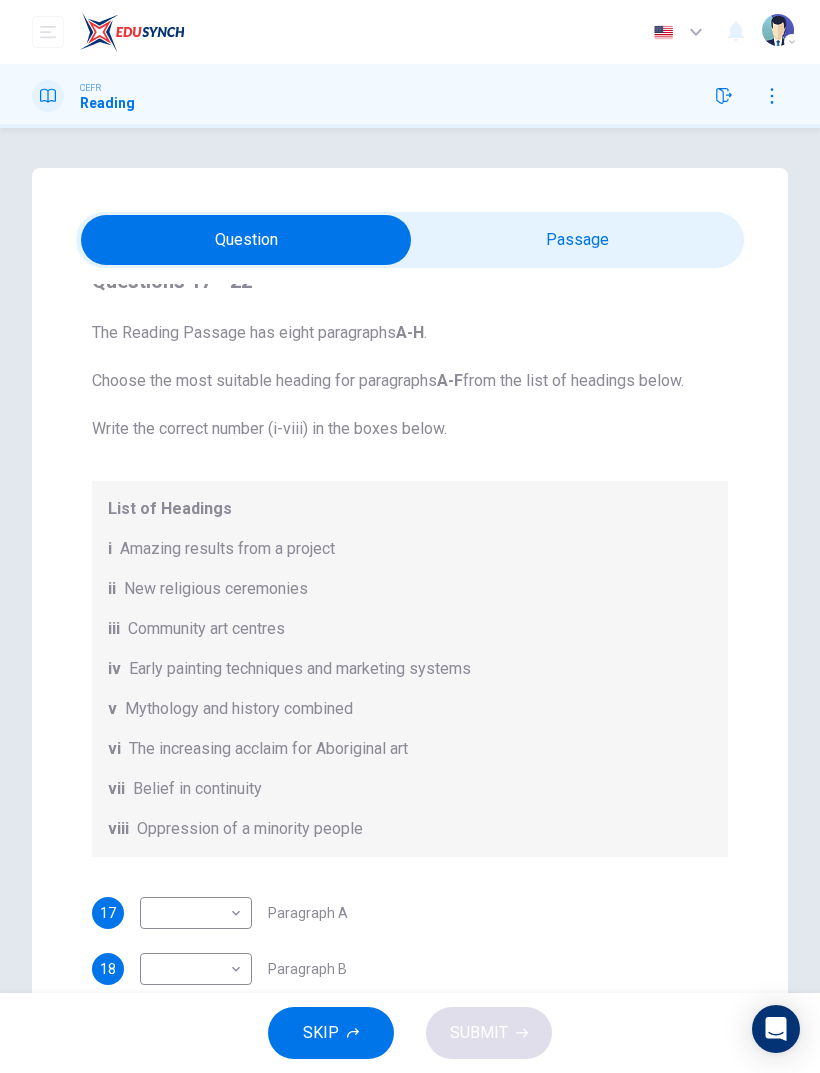 click at bounding box center (246, 240) 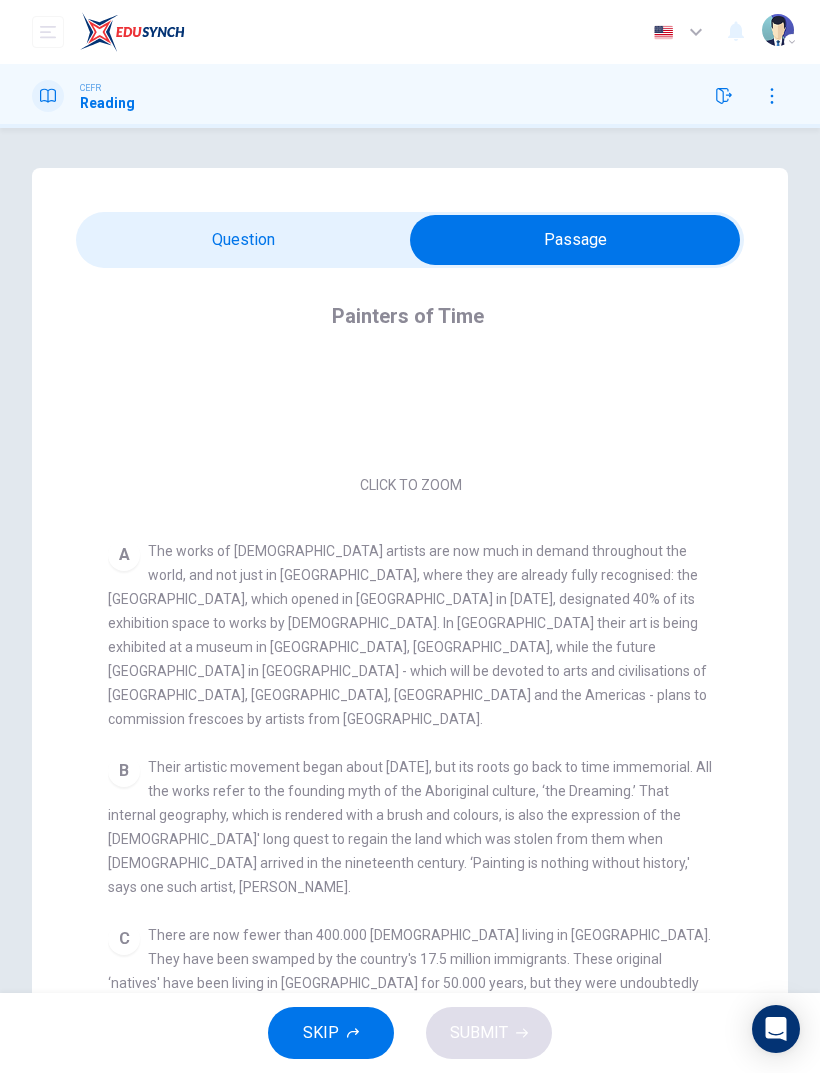scroll, scrollTop: 213, scrollLeft: 0, axis: vertical 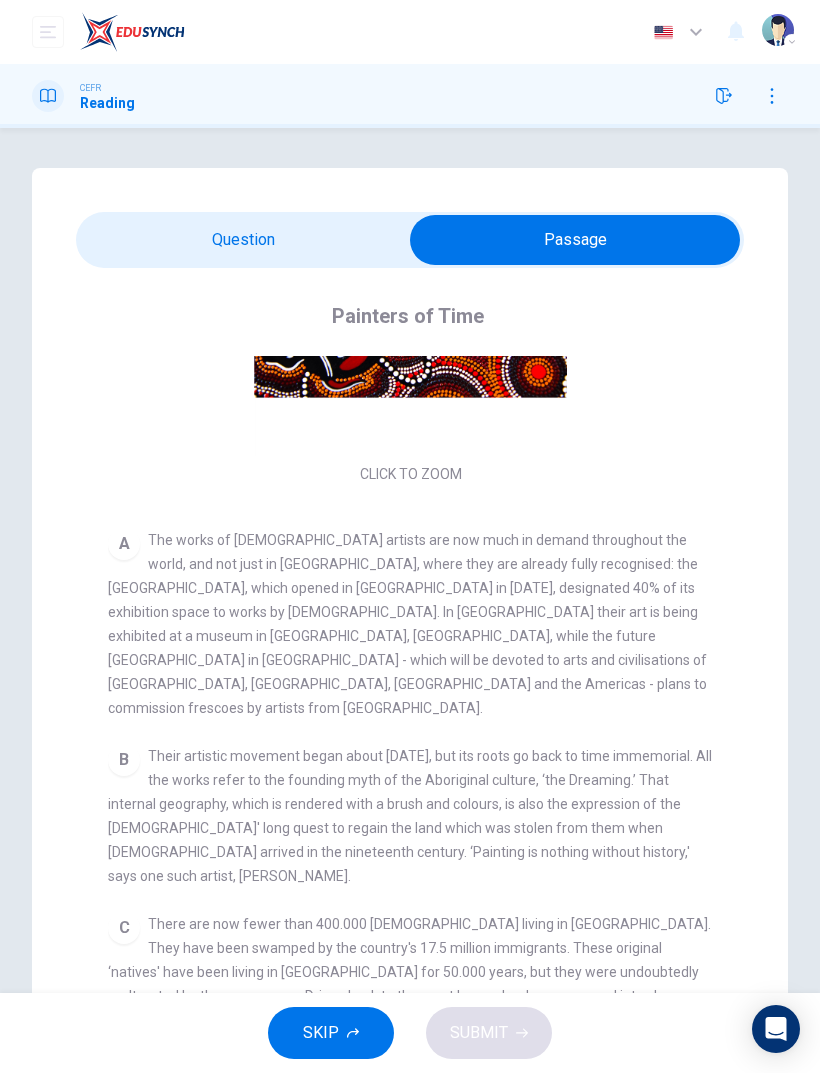 click at bounding box center [575, 240] 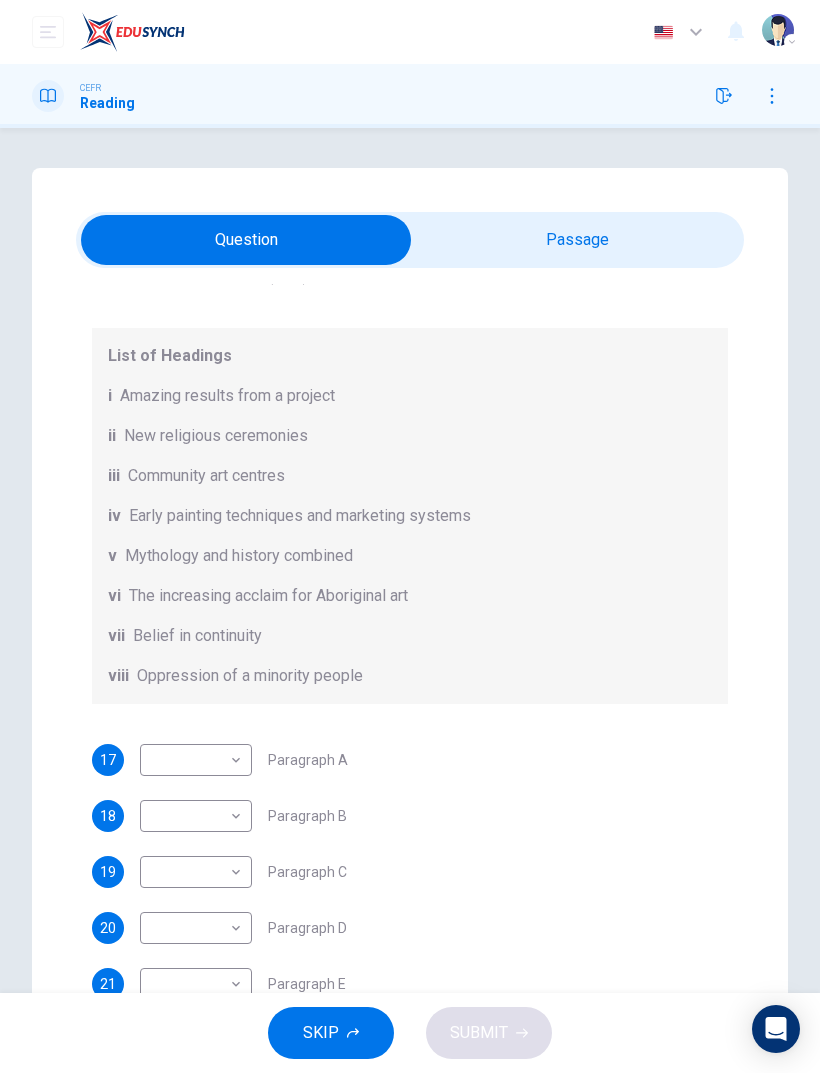 scroll, scrollTop: 188, scrollLeft: 0, axis: vertical 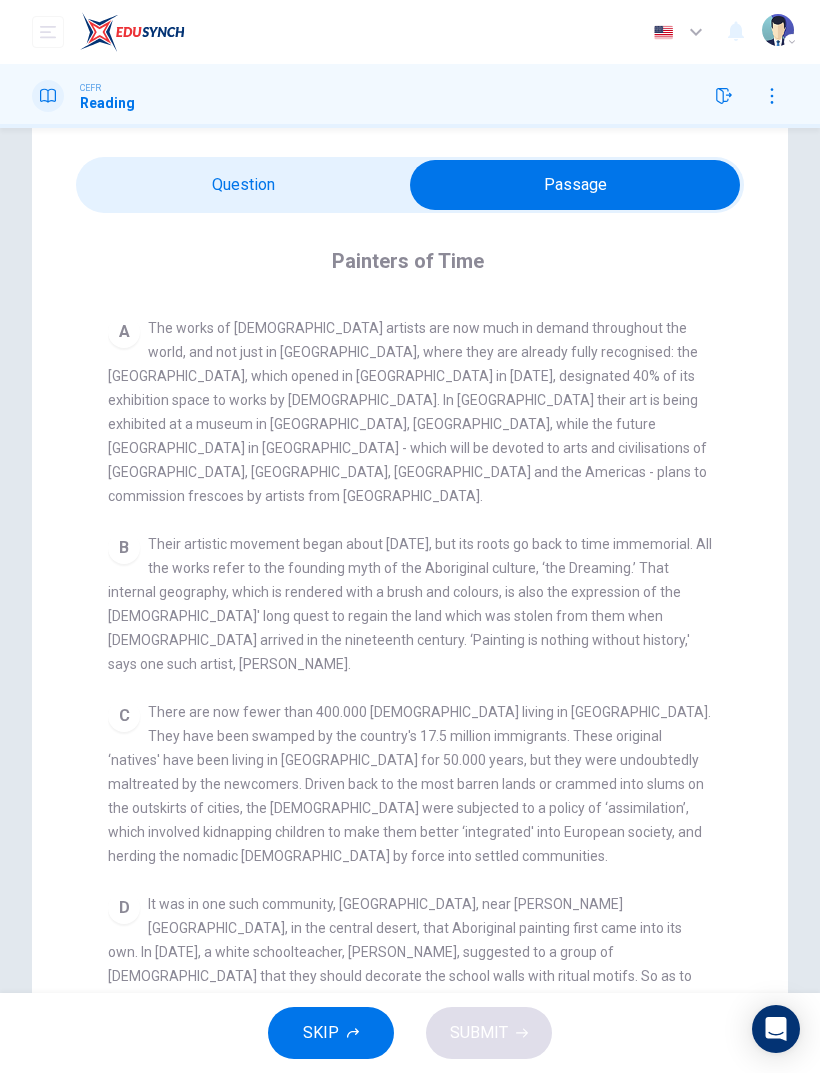 click at bounding box center [575, 185] 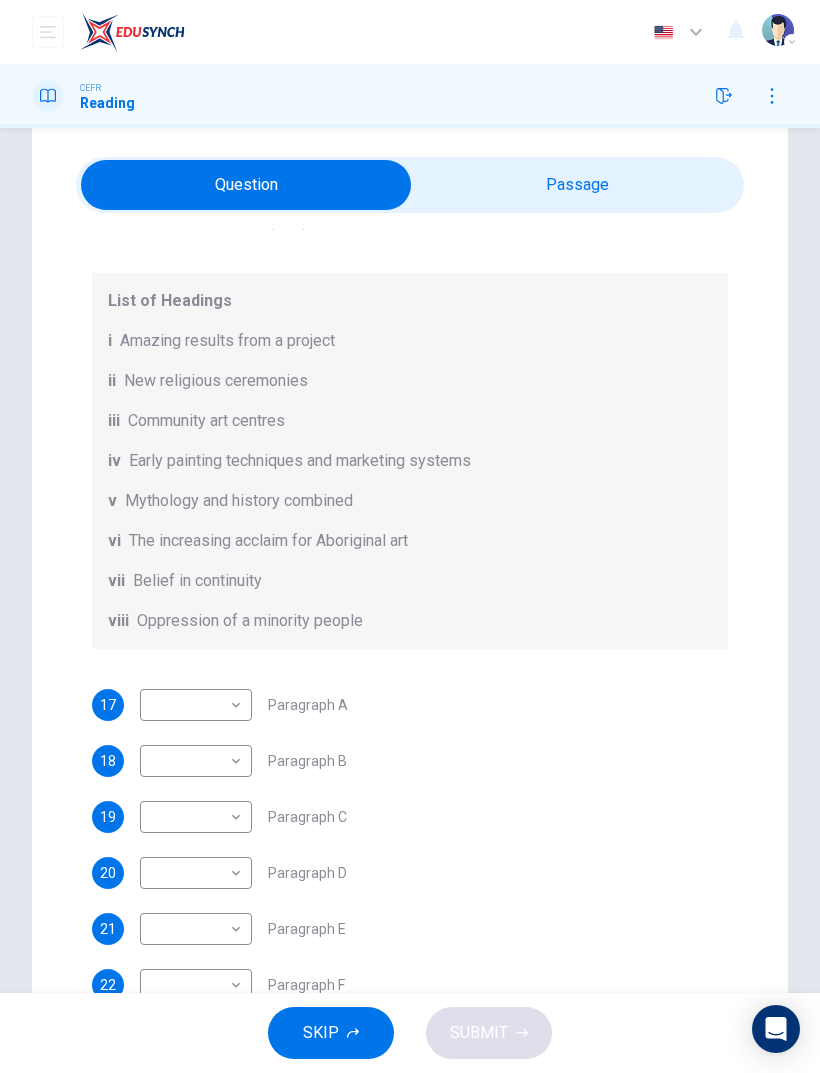 click on "Dashboard Practice Start a test Analysis English en ​ KHAIRUNNISA NABILA BINTI KHALID CEFR Reading Questions 17 - 22 The Reading Passage has eight paragraphs  A-H .
Choose the most suitable heading for paragraphs  A-F  from the list of headings below.
Write the correct number (i-viii) in the boxes below. List of Headings i Amazing results from a project ii New religious ceremonies iii Community art centres iv Early painting techniques and marketing systems v Mythology and history combined vi The increasing acclaim for Aboriginal art vii Belief in continuity viii Oppression of a minority people 17 ​ ​ Paragraph A 18 ​ ​ Paragraph B 19 ​ ​ Paragraph C 20 ​ ​ Paragraph D 21 ​ ​ Paragraph E 22 ​ ​ Paragraph F Painters of Time CLICK TO ZOOM Click to Zoom A B C D E F G H  Today, Aboriginal painting has become a great success. Some works sell for more than $25,000, and exceptional items may fetch as much as $180,000 in Australia. SKIP SUBMIT EduSynch - Online Language Proficiency Testing" at bounding box center [410, 536] 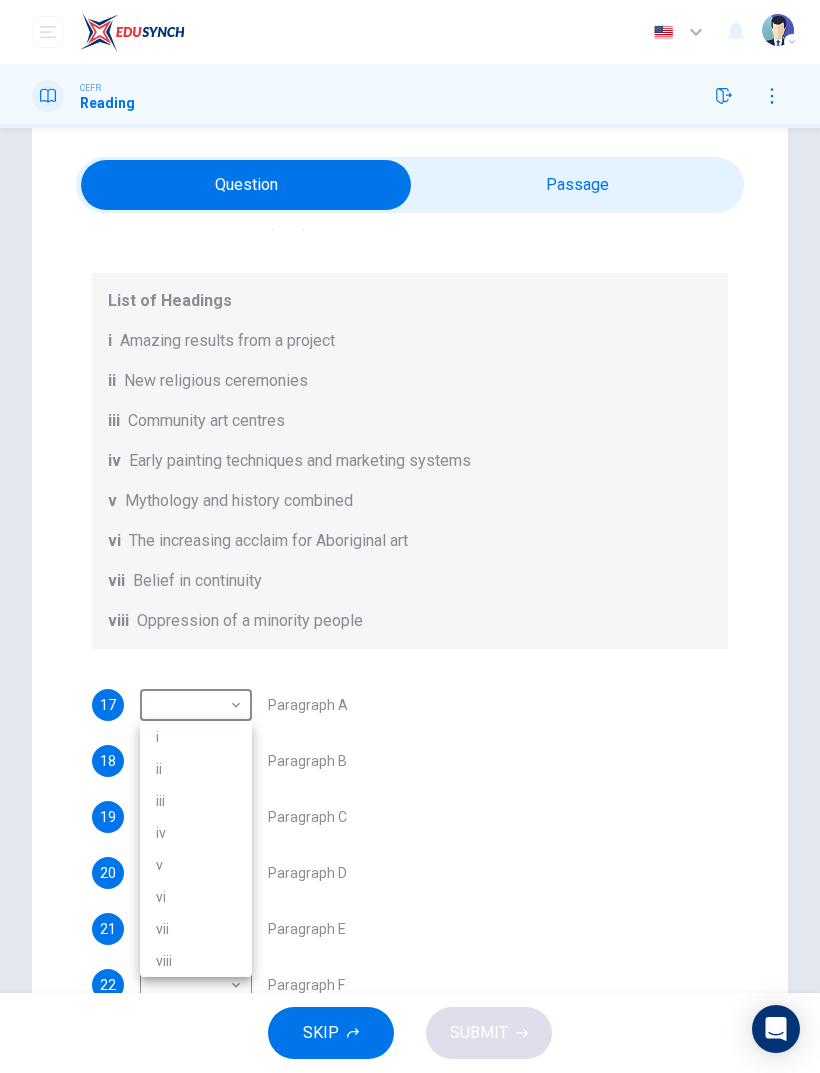click on "vi" at bounding box center (196, 897) 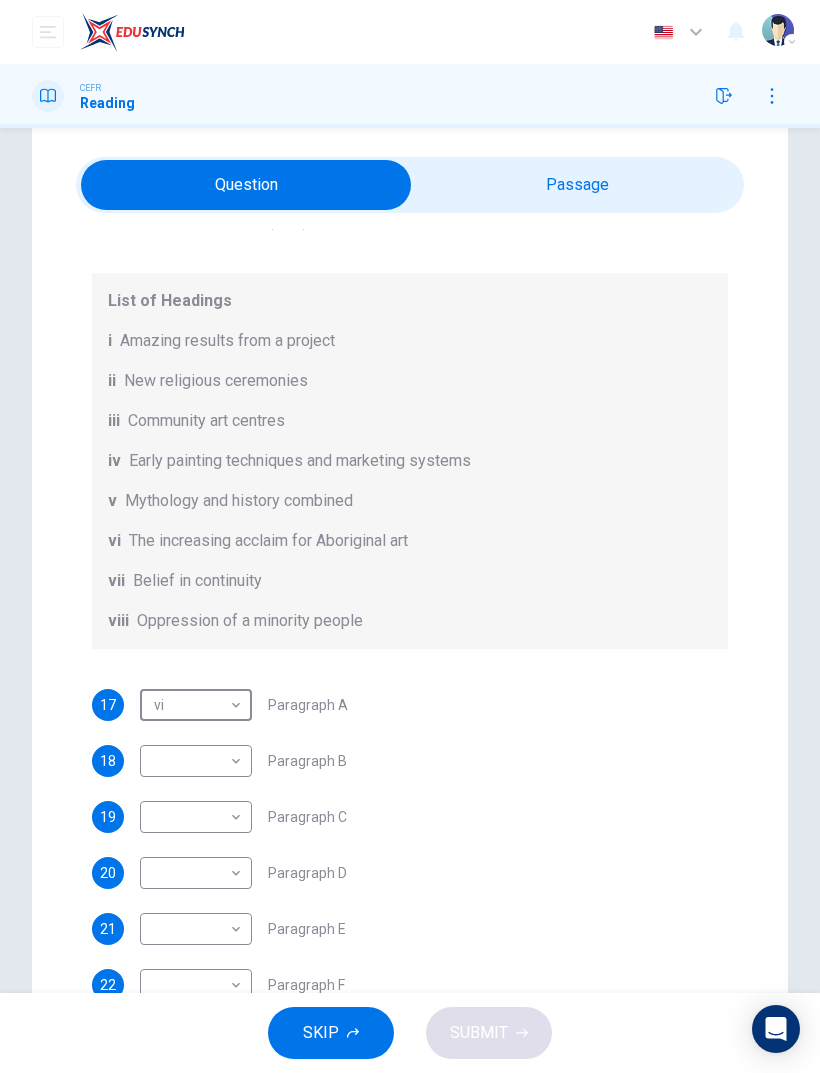 click at bounding box center (246, 185) 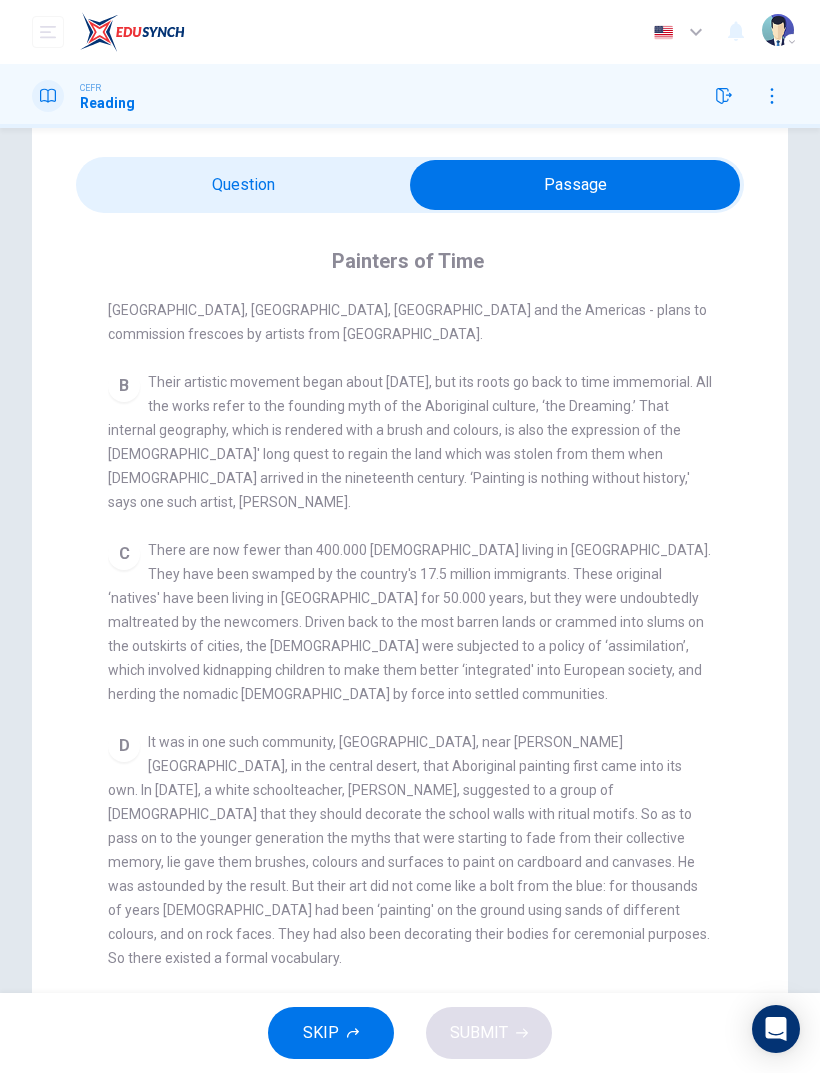 scroll, scrollTop: 533, scrollLeft: 0, axis: vertical 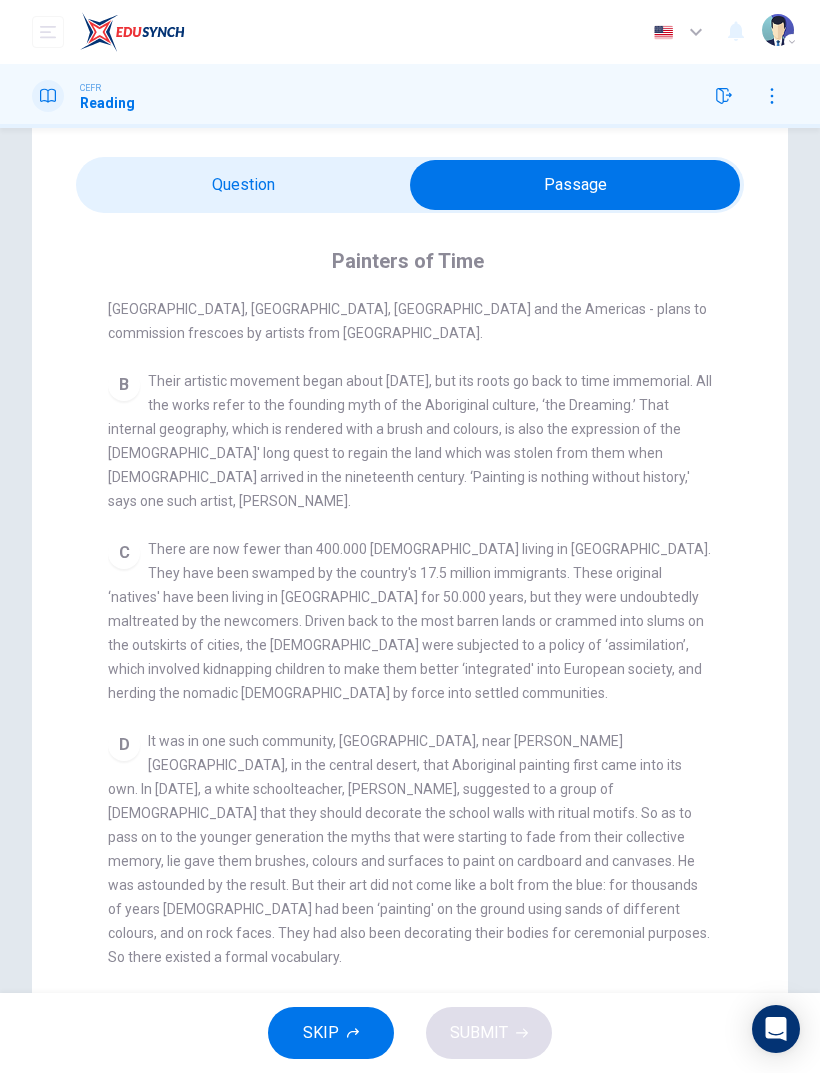 click at bounding box center (575, 185) 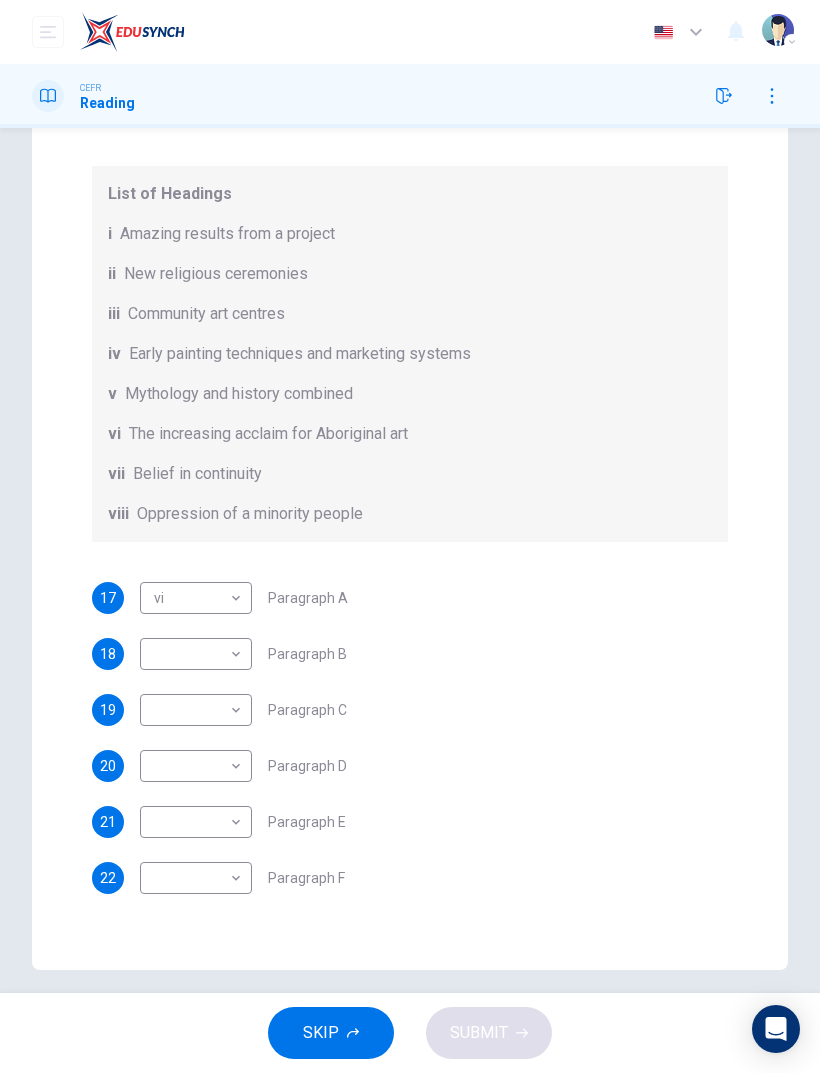 scroll, scrollTop: 167, scrollLeft: 0, axis: vertical 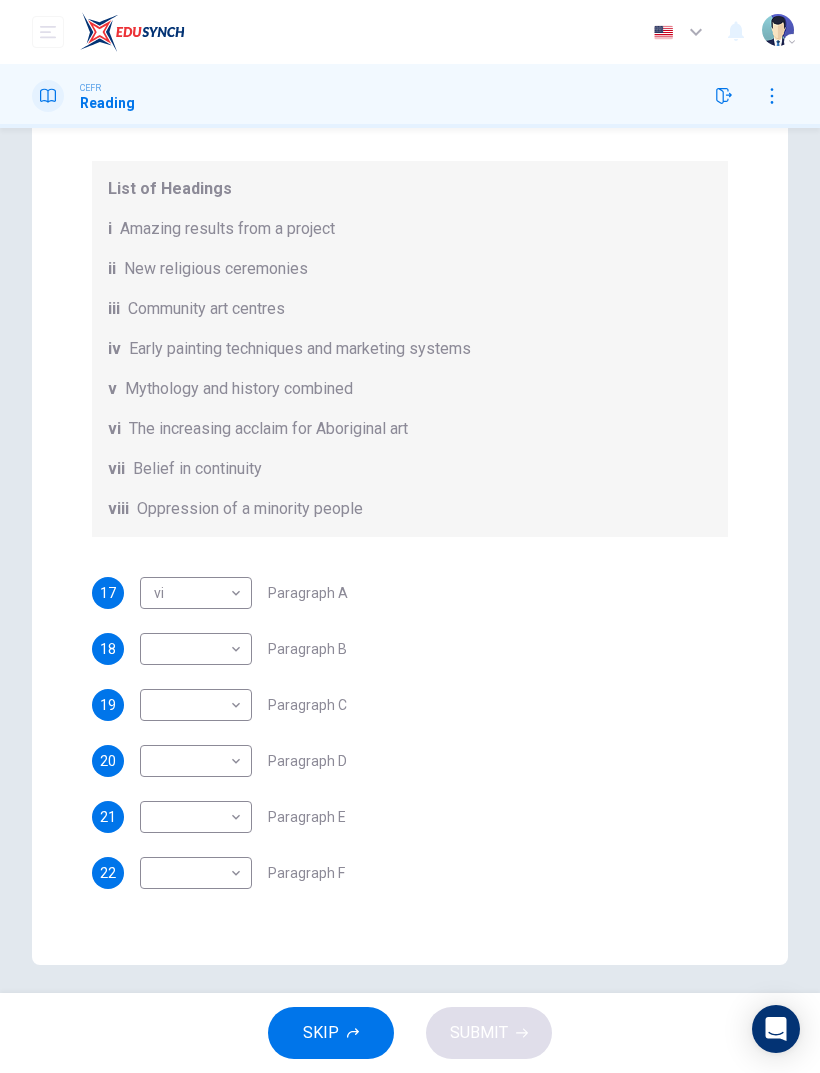 click on "List of Headings i Amazing results from a project ii New religious ceremonies iii Community art centres iv Early painting techniques and marketing systems v Mythology and history combined vi The increasing acclaim for Aboriginal art vii Belief in continuity viii Oppression of a minority people" at bounding box center (410, 349) 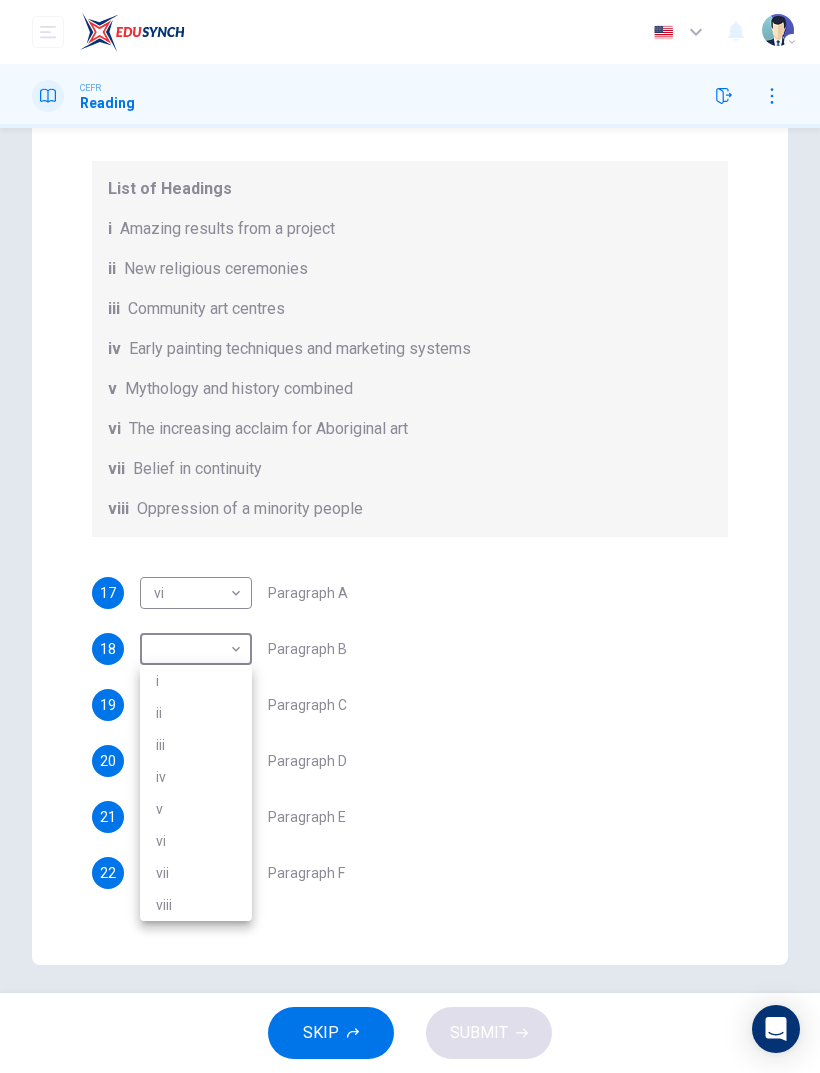 click on "viii" at bounding box center (196, 905) 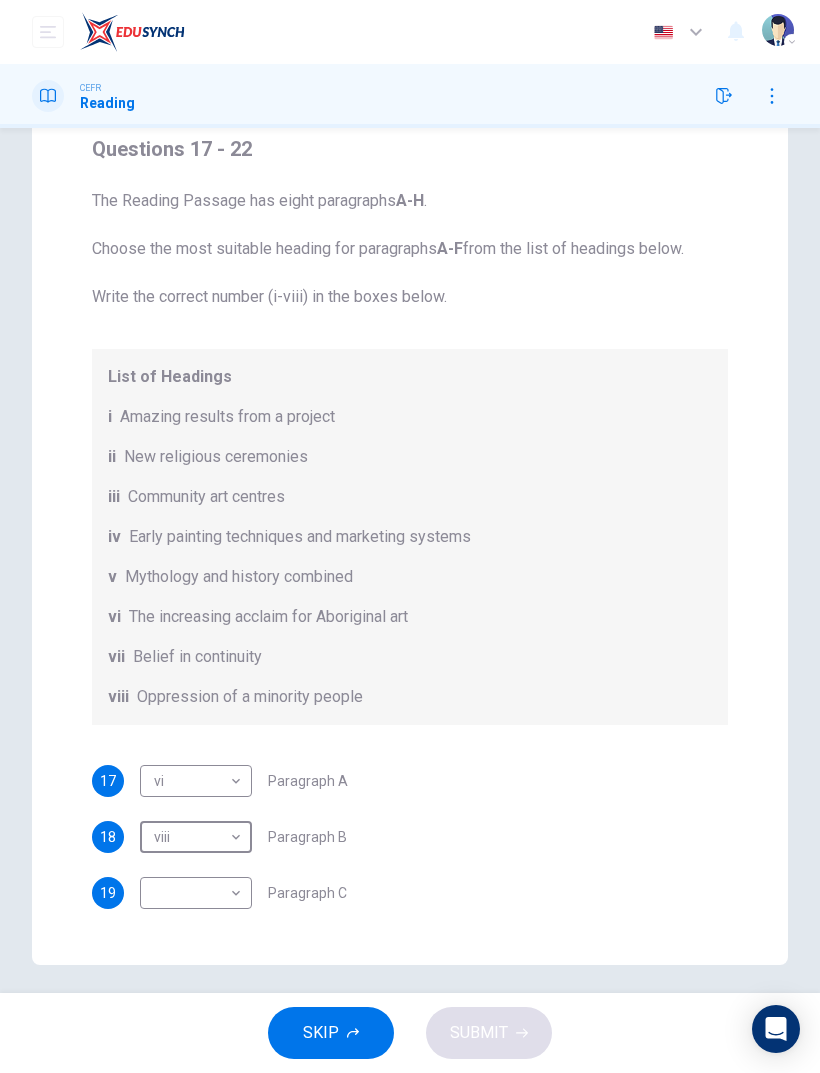 scroll, scrollTop: 0, scrollLeft: 0, axis: both 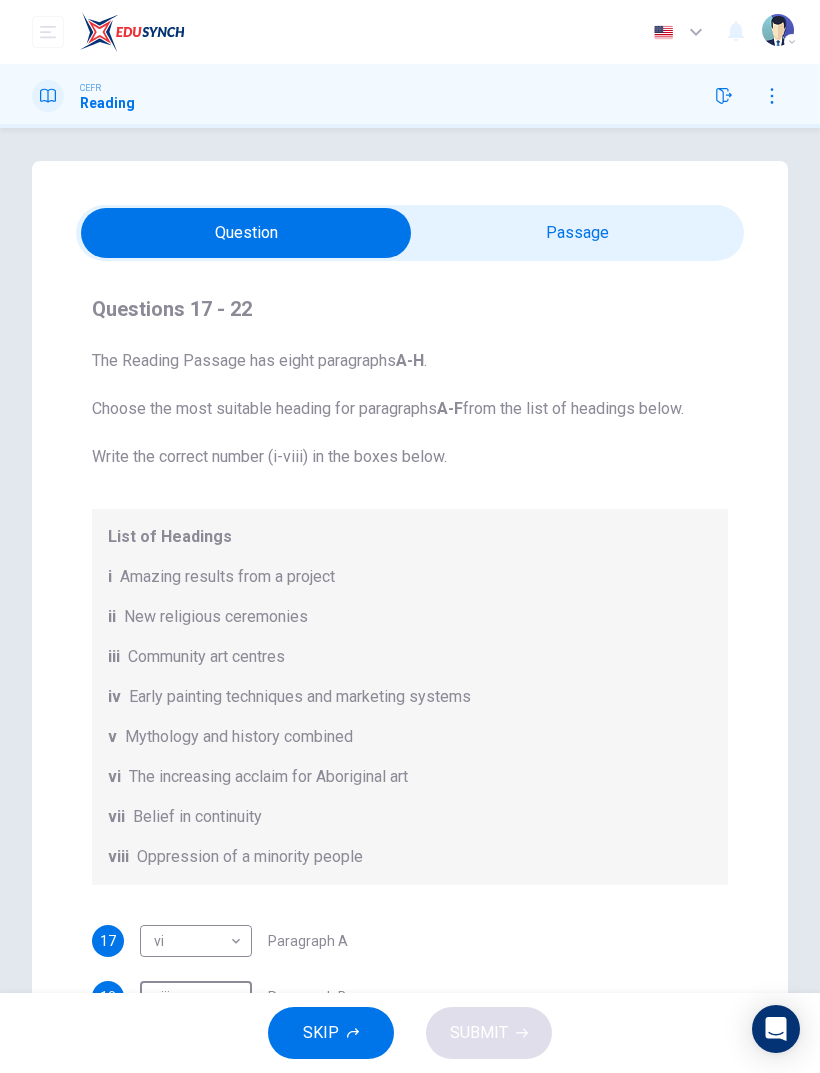 click on "Questions 17 - 22 The Reading Passage has eight paragraphs  A-H .
Choose the most suitable heading for paragraphs  A-F  from the list of headings below.
Write the correct number (i-viii) in the boxes below. List of Headings i Amazing results from a project ii New religious ceremonies iii Community art centres iv Early painting techniques and marketing systems v Mythology and history combined vi The increasing acclaim for Aboriginal art vii Belief in continuity viii Oppression of a minority people 17 vi vi ​ Paragraph A 18 viii viii ​ Paragraph B 19 ​ ​ Paragraph C 20 ​ ​ Paragraph D 21 ​ ​ Paragraph E 22 ​ ​ Paragraph F Painters of Time CLICK TO ZOOM Click to Zoom A B C D E F G H Nowadays, each community is organised as a cooperative and draws on the services of an art adviser, a government-employed agent who provides the artists with materials, deals with galleries and museums and redistributes the proceeds from sales among the artists." at bounding box center [410, 643] 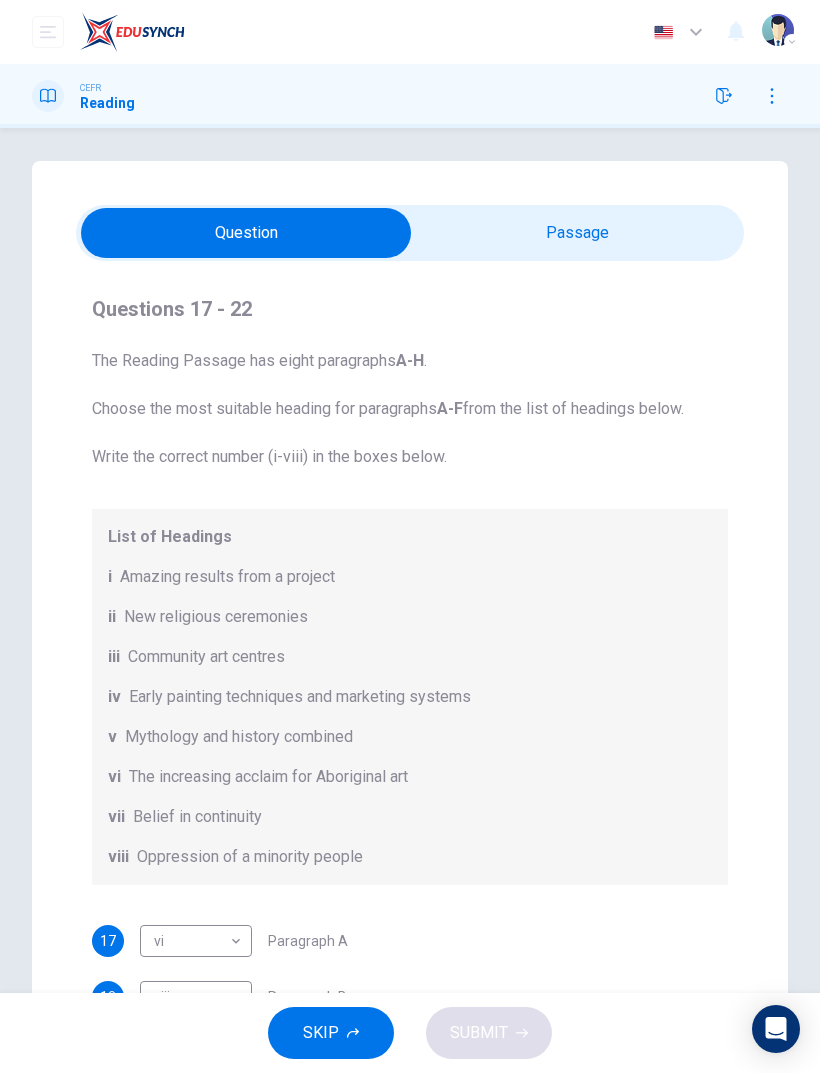 click on "Questions 17 - 22 The Reading Passage has eight paragraphs  A-H .
Choose the most suitable heading for paragraphs  A-F  from the list of headings below.
Write the correct number (i-viii) in the boxes below. List of Headings i Amazing results from a project ii New religious ceremonies iii Community art centres iv Early painting techniques and marketing systems v Mythology and history combined vi The increasing acclaim for Aboriginal art vii Belief in continuity viii Oppression of a minority people 17 vi vi ​ Paragraph A 18 viii viii ​ Paragraph B 19 ​ ​ Paragraph C 20 ​ ​ Paragraph D 21 ​ ​ Paragraph E 22 ​ ​ Paragraph F Painters of Time CLICK TO ZOOM Click to Zoom A B C D E F G H Nowadays, each community is organised as a cooperative and draws on the services of an art adviser, a government-employed agent who provides the artists with materials, deals with galleries and museums and redistributes the proceeds from sales among the artists." at bounding box center (410, 643) 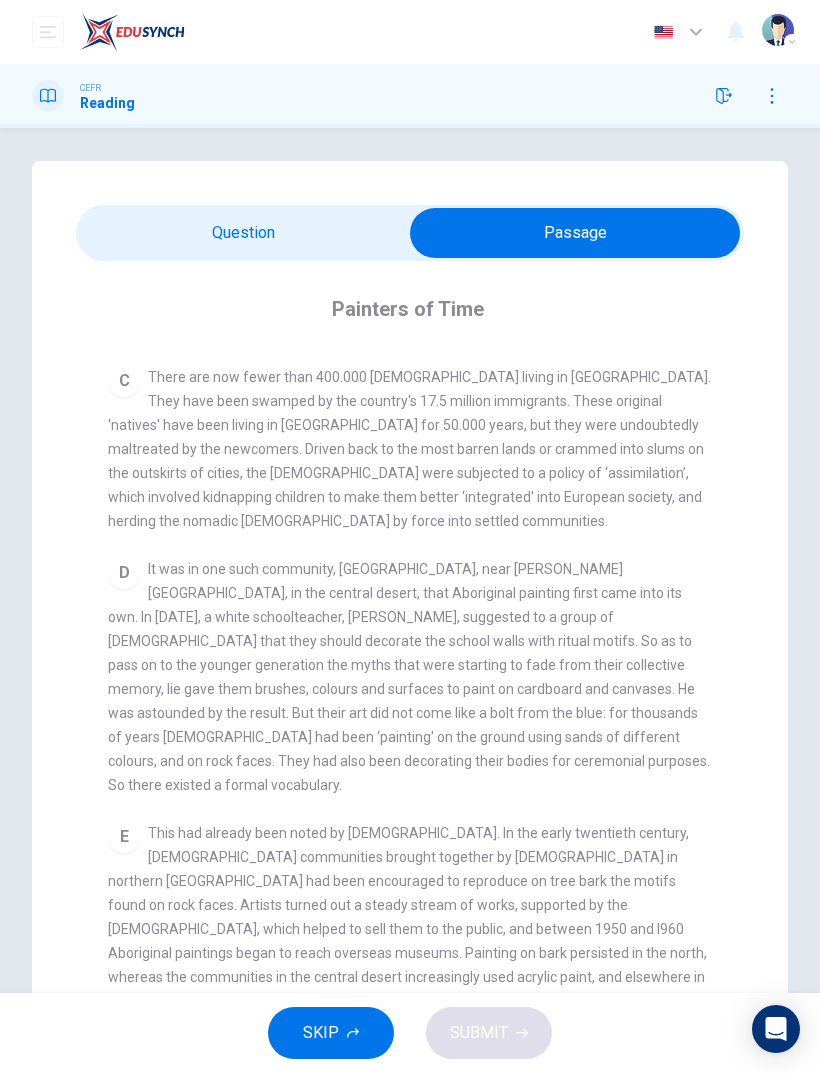 scroll, scrollTop: 754, scrollLeft: 0, axis: vertical 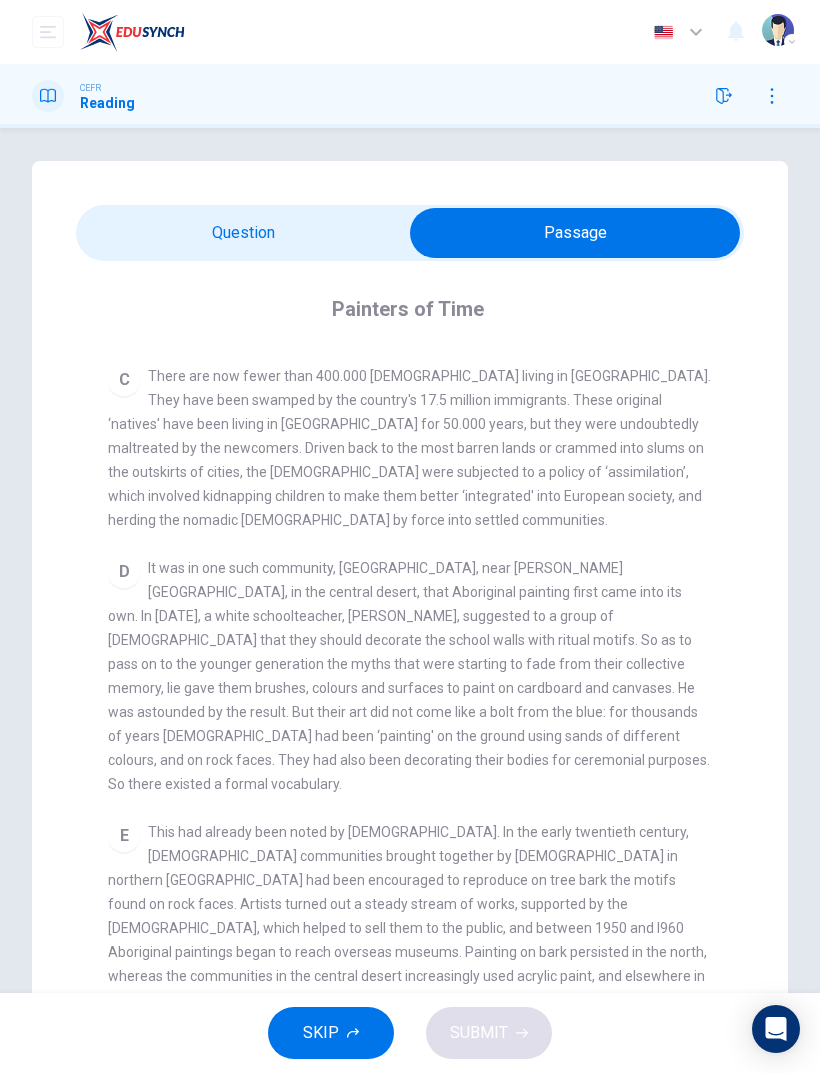 click at bounding box center (575, 233) 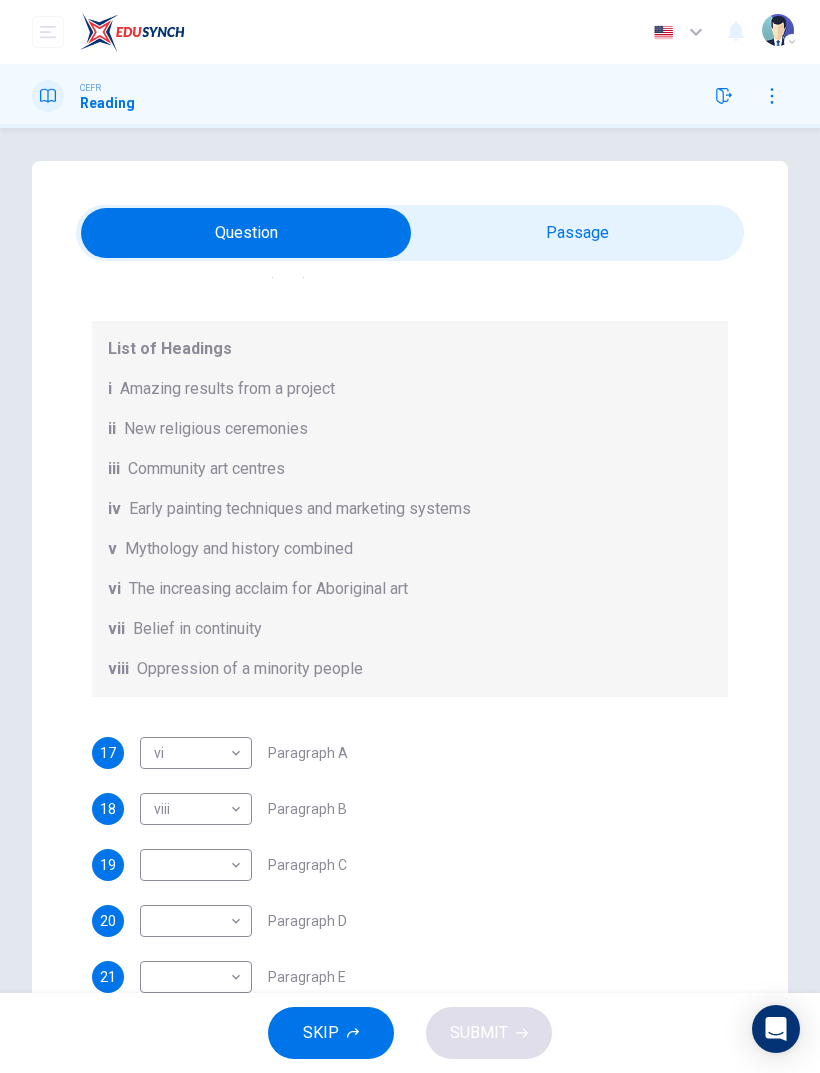 scroll, scrollTop: 188, scrollLeft: 0, axis: vertical 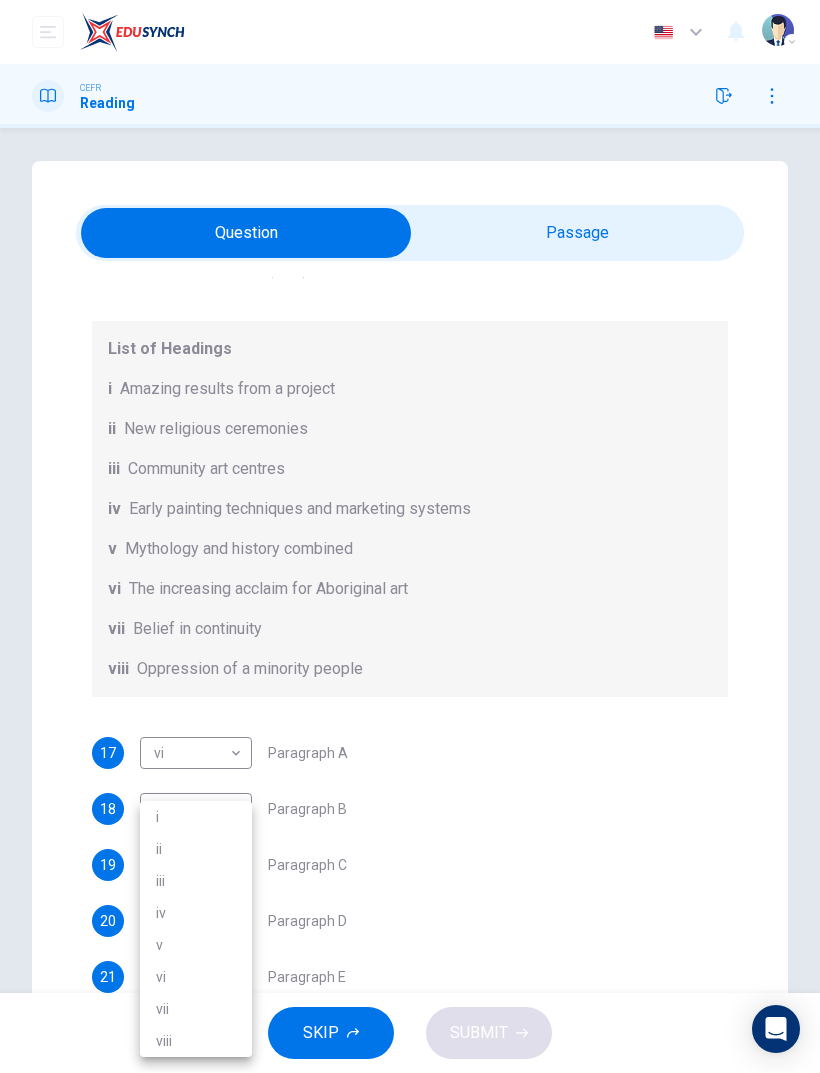 click on "viii" at bounding box center [196, 1041] 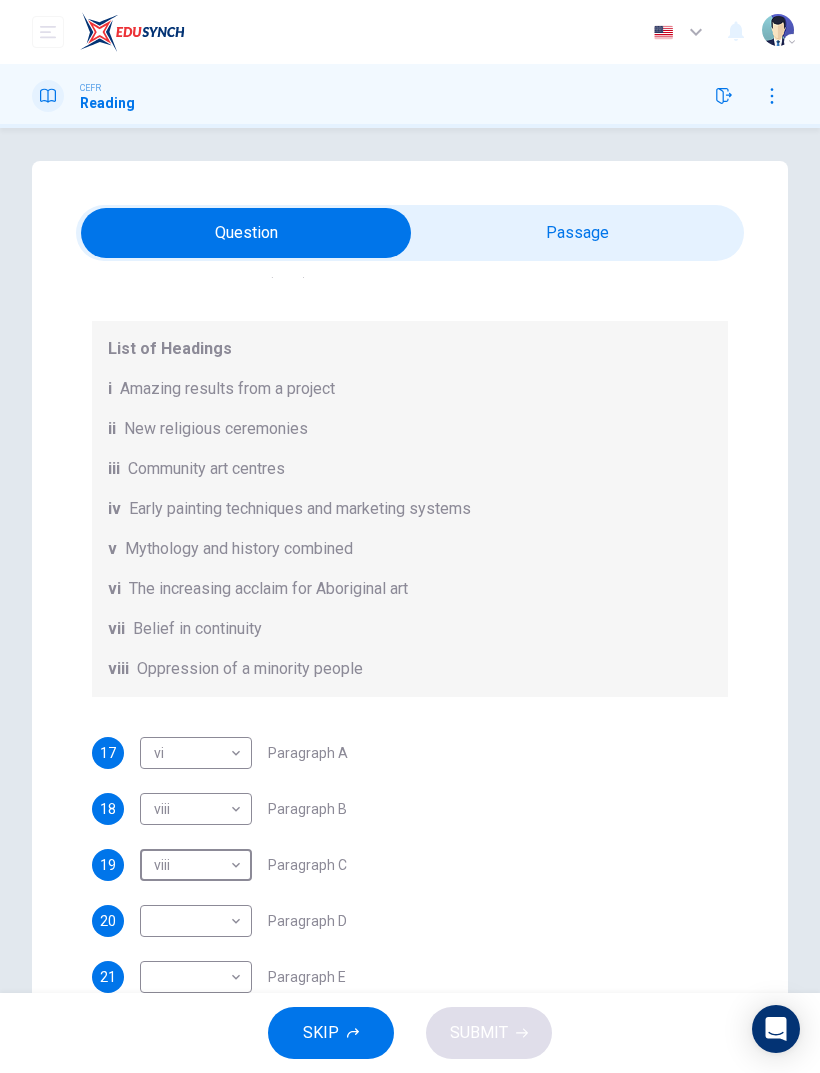 click on "Dashboard Practice Start a test Analysis English en ​ KHAIRUNNISA NABILA BINTI KHALID CEFR Reading Questions 17 - 22 The Reading Passage has eight paragraphs  A-H .
Choose the most suitable heading for paragraphs  A-F  from the list of headings below.
Write the correct number (i-viii) in the boxes below. List of Headings i Amazing results from a project ii New religious ceremonies iii Community art centres iv Early painting techniques and marketing systems v Mythology and history combined vi The increasing acclaim for Aboriginal art vii Belief in continuity viii Oppression of a minority people 17 vi vi ​ Paragraph A 18 viii viii ​ Paragraph B 19 viii viii ​ Paragraph C 20 ​ ​ Paragraph D 21 ​ ​ Paragraph E 22 ​ ​ Paragraph F Painters of Time CLICK TO ZOOM Click to Zoom A B C D E F G H  Today, Aboriginal painting has become a great success. Some works sell for more than $25,000, and exceptional items may fetch as much as $180,000 in Australia. SKIP SUBMIT
Dashboard Practice 2025" at bounding box center (410, 536) 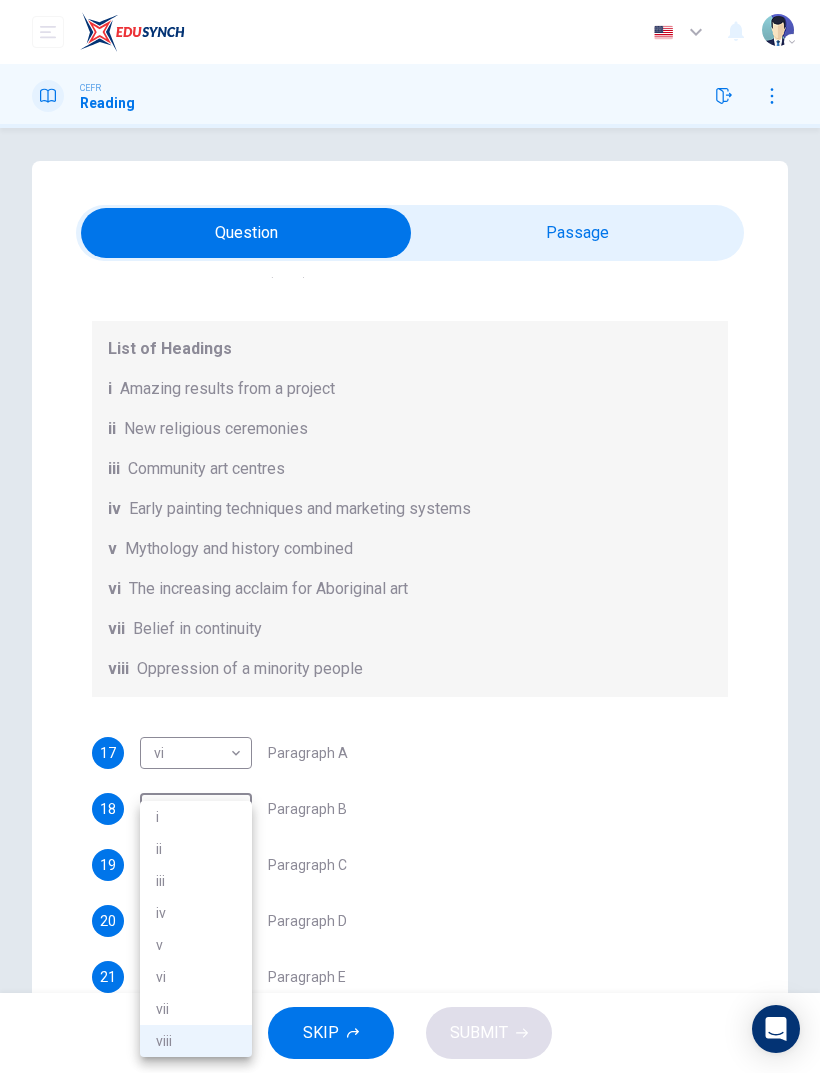click on "viii" at bounding box center [196, 1041] 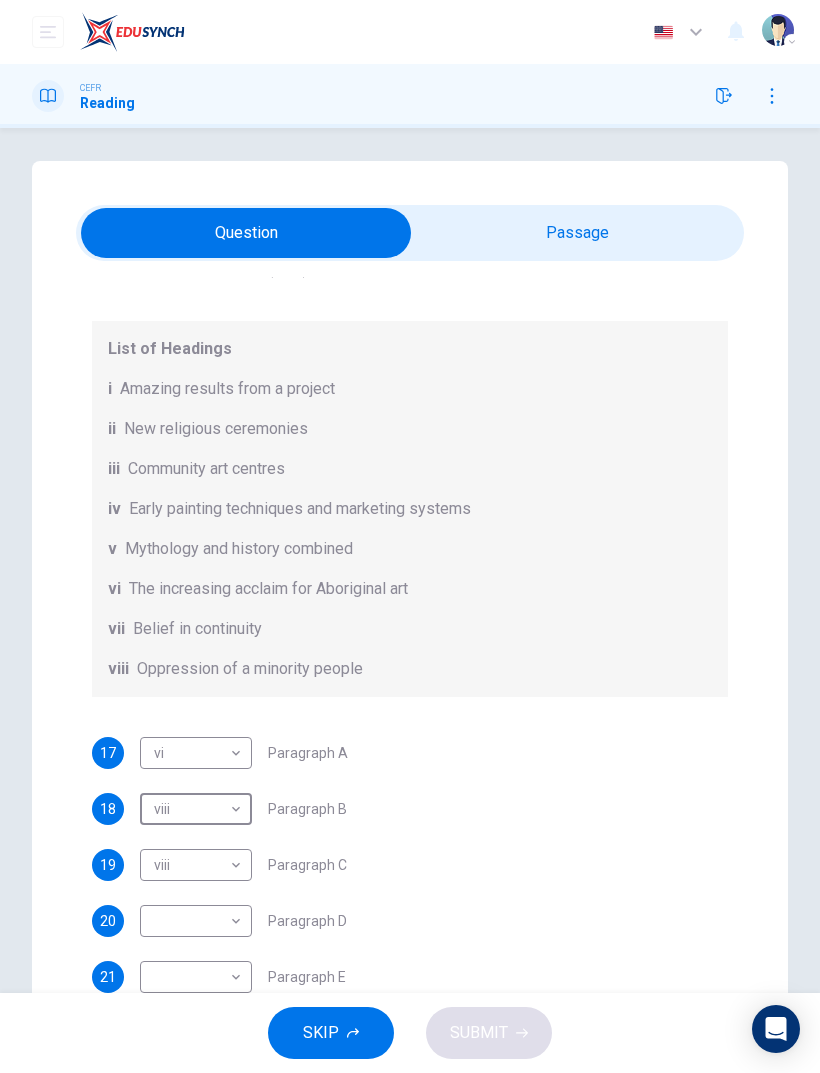 click on "17 vi vi ​ Paragraph A" at bounding box center [410, 753] 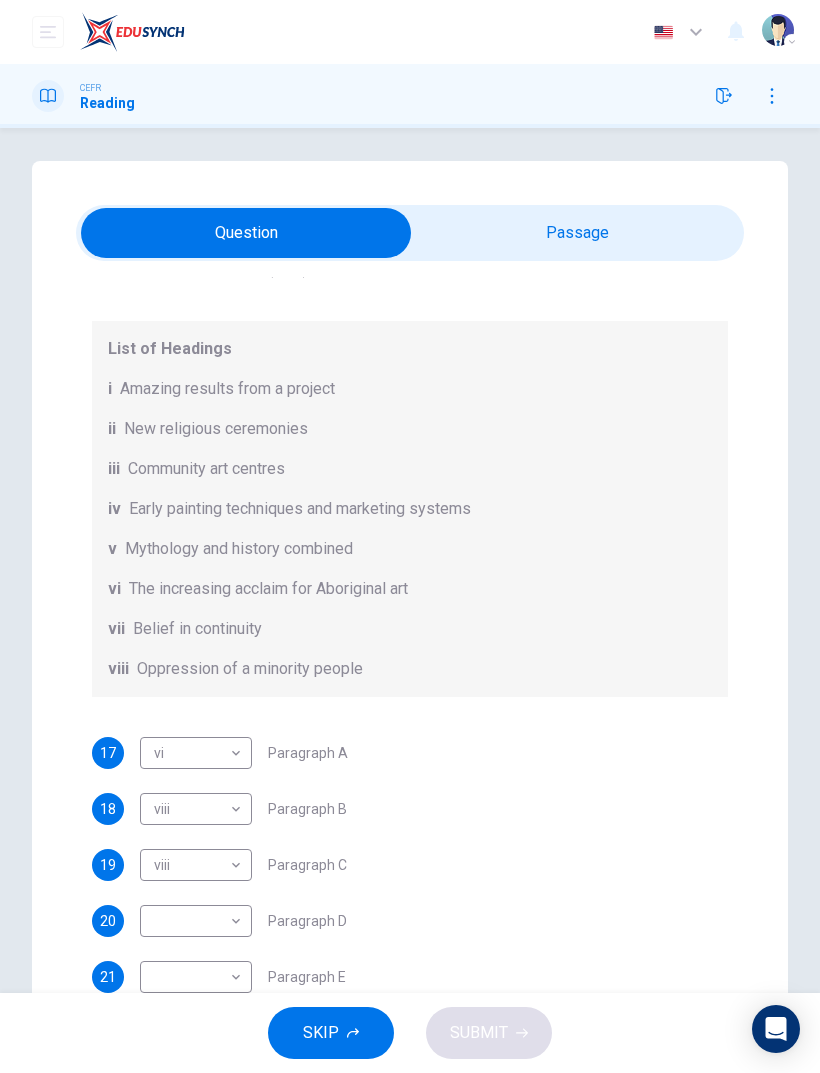 click at bounding box center [246, 233] 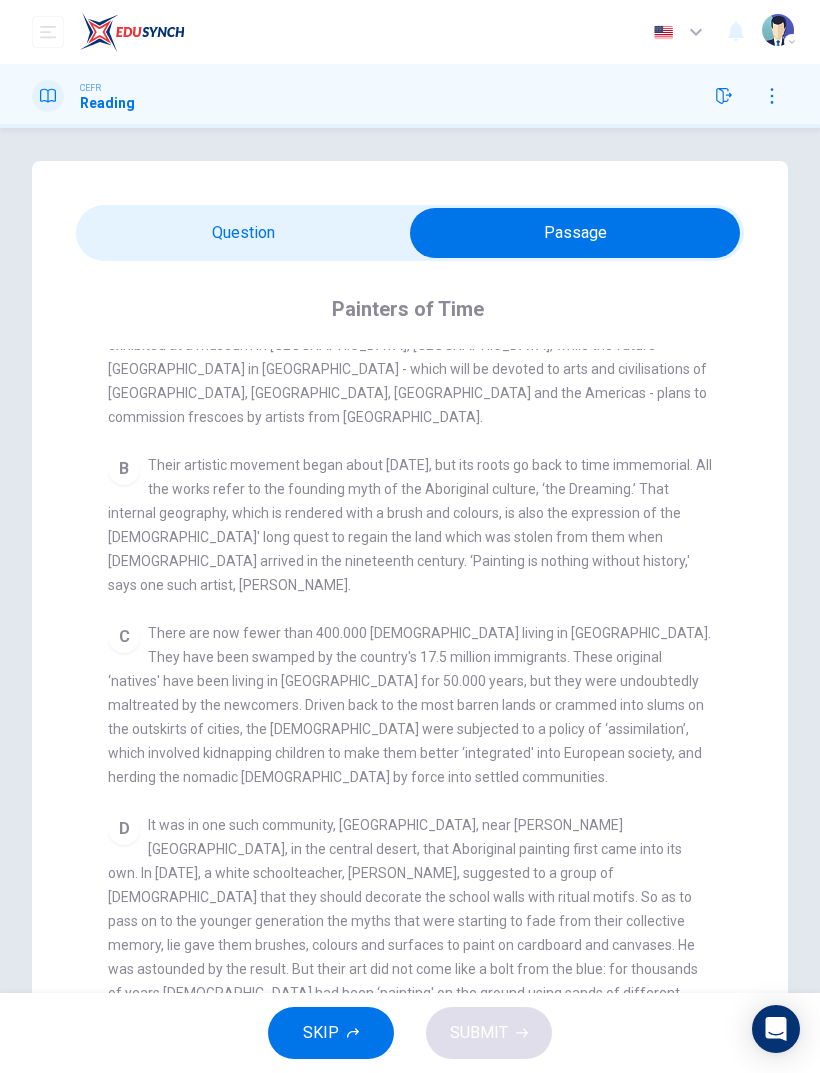 scroll, scrollTop: 506, scrollLeft: 0, axis: vertical 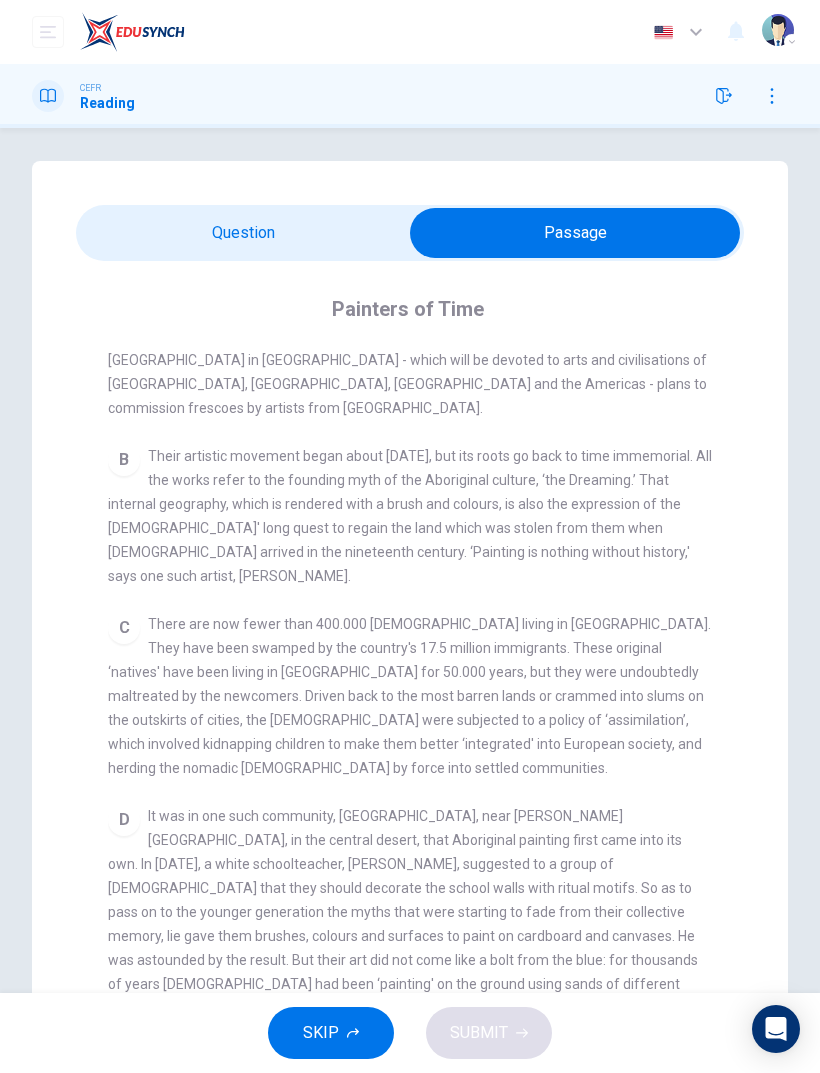 click at bounding box center [575, 233] 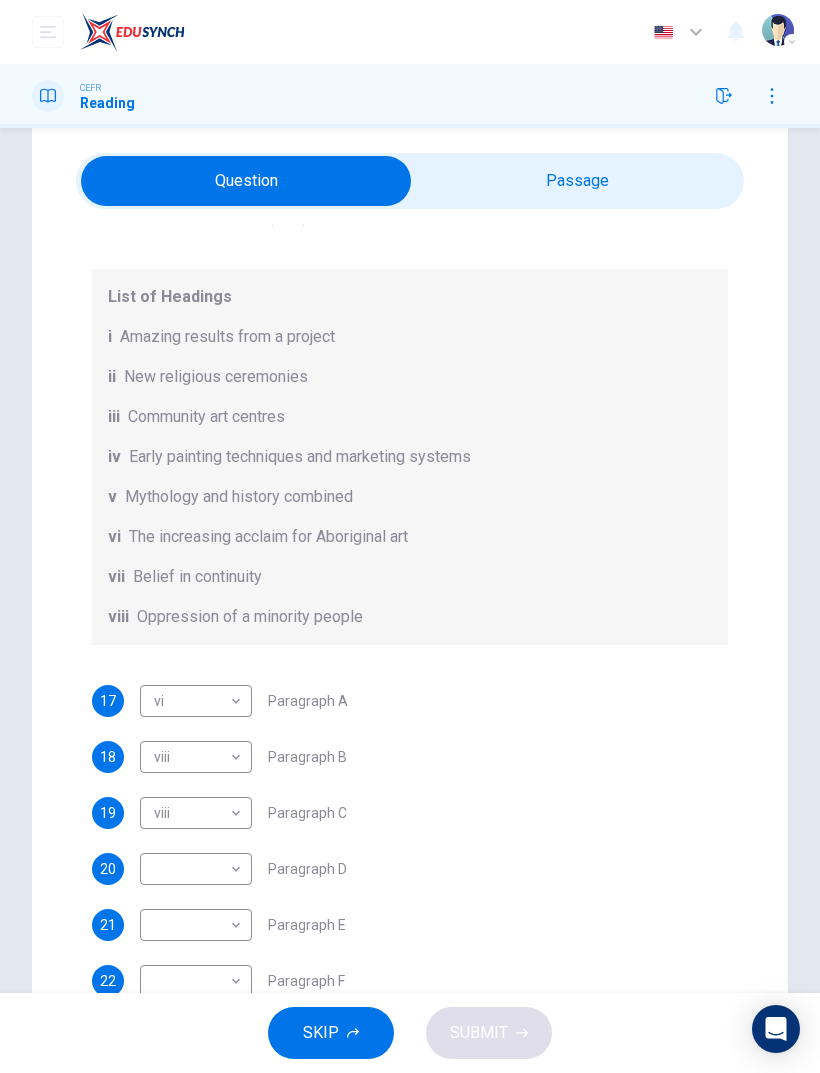 scroll, scrollTop: 70, scrollLeft: 0, axis: vertical 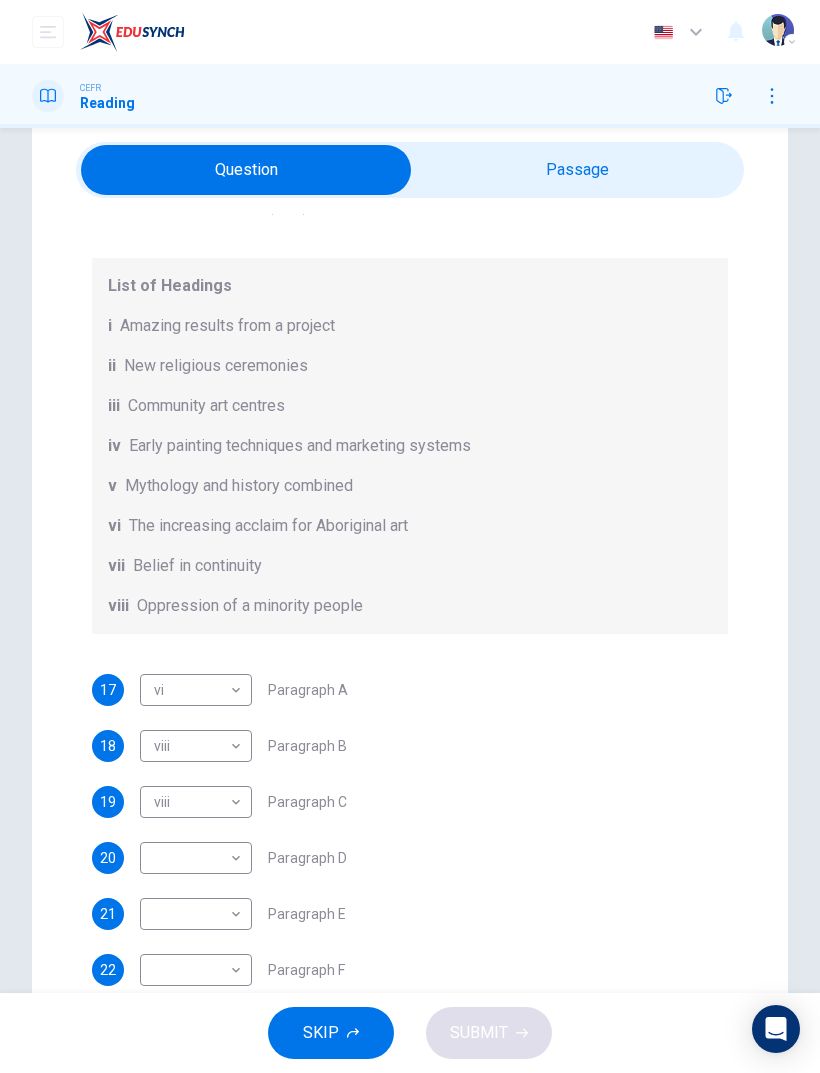 click on "Dashboard Practice Start a test Analysis English en ​ KHAIRUNNISA NABILA BINTI KHALID CEFR Reading Questions 17 - 22 The Reading Passage has eight paragraphs  A-H .
Choose the most suitable heading for paragraphs  A-F  from the list of headings below.
Write the correct number (i-viii) in the boxes below. List of Headings i Amazing results from a project ii New religious ceremonies iii Community art centres iv Early painting techniques and marketing systems v Mythology and history combined vi The increasing acclaim for Aboriginal art vii Belief in continuity viii Oppression of a minority people 17 vi vi ​ Paragraph A 18 viii viii ​ Paragraph B 19 viii viii ​ Paragraph C 20 ​ ​ Paragraph D 21 ​ ​ Paragraph E 22 ​ ​ Paragraph F Painters of Time CLICK TO ZOOM Click to Zoom A B C D E F G H  Today, Aboriginal painting has become a great success. Some works sell for more than $25,000, and exceptional items may fetch as much as $180,000 in Australia. SKIP SUBMIT
Dashboard Practice 2025" at bounding box center (410, 536) 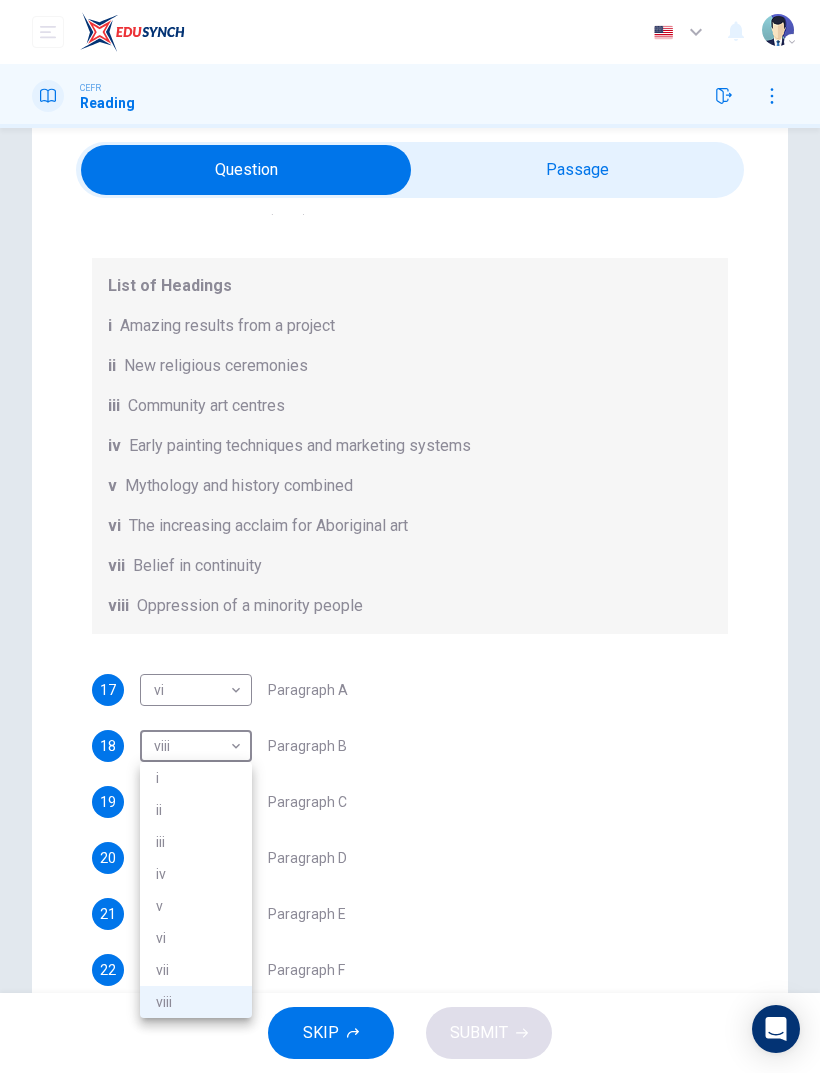 click on "v" at bounding box center [196, 906] 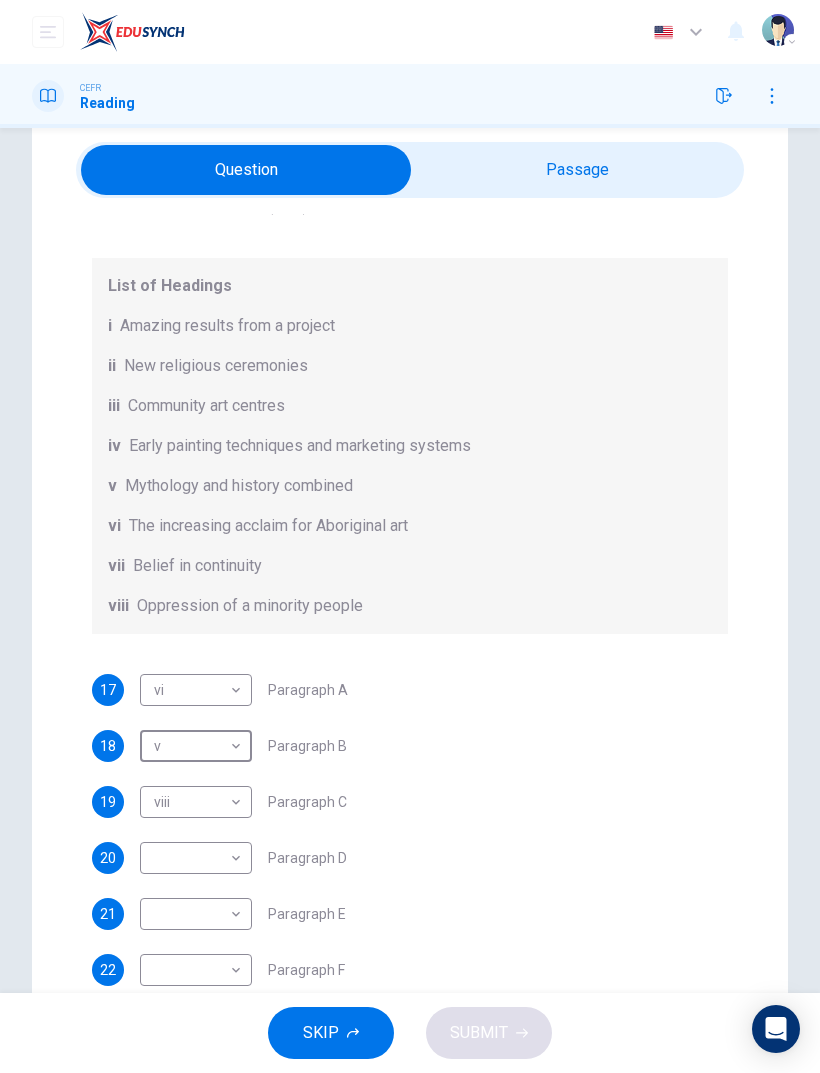 click at bounding box center [246, 170] 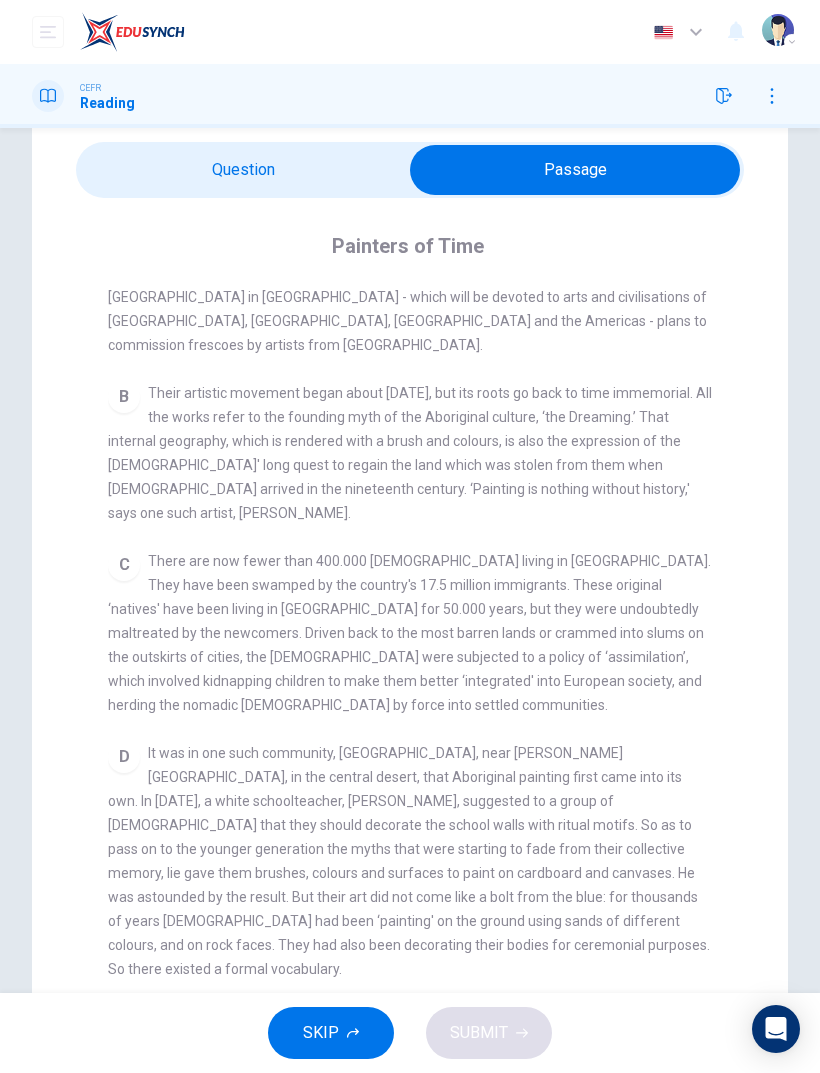 click at bounding box center (575, 170) 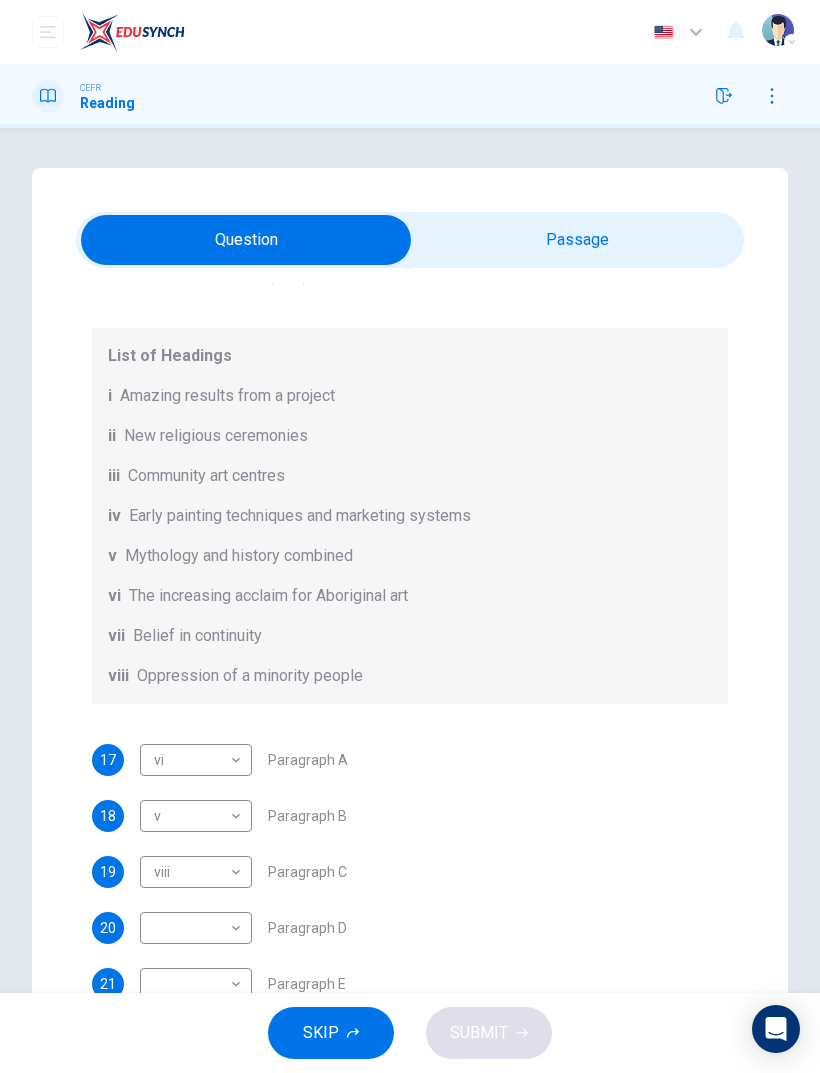 scroll, scrollTop: 0, scrollLeft: 0, axis: both 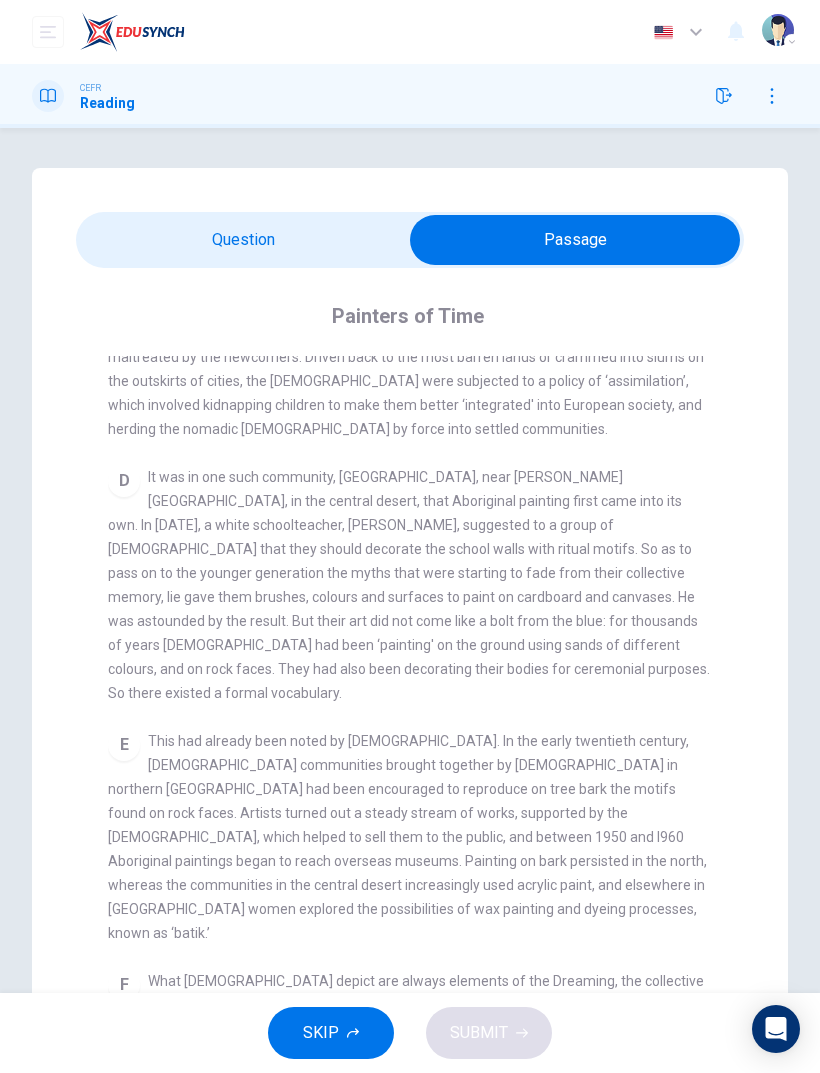 click at bounding box center [575, 240] 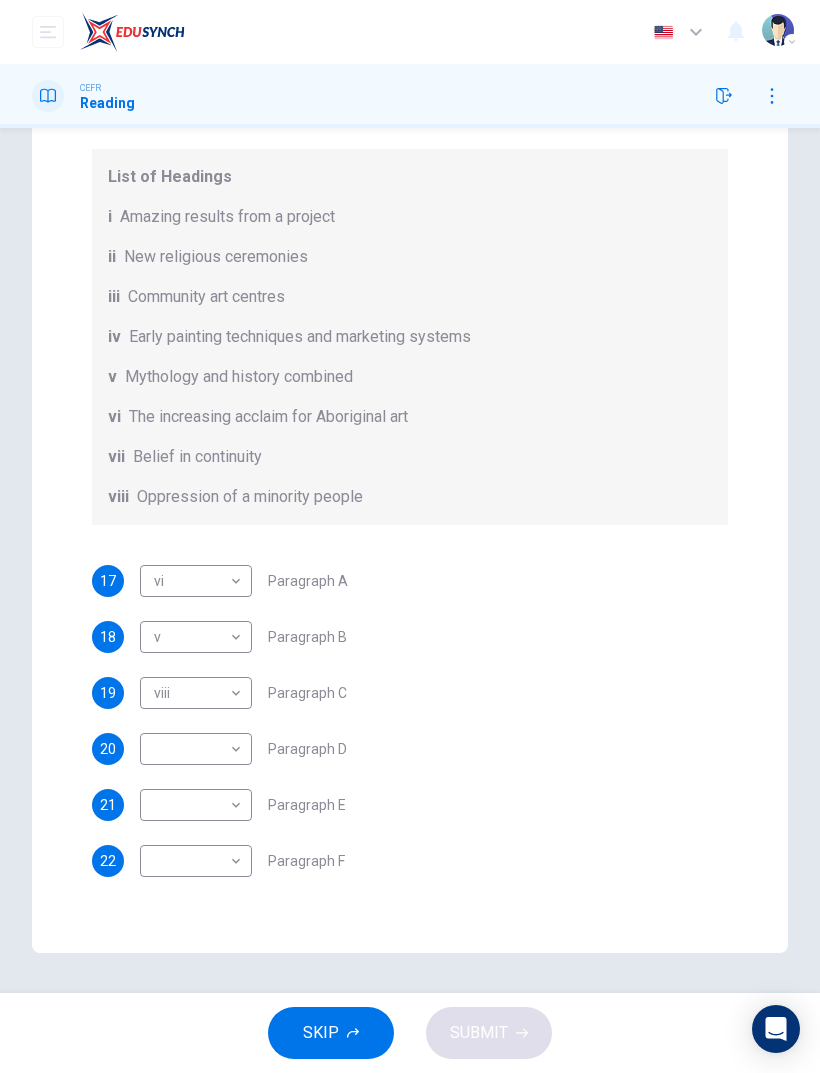 scroll, scrollTop: 179, scrollLeft: 0, axis: vertical 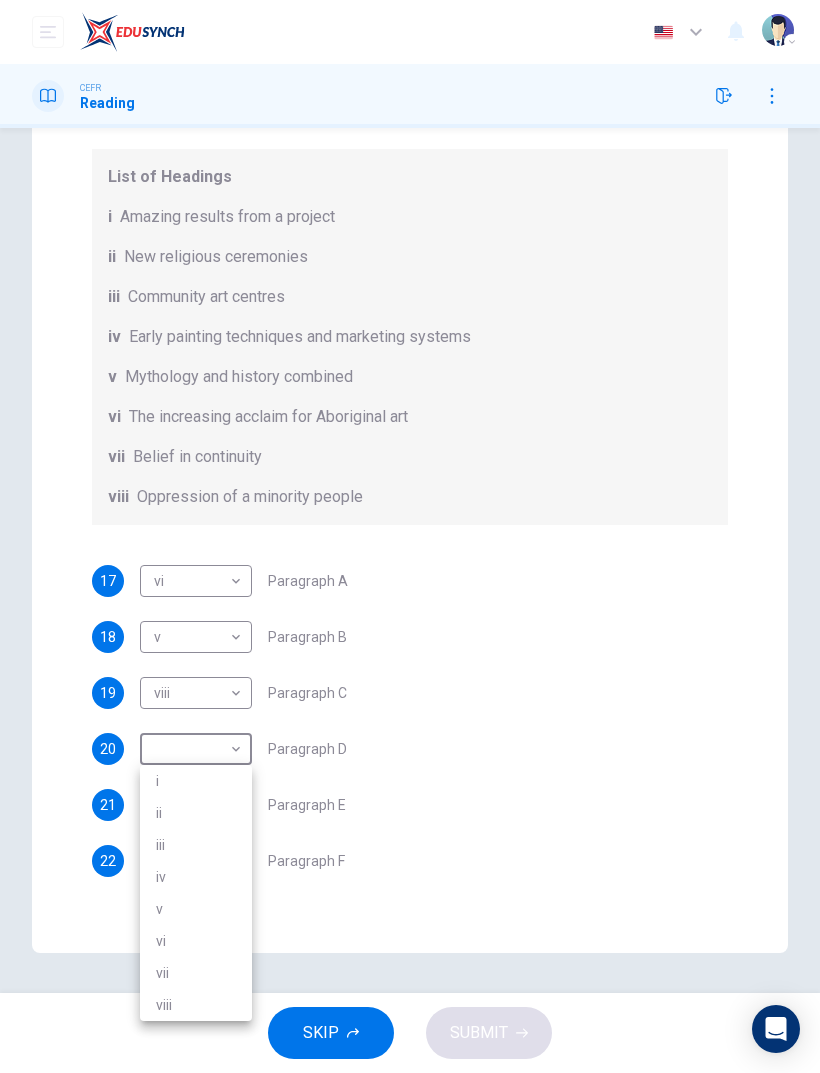 click on "iii" at bounding box center [196, 845] 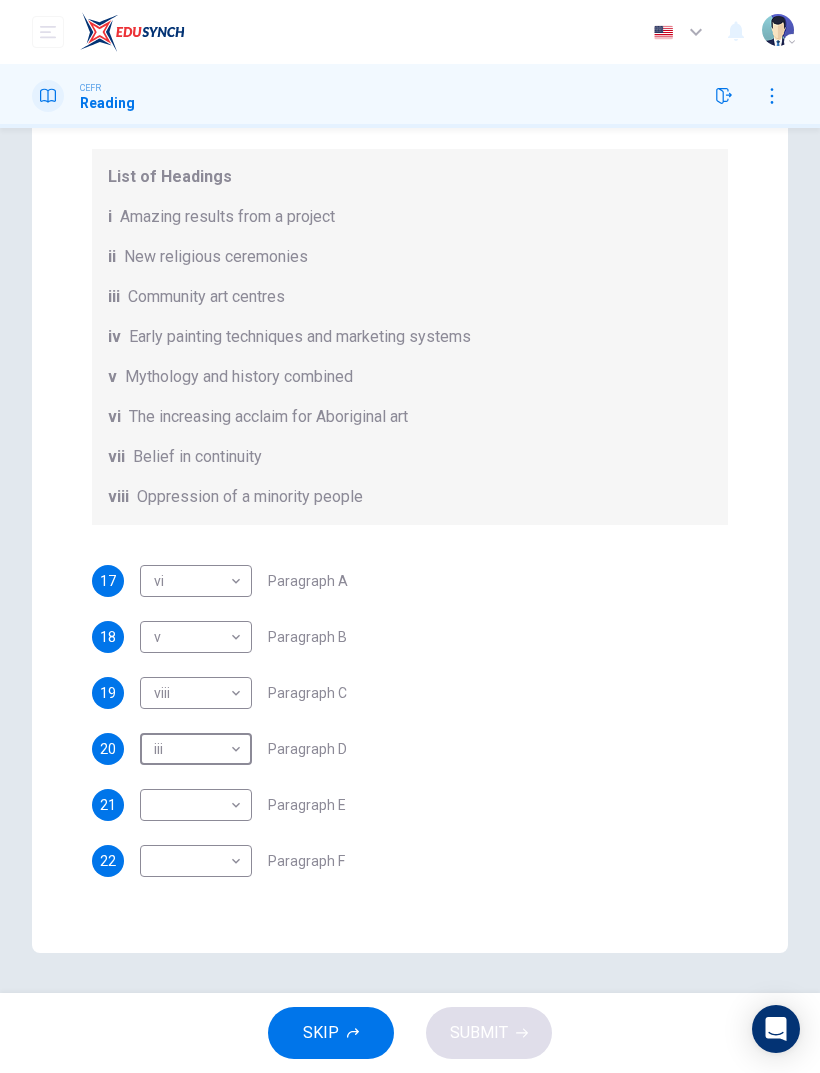 click on "Questions 17 - 22 The Reading Passage has eight paragraphs  A-H .
Choose the most suitable heading for paragraphs  A-F  from the list of headings below.
Write the correct number (i-viii) in the boxes below. List of Headings i Amazing results from a project ii New religious ceremonies iii Community art centres iv Early painting techniques and marketing systems v Mythology and history combined vi The increasing acclaim for Aboriginal art vii Belief in continuity viii Oppression of a minority people 17 vi vi ​ Paragraph A 18 v v ​ Paragraph B 19 viii viii ​ Paragraph C 20 iii iii ​ Paragraph D 21 ​ ​ Paragraph E 22 ​ ​ Paragraph F Painters of Time CLICK TO ZOOM Click to Zoom A B C D E F G H Nowadays, each community is organised as a cooperative and draws on the services of an art adviser, a government-employed agent who provides the artists with materials, deals with galleries and museums and redistributes the proceeds from sales among the artists." at bounding box center [410, 471] 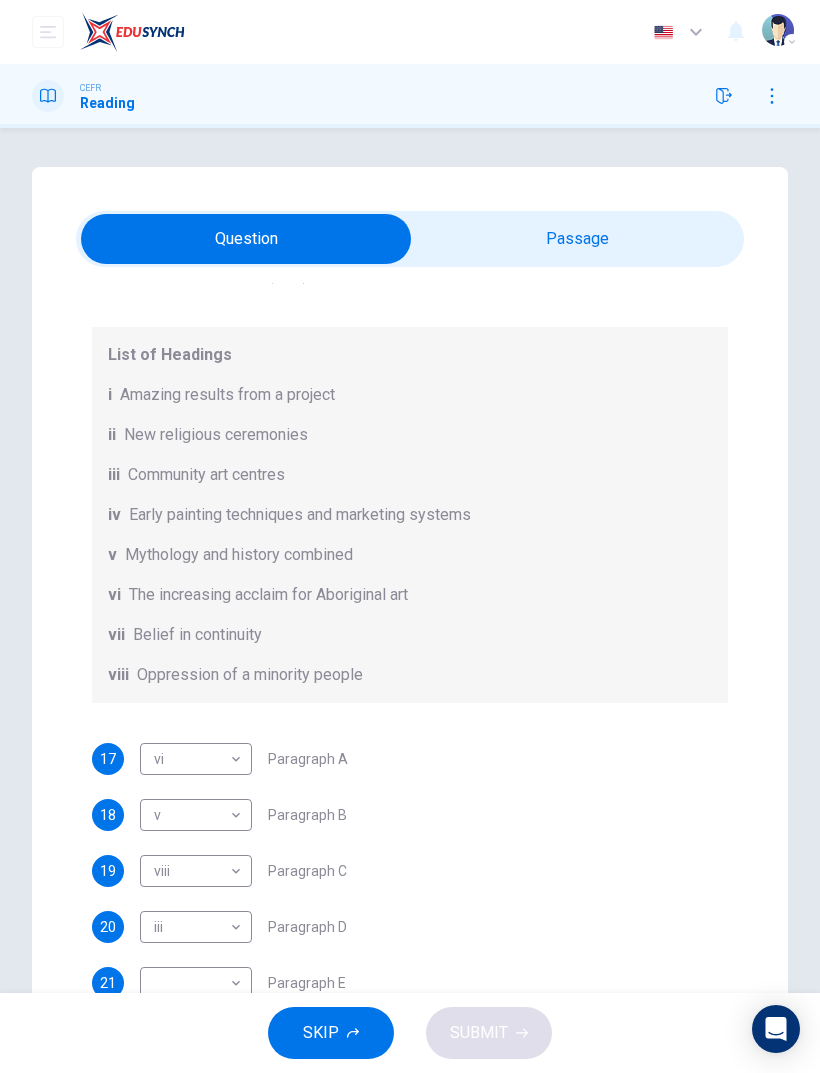 scroll, scrollTop: 2, scrollLeft: 0, axis: vertical 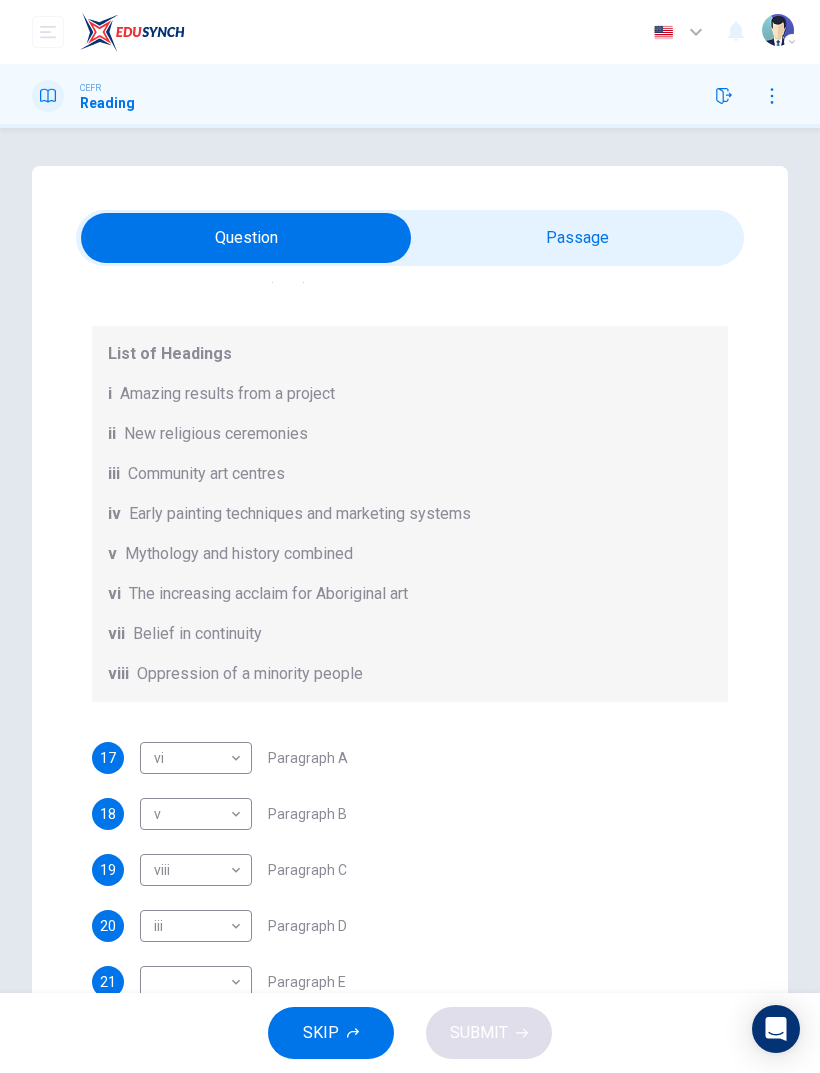 click at bounding box center (246, 238) 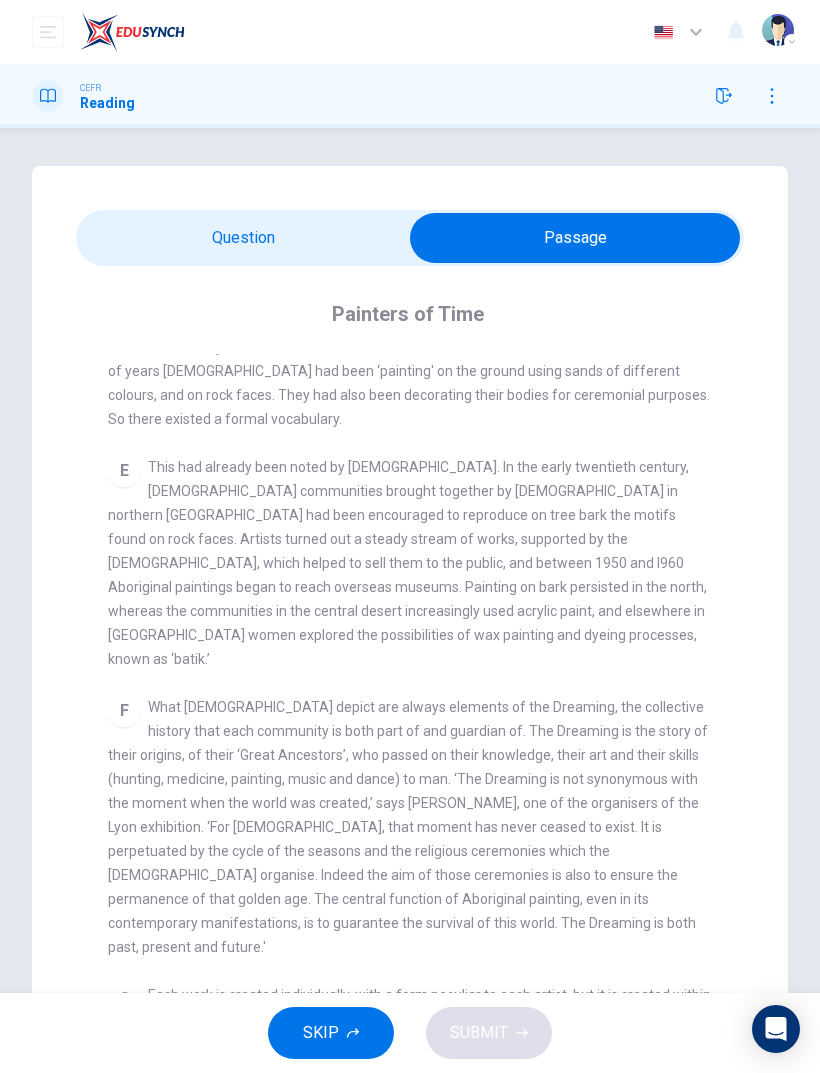 scroll, scrollTop: 1129, scrollLeft: 0, axis: vertical 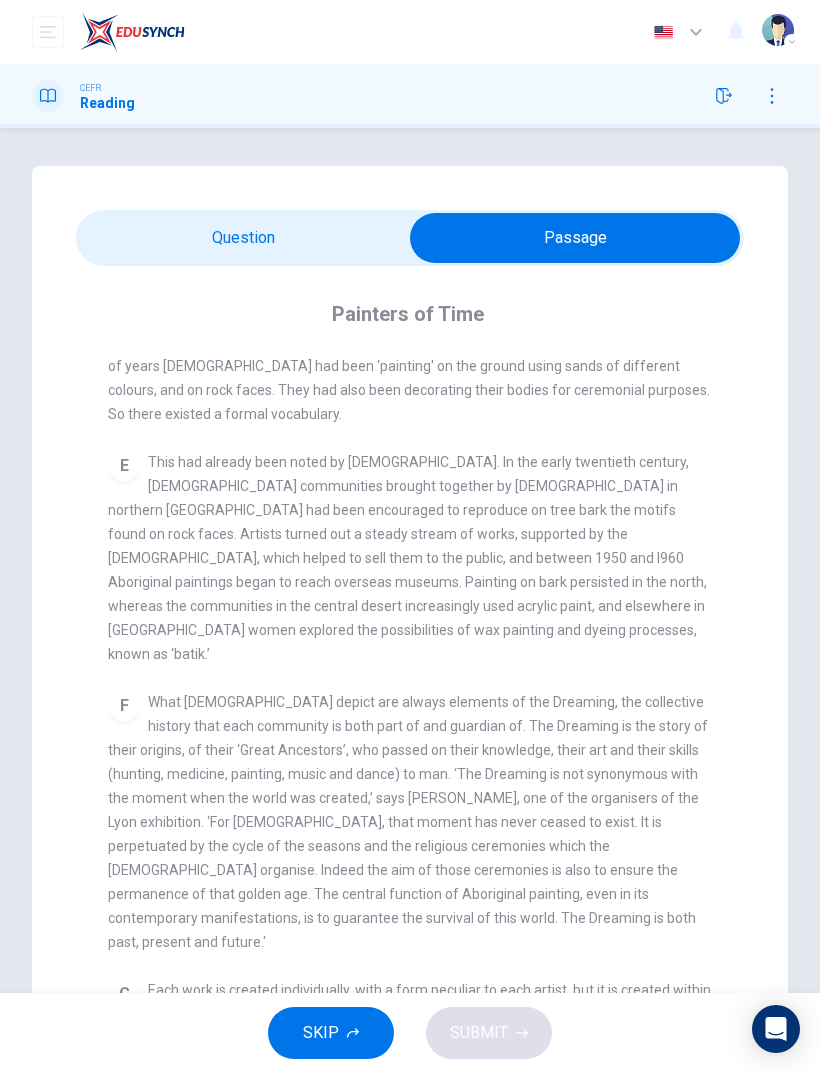 click at bounding box center [575, 238] 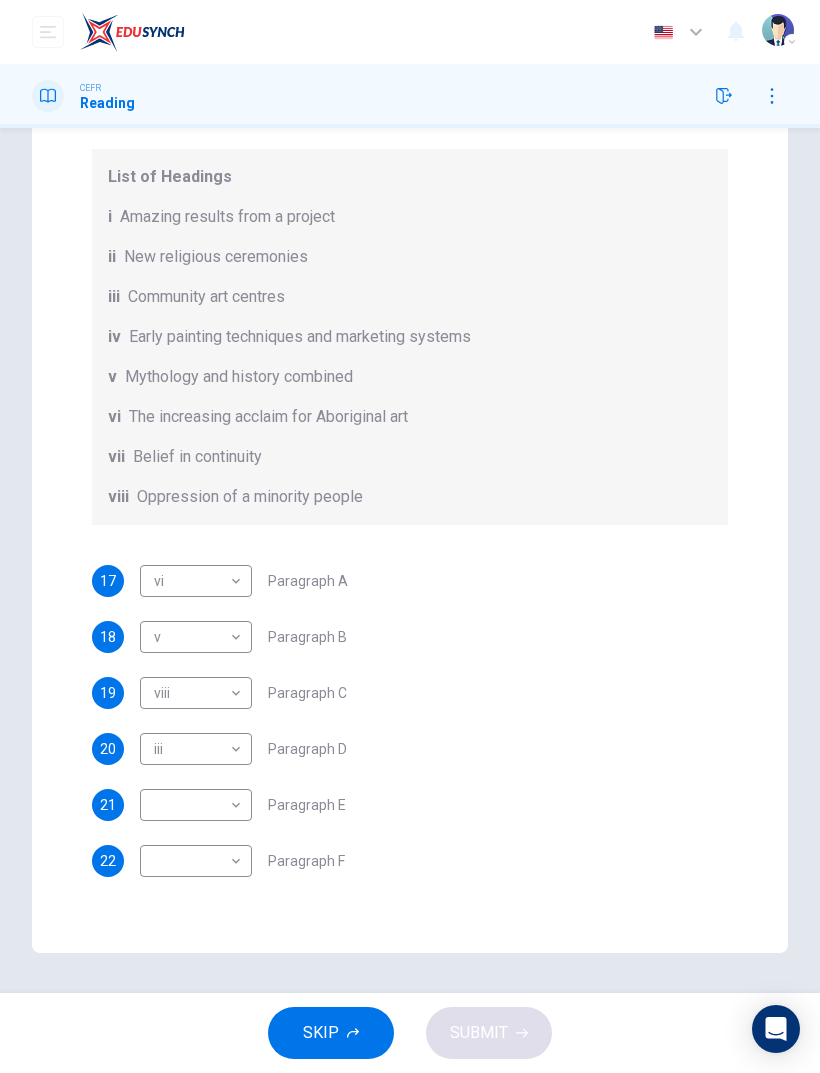 scroll, scrollTop: 179, scrollLeft: 0, axis: vertical 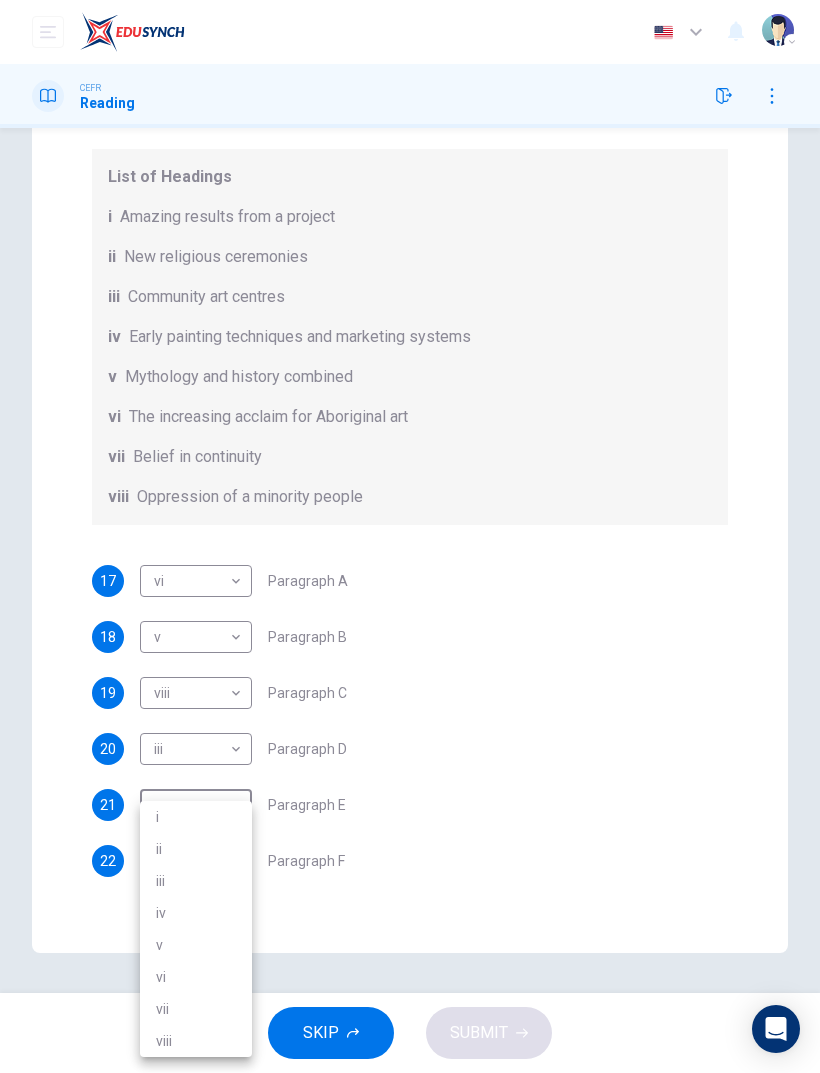click on "iv" at bounding box center [196, 913] 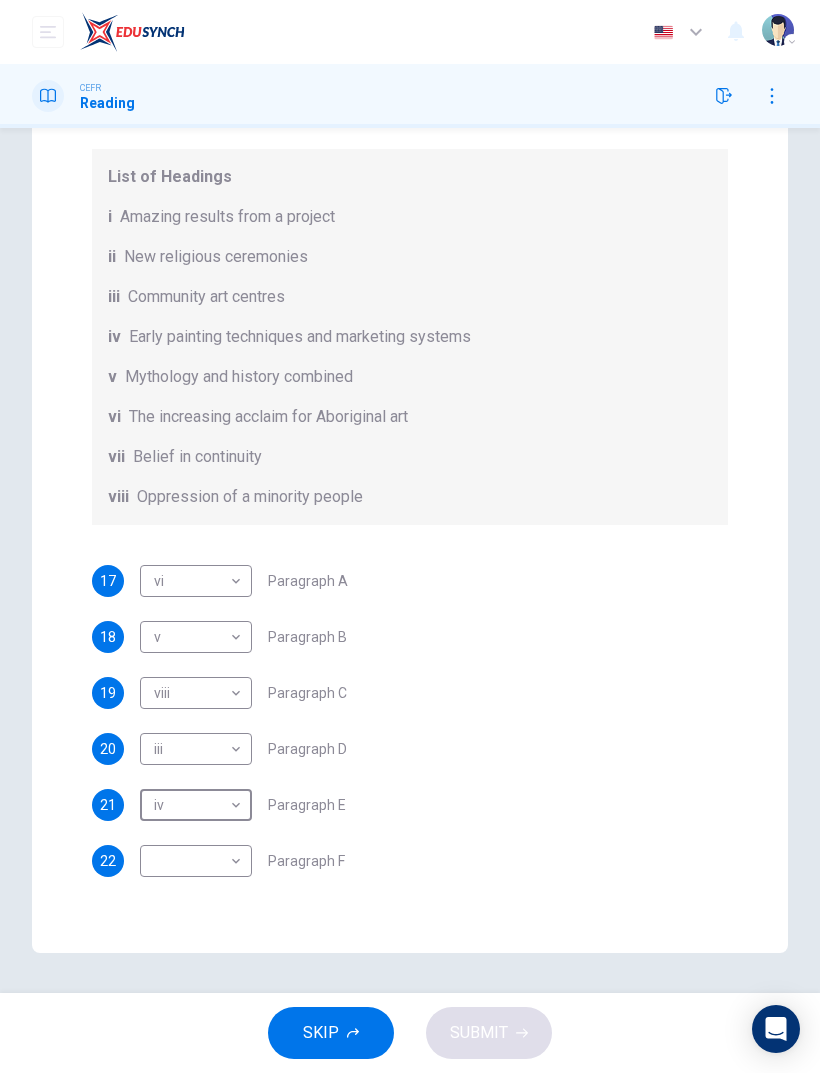 click on "ii New religious ceremonies" at bounding box center (410, 257) 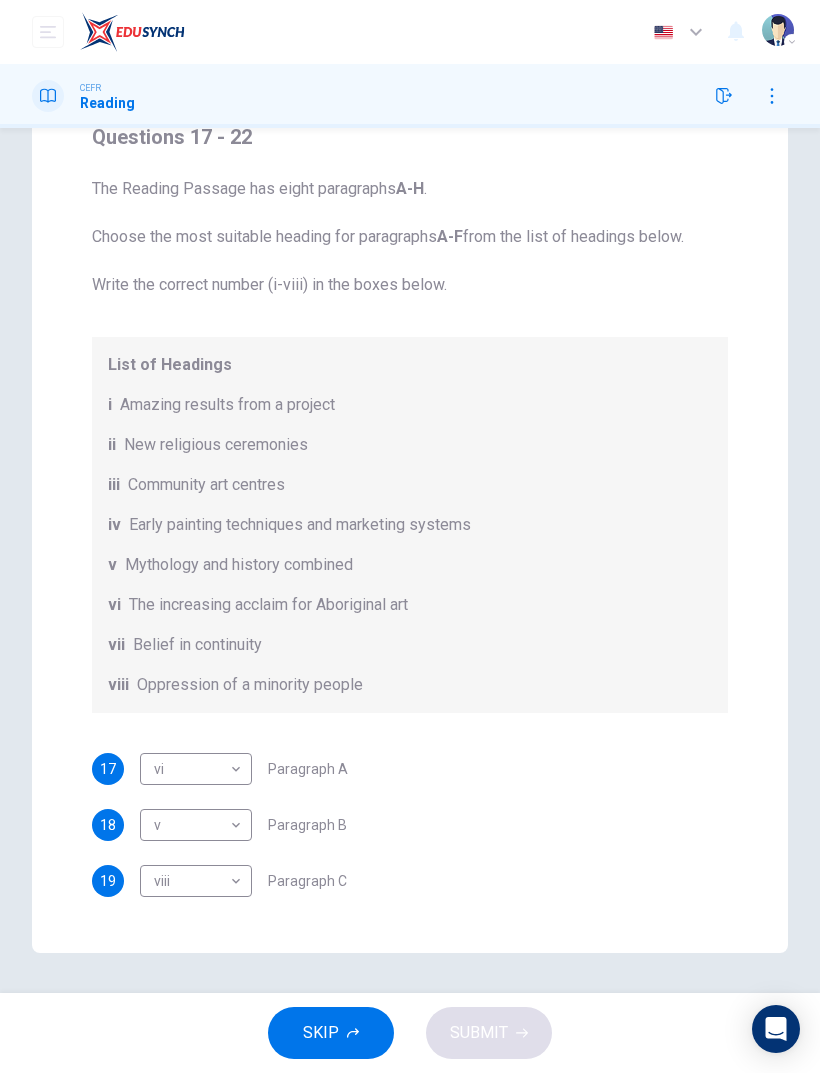 scroll, scrollTop: -2, scrollLeft: 0, axis: vertical 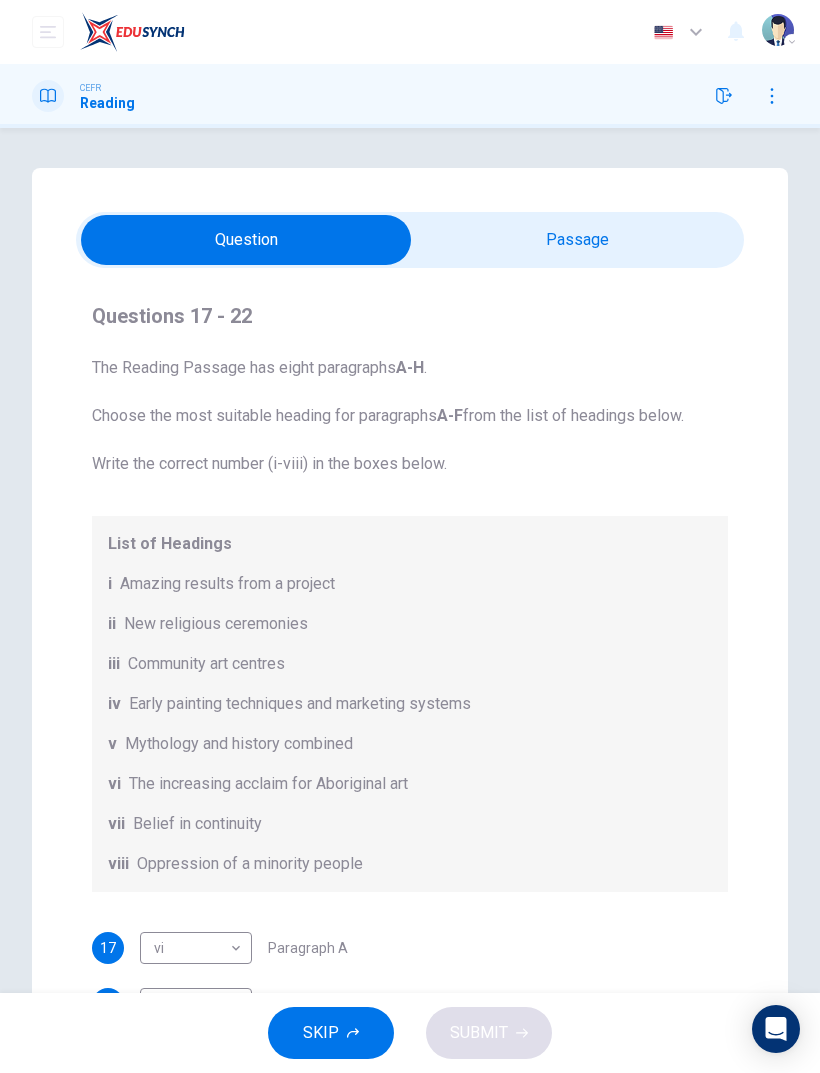 click at bounding box center [246, 240] 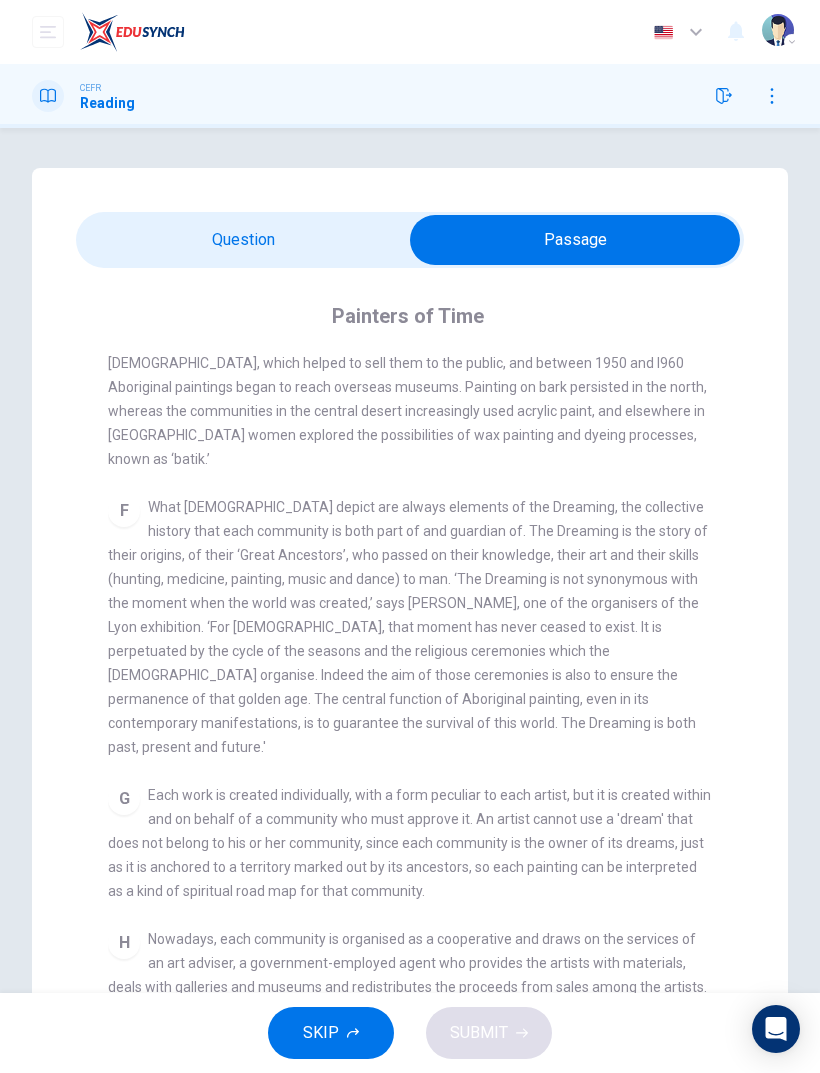 scroll, scrollTop: 1329, scrollLeft: 0, axis: vertical 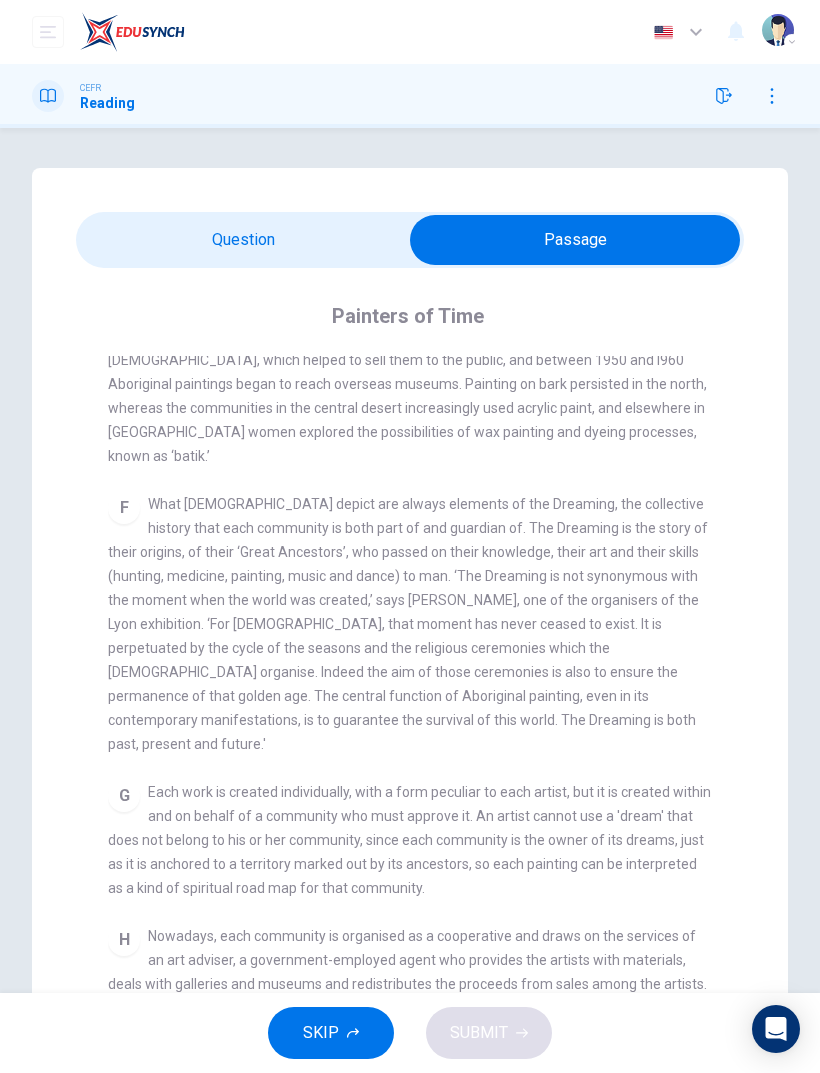 click at bounding box center [575, 240] 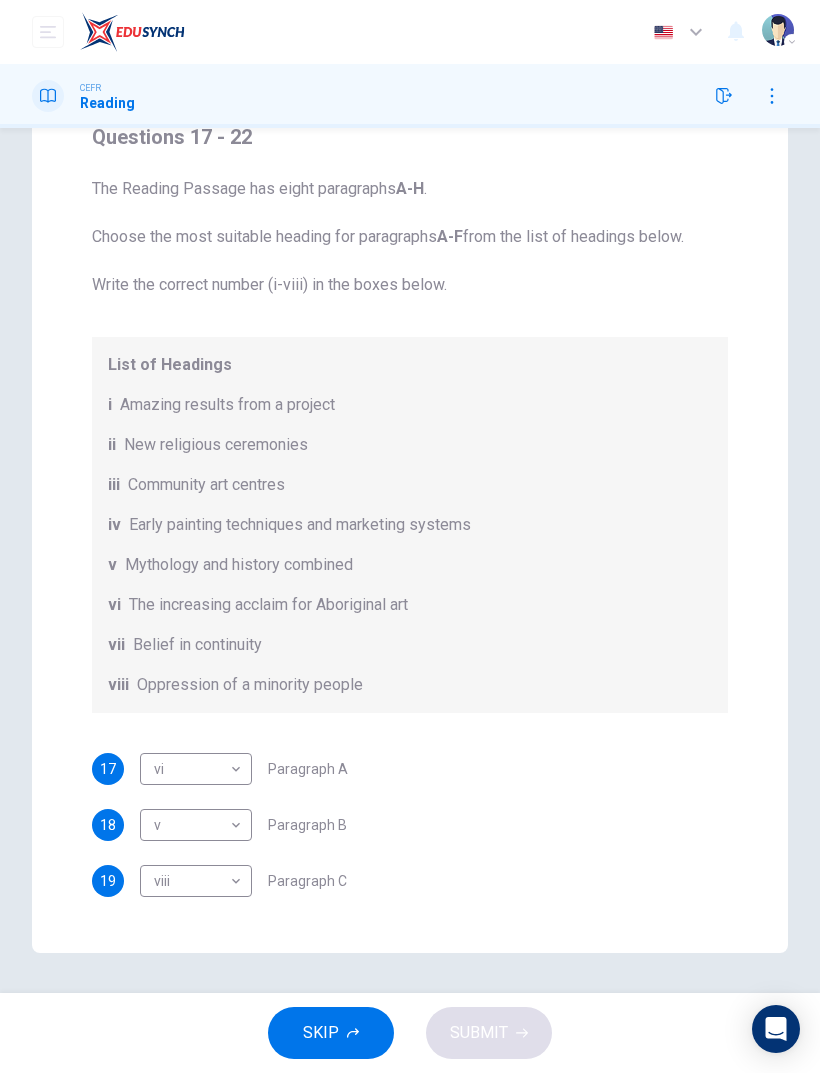 scroll, scrollTop: 179, scrollLeft: 0, axis: vertical 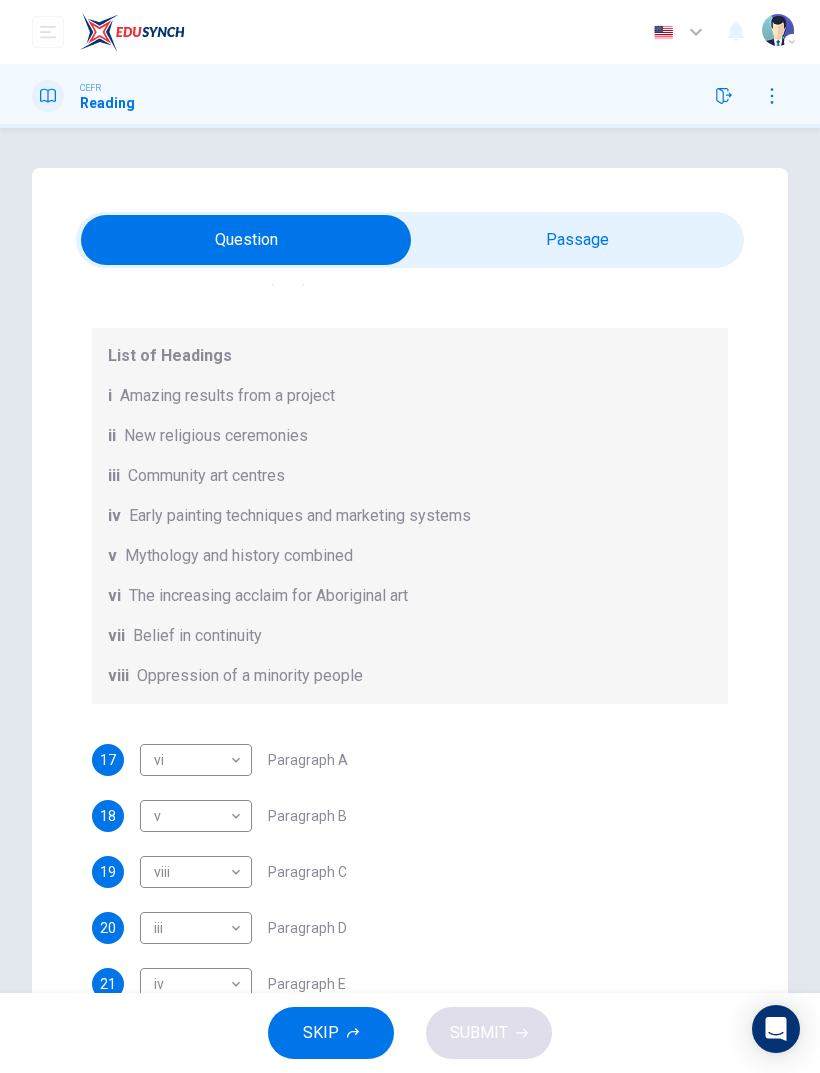 click at bounding box center [246, 240] 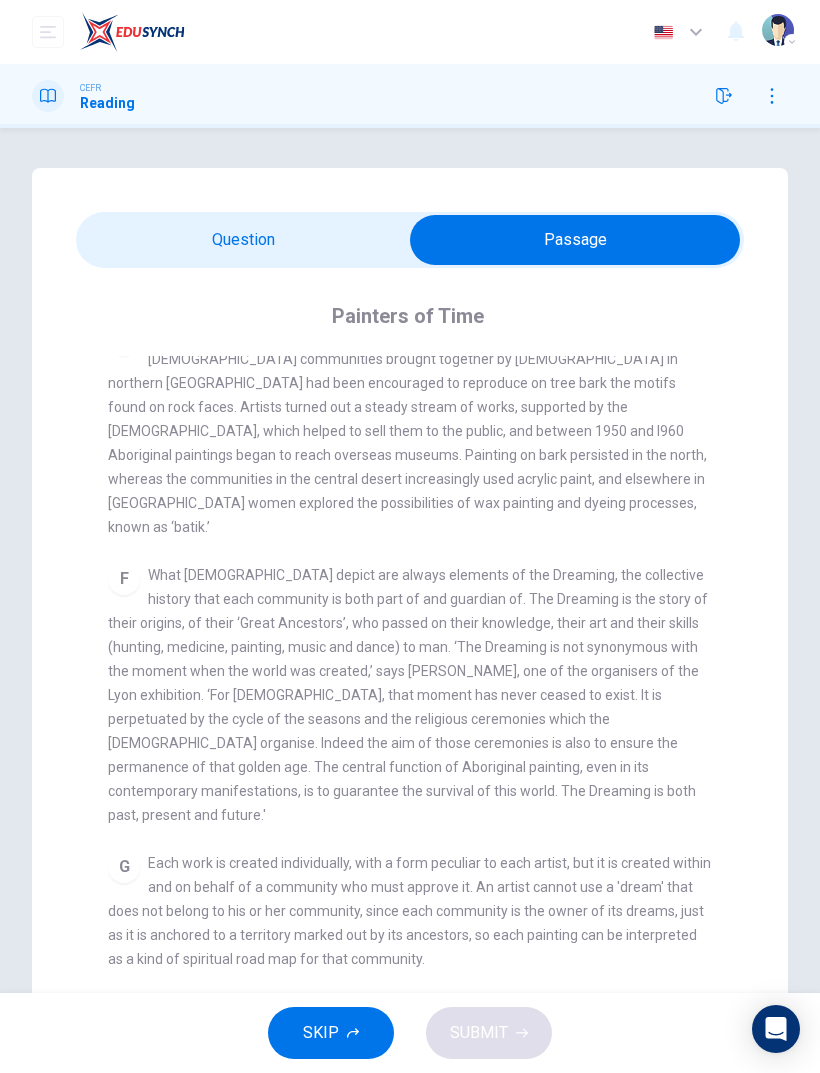 scroll, scrollTop: 1248, scrollLeft: 0, axis: vertical 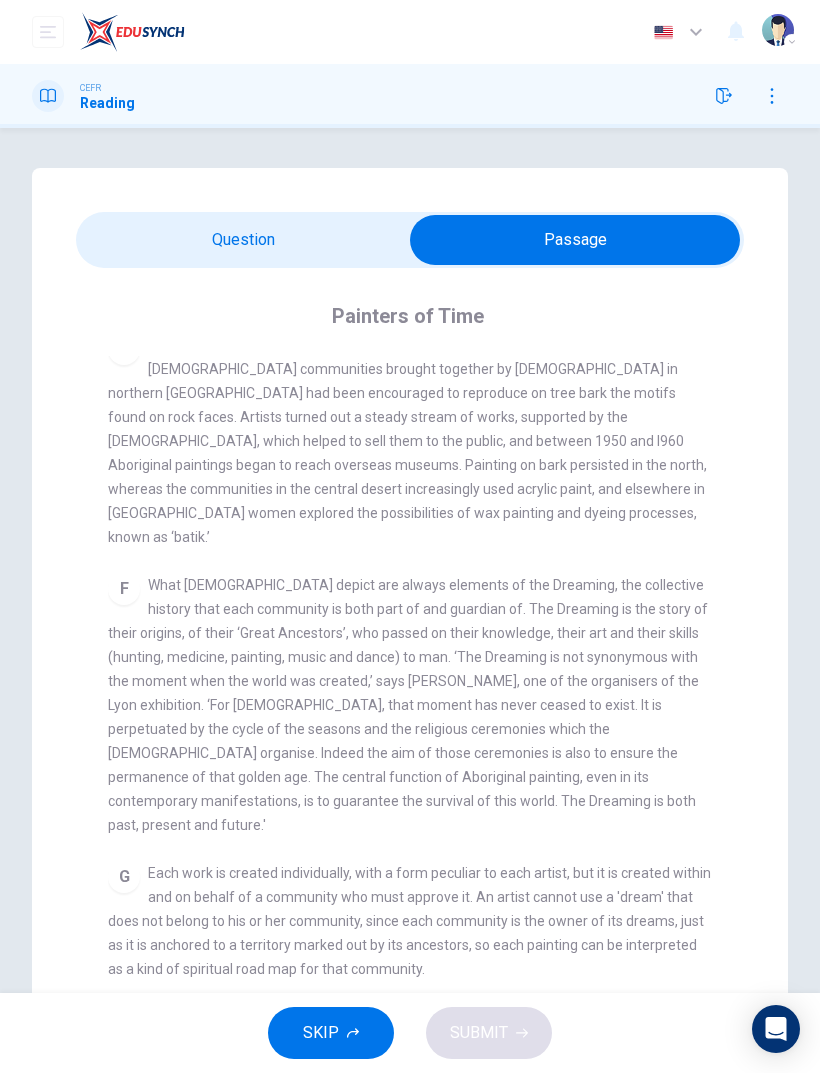 click at bounding box center [575, 240] 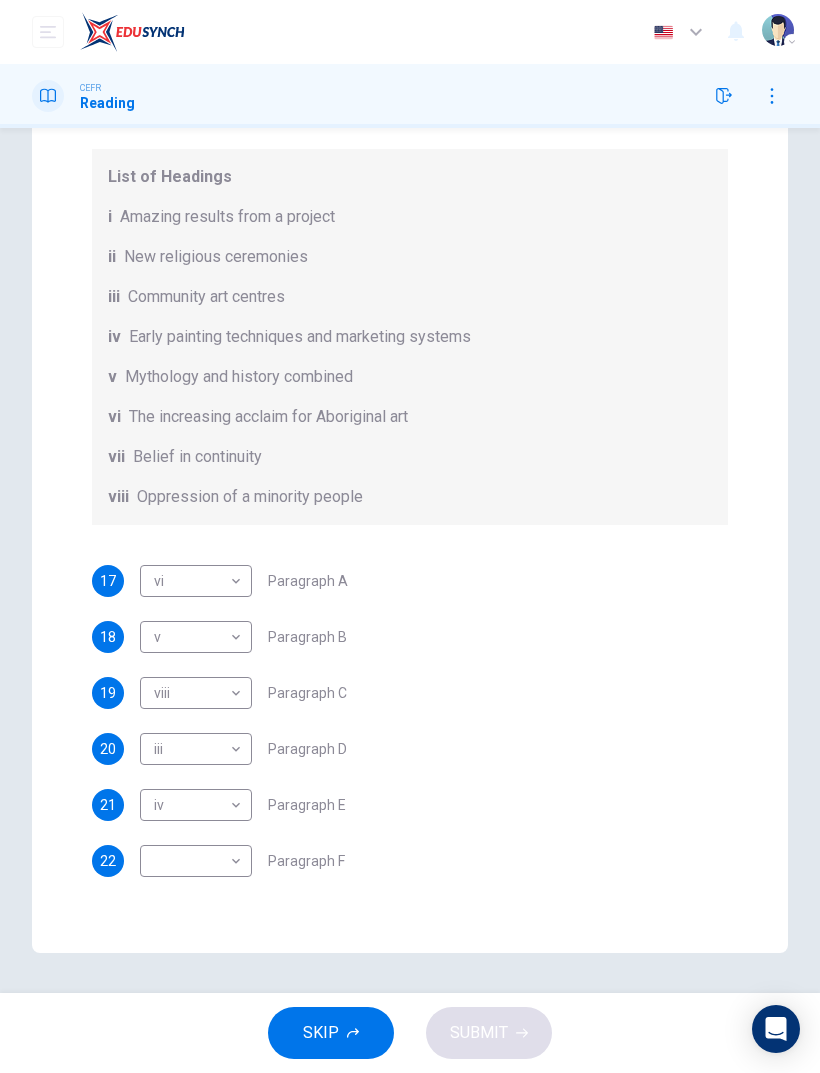 scroll, scrollTop: 178, scrollLeft: 0, axis: vertical 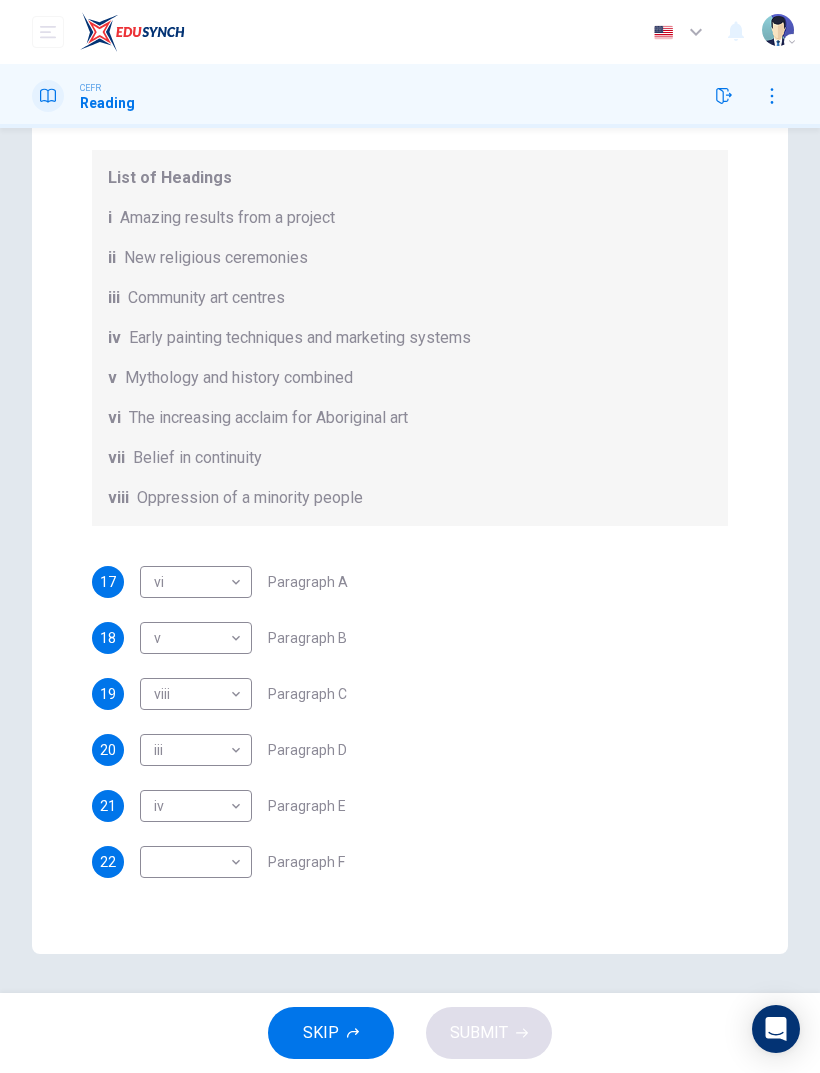click on "Dashboard Practice Start a test Analysis English en ​ KHAIRUNNISA NABILA BINTI KHALID CEFR Reading Questions 17 - 22 The Reading Passage has eight paragraphs  A-H .
Choose the most suitable heading for paragraphs  A-F  from the list of headings below.
Write the correct number (i-viii) in the boxes below. List of Headings i Amazing results from a project ii New religious ceremonies iii Community art centres iv Early painting techniques and marketing systems v Mythology and history combined vi The increasing acclaim for Aboriginal art vii Belief in continuity viii Oppression of a minority people 17 vi vi ​ Paragraph A 18 v v ​ Paragraph B 19 viii viii ​ Paragraph C 20 iii iii ​ Paragraph D 21 iv iv ​ Paragraph E 22 ​ ​ Paragraph F Painters of Time CLICK TO ZOOM Click to Zoom A B C D E F G H  Today, Aboriginal painting has become a great success. Some works sell for more than $25,000, and exceptional items may fetch as much as $180,000 in Australia. SKIP SUBMIT
Dashboard Practice 2025" at bounding box center (410, 536) 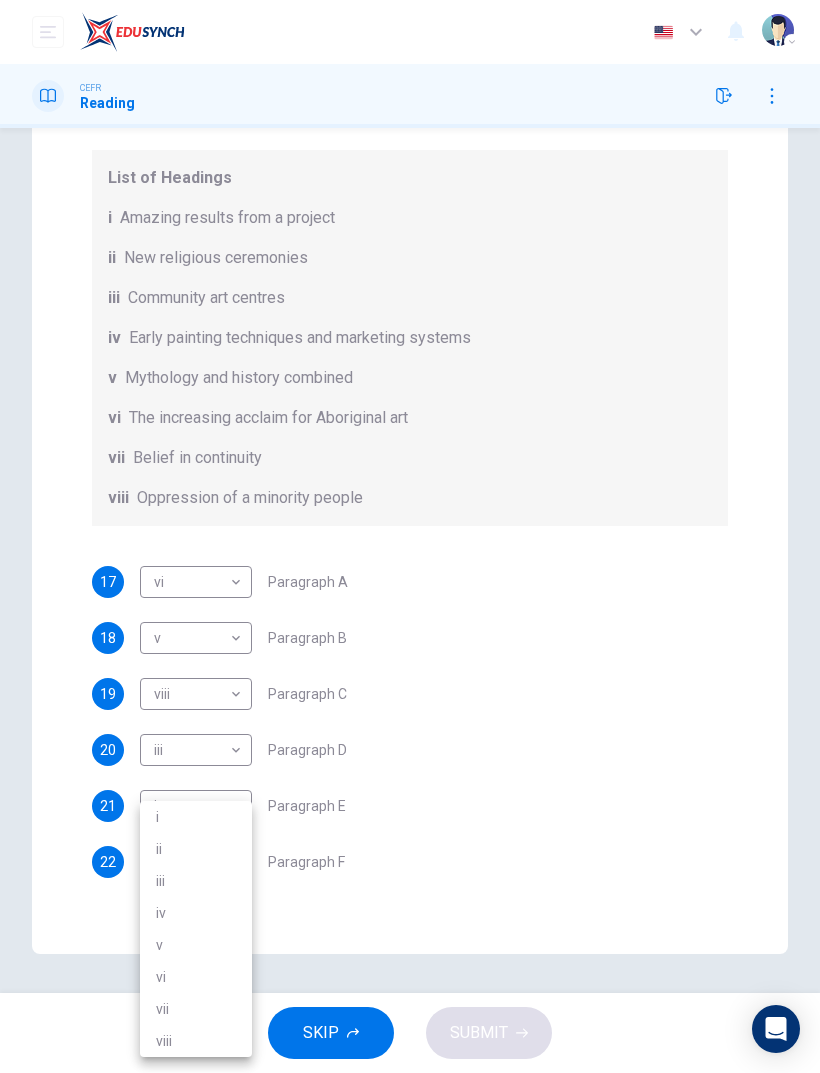 click on "vii" at bounding box center (196, 1009) 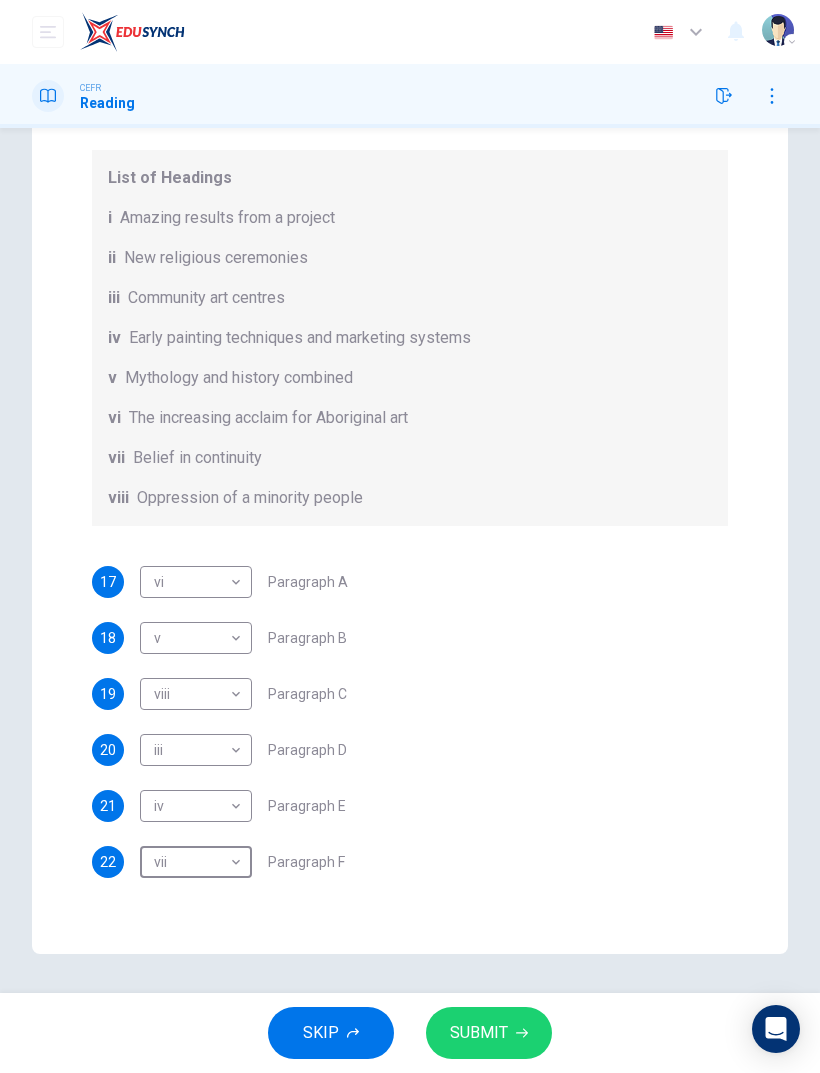 click on "SUBMIT" at bounding box center (479, 1033) 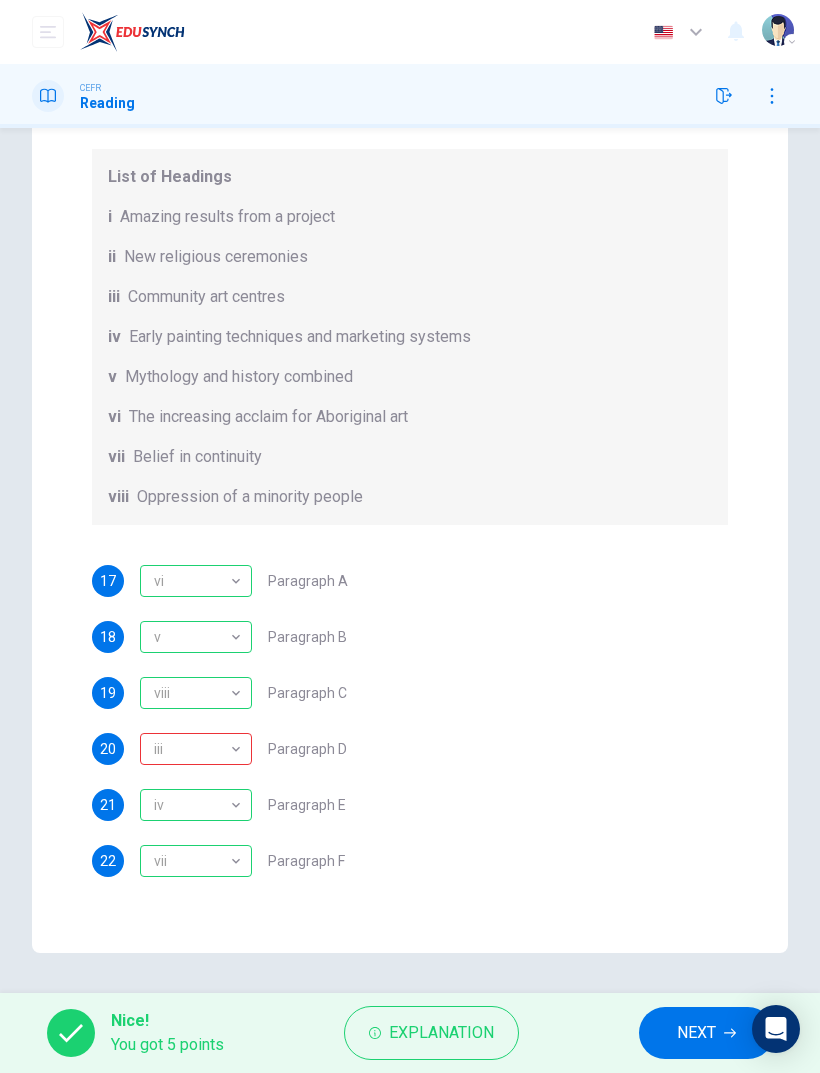 scroll, scrollTop: 179, scrollLeft: 0, axis: vertical 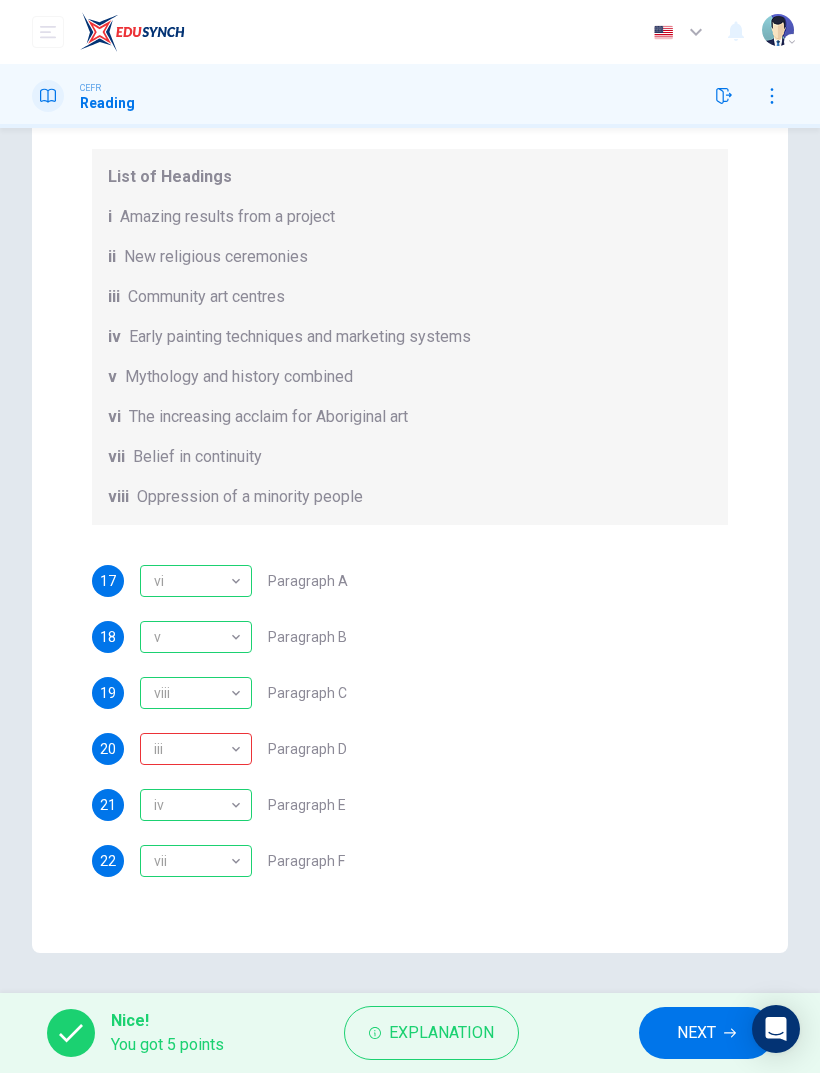 click on "Explanation" at bounding box center (431, 1033) 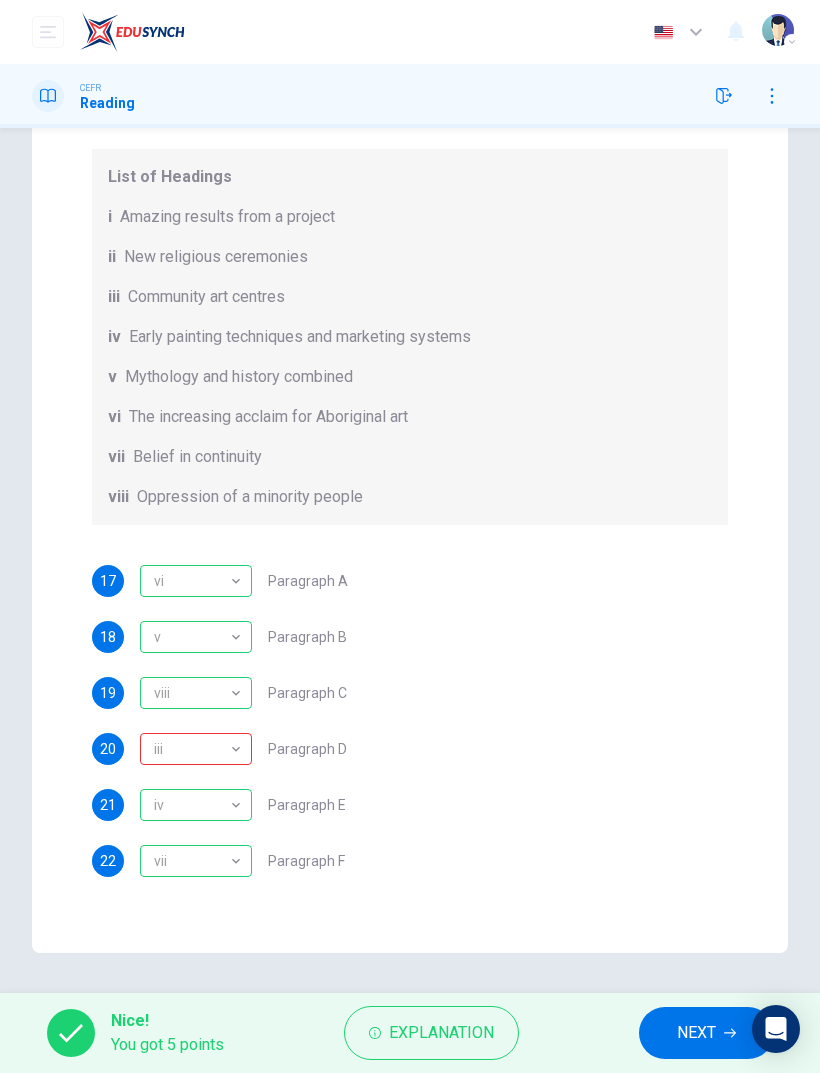click on "Questions 17 - 22 The Reading Passage has eight paragraphs  A-H .
Choose the most suitable heading for paragraphs  A-F  from the list of headings below.
Write the correct number (i-viii) in the boxes below. List of Headings i Amazing results from a project ii New religious ceremonies iii Community art centres iv Early painting techniques and marketing systems v Mythology and history combined vi The increasing acclaim for Aboriginal art vii Belief in continuity viii Oppression of a minority people 17 vi vi ​ Paragraph A 18 v v ​ Paragraph B 19 viii viii ​ Paragraph C 20 iii iii ​ Paragraph D 21 iv iv ​ Paragraph E 22 vii vii ​ Paragraph F" at bounding box center (410, 405) 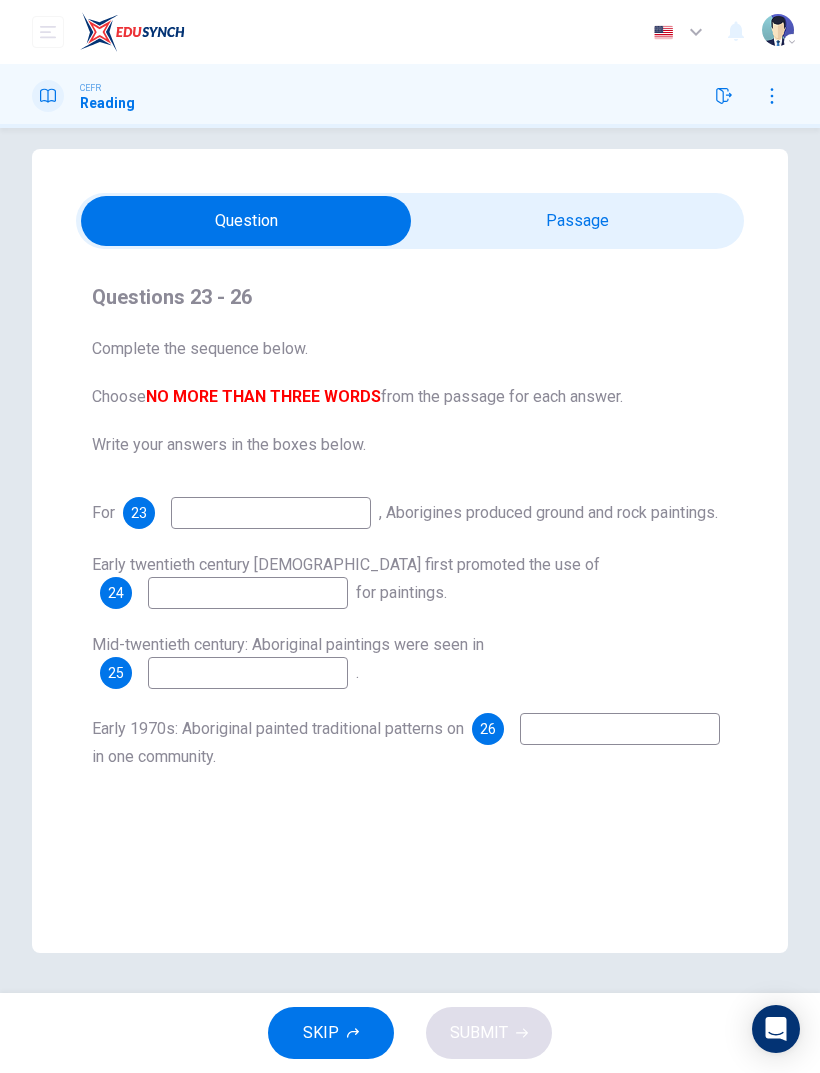 scroll, scrollTop: 19, scrollLeft: 0, axis: vertical 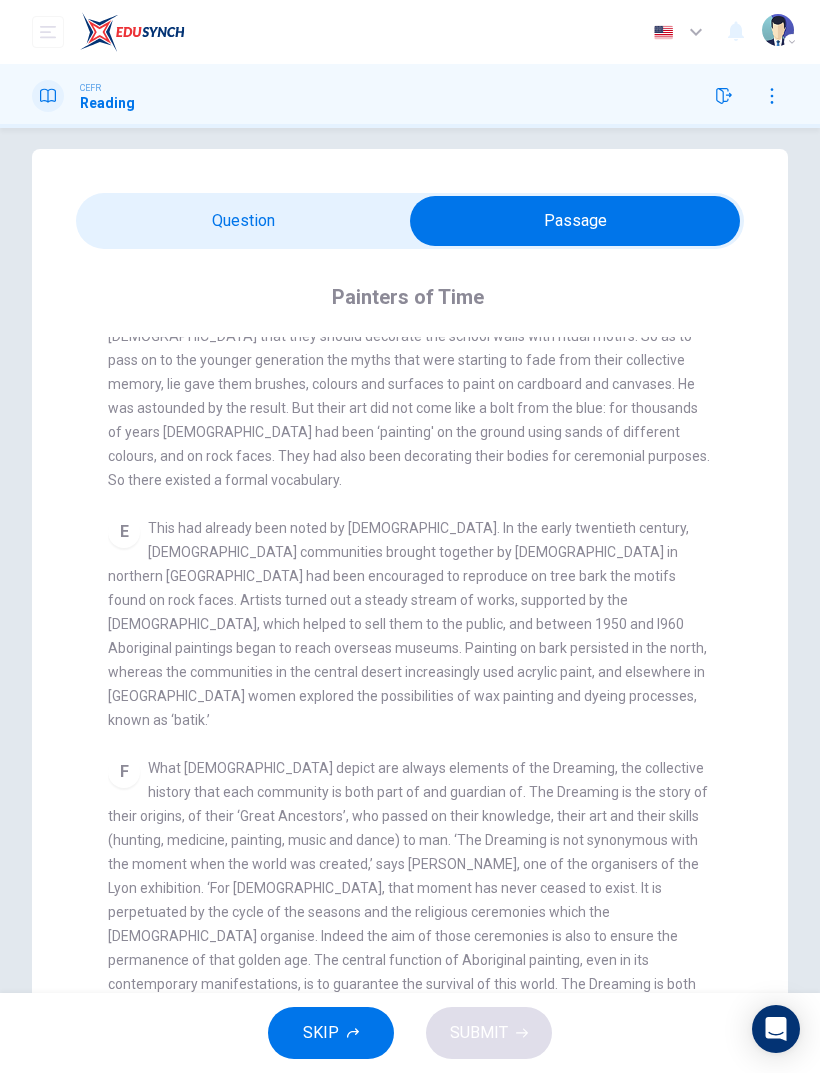 click at bounding box center (575, 221) 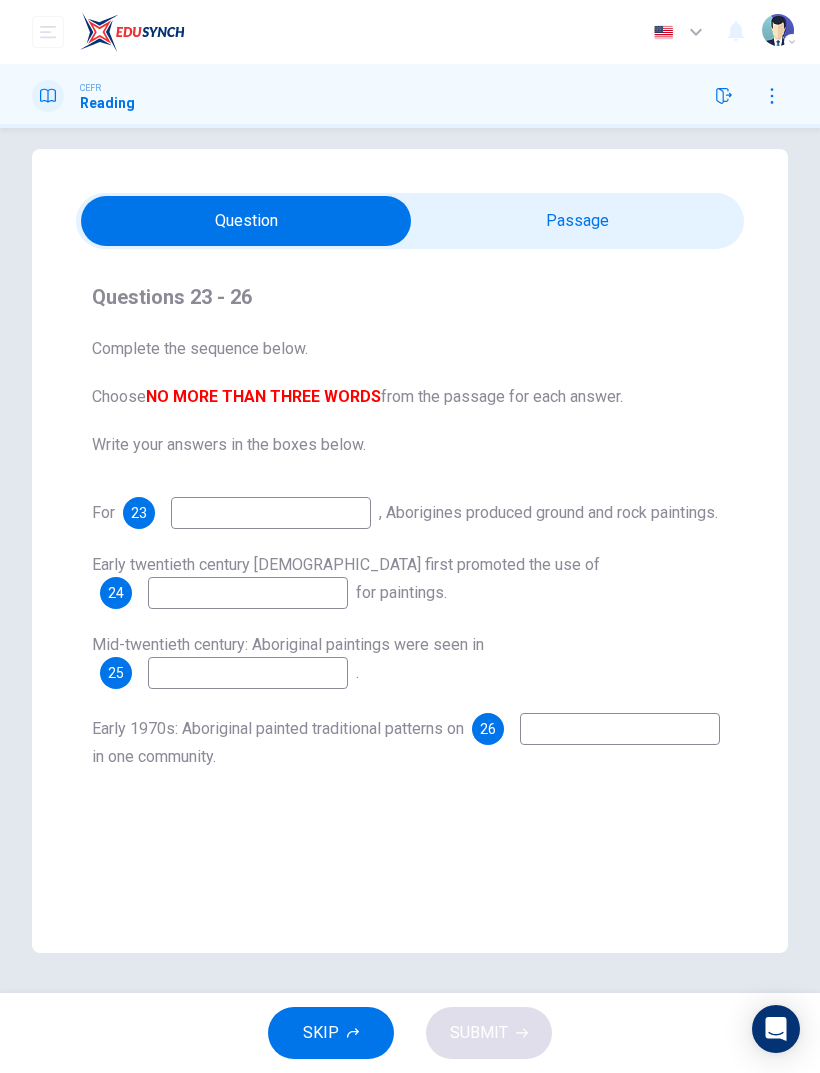 click at bounding box center [246, 221] 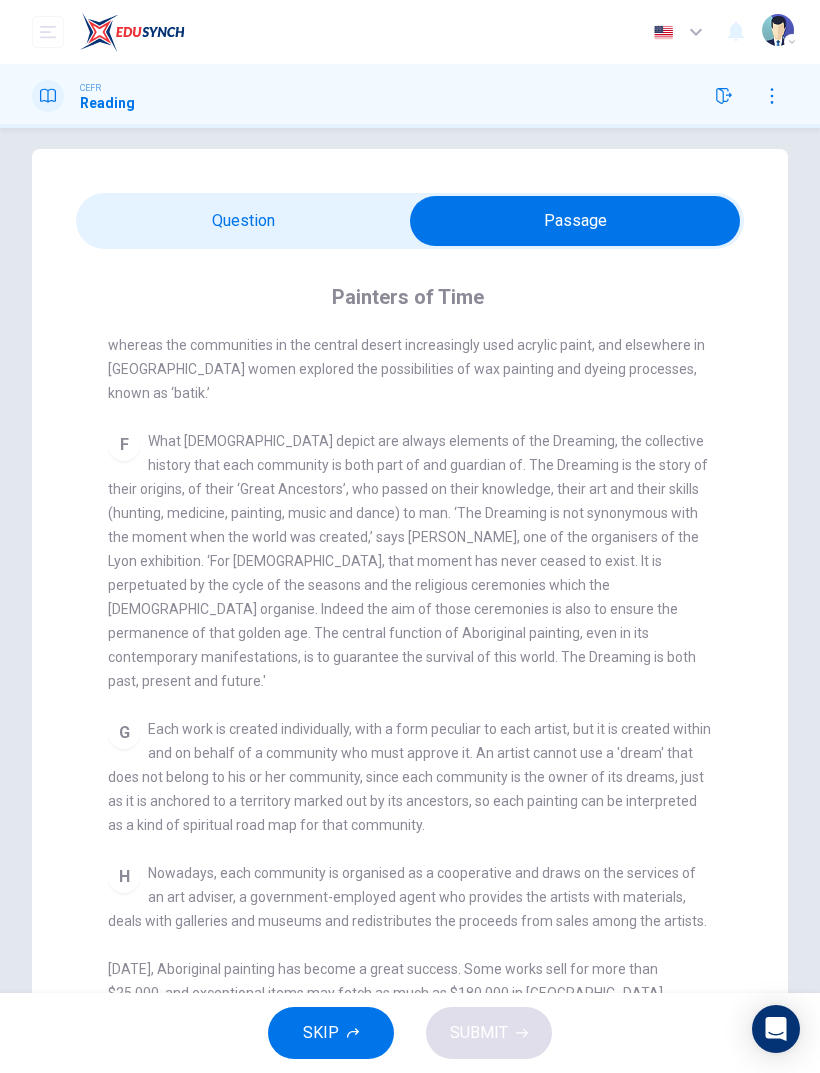 scroll, scrollTop: 1373, scrollLeft: 0, axis: vertical 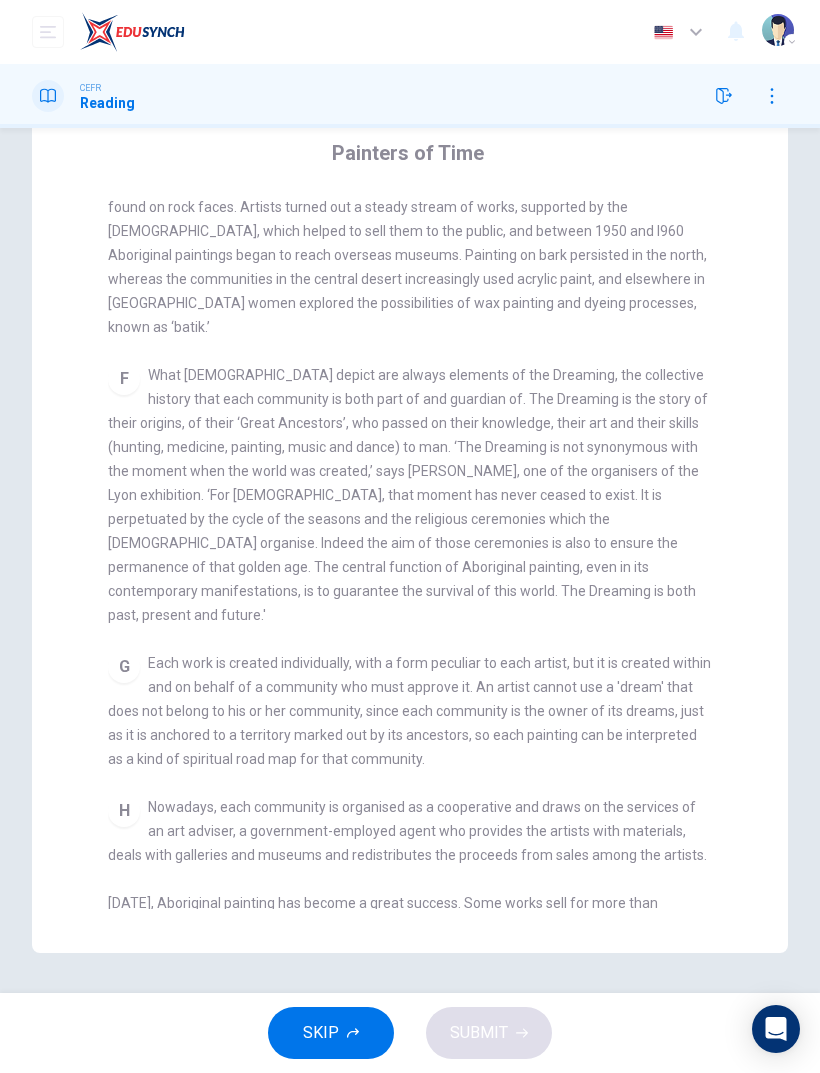 click on "What Aborigines depict are always elements of the Dreaming, the collective history that each community is both part of and guardian of. The Dreaming is the story of their origins, of their ‘Great Ancestors’, who passed on their knowledge, their art and their skills (hunting, medicine, painting, music and dance) to man. ‘The Dreaming is not synonymous with the moment when the world was created,’ says Stephane Jacob, one of the organisers of the Lyon exhibition. ‘For Aborigines, that moment has never ceased to exist. It is perpetuated by the cycle of the seasons and the religious ceremonies which the Aborigines organise. Indeed the aim of those ceremonies is also to ensure the permanence of that golden age. The central function of Aboriginal painting, even in its contemporary manifestations, is to guarantee the survival of this world. The Dreaming is both past, present and future.'" at bounding box center [408, 495] 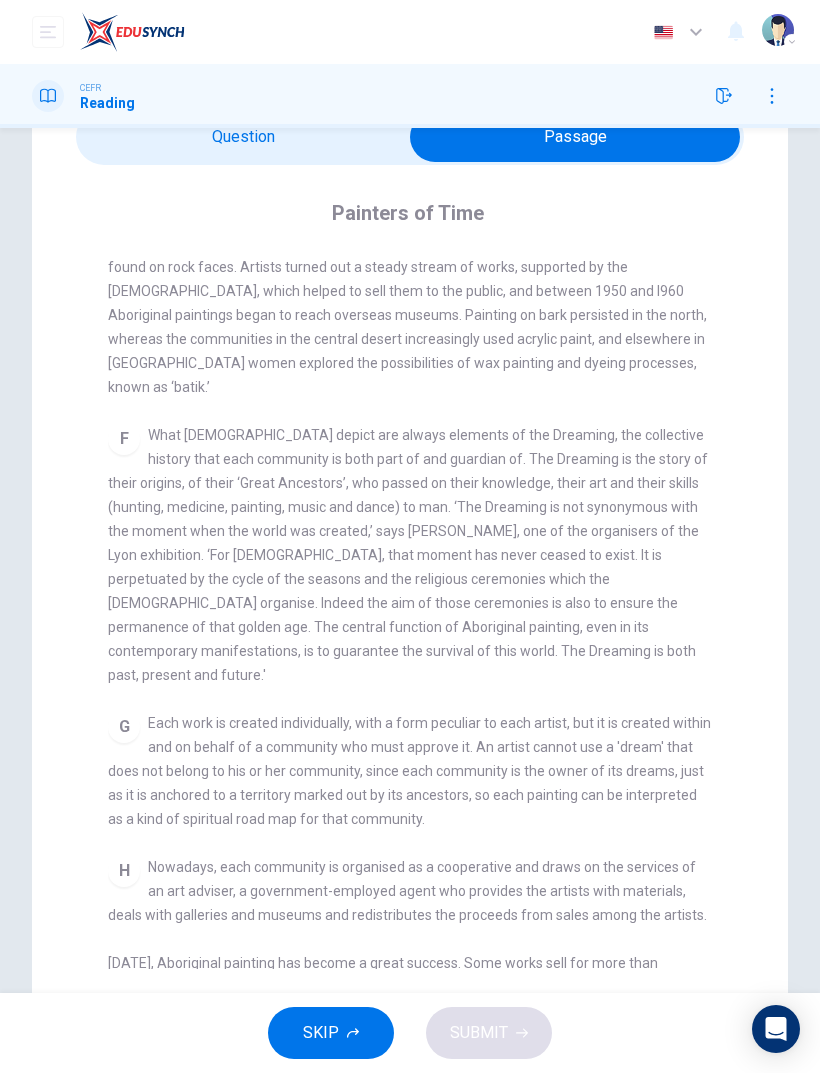 scroll, scrollTop: 104, scrollLeft: 0, axis: vertical 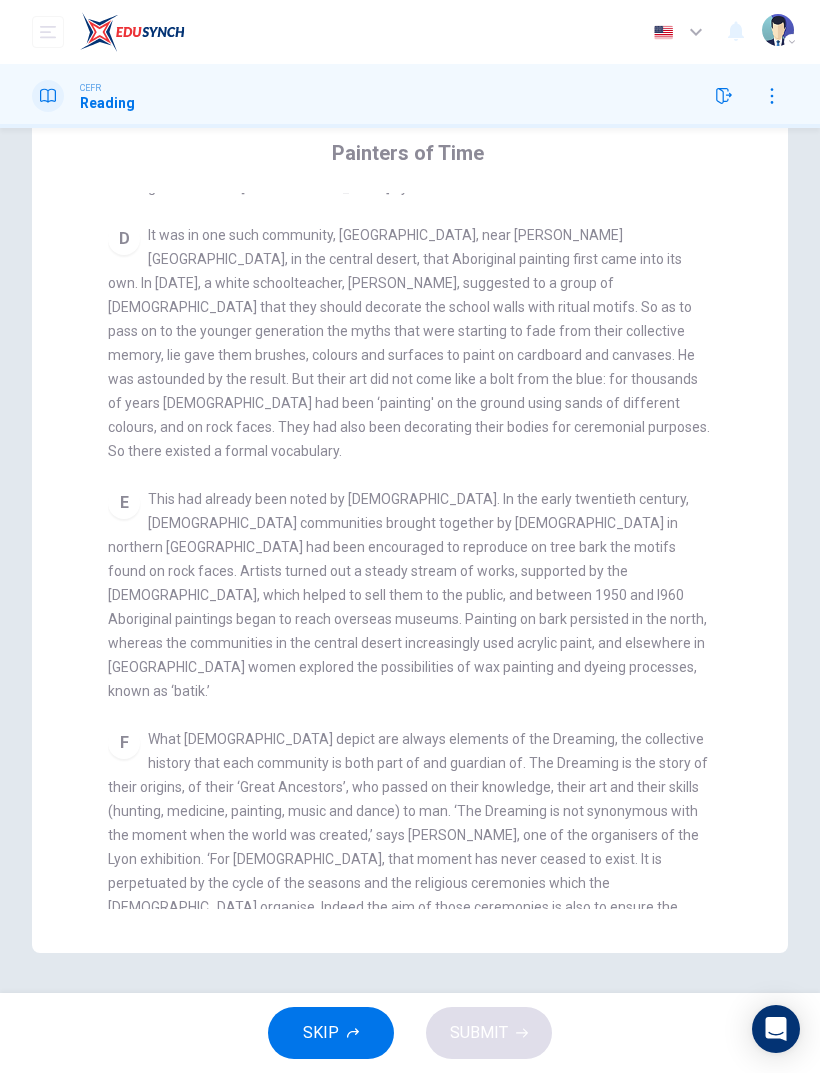 click on "Questions 23 - 26 Complete the sequence below.
Choose  NO MORE THAN THREE WORDS  from the passage for each answer.
Write your answers in the boxes below.  For  23 , Aborigines produced ground and rock
paintings. Early twentieth century churches first promoted the use of  24  for paintings. Mid-twentieth century: Aboriginal paintings were seen in  25 . Early 1970s: Aboriginal painted traditional patterns on  26  in one community. Painters of Time CLICK TO ZOOM Click to Zoom A The works of Aboriginal artists are now much in demand throughout the world, and not just in Australia, where they are already fully recognised: the National Museum of Australia, which opened in Canberra in 2001, designated 40% of its exhibition space to works by Aborigines. In Europe their art is being exhibited at a museum in Lyon, France, while the future Quai Branly museum in Paris - which will be devoted to arts and civilisations of Africa, Asia, Oceania and the Americas - plans to commission frescoes by artists from Australia. B C" at bounding box center [410, 479] 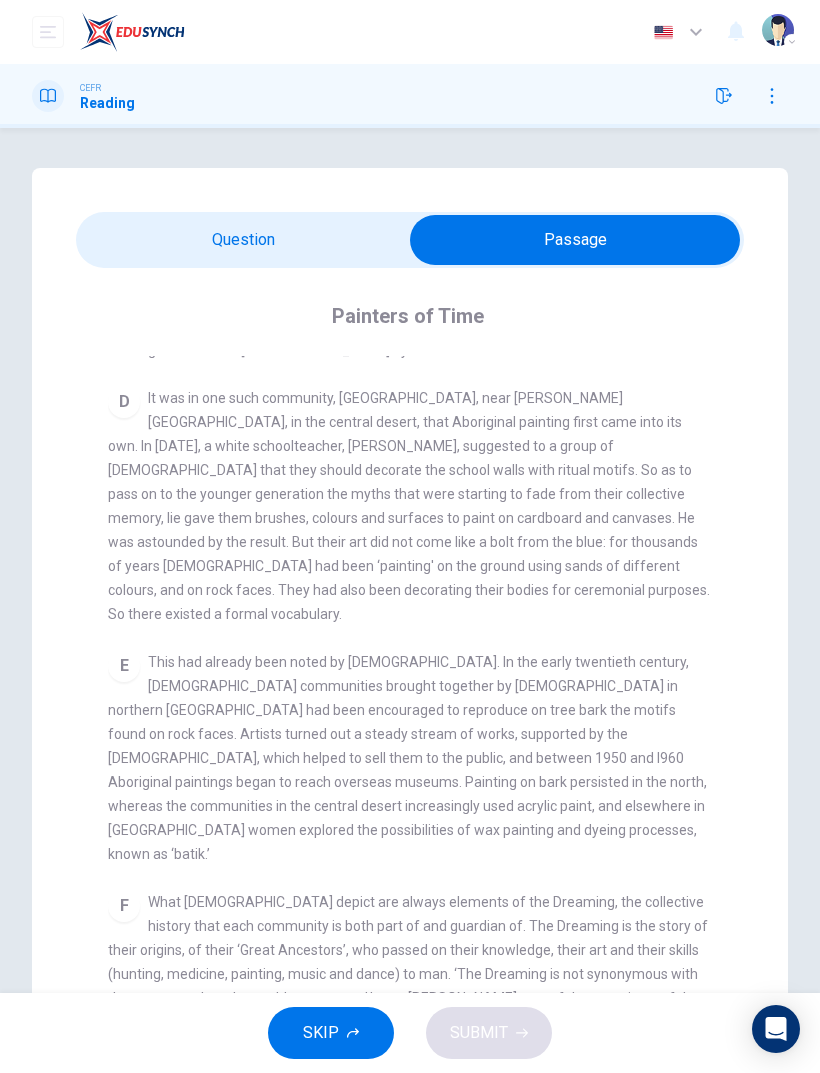 scroll, scrollTop: -1, scrollLeft: 0, axis: vertical 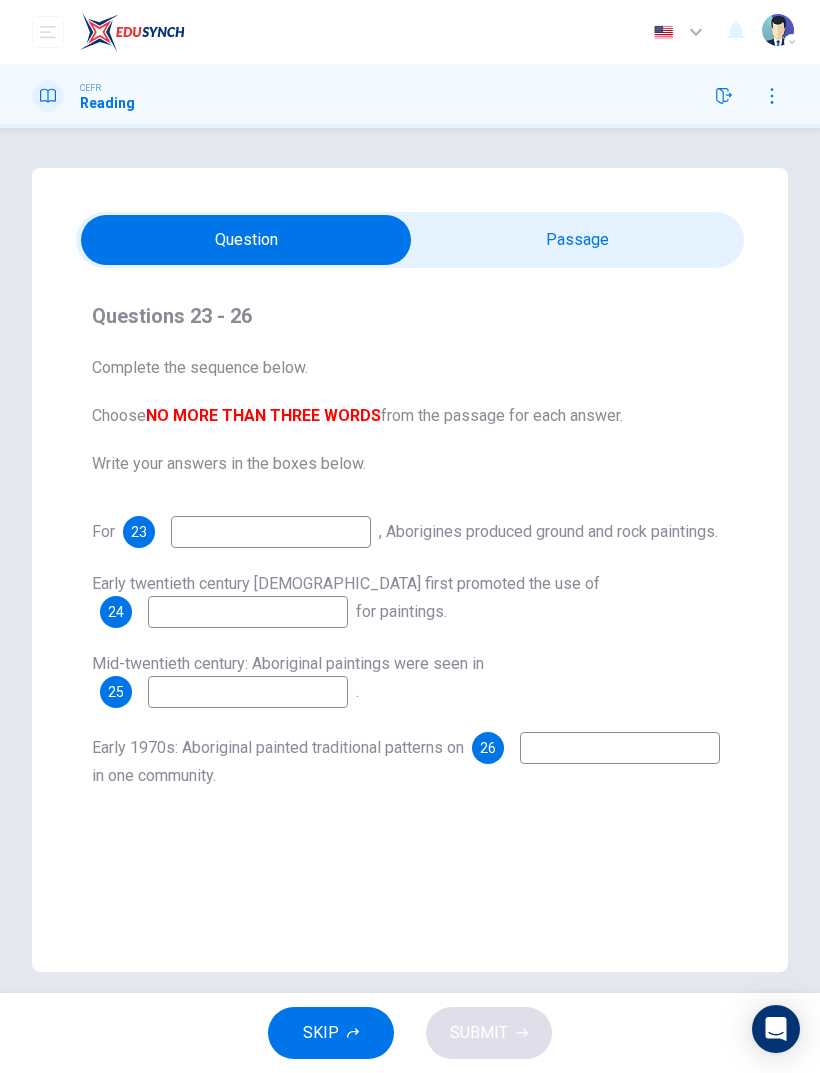 click at bounding box center (246, 240) 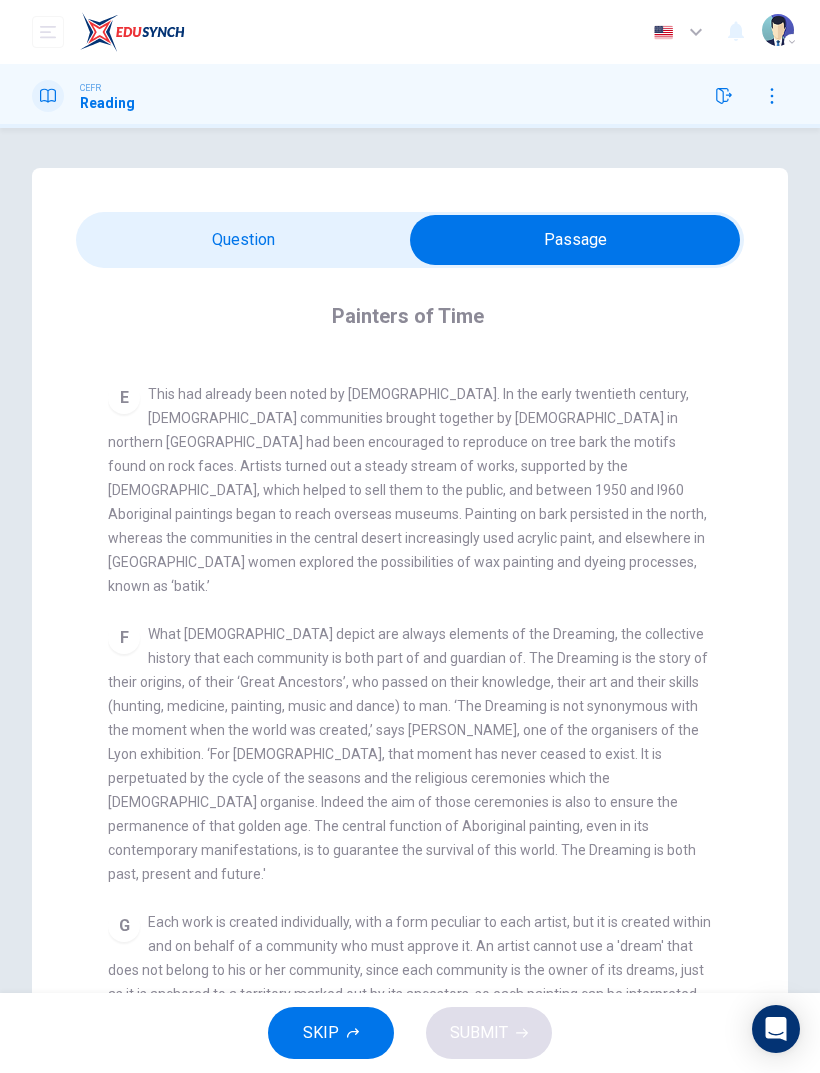 scroll, scrollTop: 1200, scrollLeft: 0, axis: vertical 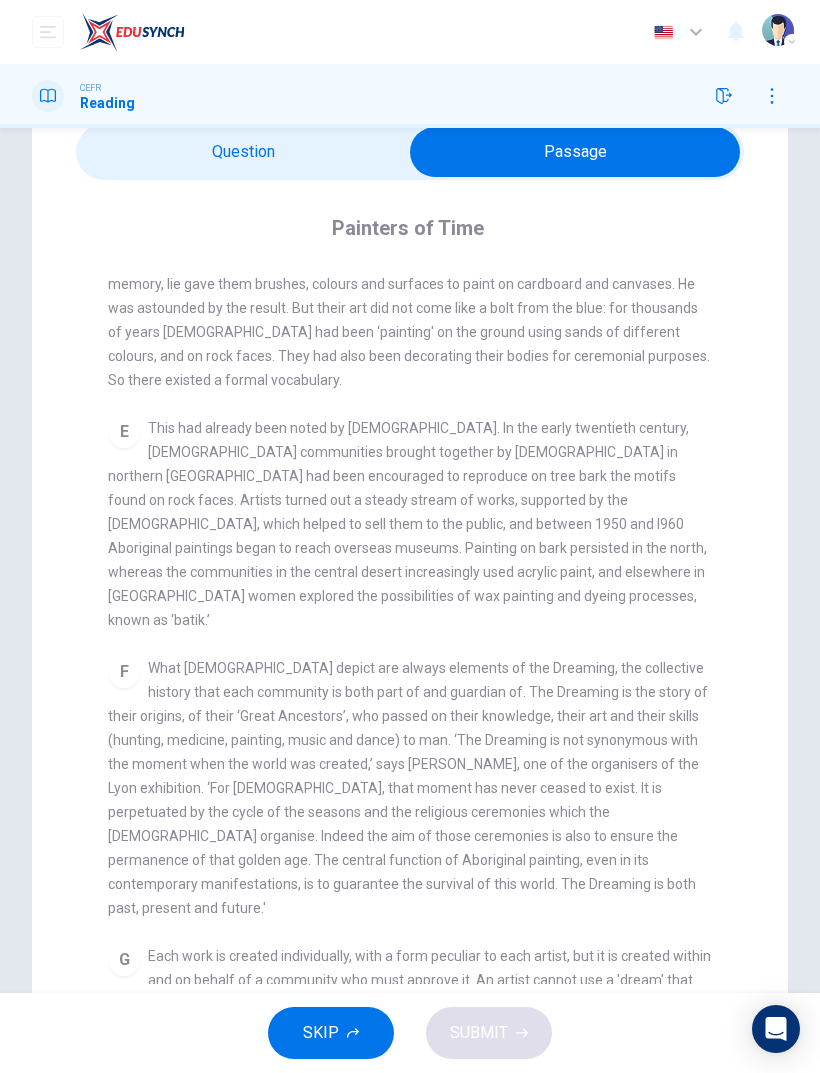 click at bounding box center (575, 152) 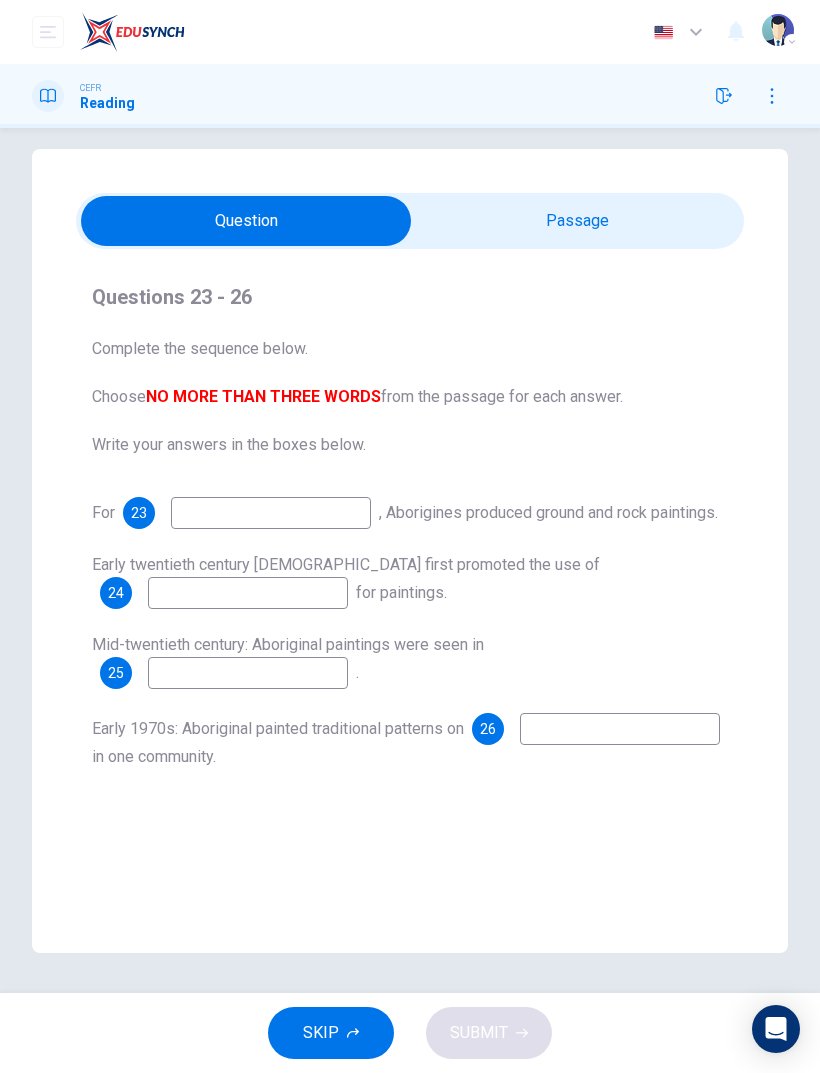 scroll, scrollTop: 19, scrollLeft: 0, axis: vertical 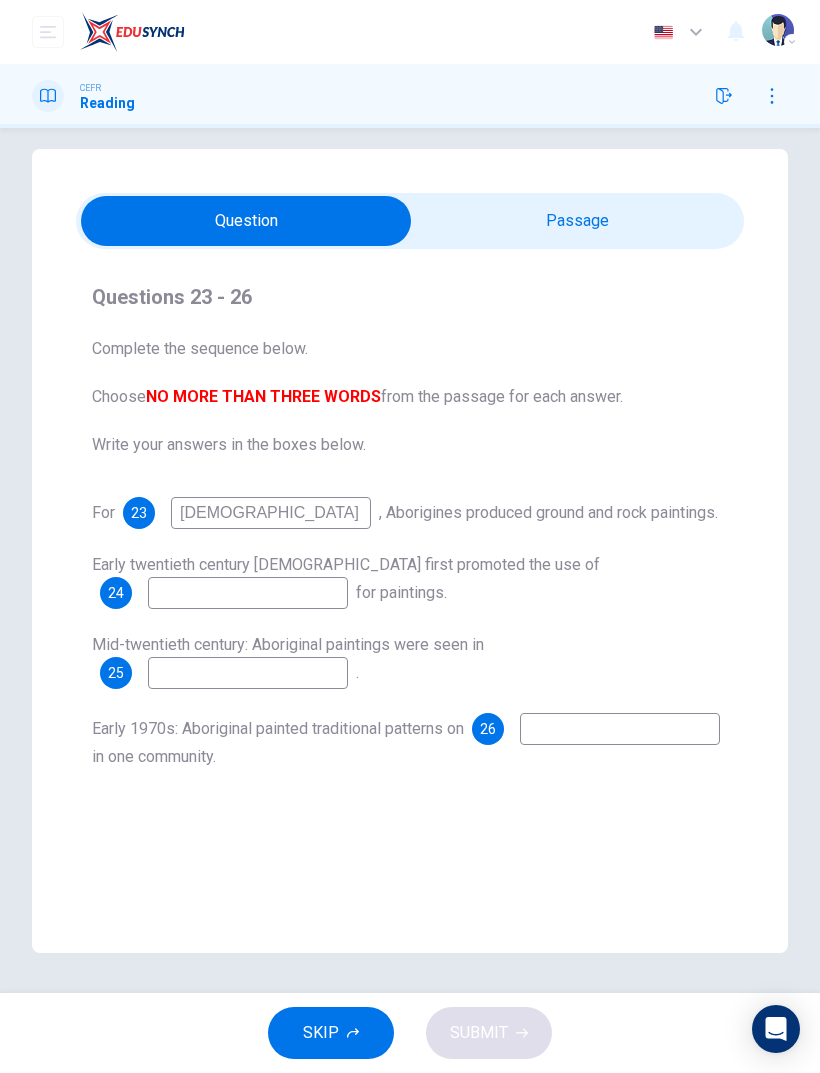 type on "Europeans" 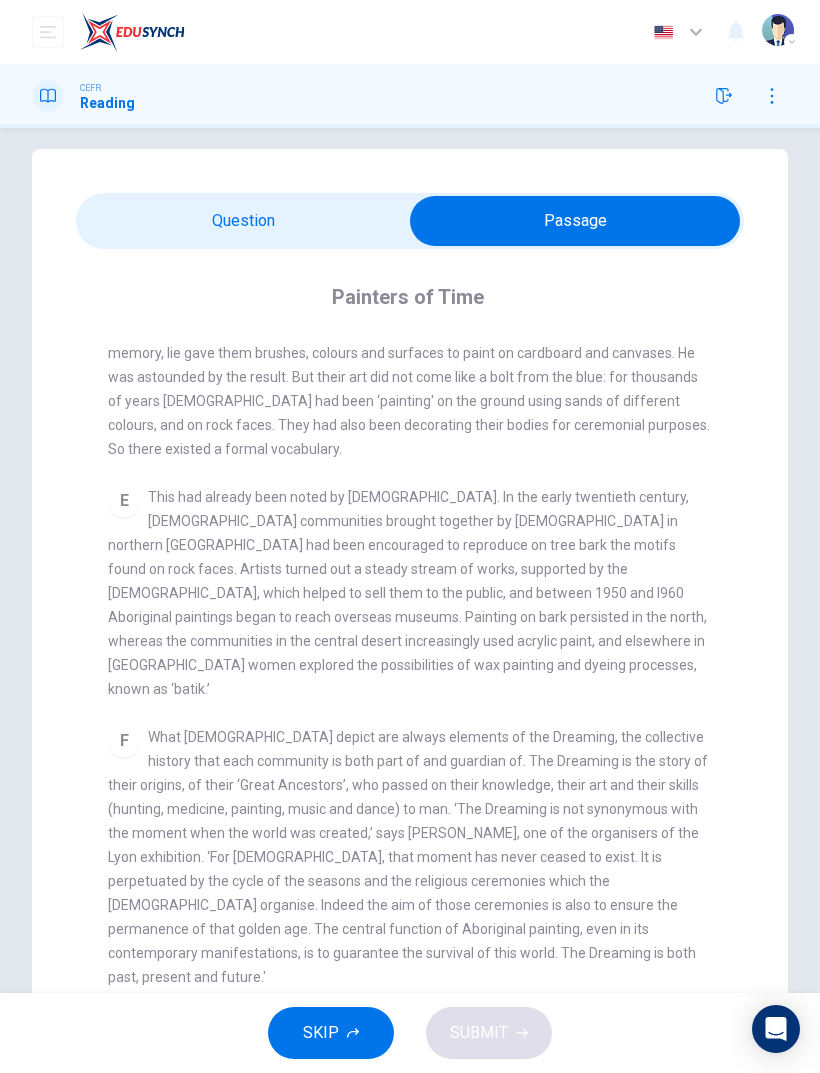 click at bounding box center [575, 221] 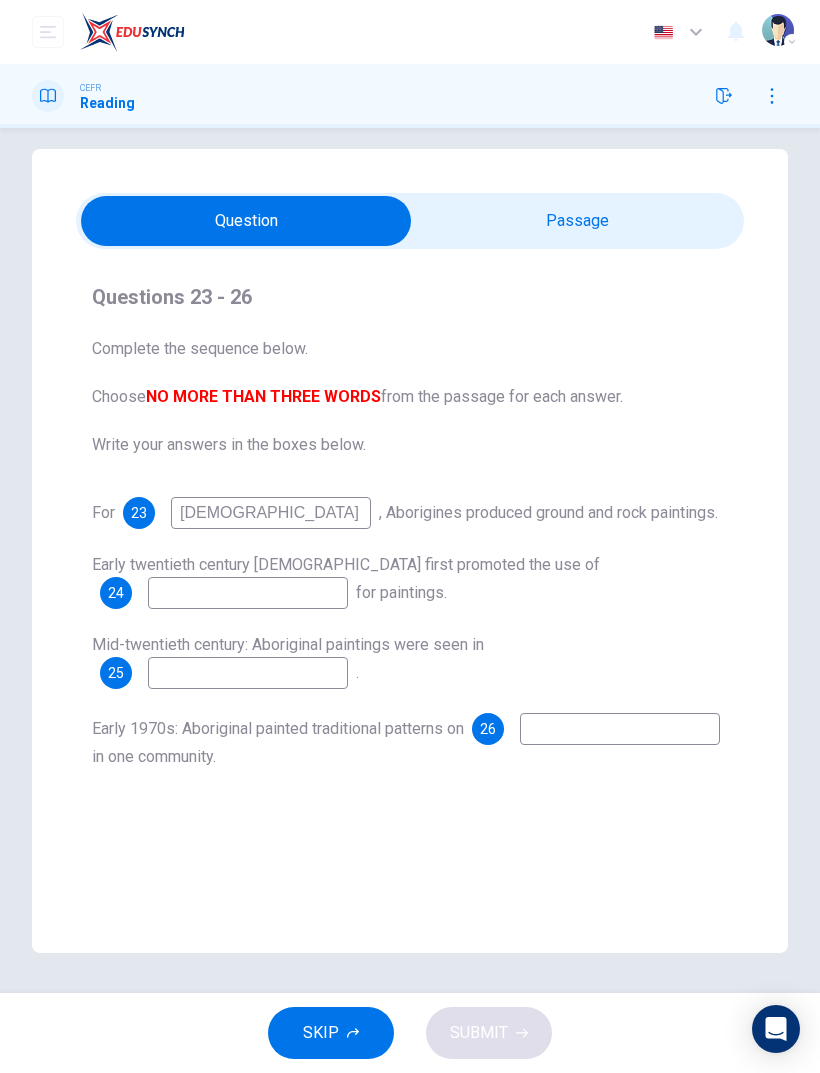 click at bounding box center (246, 221) 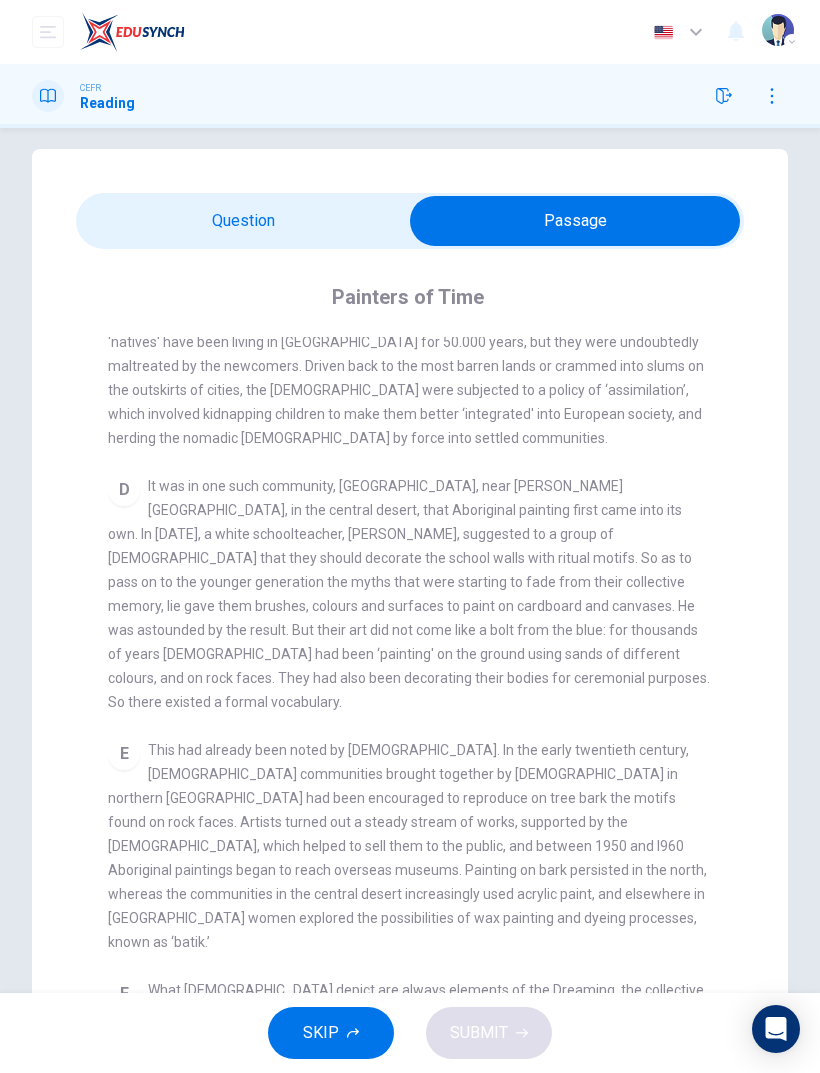 scroll, scrollTop: 837, scrollLeft: 0, axis: vertical 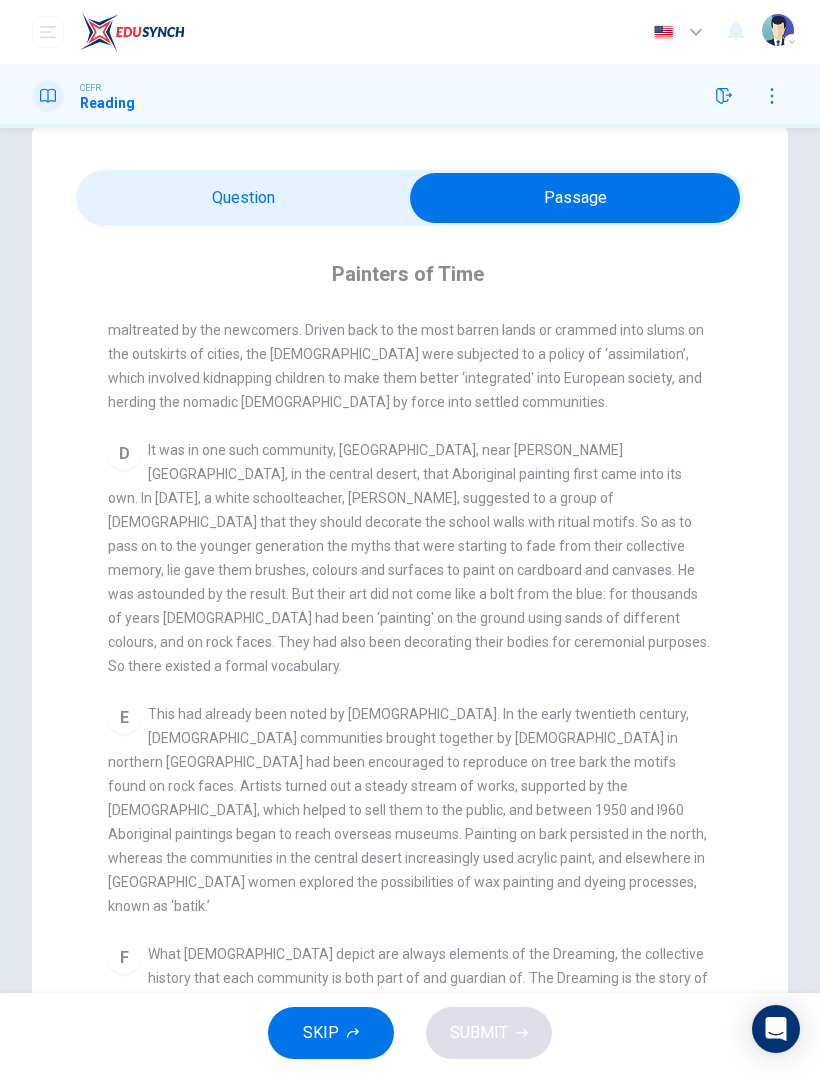 click at bounding box center (575, 198) 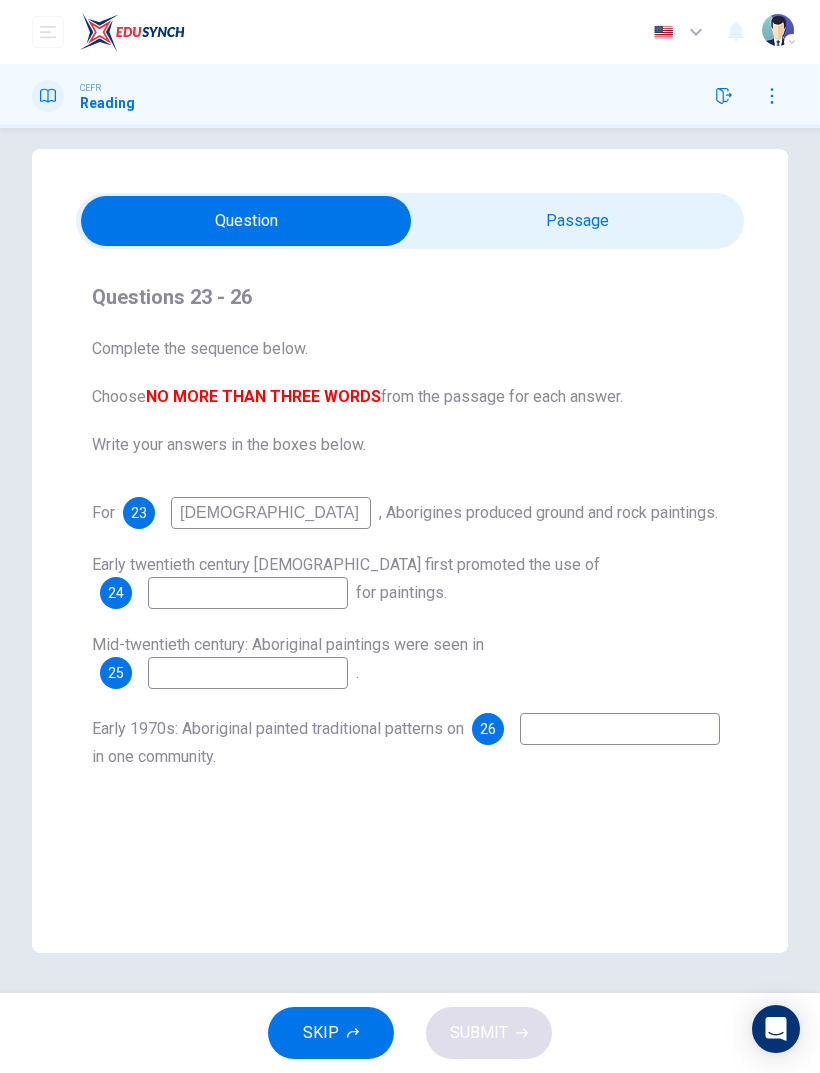 click at bounding box center [246, 221] 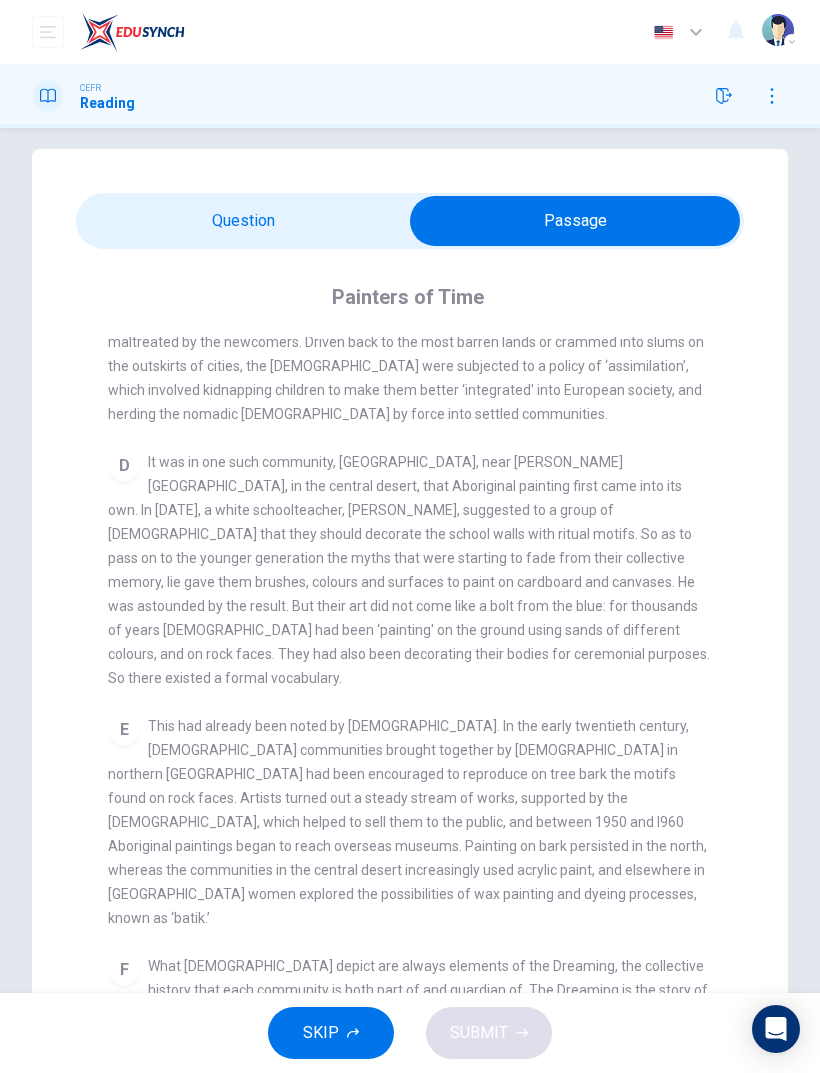 scroll, scrollTop: 831, scrollLeft: 0, axis: vertical 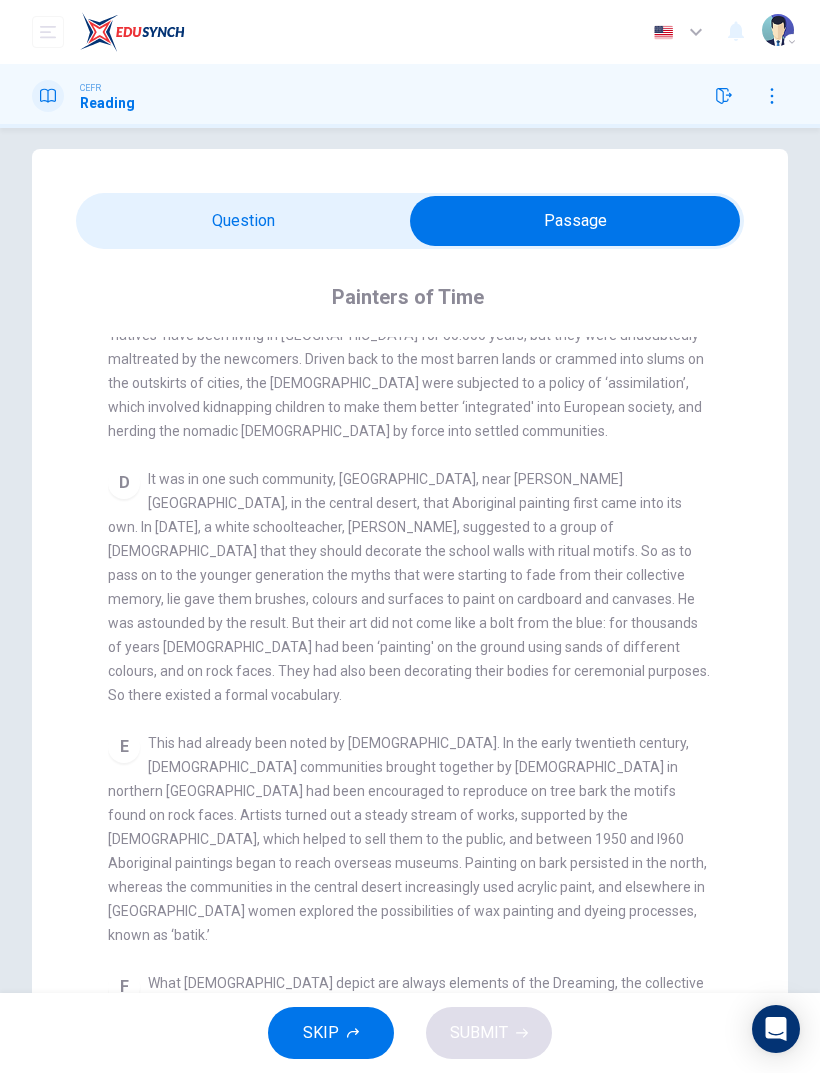 click at bounding box center [575, 221] 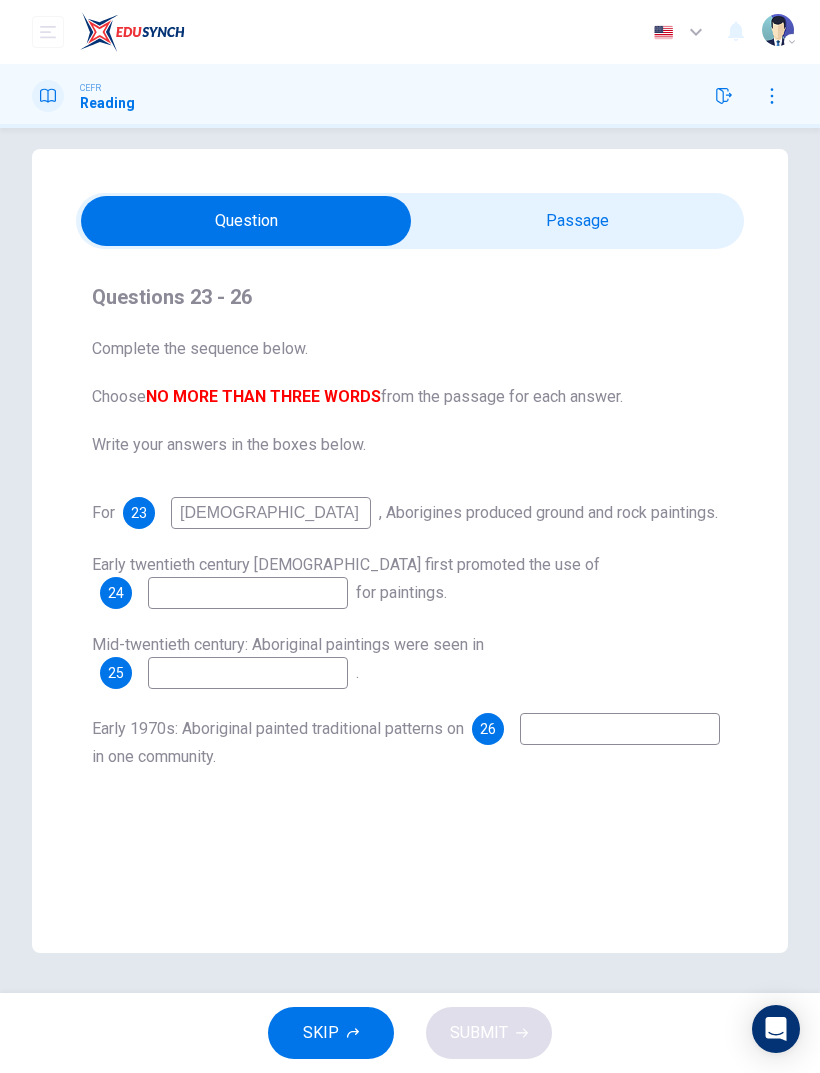 click on "Europeans" at bounding box center (271, 513) 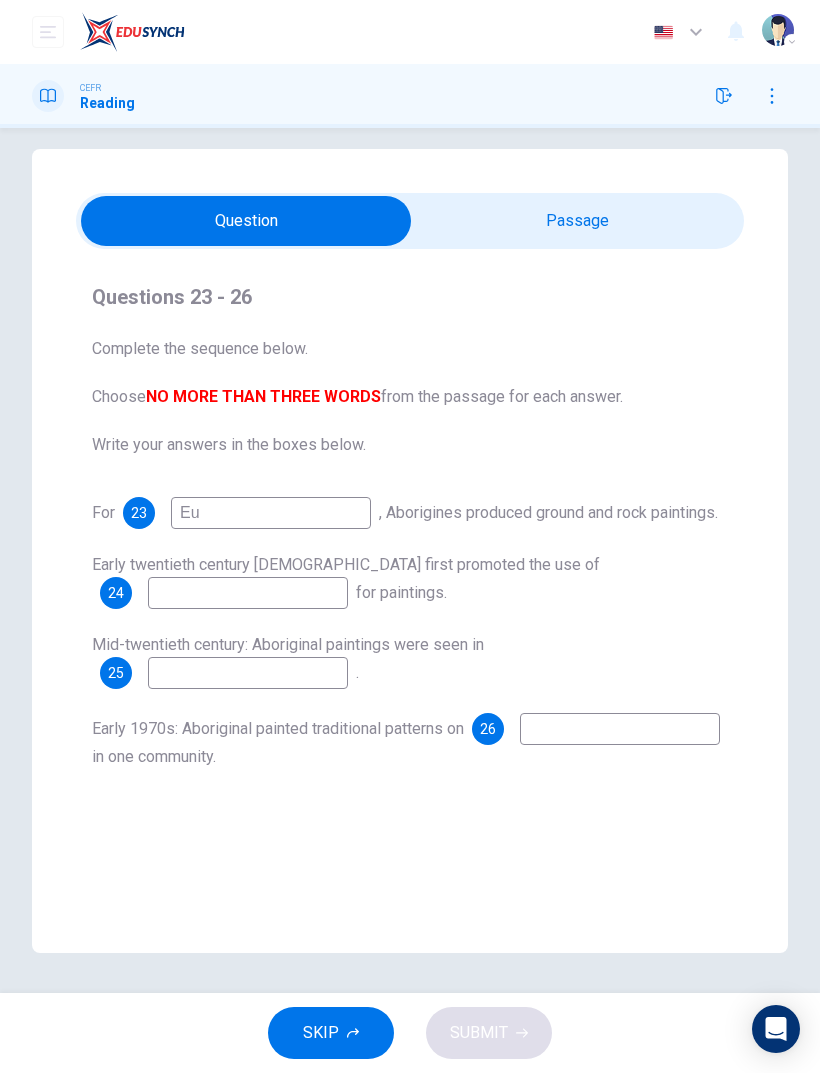 type on "E" 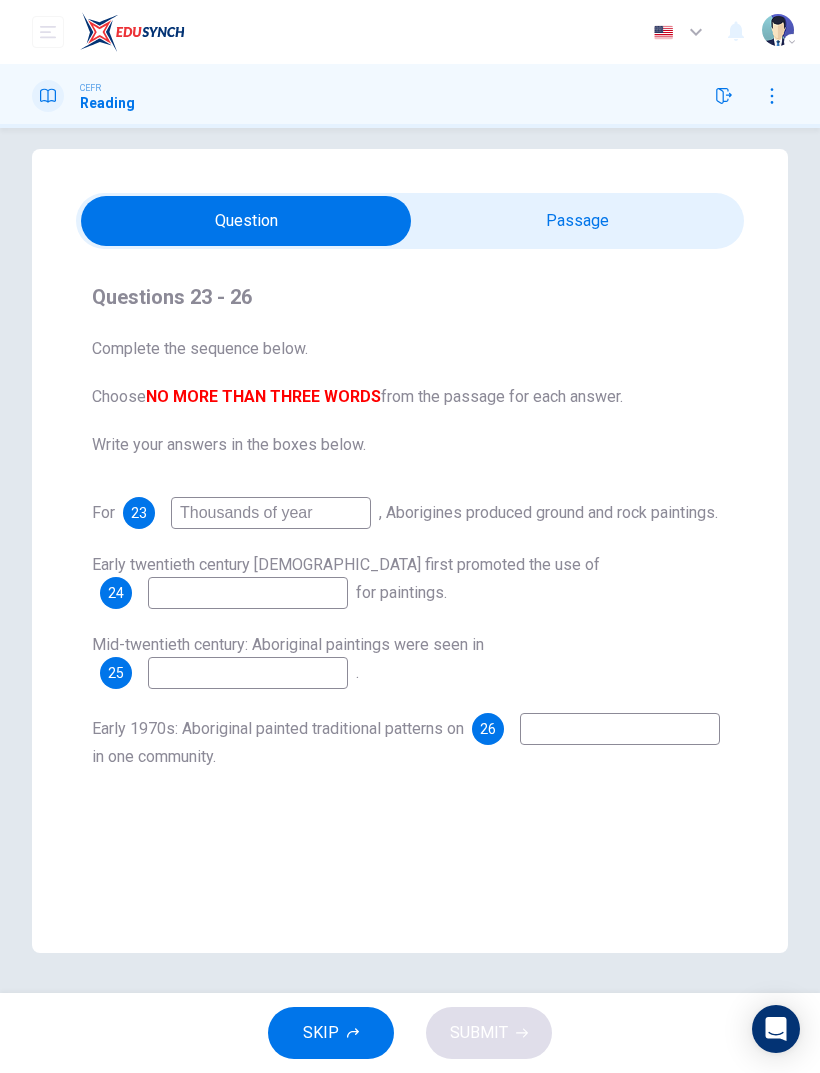 type on "Thousands of years" 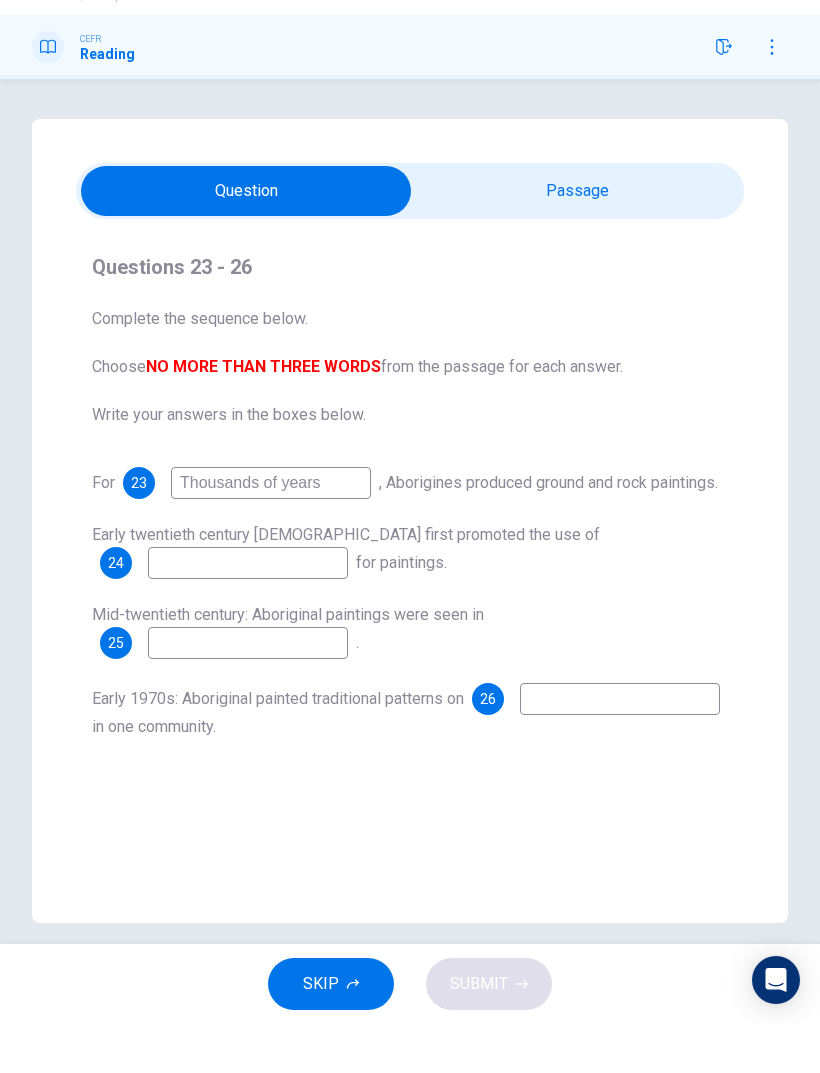 scroll, scrollTop: 0, scrollLeft: 0, axis: both 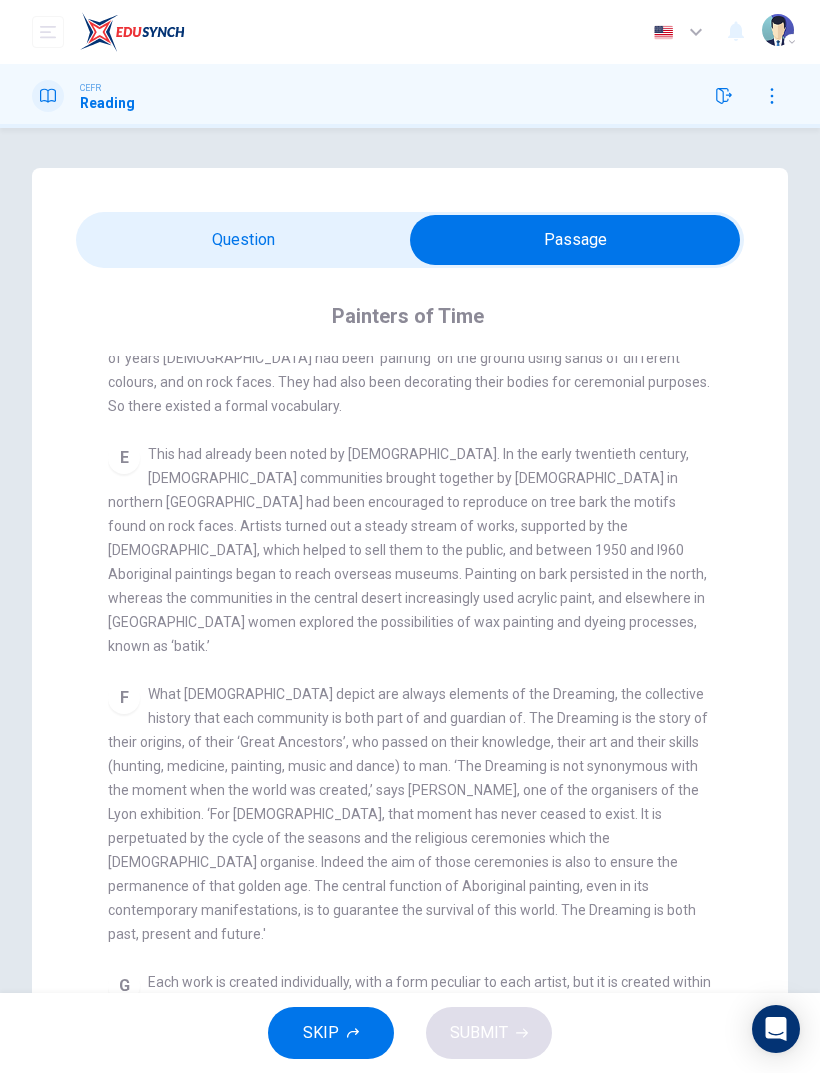 click at bounding box center (575, 240) 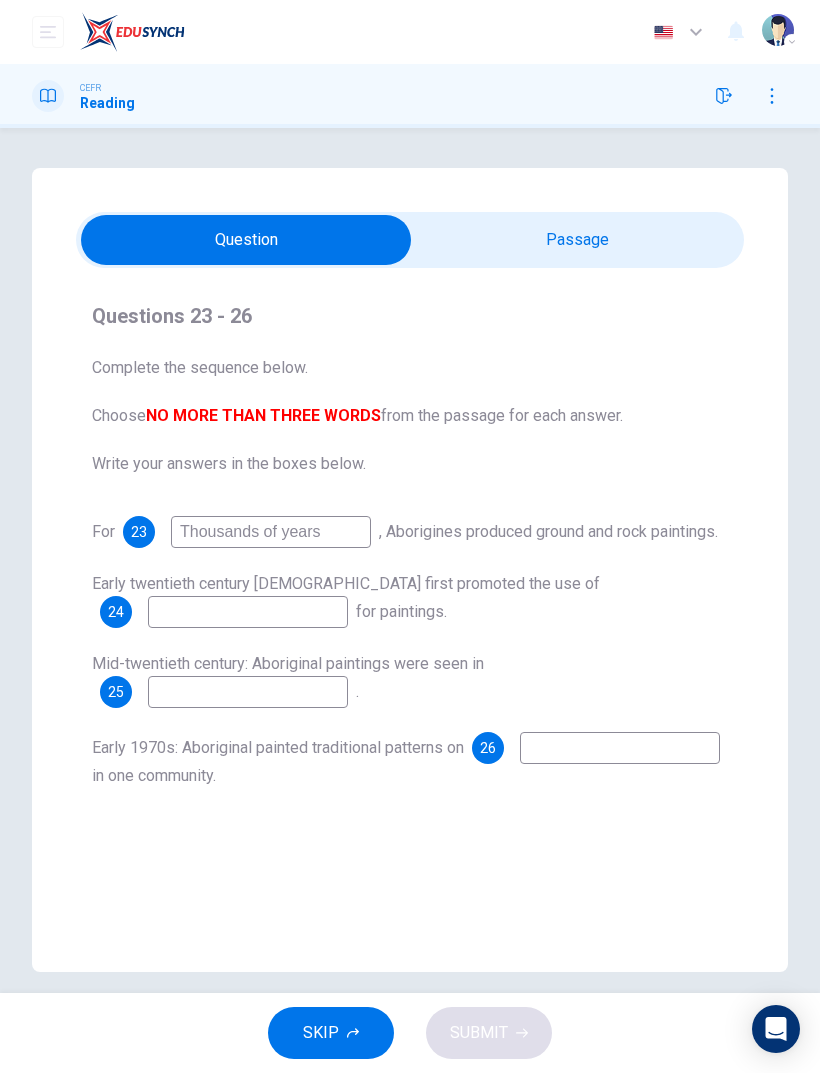 click at bounding box center [246, 240] 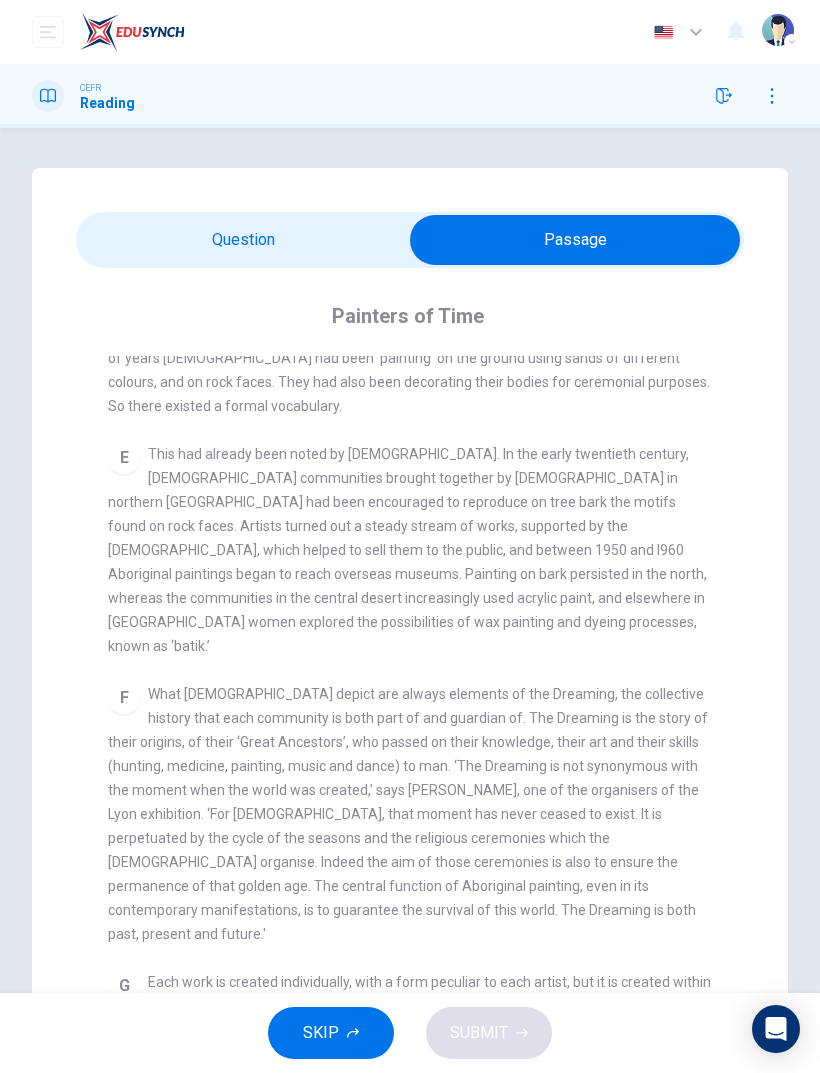scroll, scrollTop: 1149, scrollLeft: 0, axis: vertical 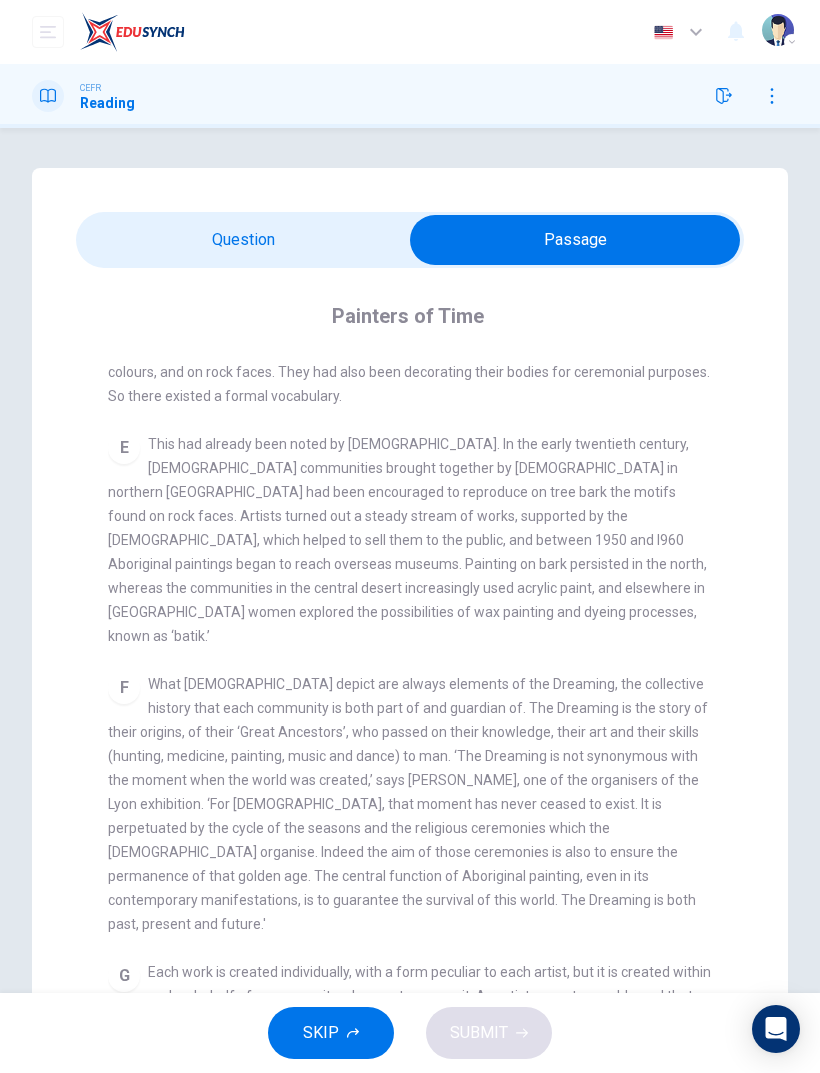 click at bounding box center (575, 240) 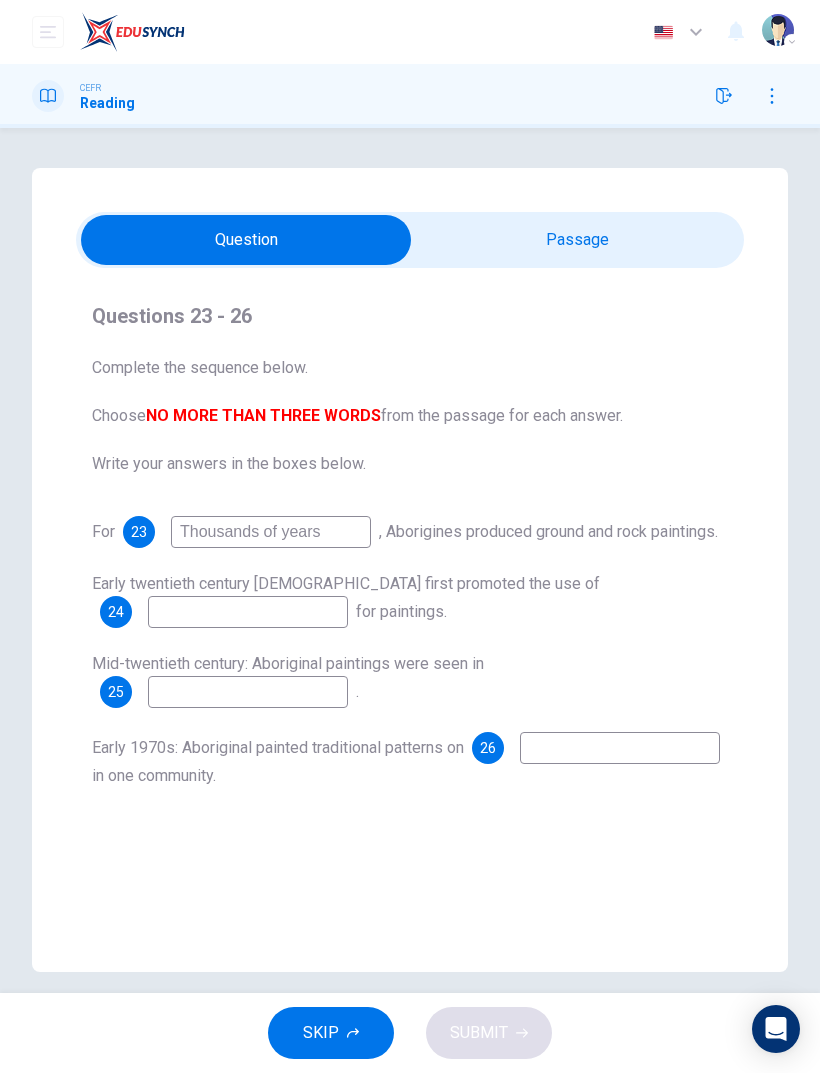 click at bounding box center (246, 240) 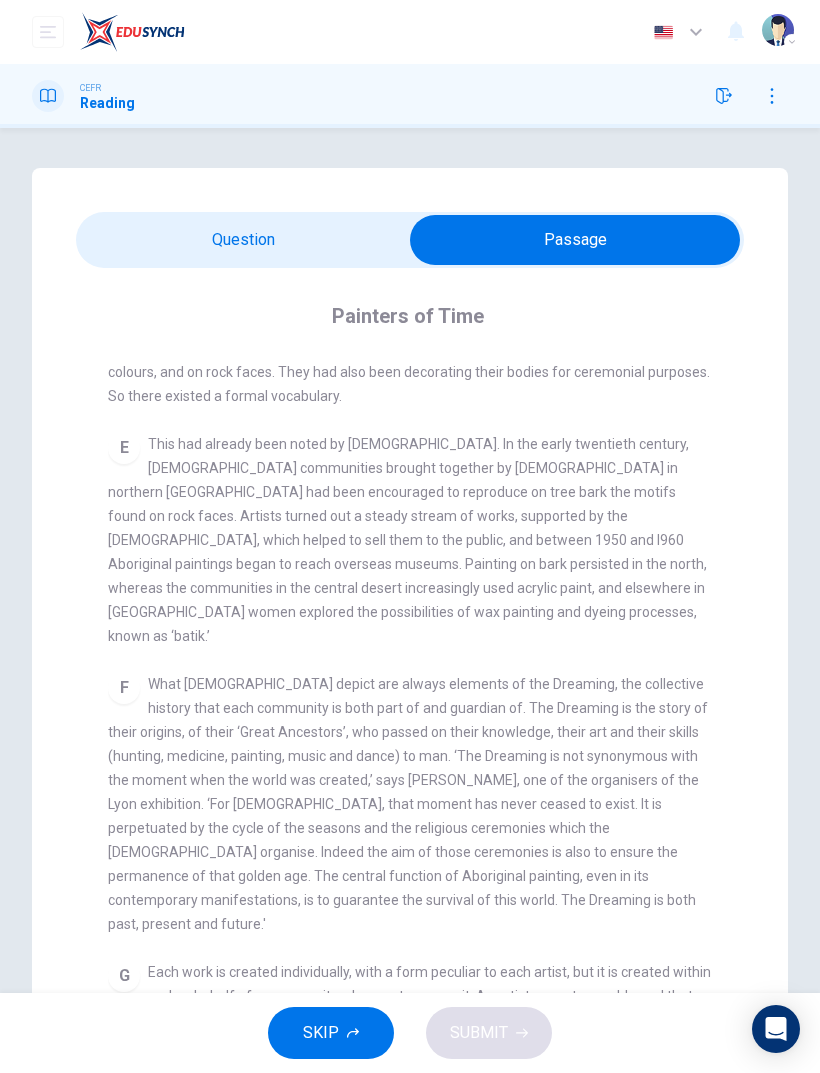 click at bounding box center (575, 240) 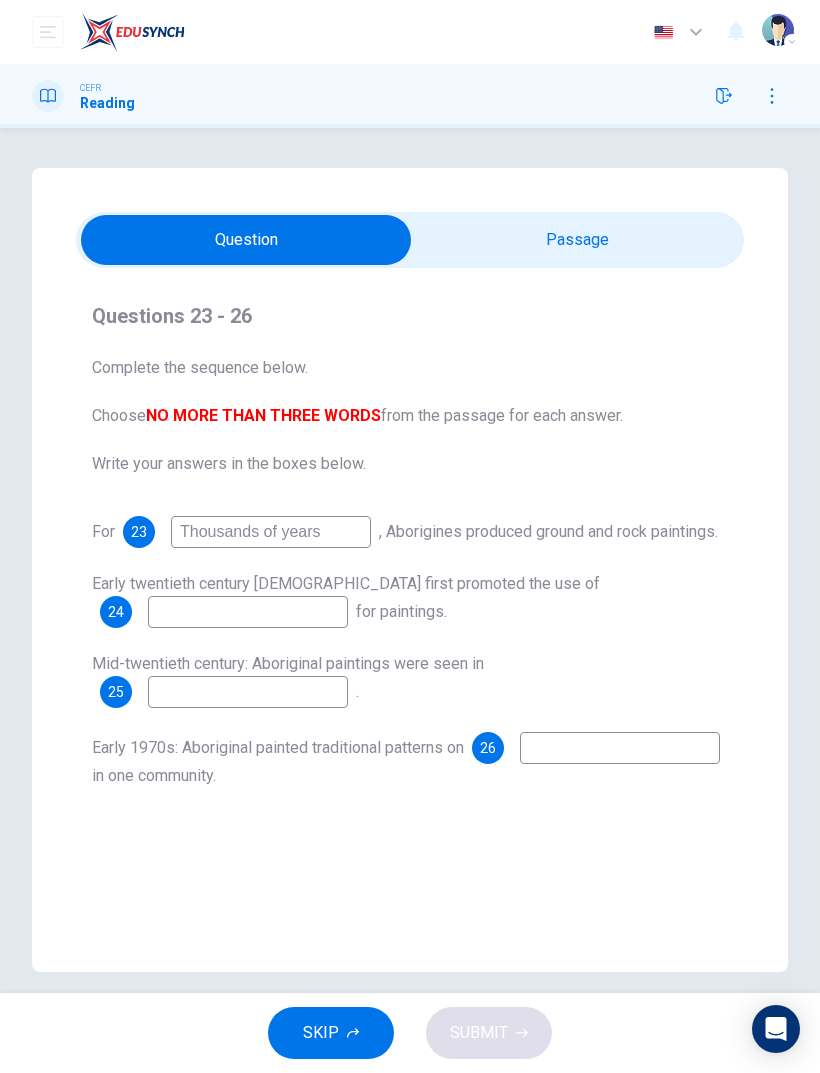 click at bounding box center (248, 612) 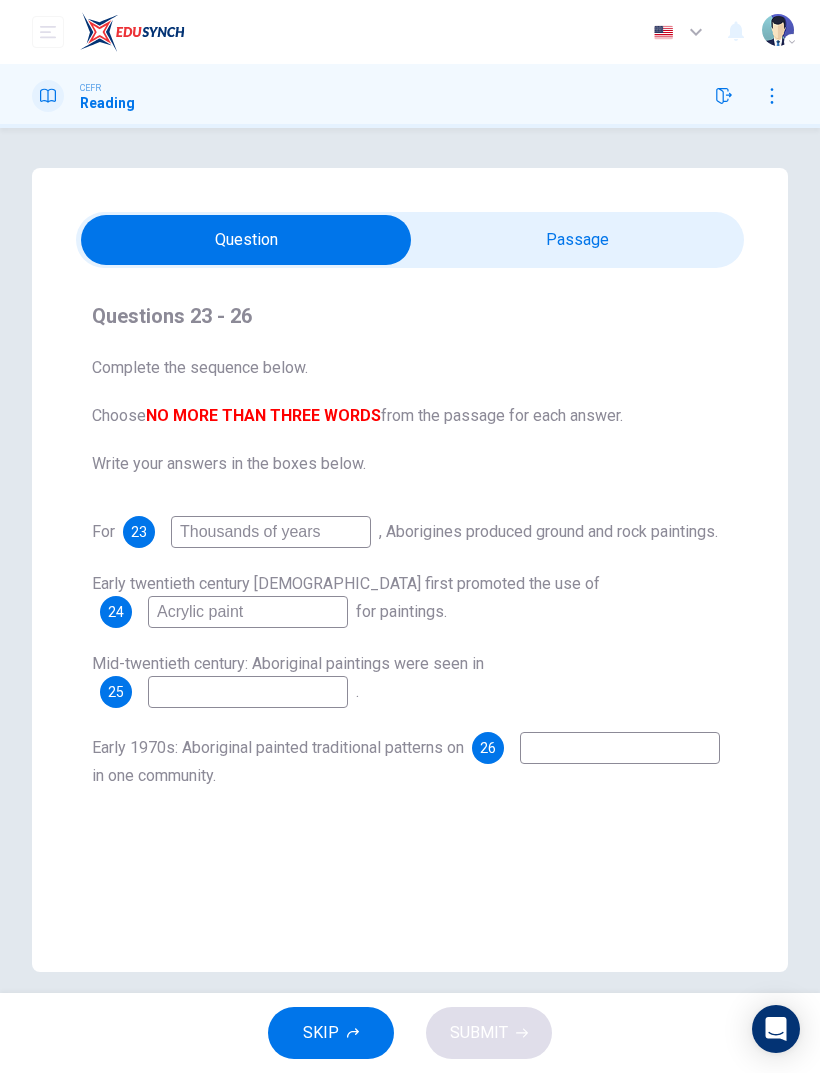 type on "Acrylic paints" 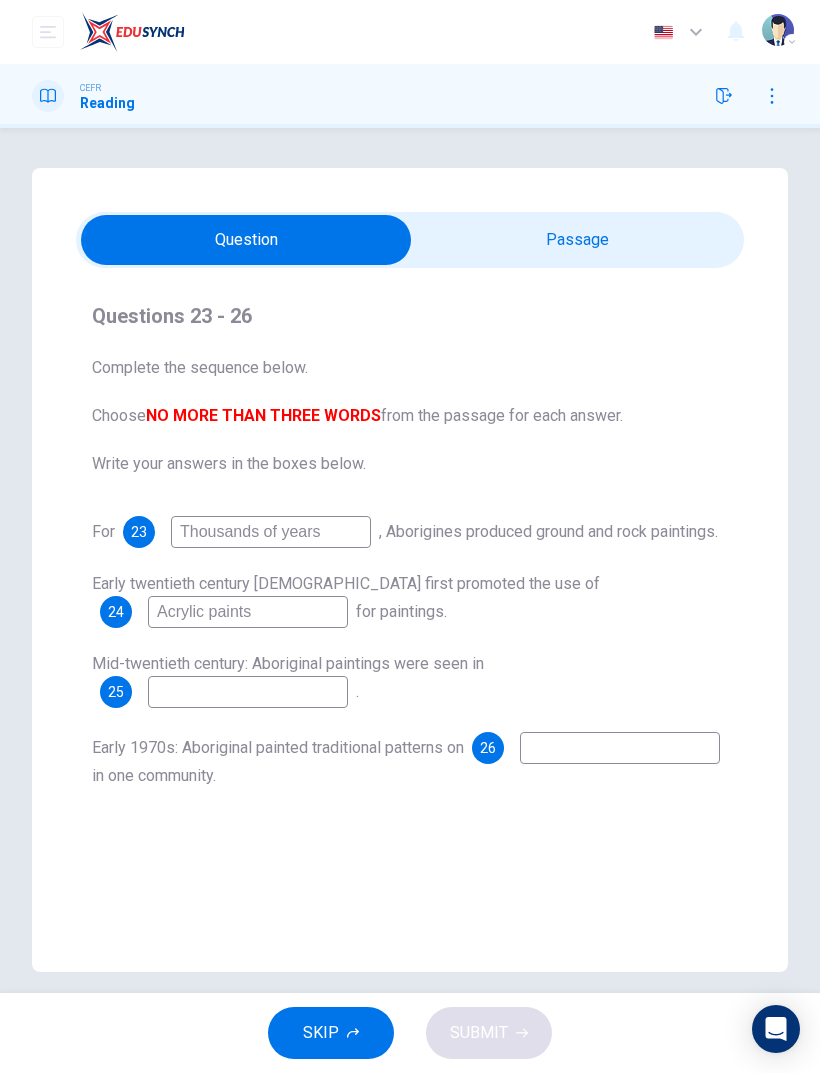 click at bounding box center (246, 240) 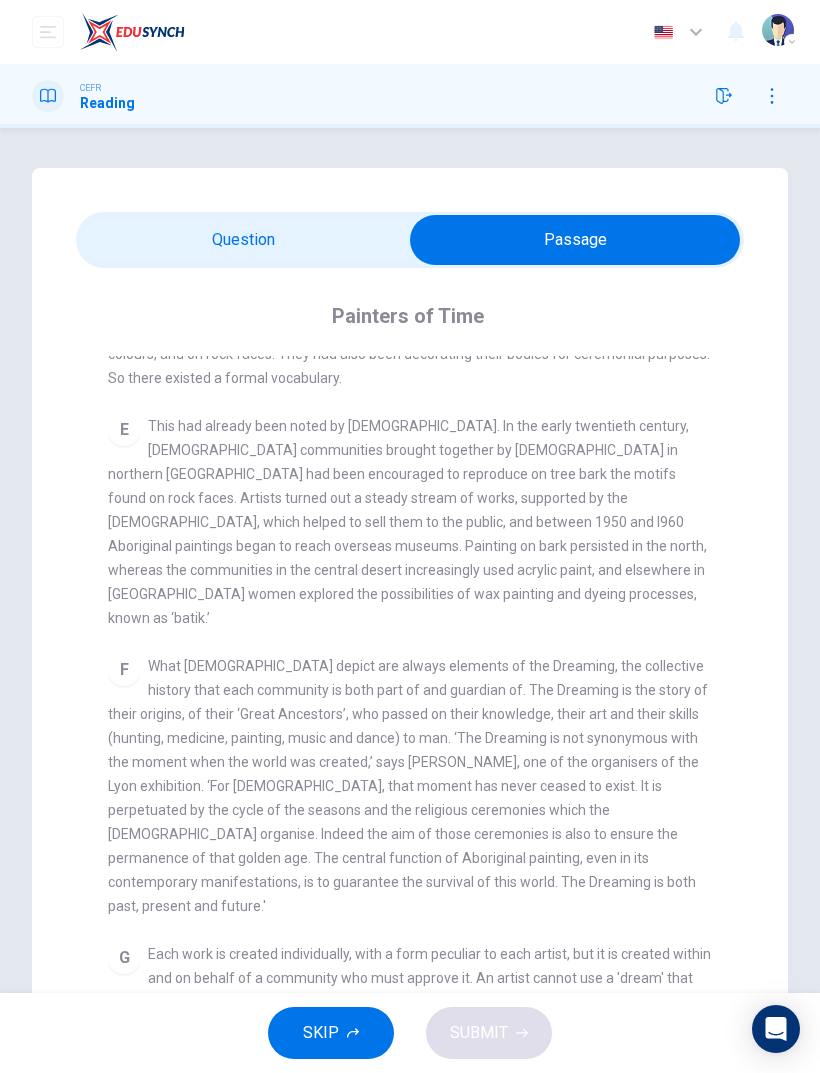 scroll, scrollTop: 1168, scrollLeft: 0, axis: vertical 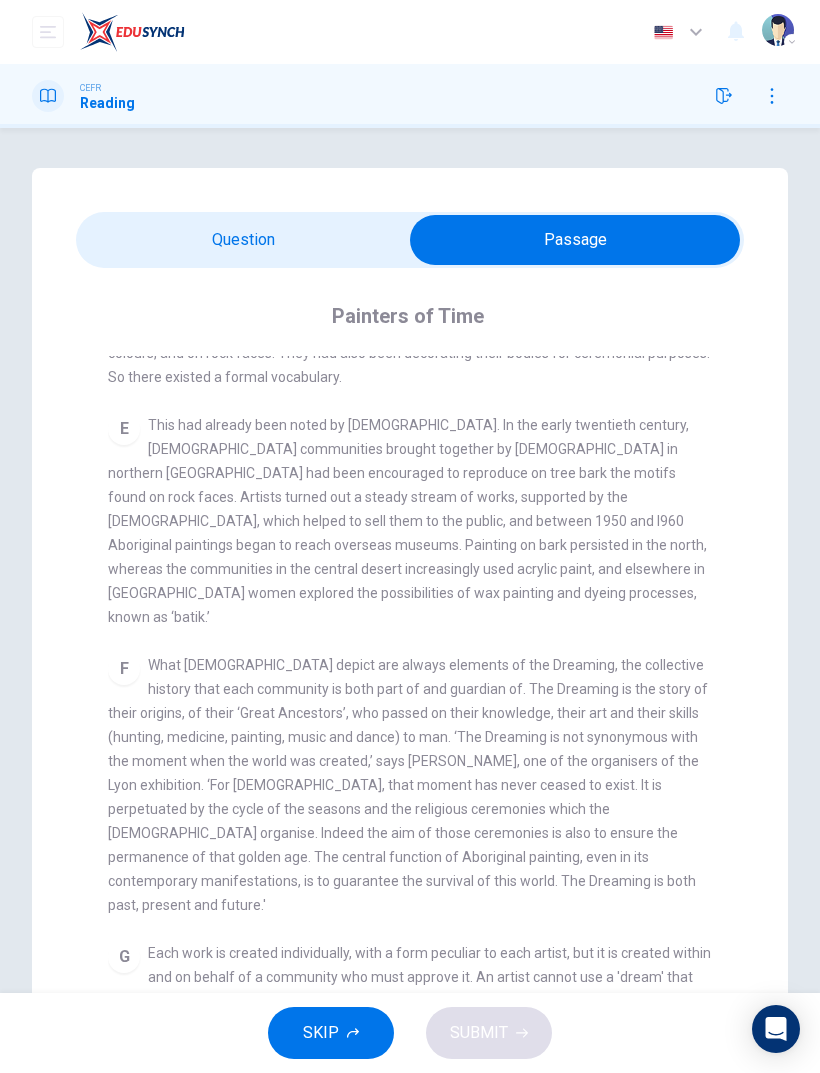 click at bounding box center (575, 240) 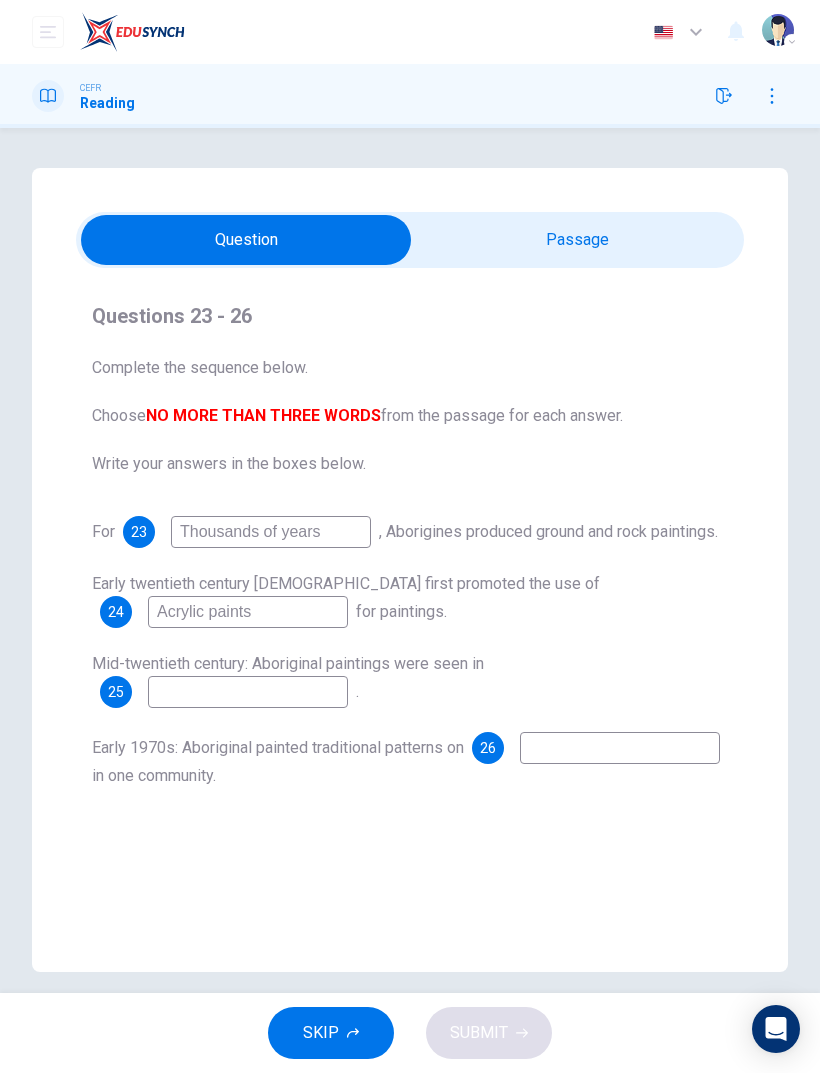 click on "Acrylic paints" at bounding box center [248, 612] 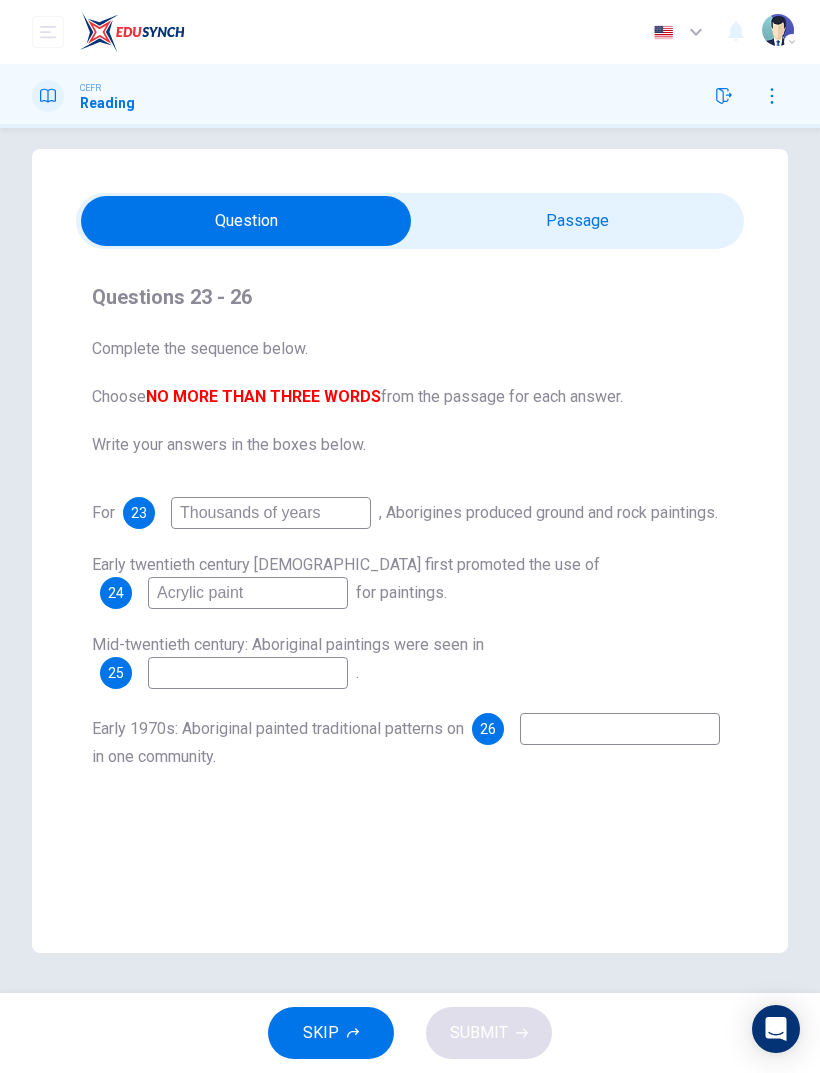 scroll, scrollTop: 19, scrollLeft: 0, axis: vertical 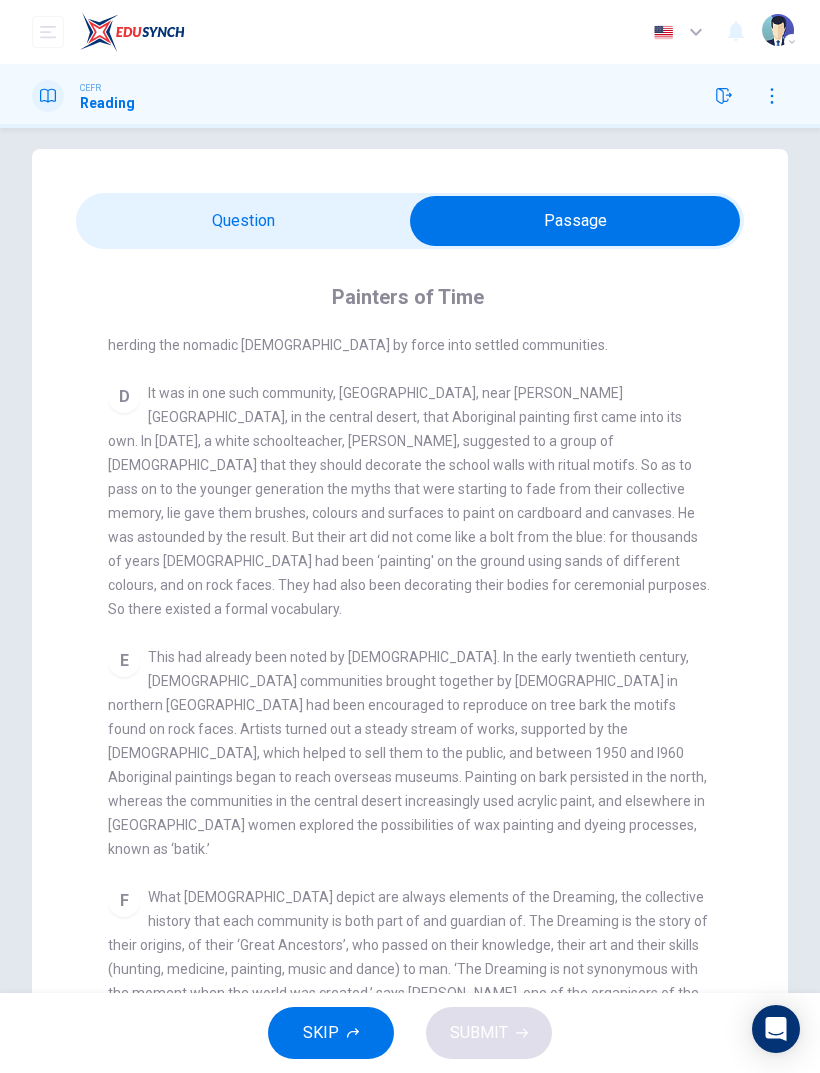 click at bounding box center (575, 221) 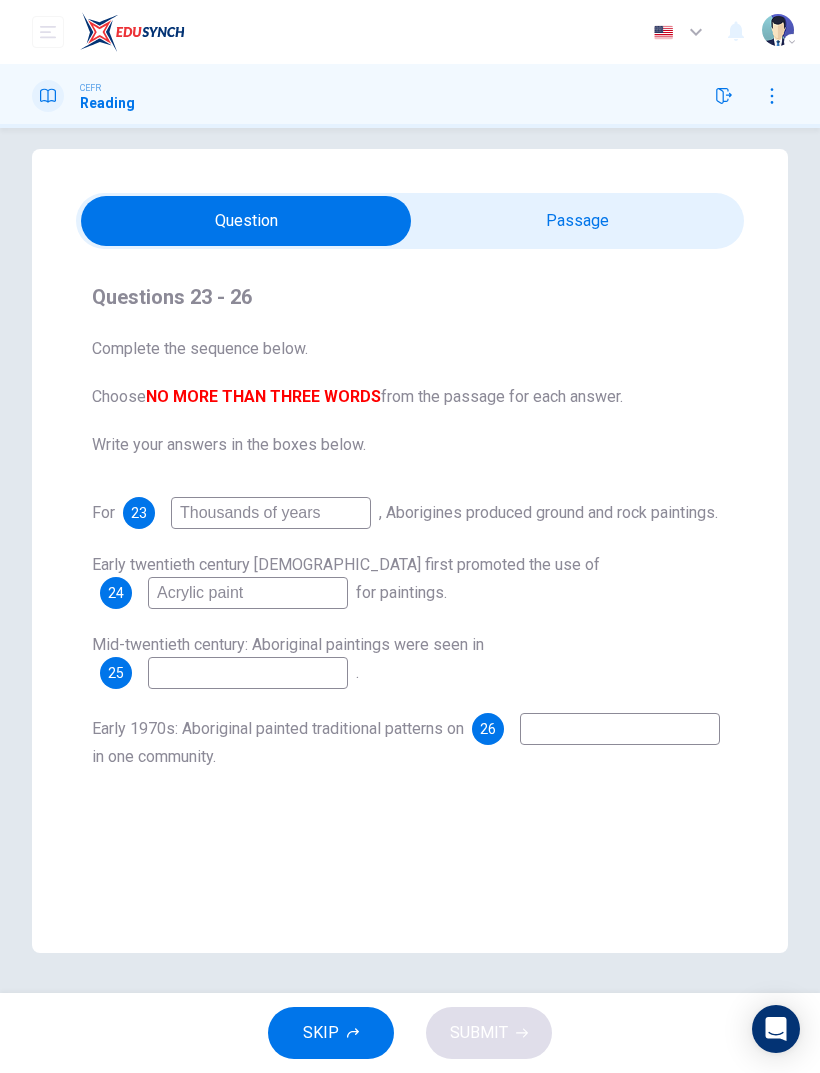 click at bounding box center [246, 221] 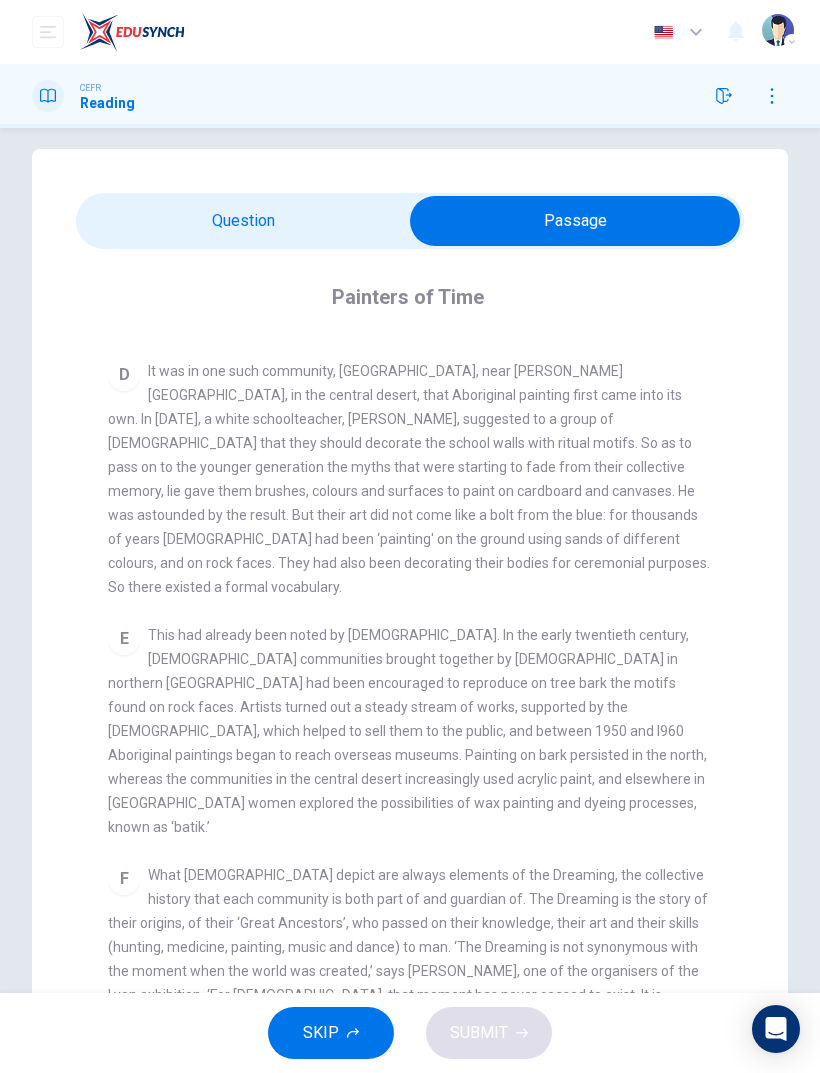 scroll, scrollTop: 943, scrollLeft: 0, axis: vertical 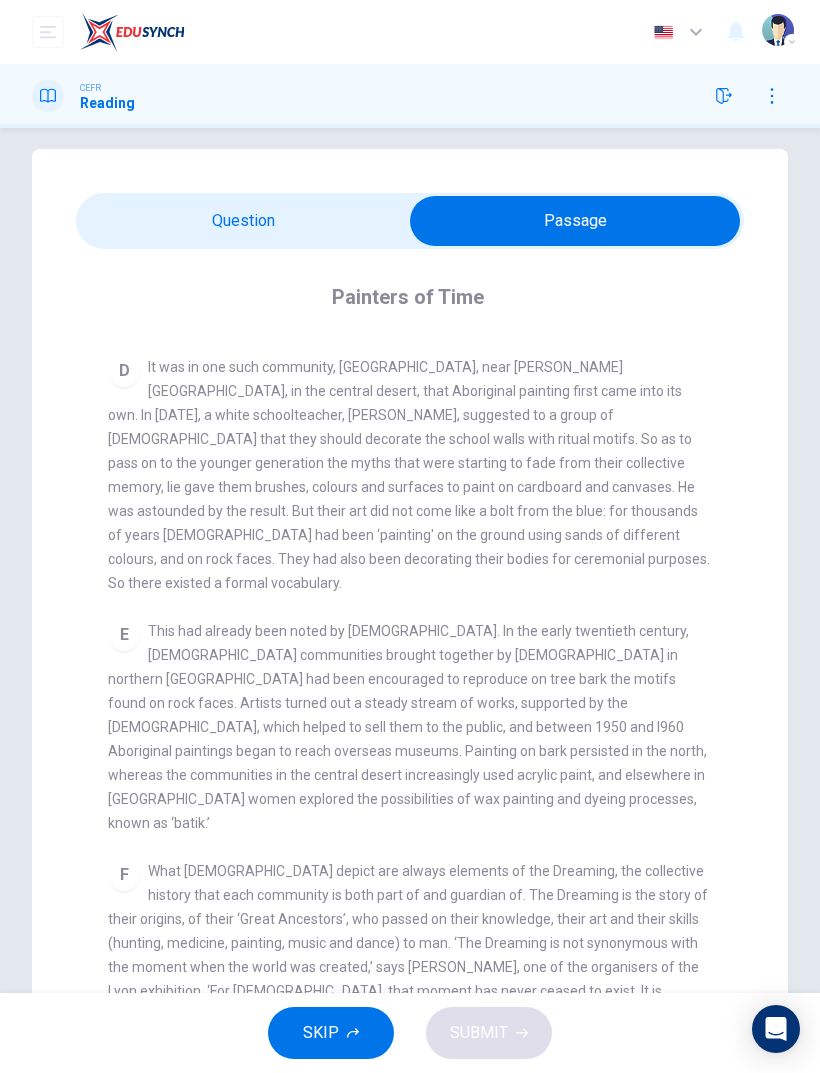 click at bounding box center (575, 221) 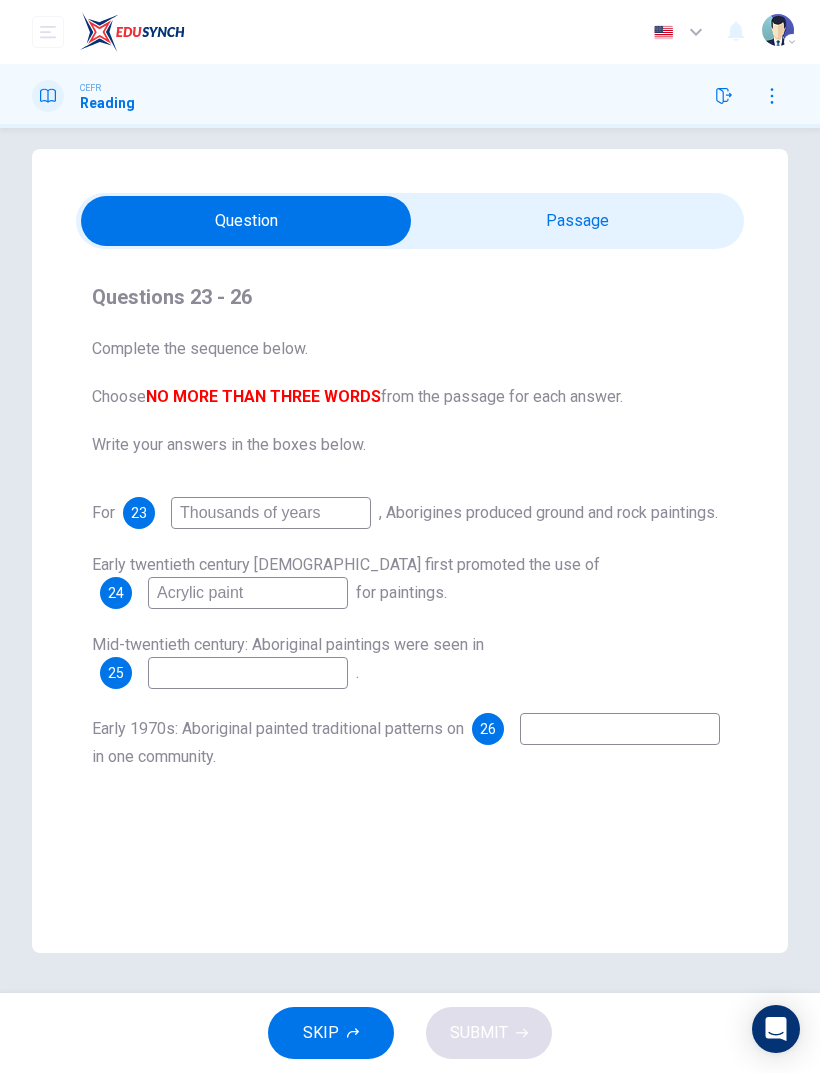 click at bounding box center [248, 673] 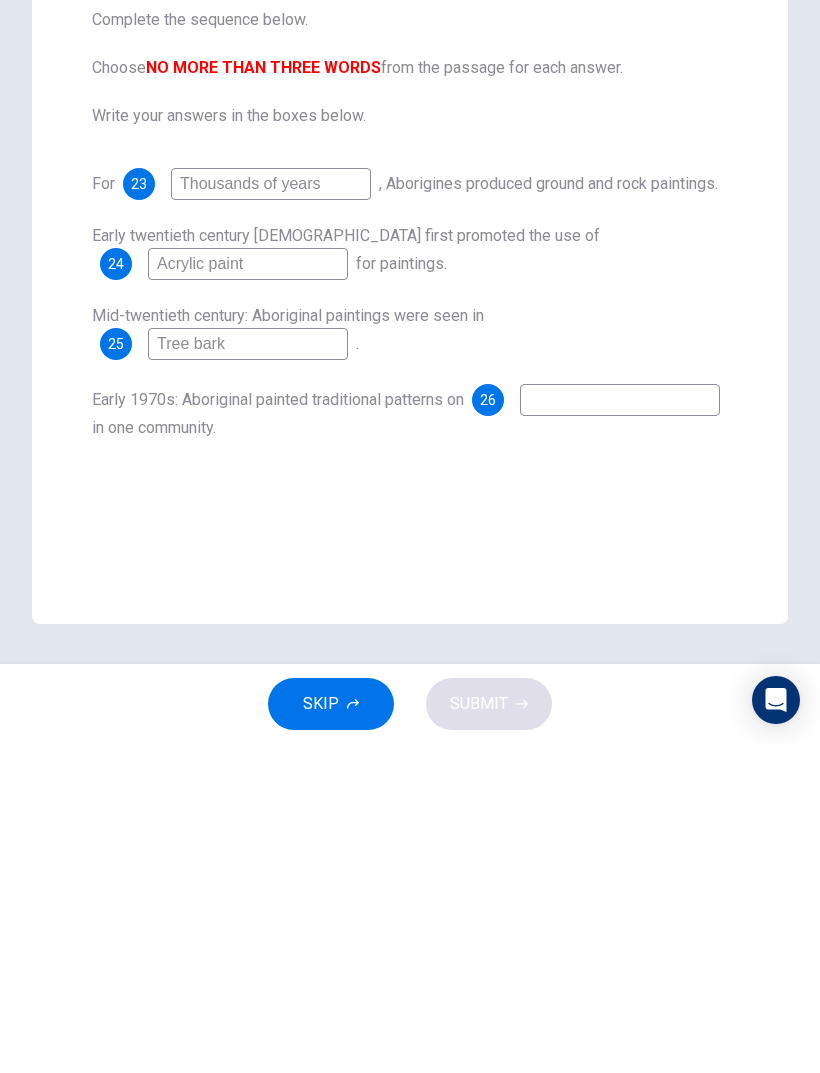 type on "Tree bark" 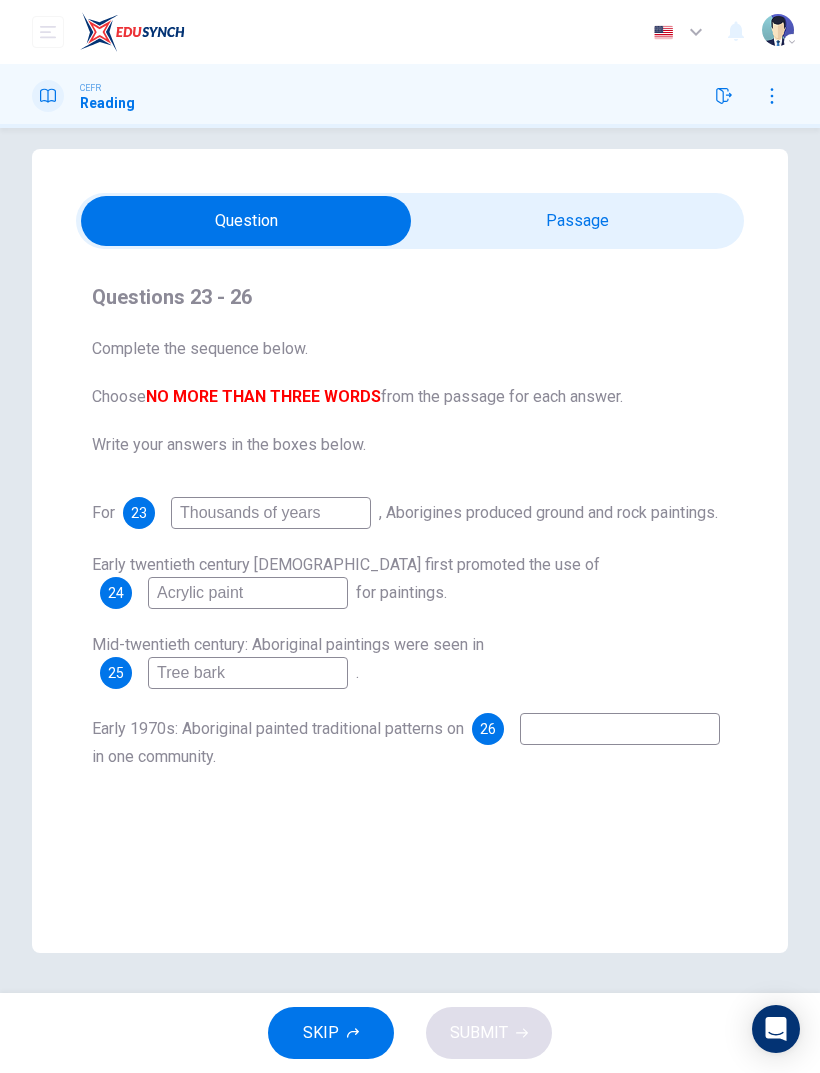 click at bounding box center [246, 221] 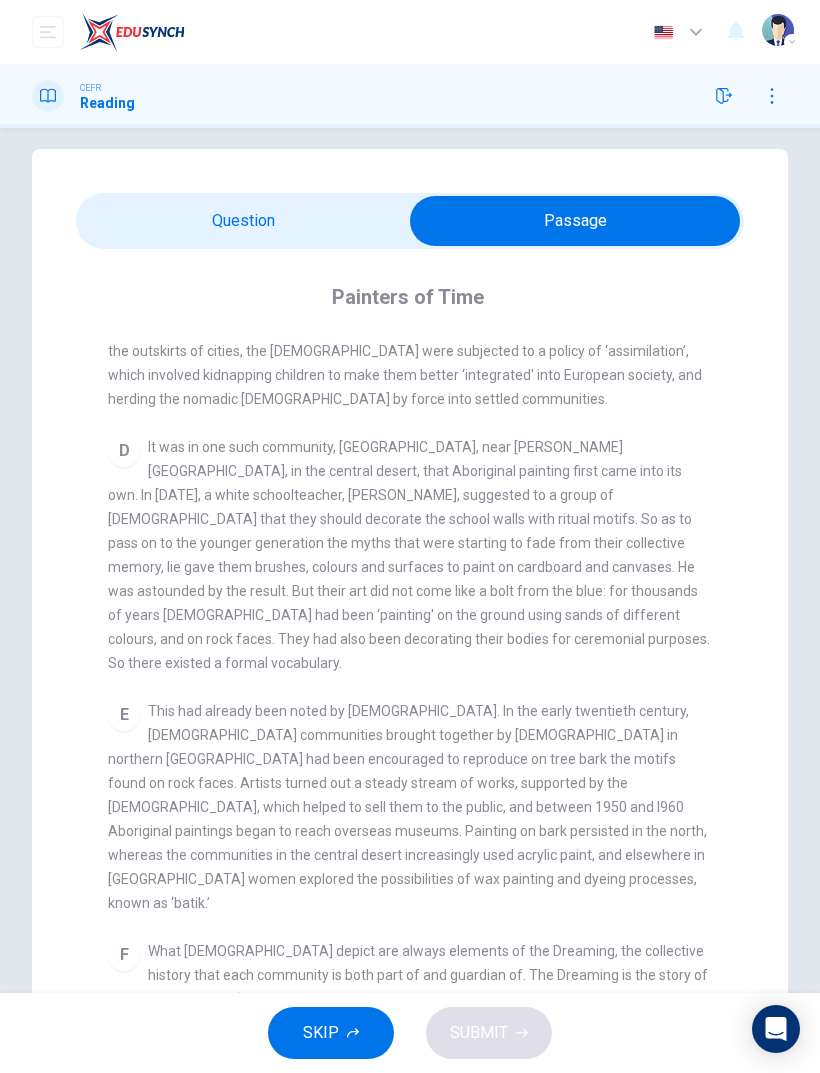 scroll, scrollTop: 862, scrollLeft: 0, axis: vertical 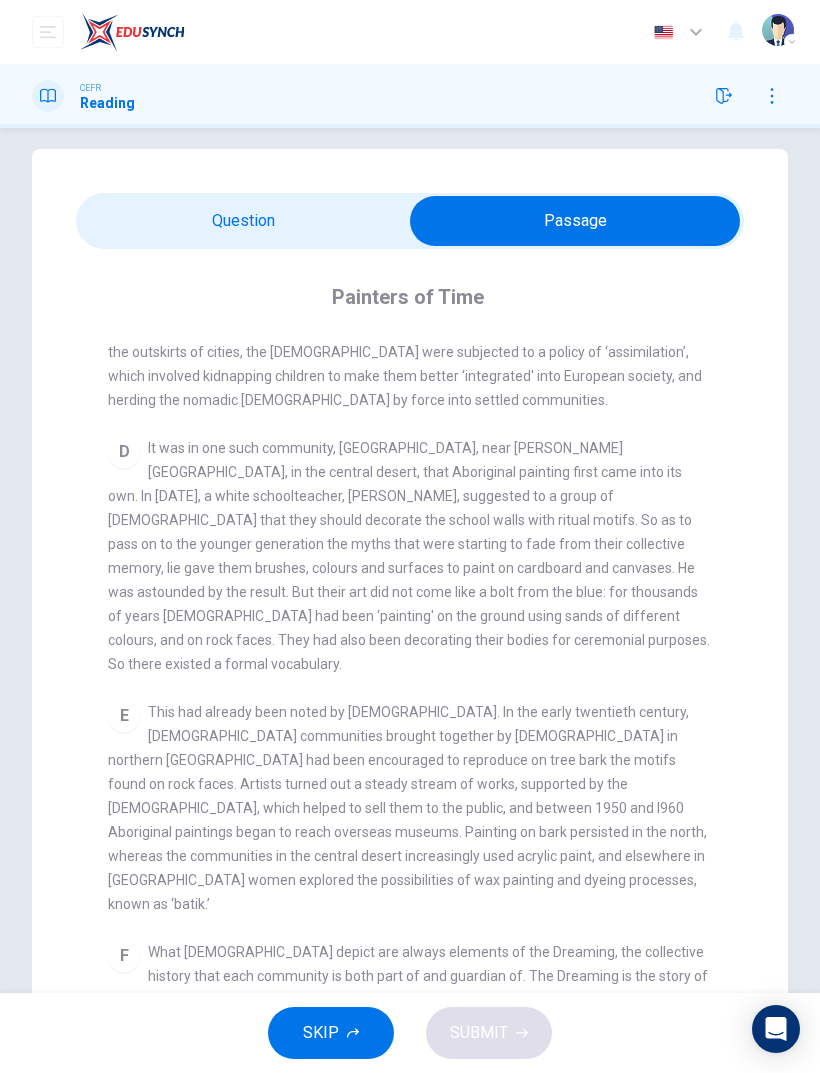 click at bounding box center [575, 221] 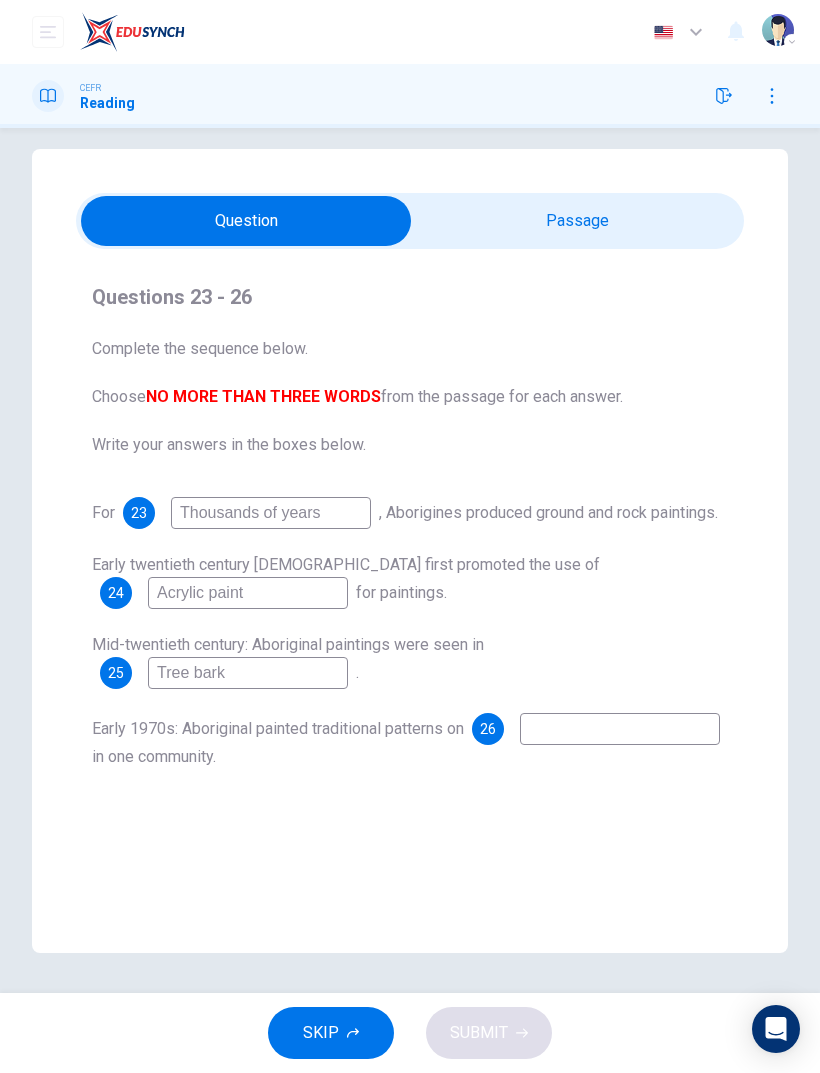 click at bounding box center (620, 729) 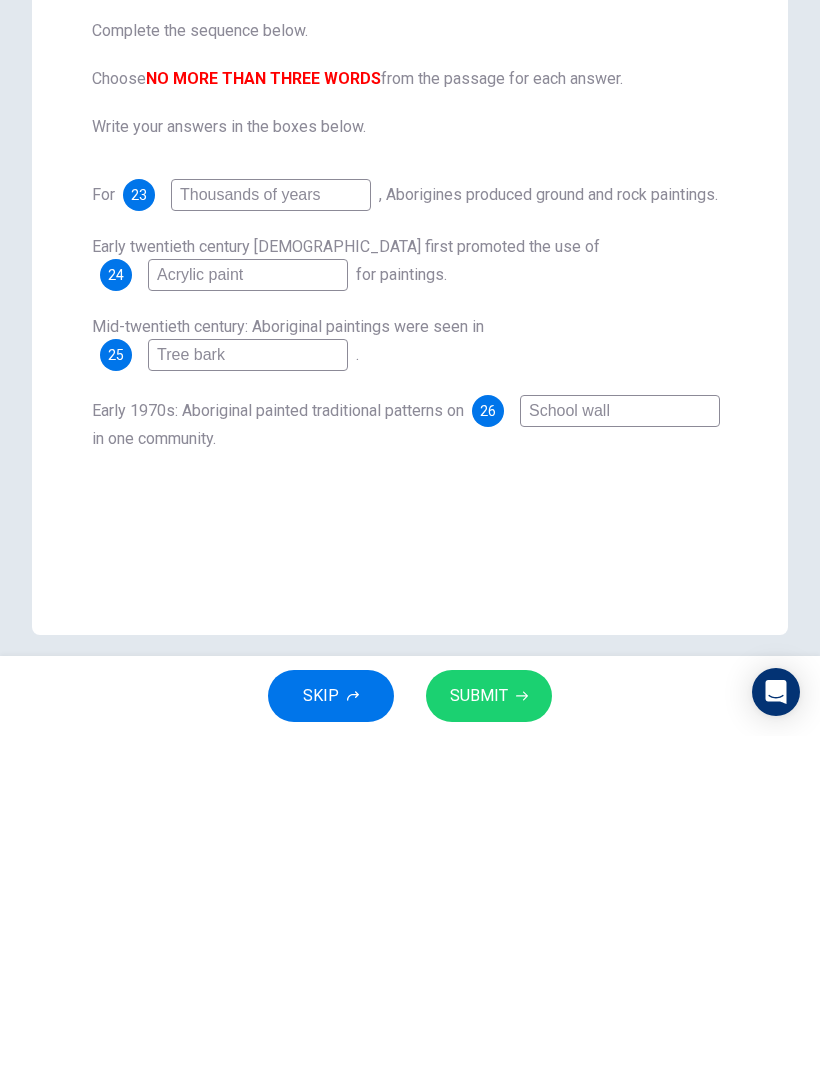scroll, scrollTop: 0, scrollLeft: 0, axis: both 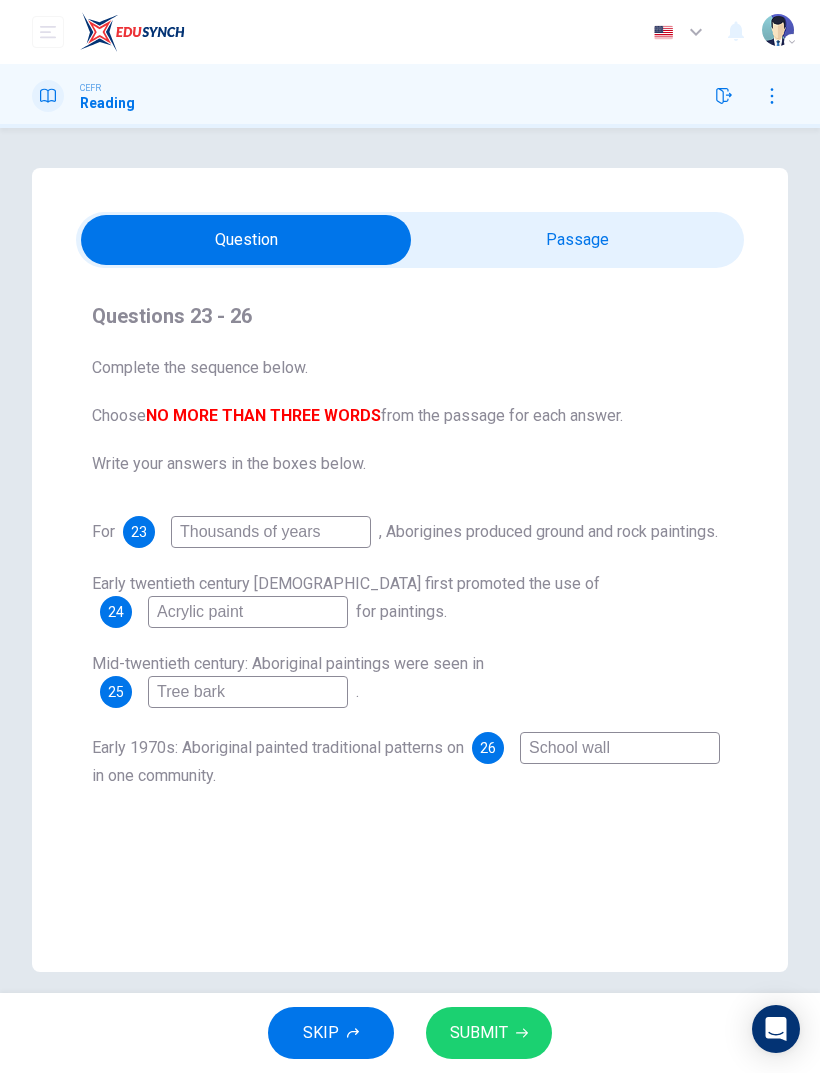 click at bounding box center [246, 240] 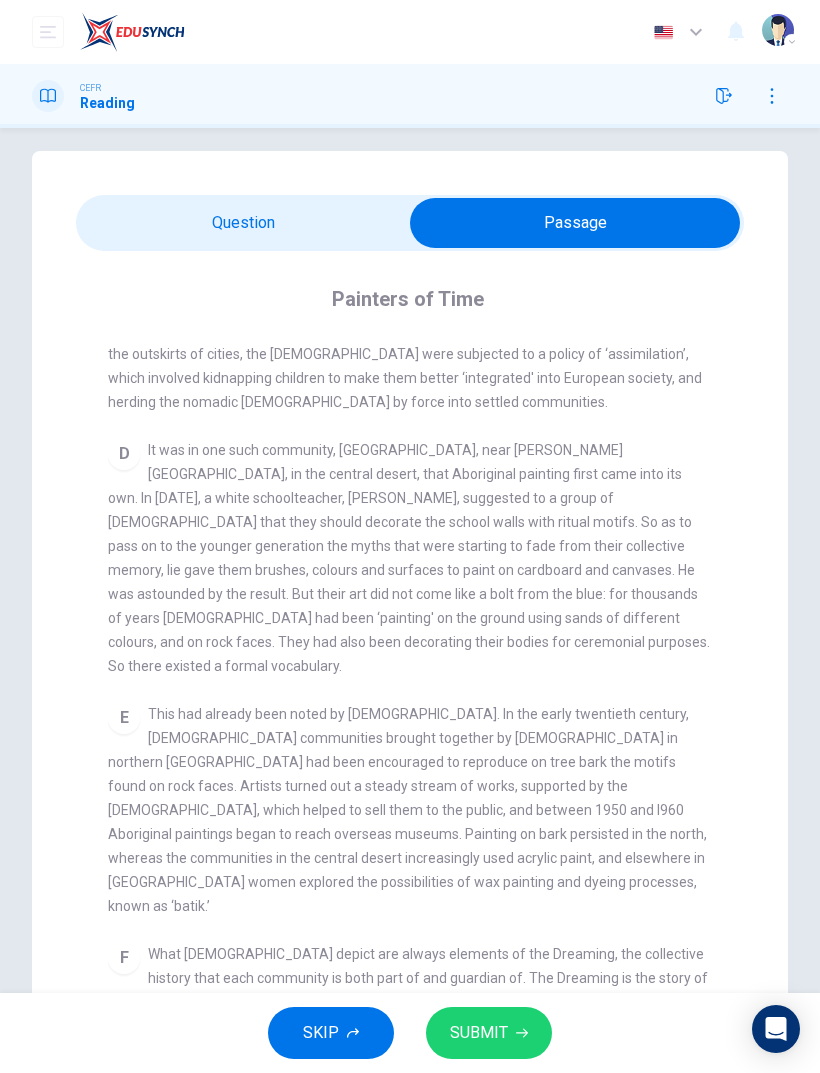 scroll, scrollTop: 20, scrollLeft: 0, axis: vertical 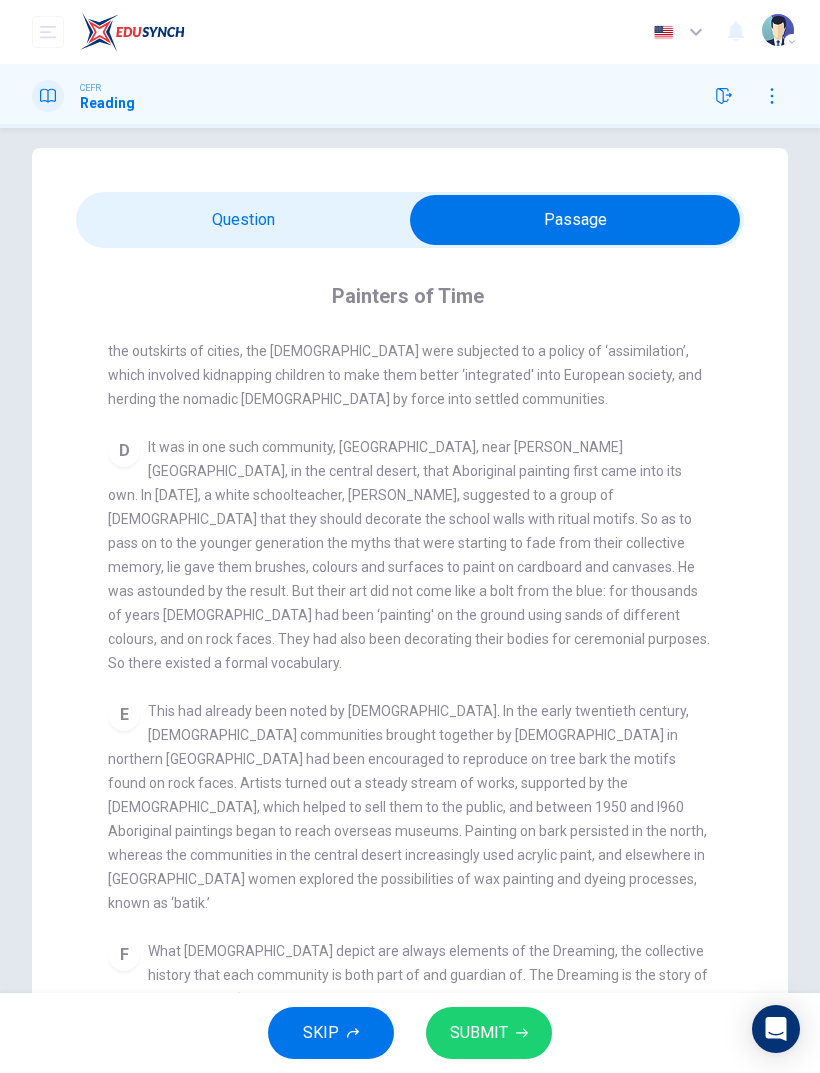 click at bounding box center (575, 220) 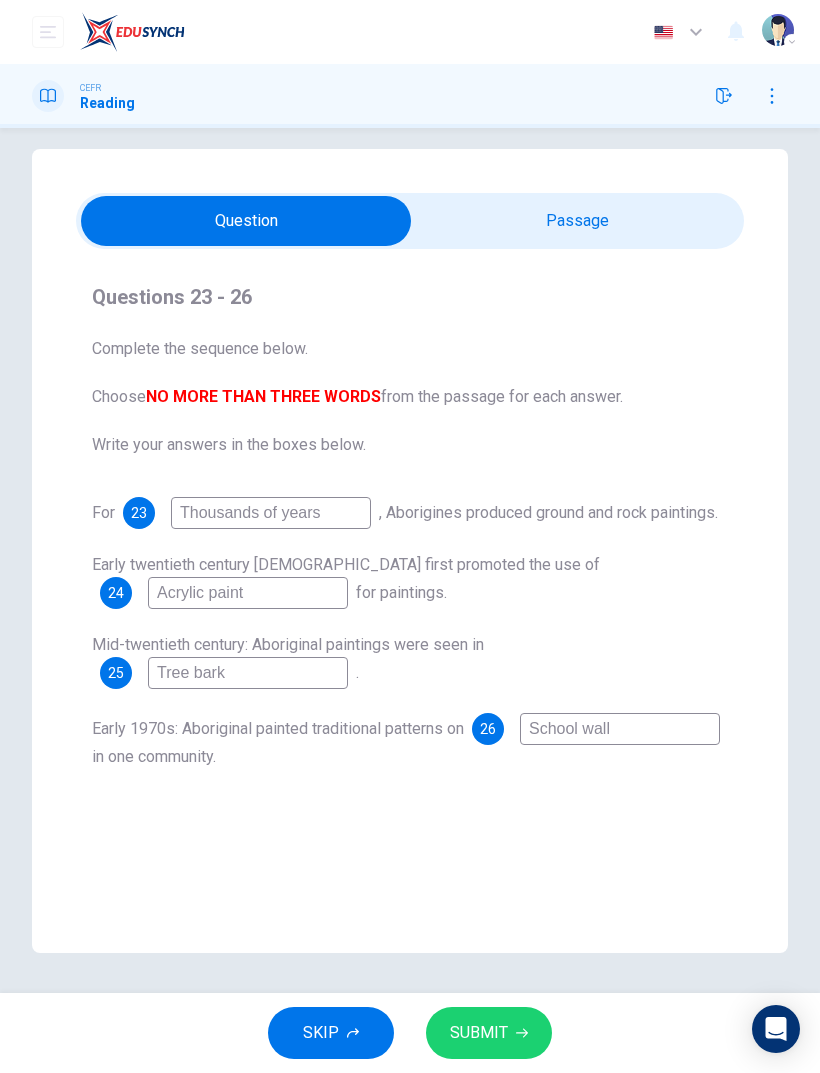click on "School wall" at bounding box center [620, 729] 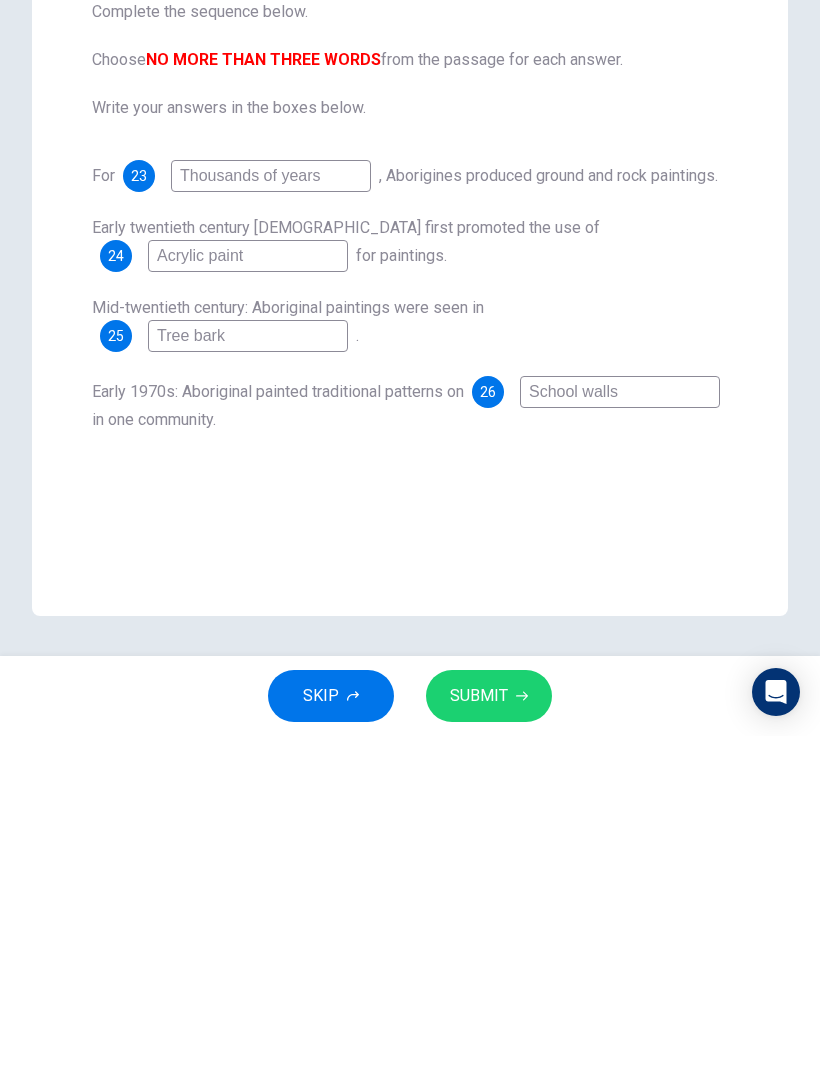 type on "School walls" 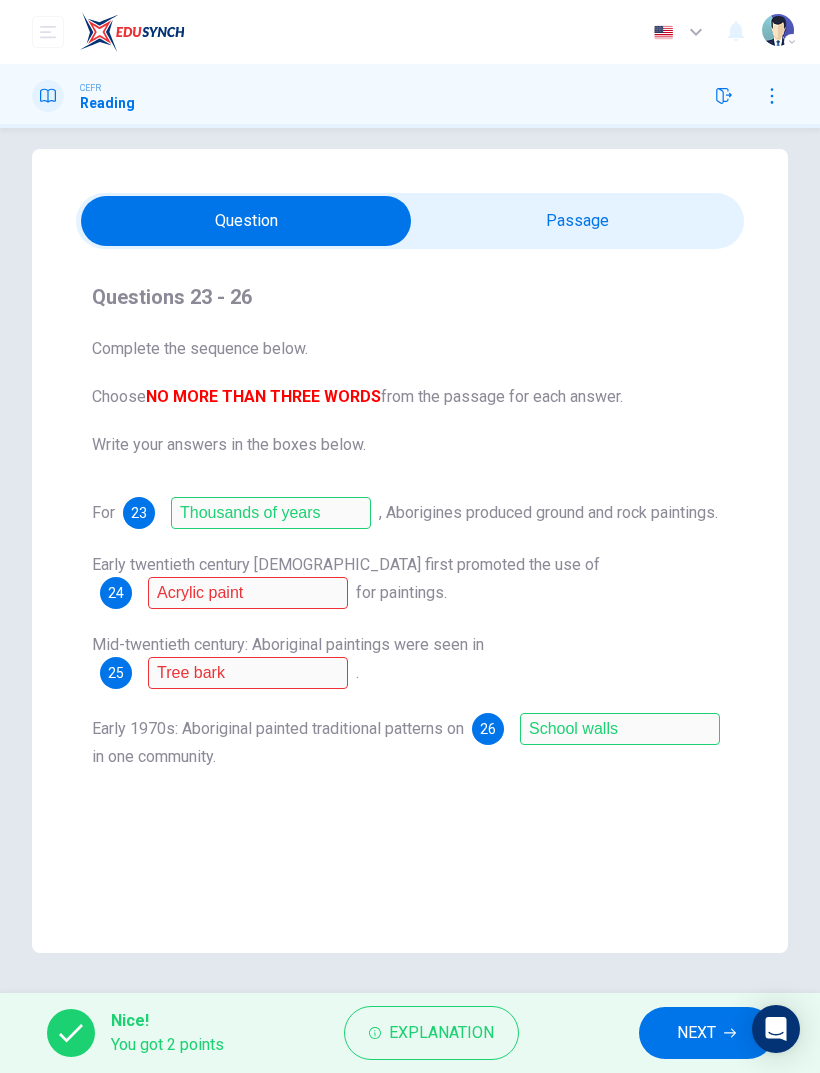 click on "Explanation" at bounding box center [441, 1033] 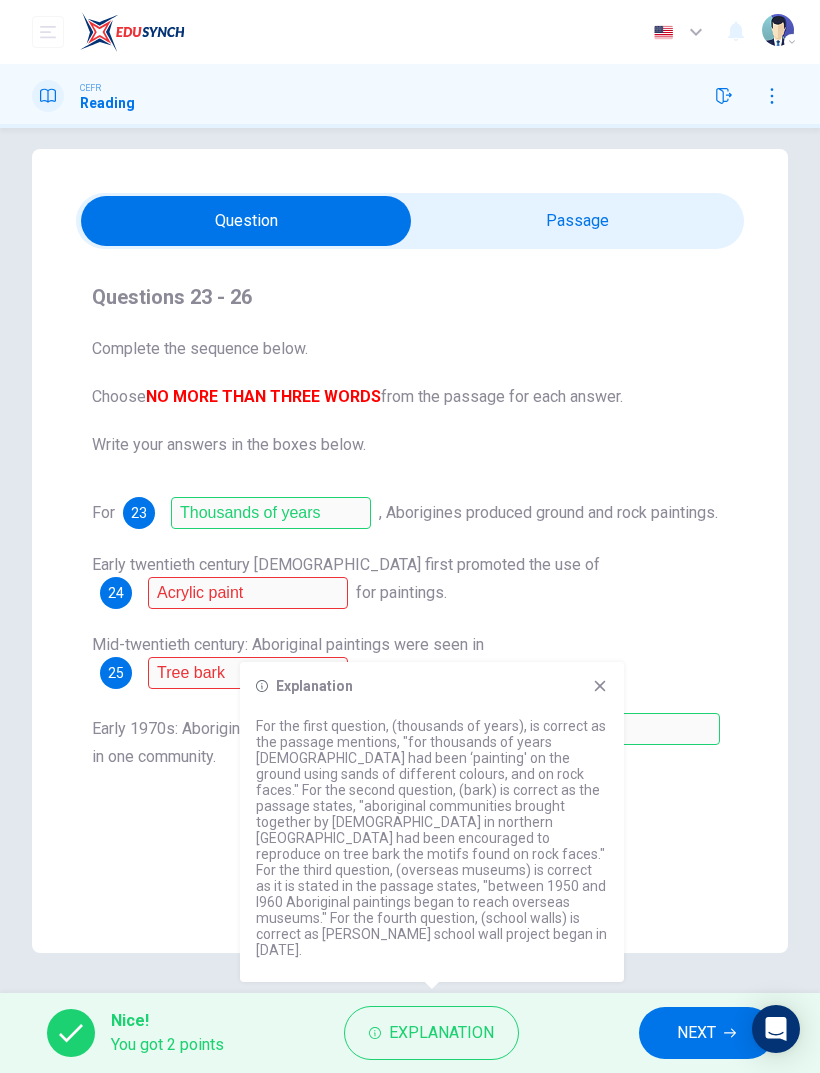 click on "Questions 23 - 26 Complete the sequence below.
Choose  NO MORE THAN THREE WORDS  from the passage for each answer.
Write your answers in the boxes below.  For  23 Thousands of years , Aborigines produced ground and rock
paintings. Early twentieth century churches first promoted the use of  24 Acrylic paint  for paintings. Mid-twentieth century: Aboriginal paintings were seen in  25 Tree bark . Early 1970s: Aboriginal painted traditional patterns on  26 School walls  in one community. Painters of Time CLICK TO ZOOM Click to Zoom A B C D E F G Each work is created individually, with a form peculiar to each artist, but it is created within and on behalf of a community who must approve it. An artist cannot use a 'dream' that does not belong to his or her community, since each community is the owner of its dreams, just as it is anchored to a territory marked out by its ancestors, so each painting can be interpreted as a kind of spiritual road map for that community. H" at bounding box center [410, 551] 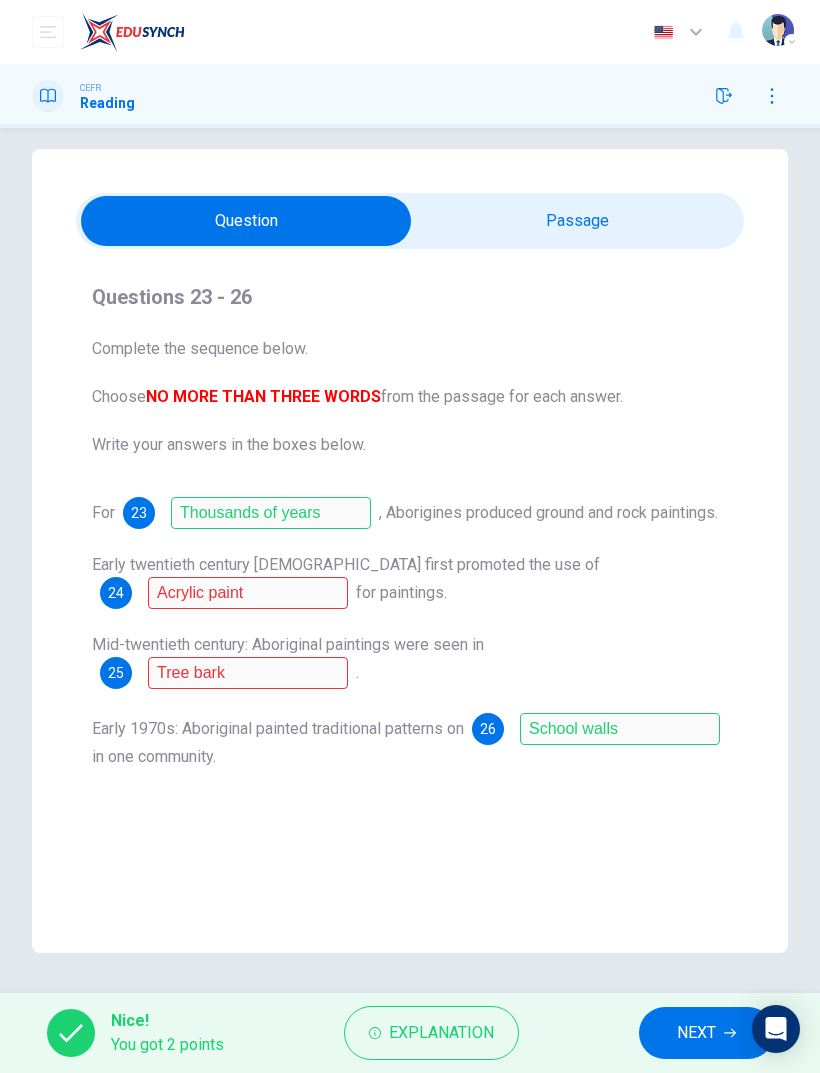 click on "NEXT" at bounding box center (696, 1033) 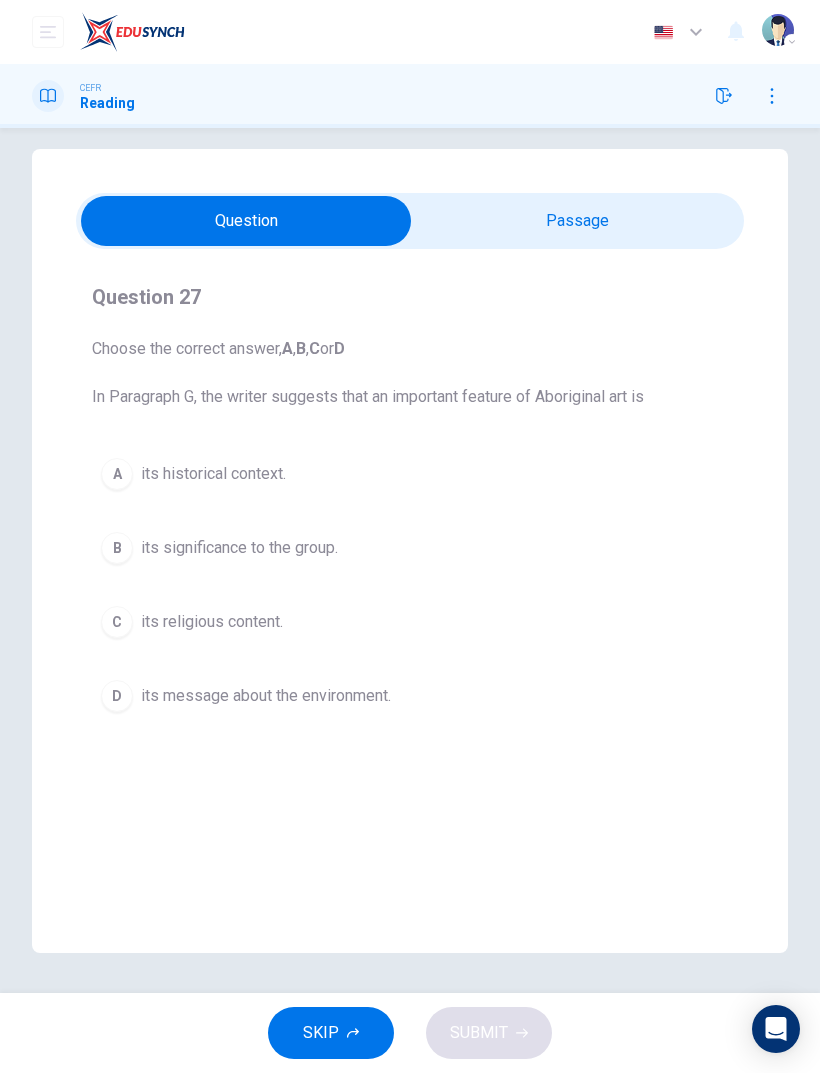 click on "A its historical context." at bounding box center (410, 474) 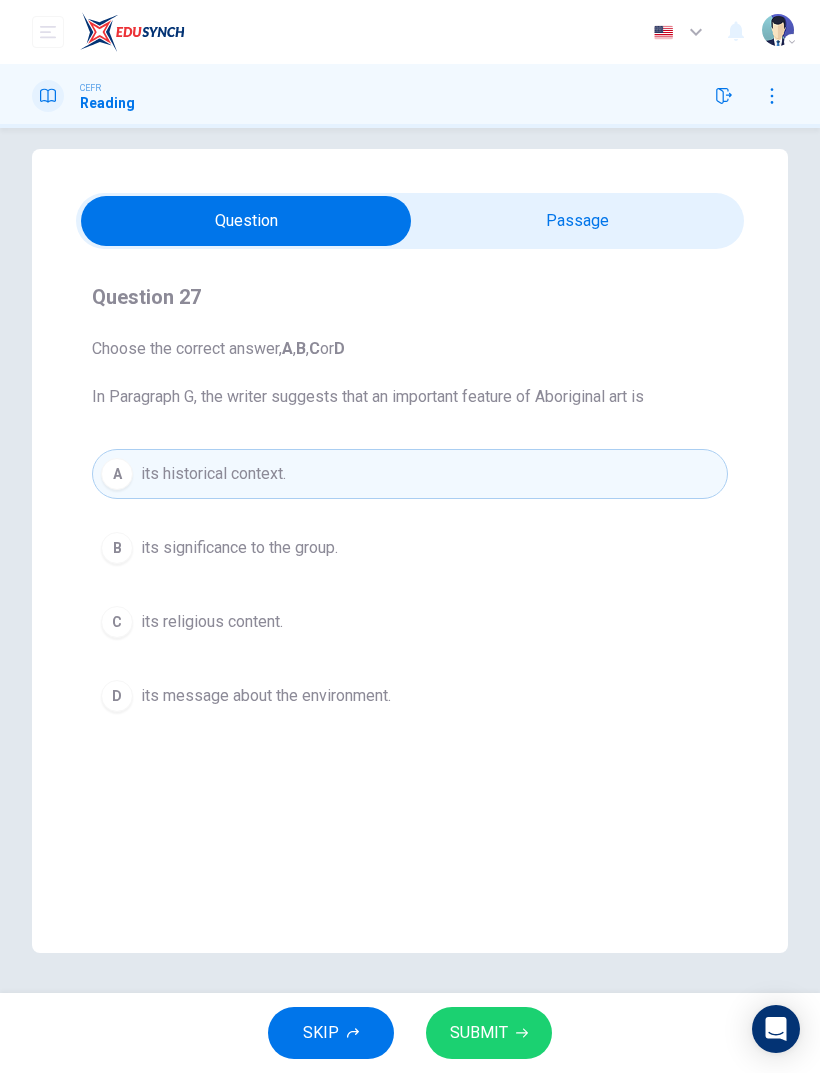 click on "SUBMIT" at bounding box center (479, 1033) 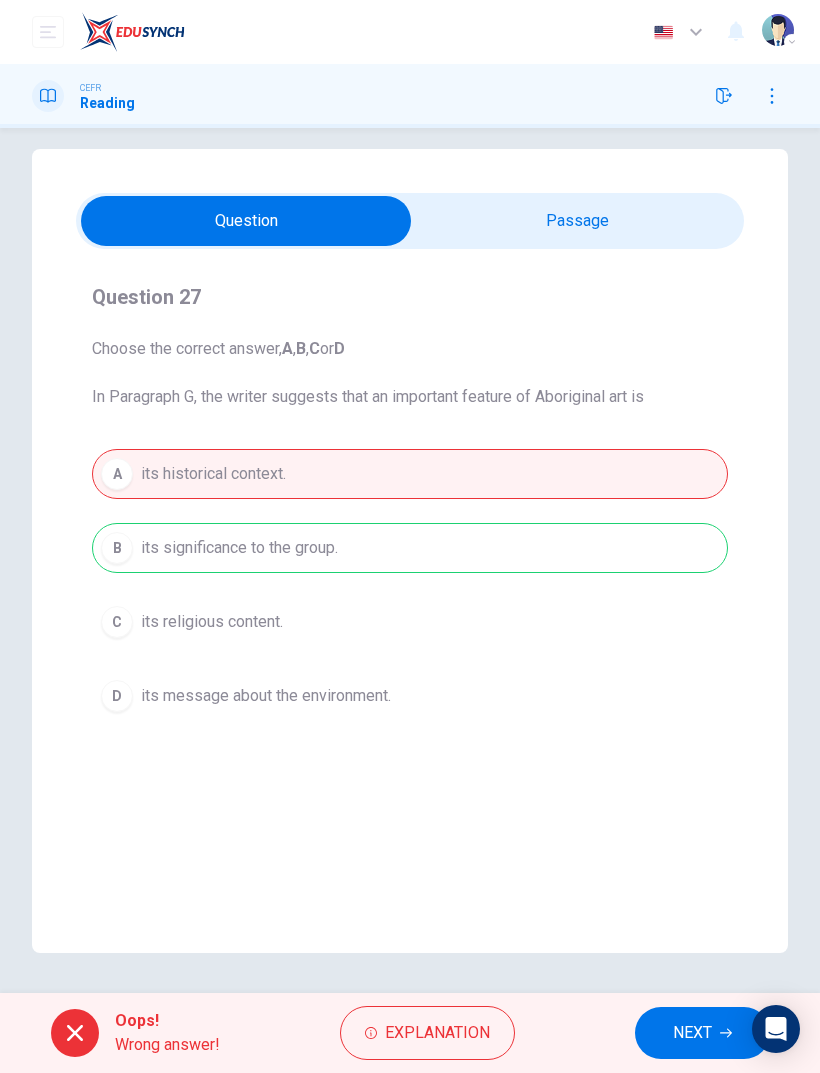 click on "NEXT" at bounding box center [692, 1033] 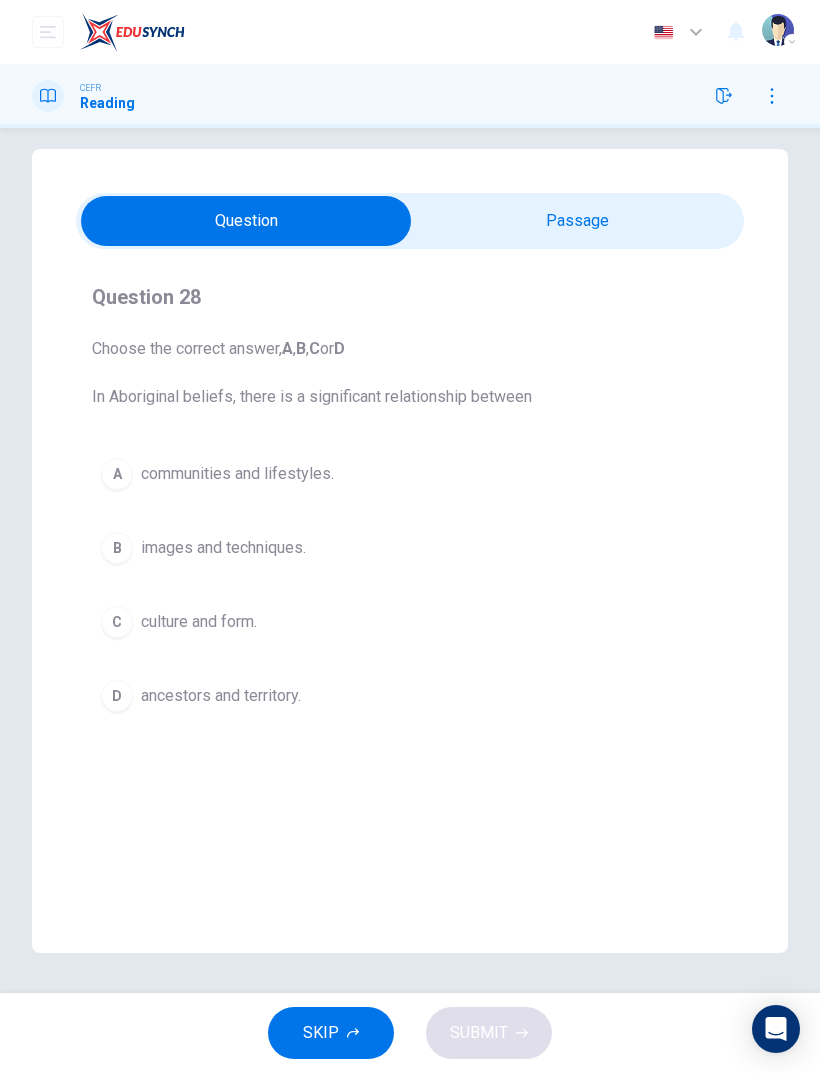 click on "culture and form." at bounding box center [199, 622] 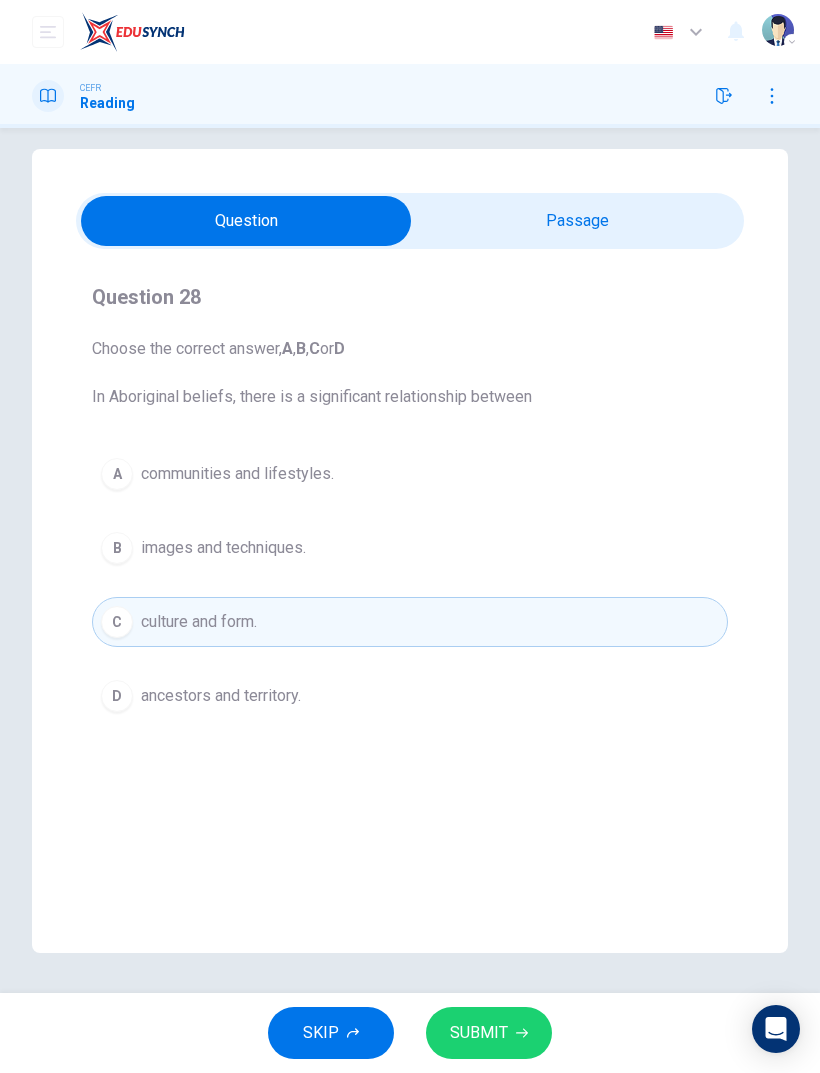 click on "ancestors and territory." at bounding box center [221, 696] 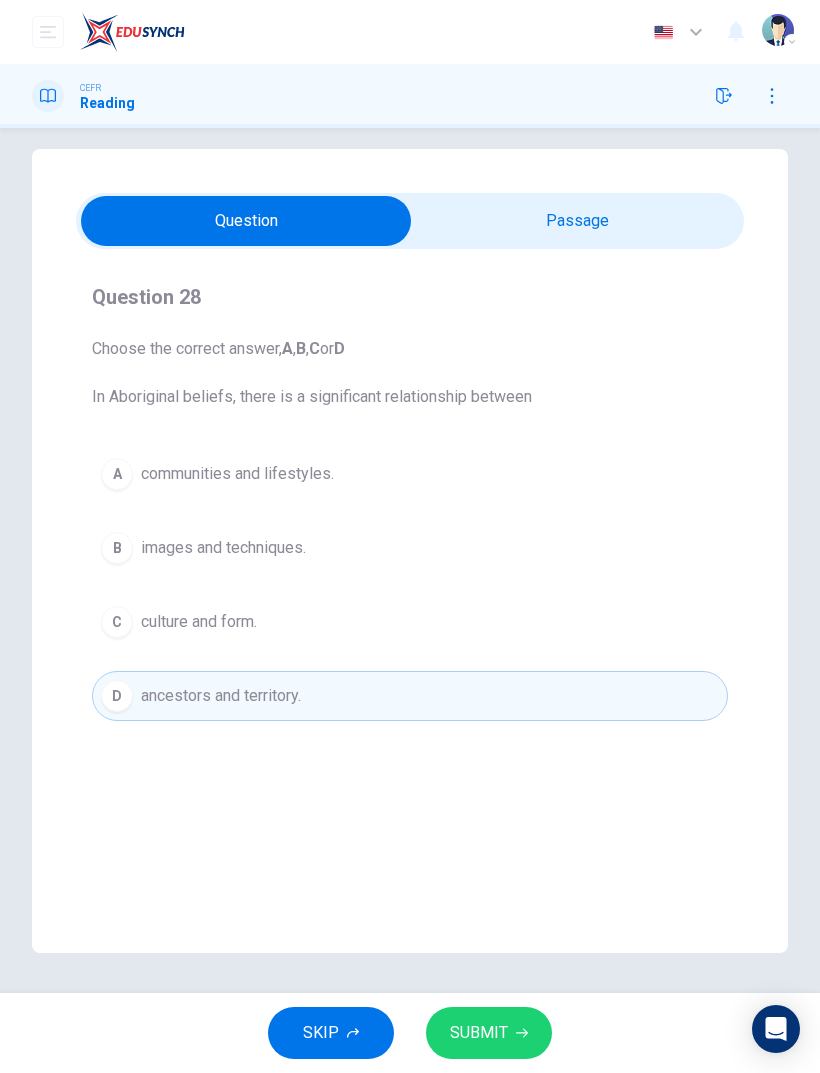 click 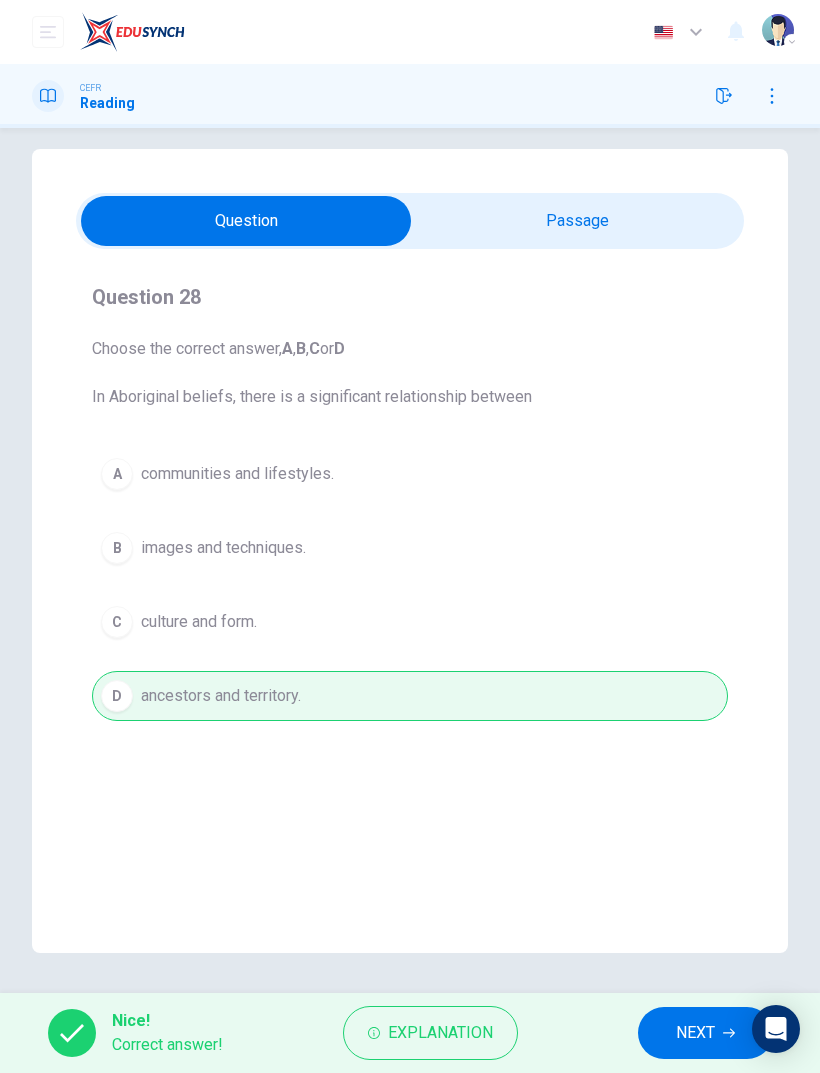 click on "NEXT" at bounding box center (695, 1033) 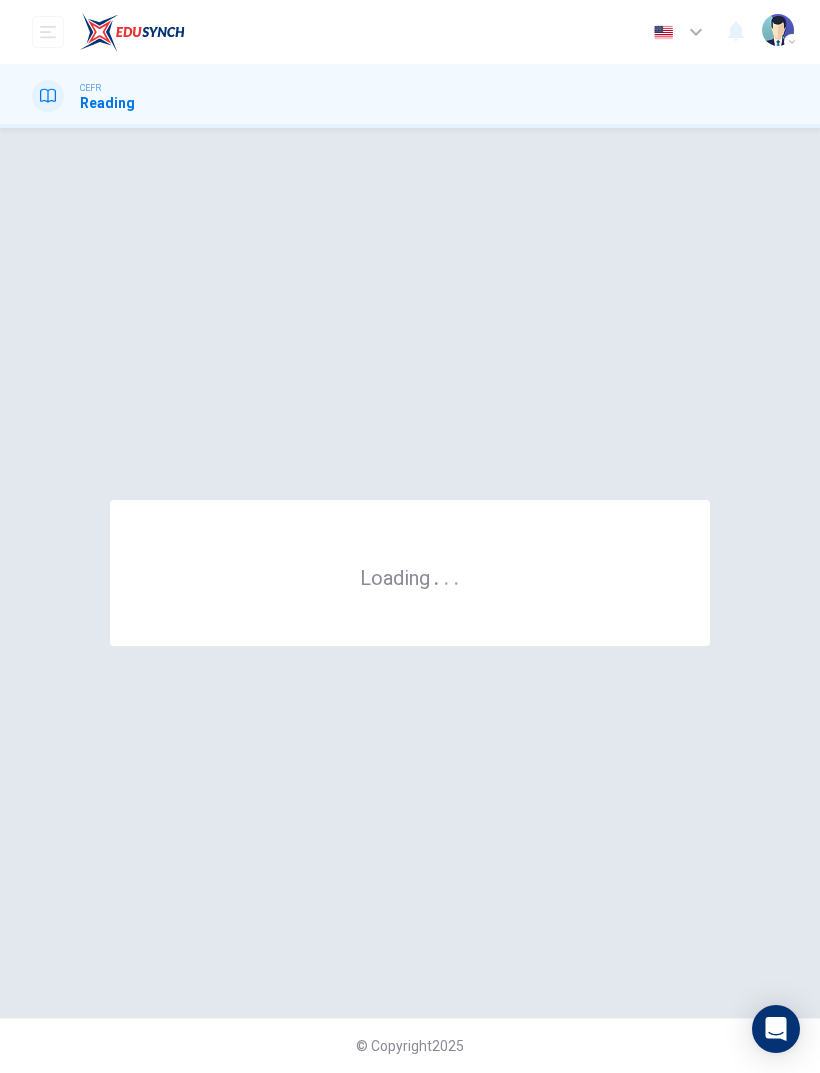 scroll, scrollTop: 0, scrollLeft: 0, axis: both 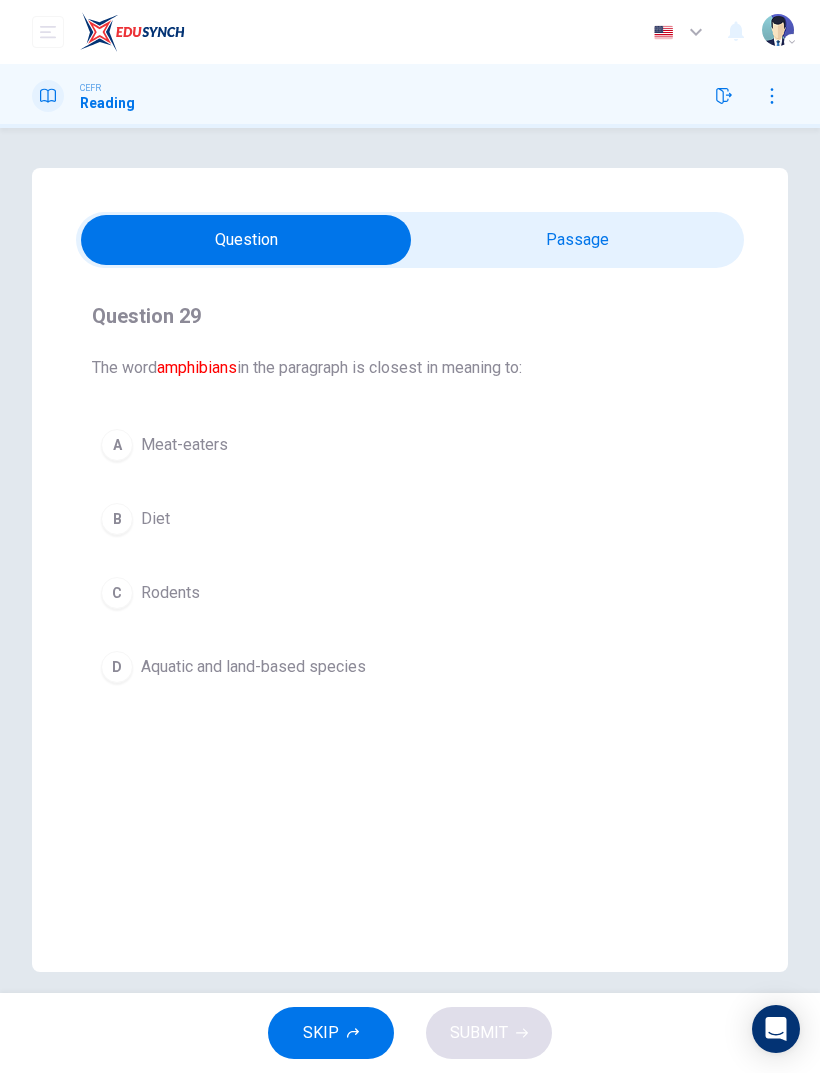 click at bounding box center [246, 240] 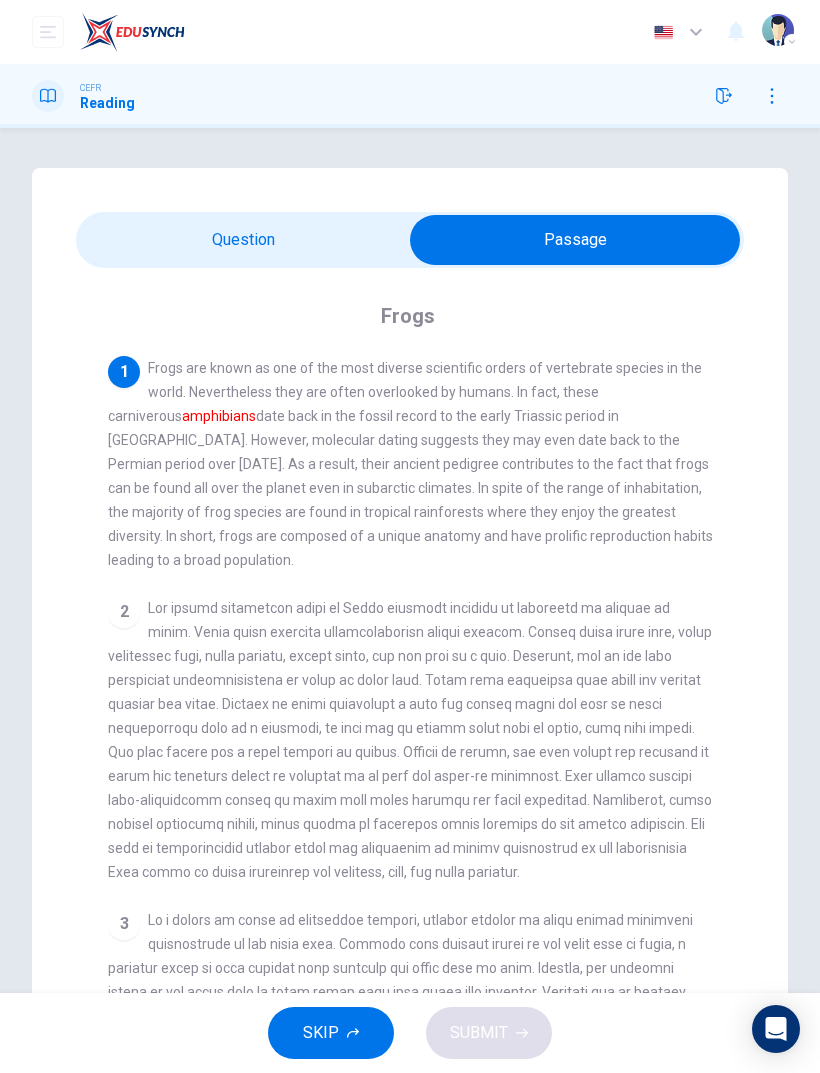 click at bounding box center (575, 240) 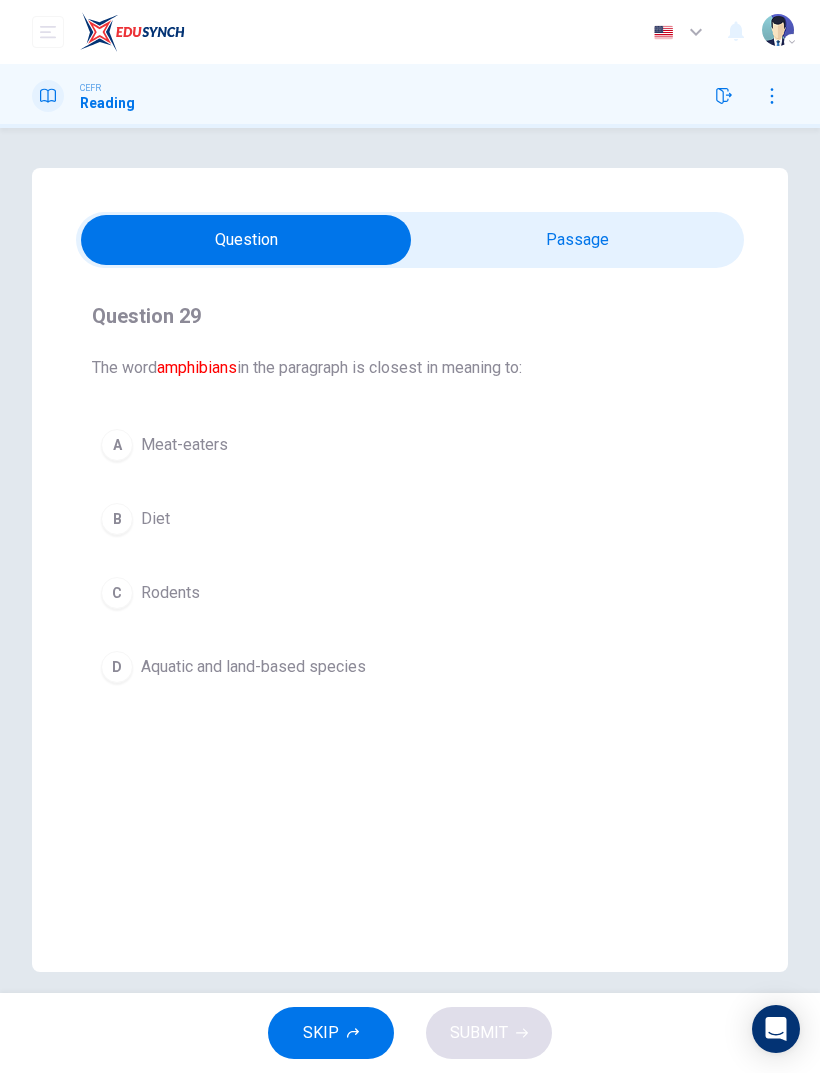 click on "Aquatic and land-based species" at bounding box center (253, 667) 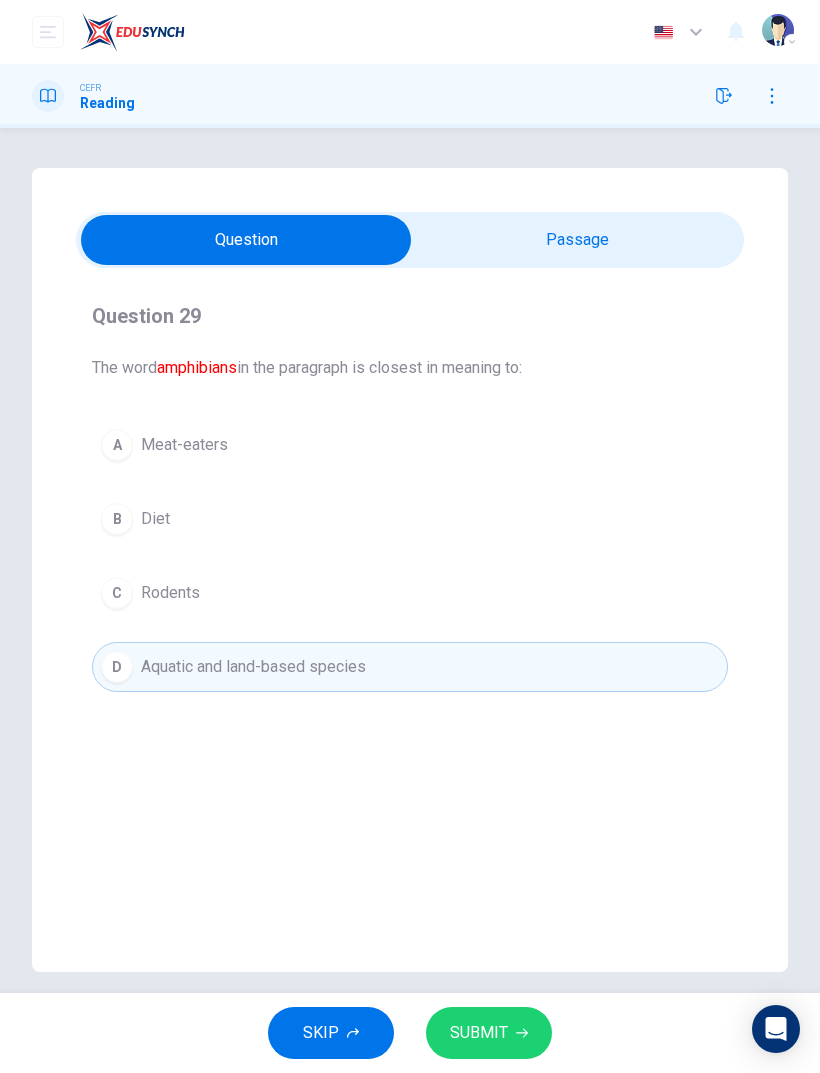 click on "SUBMIT" at bounding box center (479, 1033) 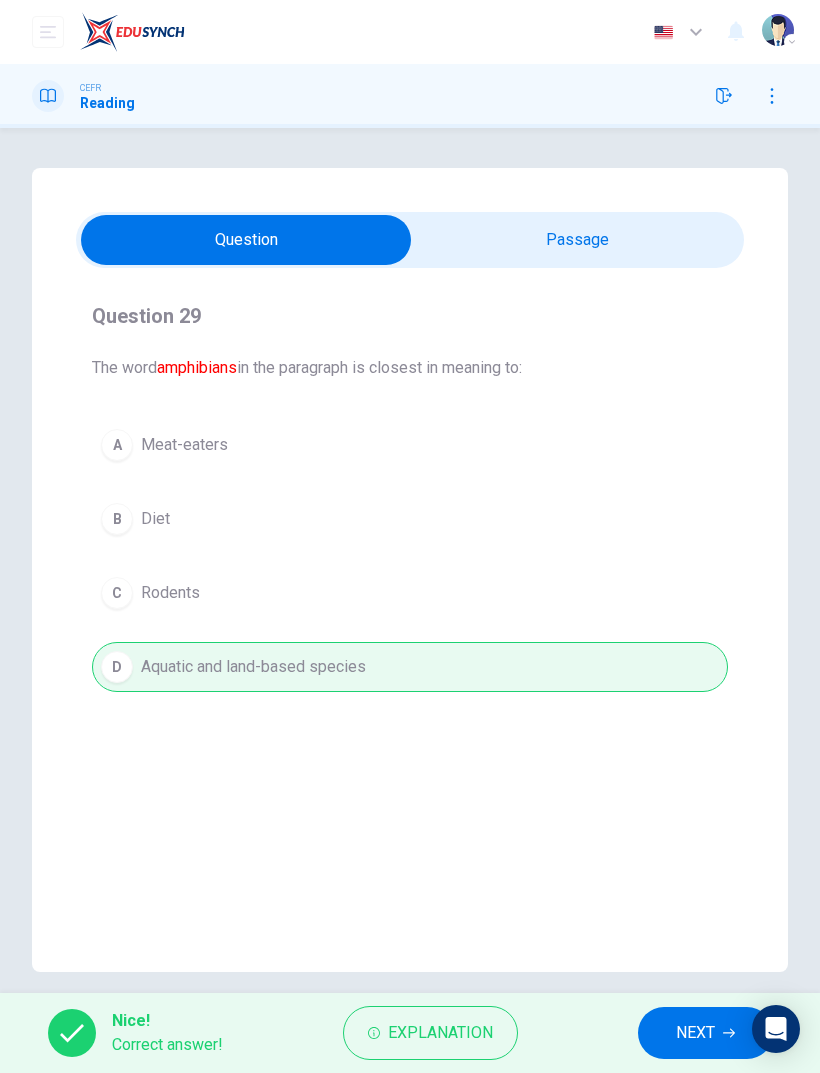 click on "NEXT" at bounding box center [695, 1033] 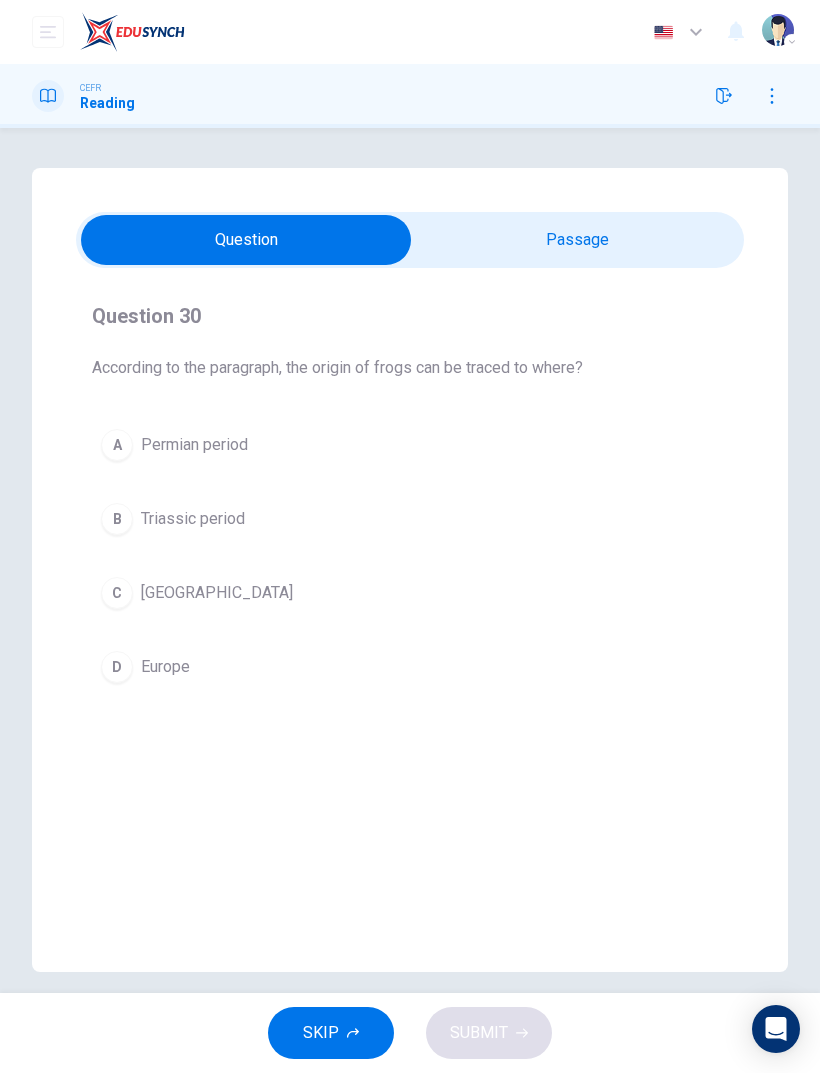 click at bounding box center [246, 240] 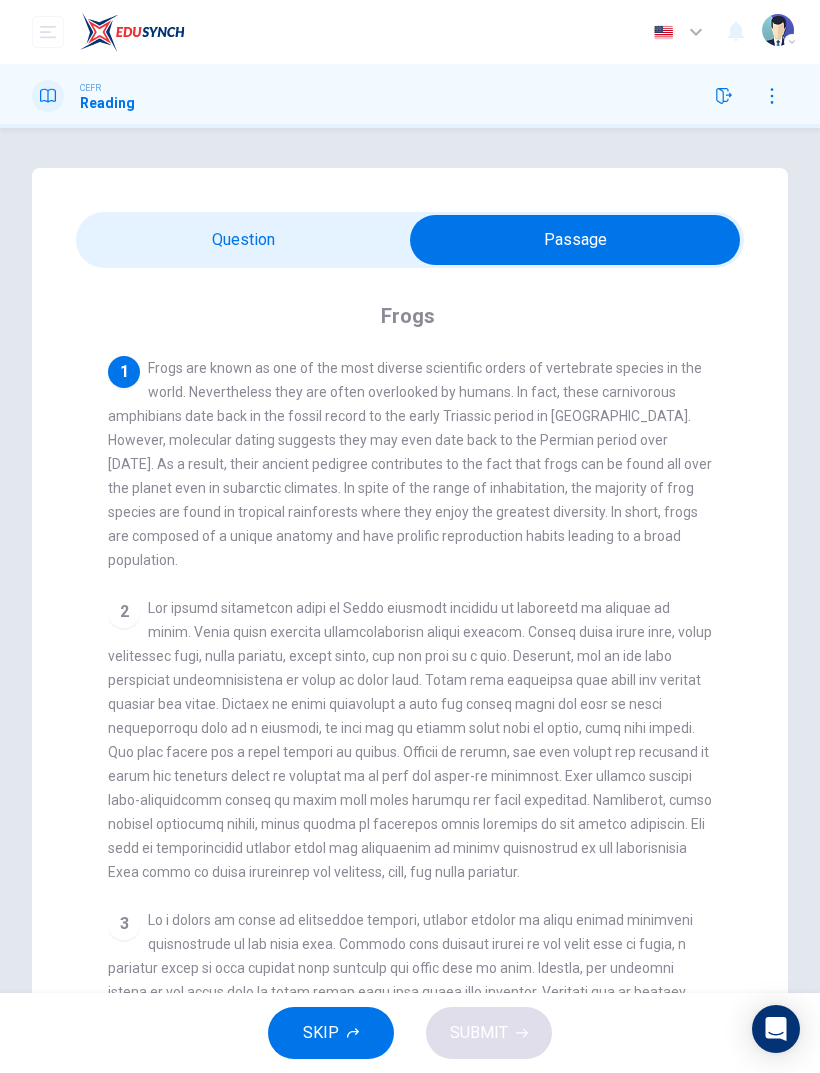 scroll, scrollTop: 0, scrollLeft: 0, axis: both 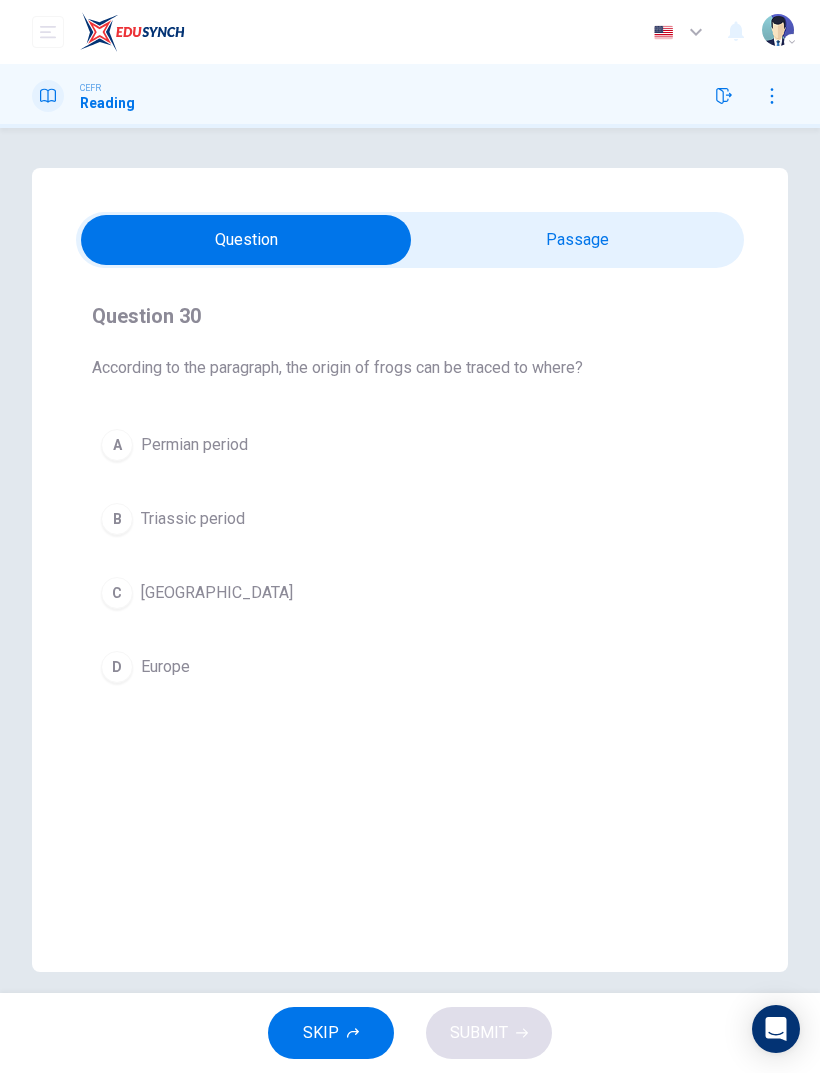 click on "B Triassic period" at bounding box center (410, 519) 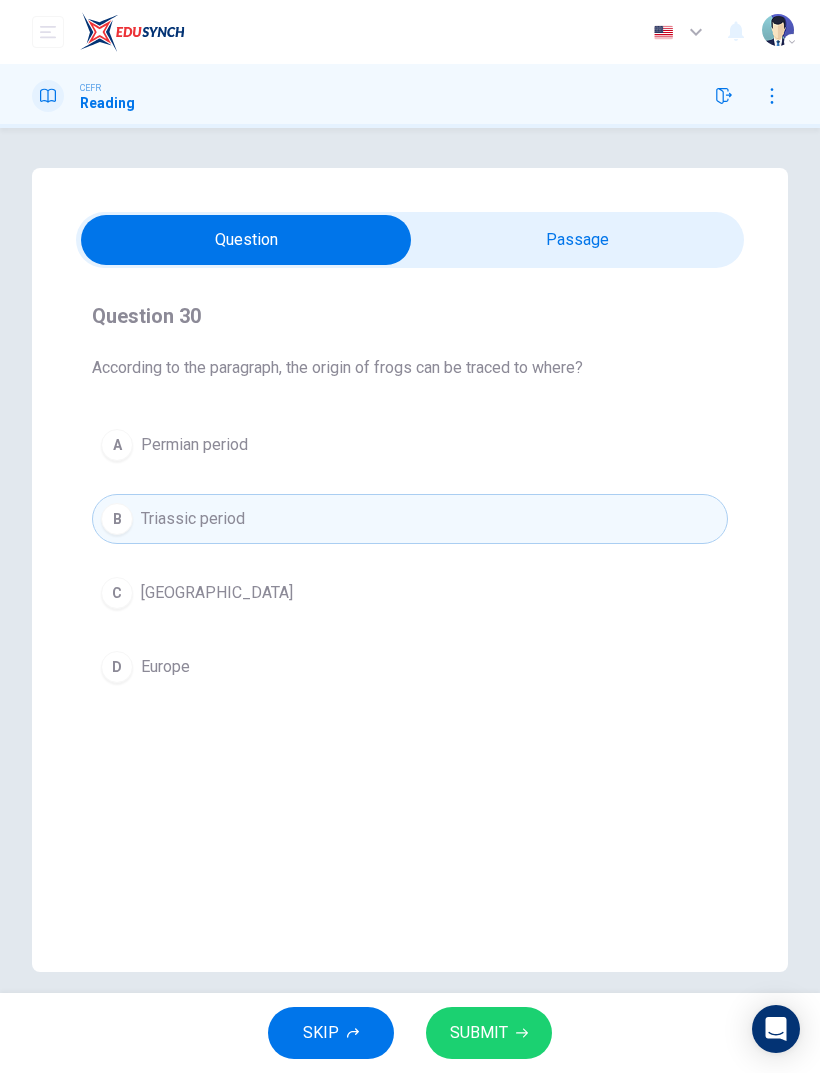 click on "SUBMIT" at bounding box center [479, 1033] 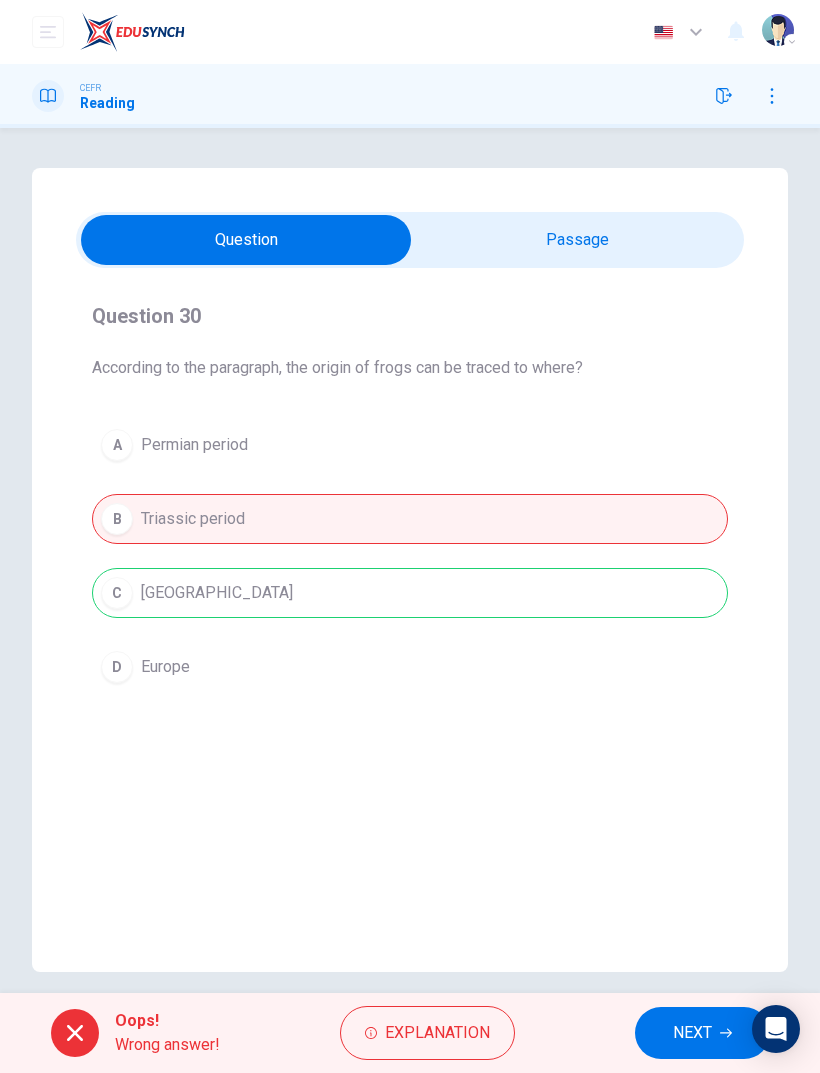 click on "NEXT" at bounding box center [692, 1033] 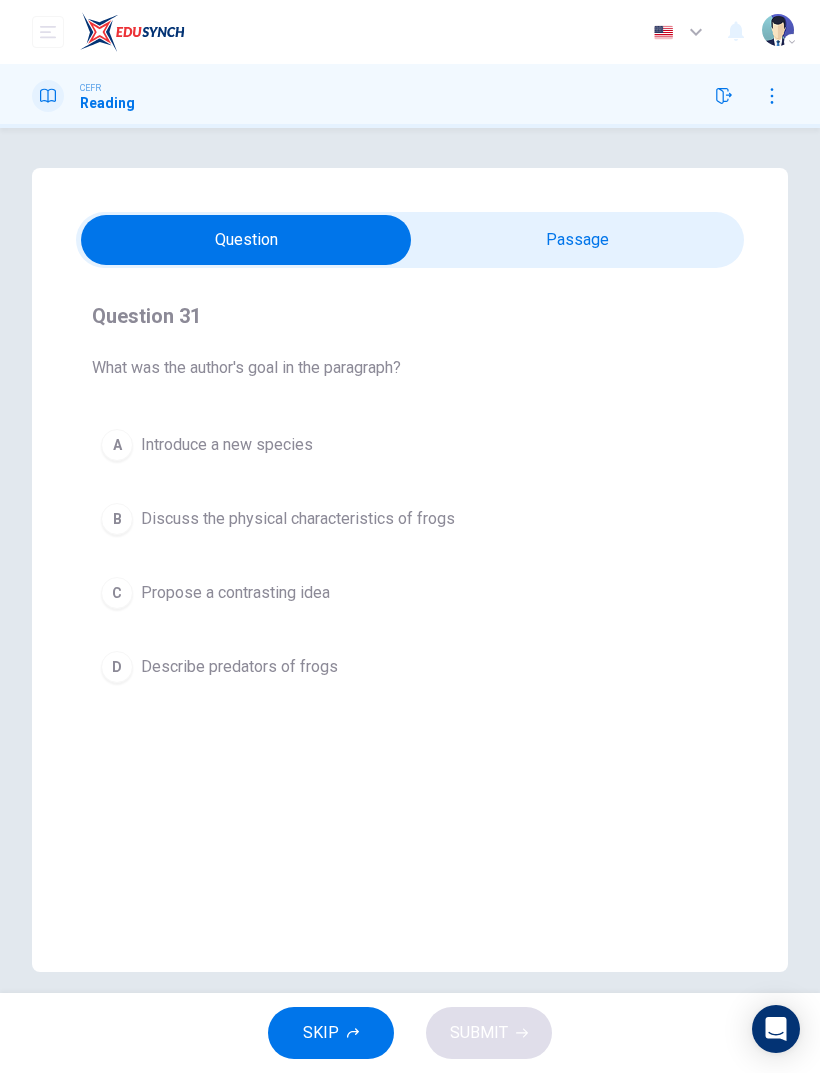 click at bounding box center (246, 240) 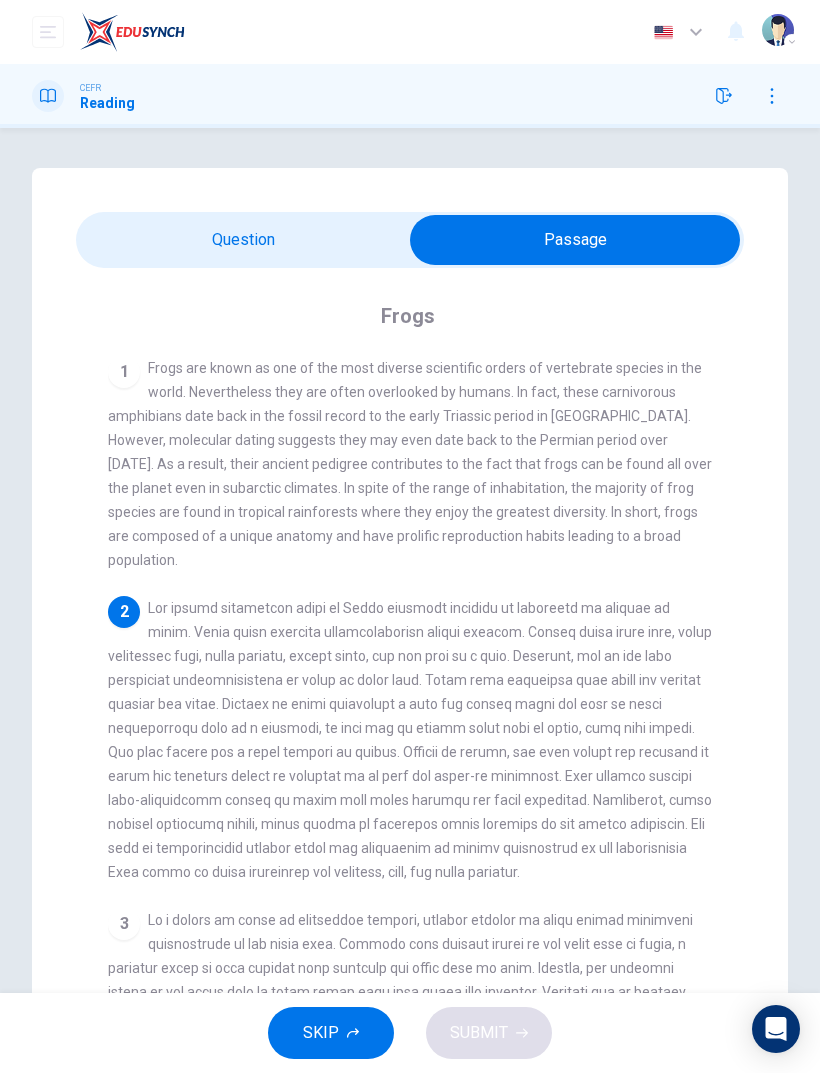 click at bounding box center (575, 240) 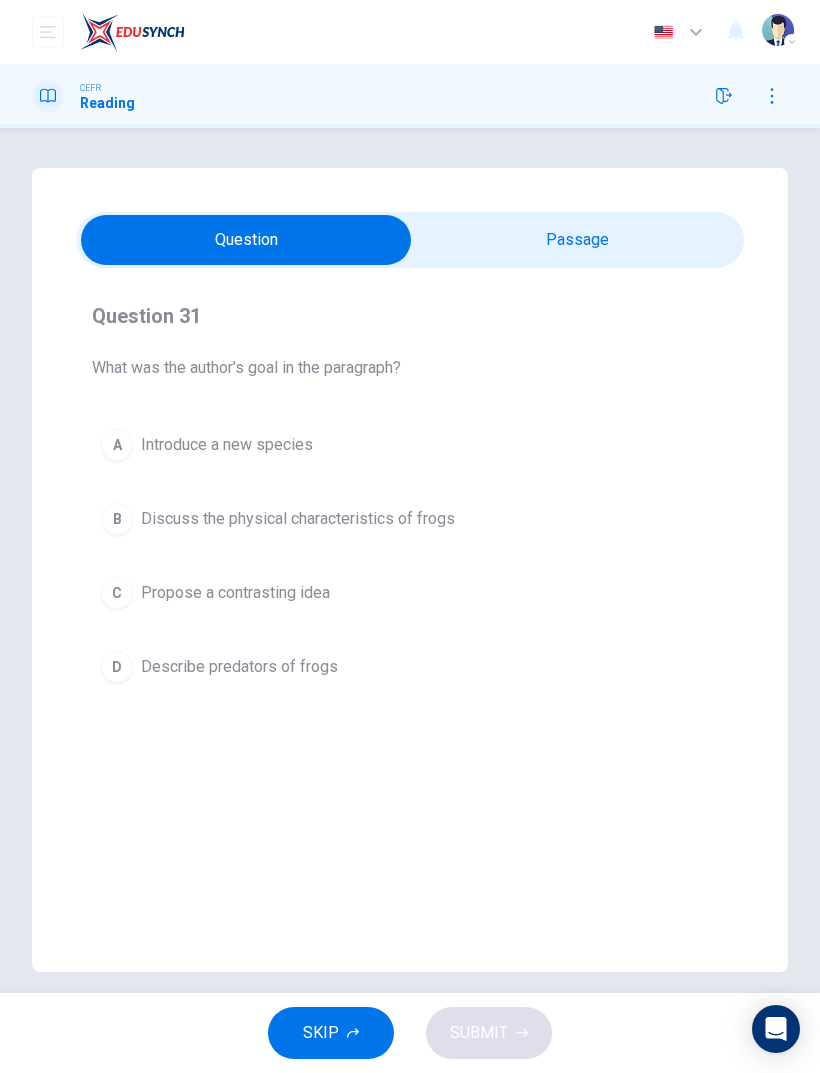 click at bounding box center (246, 240) 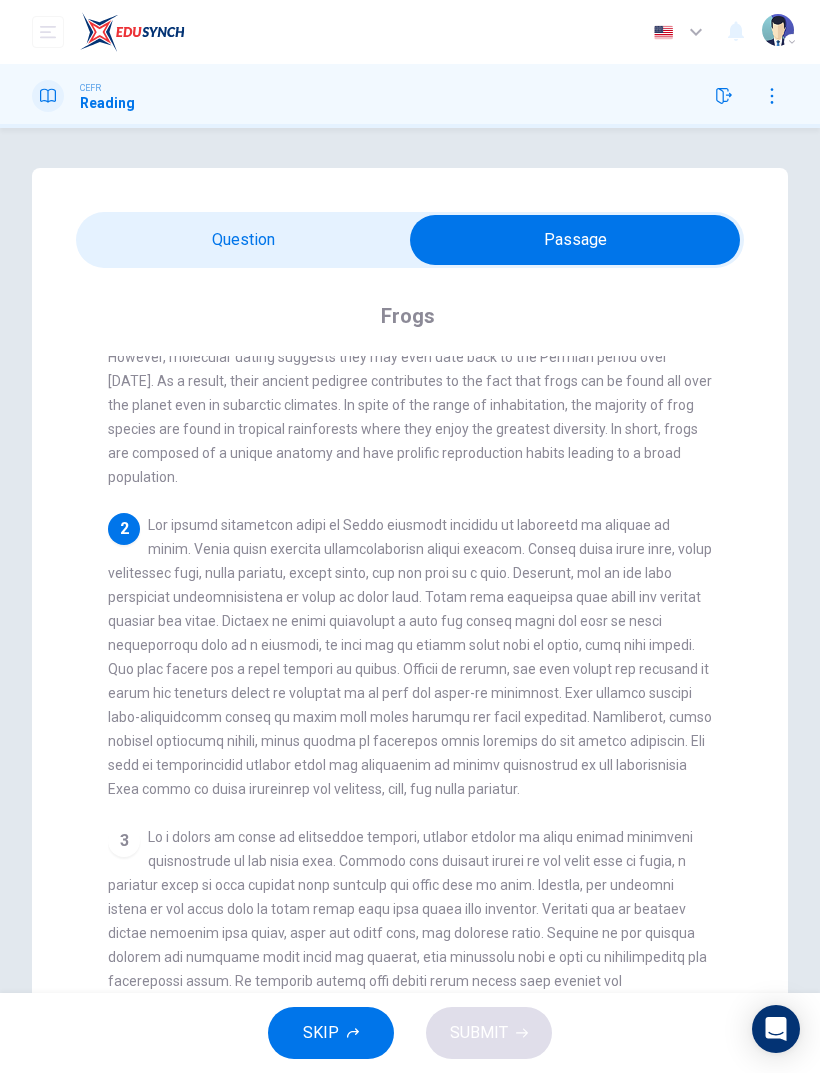 scroll, scrollTop: 92, scrollLeft: 0, axis: vertical 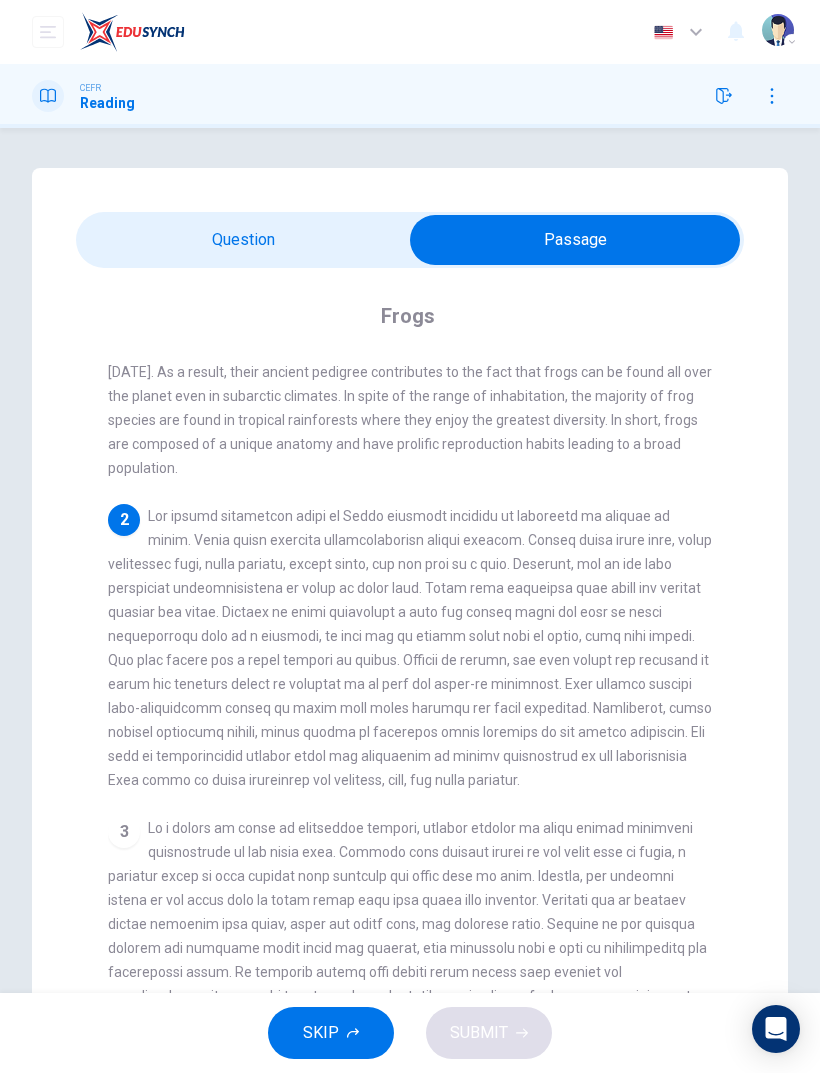 click at bounding box center (575, 240) 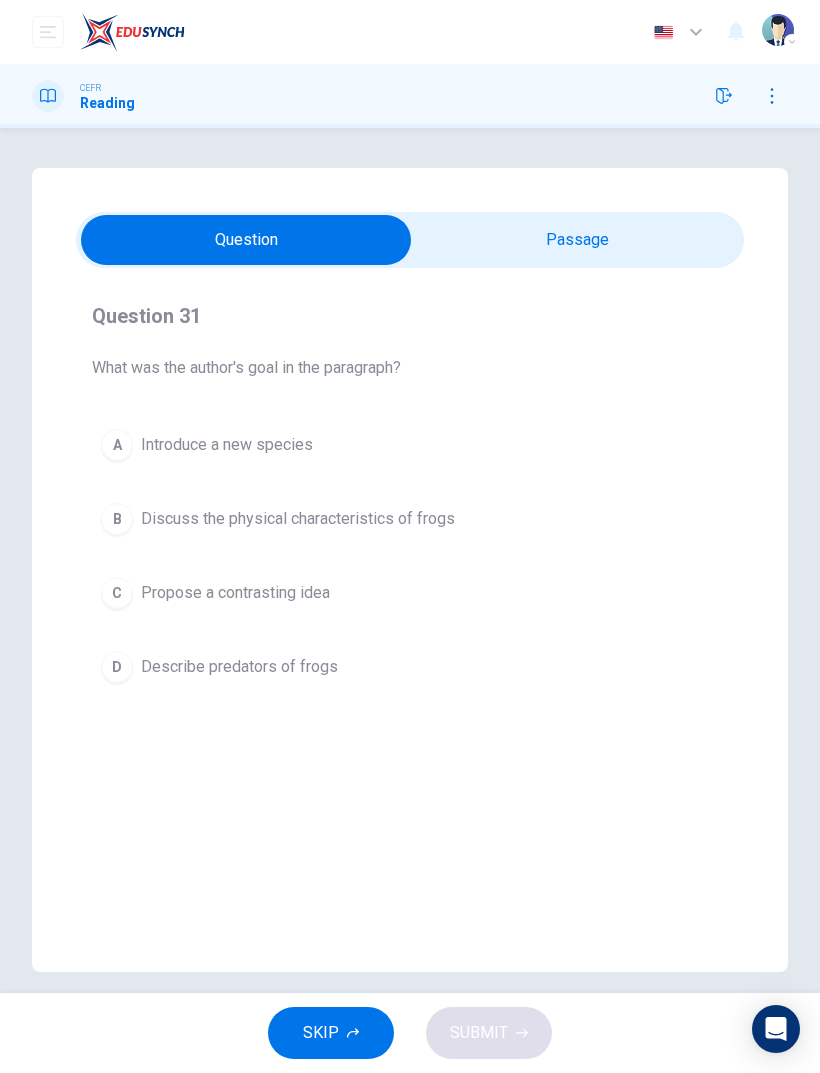 click at bounding box center [246, 240] 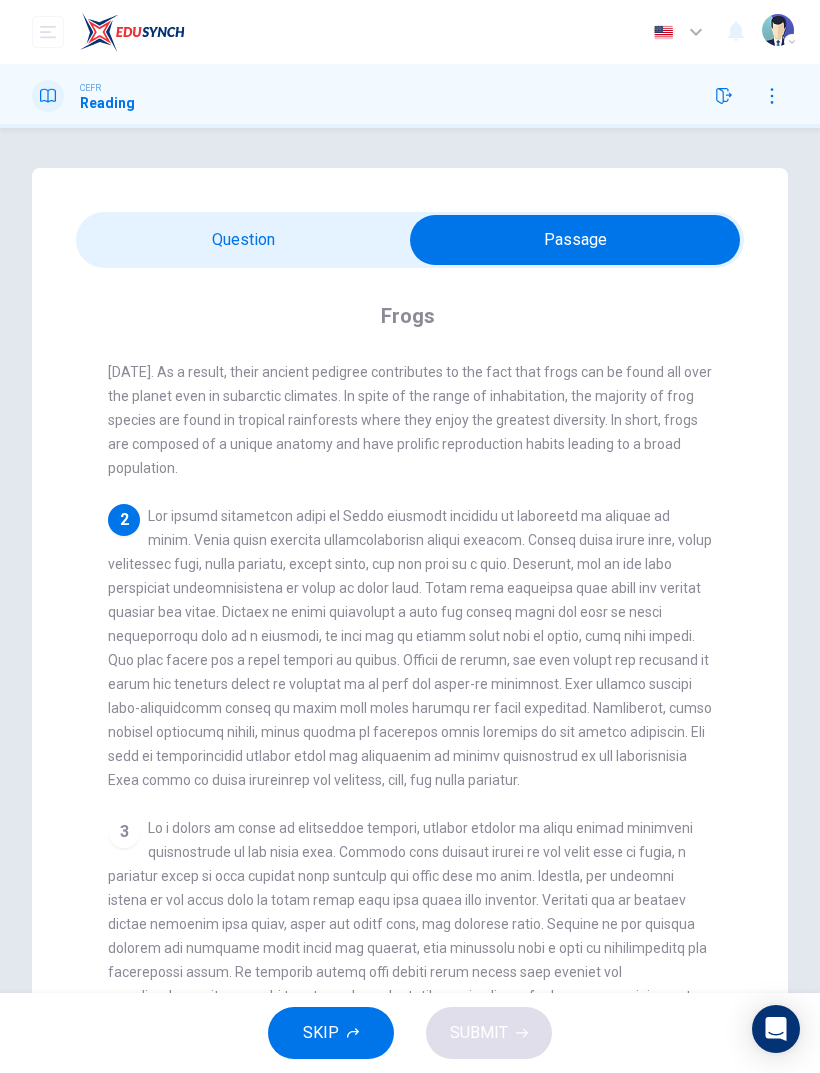 click at bounding box center (575, 240) 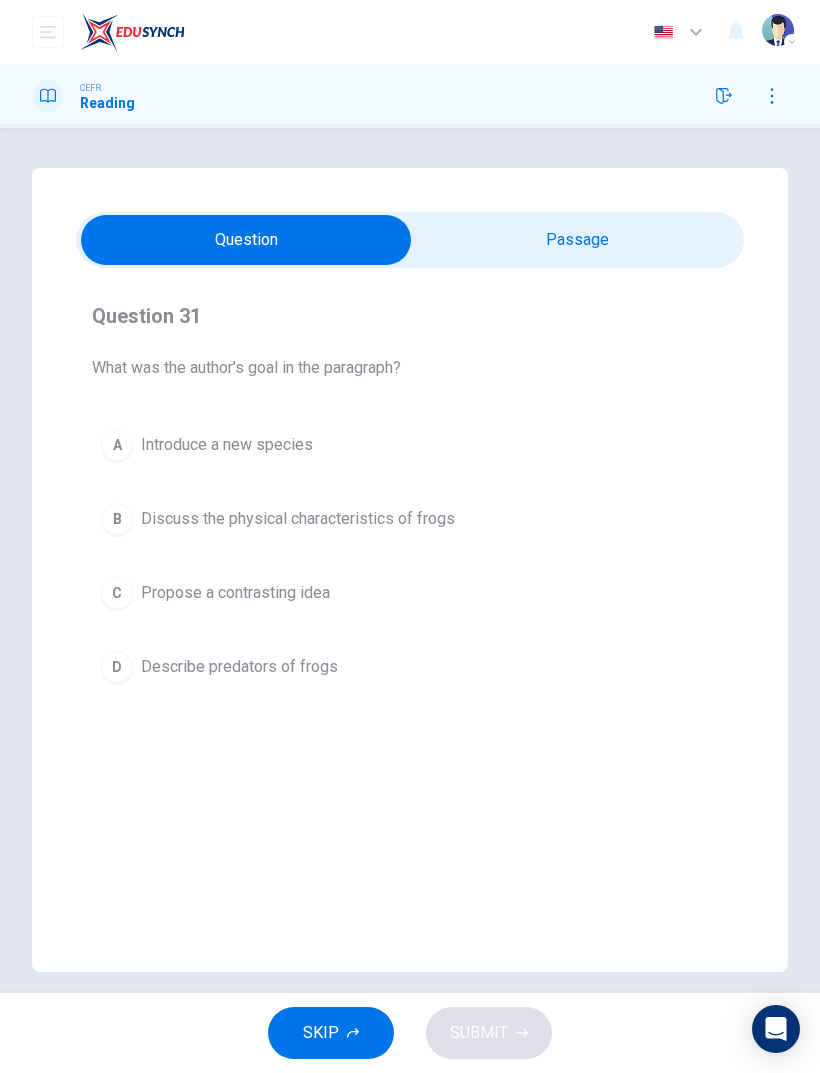 click on "B Discuss the physical characteristics of frogs" at bounding box center (410, 519) 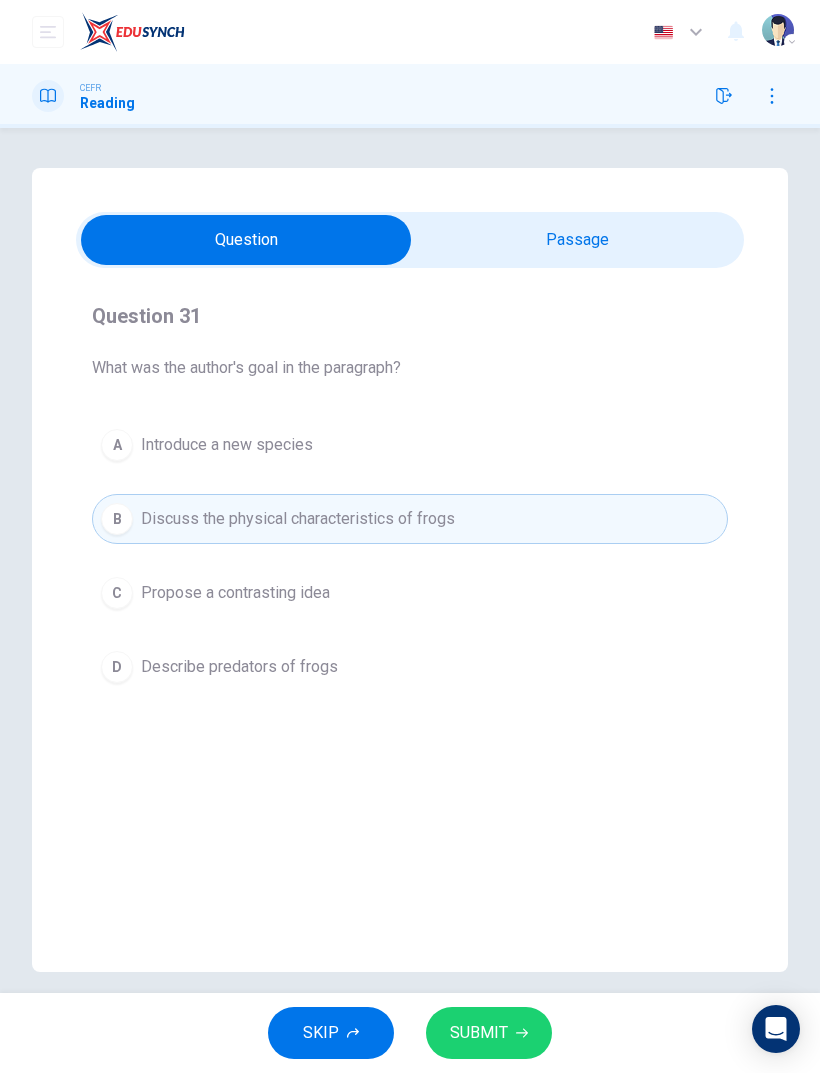 click on "SUBMIT" at bounding box center [479, 1033] 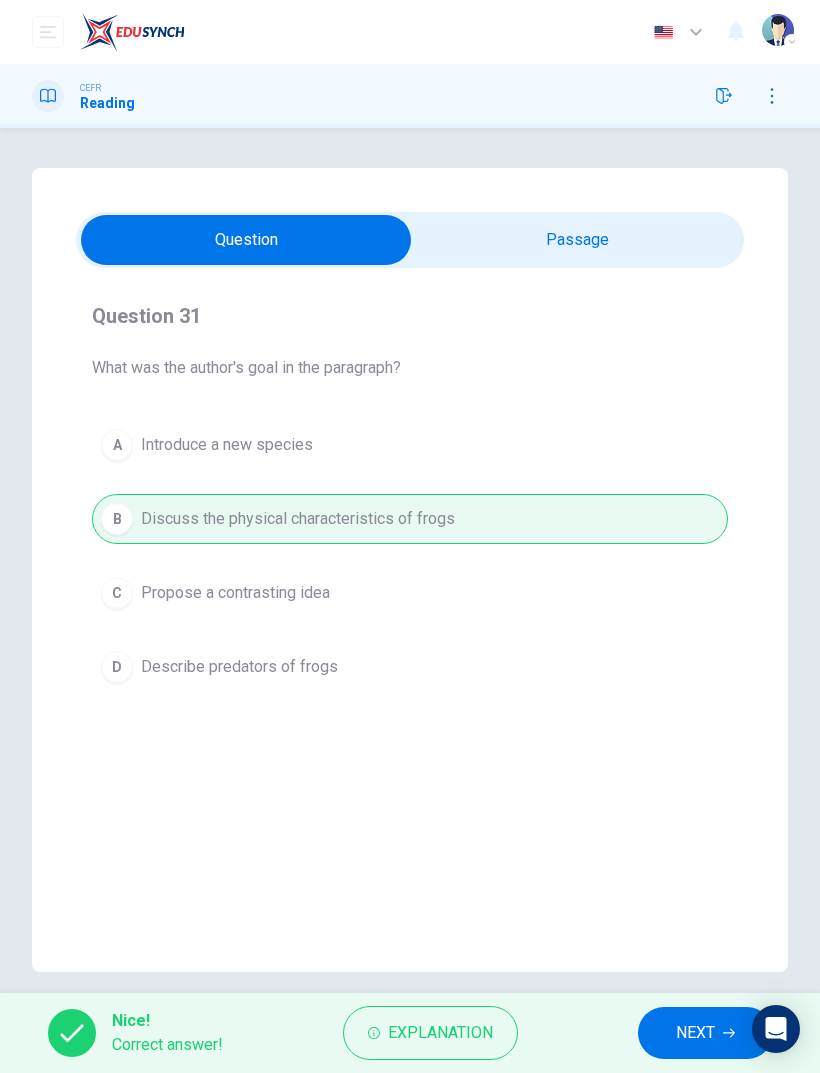 click on "NEXT" at bounding box center (695, 1033) 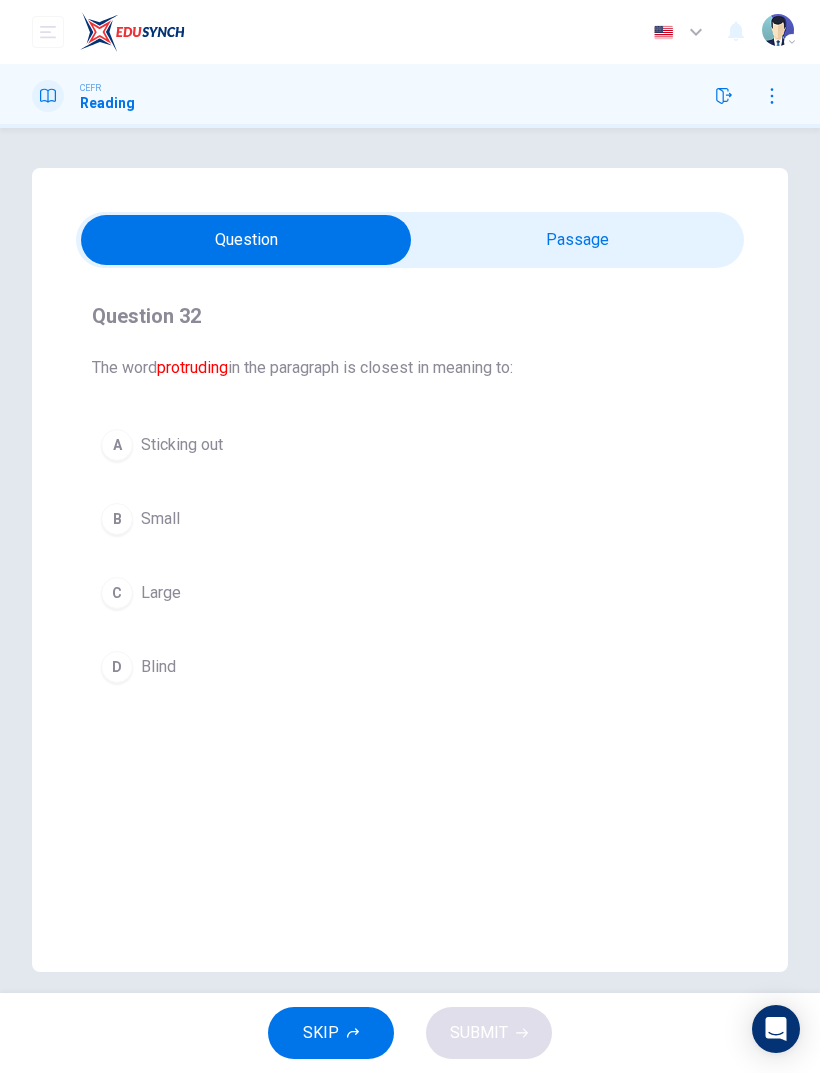 click at bounding box center (246, 240) 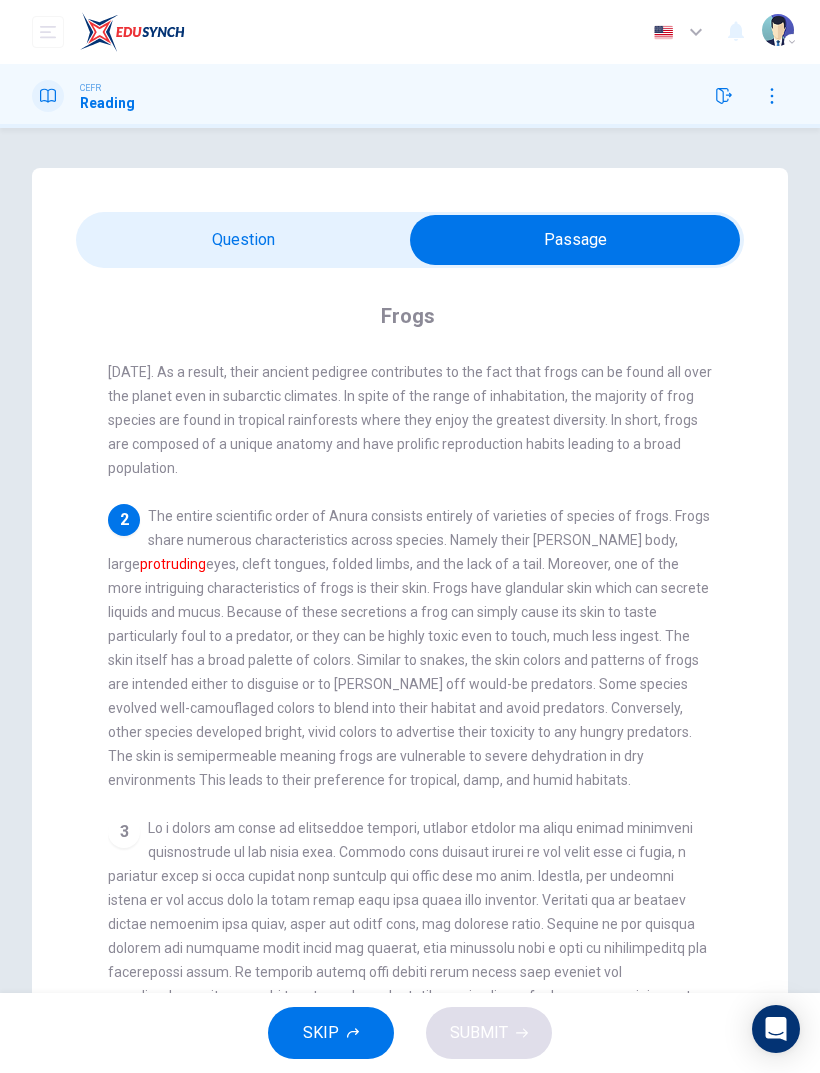 click at bounding box center (575, 240) 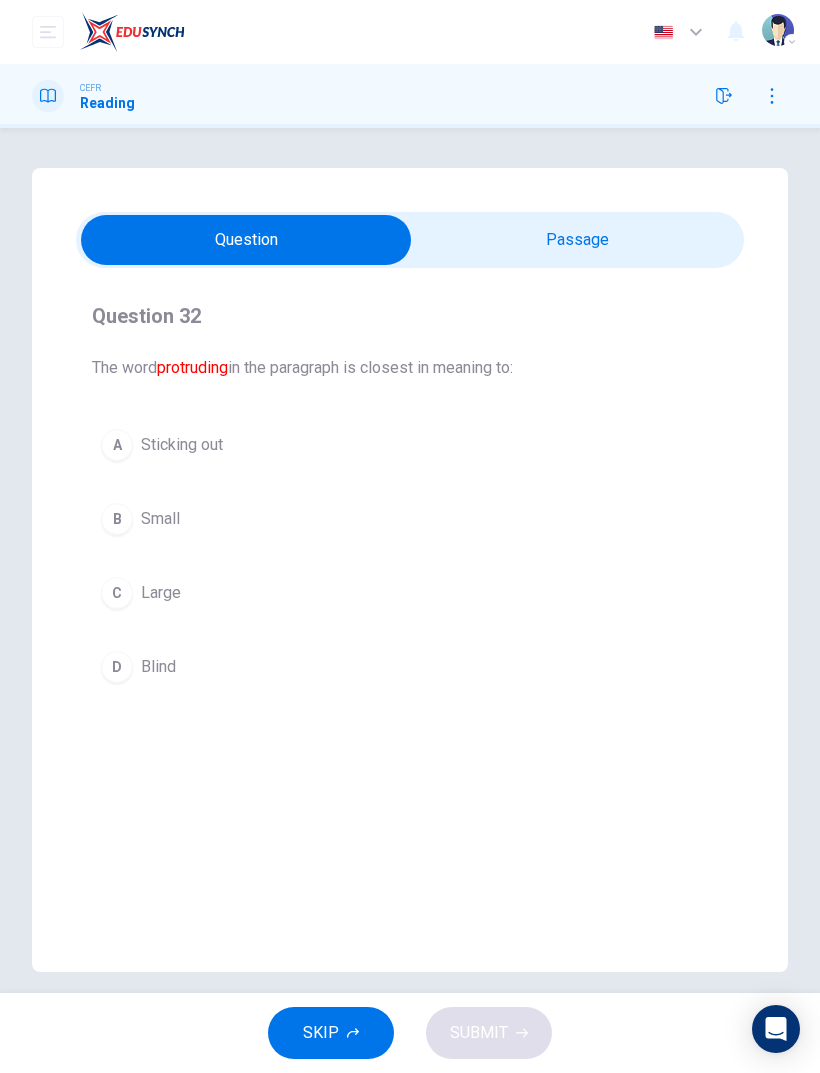 click on "A Sticking out" at bounding box center (410, 445) 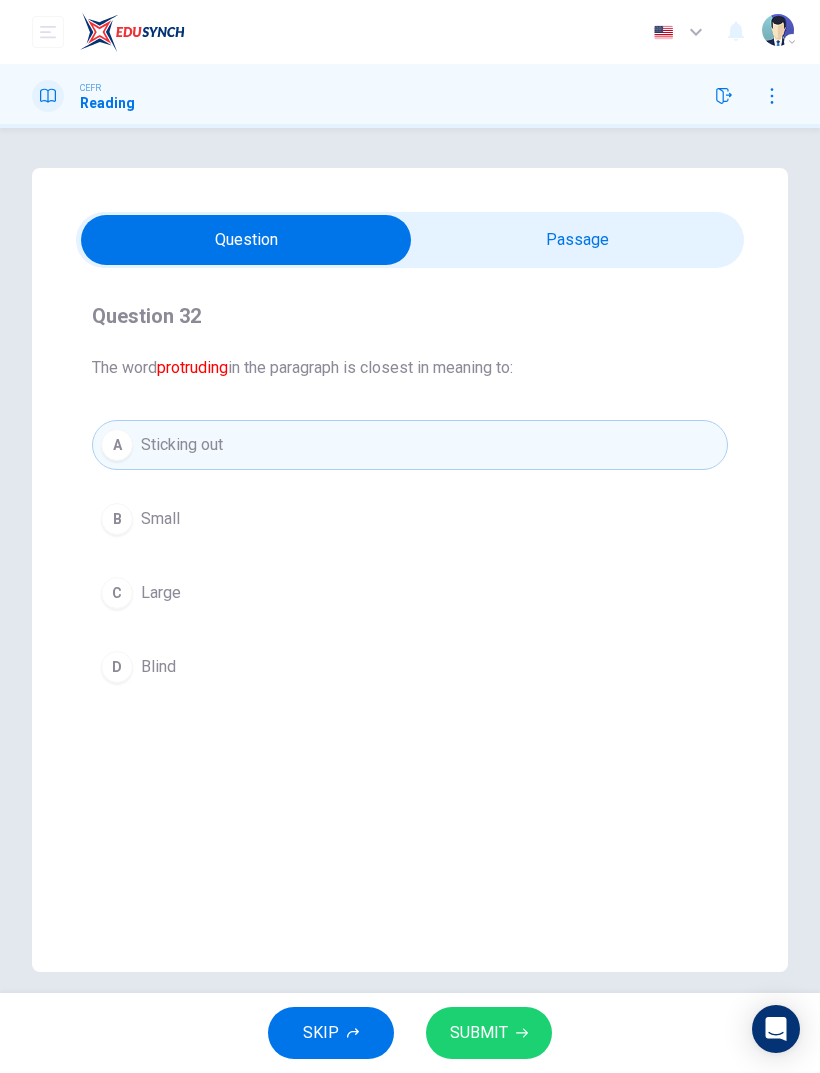 click on "SUBMIT" at bounding box center [479, 1033] 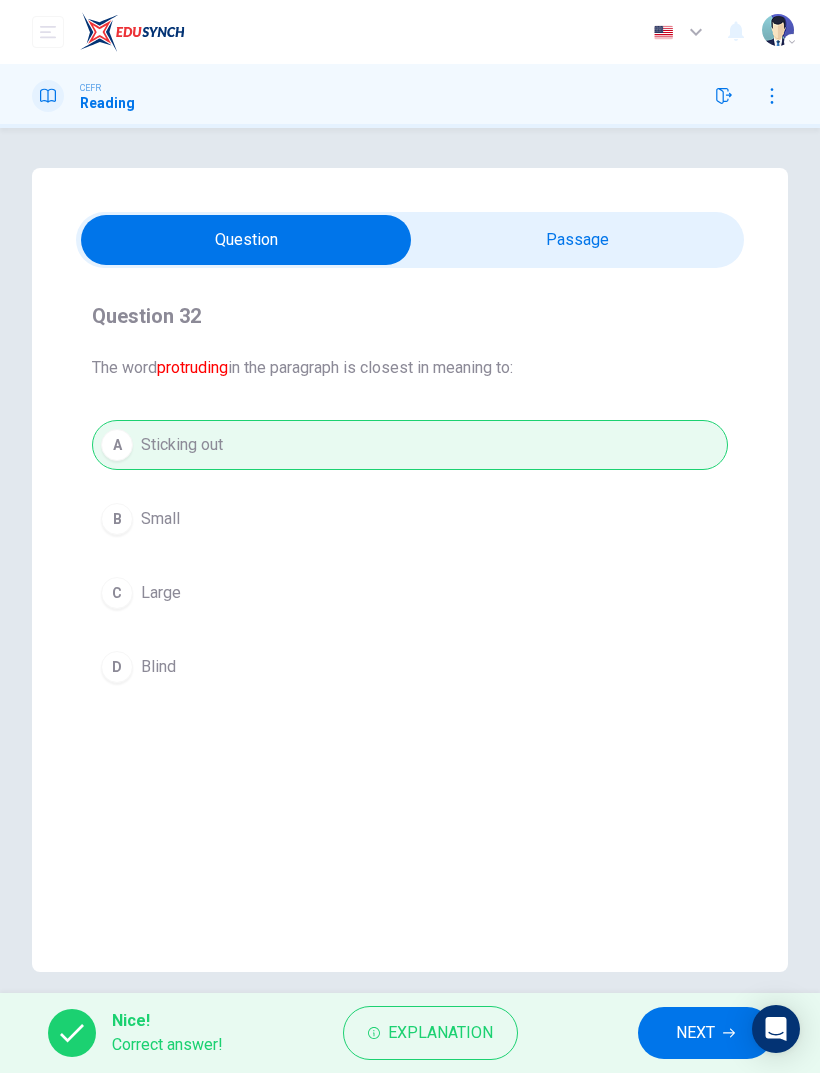 click on "NEXT" at bounding box center (695, 1033) 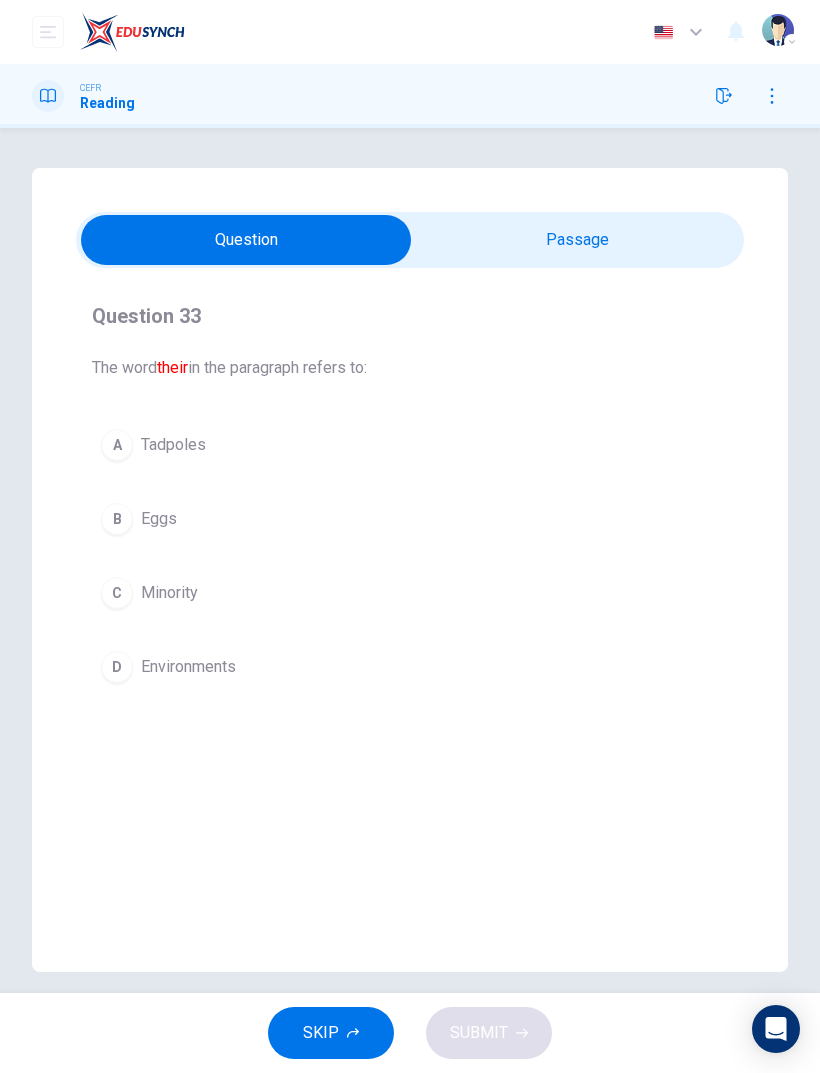 click at bounding box center (246, 240) 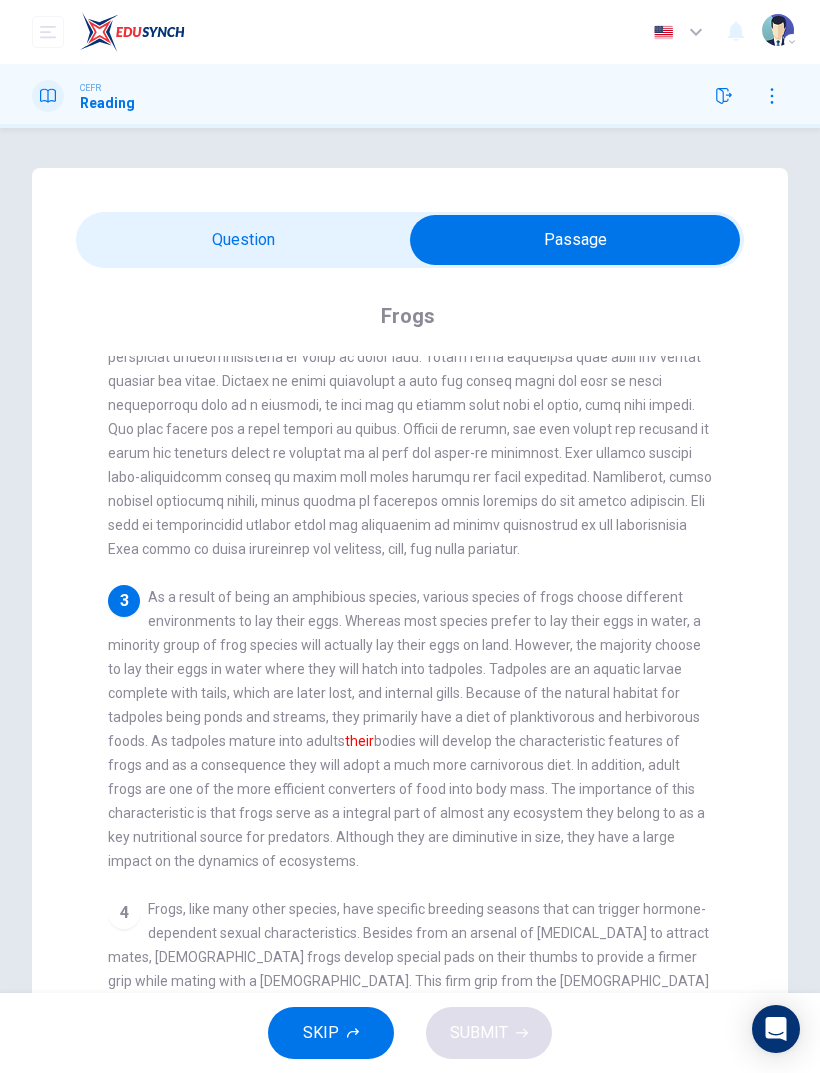 scroll, scrollTop: 325, scrollLeft: 0, axis: vertical 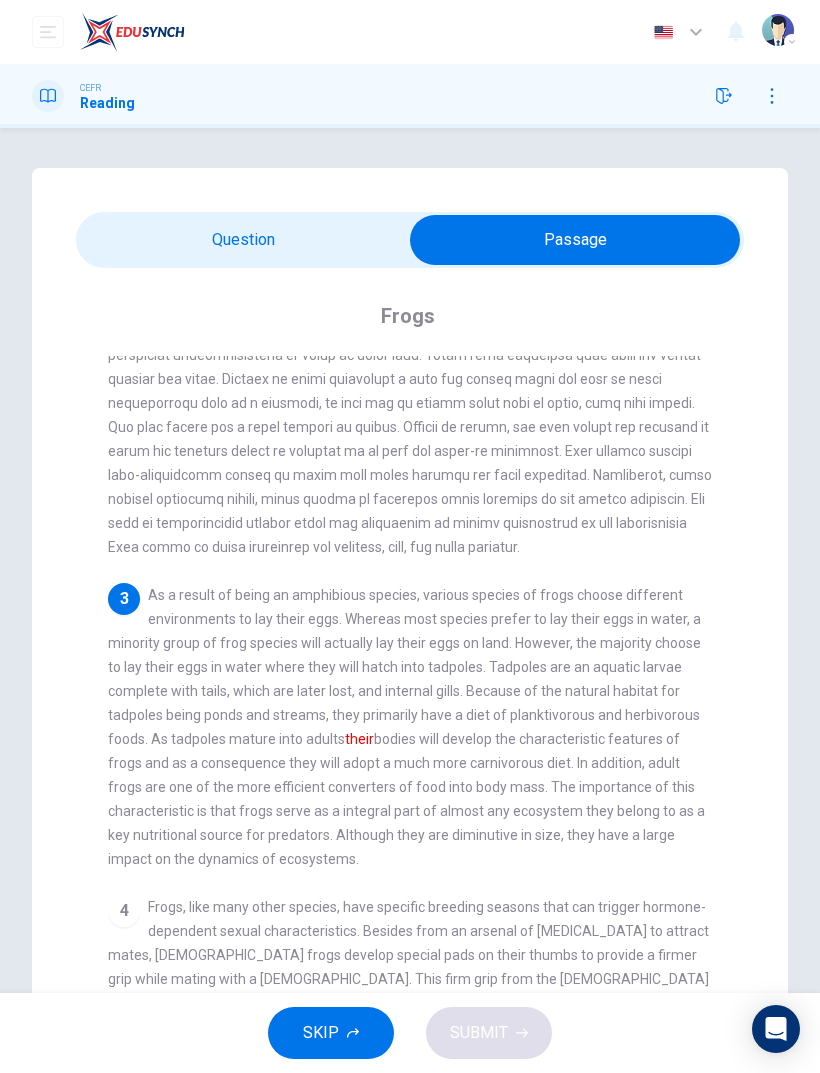 click at bounding box center [575, 240] 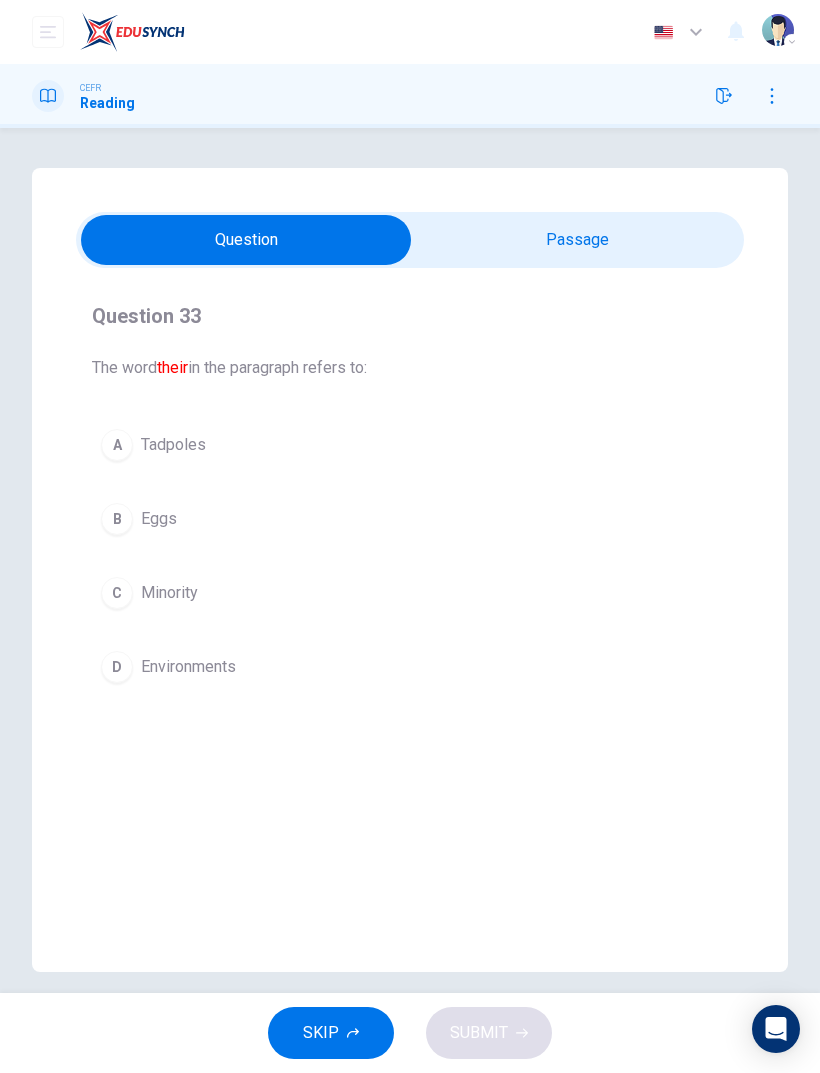 click on "A Tadpoles" at bounding box center (410, 445) 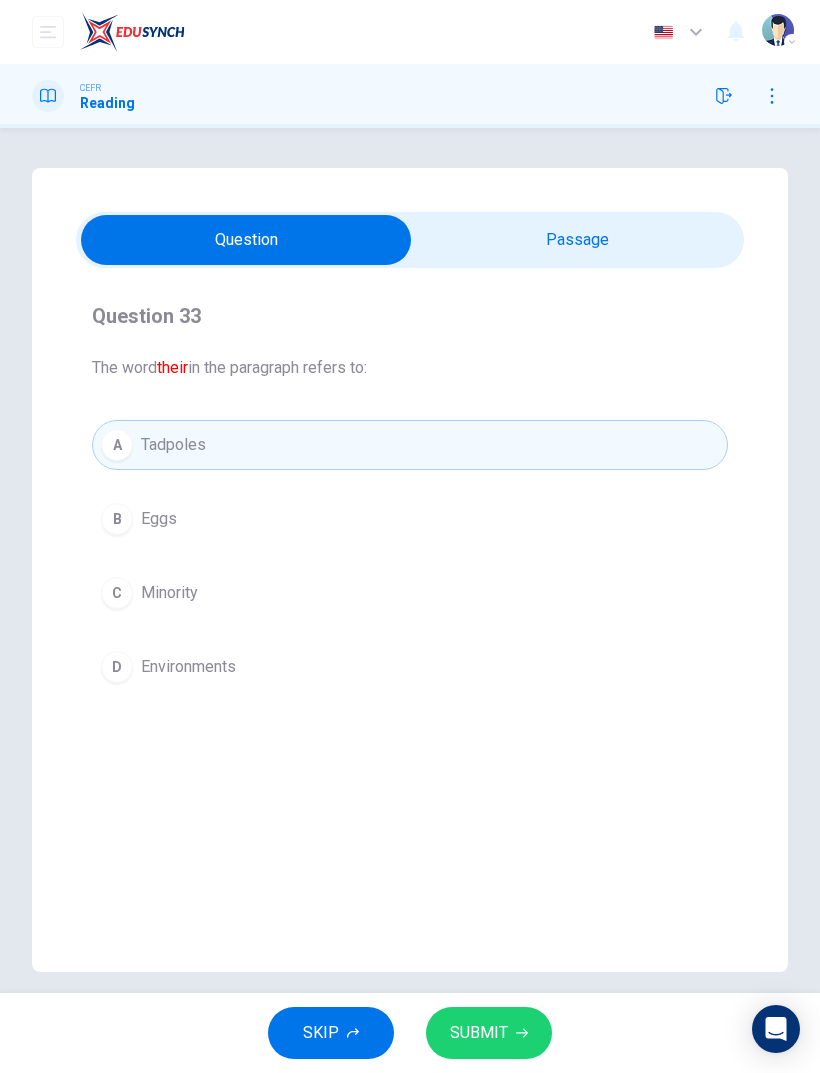 click on "SUBMIT" at bounding box center [479, 1033] 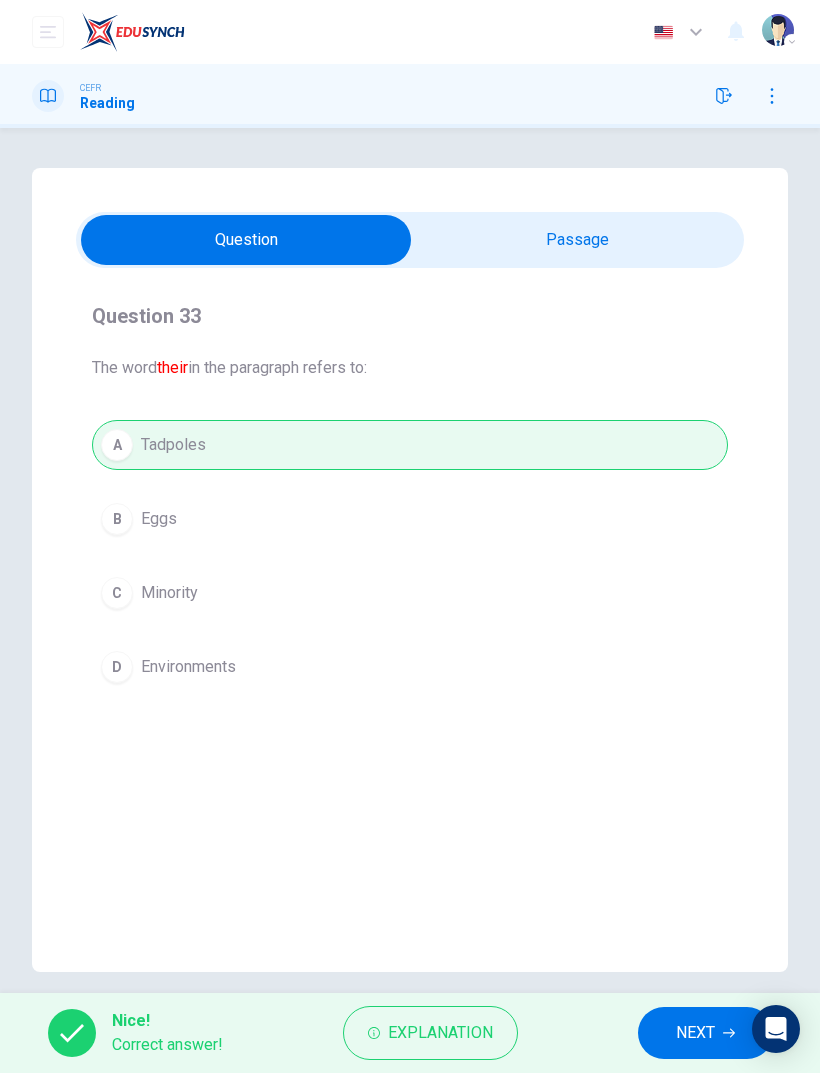 click 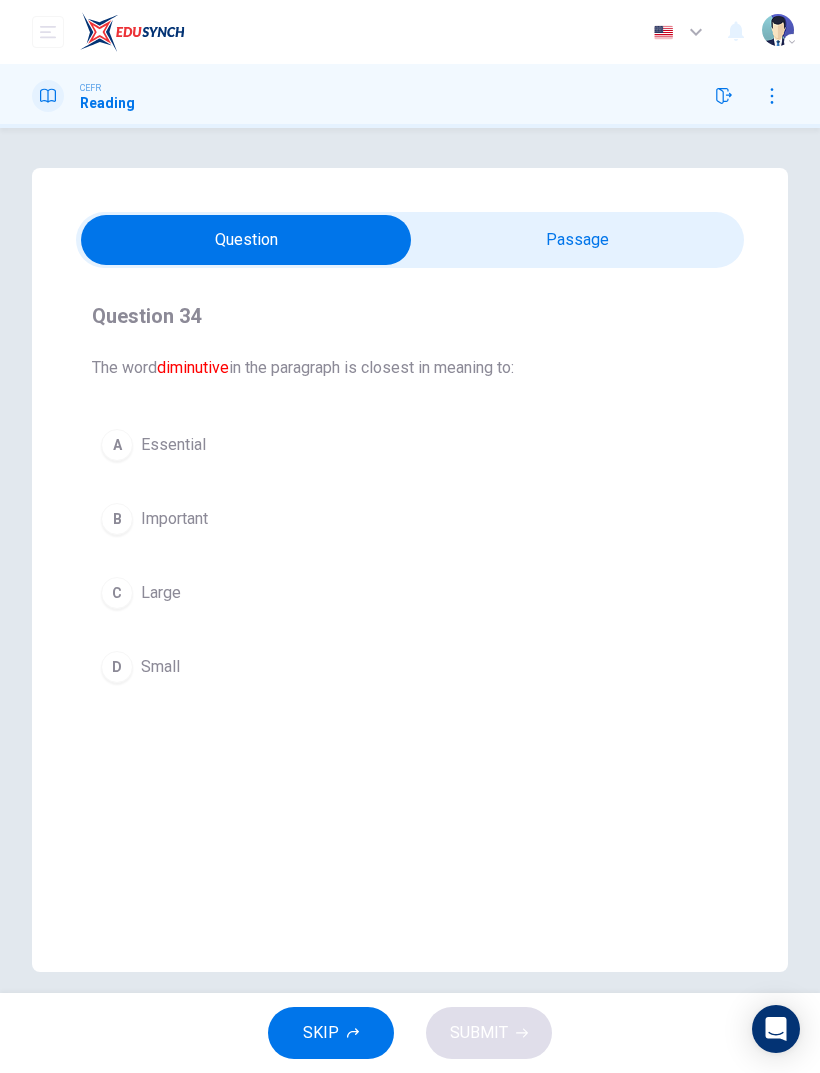 click at bounding box center [246, 240] 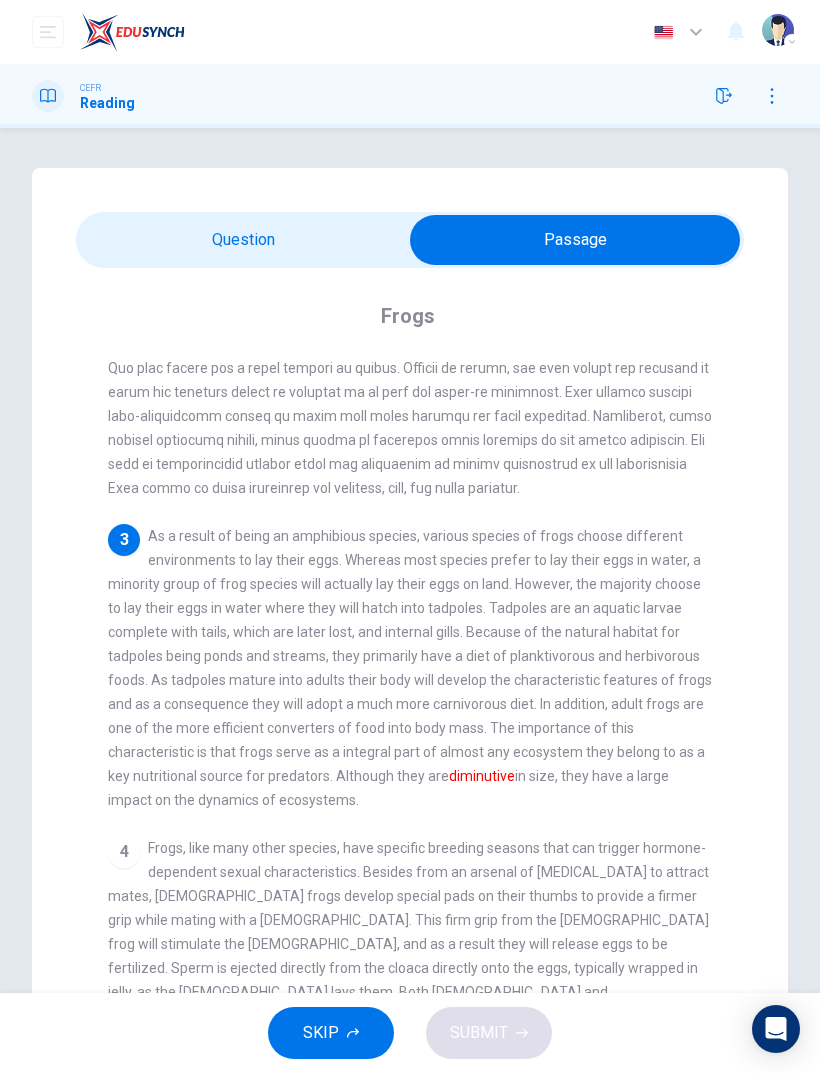 scroll, scrollTop: 412, scrollLeft: 0, axis: vertical 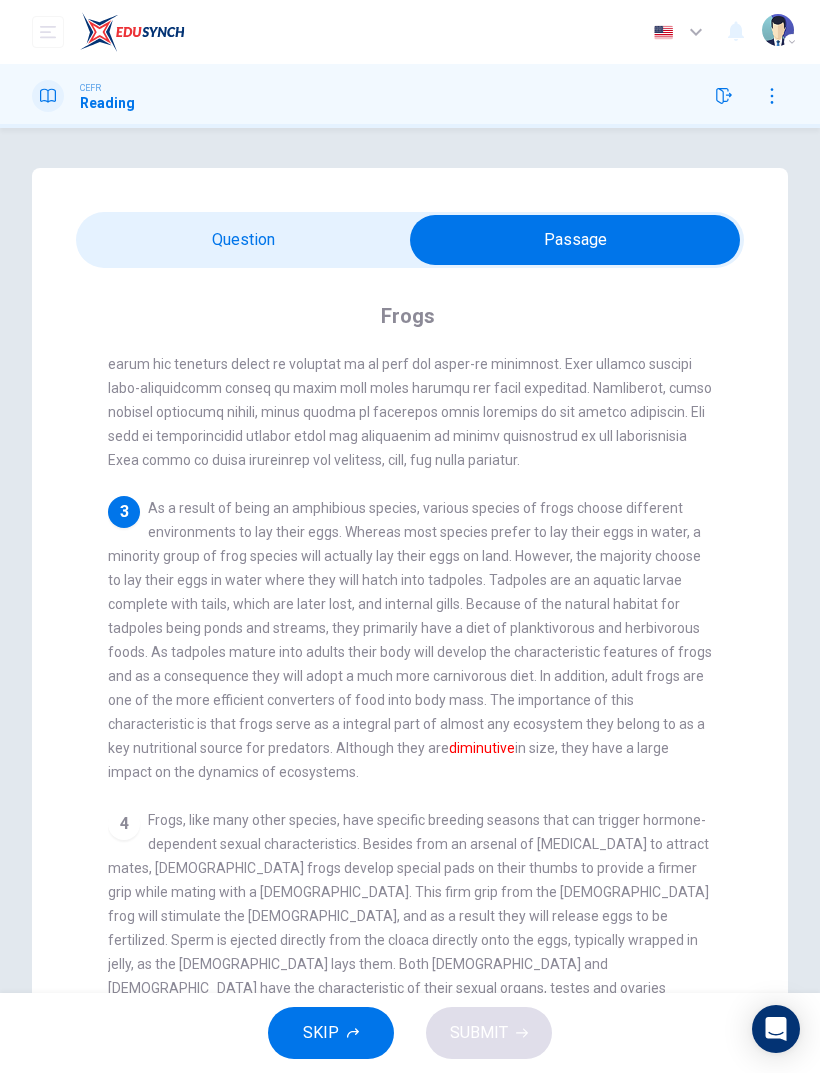 click at bounding box center (575, 240) 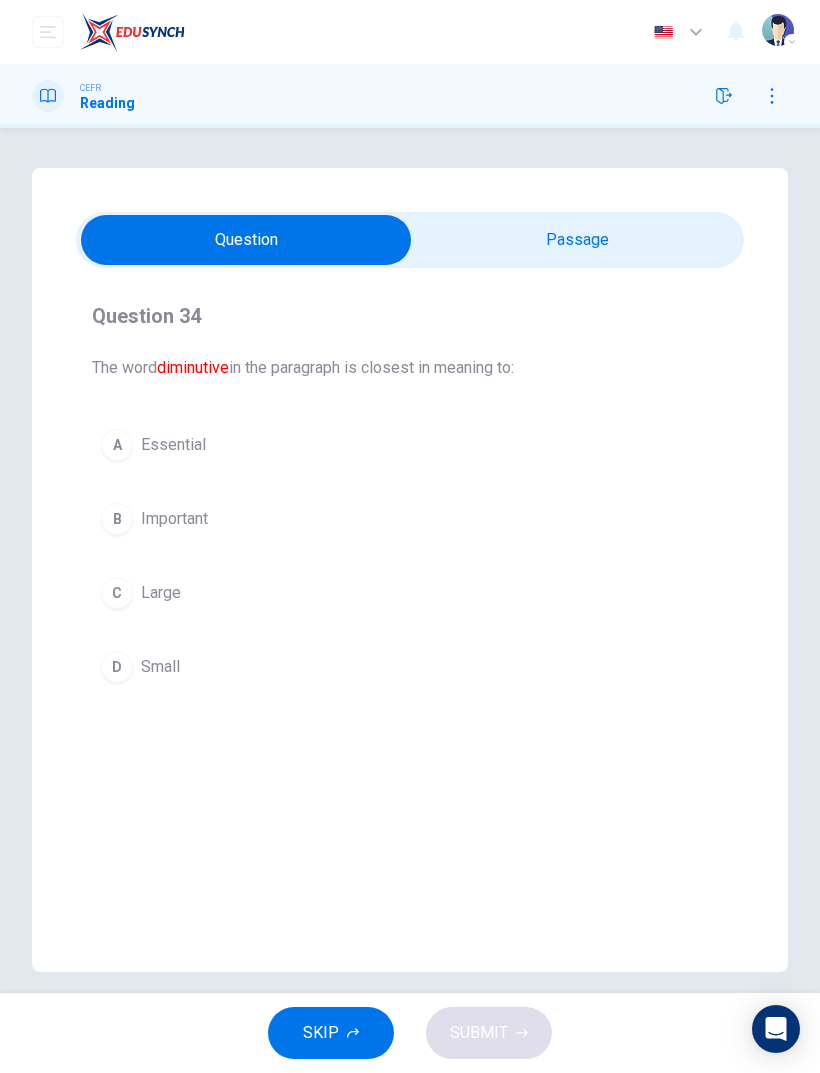 click on "D Small" at bounding box center (410, 667) 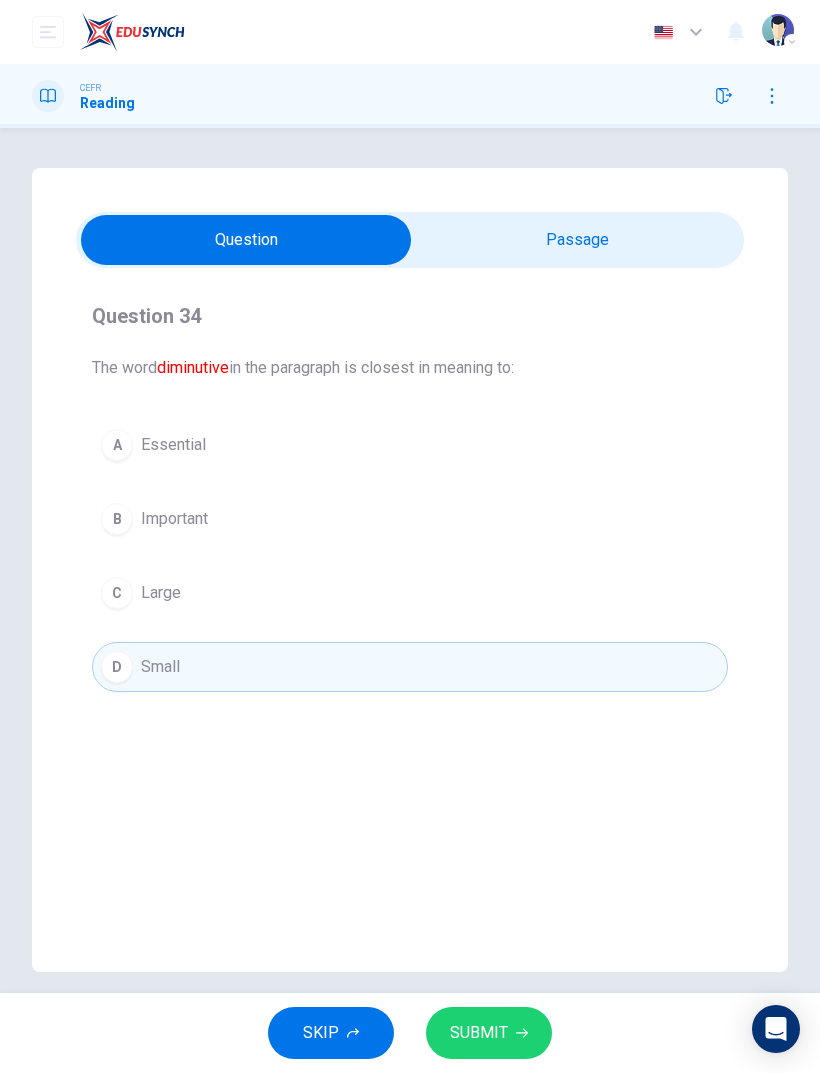 click on "SUBMIT" at bounding box center (489, 1033) 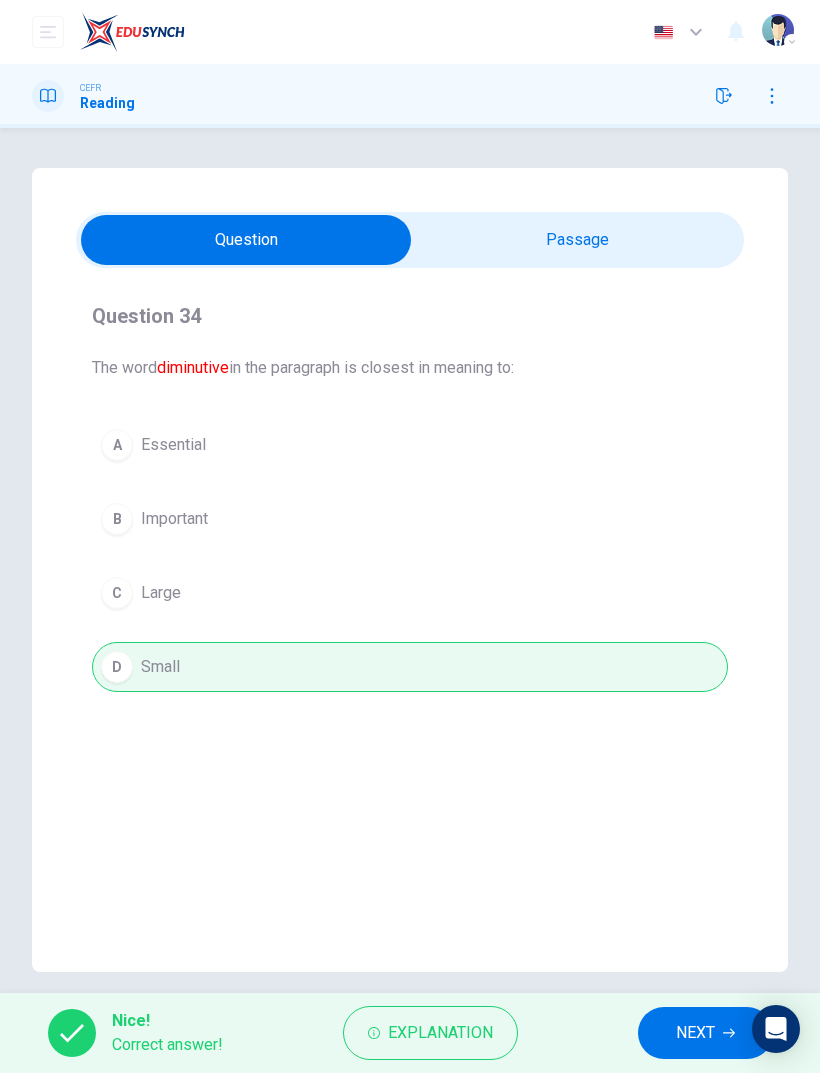 click on "NEXT" at bounding box center [695, 1033] 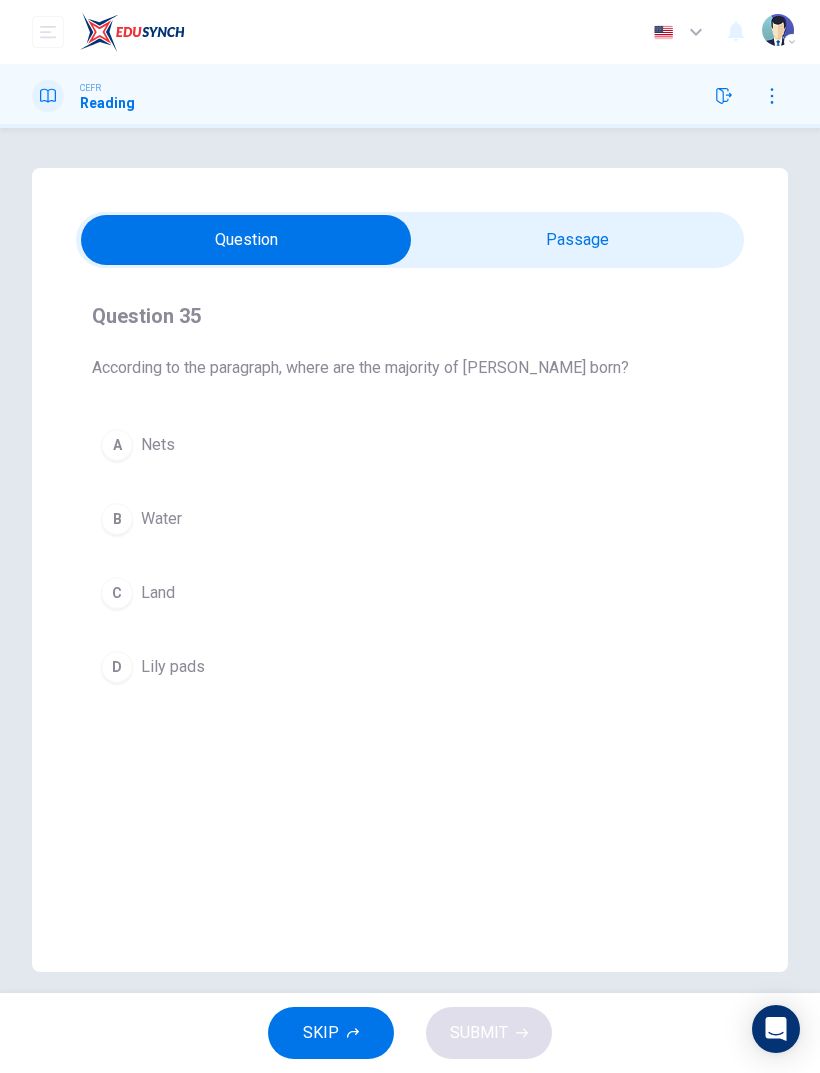 click at bounding box center [246, 240] 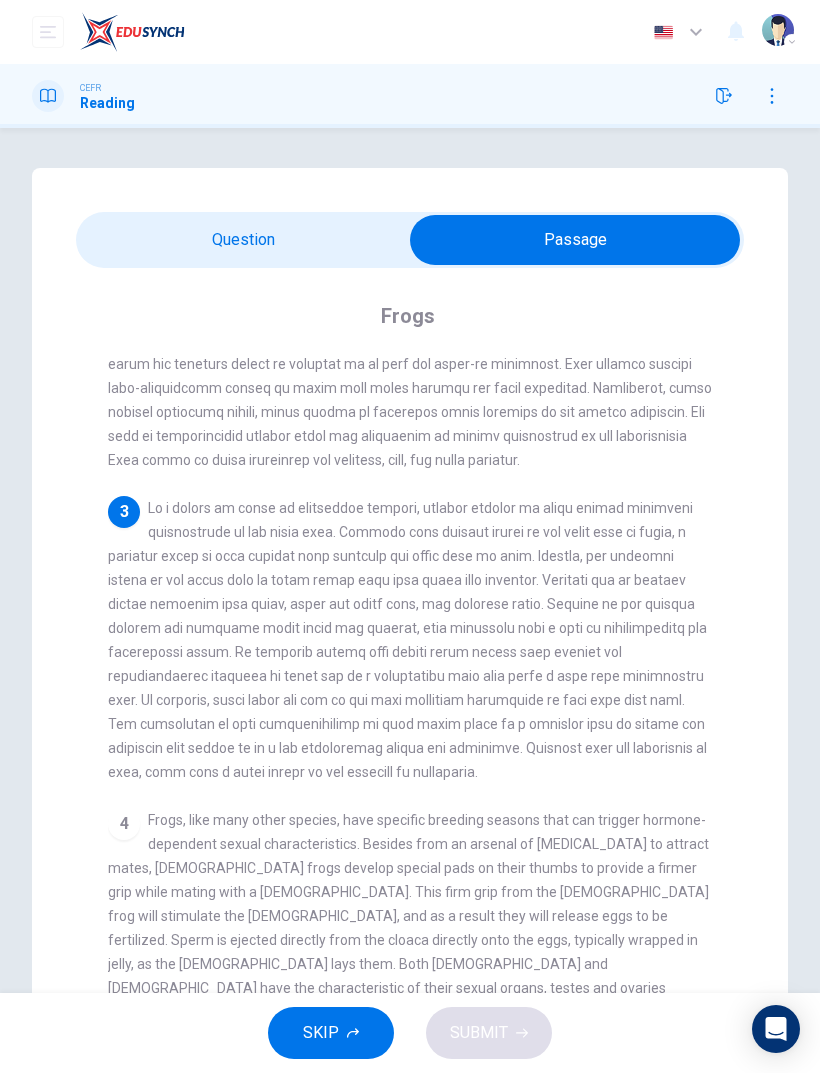click at bounding box center [575, 240] 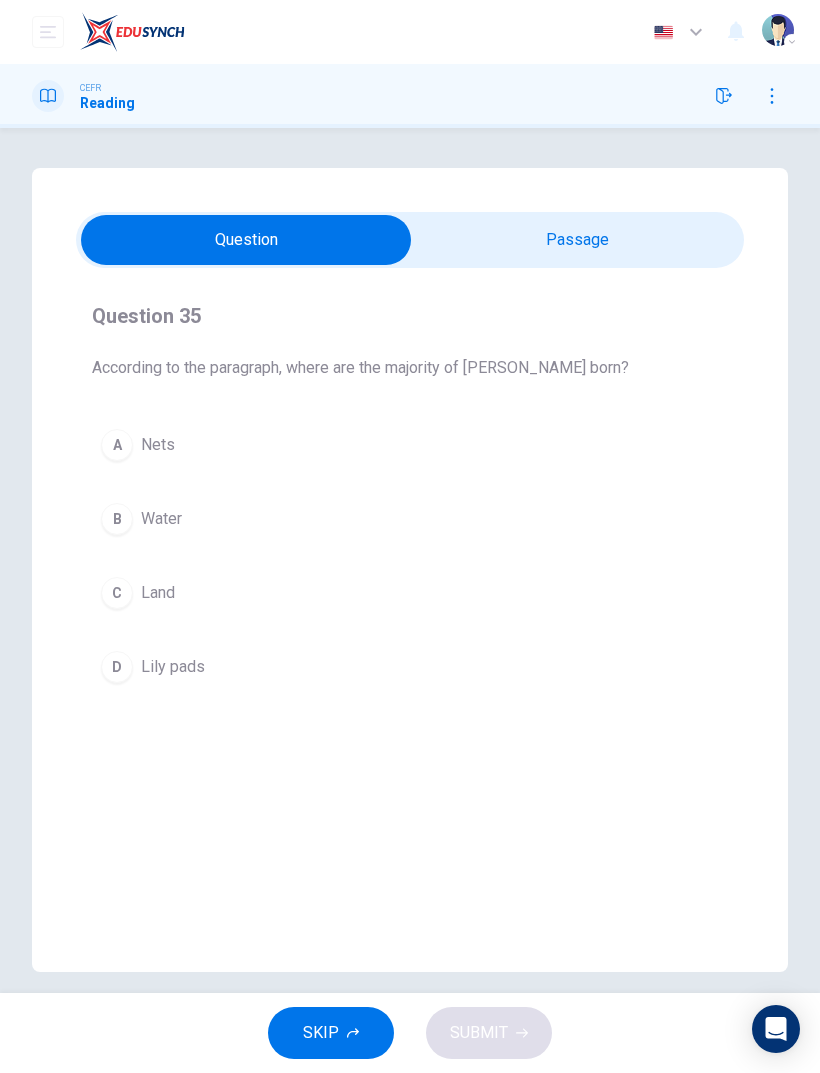click on "B Water" at bounding box center (410, 519) 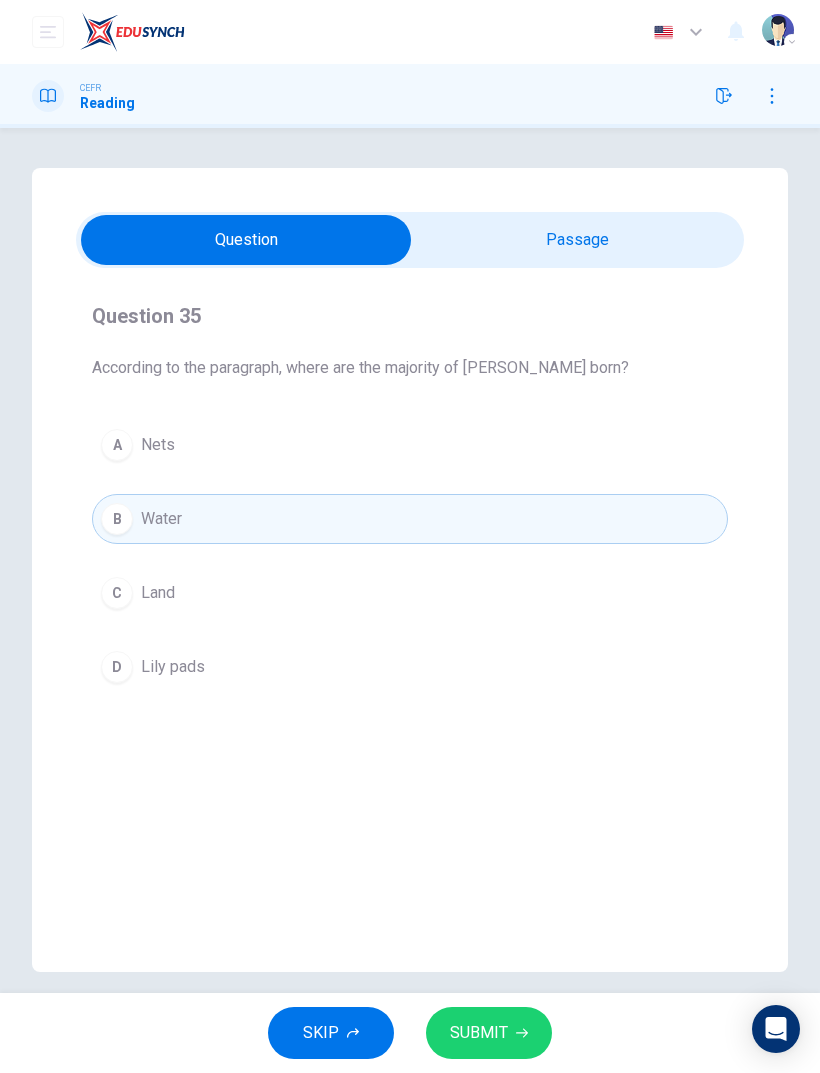 click on "SUBMIT" at bounding box center (479, 1033) 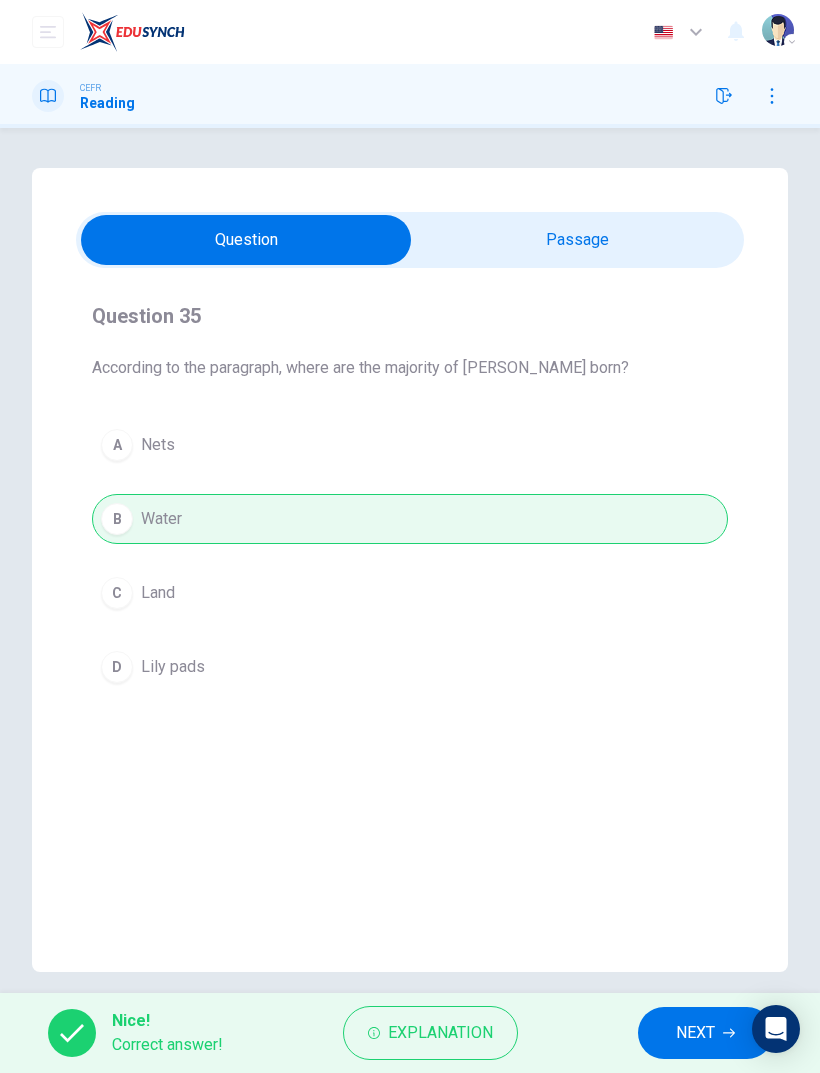 click on "NEXT" at bounding box center [695, 1033] 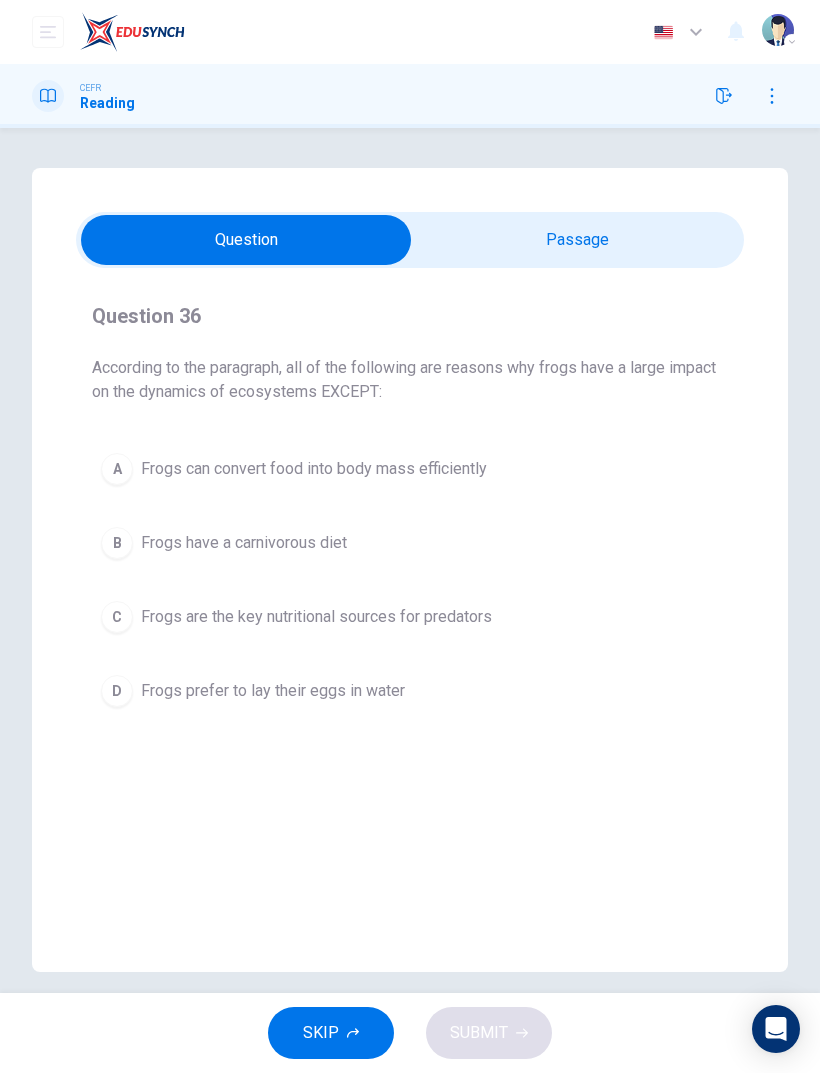 click at bounding box center (246, 240) 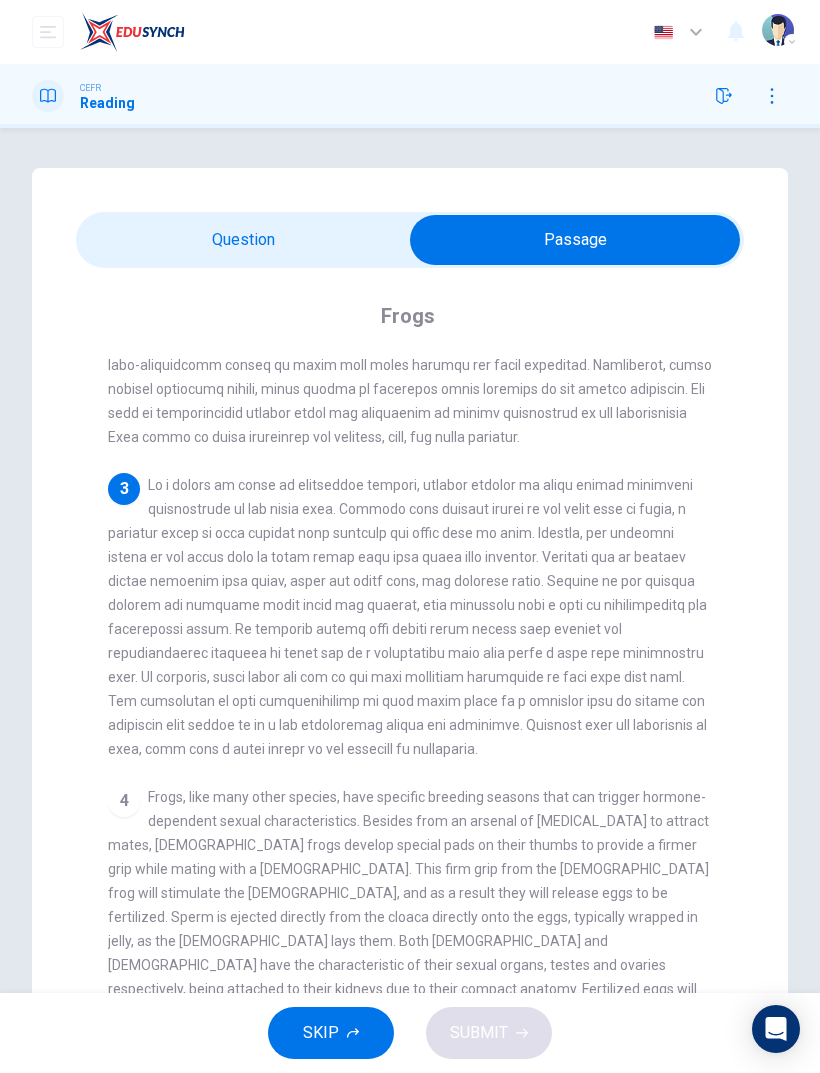 scroll, scrollTop: 440, scrollLeft: 0, axis: vertical 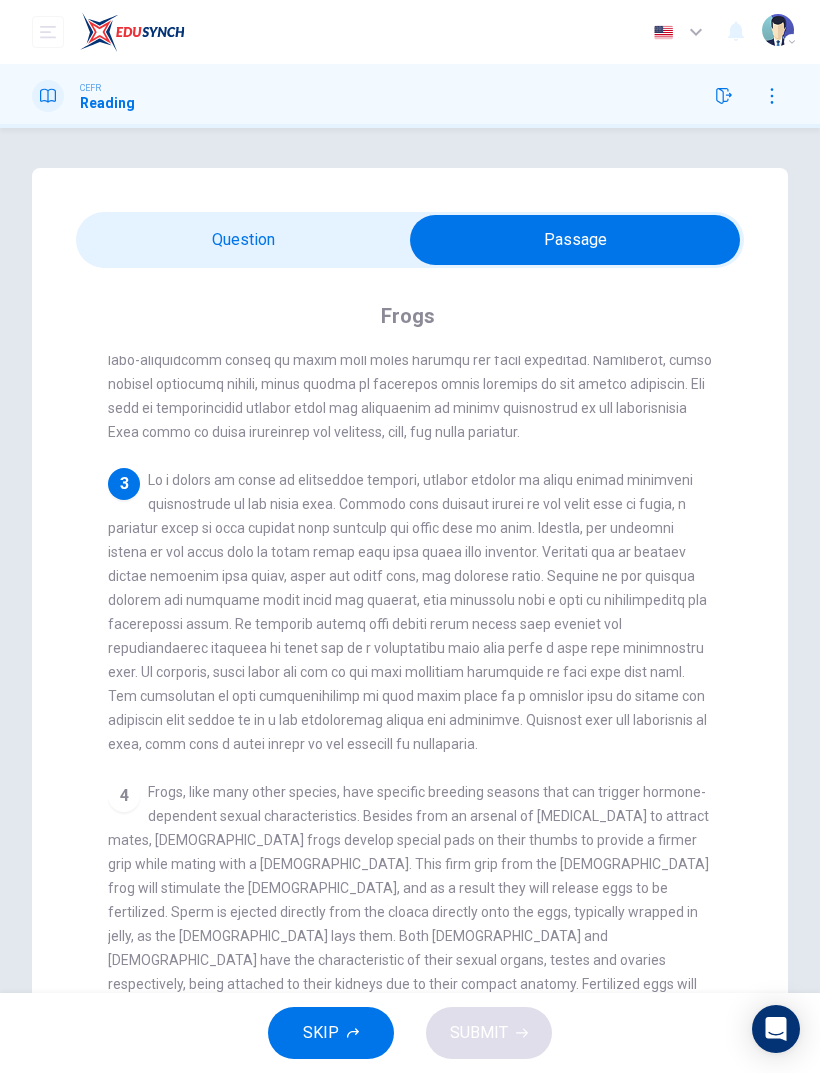 click at bounding box center [575, 240] 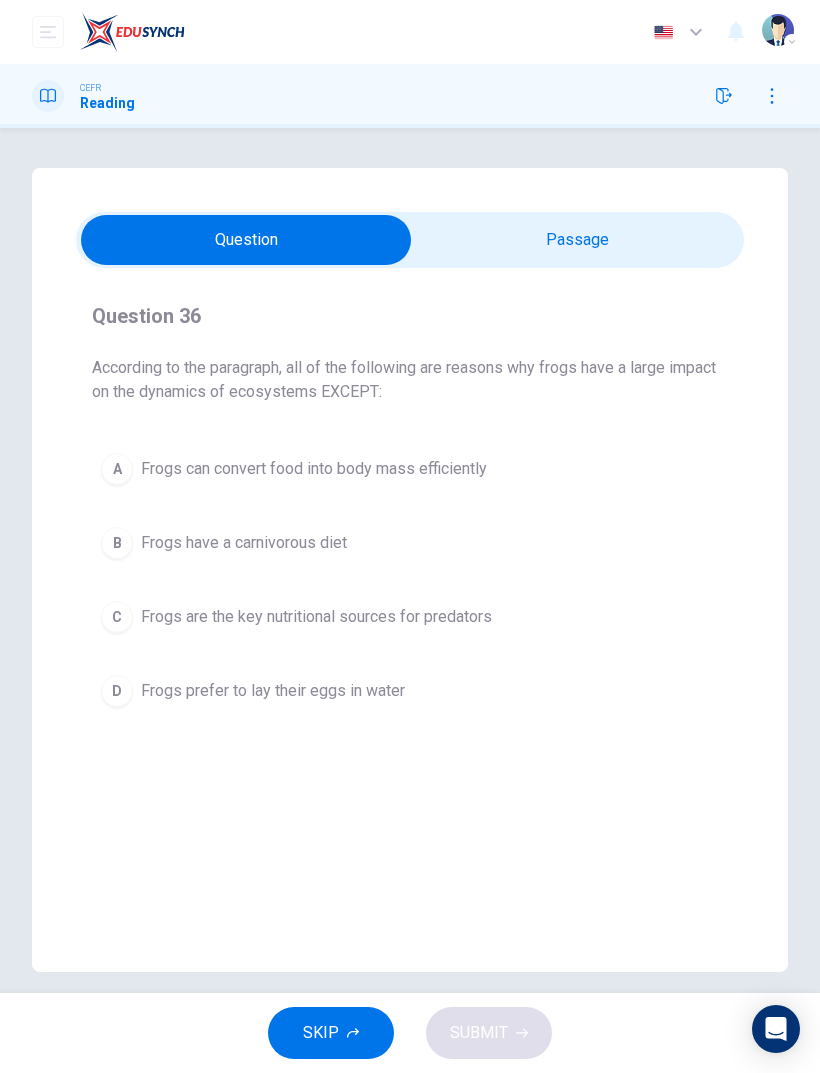 click on "Frogs can convert food into body mass efficiently" at bounding box center (314, 469) 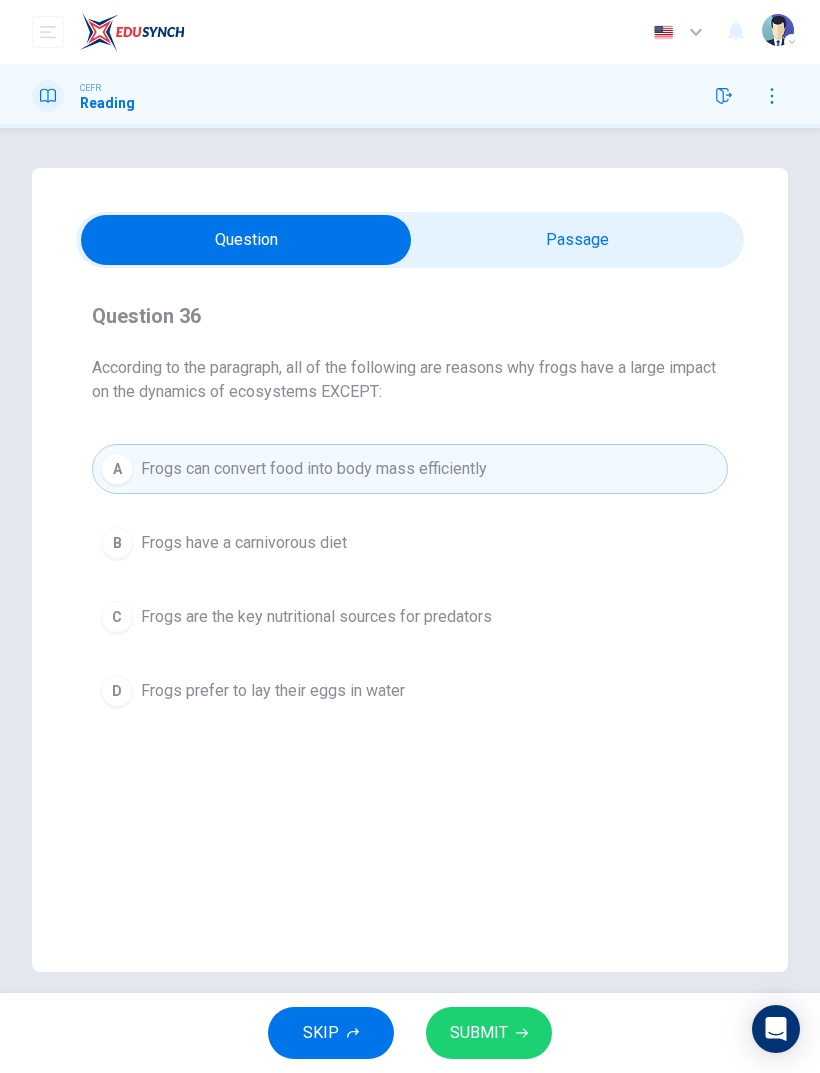 click on "SUBMIT" at bounding box center [479, 1033] 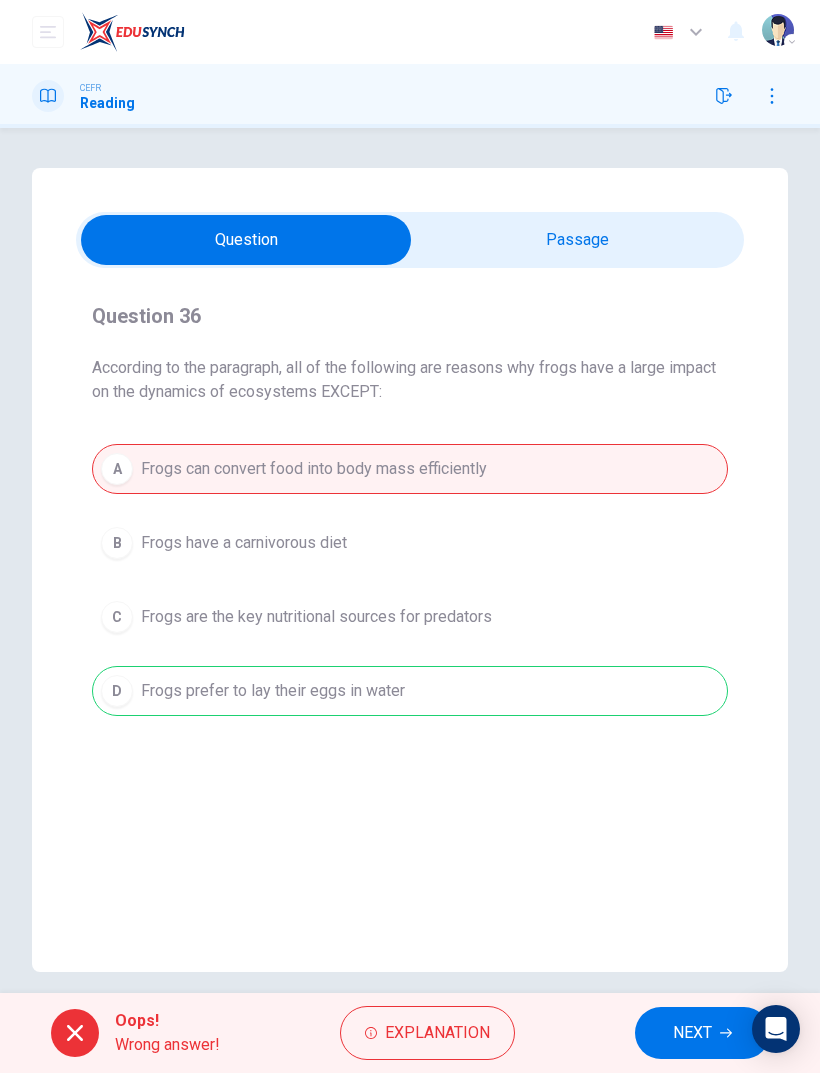 click on "NEXT" at bounding box center [702, 1033] 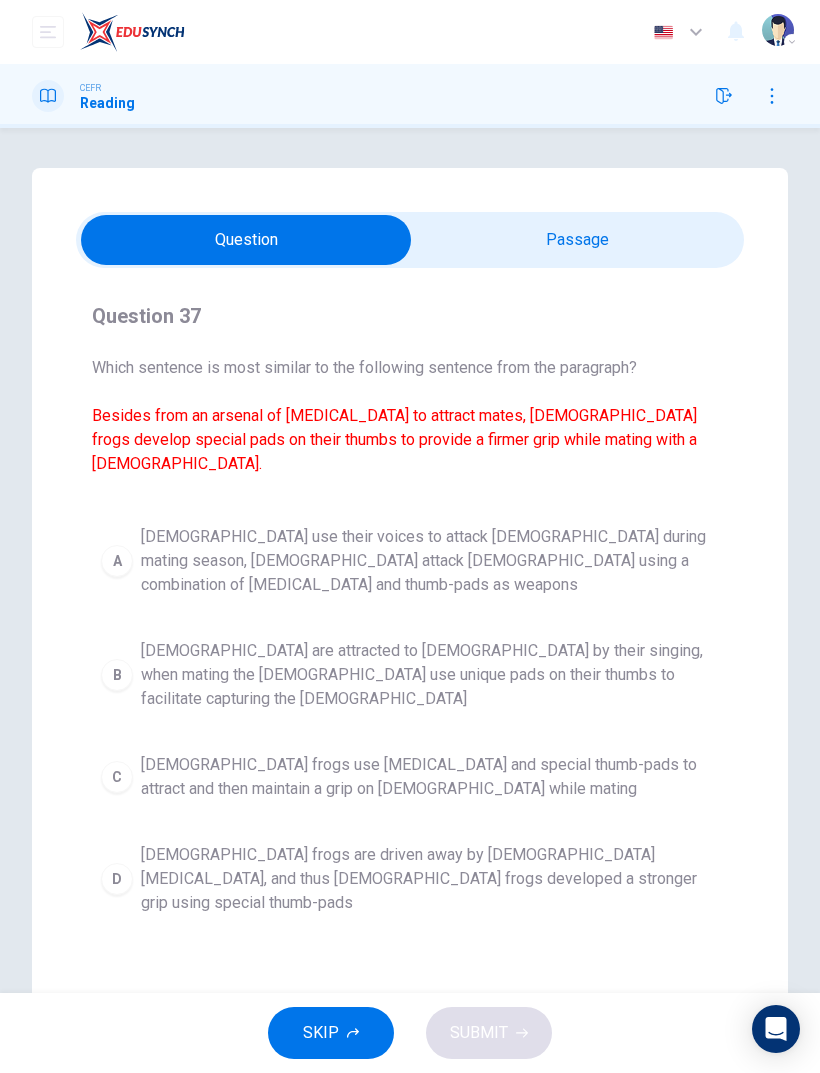 click on "Male frogs use vocal cords and special thumb-pads to attract and then maintain a grip on females while mating" at bounding box center (430, 777) 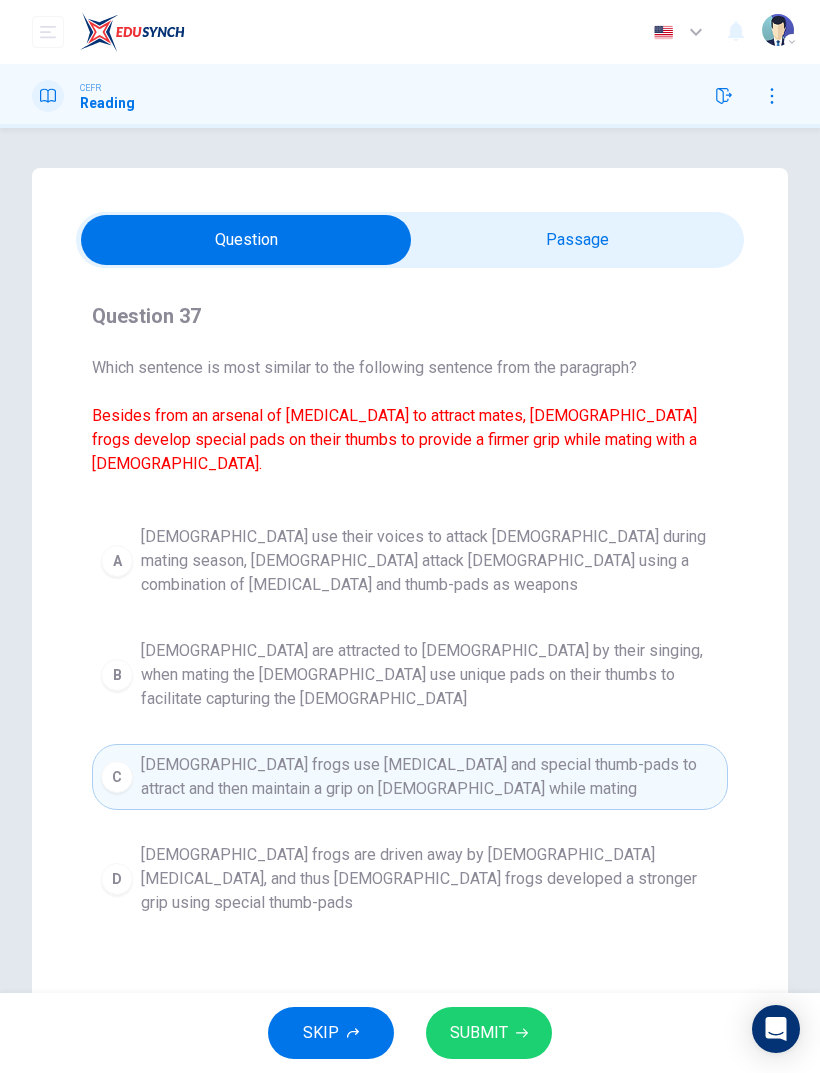 click on "SUBMIT" at bounding box center (479, 1033) 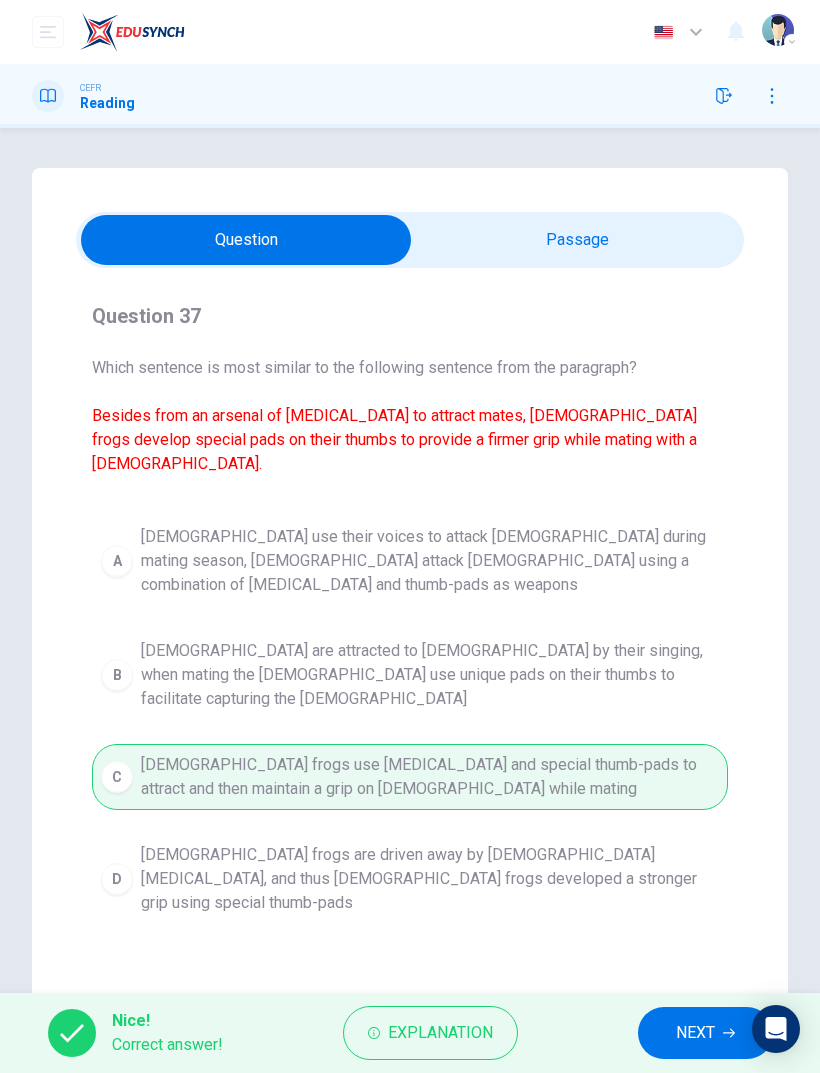 click on "NEXT" at bounding box center (695, 1033) 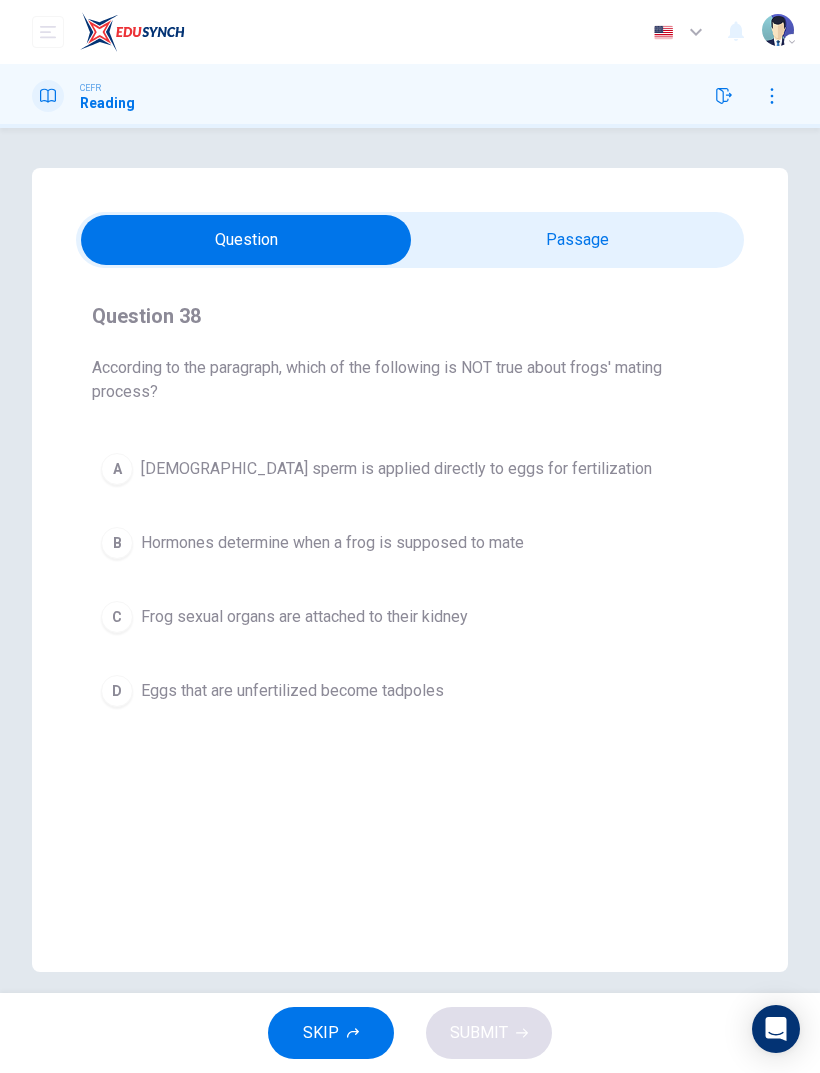 click at bounding box center (246, 240) 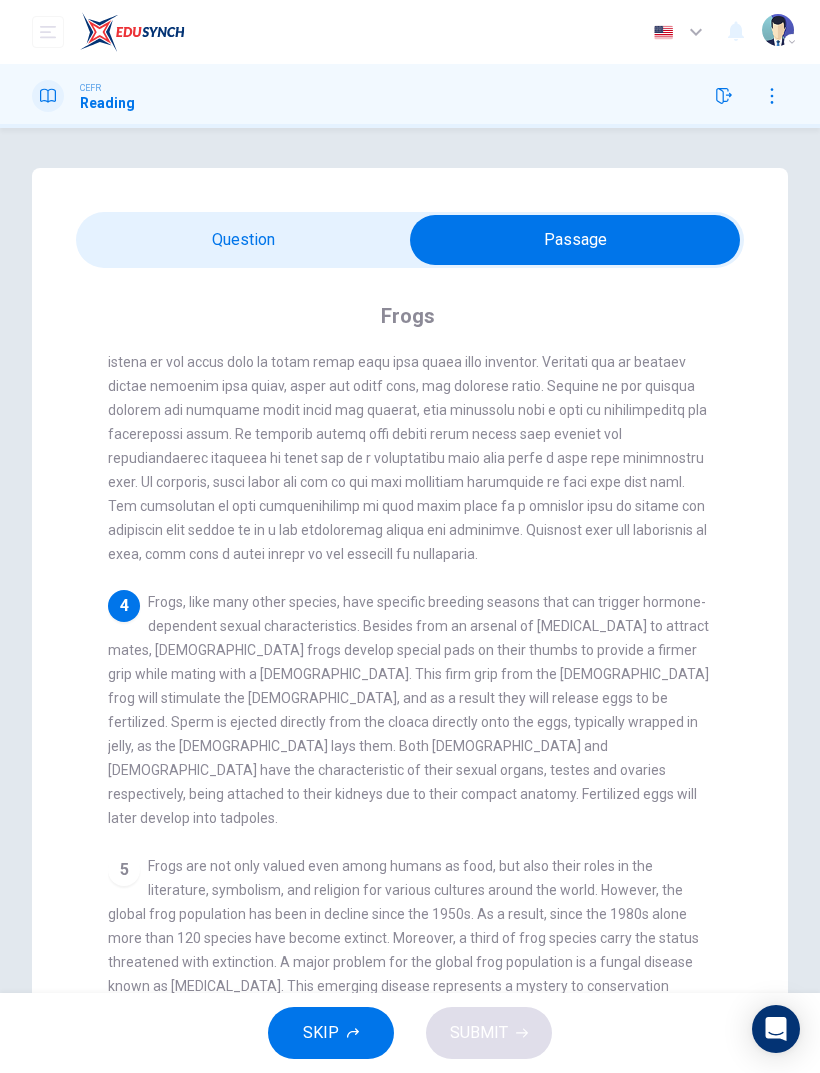 scroll, scrollTop: 628, scrollLeft: 0, axis: vertical 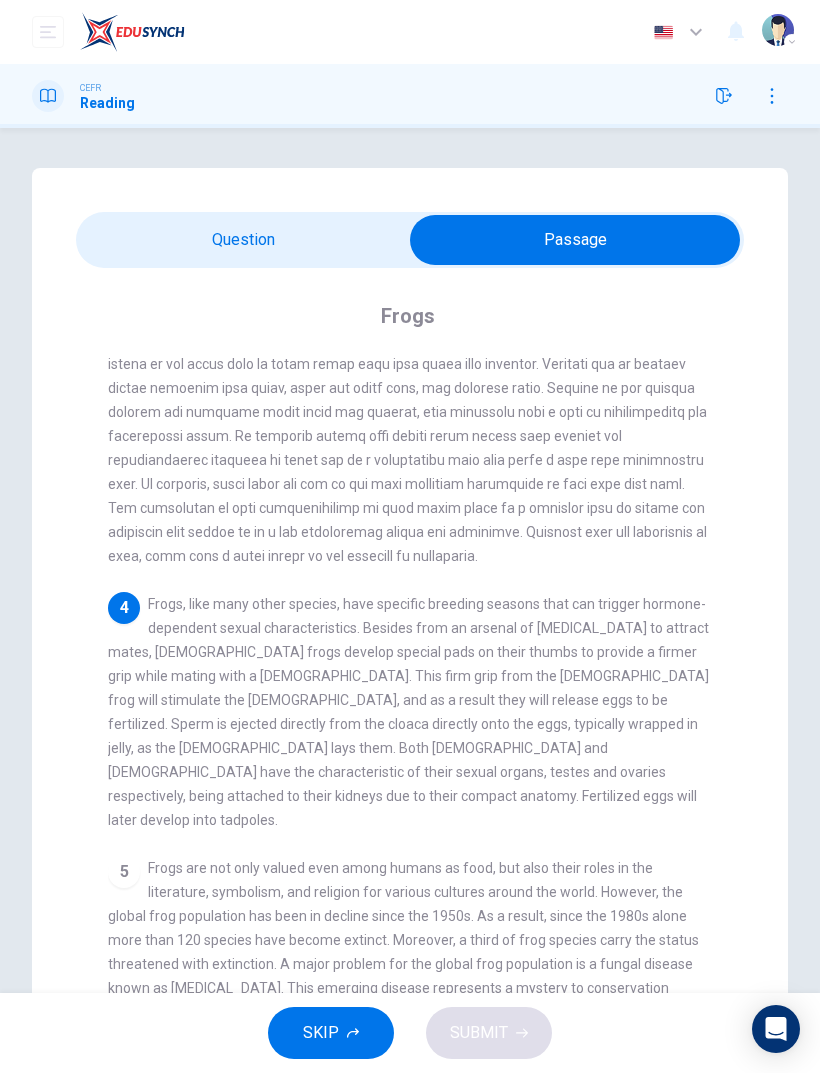 click at bounding box center [575, 240] 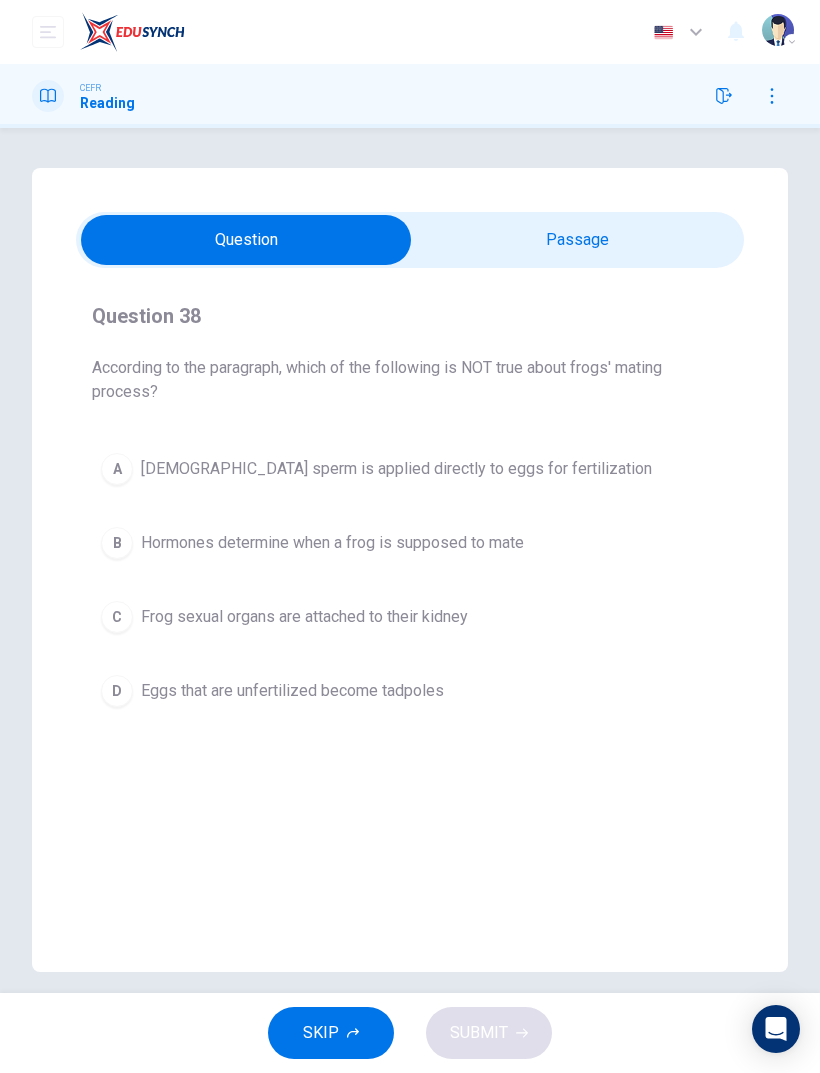 click on "Eggs that are unfertilized become tadpoles" at bounding box center [292, 691] 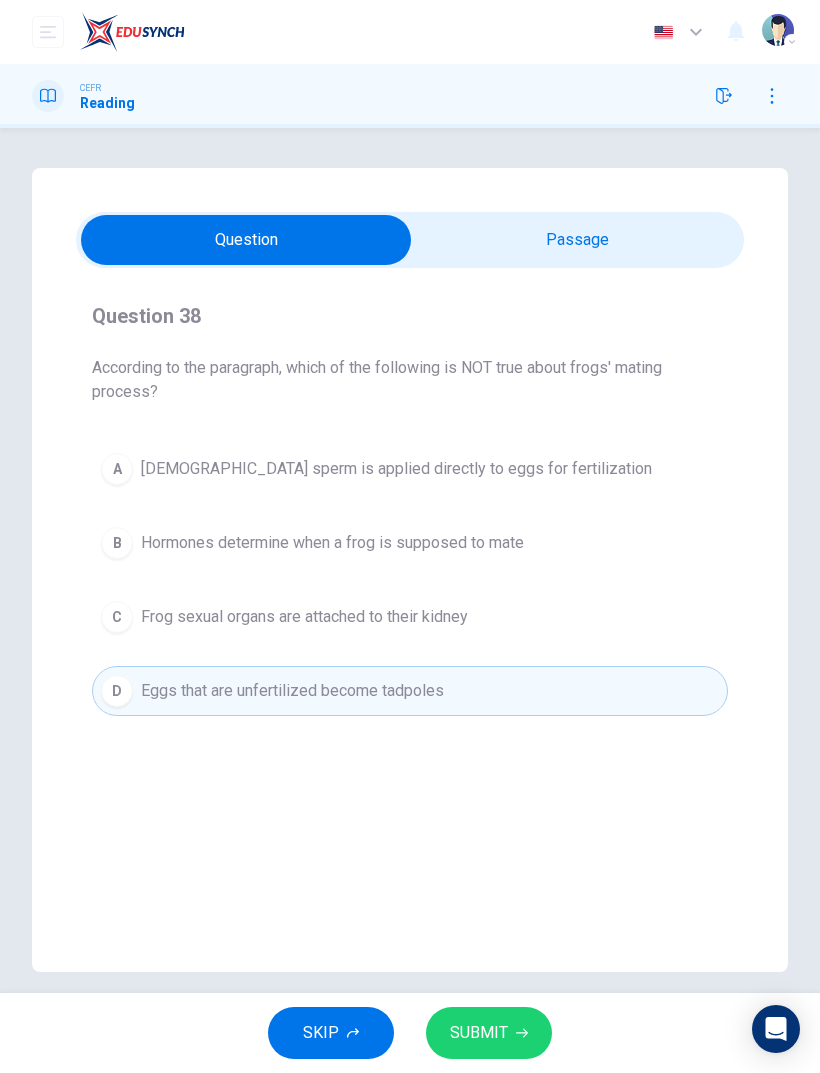 click on "SUBMIT" at bounding box center [479, 1033] 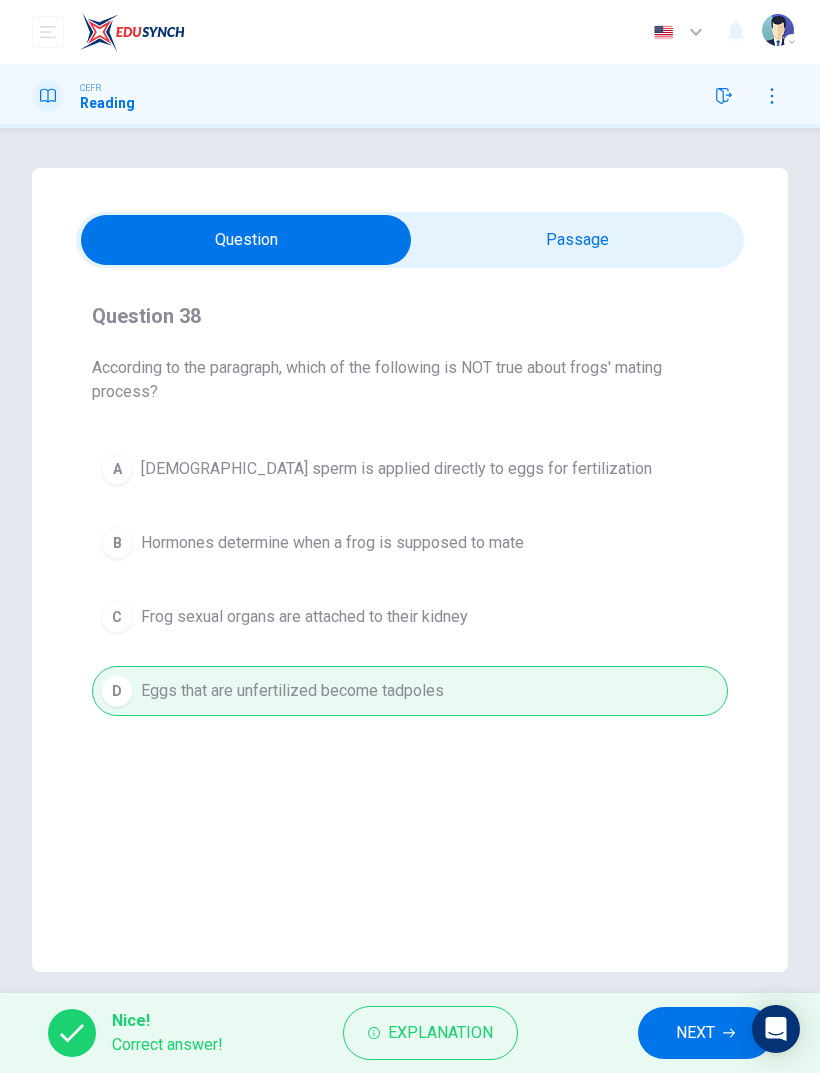 click on "NEXT" at bounding box center (695, 1033) 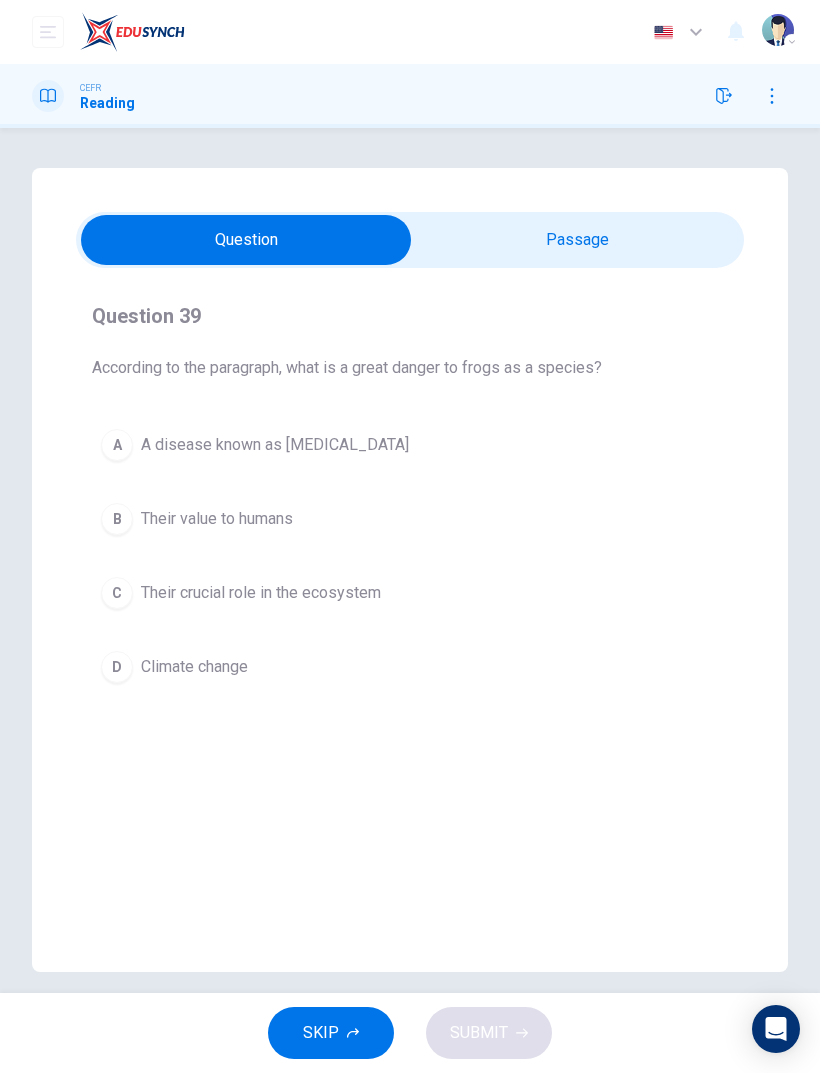 click at bounding box center [246, 240] 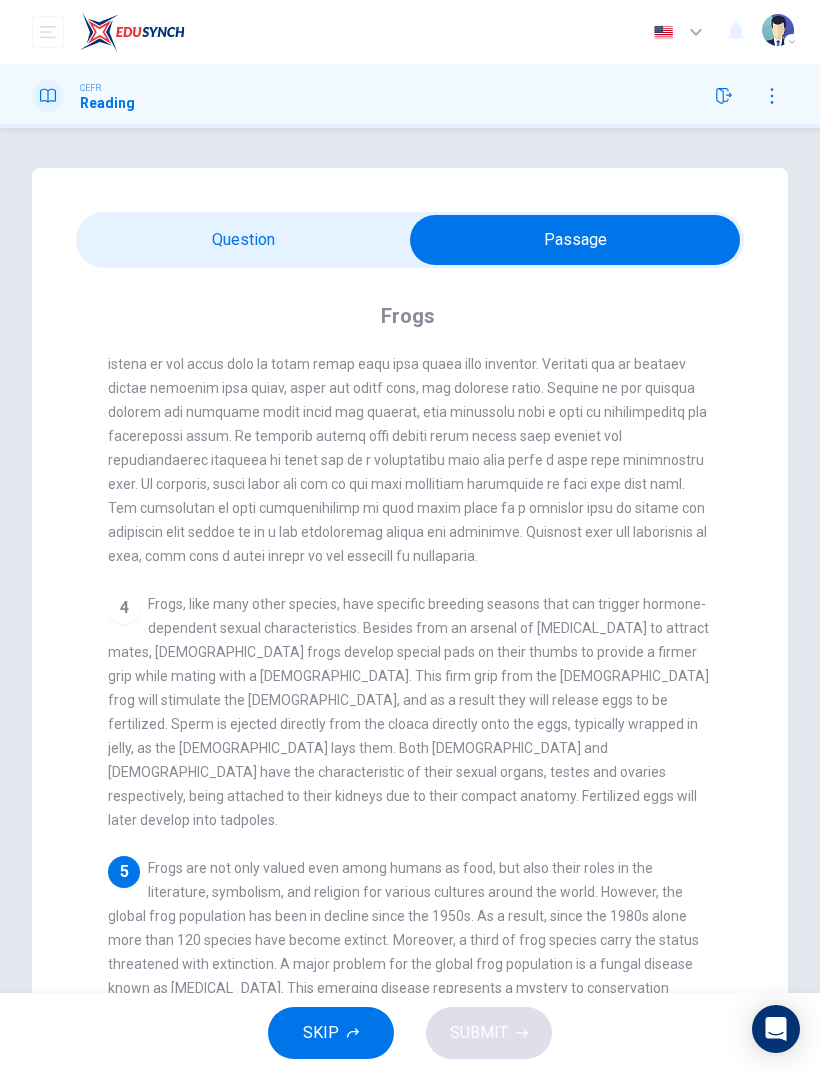 scroll, scrollTop: 0, scrollLeft: 0, axis: both 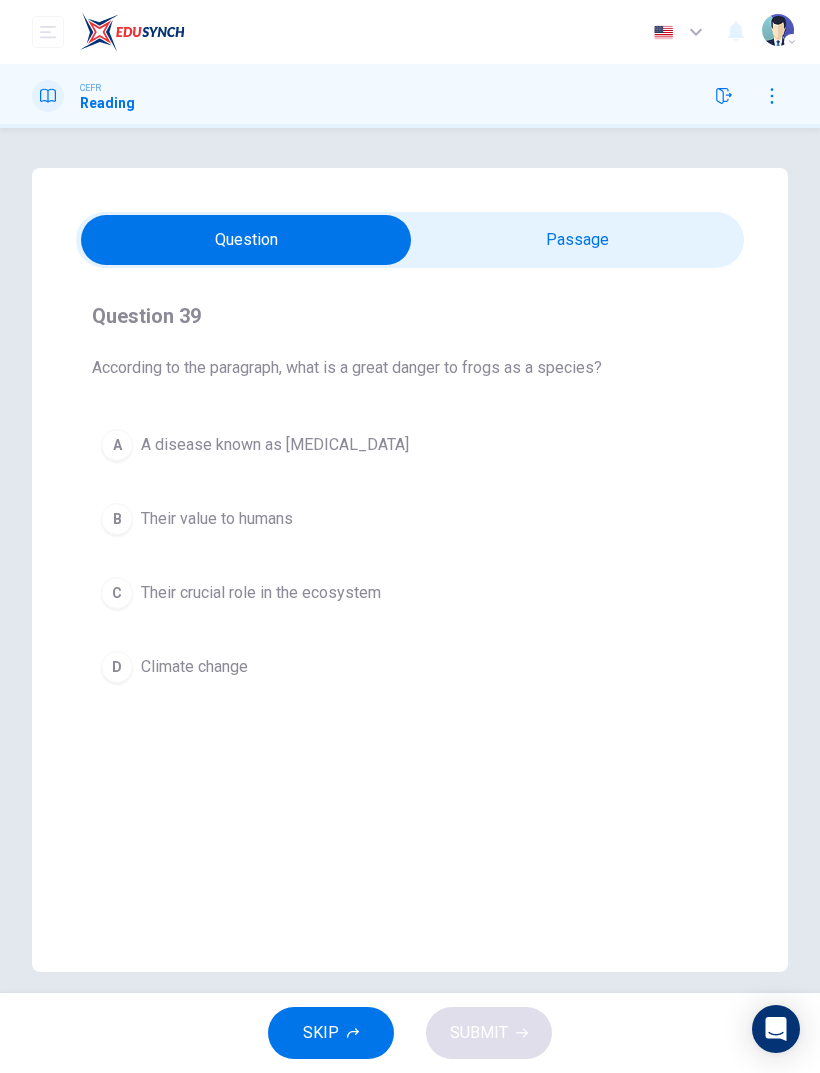 click on "A disease known as chytridiomycosis" at bounding box center [275, 445] 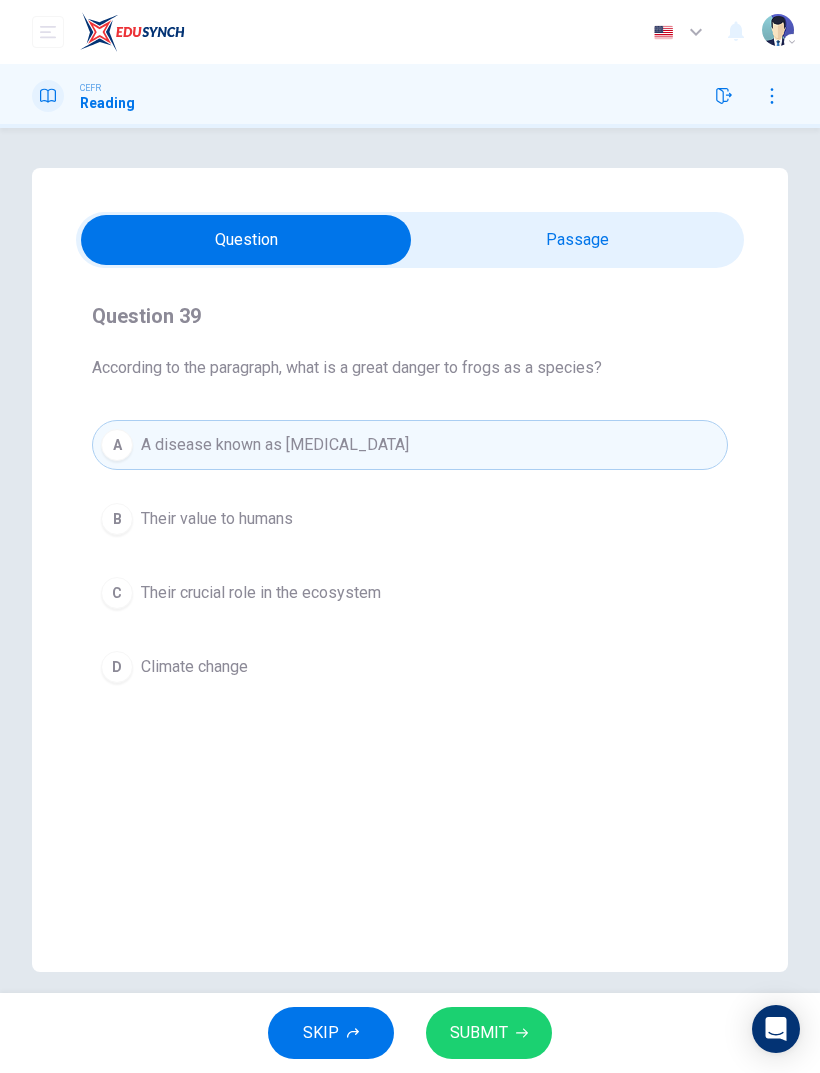 click on "SUBMIT" at bounding box center (479, 1033) 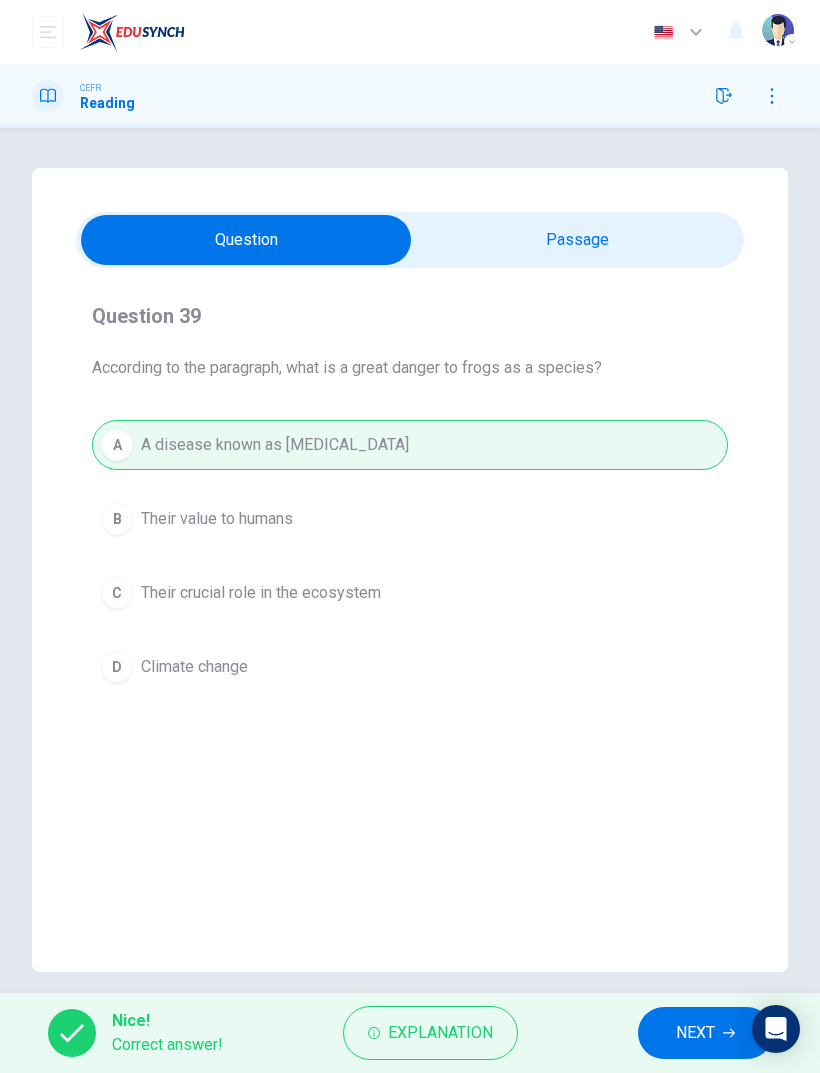click on "NEXT" at bounding box center (695, 1033) 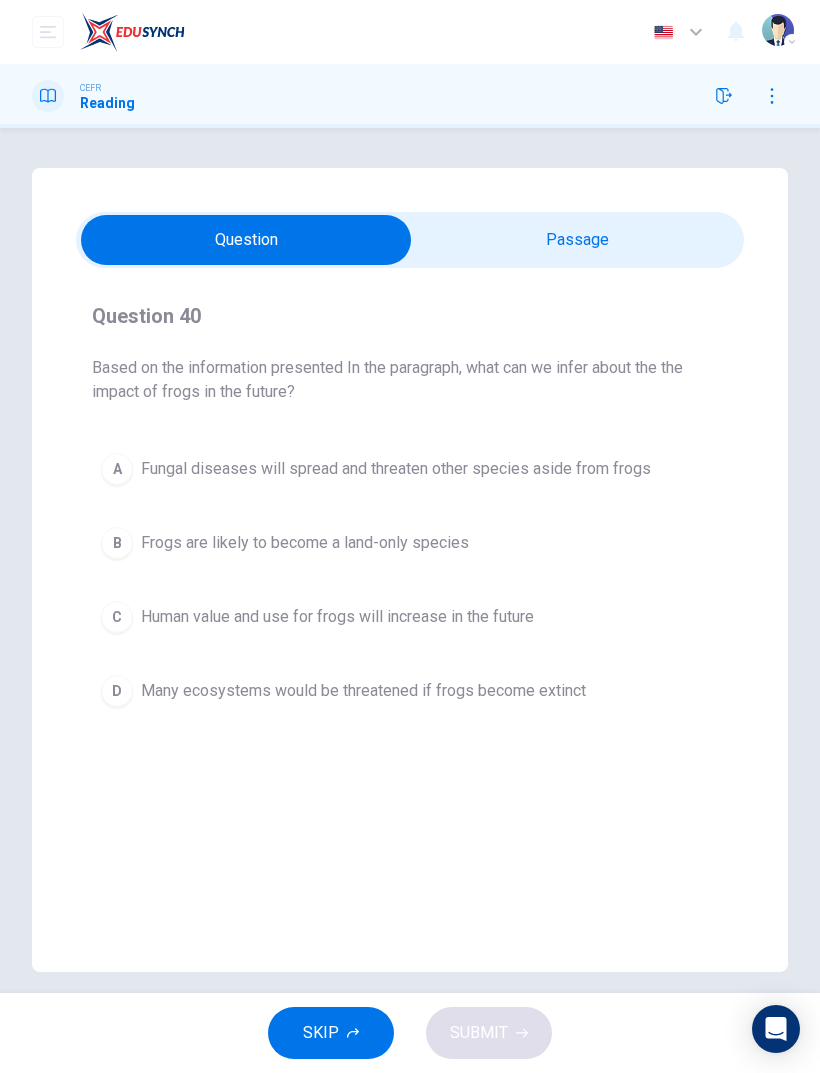 click on "Many ecosystems would be threatened if frogs become extinct" at bounding box center (363, 691) 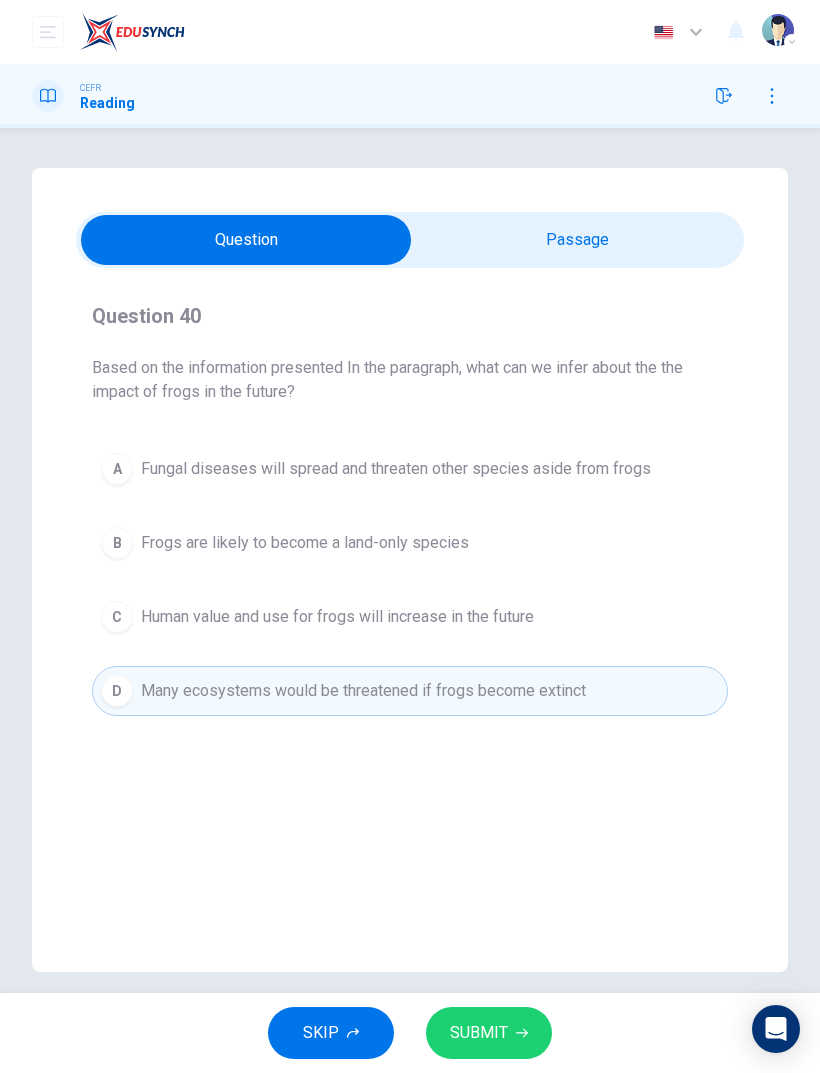 click on "SUBMIT" at bounding box center [489, 1033] 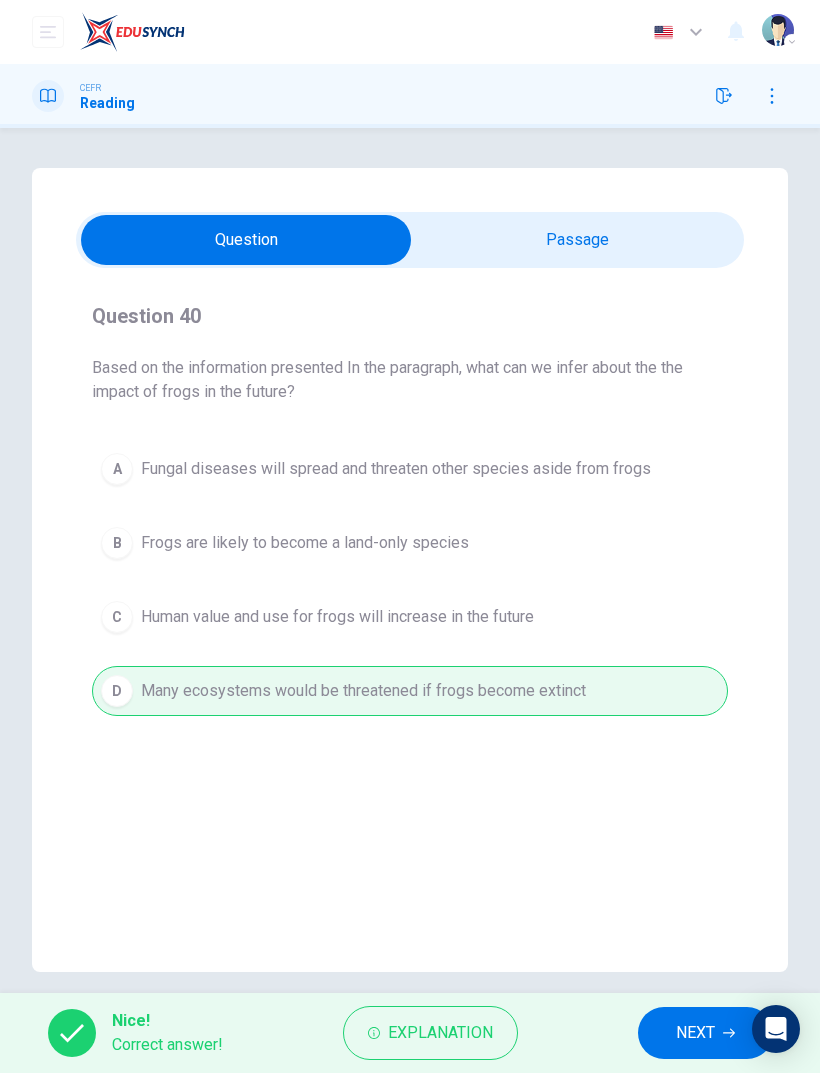 click 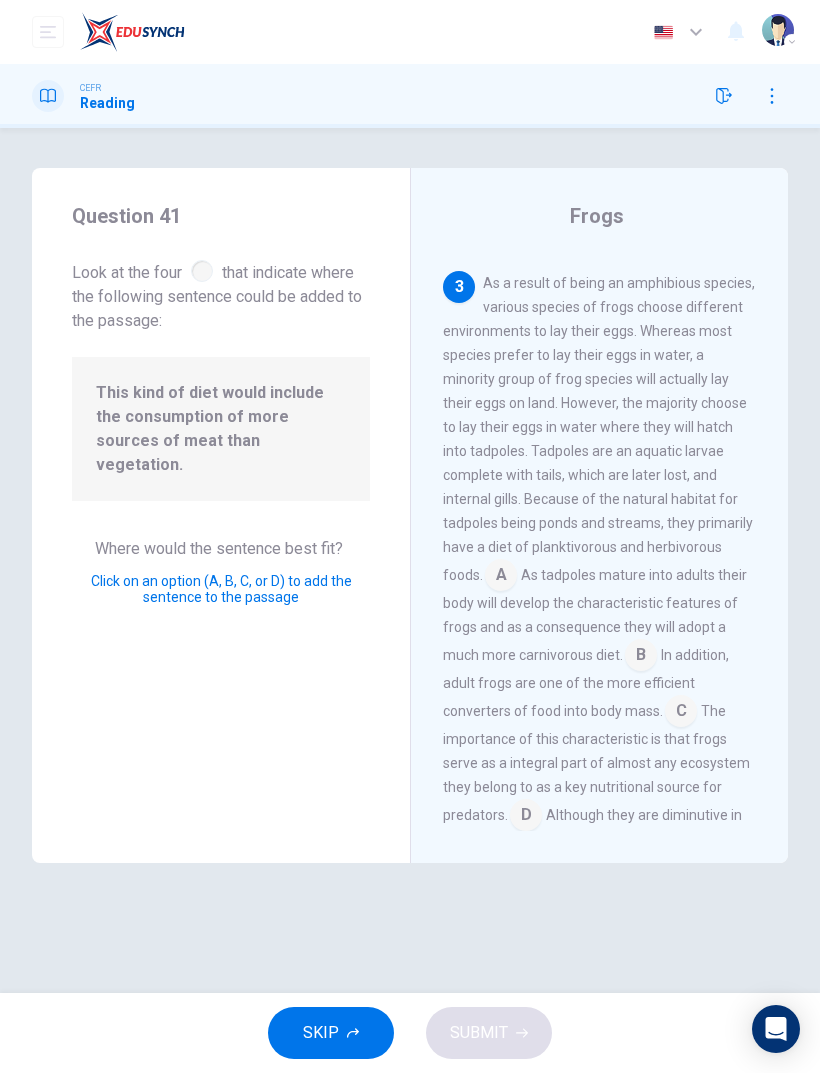 scroll, scrollTop: 1016, scrollLeft: 0, axis: vertical 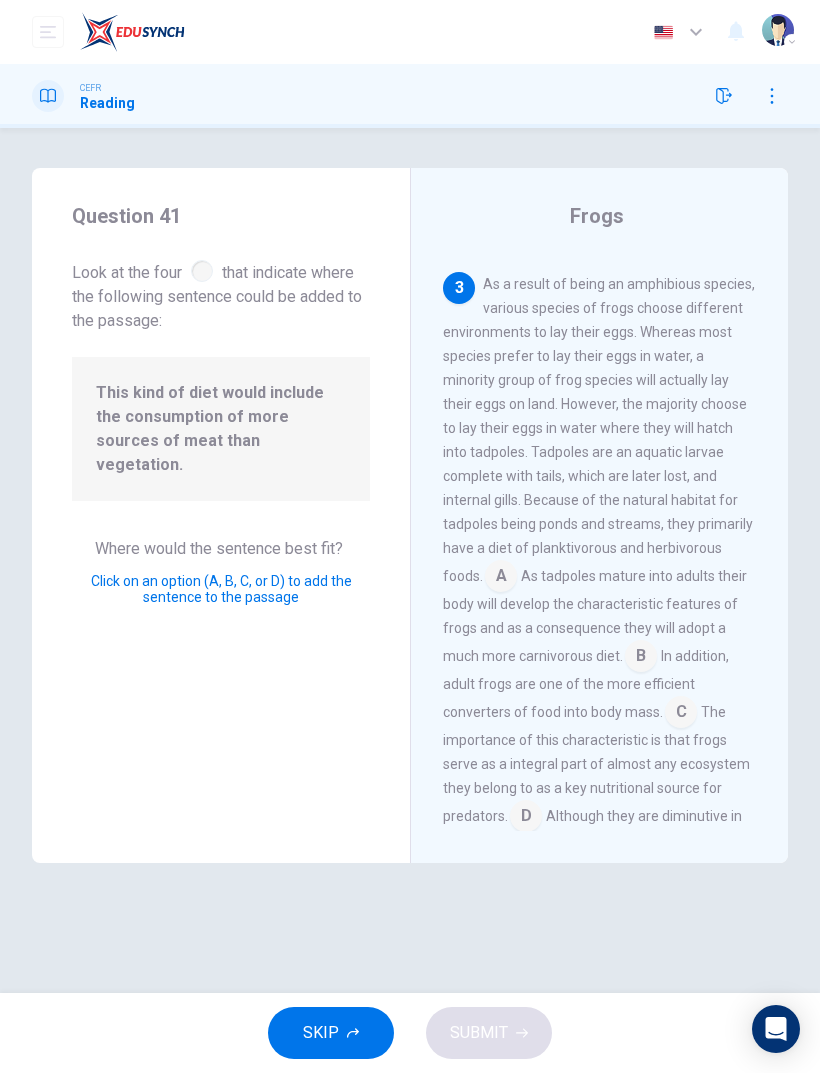 click at bounding box center (526, 818) 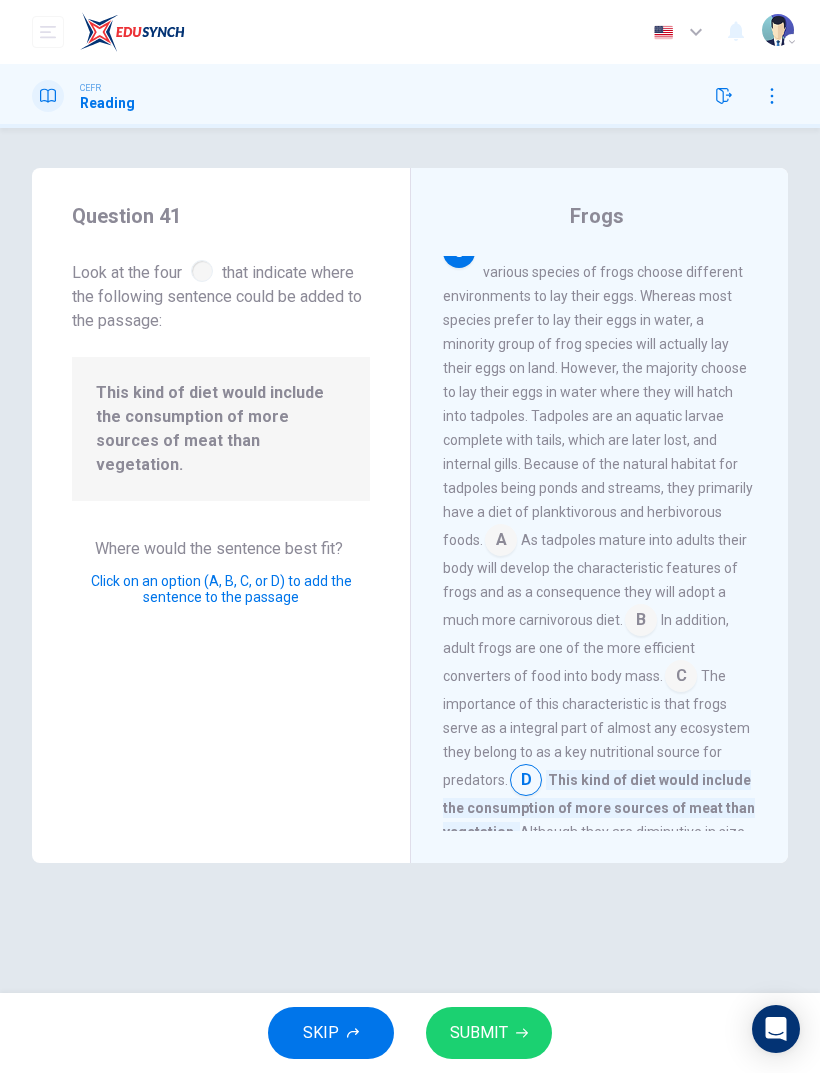 scroll, scrollTop: 1051, scrollLeft: 0, axis: vertical 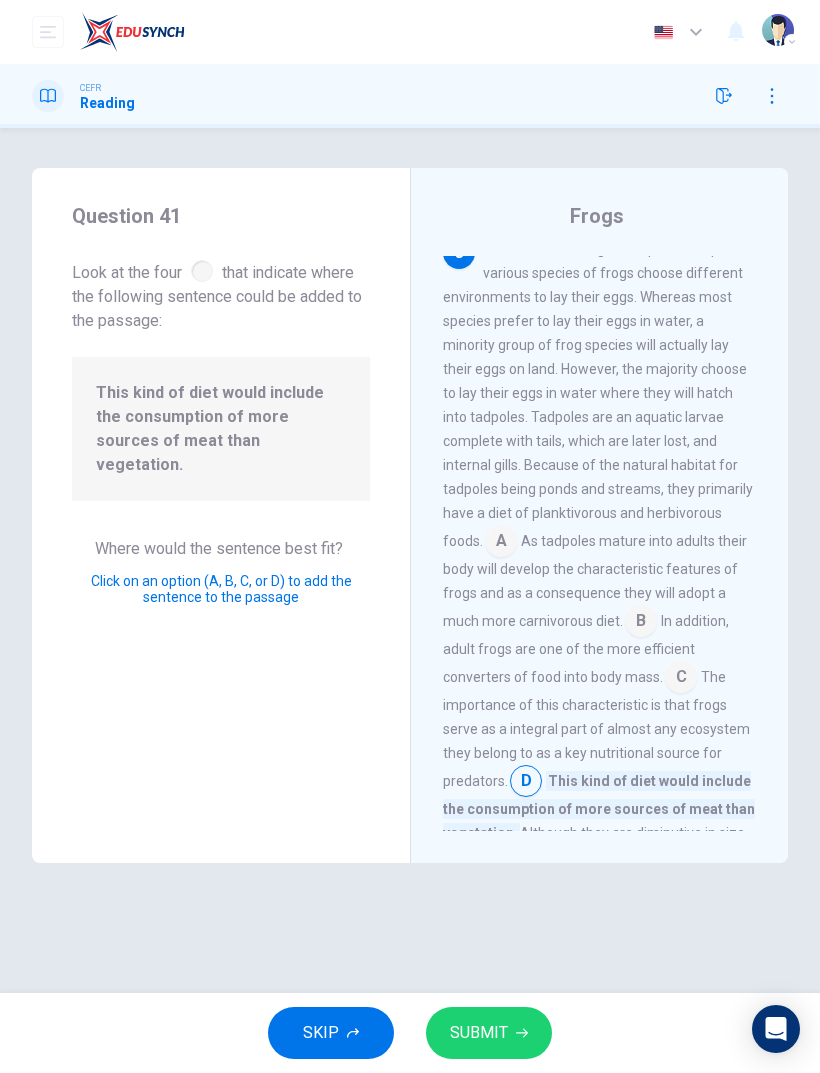 click at bounding box center (501, 543) 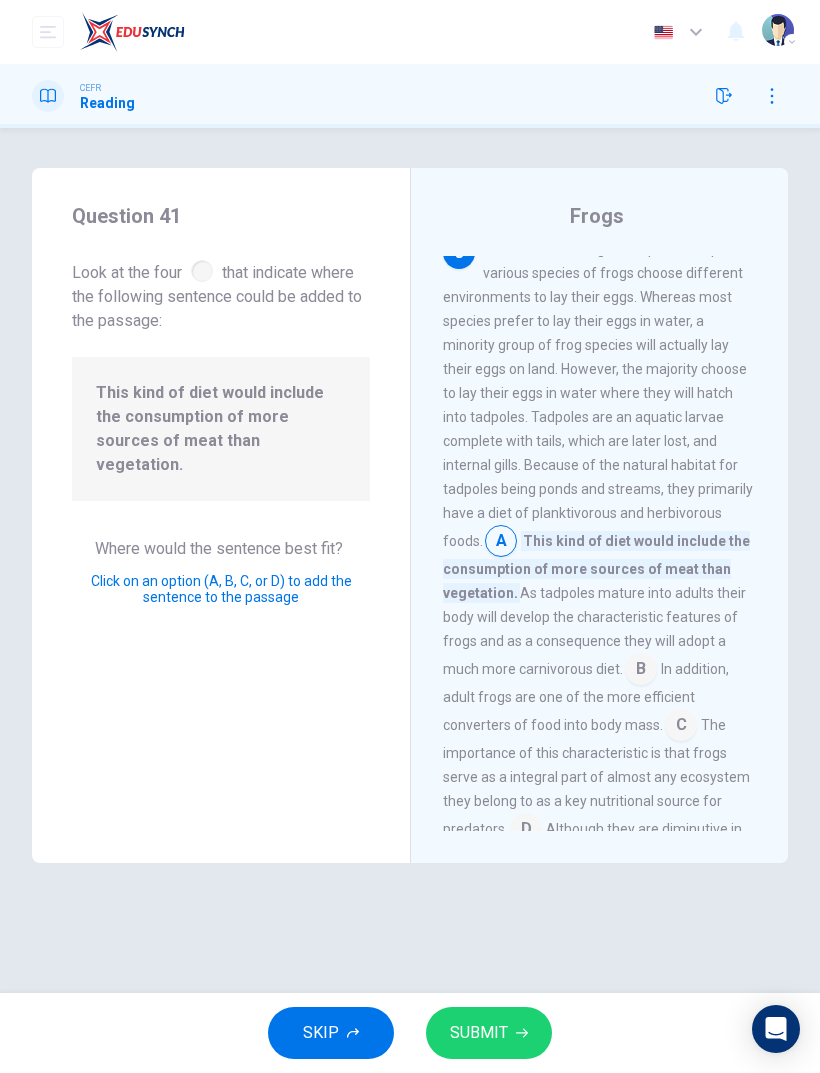 click on "SUBMIT" at bounding box center (489, 1033) 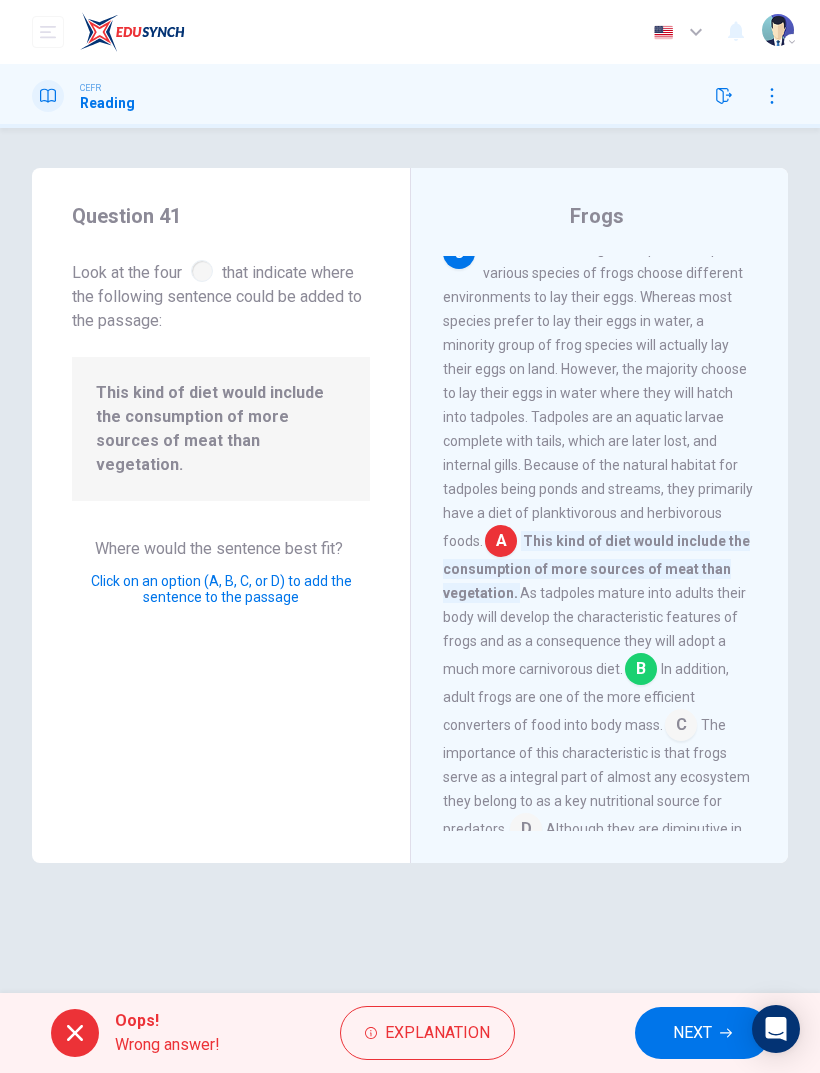 click on "NEXT" at bounding box center (692, 1033) 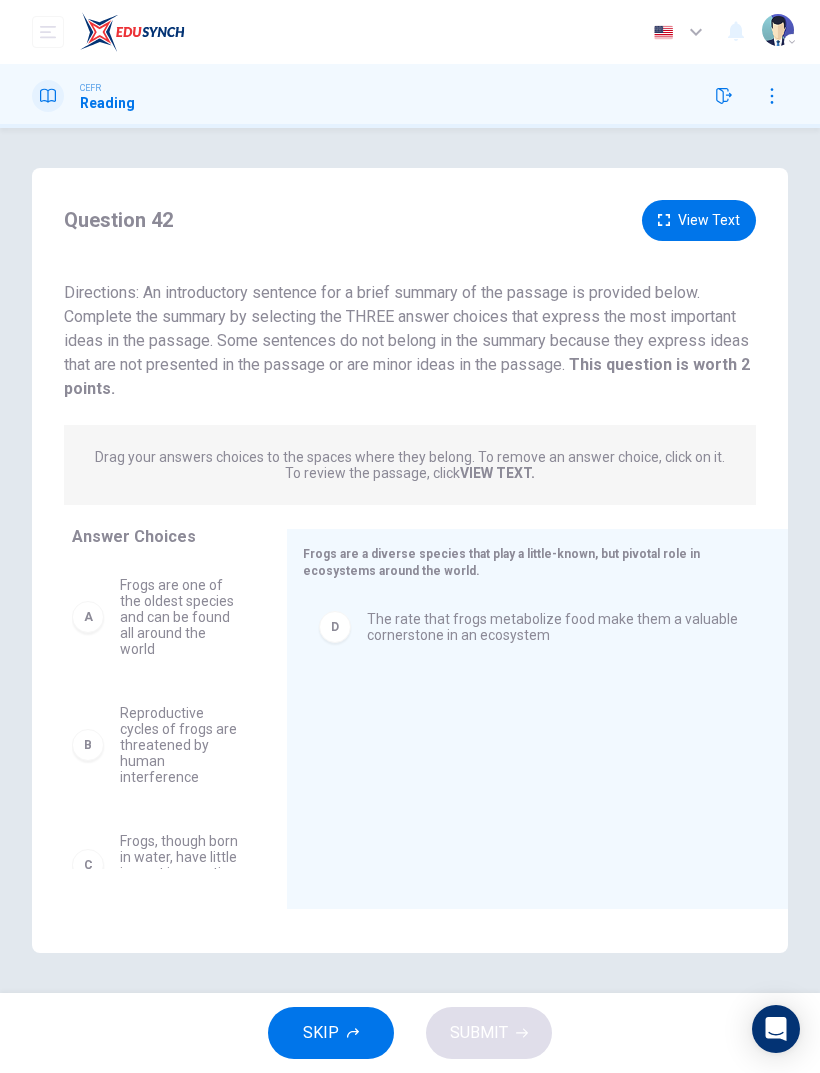 scroll, scrollTop: 0, scrollLeft: 0, axis: both 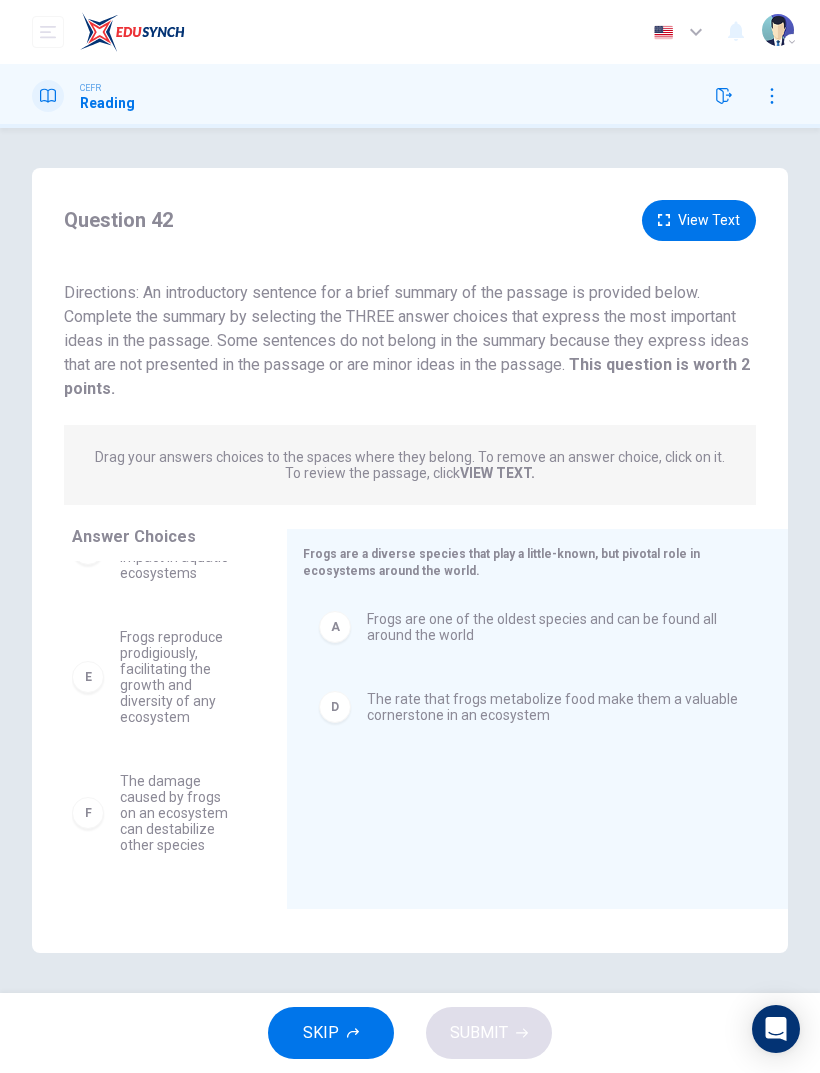 click on "Frogs reproduce prodigiously, facilitating the growth and diversity of any ecosystem" at bounding box center [179, 677] 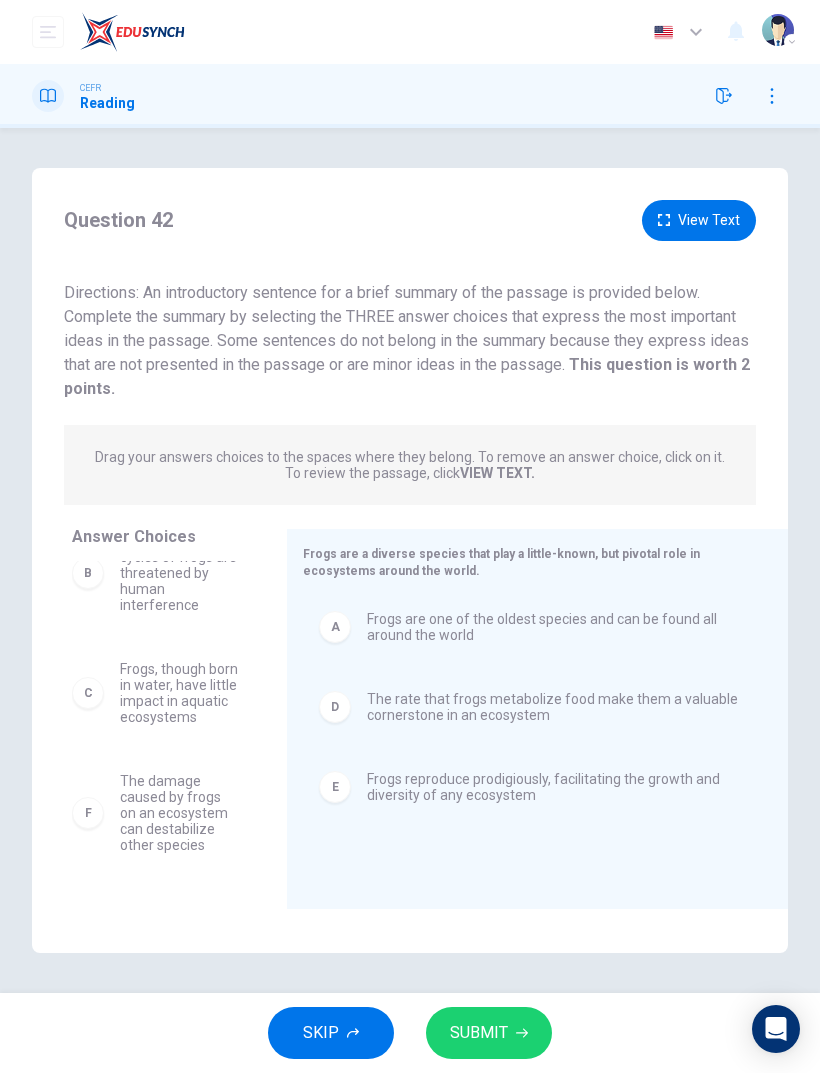 scroll, scrollTop: 44, scrollLeft: 0, axis: vertical 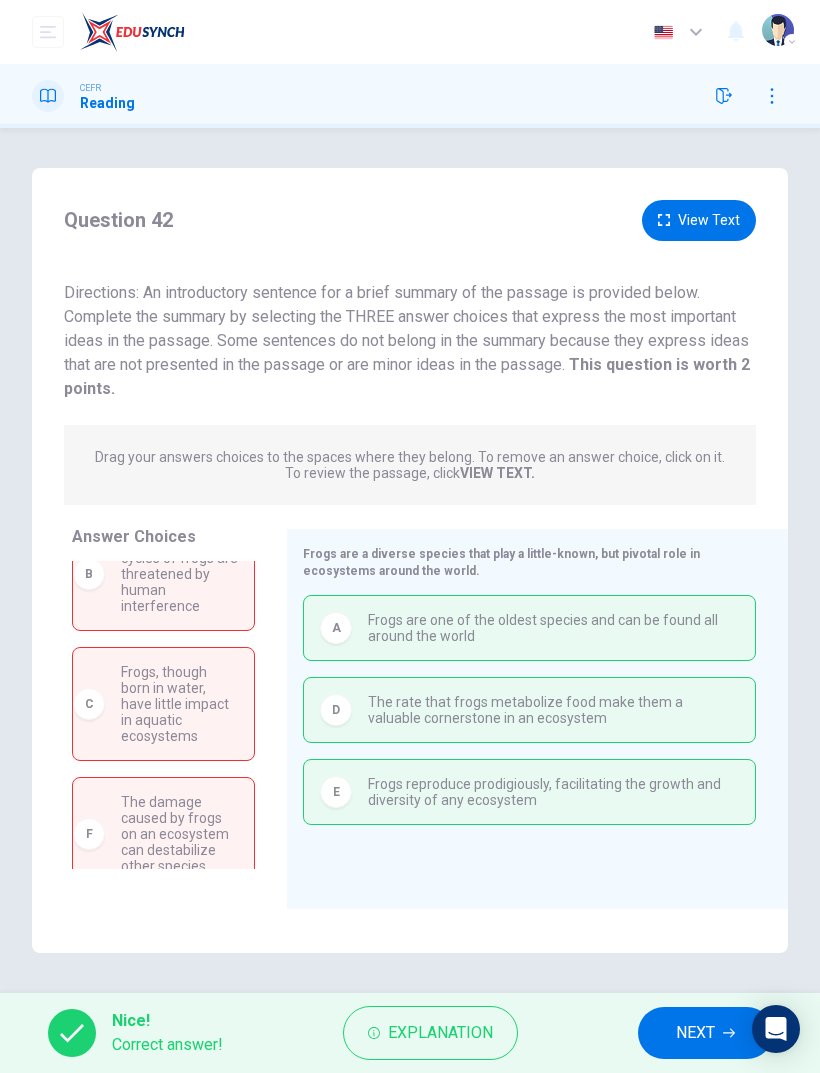 click on "NEXT" at bounding box center (695, 1033) 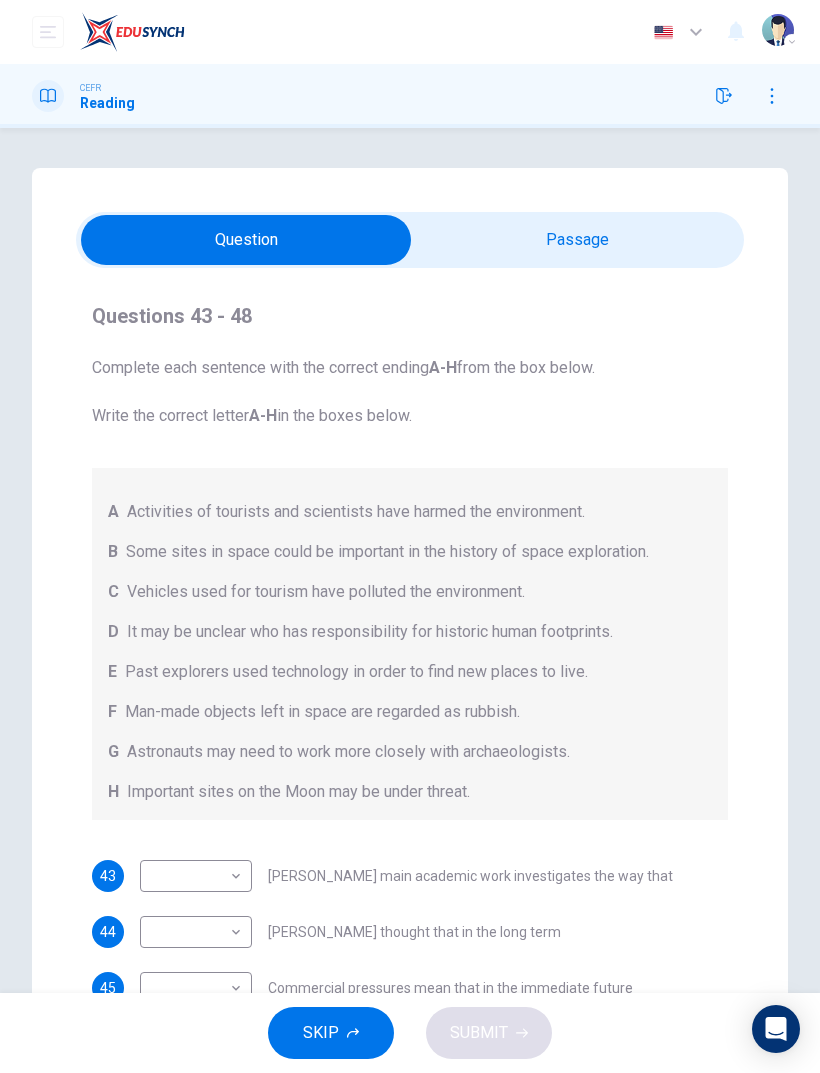 click at bounding box center [246, 240] 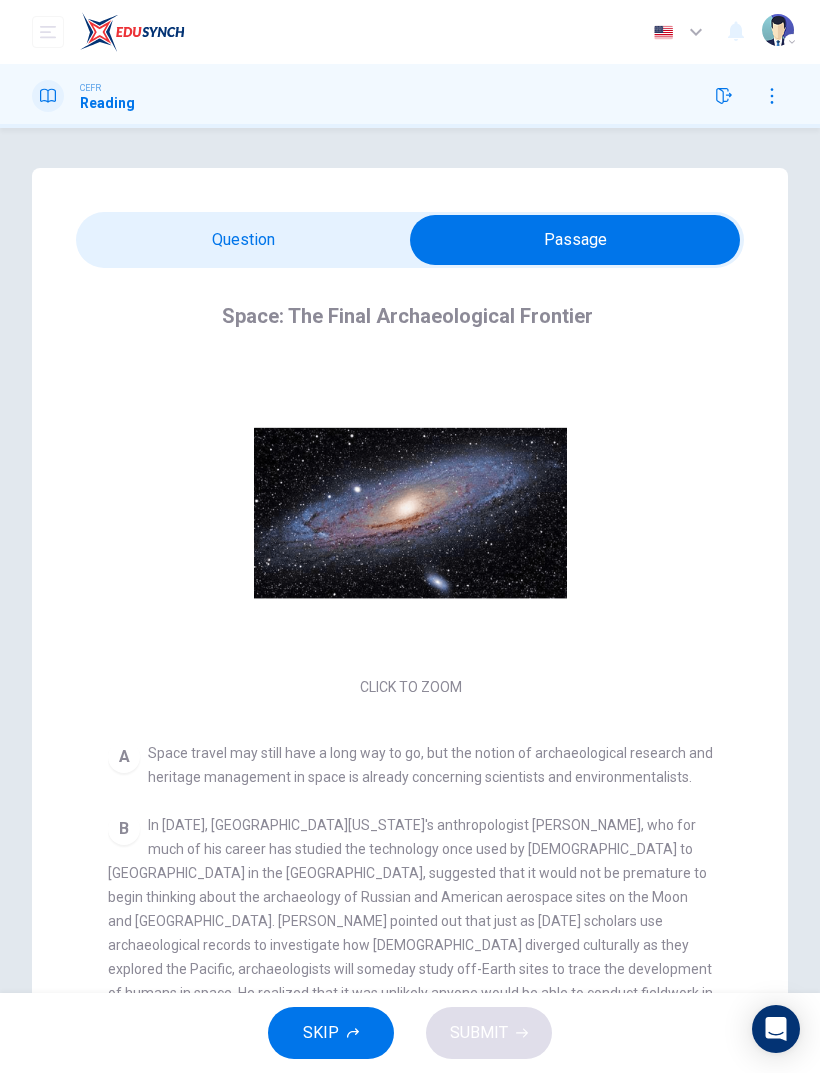 click at bounding box center [724, 96] 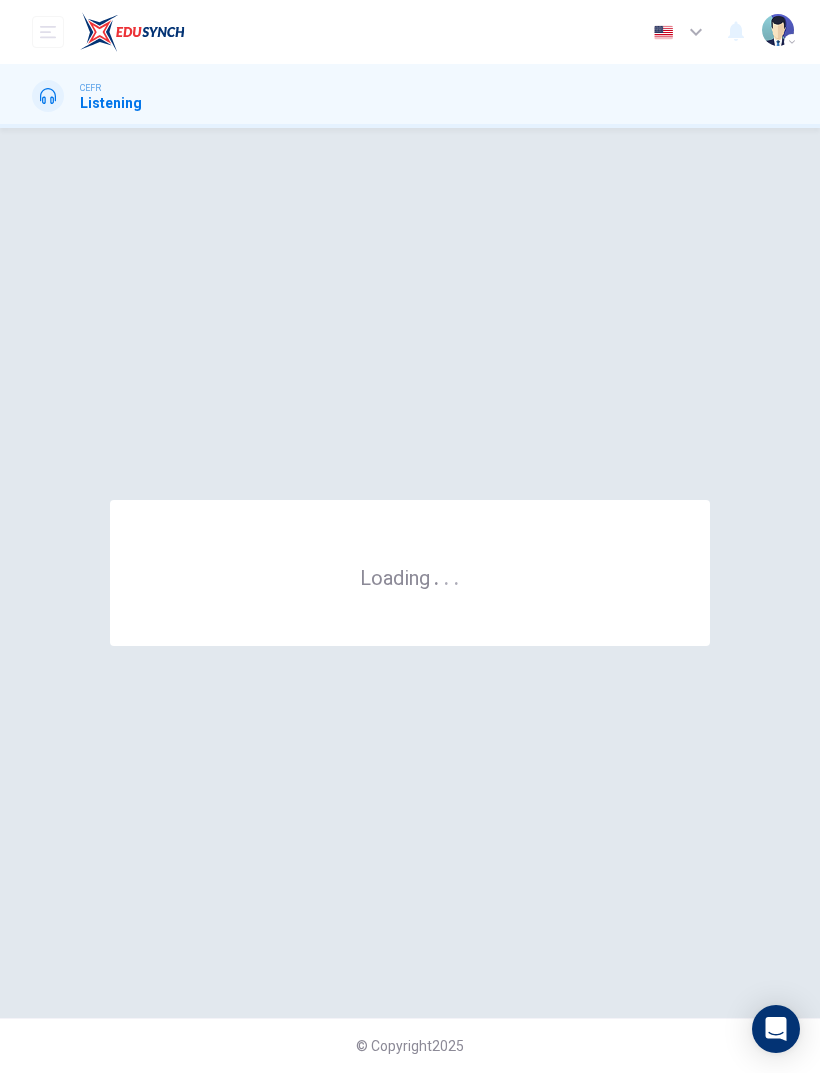 scroll, scrollTop: 0, scrollLeft: 0, axis: both 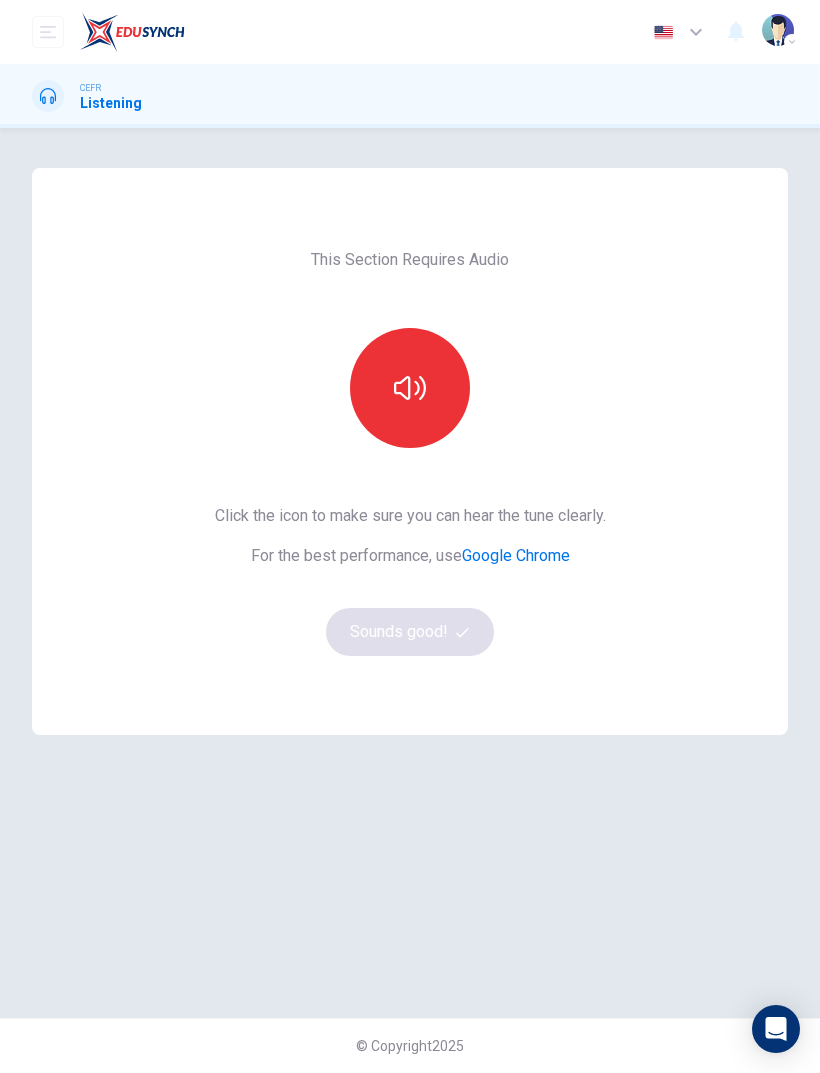click at bounding box center [410, 388] 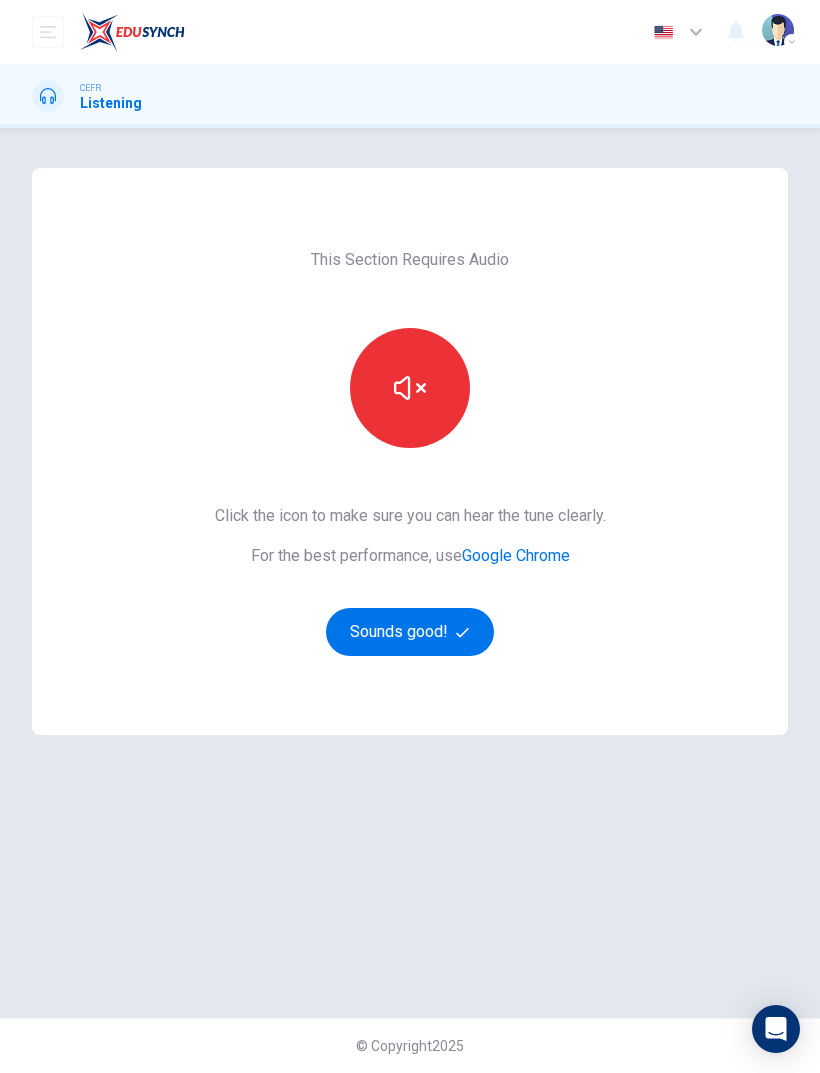 click on "Sounds good!" at bounding box center (410, 632) 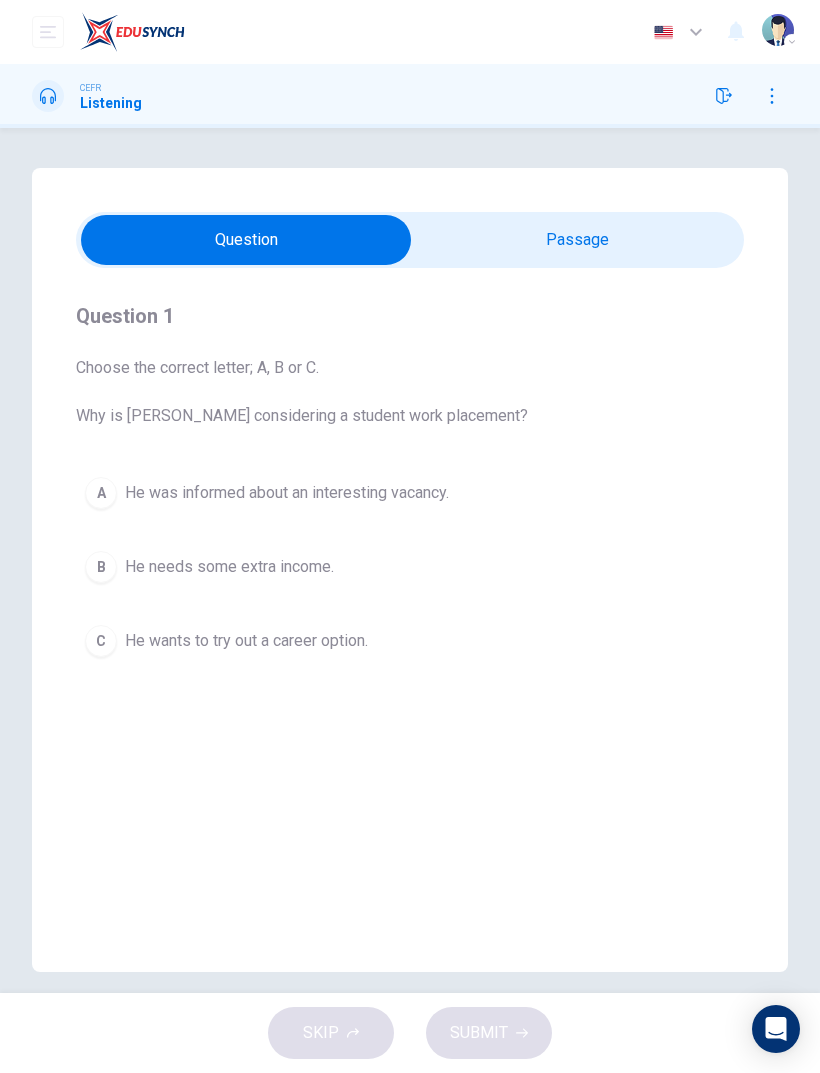click at bounding box center [246, 240] 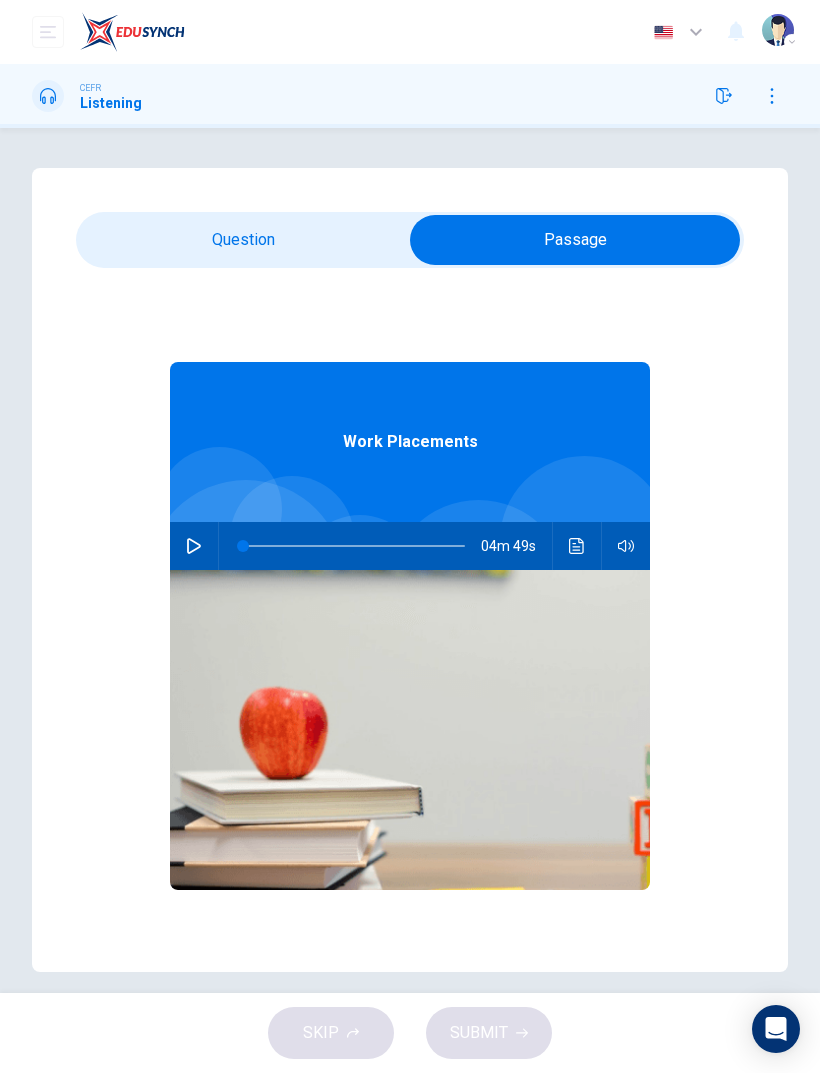 click 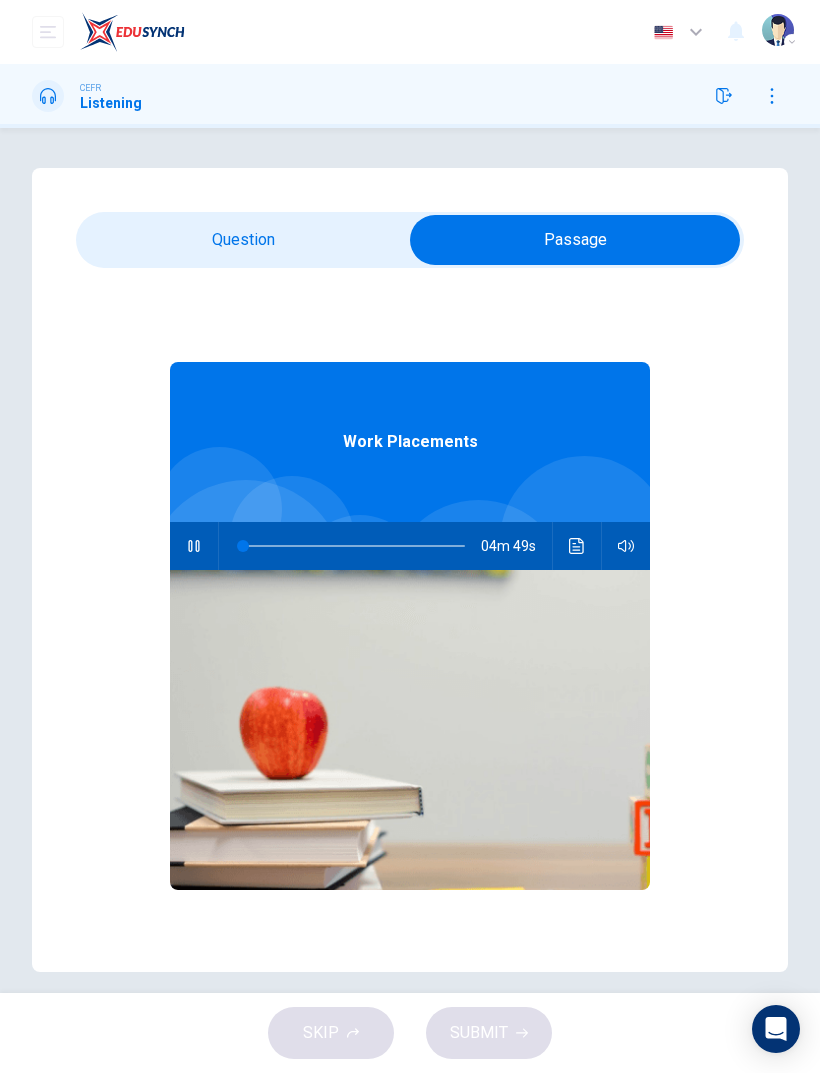 click at bounding box center [575, 240] 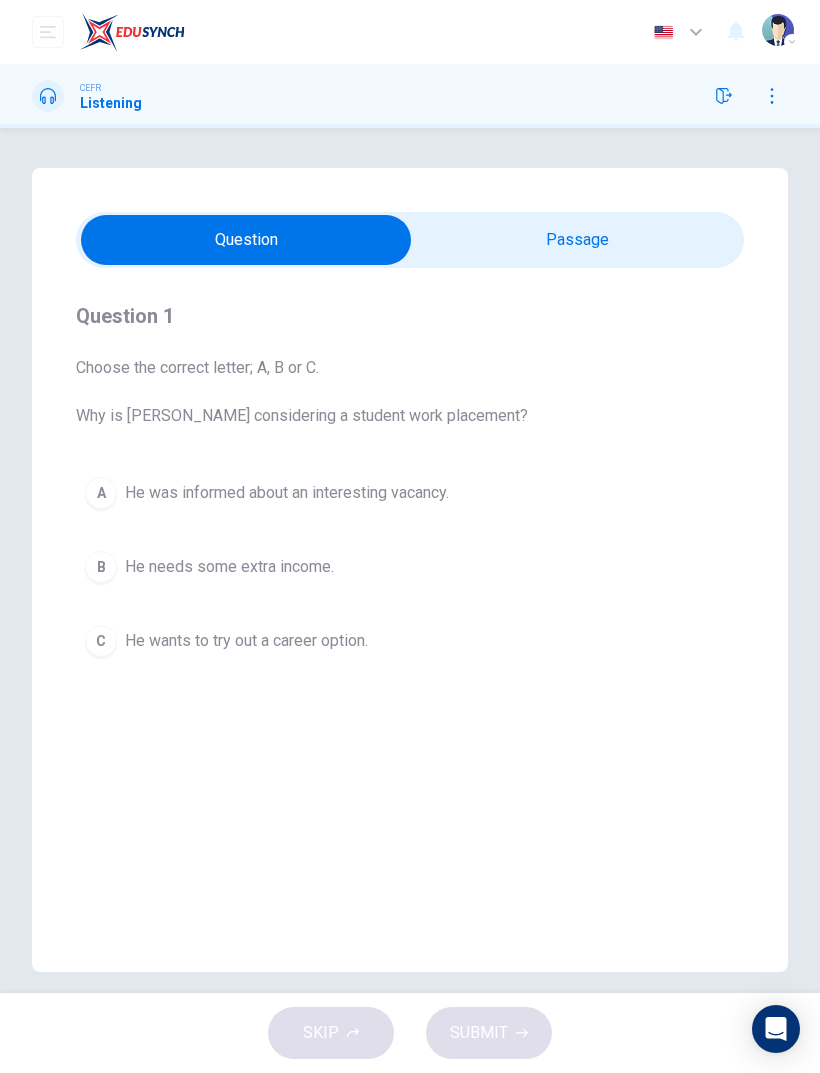click on "He was informed about an interesting vacancy." at bounding box center (287, 493) 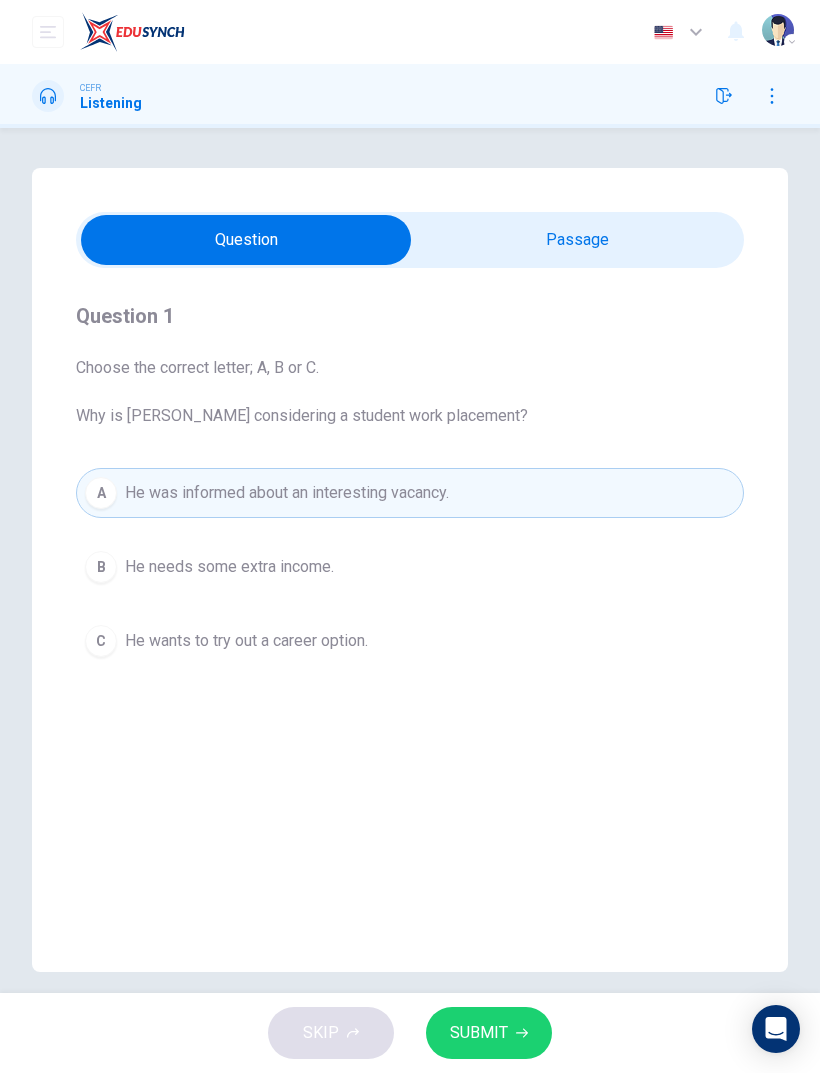 click on "SUBMIT" at bounding box center [479, 1033] 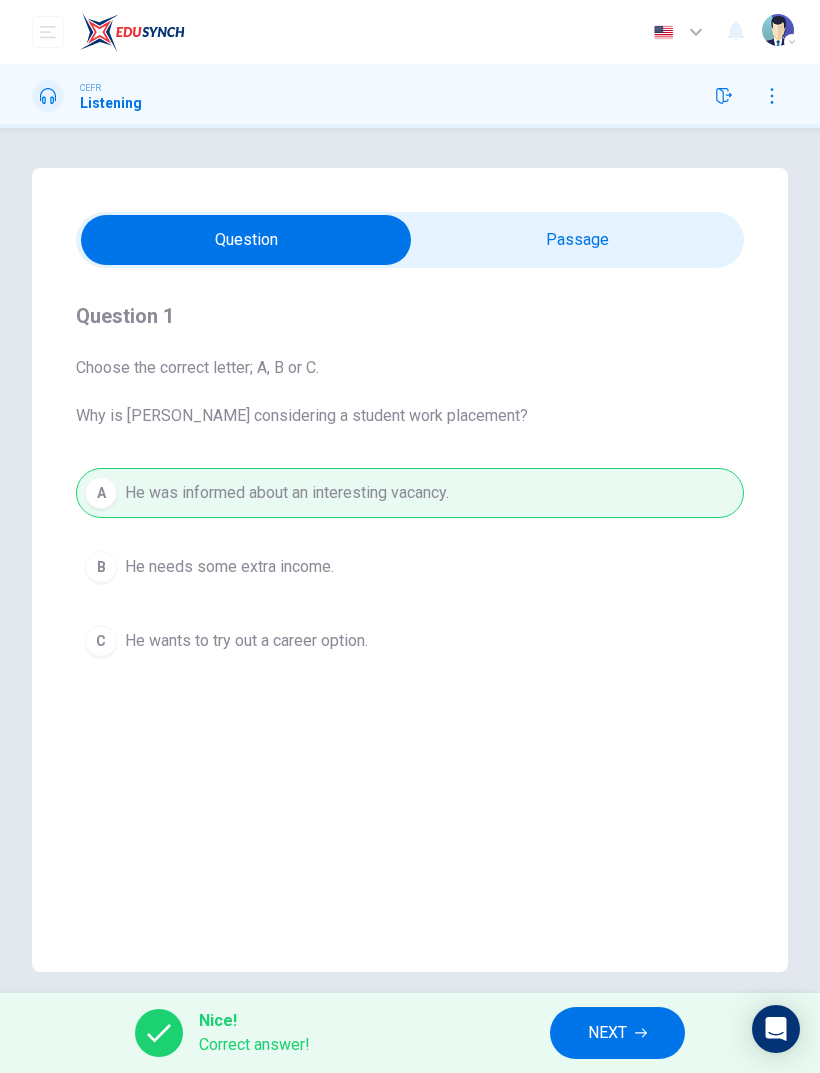 click on "NEXT" at bounding box center (607, 1033) 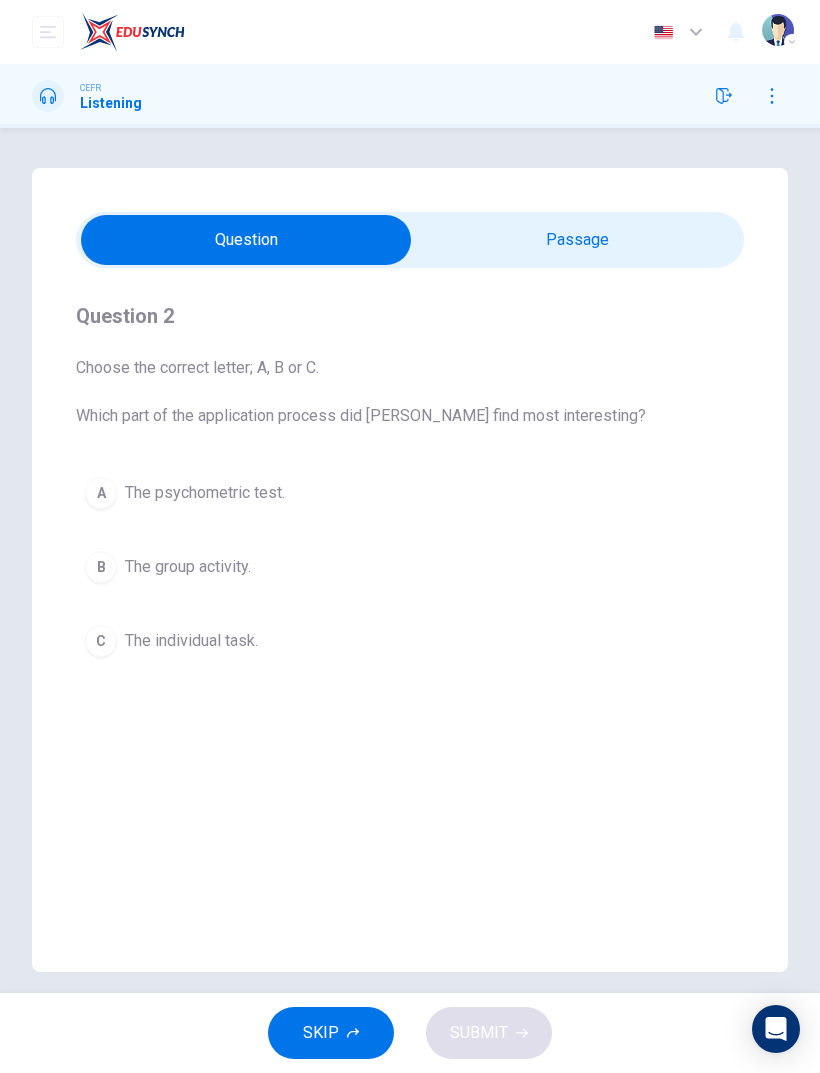 click on "The group activity." at bounding box center (188, 567) 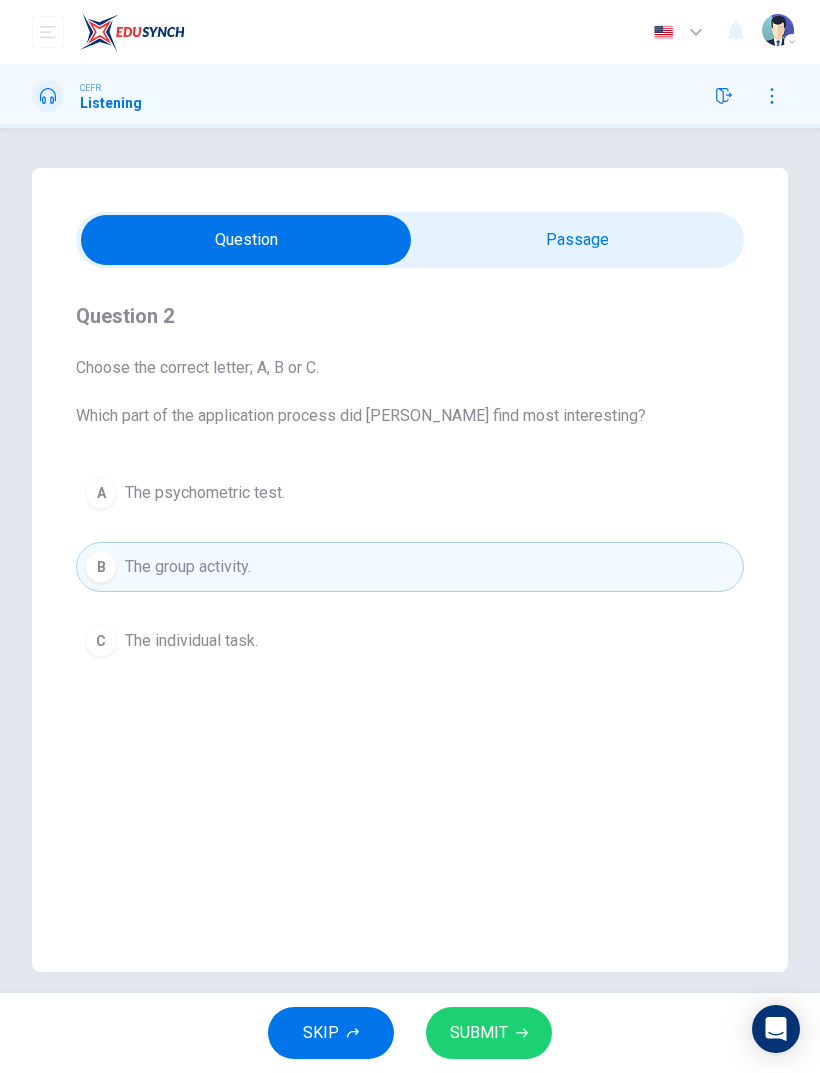 click on "SUBMIT" at bounding box center (479, 1033) 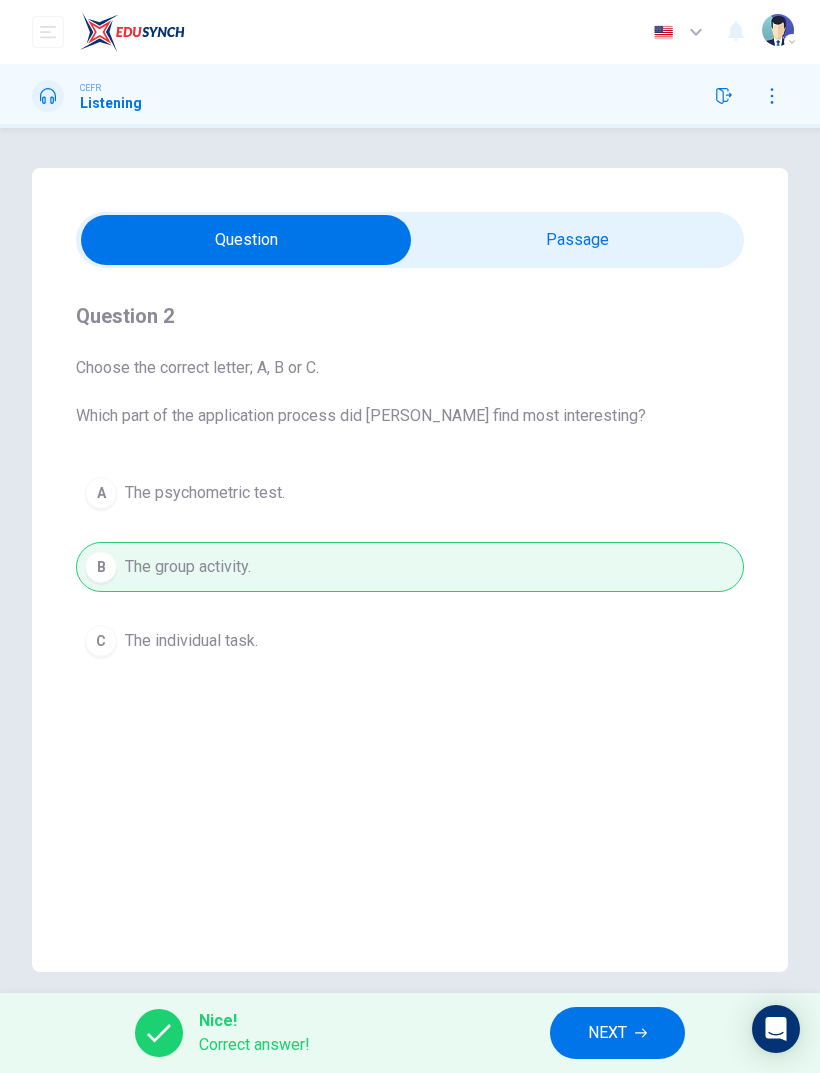 click on "NEXT" at bounding box center (607, 1033) 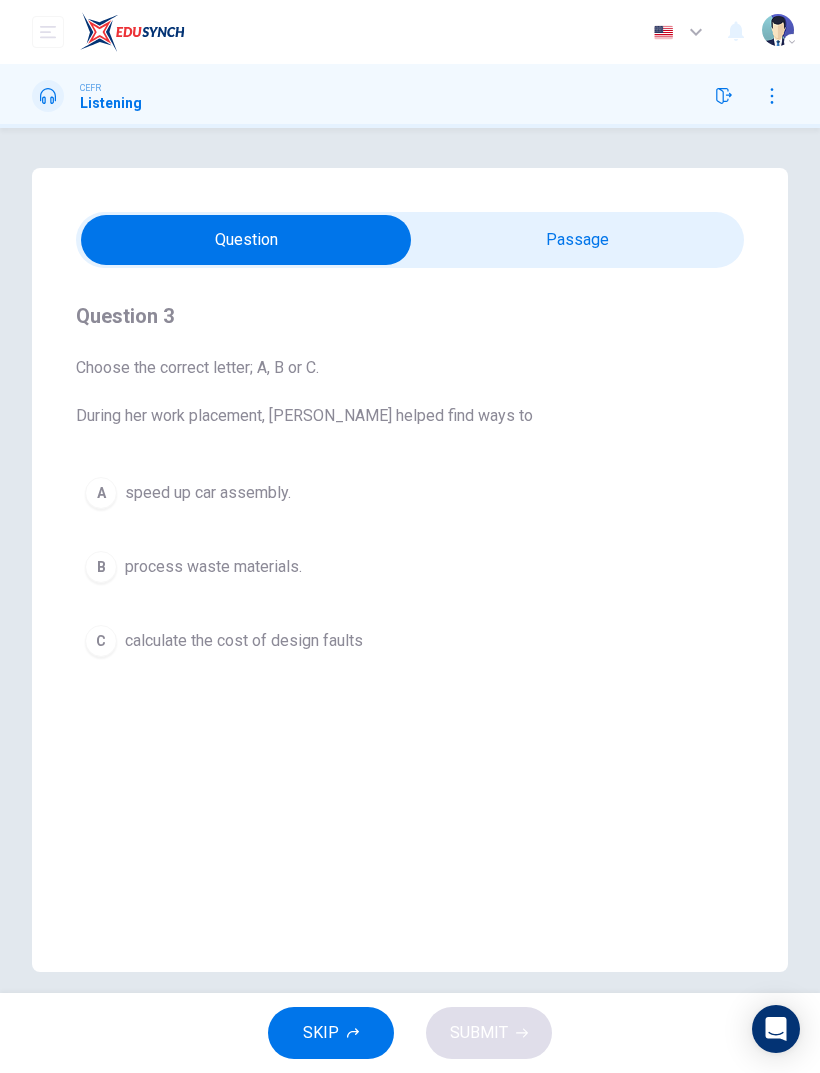 click on "process waste materials." at bounding box center [213, 567] 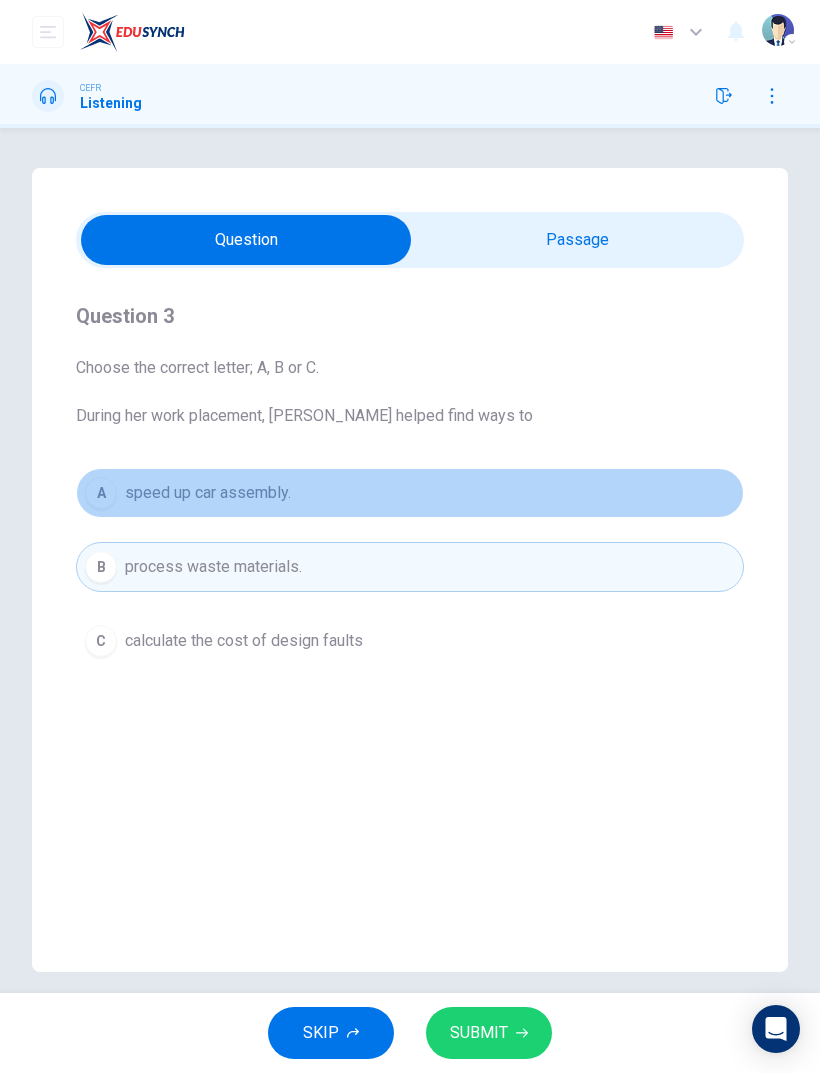click on "A speed up car assembly." at bounding box center [410, 493] 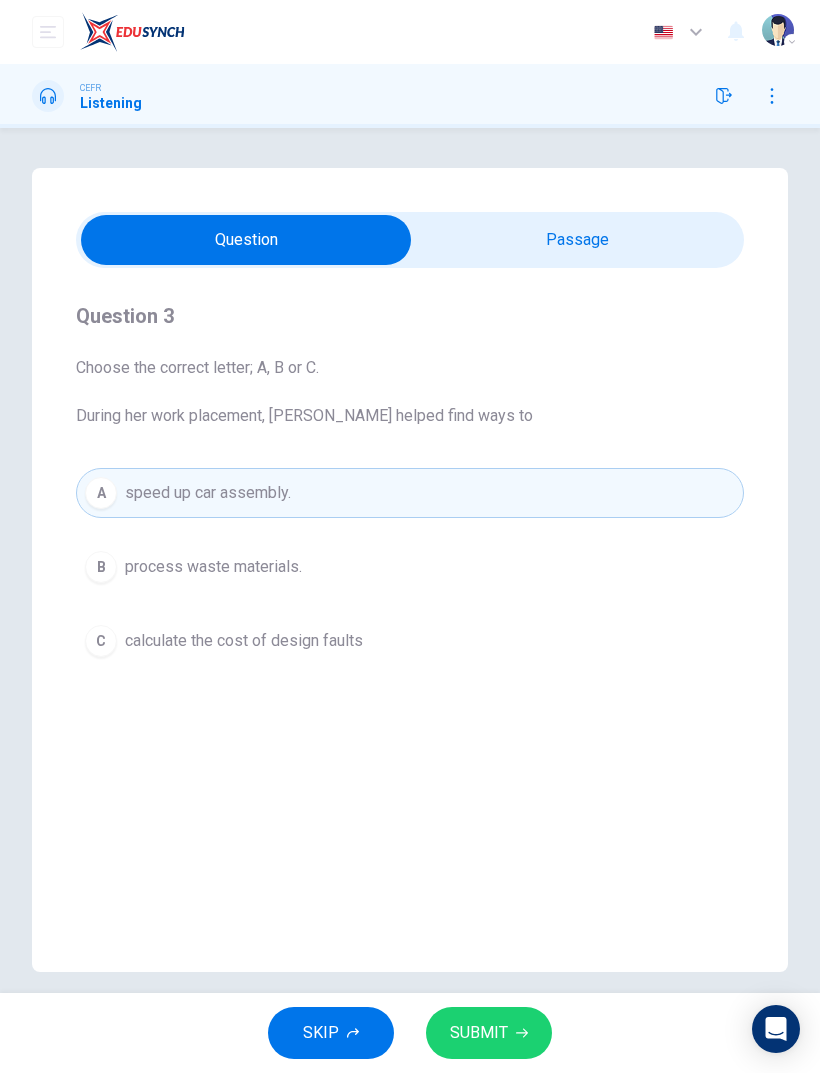click on "SUBMIT" at bounding box center (479, 1033) 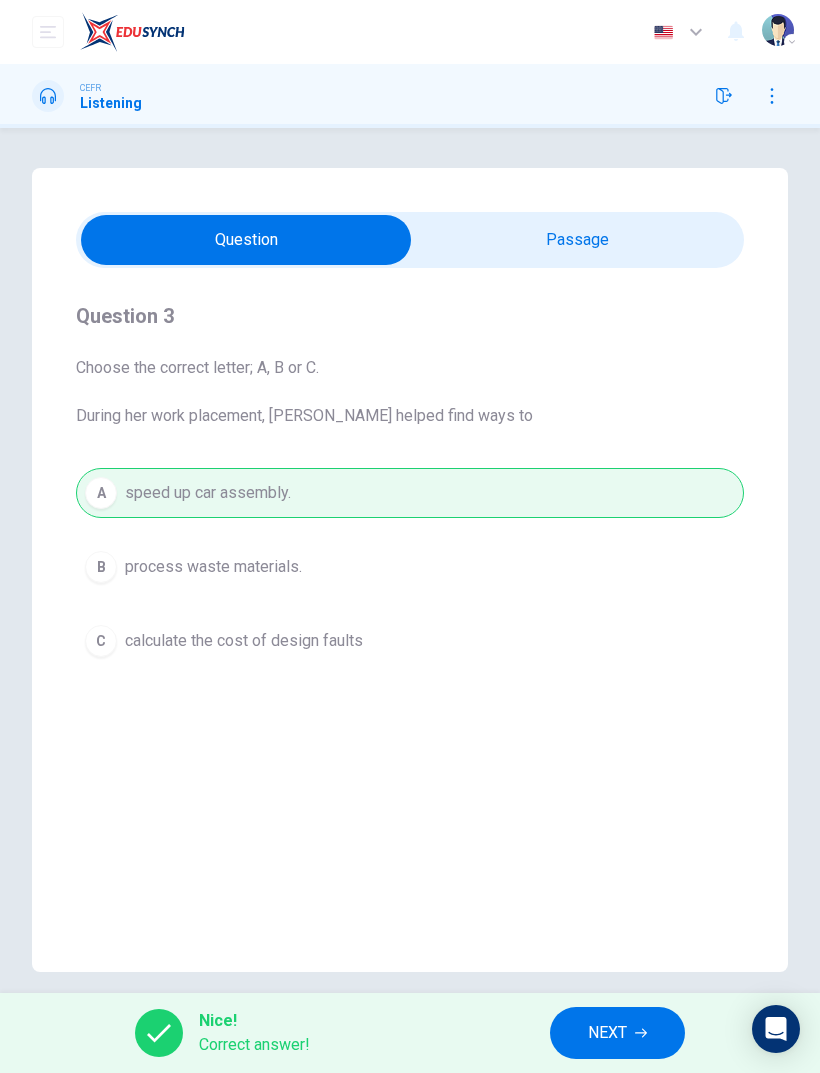 click 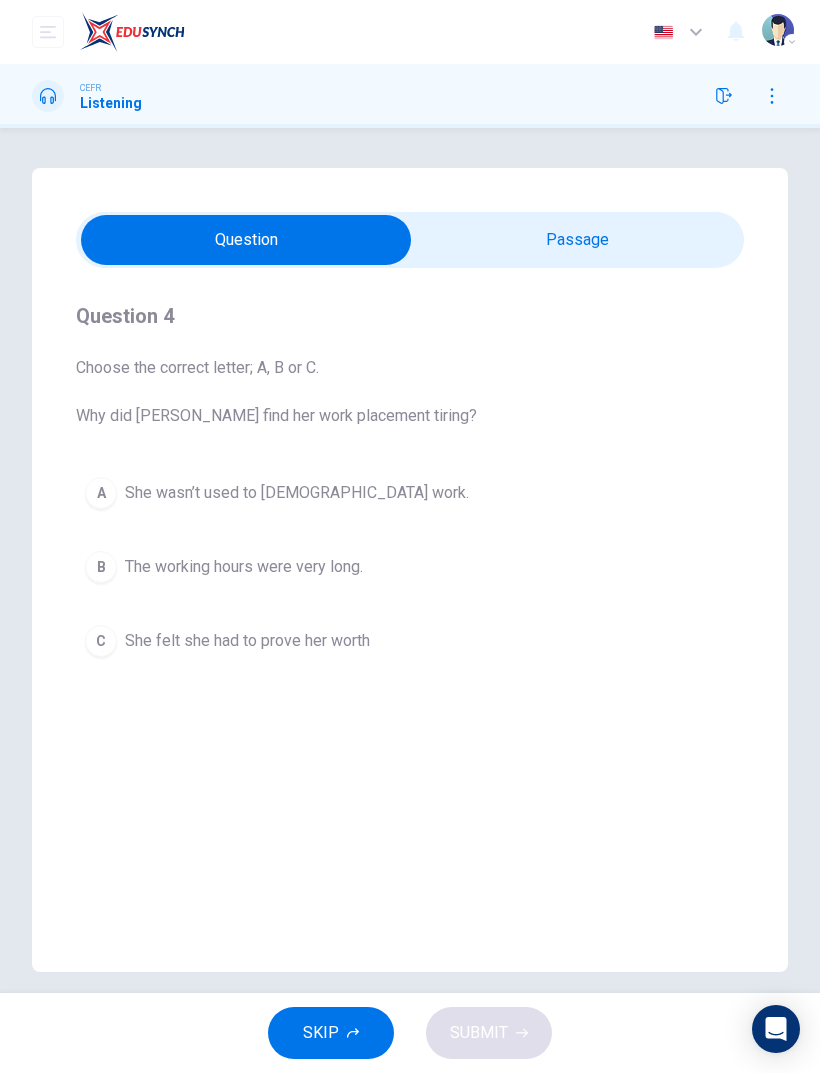 click on "C She felt she had to prove her worth" at bounding box center (410, 641) 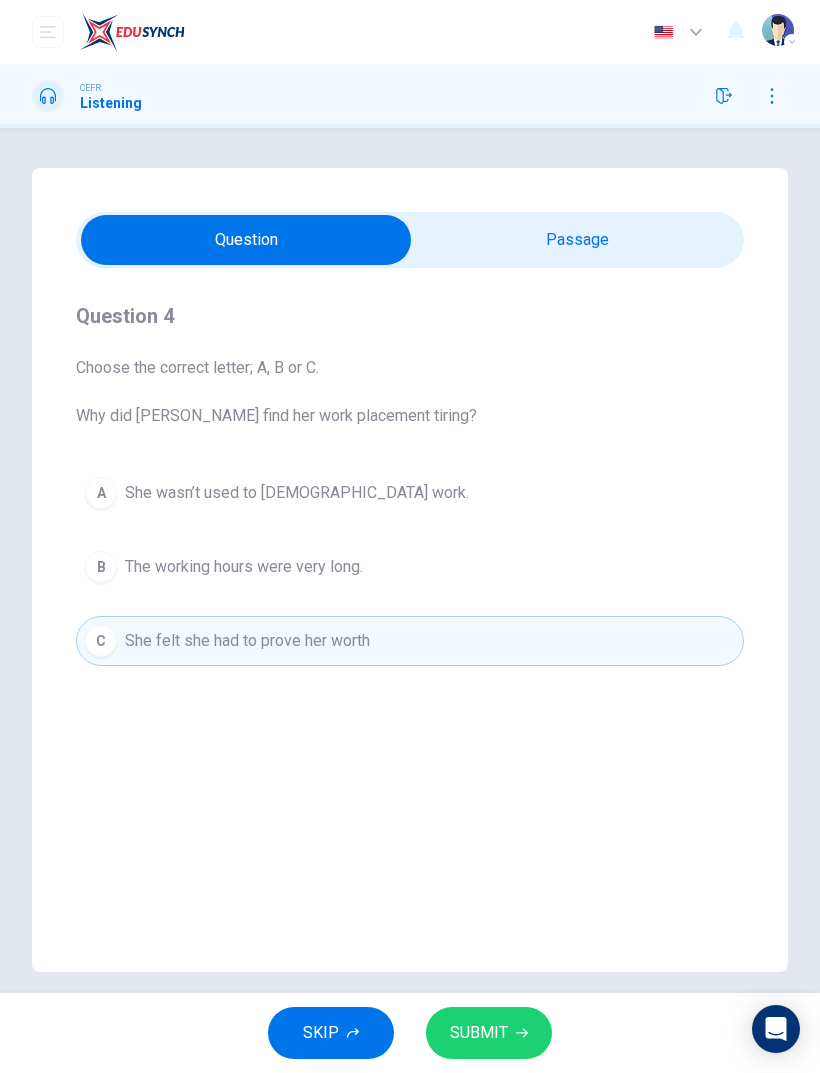 click on "SUBMIT" at bounding box center [489, 1033] 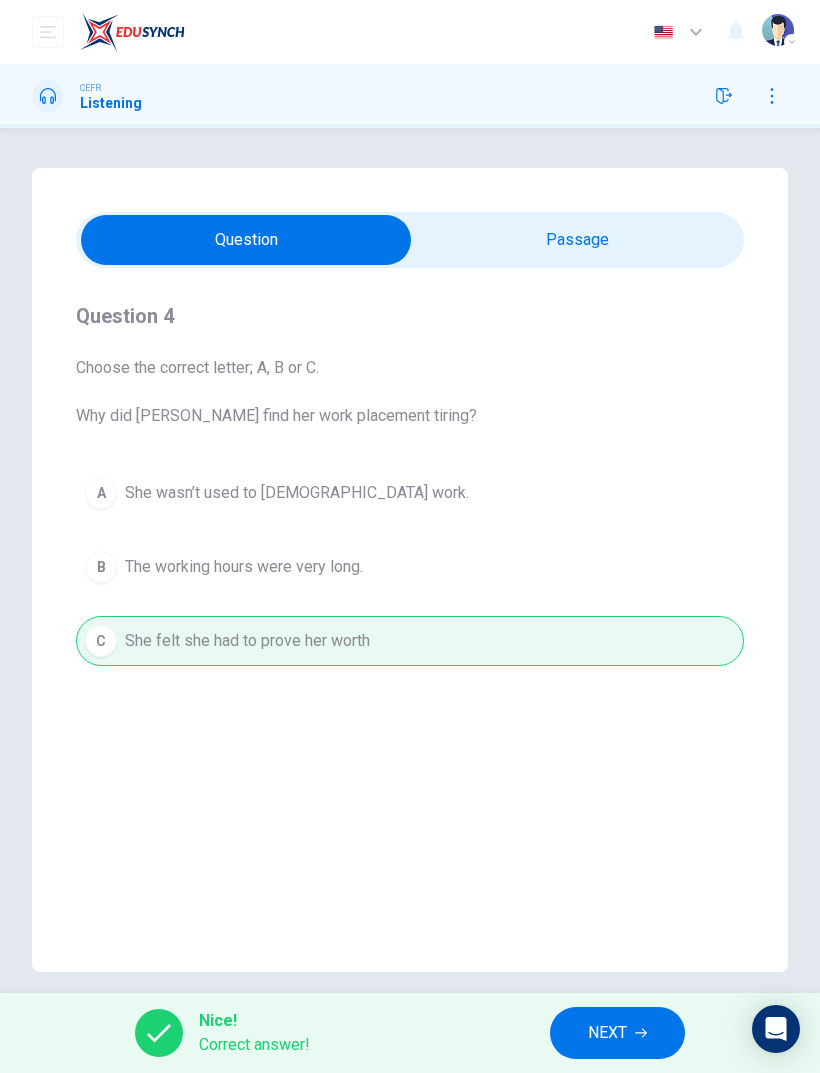 click on "NEXT" at bounding box center (617, 1033) 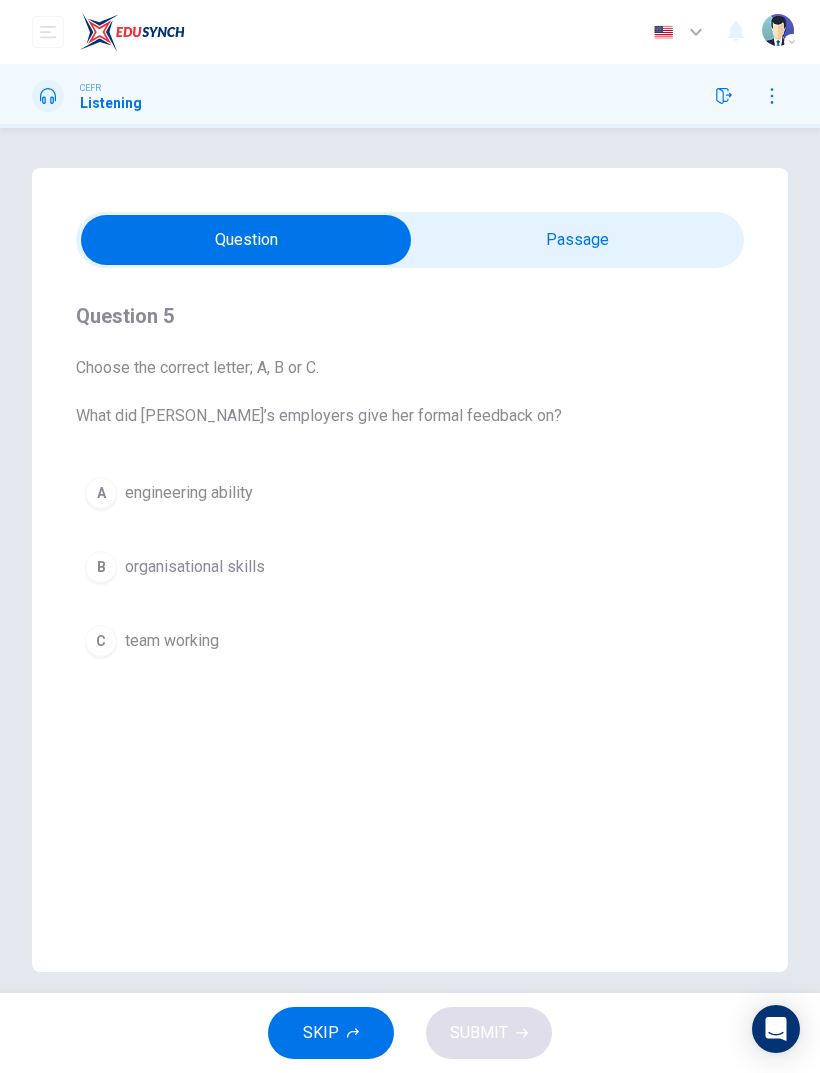 click on "B organisational skills" at bounding box center (410, 567) 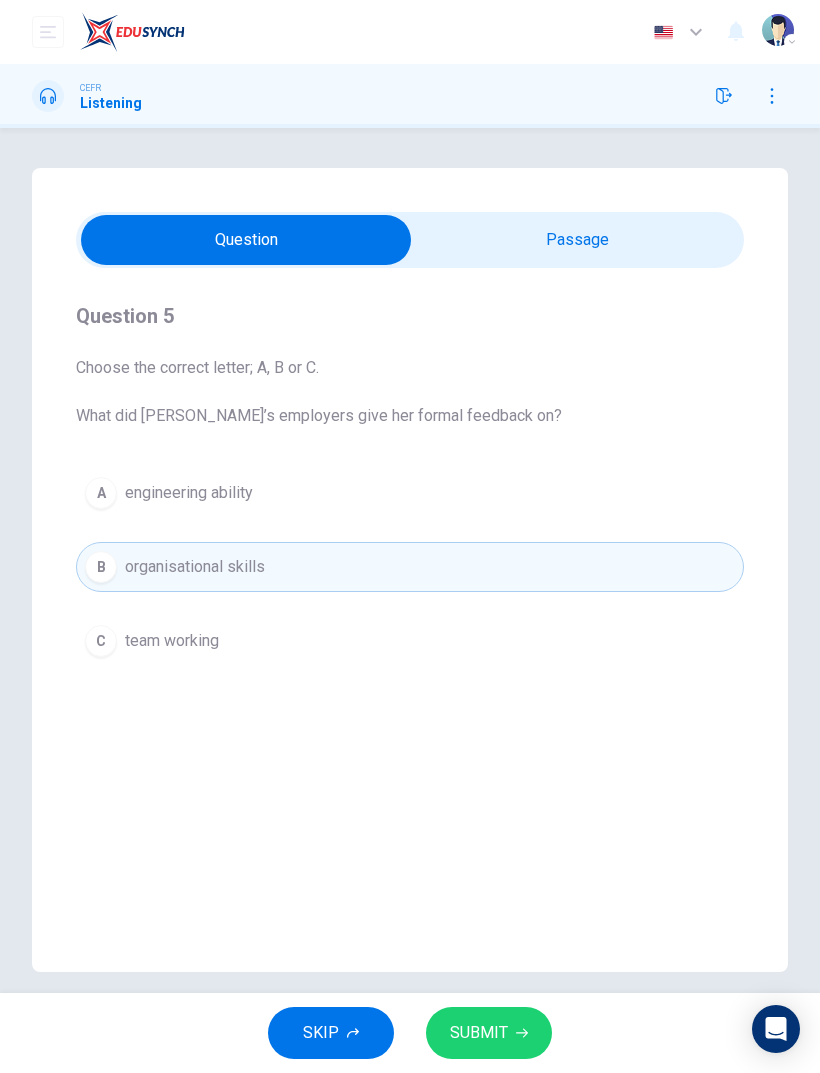 click on "SUBMIT" at bounding box center (479, 1033) 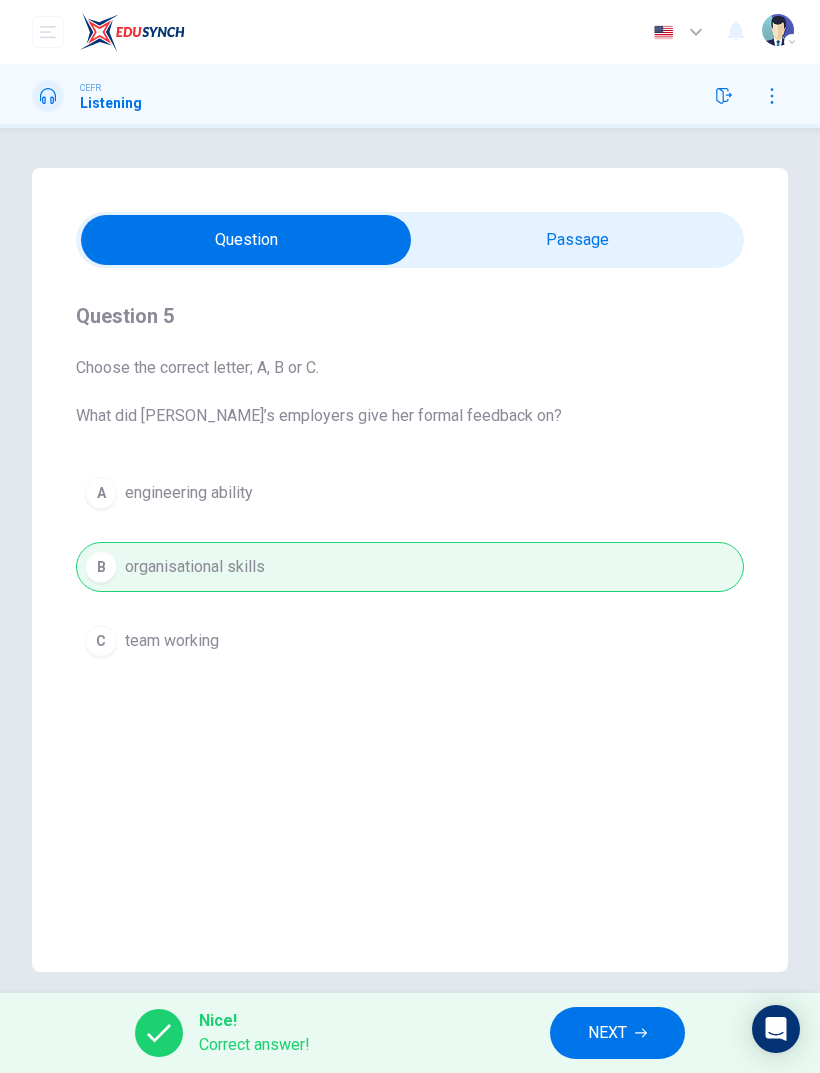 click on "NEXT" at bounding box center (617, 1033) 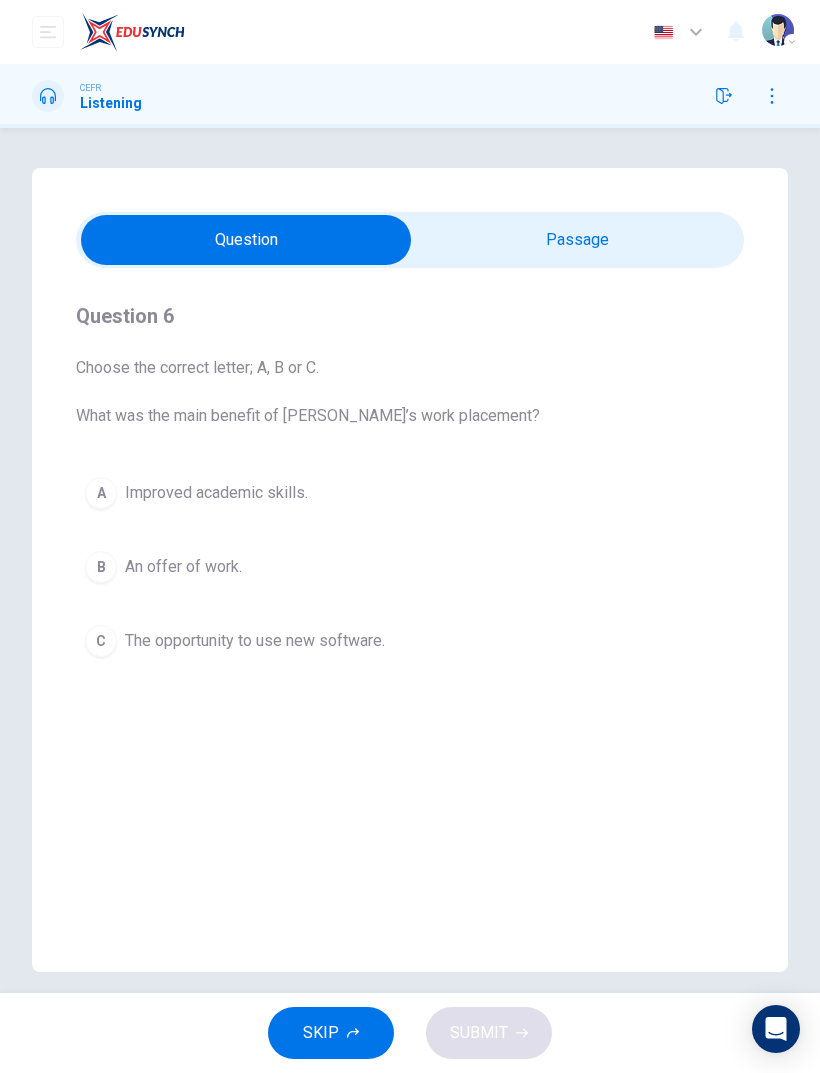 click on "An offer of work." at bounding box center (183, 567) 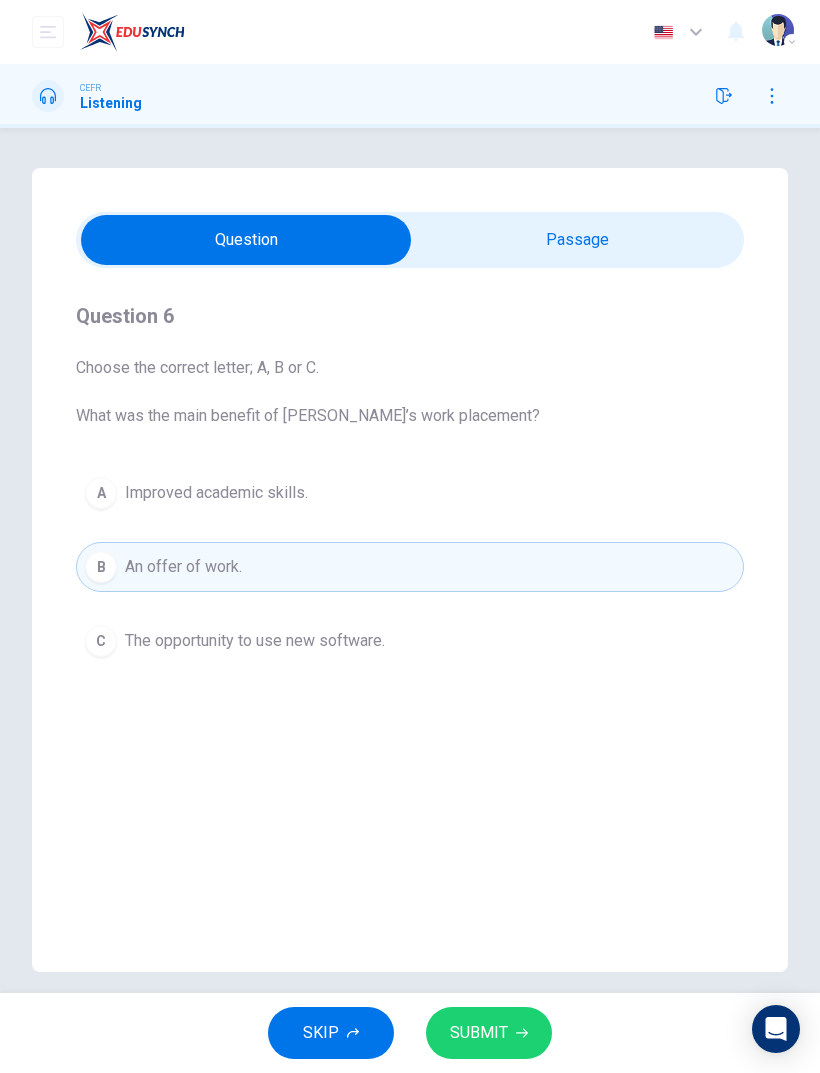click on "SUBMIT" at bounding box center (479, 1033) 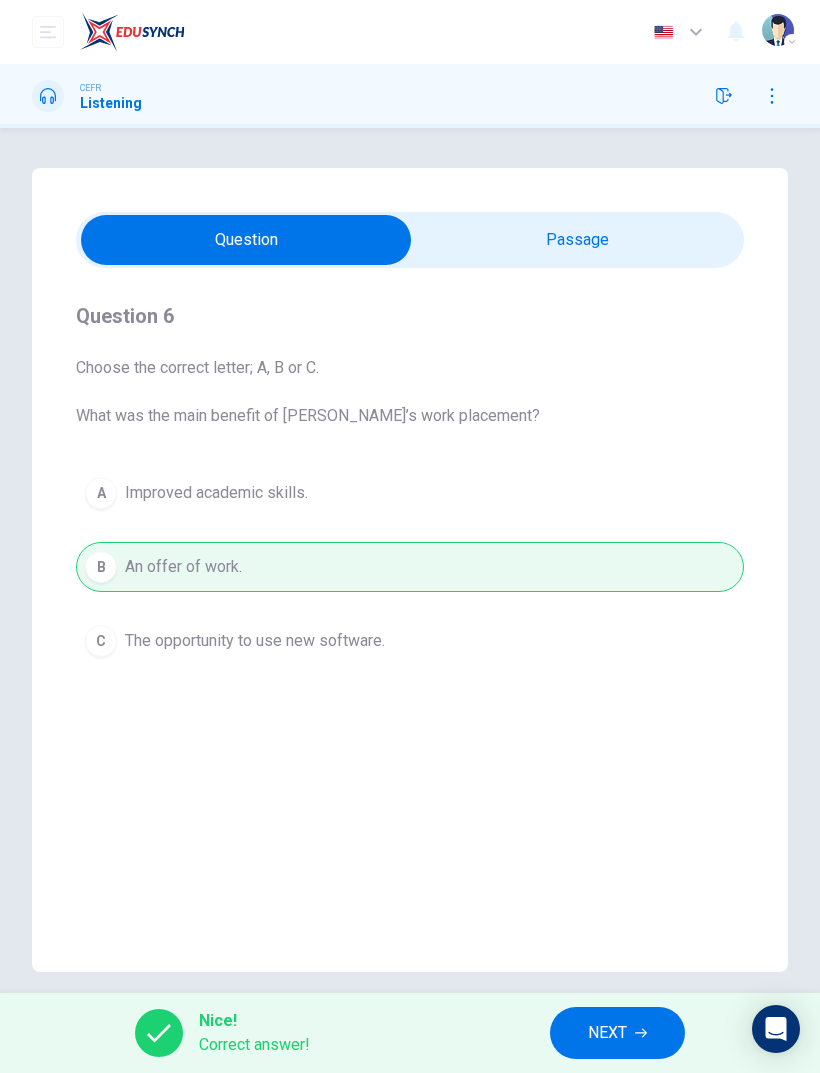 click on "NEXT" at bounding box center (617, 1033) 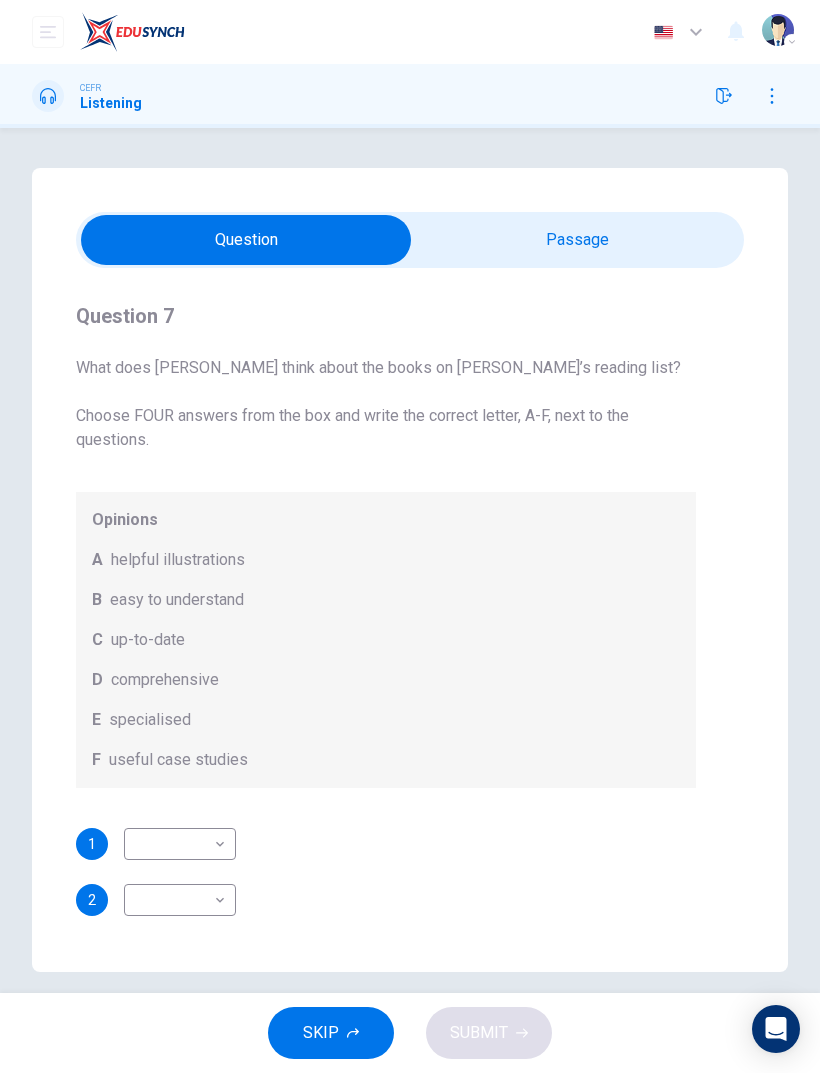 scroll, scrollTop: 0, scrollLeft: 0, axis: both 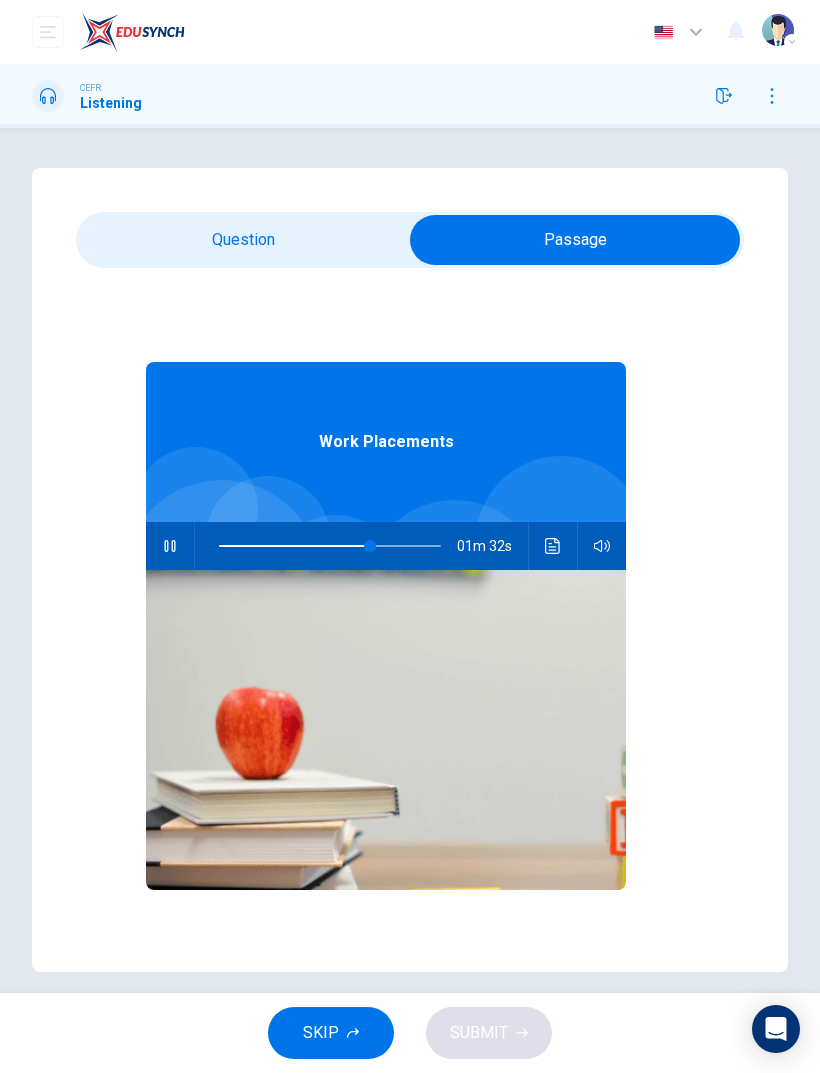 type on "68" 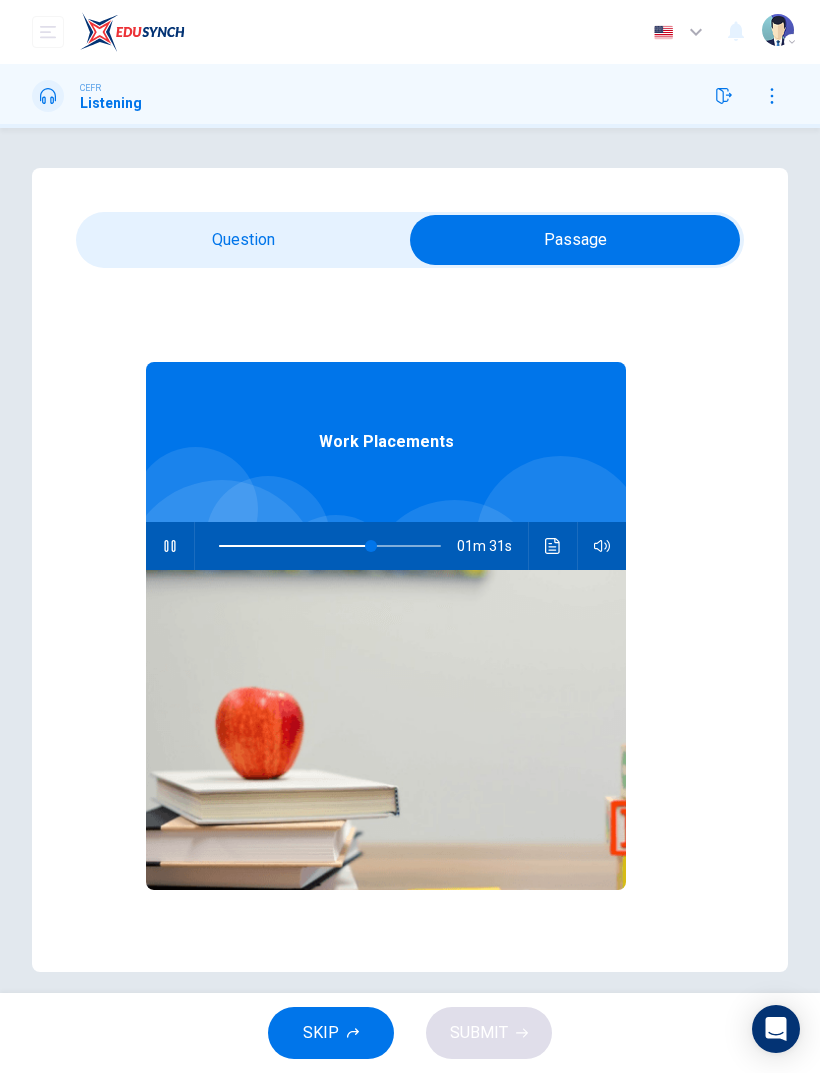 click at bounding box center (575, 240) 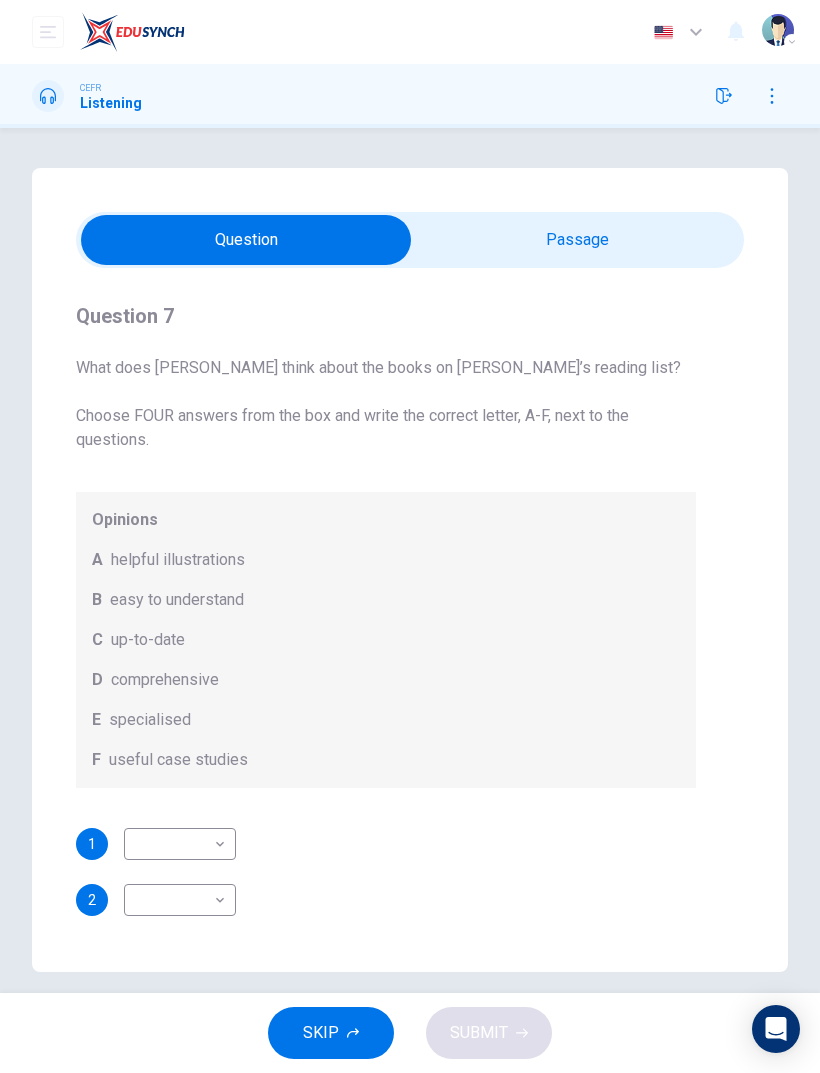 click at bounding box center [246, 240] 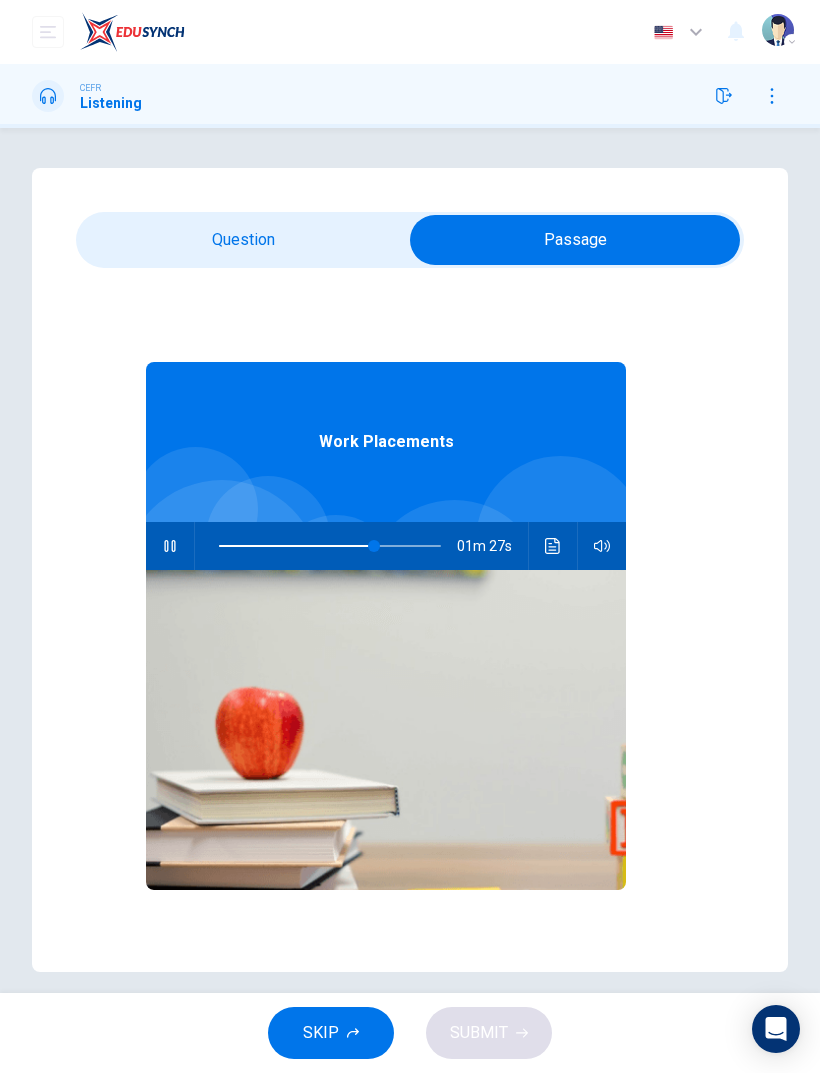 click 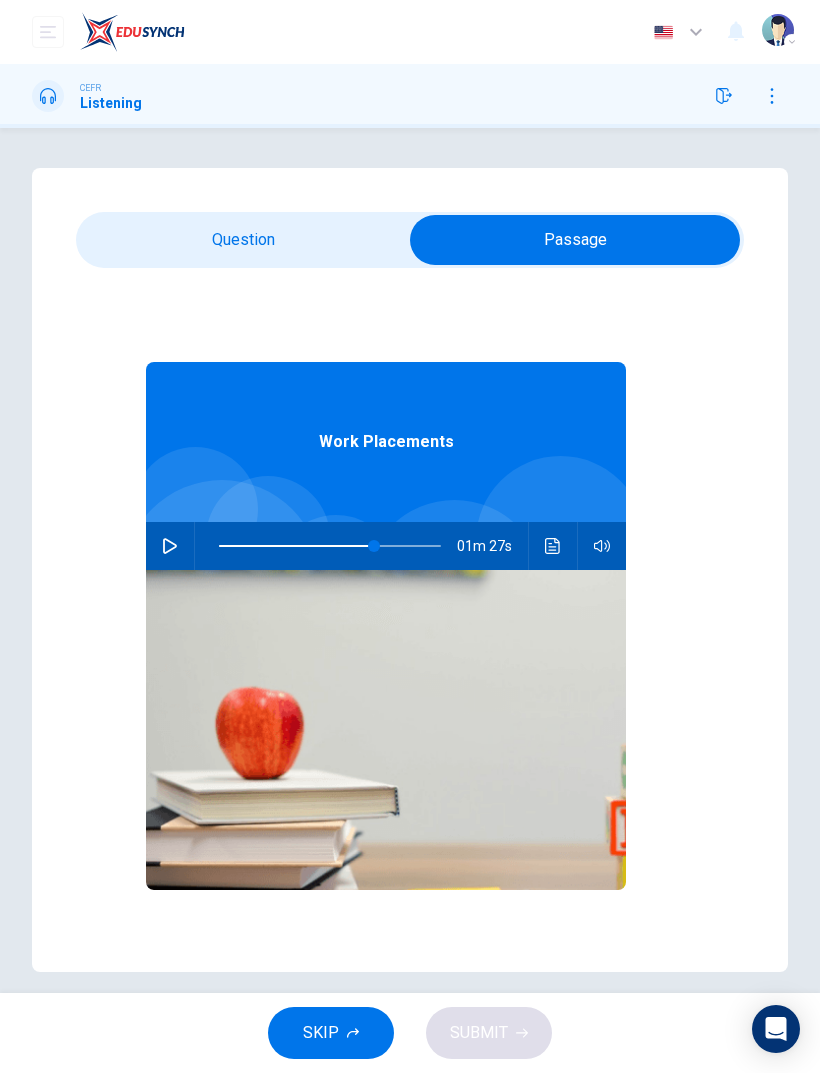 click at bounding box center [575, 240] 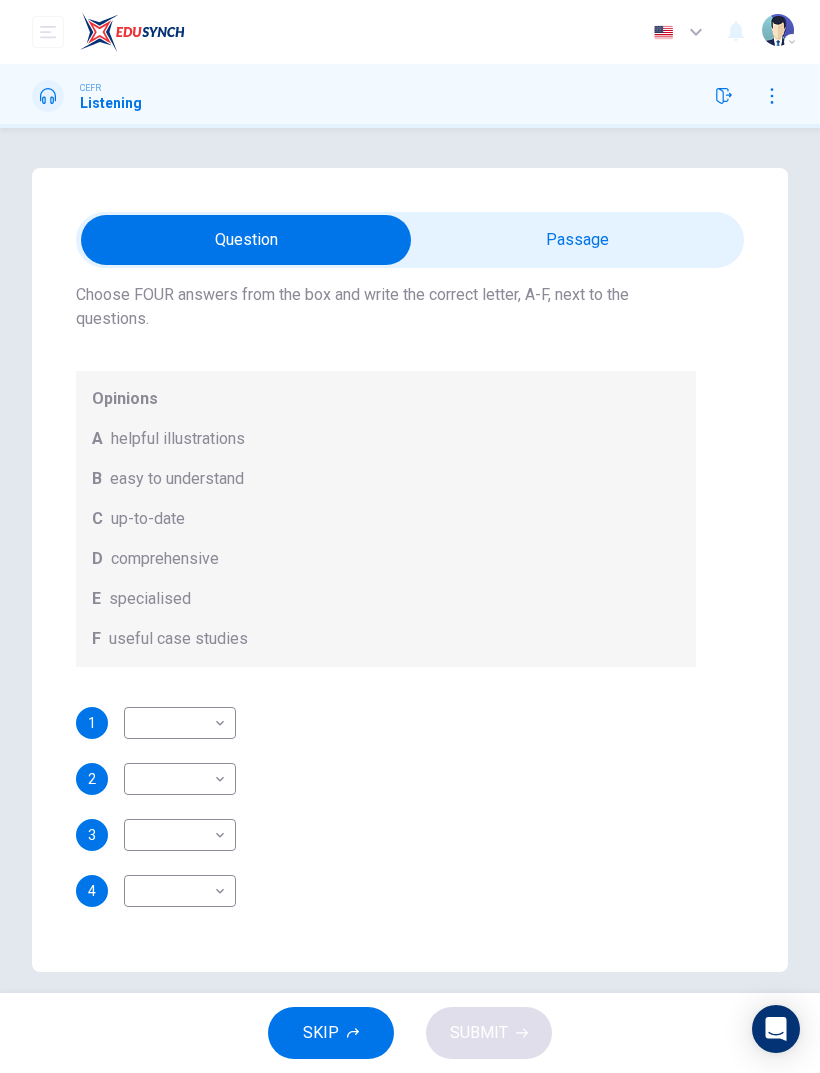 scroll, scrollTop: 119, scrollLeft: 0, axis: vertical 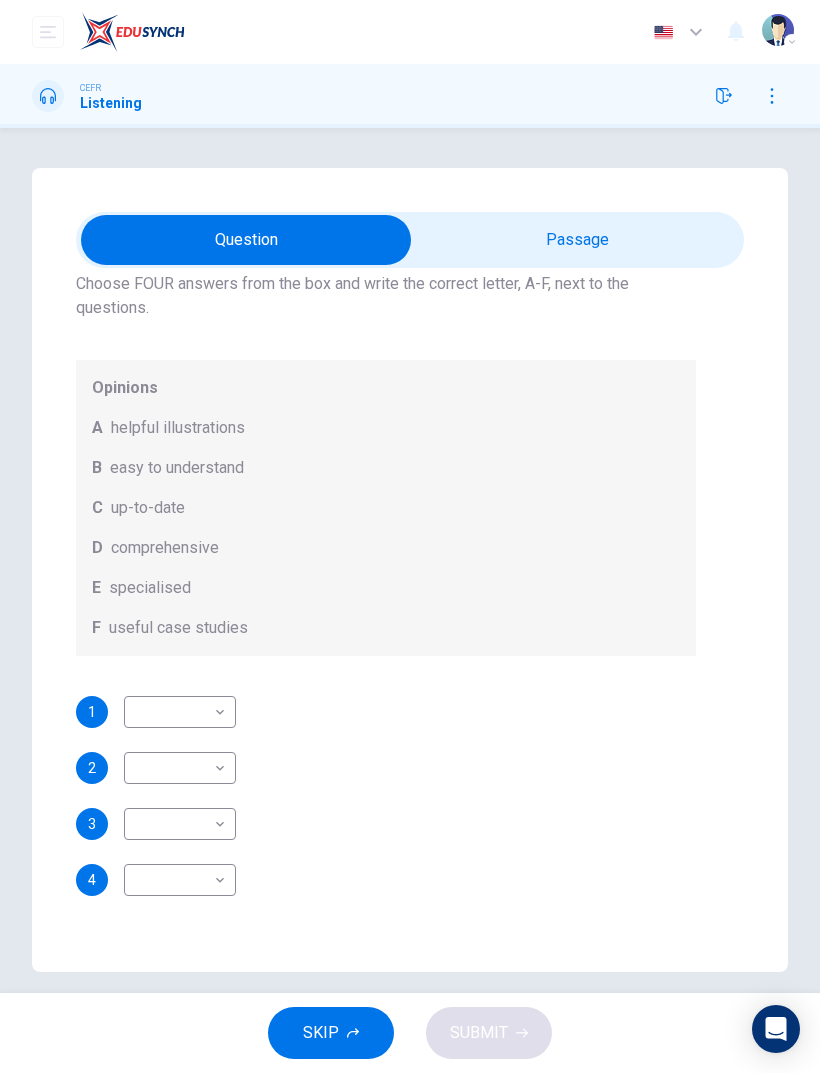 click at bounding box center [246, 240] 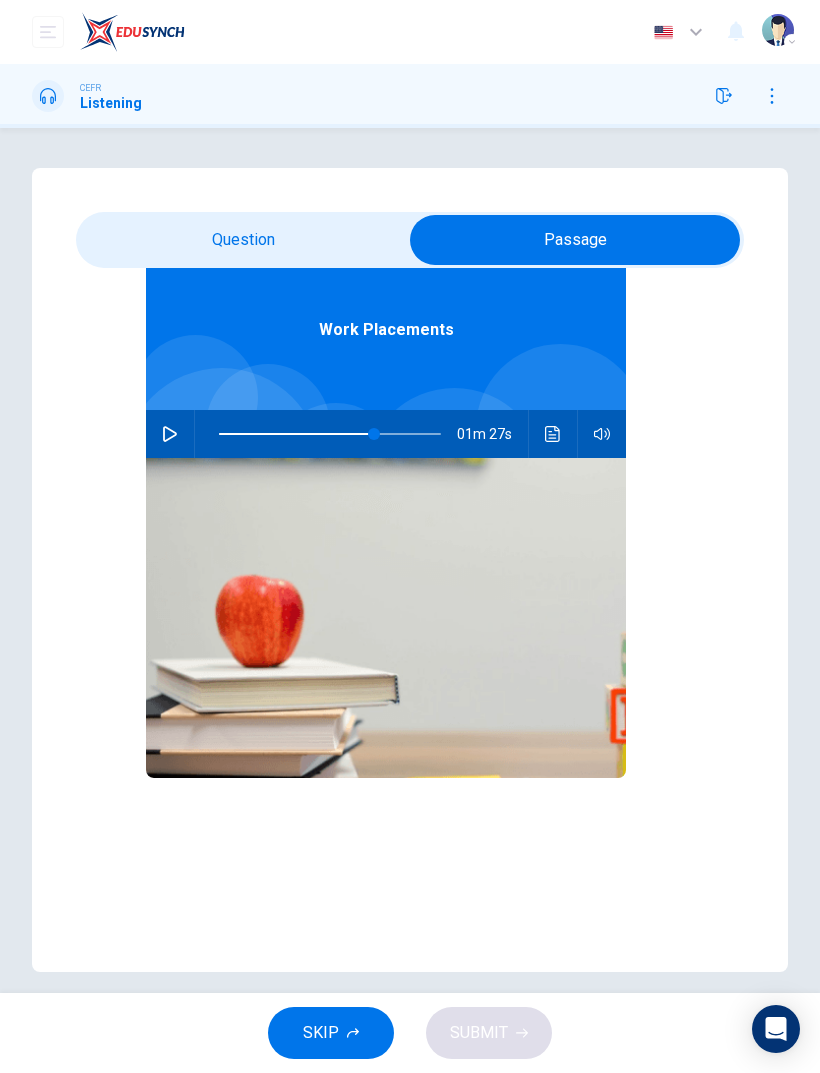 click at bounding box center [170, 434] 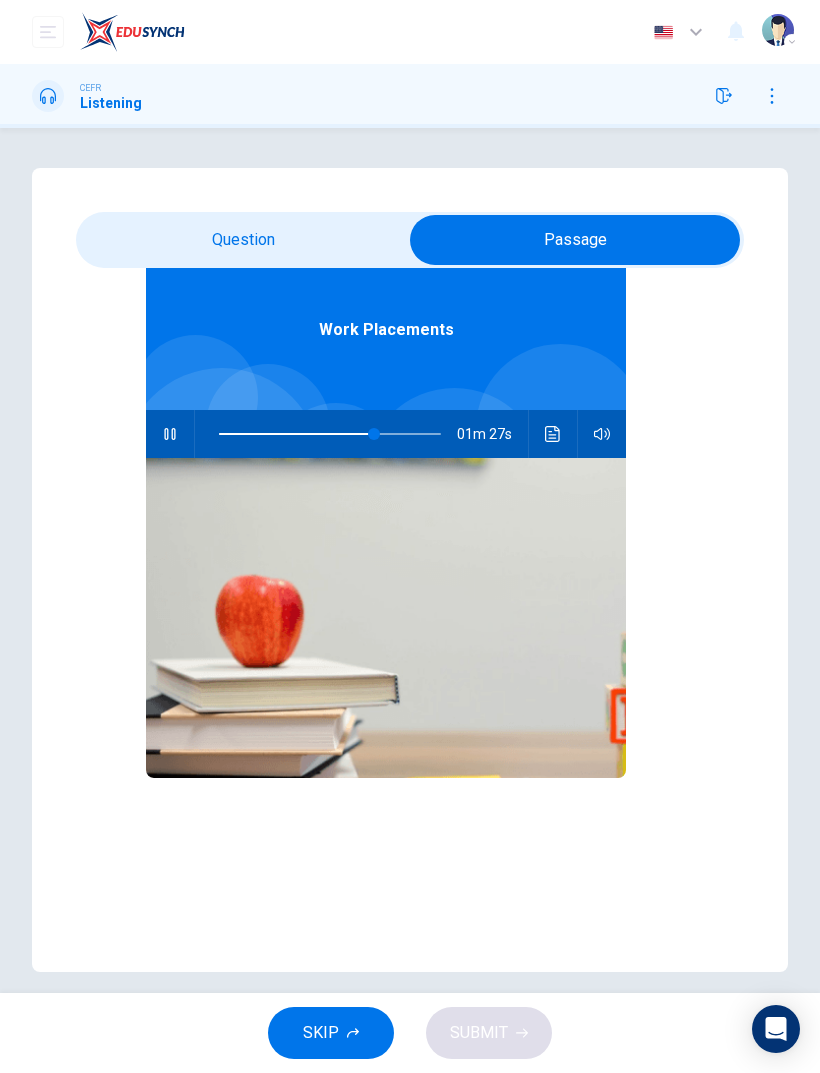 click at bounding box center [575, 240] 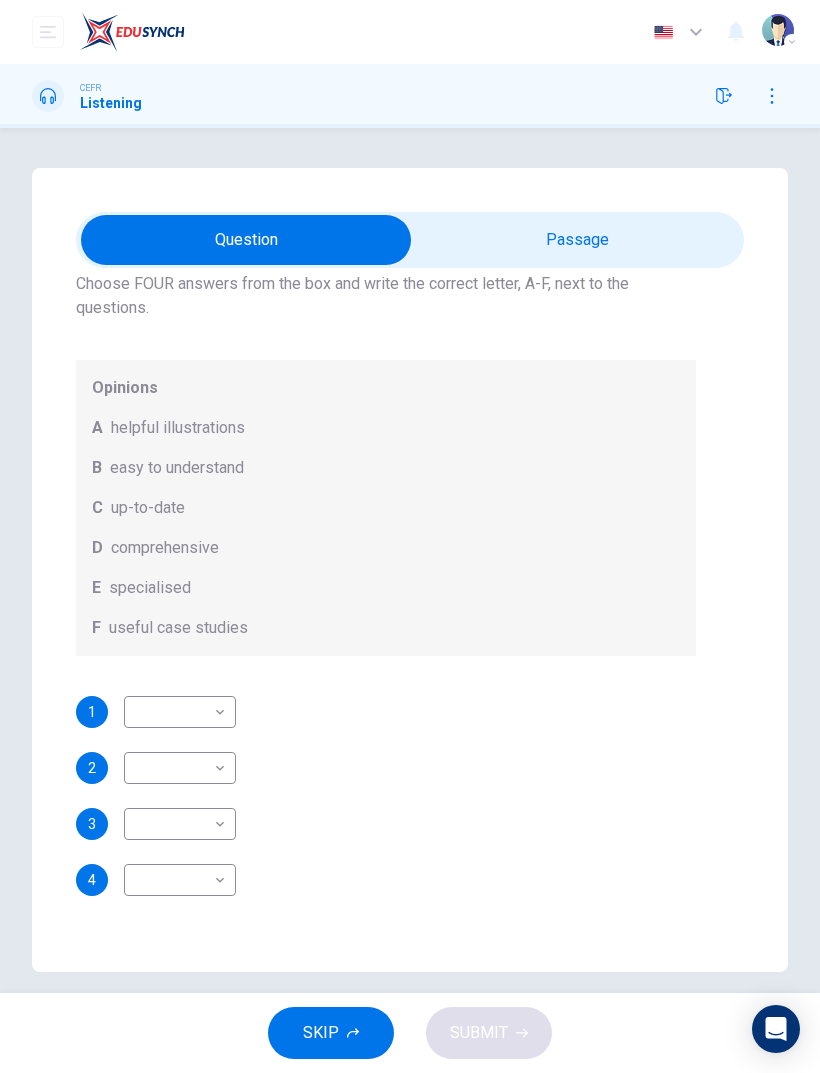 scroll, scrollTop: 132, scrollLeft: 0, axis: vertical 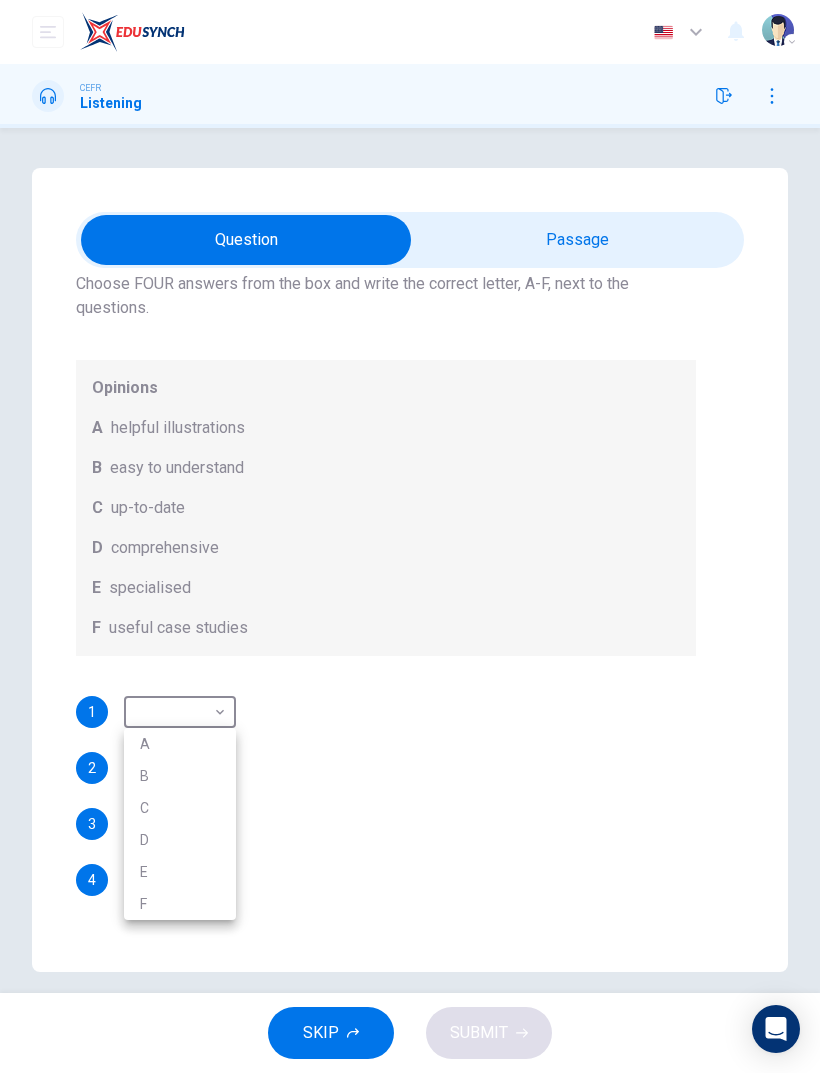 click on "D" at bounding box center (180, 840) 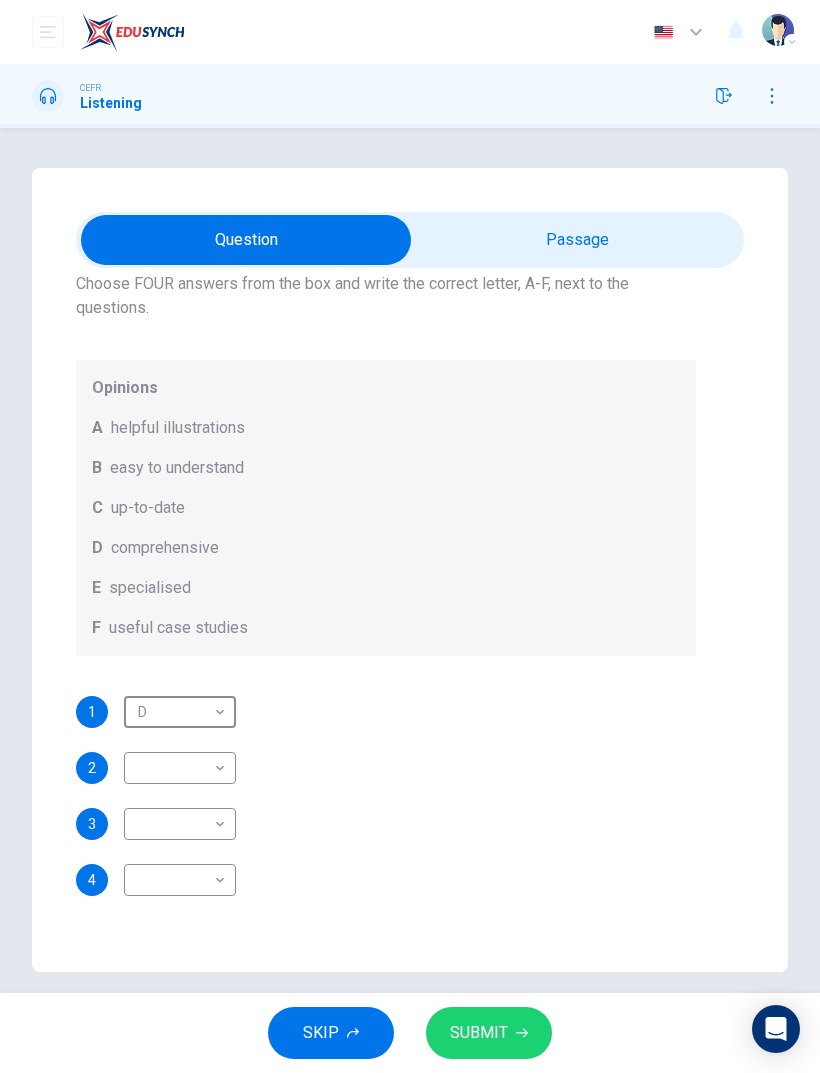 click on "Dashboard Practice Start a test Analysis English en ​ KHAIRUNNISA NABILA BINTI KHALID CEFR Listening Question 7 What does Linda think about the books on Matthew’s reading list? Choose FOUR answers from the box and write the correct letter, A-F, next to the questions.
Opinions A helpful illustrations B easy to understand C up-to-date D comprehensive E specialised F useful case studies 1 D D ​ 2 ​ ​ 3 ​ ​ 4 ​ ​ Work Placements 00m 40s SKIP SUBMIT EduSynch - Online Language Proficiency Testing
Dashboard Practice Start a test Analysis Notifications © Copyright  2025 Audio Timer 00:04:12 END SESSION" at bounding box center [410, 536] 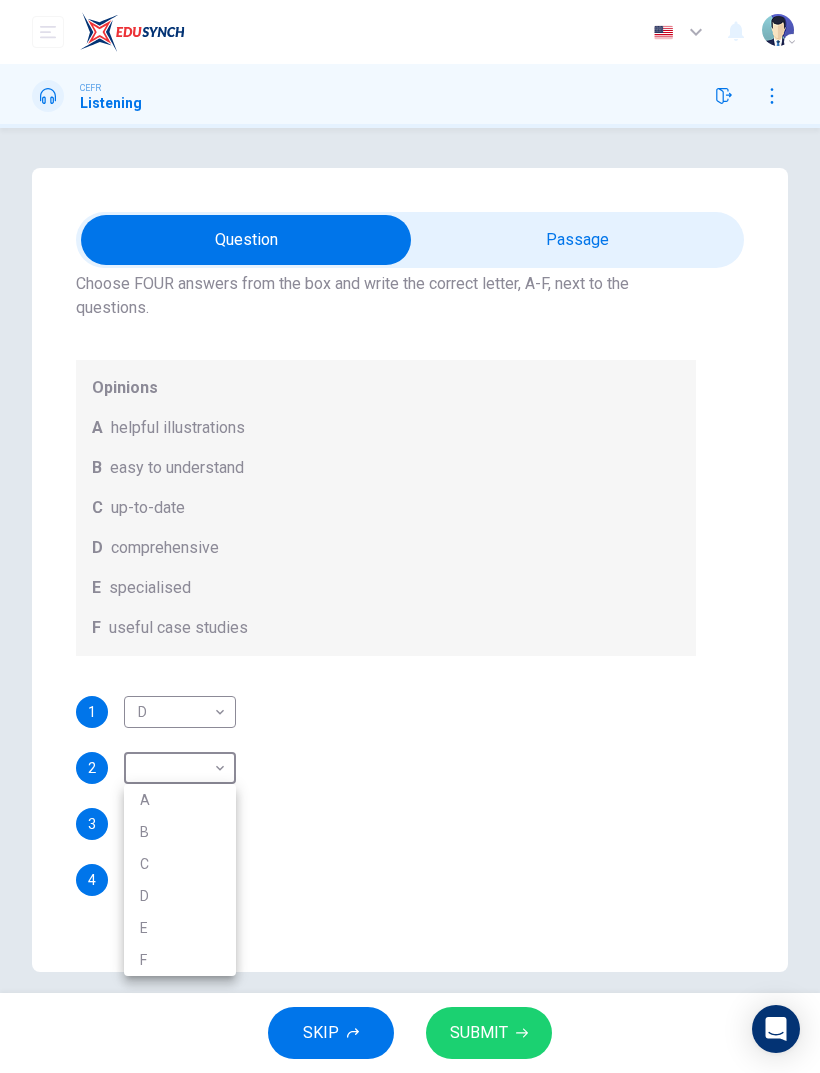 click on "A" at bounding box center (180, 800) 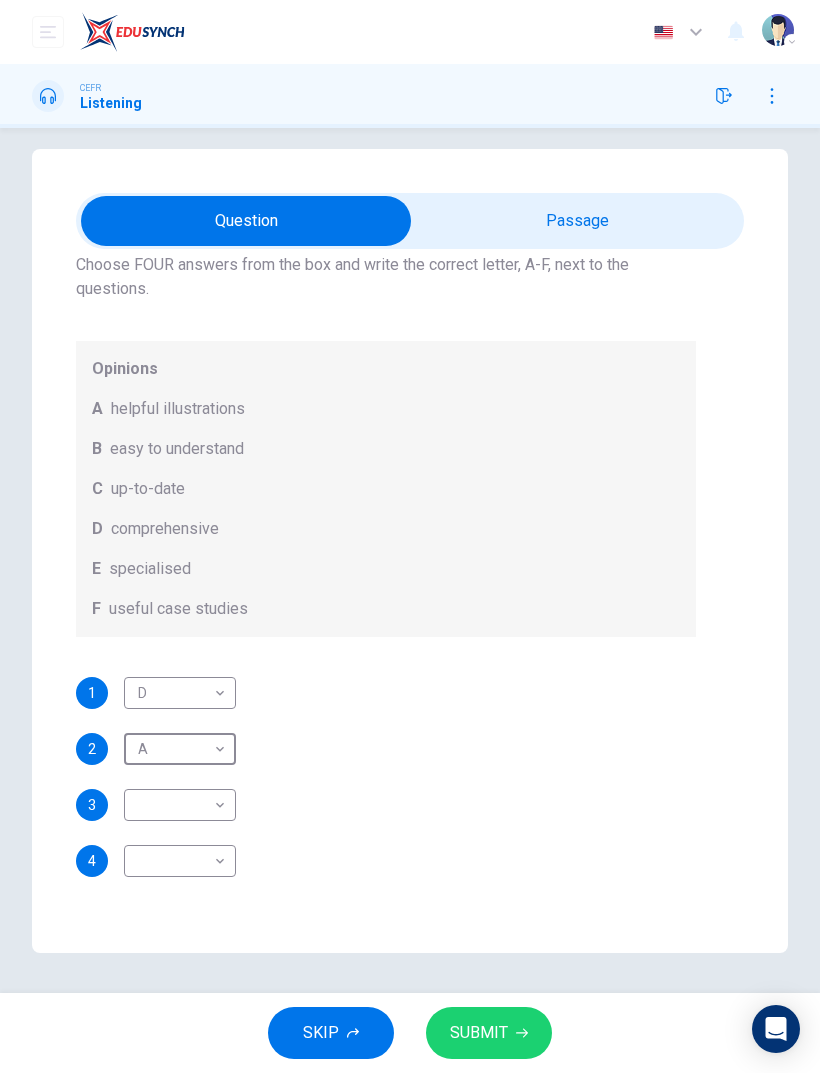 scroll, scrollTop: 19, scrollLeft: 0, axis: vertical 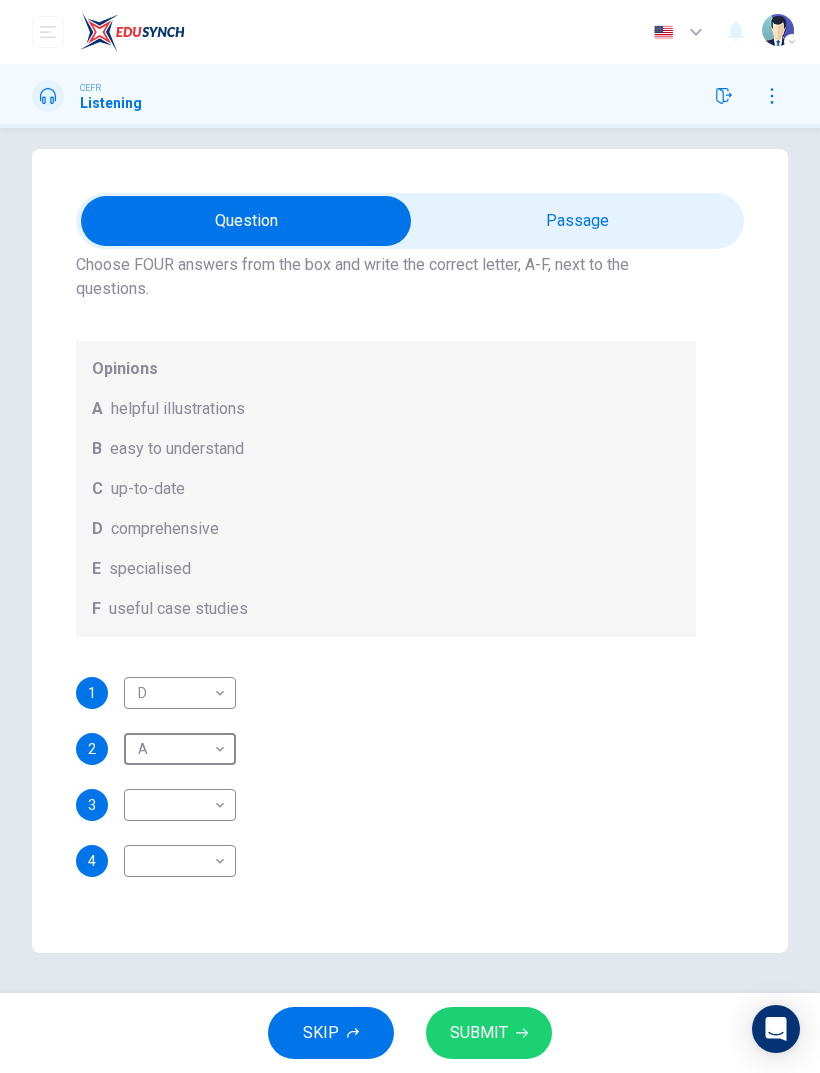 click on "Dashboard Practice Start a test Analysis English en ​ KHAIRUNNISA NABILA BINTI KHALID CEFR Listening Question 7 What does Linda think about the books on Matthew’s reading list? Choose FOUR answers from the box and write the correct letter, A-F, next to the questions.
Opinions A helpful illustrations B easy to understand C up-to-date D comprehensive E specialised F useful case studies 1 D D ​ 2 A A ​ 3 ​ ​ 4 ​ ​ Work Placements 00m 18s SKIP SUBMIT EduSynch - Online Language Proficiency Testing
Dashboard Practice Start a test Analysis Notifications © Copyright  2025 Audio Timer 00:04:34 END SESSION" at bounding box center (410, 536) 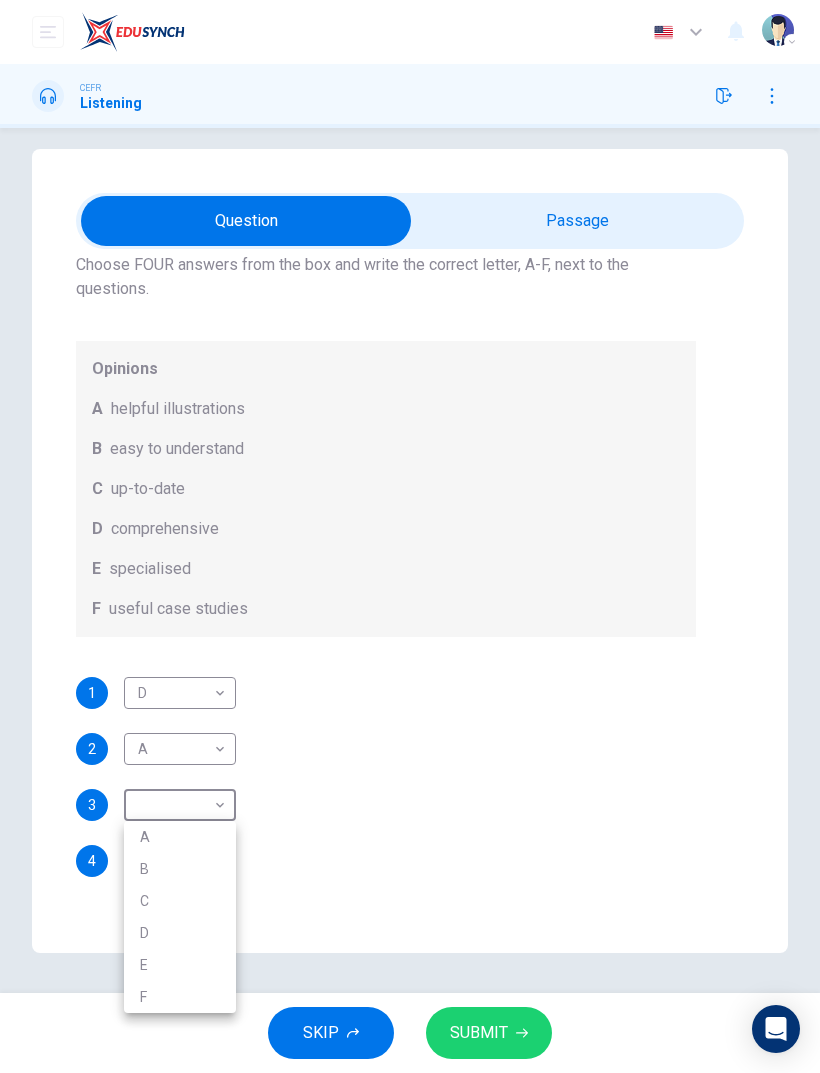click on "D" at bounding box center [180, 933] 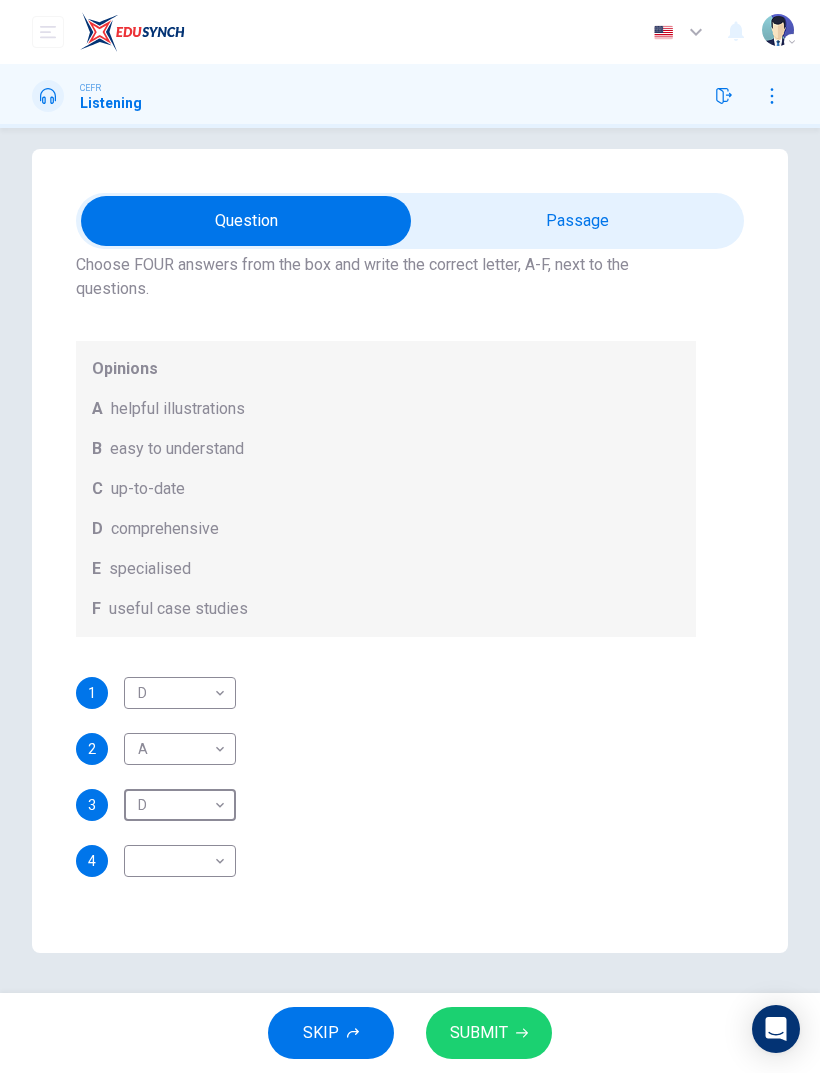 type on "D" 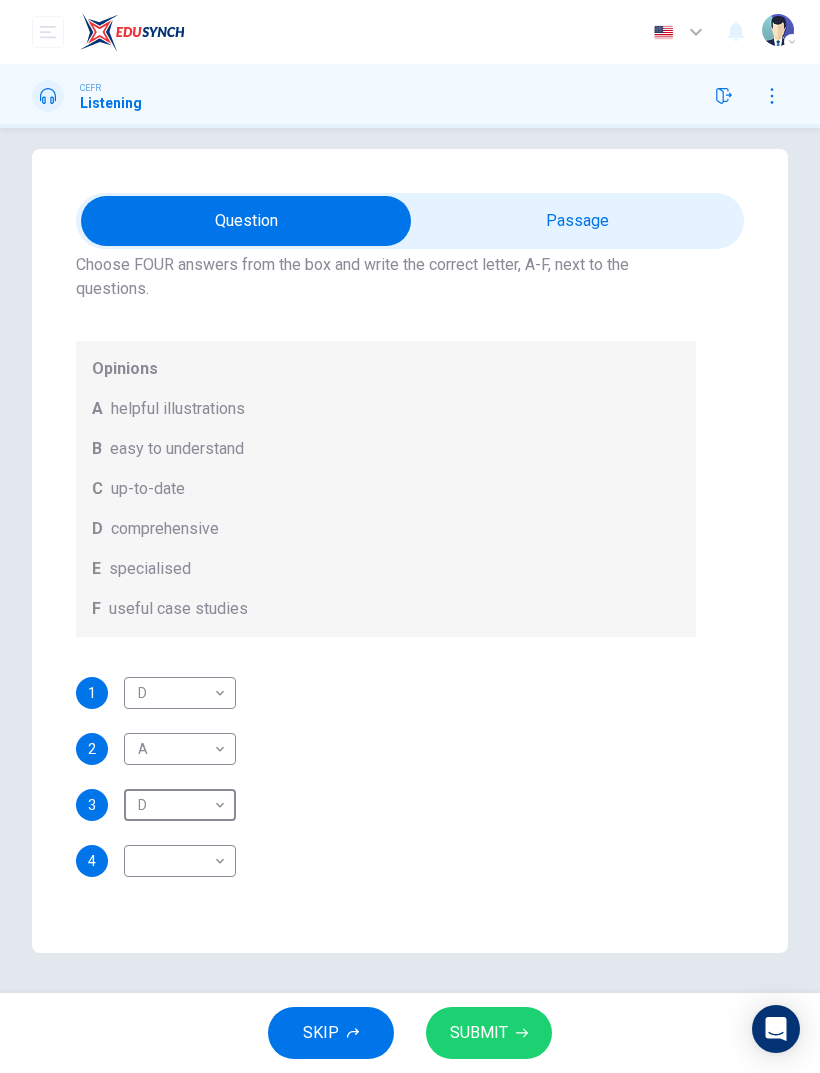 click on "Dashboard Practice Start a test Analysis English en ​ KHAIRUNNISA NABILA BINTI KHALID CEFR Listening Question 7 What does Linda think about the books on Matthew’s reading list? Choose FOUR answers from the box and write the correct letter, A-F, next to the questions.
Opinions A helpful illustrations B easy to understand C up-to-date D comprehensive E specialised F useful case studies 1 D D ​ 2 A A ​ 3 D D ​ 4 ​ ​ Work Placements 00m 10s SKIP SUBMIT EduSynch - Online Language Proficiency Testing
Dashboard Practice Start a test Analysis Notifications © Copyright  2025 Audio Timer 00:04:42 END SESSION" at bounding box center (410, 536) 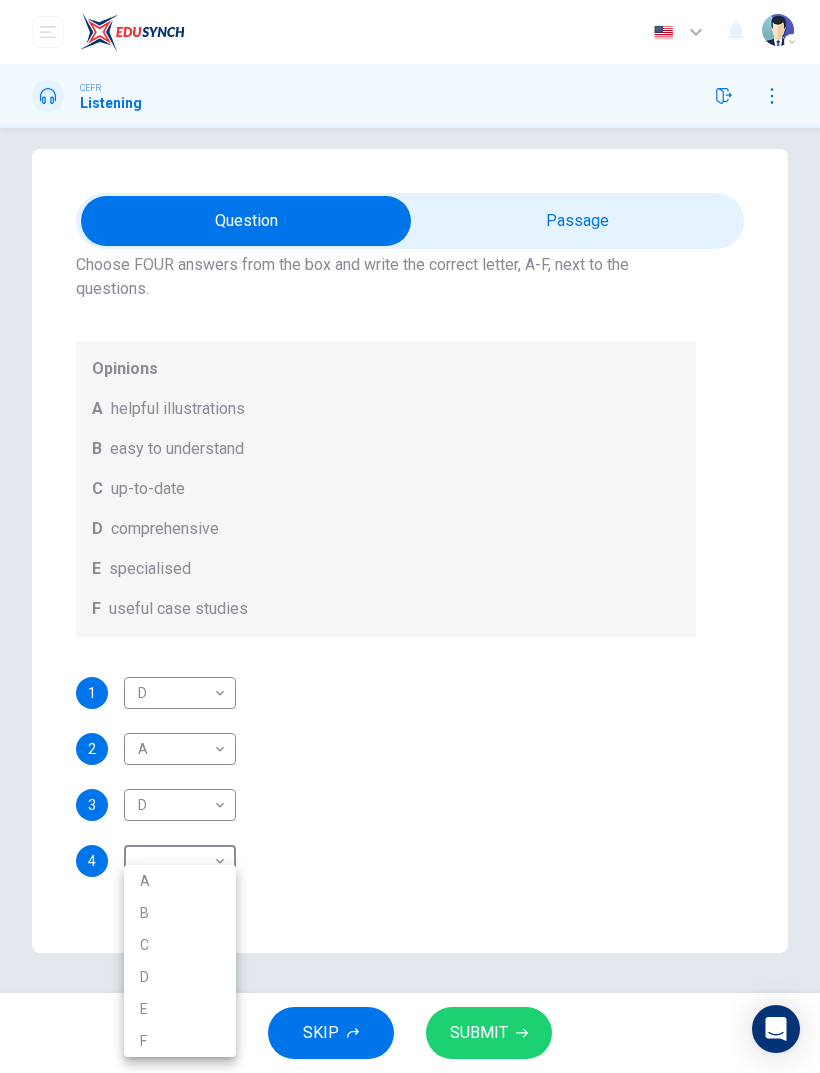 click at bounding box center (410, 536) 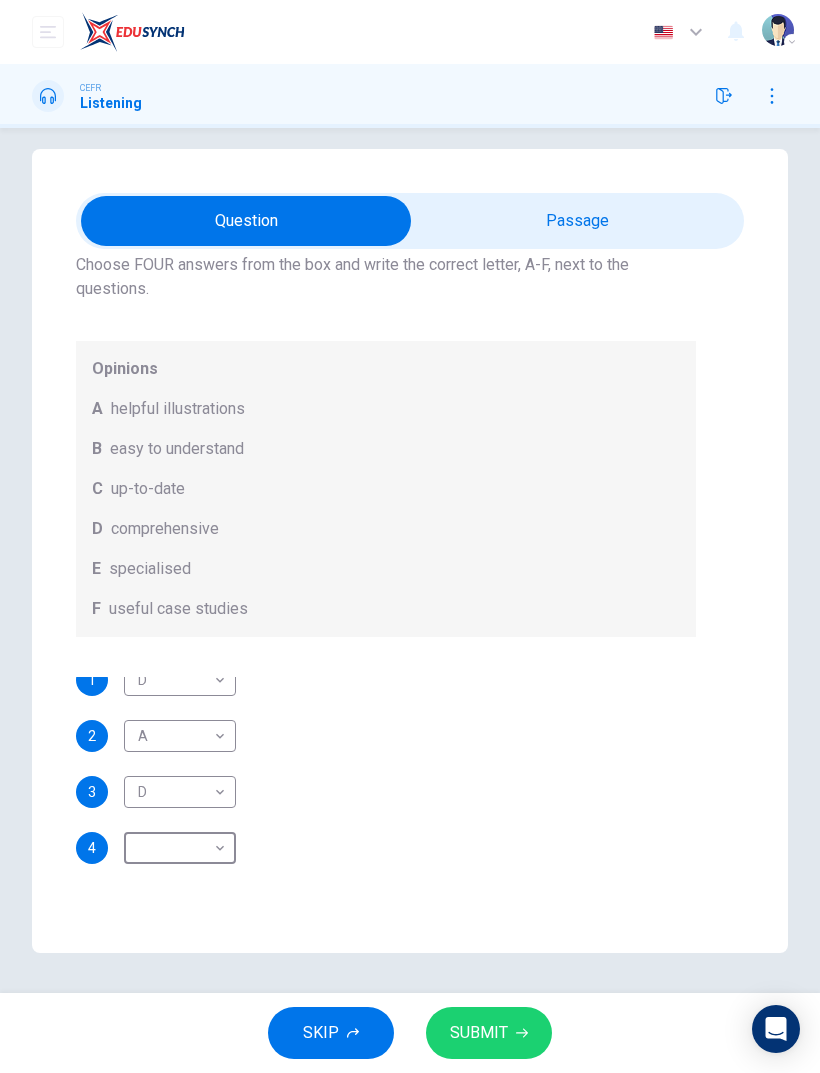 click at bounding box center (246, 221) 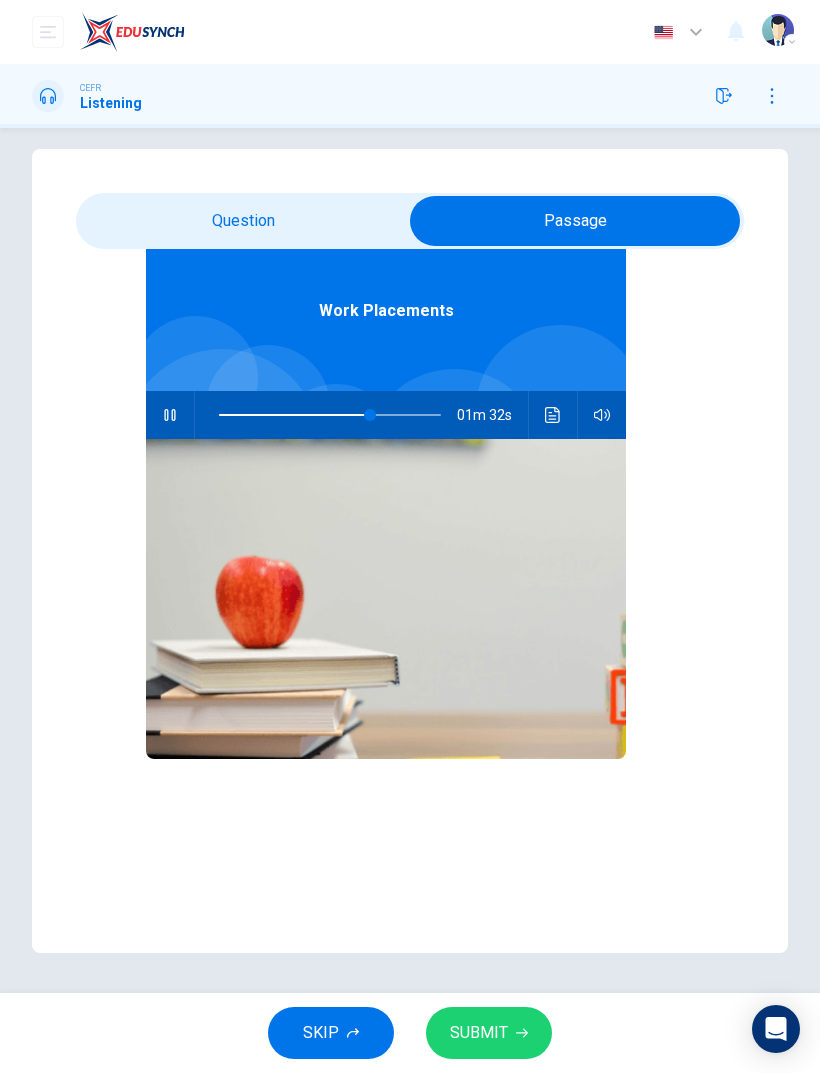 type on "68" 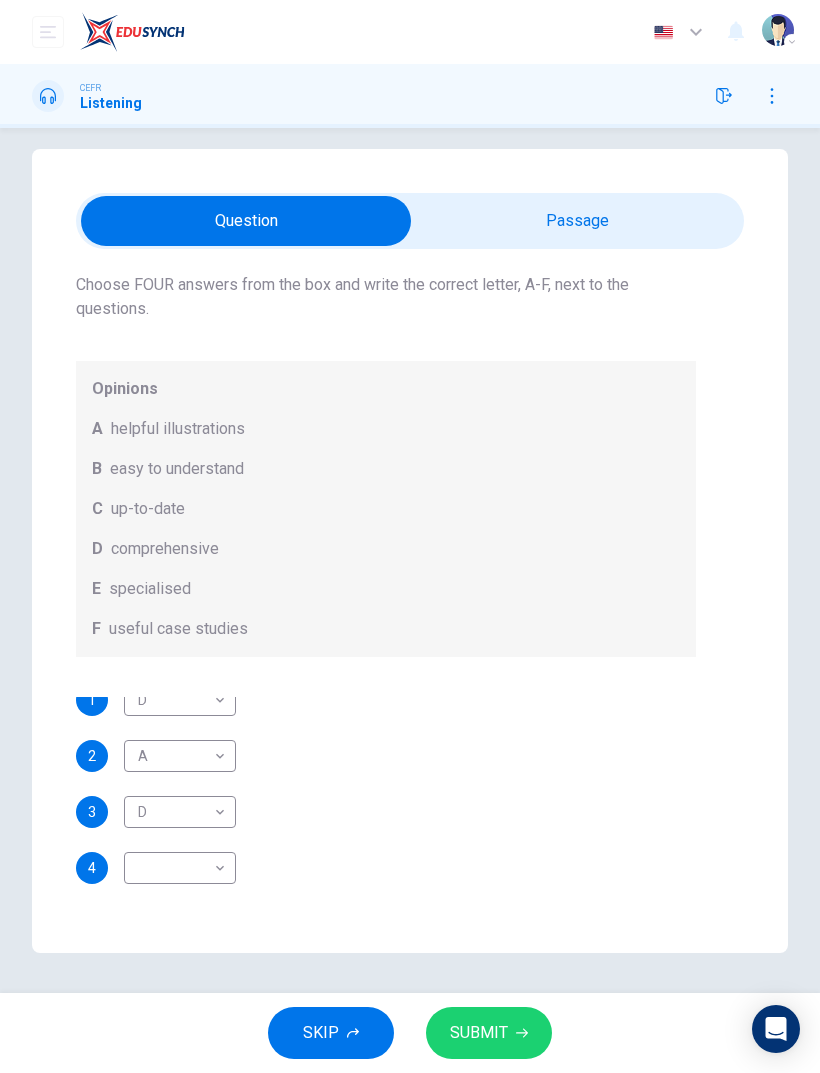 click on "D comprehensive" at bounding box center [386, 549] 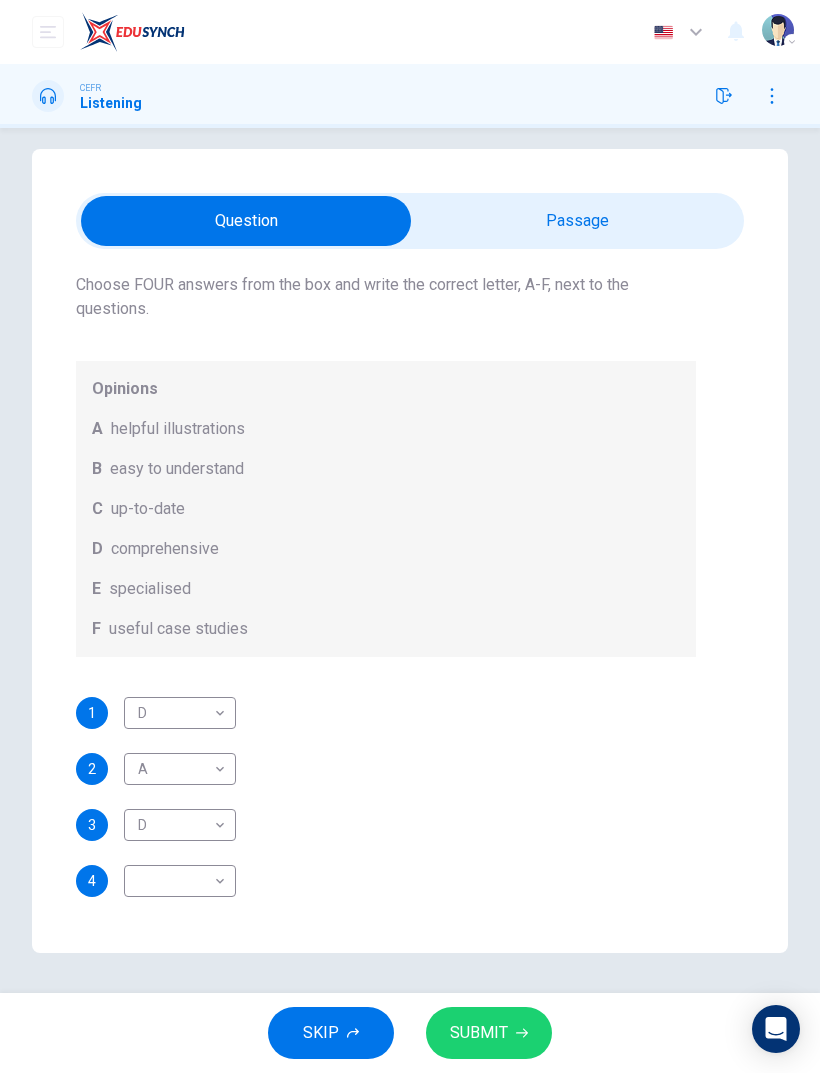 scroll, scrollTop: 0, scrollLeft: 0, axis: both 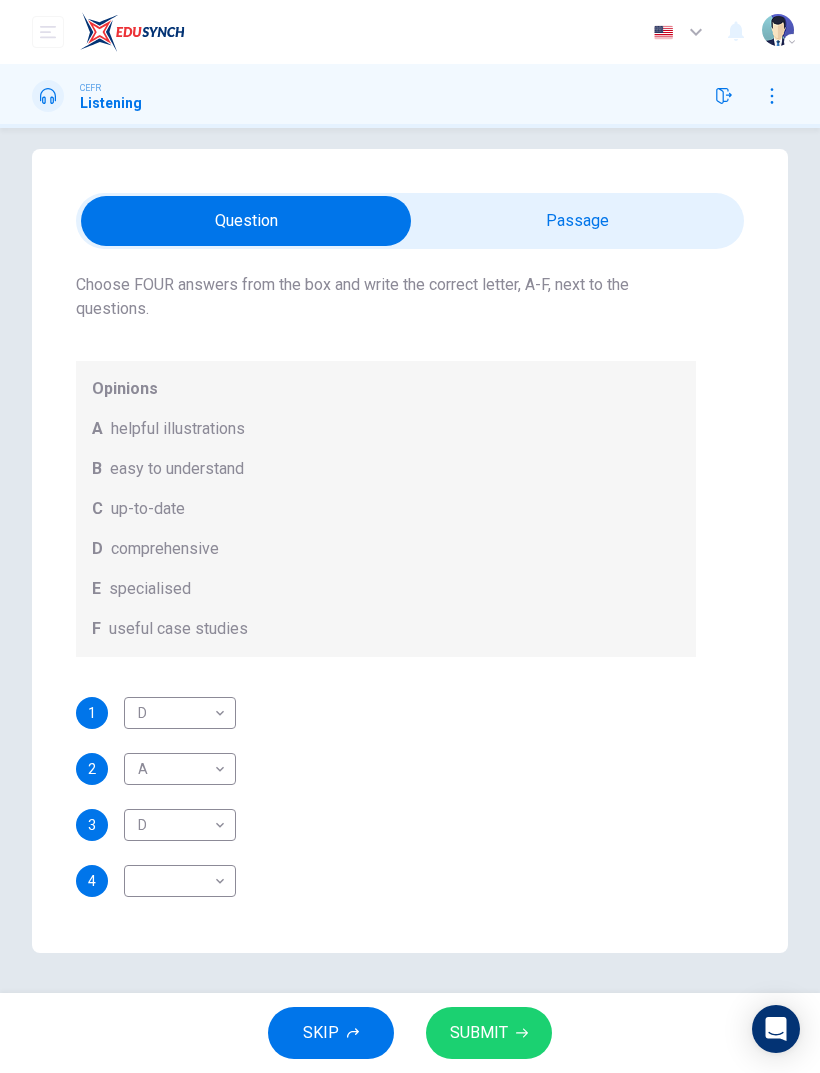 click 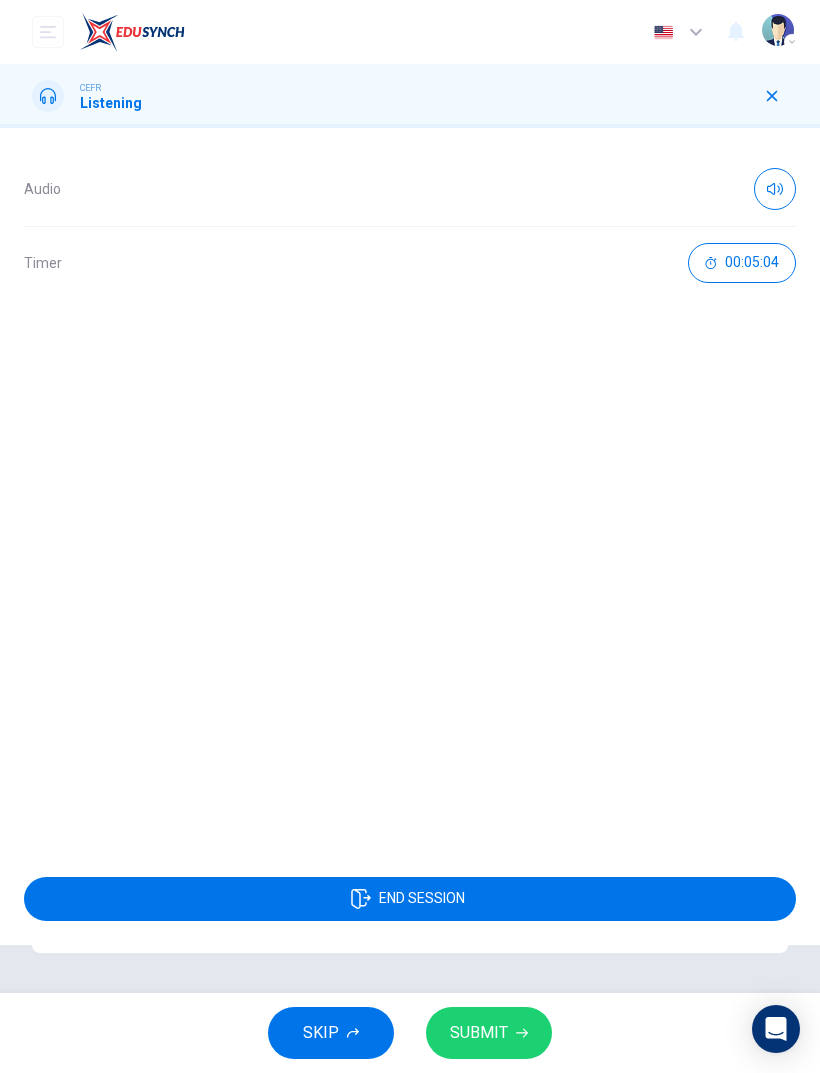 click 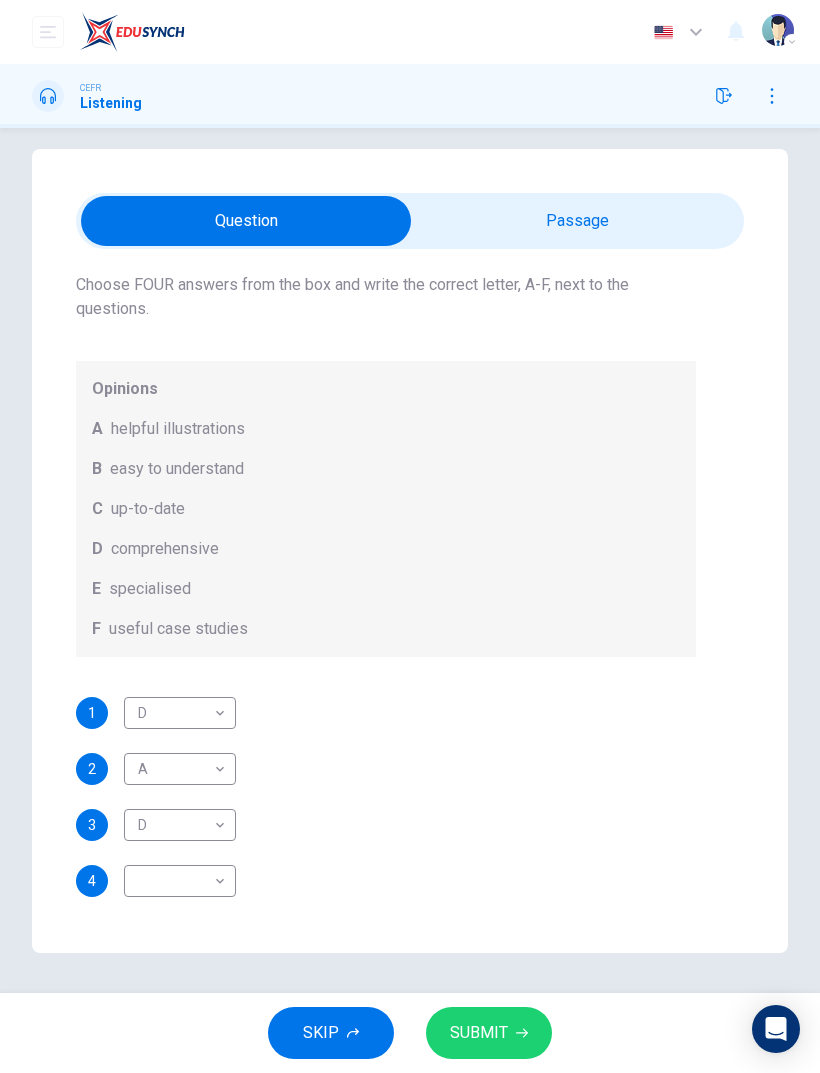 click on "Dashboard Practice Start a test Analysis English en ​ KHAIRUNNISA NABILA BINTI KHALID CEFR Listening Question 7 What does Linda think about the books on Matthew’s reading list? Choose FOUR answers from the box and write the correct letter, A-F, next to the questions.
Opinions A helpful illustrations B easy to understand C up-to-date D comprehensive E specialised F useful case studies 1 D D ​ 2 A A ​ 3 D D ​ 4 ​ ​ Work Placements 00m 59s SKIP SUBMIT EduSynch - Online Language Proficiency Testing
Dashboard Practice Start a test Analysis Notifications © Copyright  2025 Audio Timer 00:05:23 END SESSION" at bounding box center [410, 536] 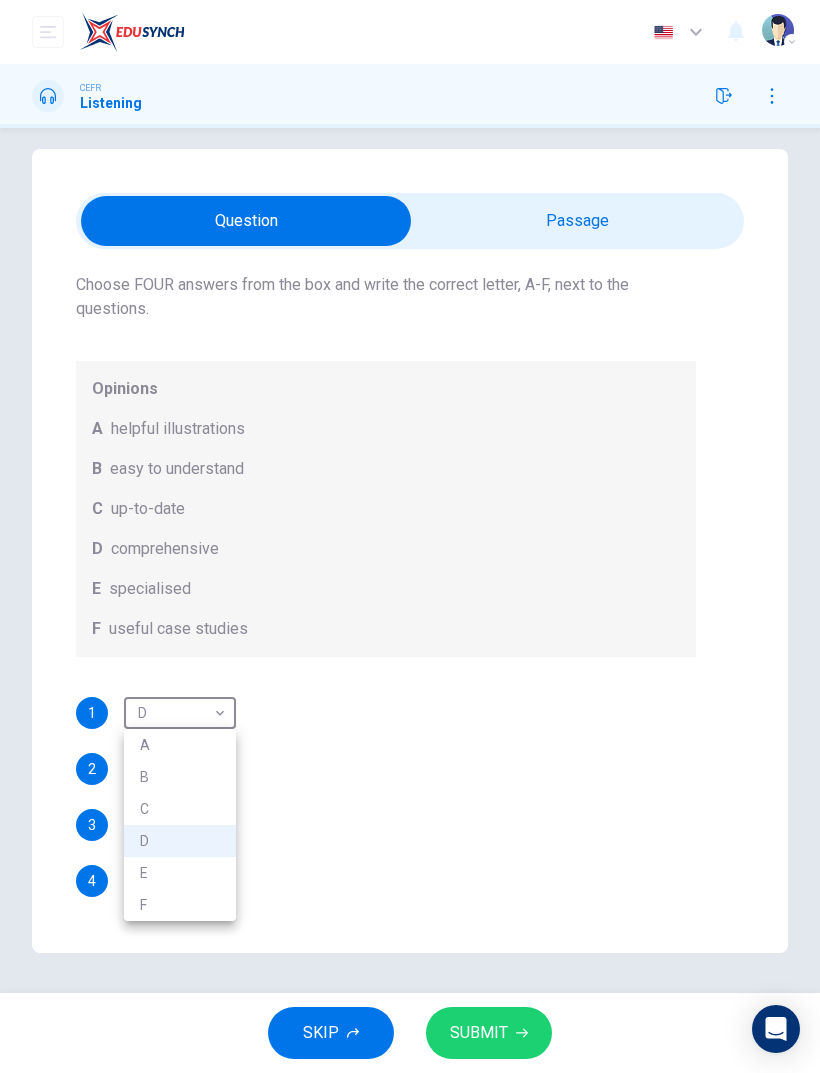 click on "B" at bounding box center (180, 777) 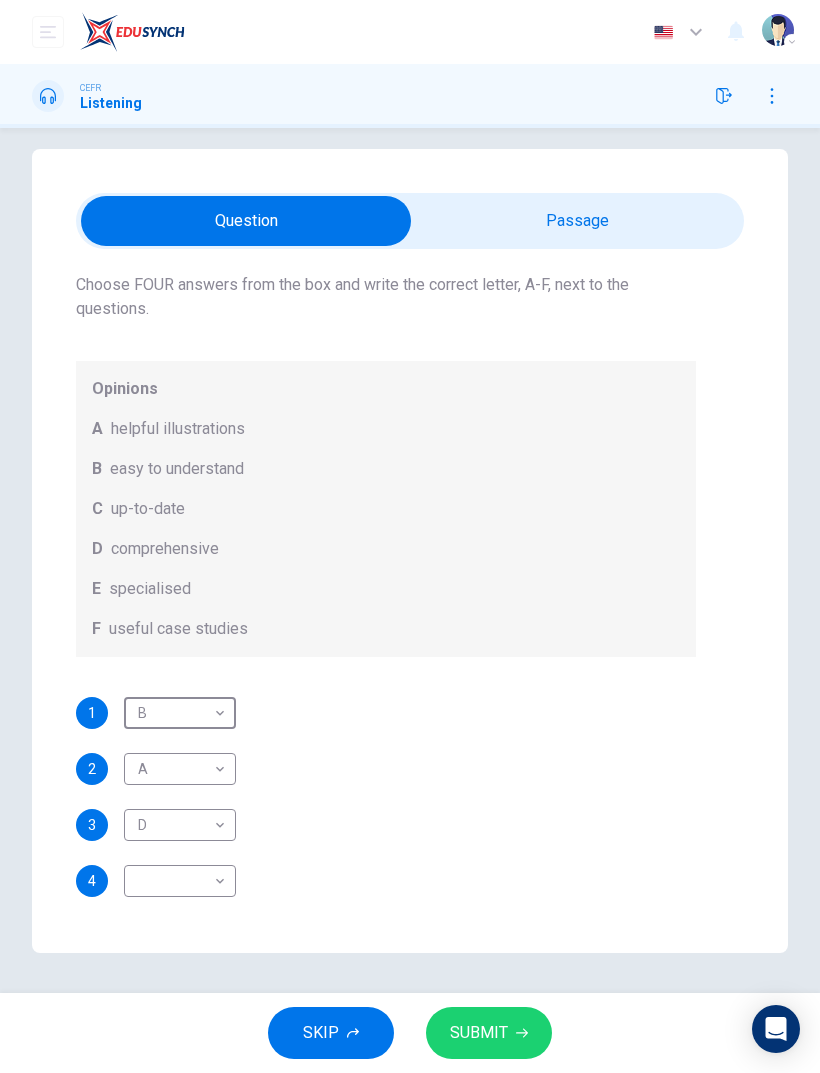 click on "Question 7 What does Linda think about the books on Matthew’s reading list? Choose FOUR answers from the box and write the correct letter, A-F, next to the questions.
Opinions A helpful illustrations B easy to understand C up-to-date D comprehensive E specialised F useful case studies 1 B B ​ 2 A A ​ 3 D D ​ 4 ​ ​ Work Placements 00m 56s" at bounding box center [410, 579] 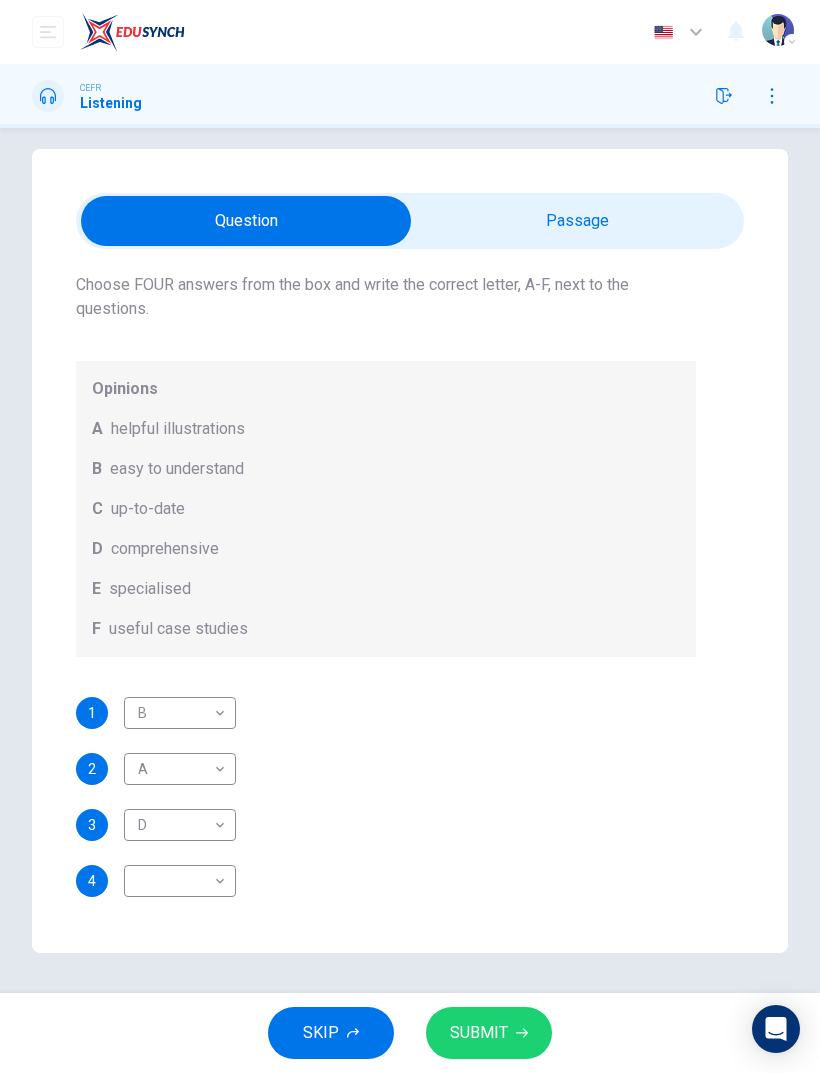 click on "Dashboard Practice Start a test Analysis English en ​ KHAIRUNNISA NABILA BINTI KHALID CEFR Listening Question 7 What does Linda think about the books on Matthew’s reading list? Choose FOUR answers from the box and write the correct letter, A-F, next to the questions.
Opinions A helpful illustrations B easy to understand C up-to-date D comprehensive E specialised F useful case studies 1 B B ​ 2 A A ​ 3 D D ​ 4 ​ ​ Work Placements 00m 14s SKIP SUBMIT EduSynch - Online Language Proficiency Testing
Dashboard Practice Start a test Analysis Notifications © Copyright  2025 Audio Timer 00:06:08 END SESSION" at bounding box center (410, 536) 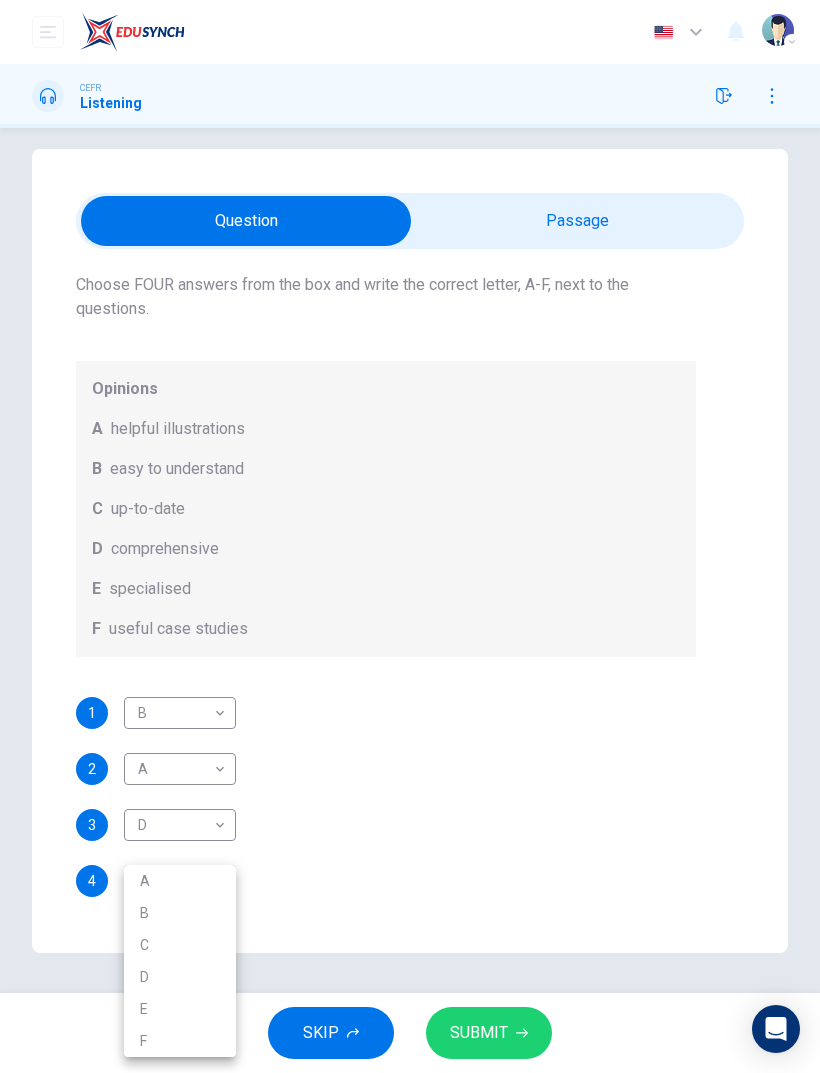 click on "E" at bounding box center (180, 1009) 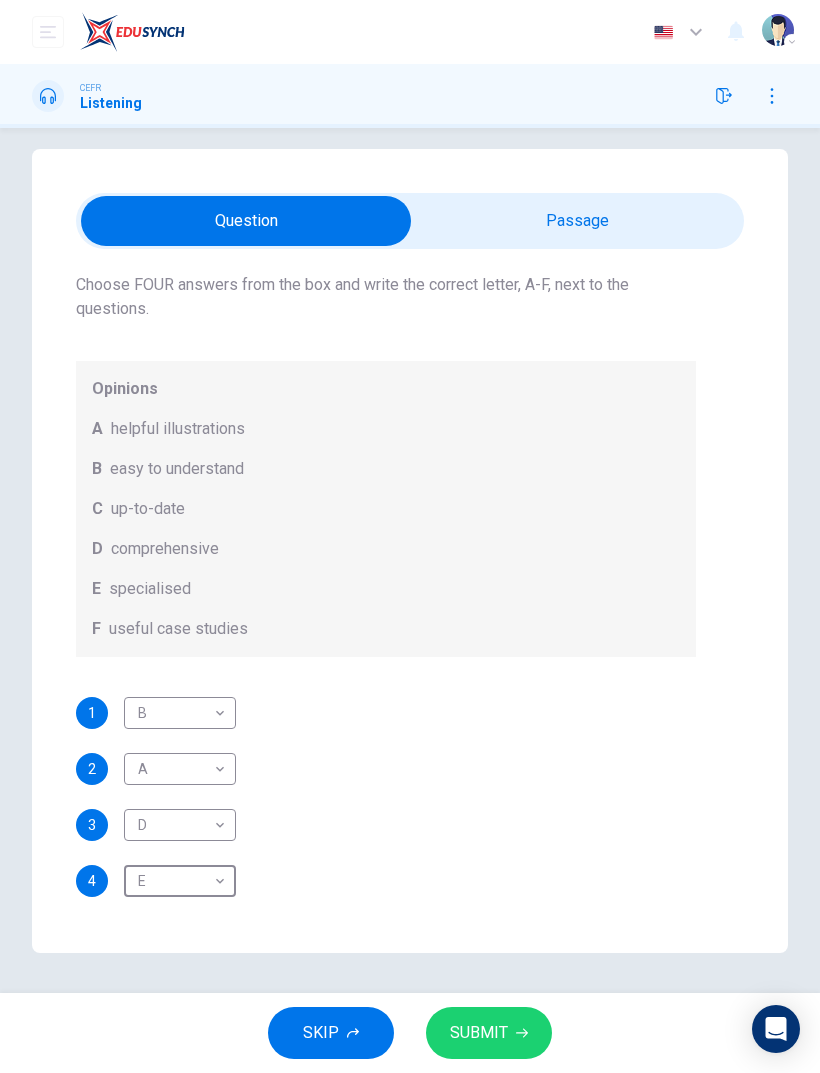 scroll, scrollTop: 13, scrollLeft: 0, axis: vertical 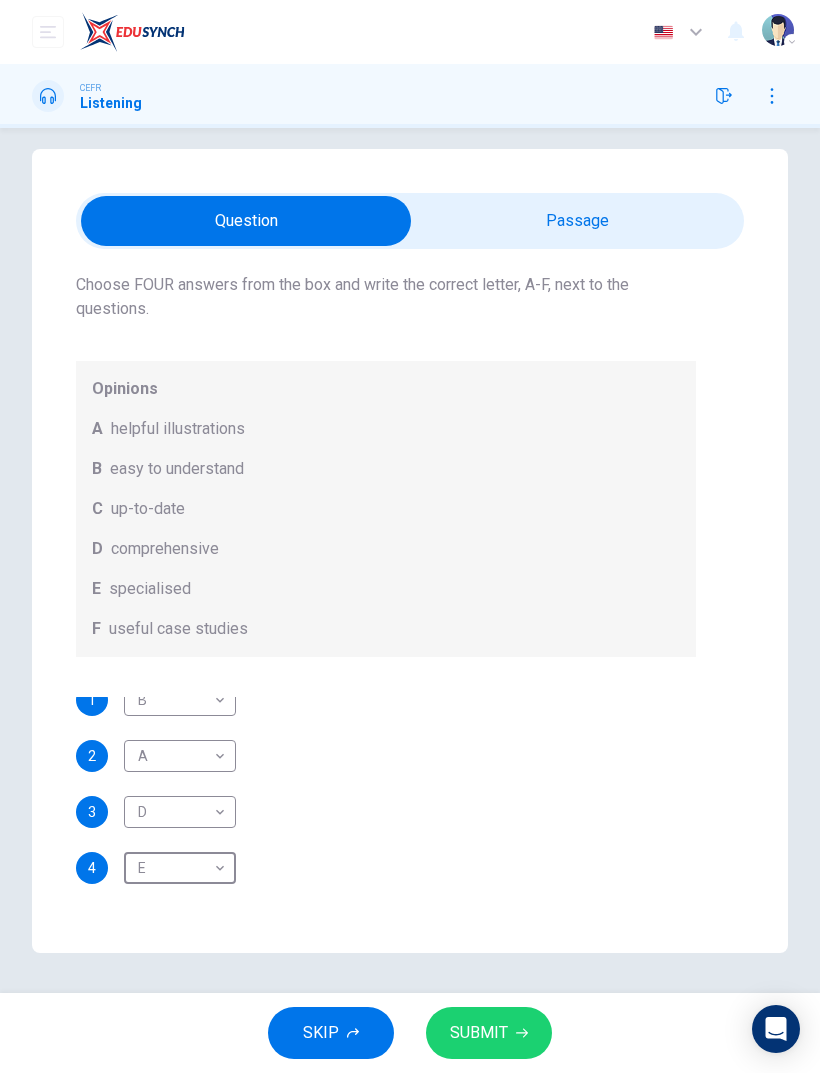 click on "Dashboard Practice Start a test Analysis English en ​ KHAIRUNNISA NABILA BINTI KHALID CEFR Listening Question 7 What does Linda think about the books on Matthew’s reading list? Choose FOUR answers from the box and write the correct letter, A-F, next to the questions.
Opinions A helpful illustrations B easy to understand C up-to-date D comprehensive E specialised F useful case studies 1 B B ​ 2 A A ​ 3 D D ​ 4 E E ​ Work Placements 00m 10s SKIP SUBMIT EduSynch - Online Language Proficiency Testing
Dashboard Practice Start a test Analysis Notifications © Copyright  2025 Audio Timer 00:06:12 END SESSION" at bounding box center (410, 536) 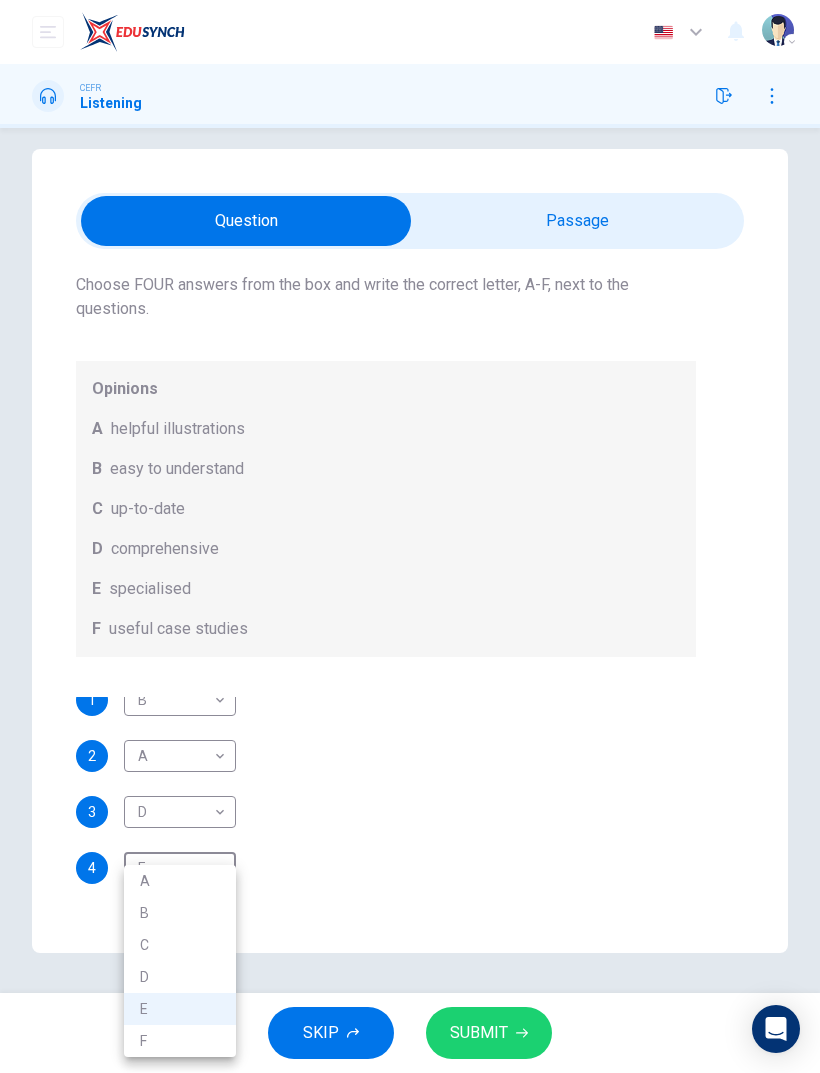click on "C" at bounding box center (180, 945) 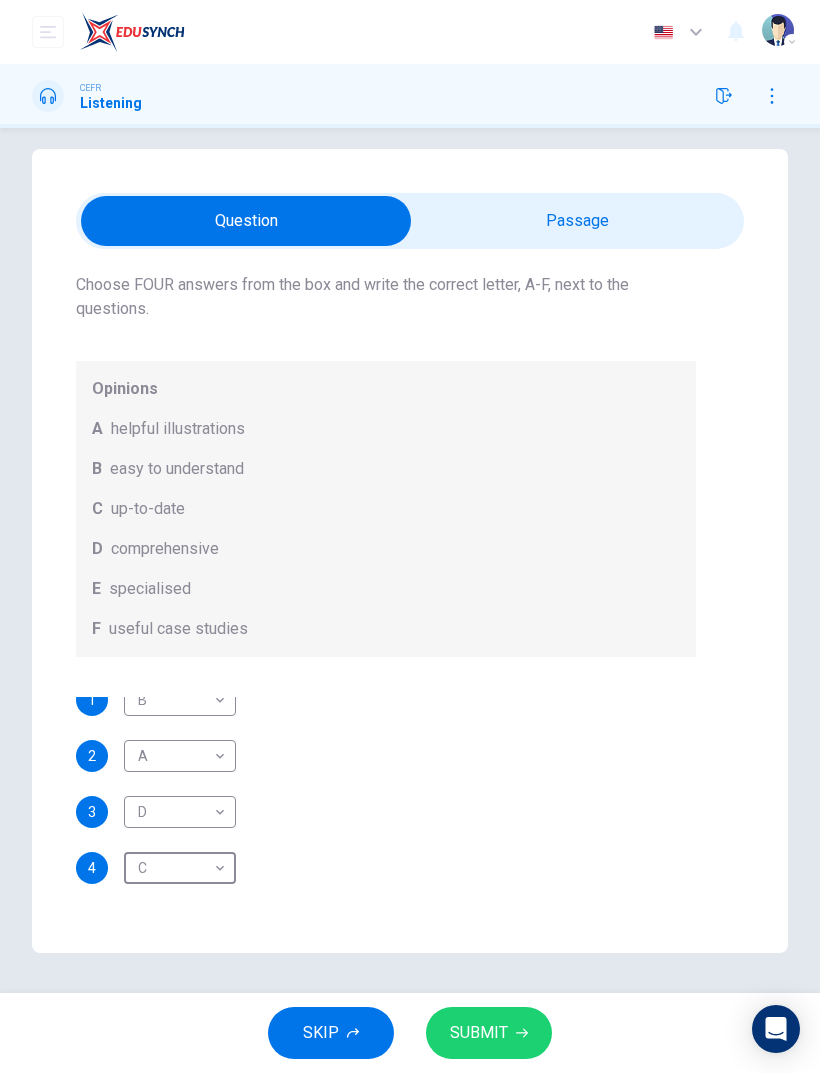 click on "Question 7 What does Linda think about the books on Matthew’s reading list? Choose FOUR answers from the box and write the correct letter, A-F, next to the questions.
Opinions A helpful illustrations B easy to understand C up-to-date D comprehensive E specialised F useful case studies 1 B B ​ 2 A A ​ 3 D D ​ 4 C C ​ Work Placements 00m 07s" at bounding box center (410, 551) 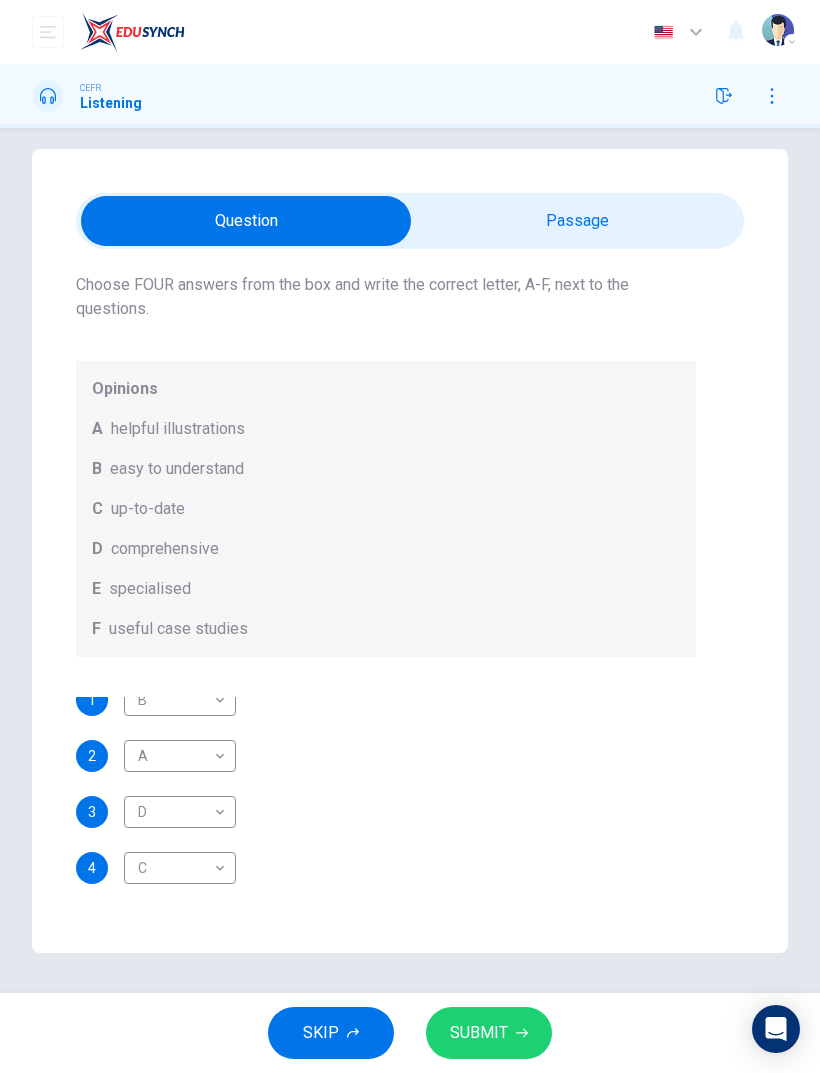 click on "SUBMIT" at bounding box center [479, 1033] 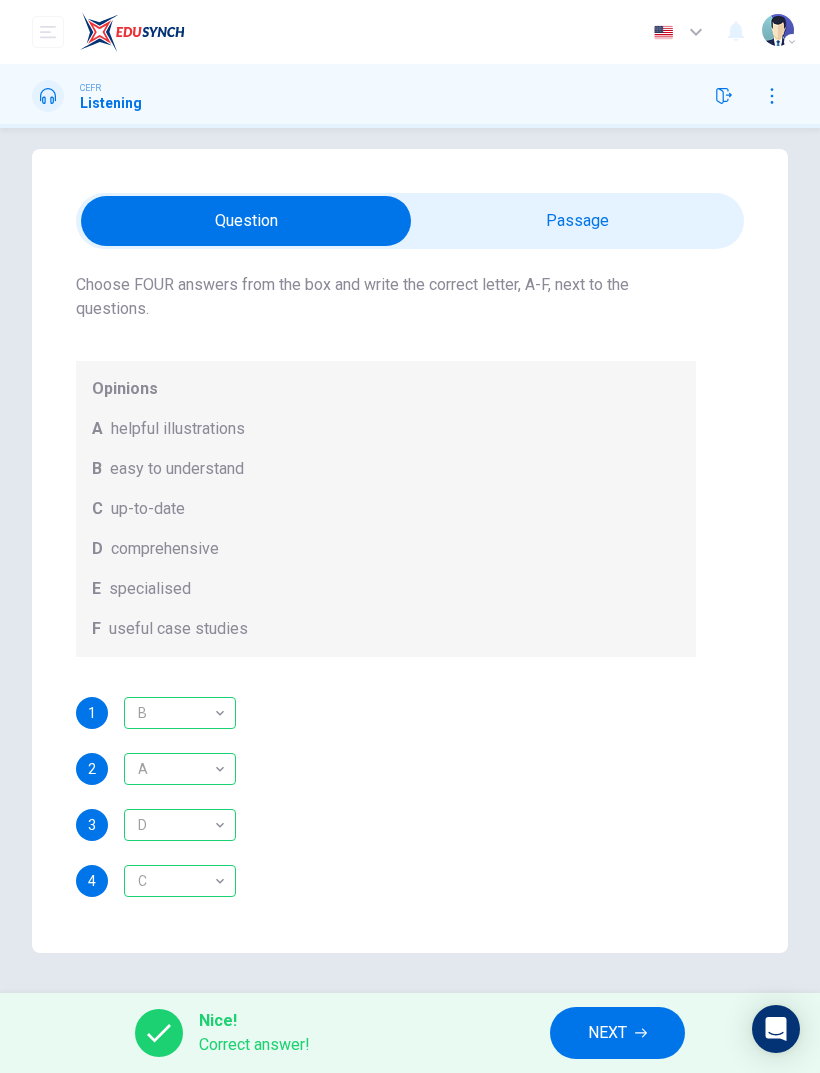 scroll, scrollTop: 0, scrollLeft: 0, axis: both 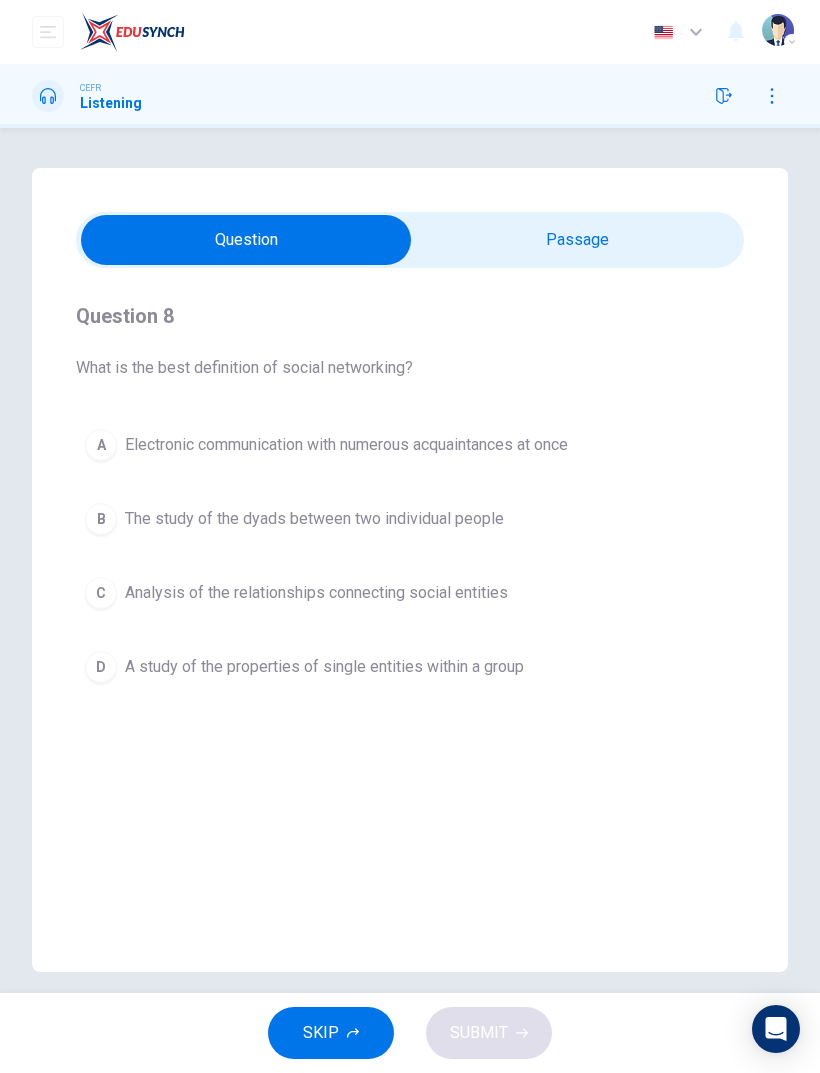 click at bounding box center (246, 240) 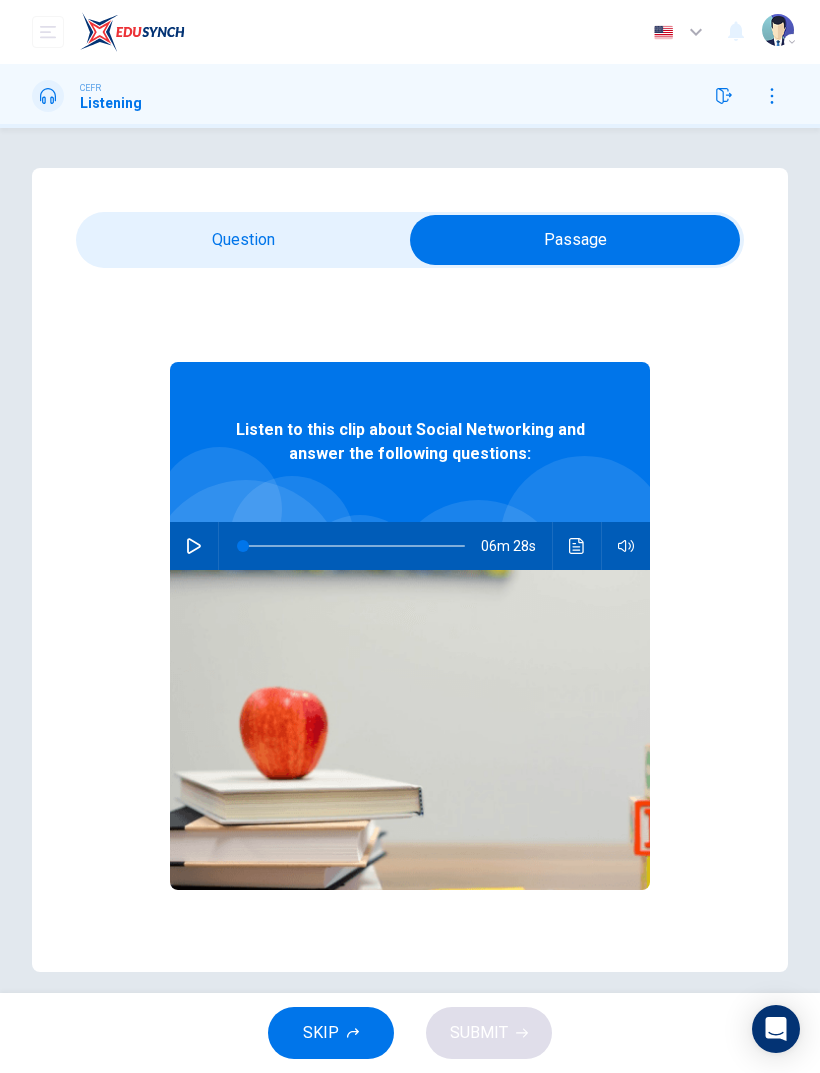 click 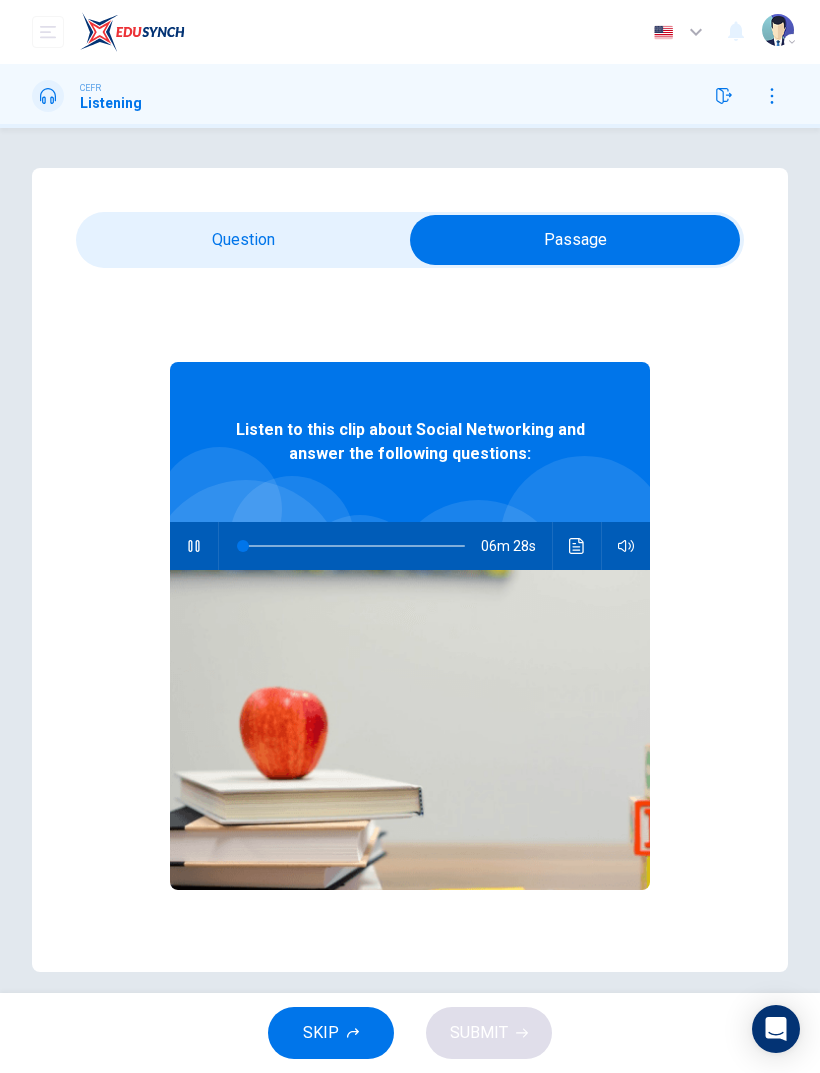 click at bounding box center [575, 240] 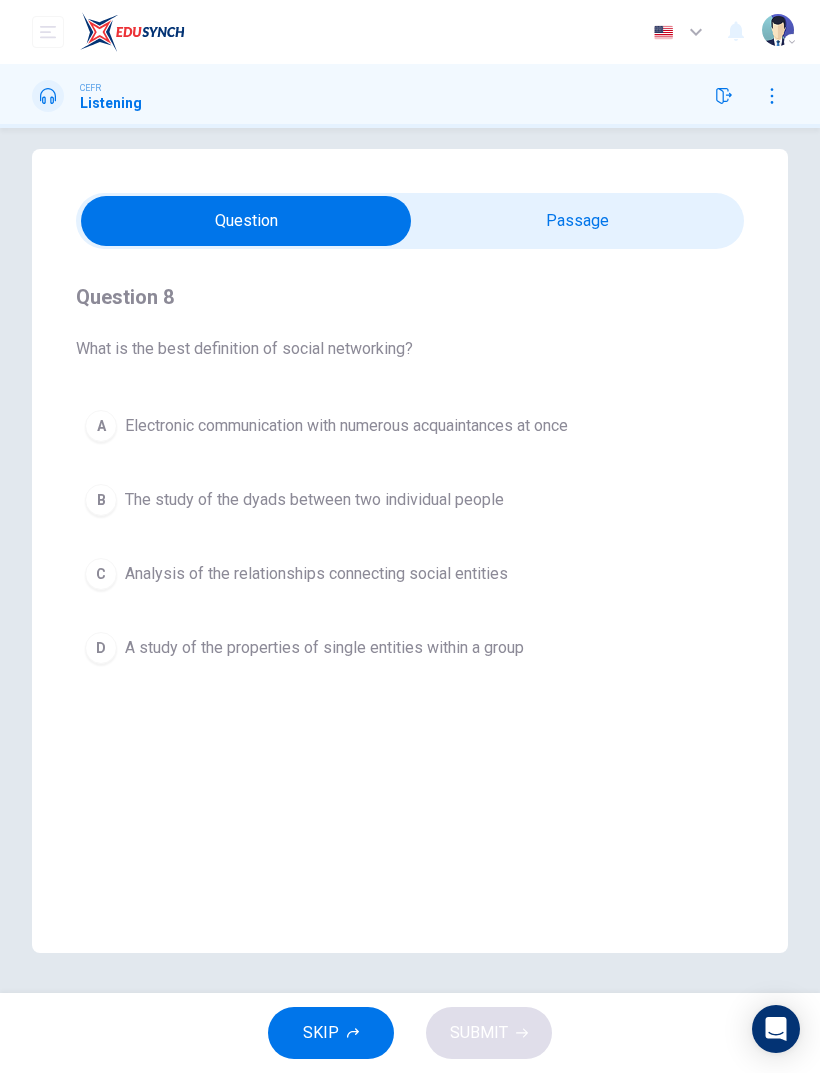 scroll, scrollTop: 19, scrollLeft: 0, axis: vertical 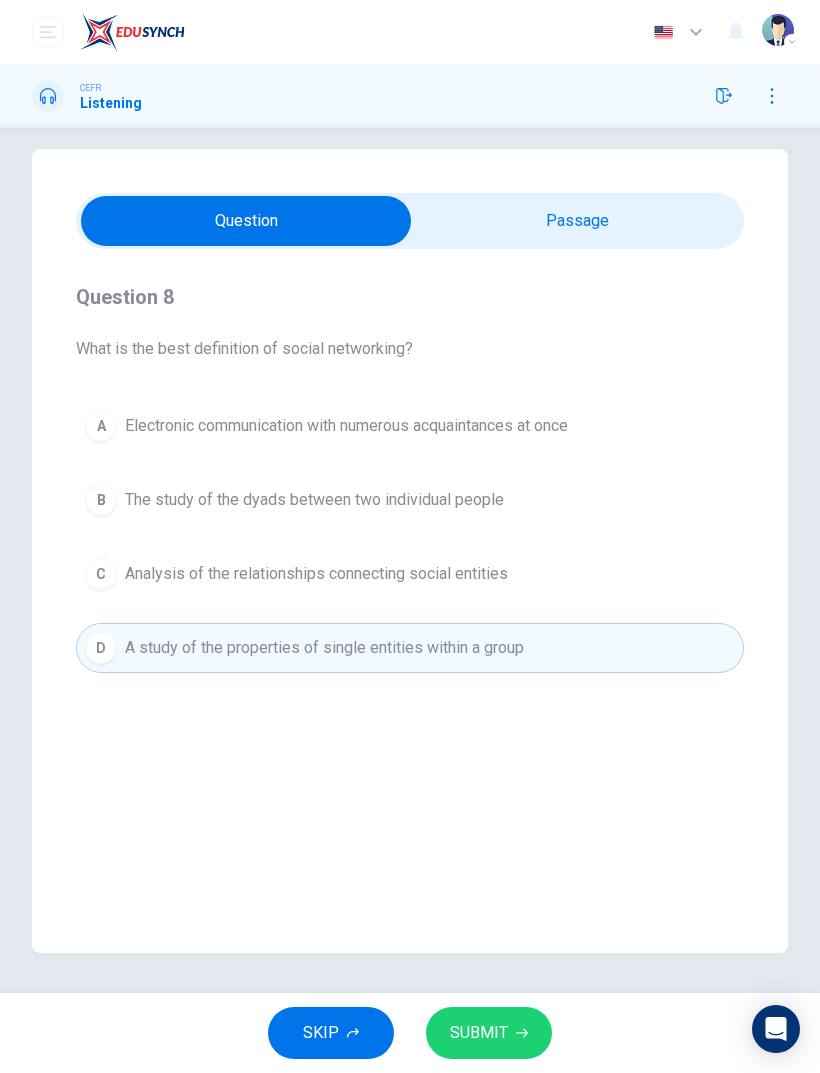 click on "SUBMIT" at bounding box center (479, 1033) 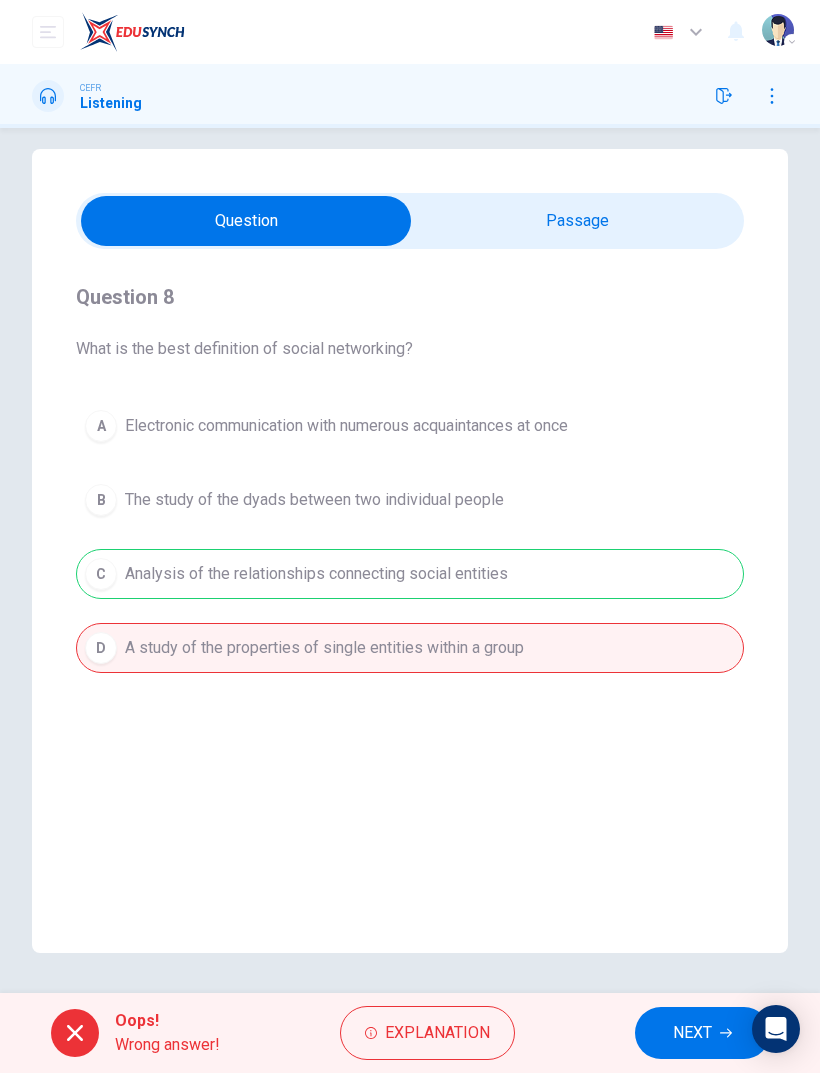click on "NEXT" at bounding box center (692, 1033) 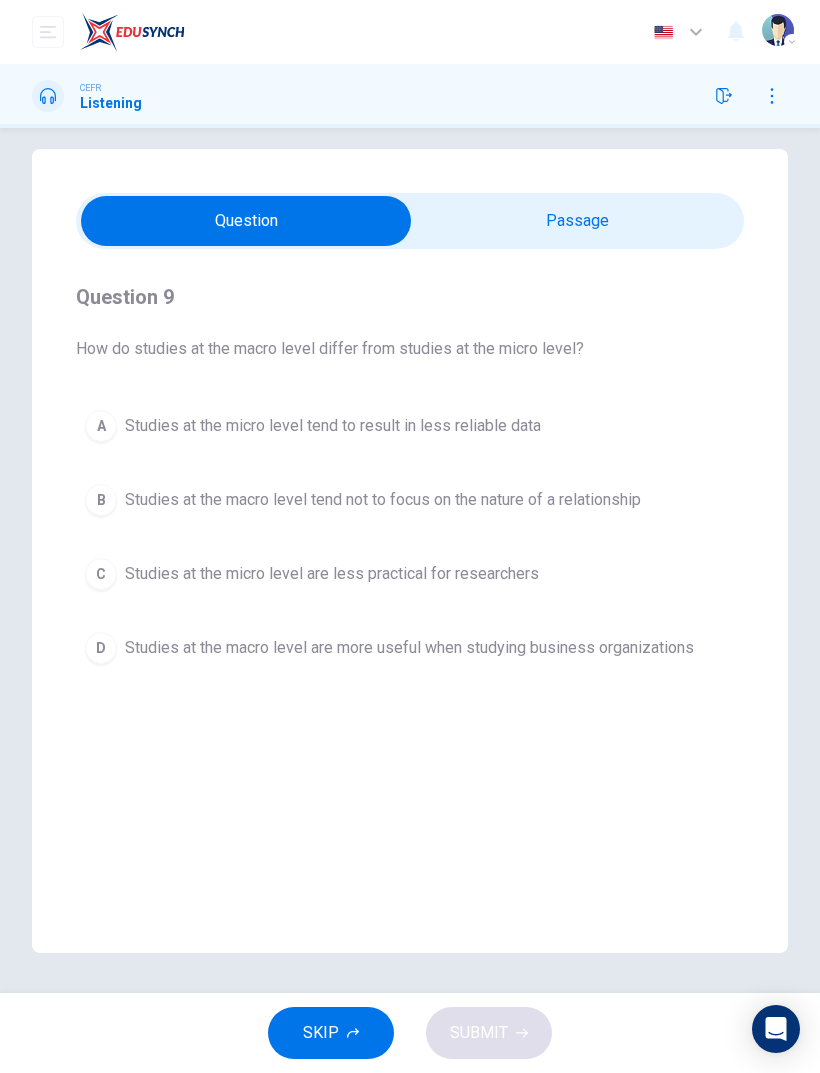 type on "25" 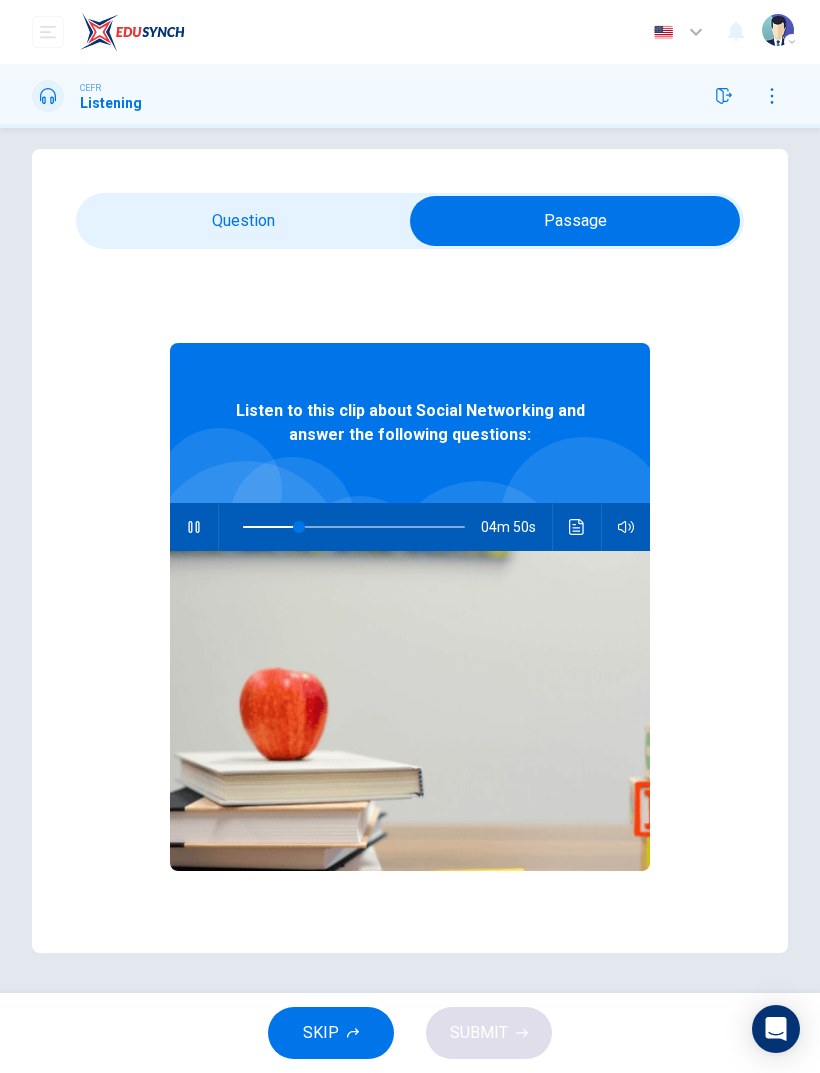 type on "25" 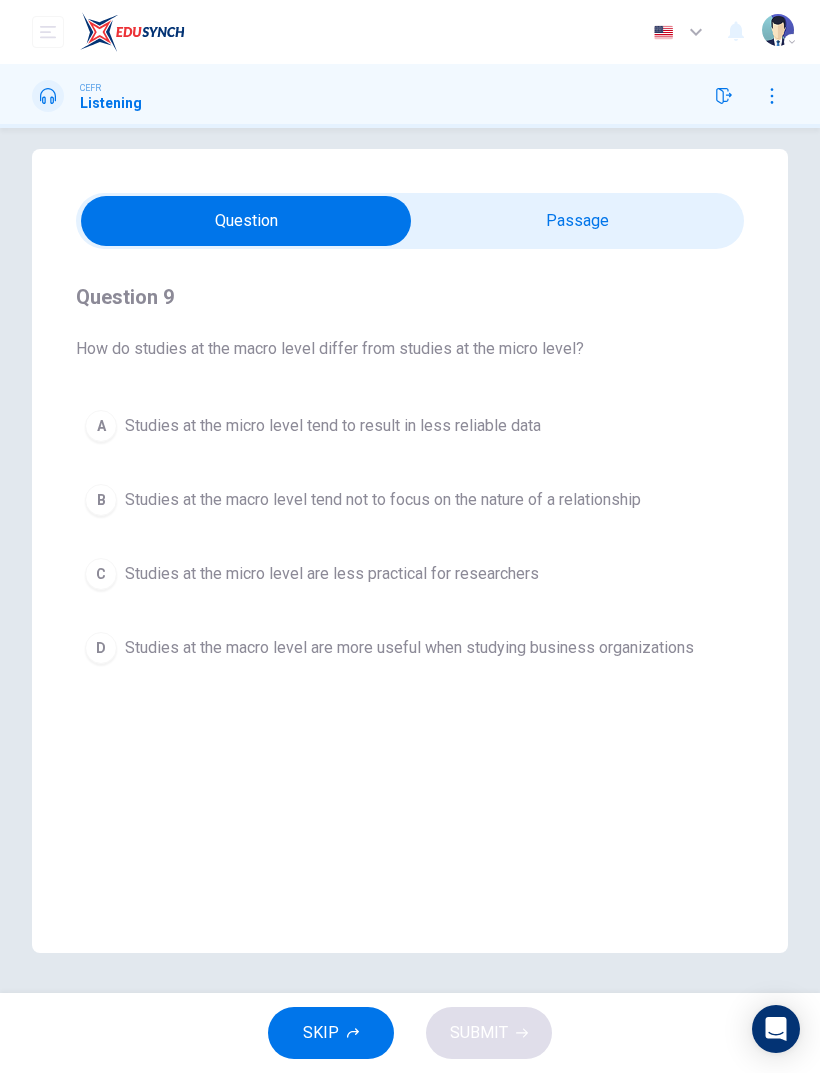 click on "SKIP" at bounding box center [321, 1033] 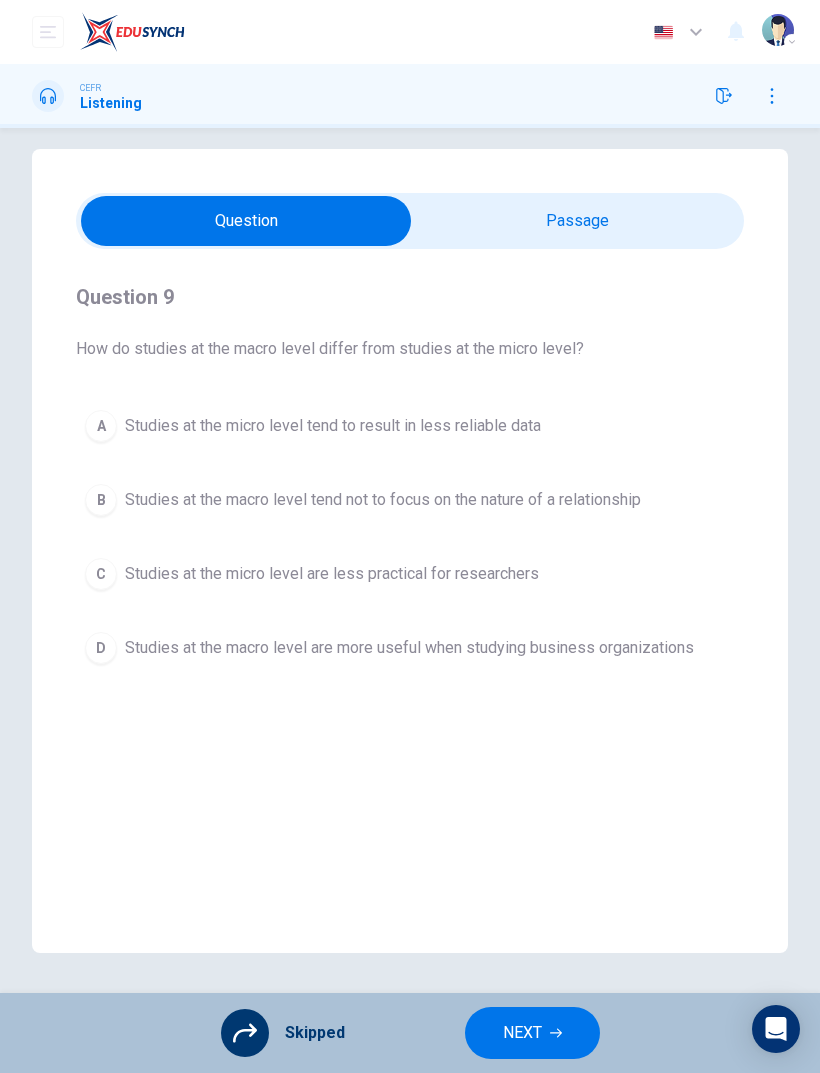 click at bounding box center [245, 1033] 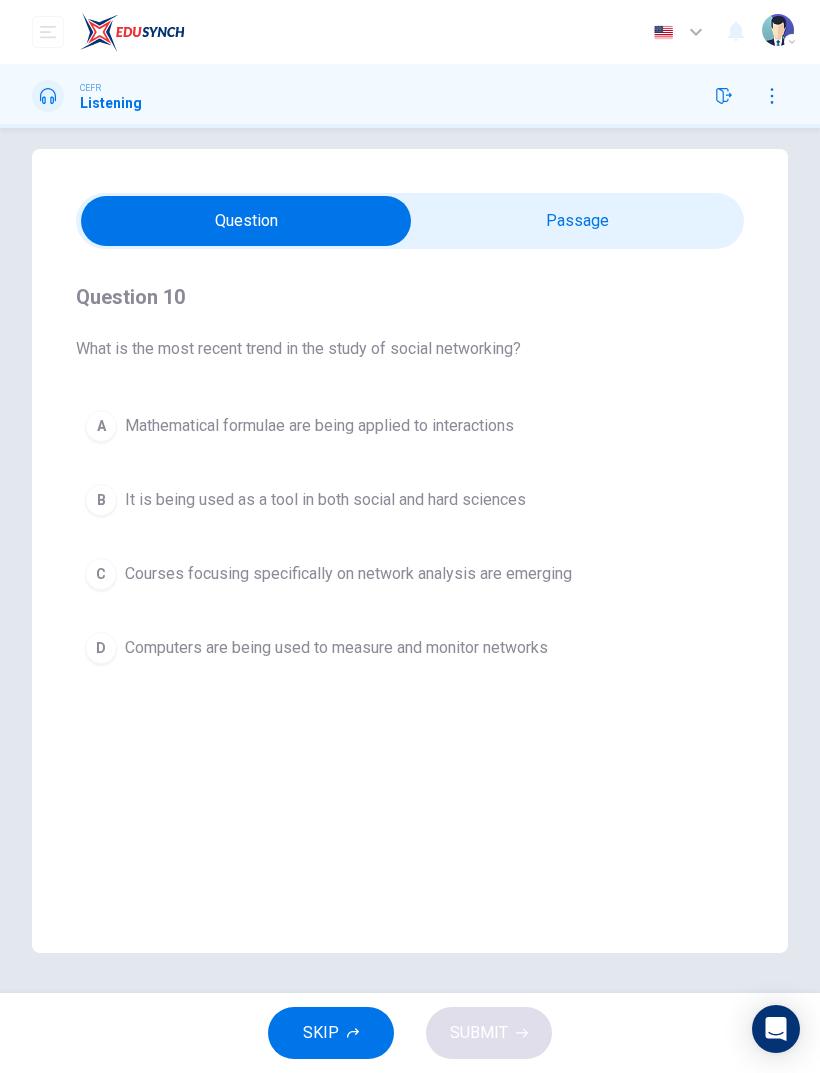 click at bounding box center [724, 96] 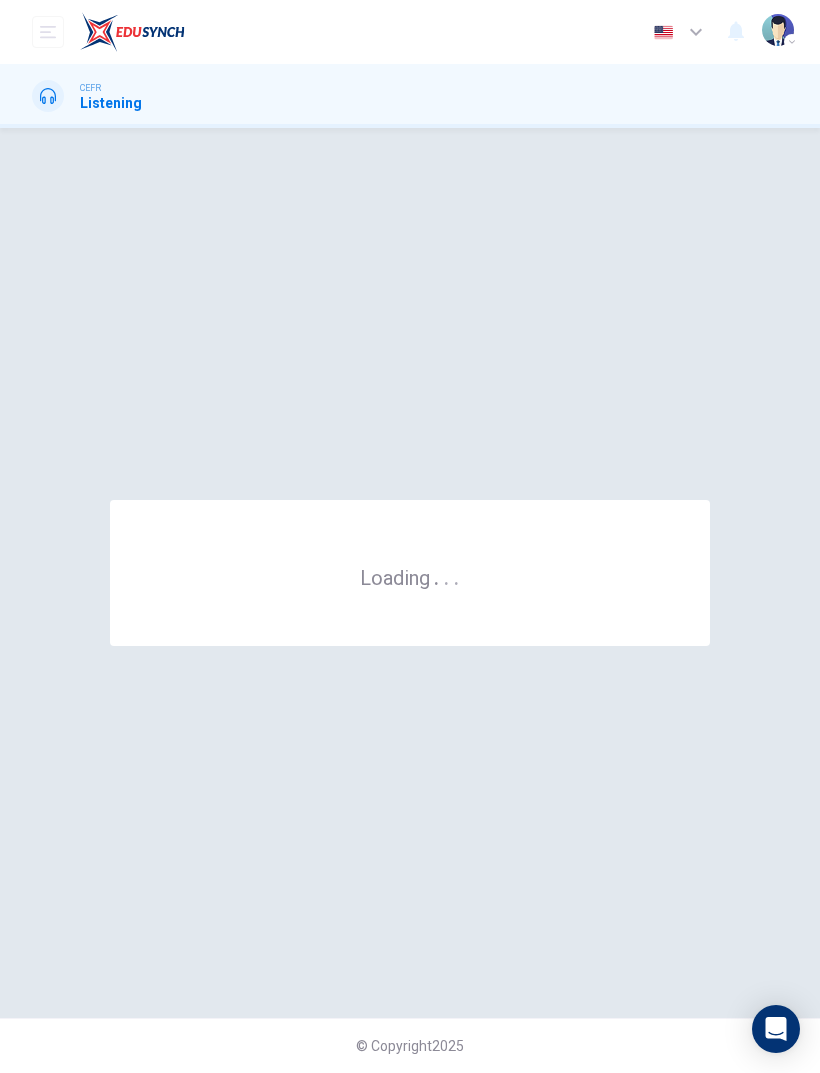 scroll, scrollTop: 0, scrollLeft: 0, axis: both 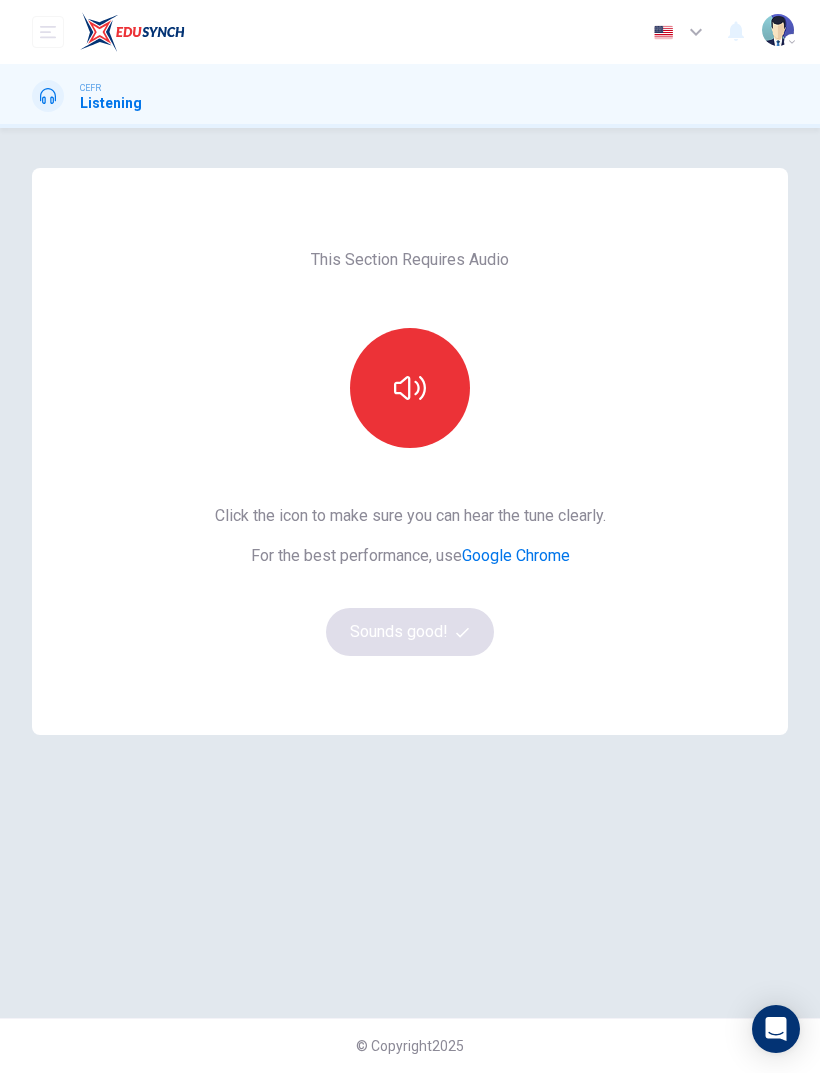 click at bounding box center [410, 388] 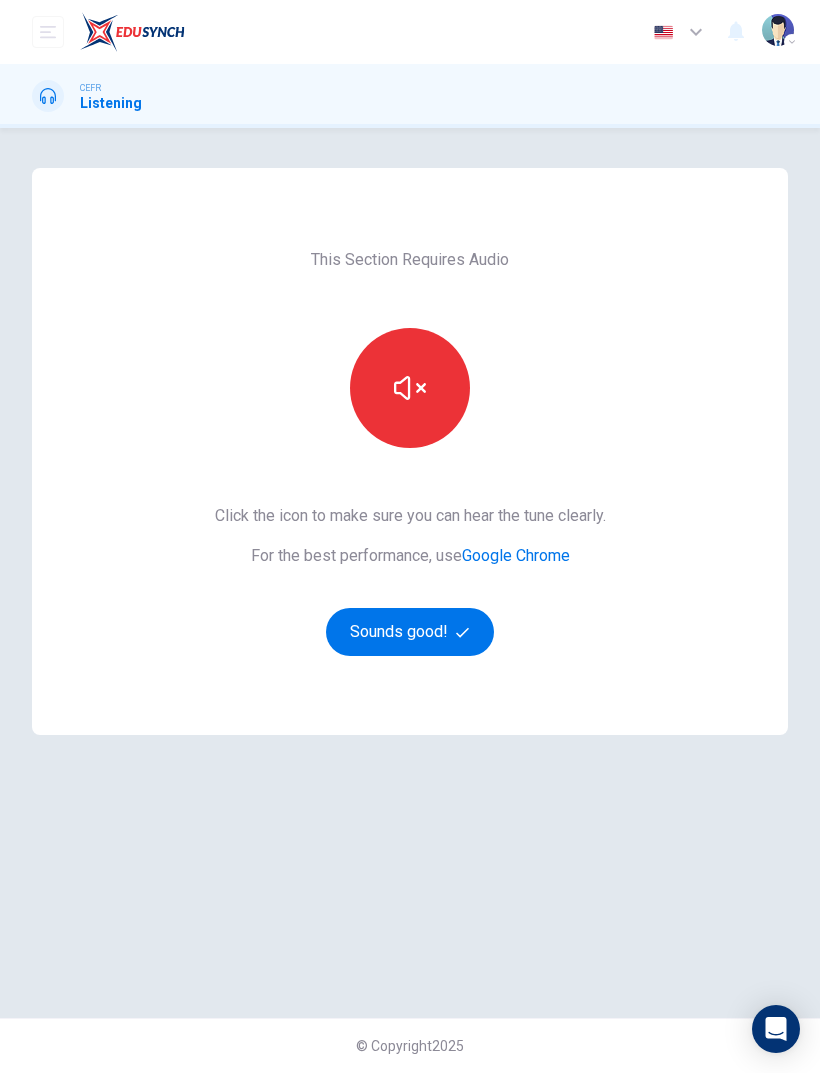 click 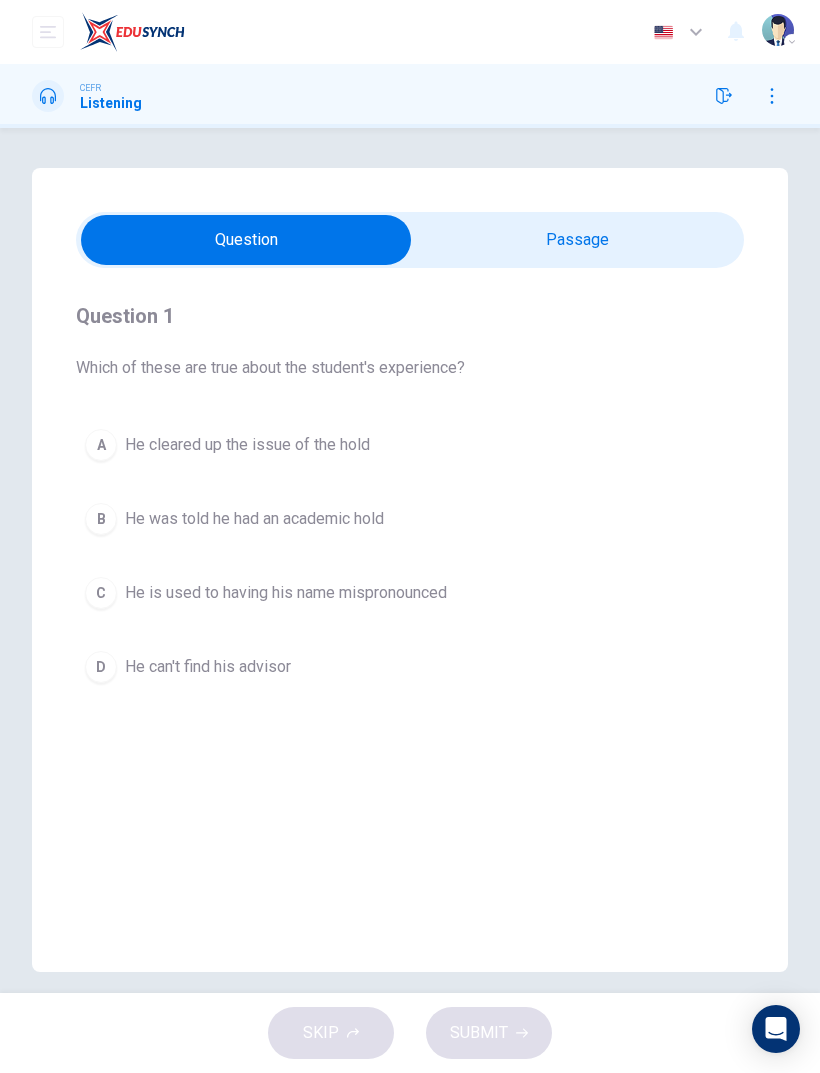 click at bounding box center [246, 240] 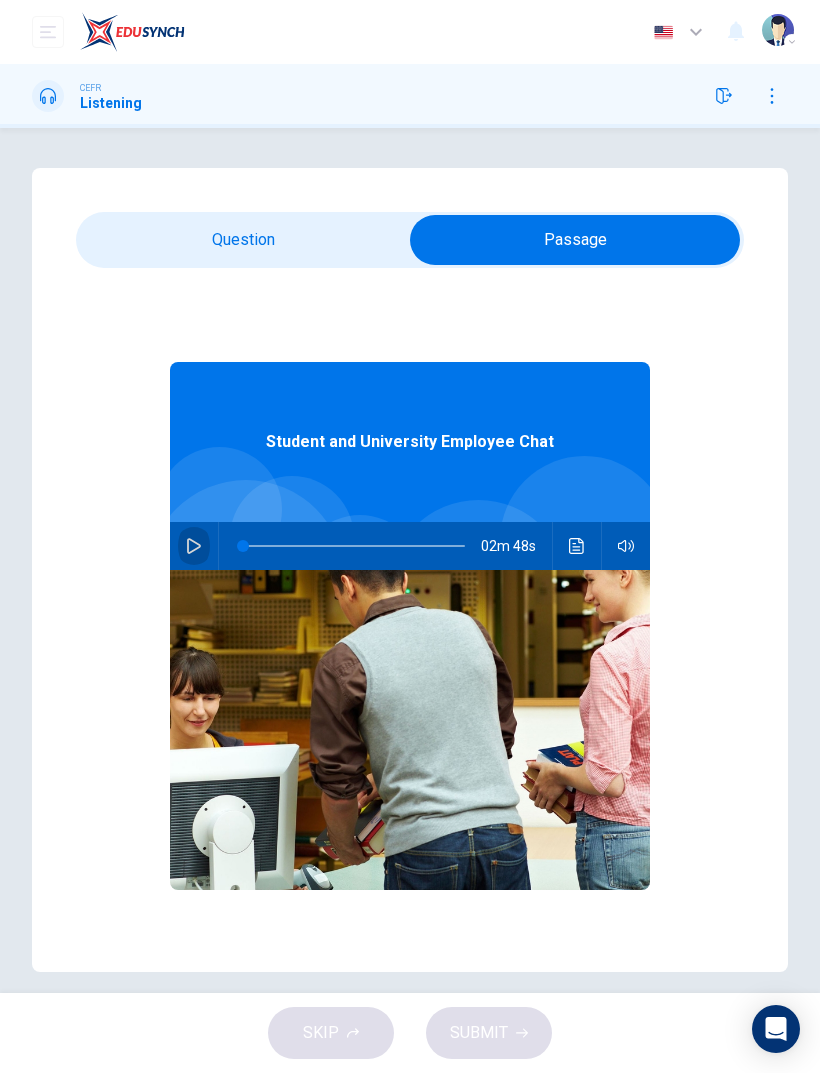 click 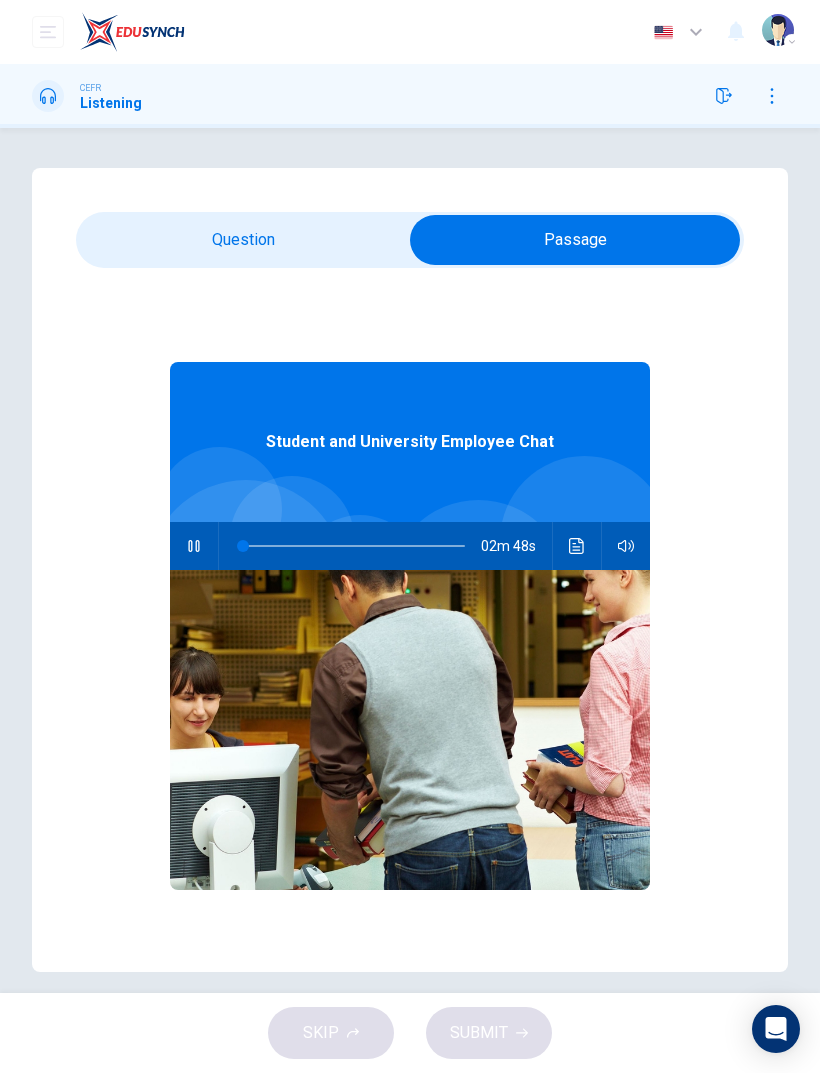 click at bounding box center (575, 240) 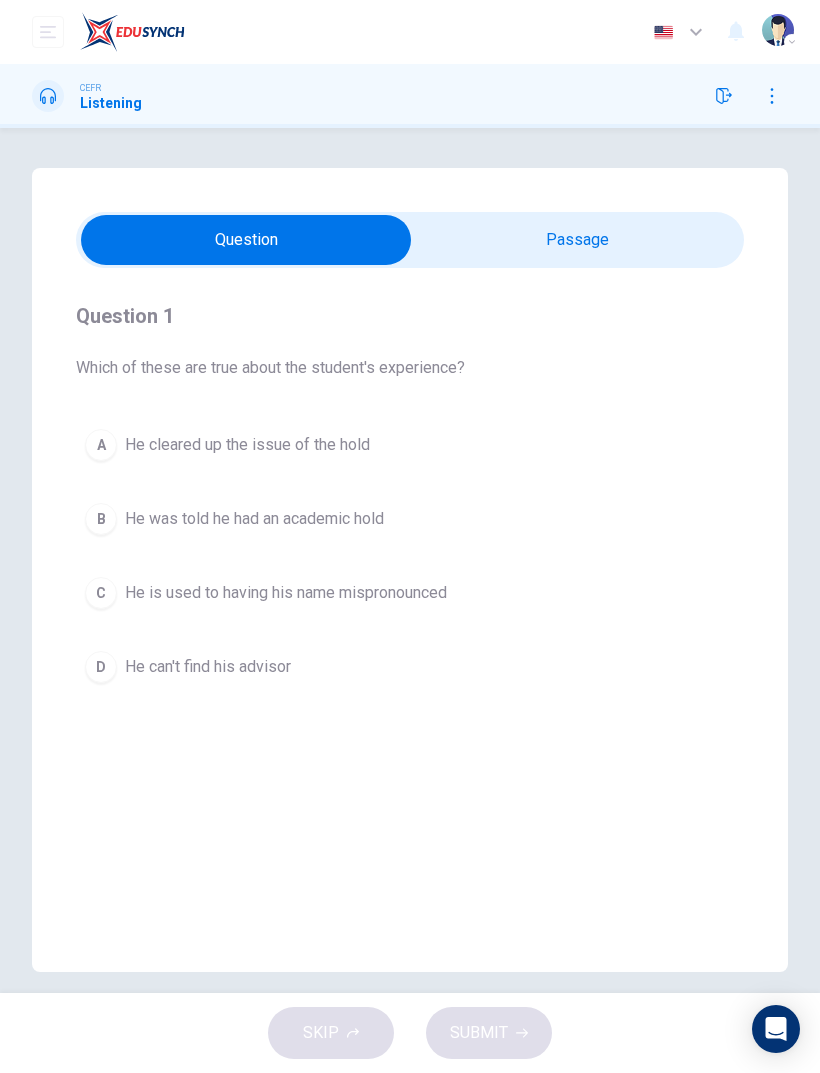 click on "He was told he had an academic hold" at bounding box center [254, 519] 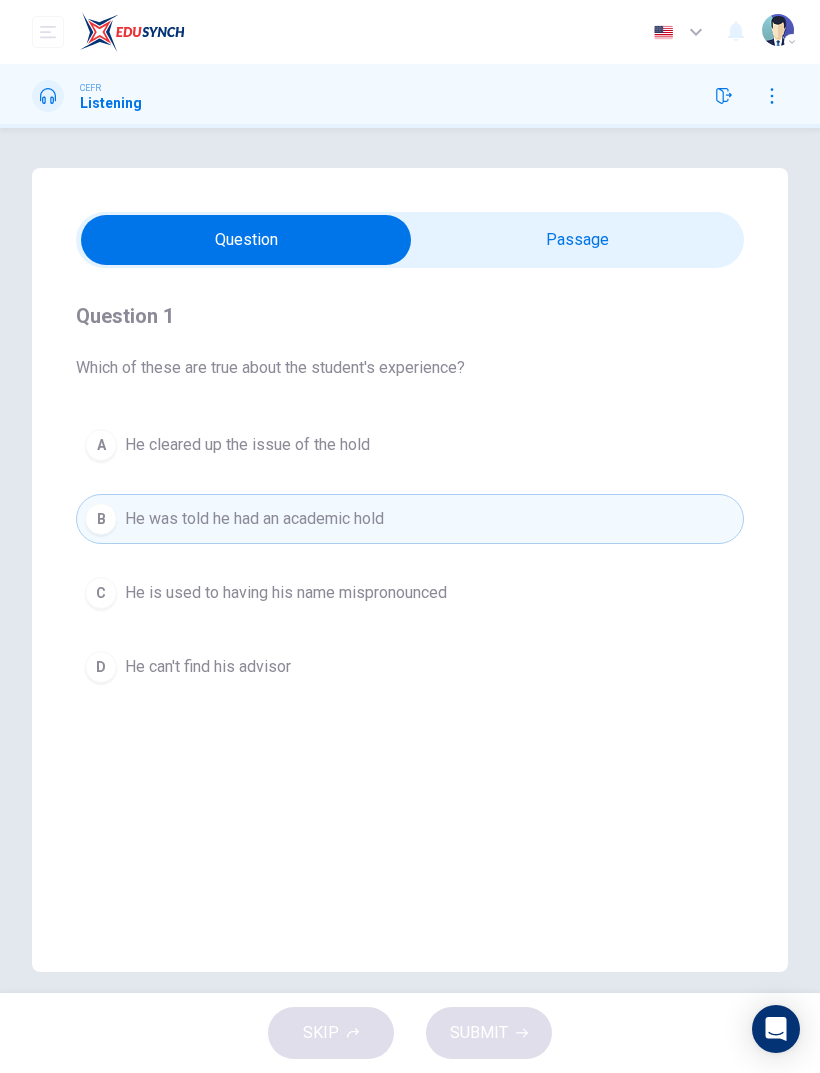click on "B He was told he had an academic hold" at bounding box center (410, 519) 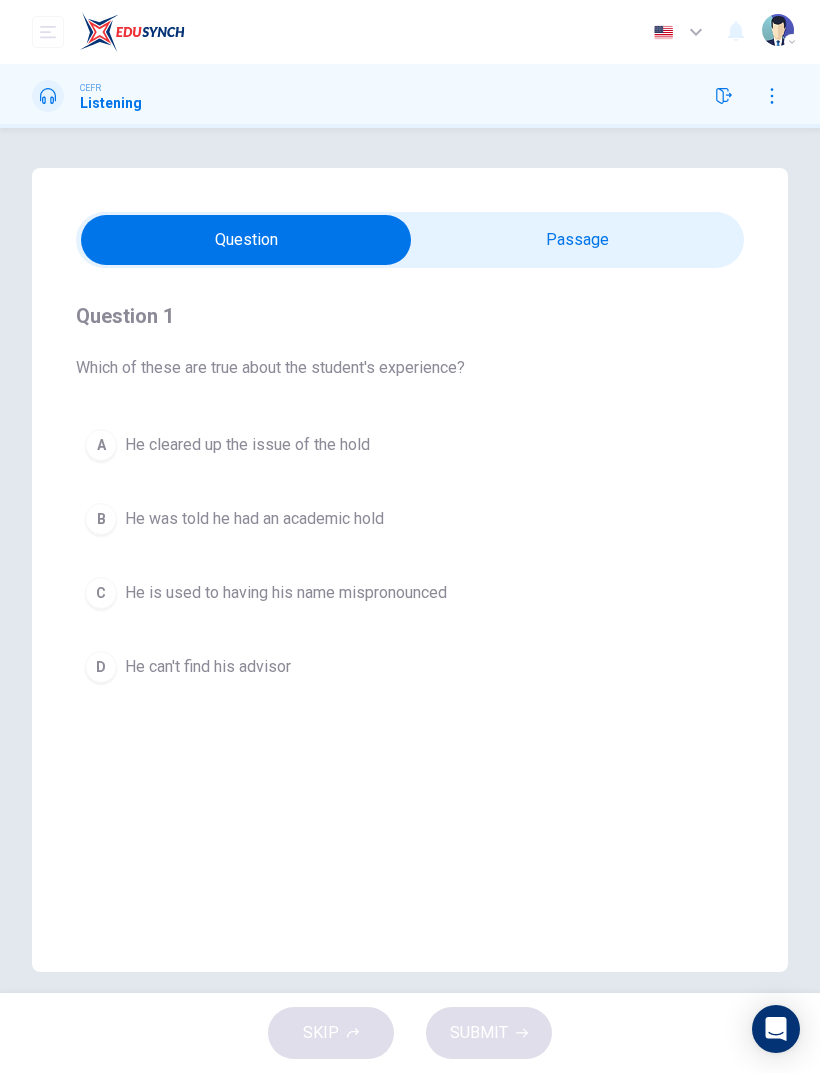 click on "B He was told he had an academic hold" at bounding box center (410, 519) 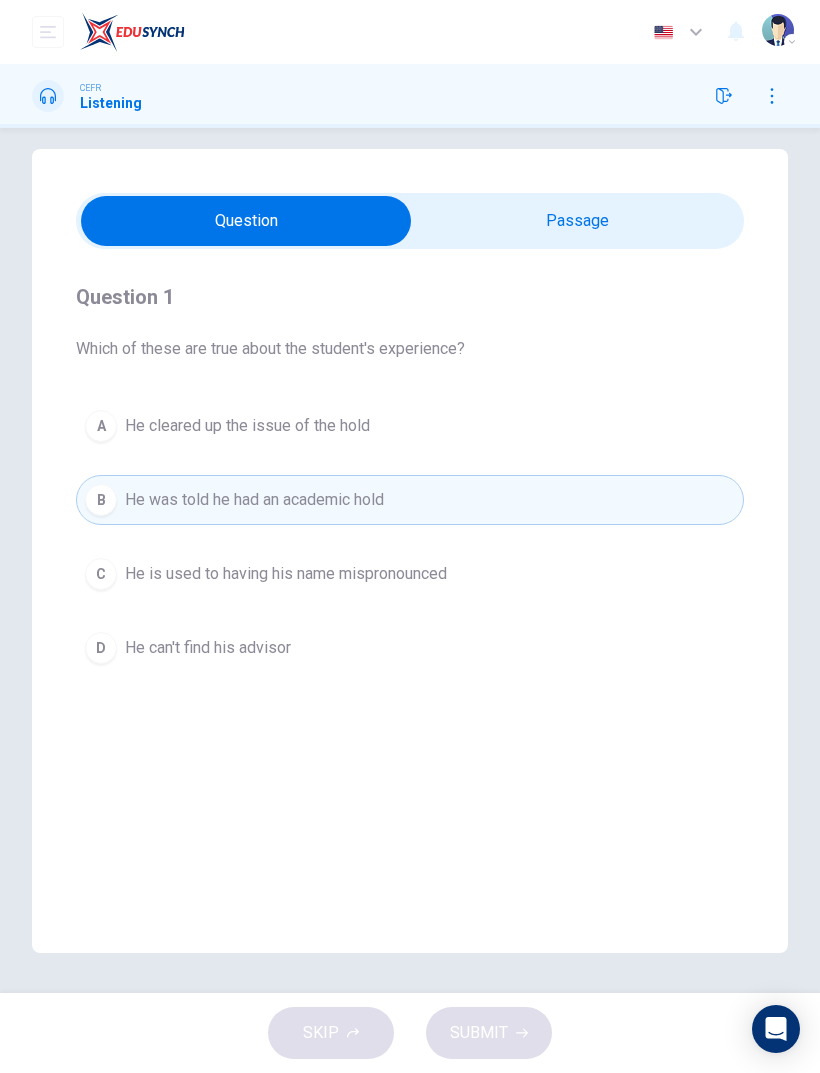 click on "SKIP SUBMIT" at bounding box center [410, 1033] 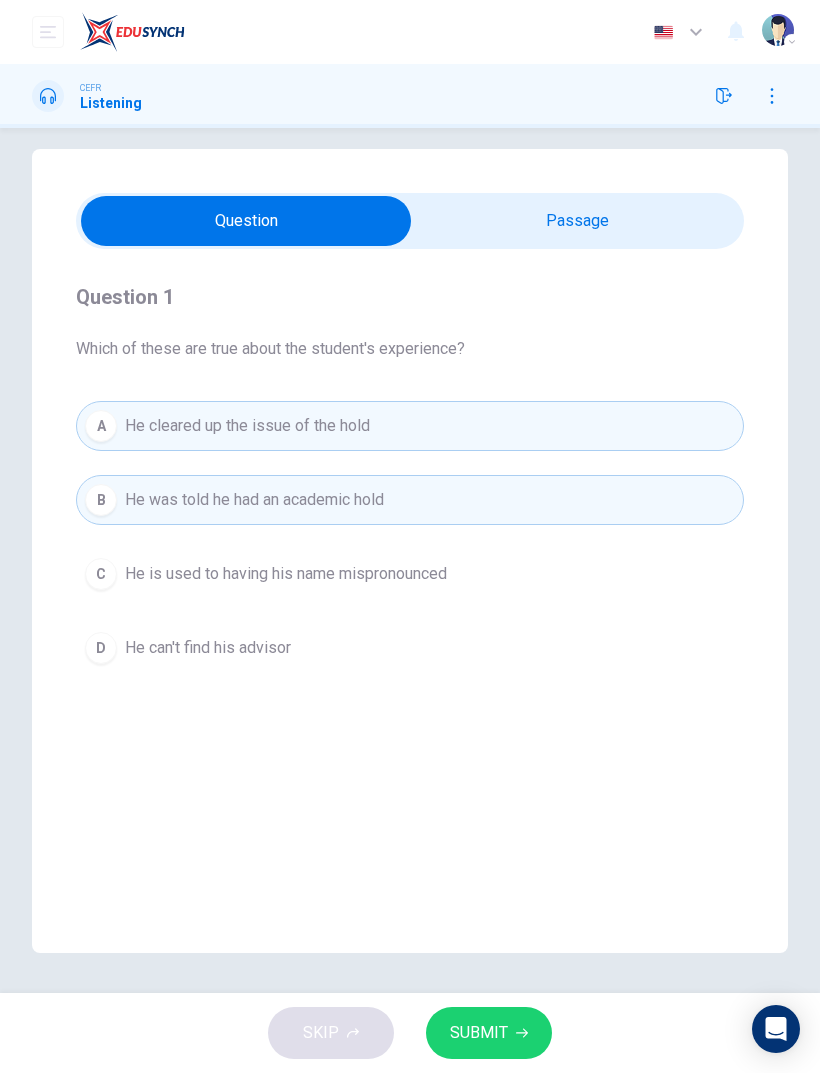 click on "A He cleared up the issue of the hold" at bounding box center [410, 426] 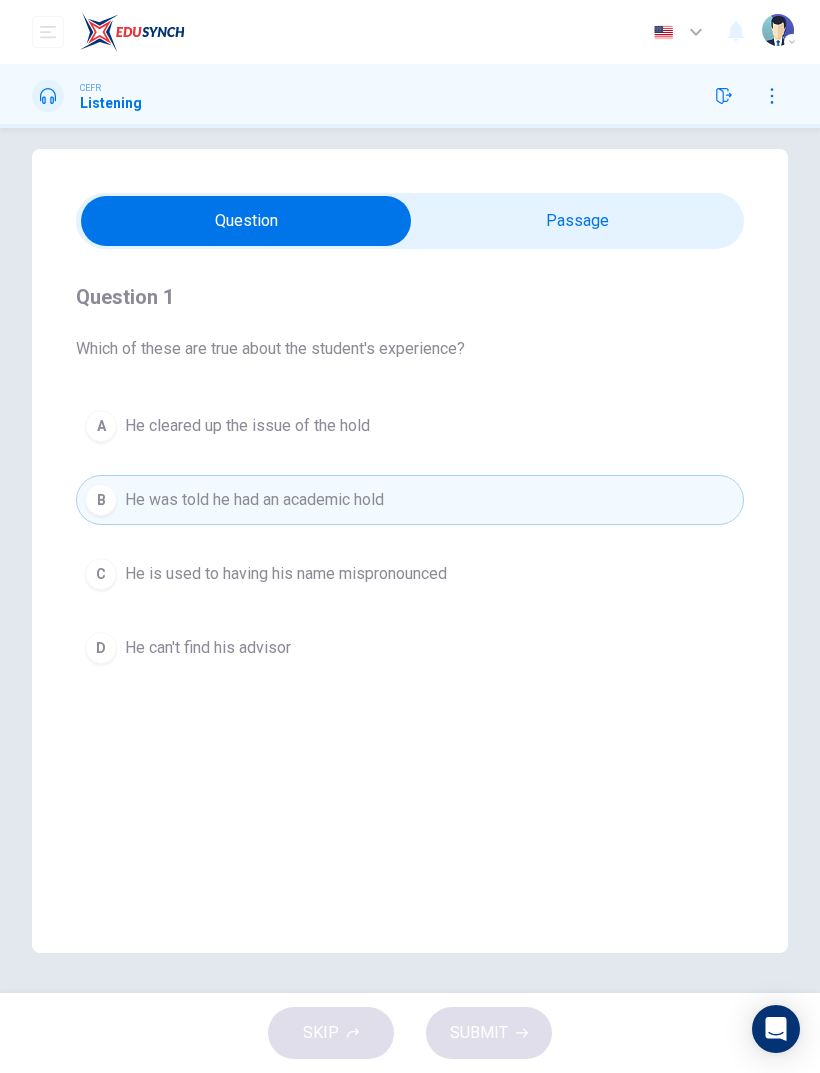 type on "21" 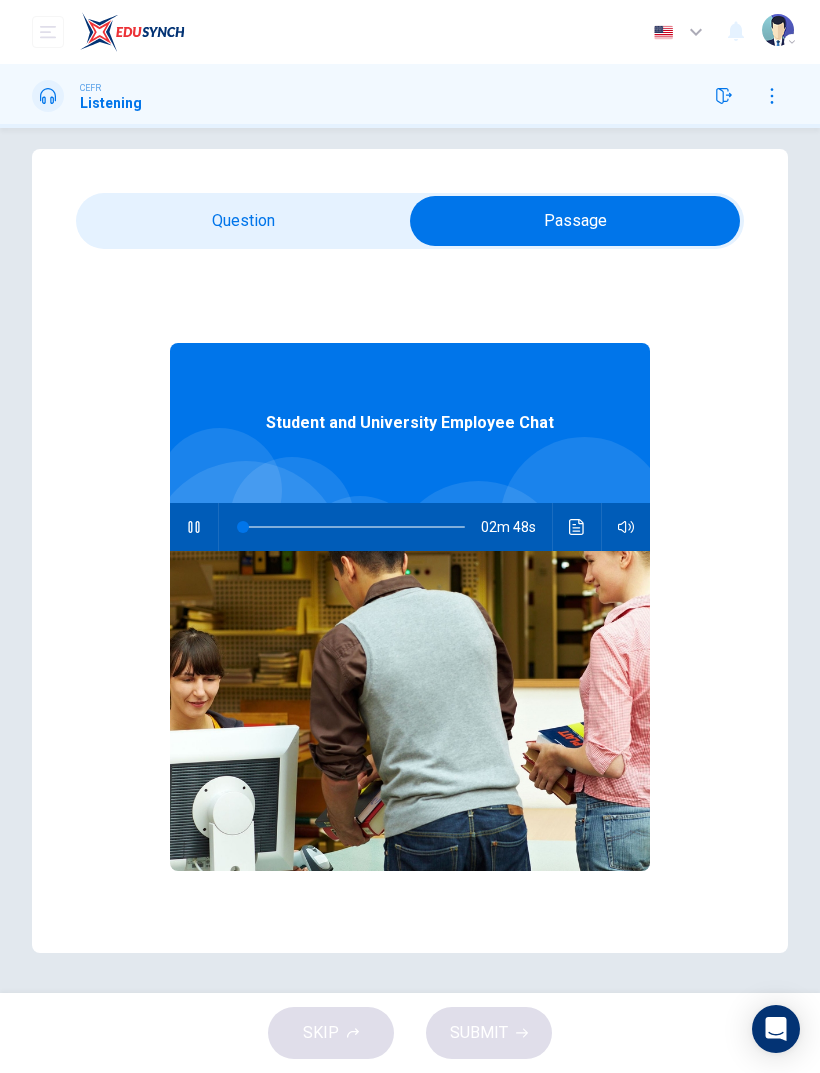 type on "0" 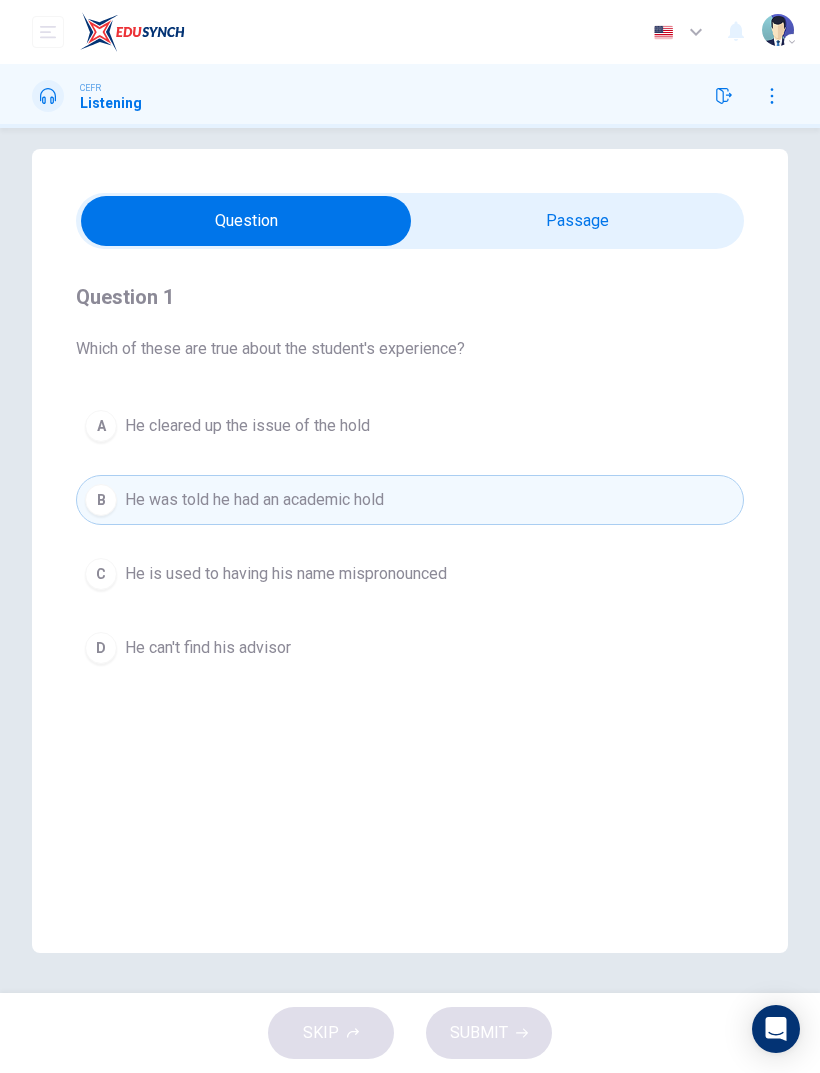 click on "He is used to having his name mispronounced" at bounding box center (286, 574) 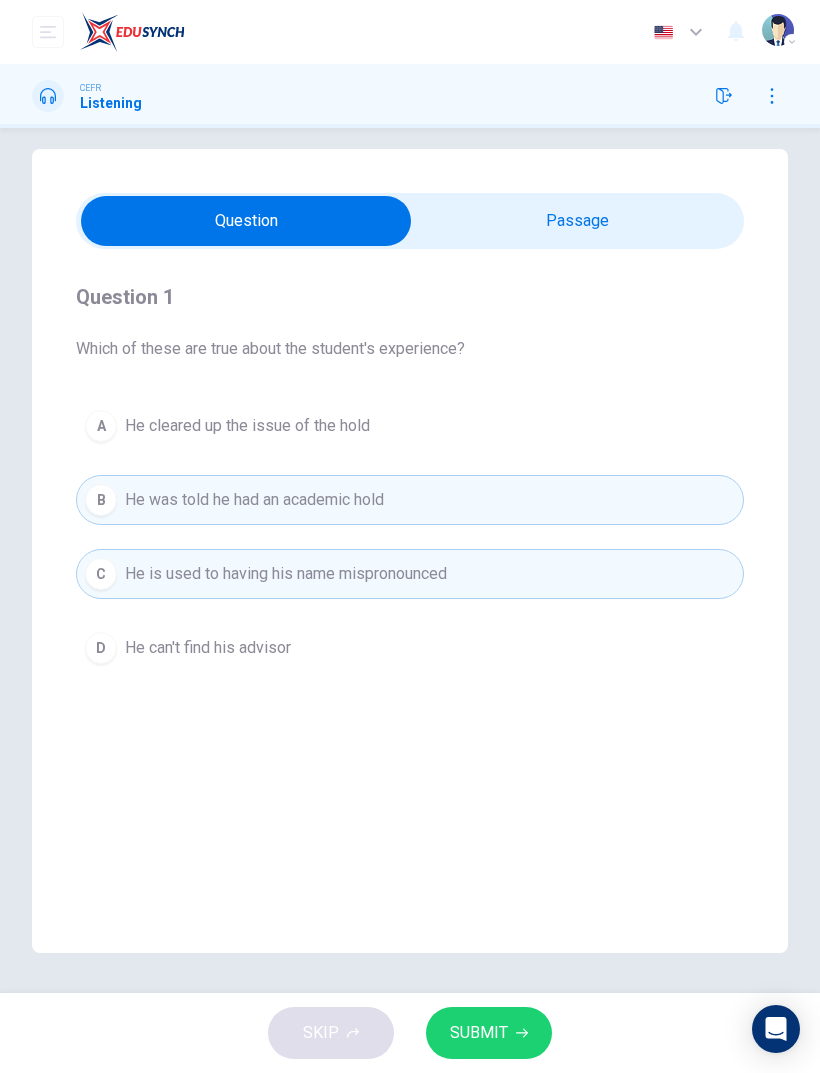 click on "SUBMIT" at bounding box center [479, 1033] 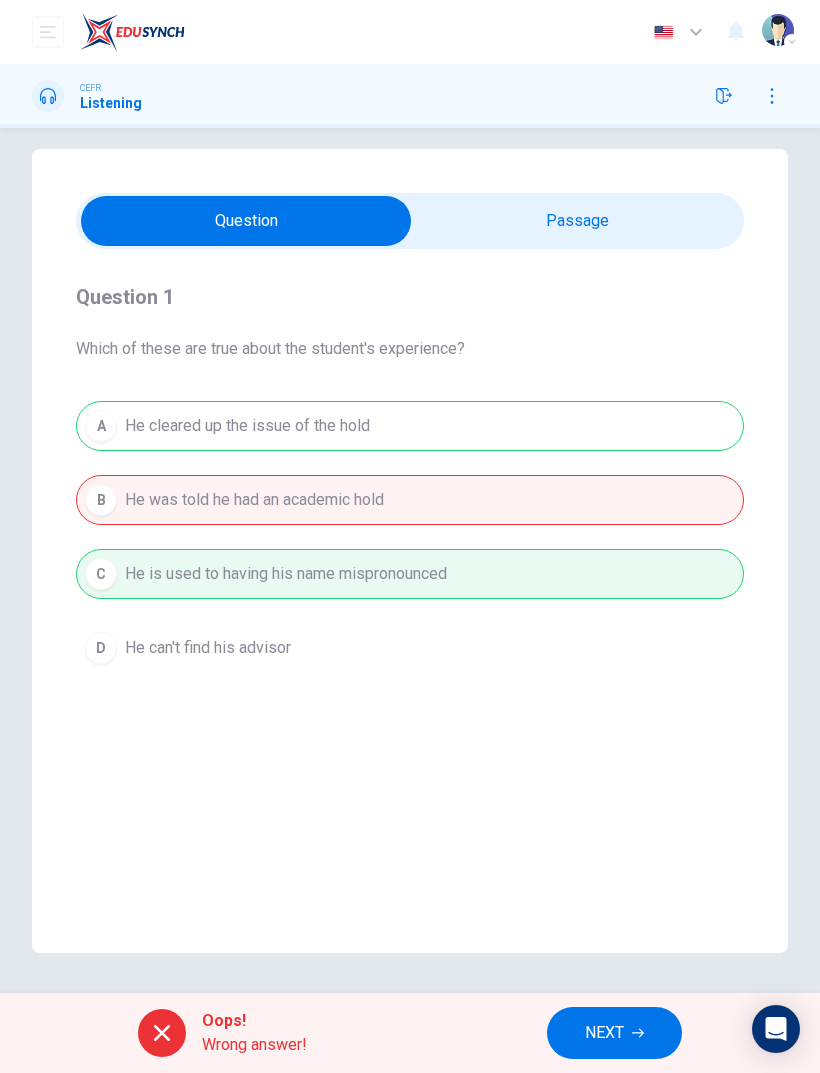 click on "NEXT" at bounding box center [604, 1033] 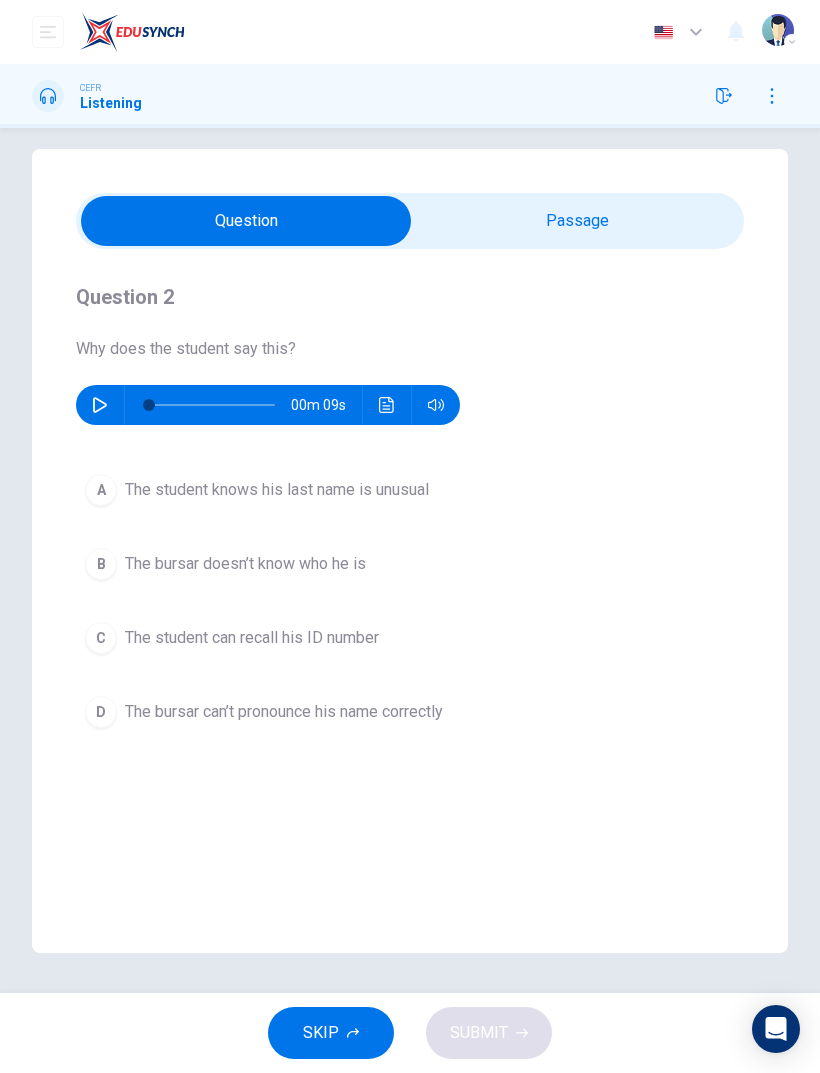 click at bounding box center (246, 221) 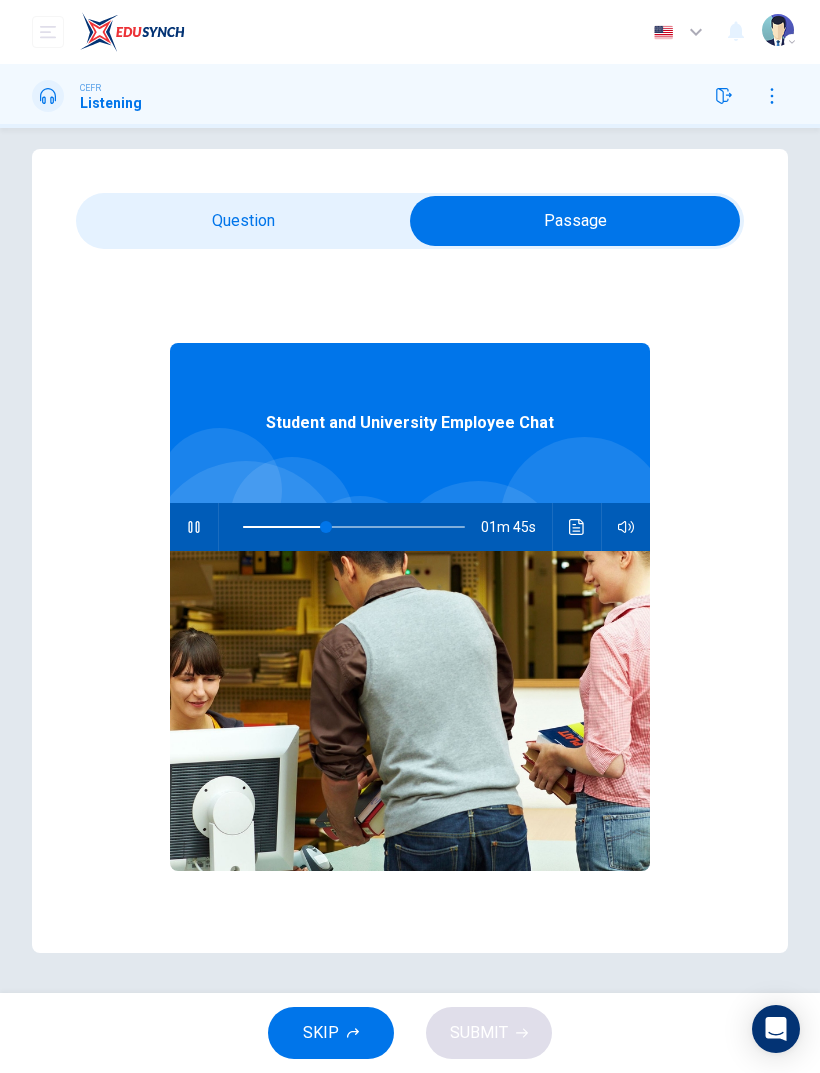 click at bounding box center [194, 527] 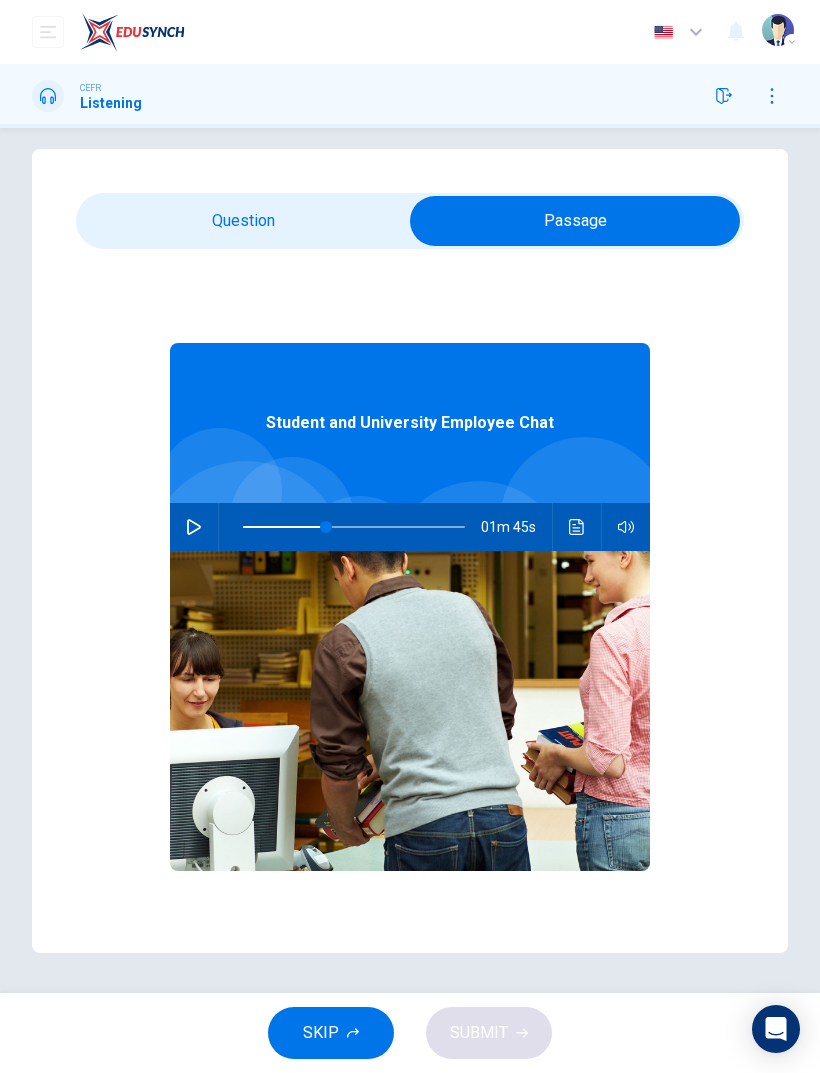 click at bounding box center (575, 221) 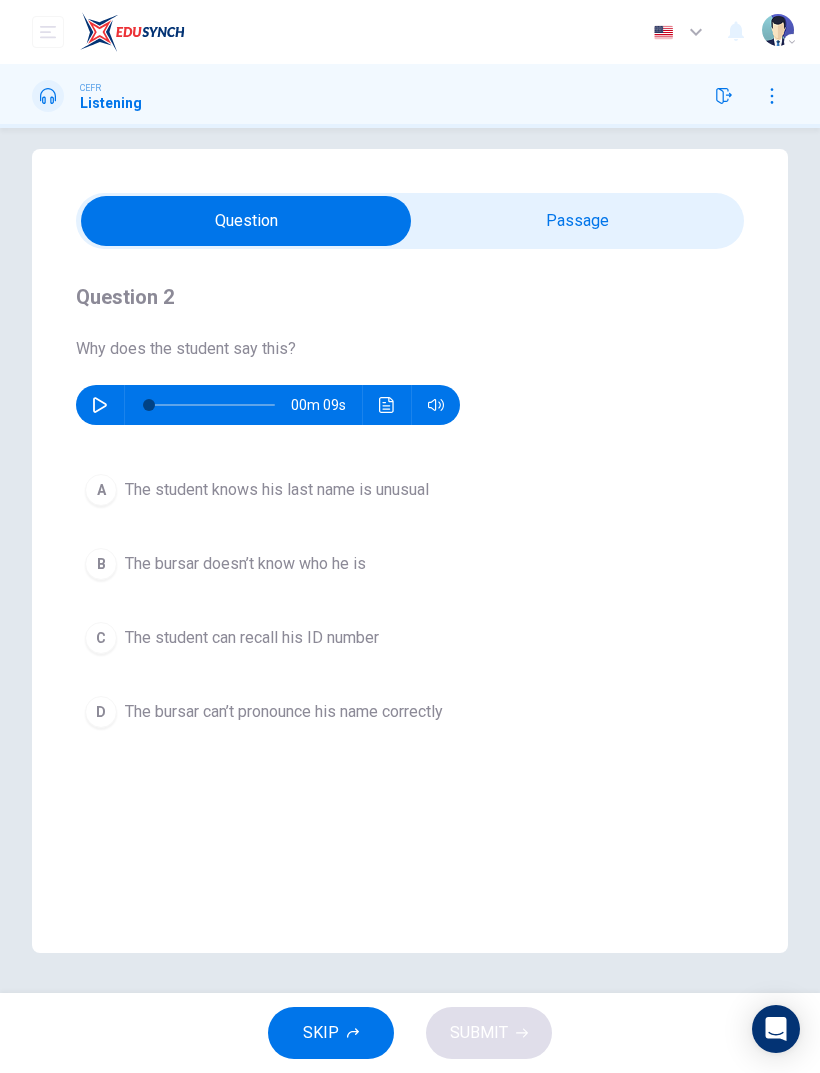 click at bounding box center (100, 405) 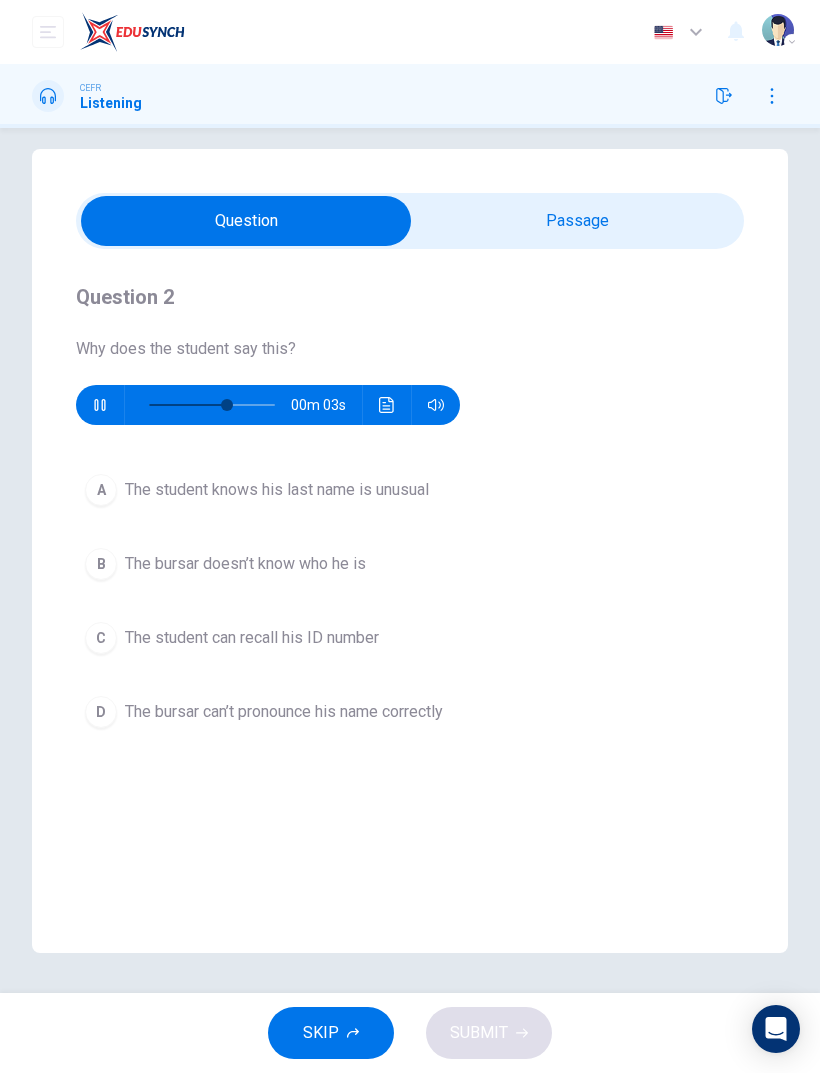 click on "The student knows his last name is unusual" at bounding box center [277, 490] 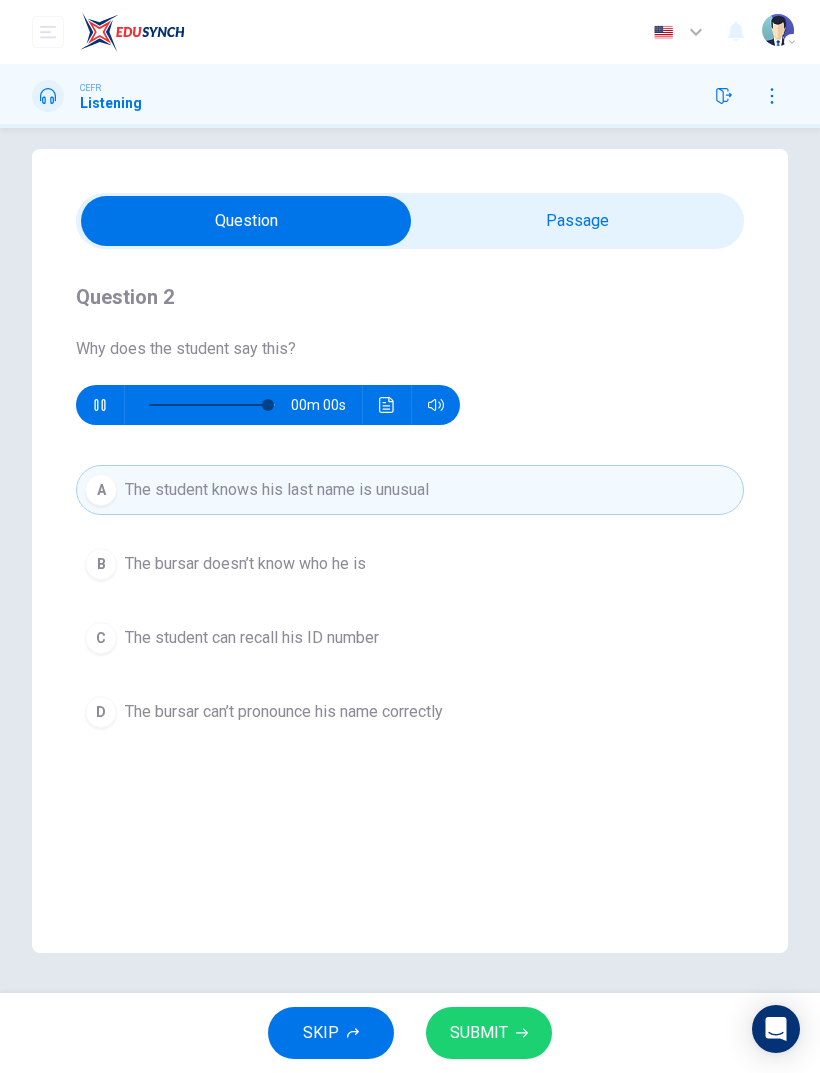 type on "0" 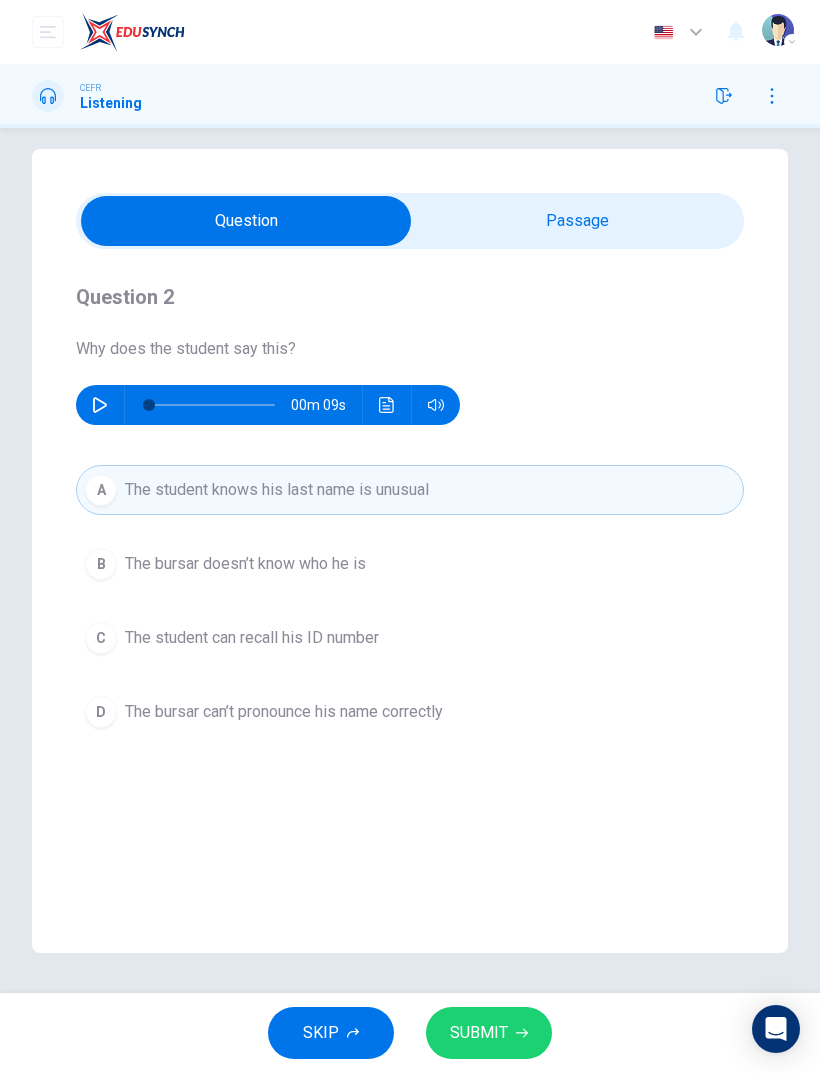 click on "SUBMIT" at bounding box center [479, 1033] 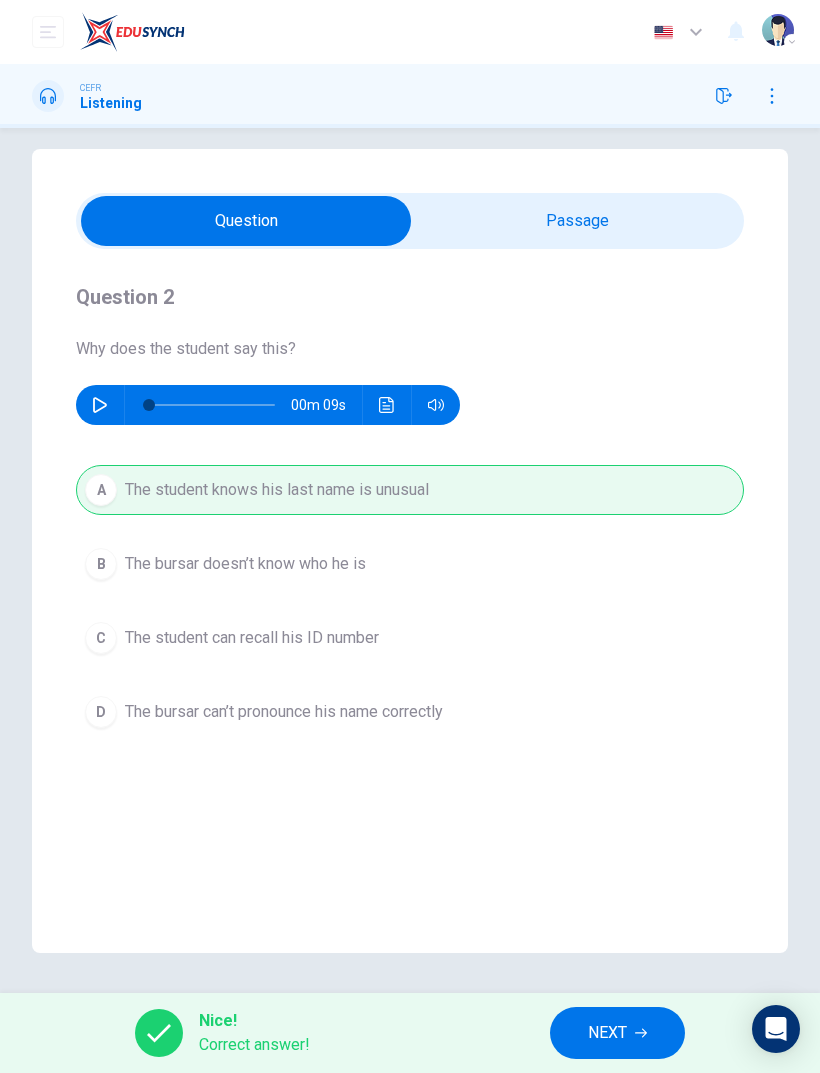 click on "NEXT" at bounding box center [617, 1033] 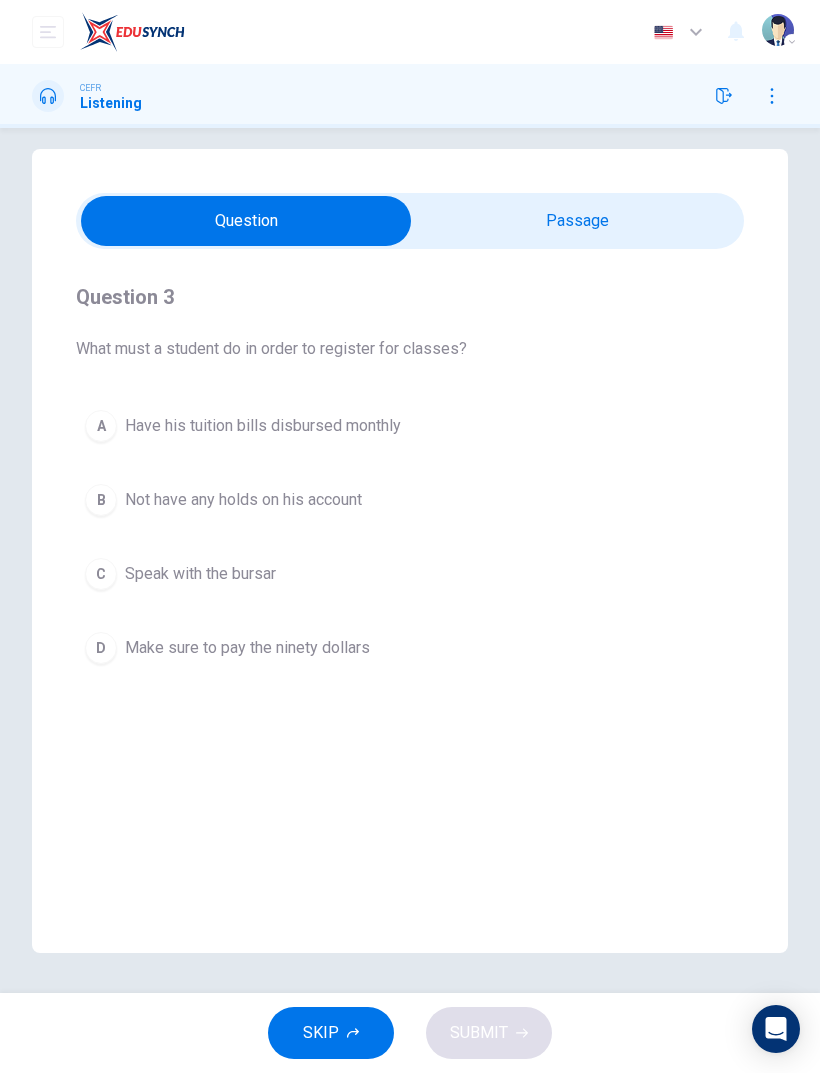 click at bounding box center [246, 221] 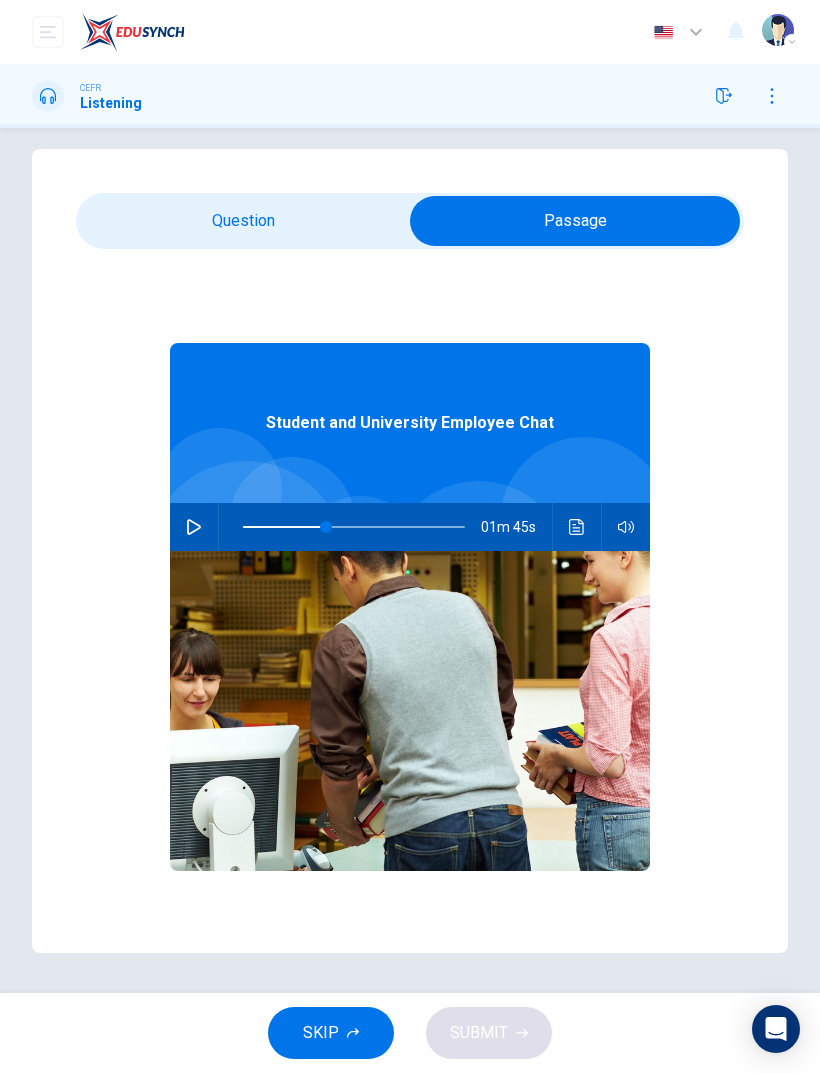 click at bounding box center [194, 527] 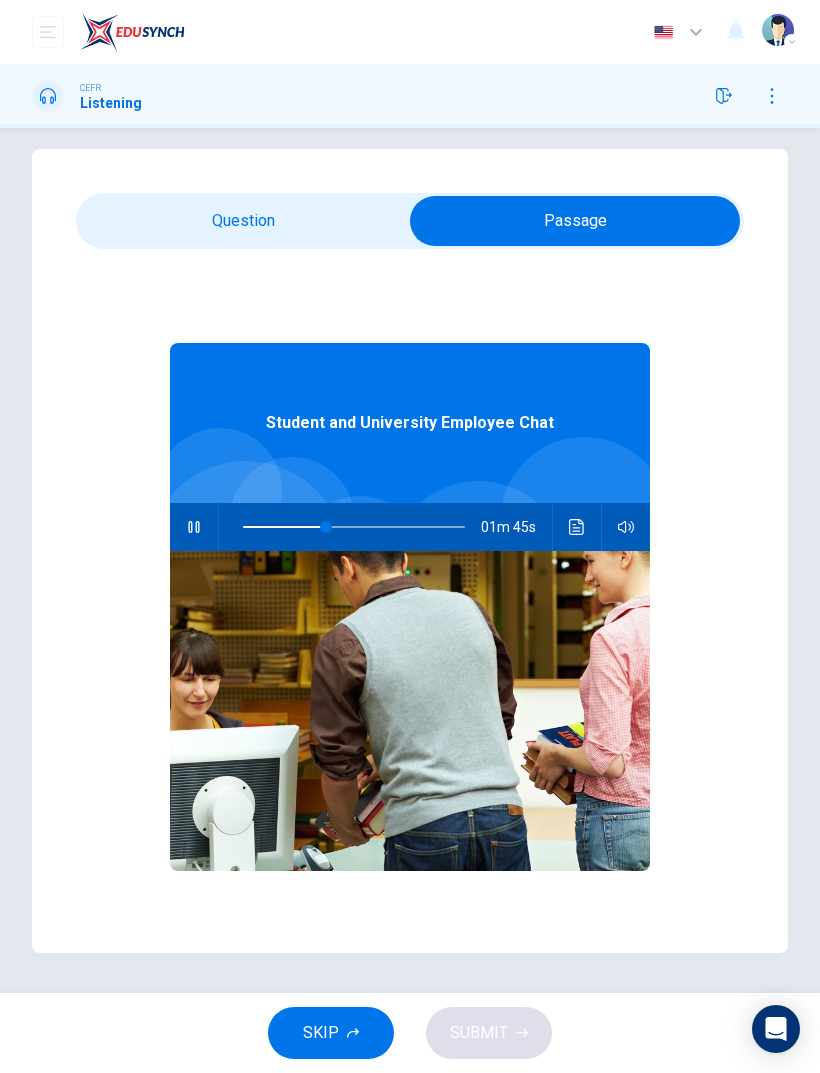 click at bounding box center [575, 221] 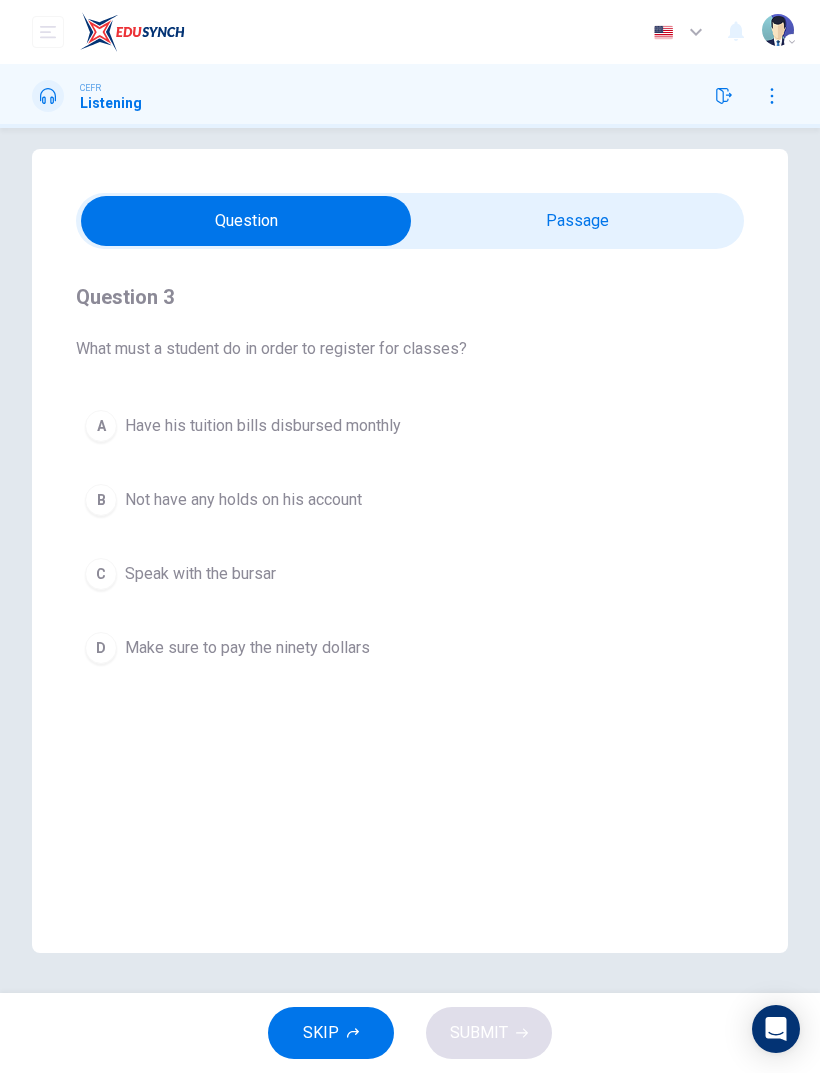 type on "93" 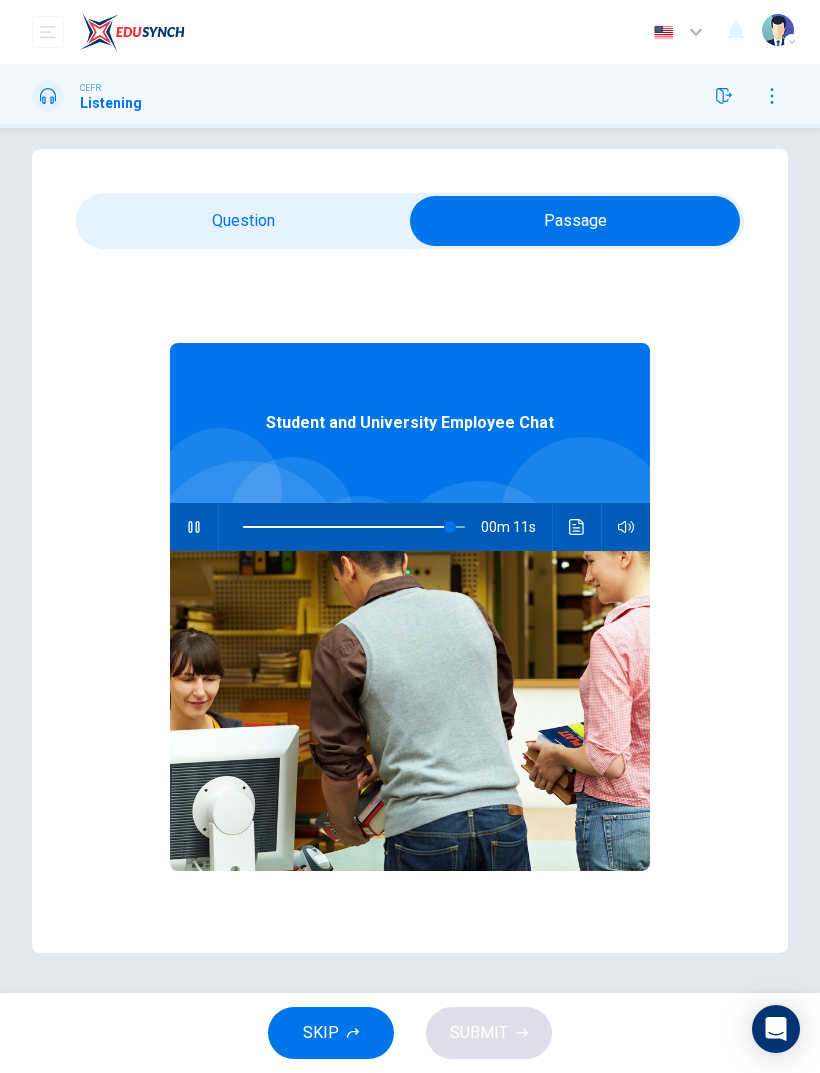 type on "94" 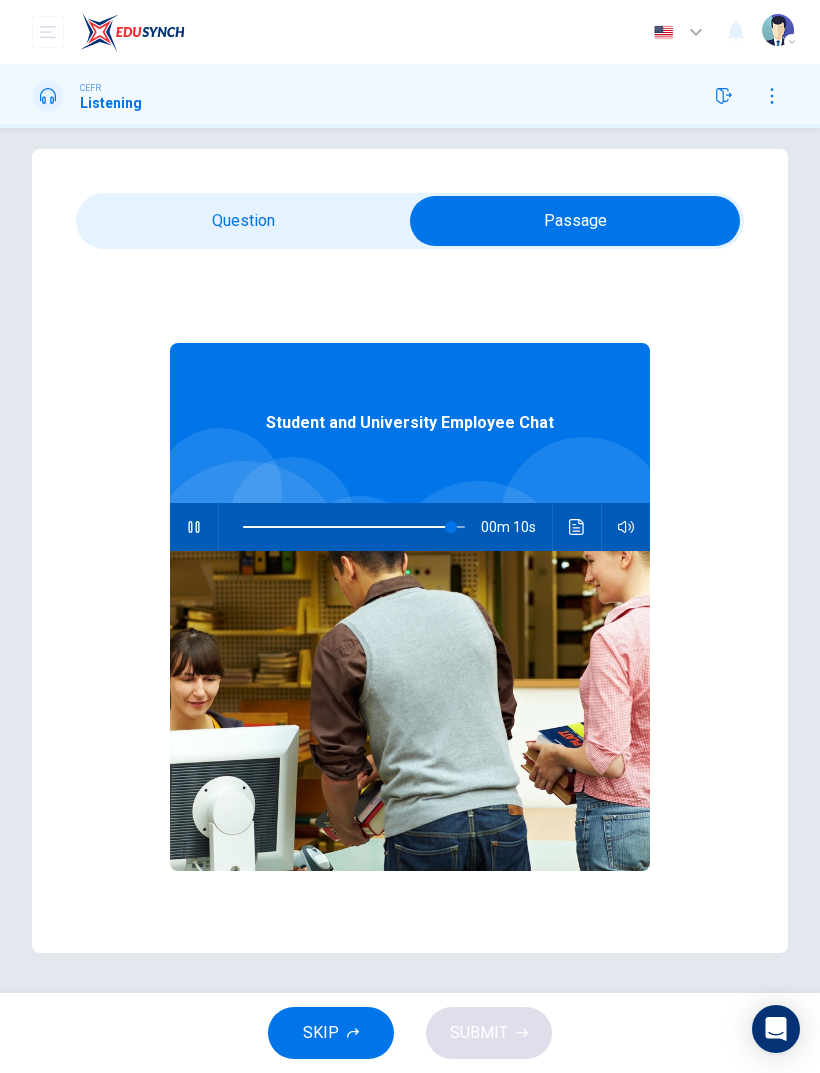 click at bounding box center [575, 221] 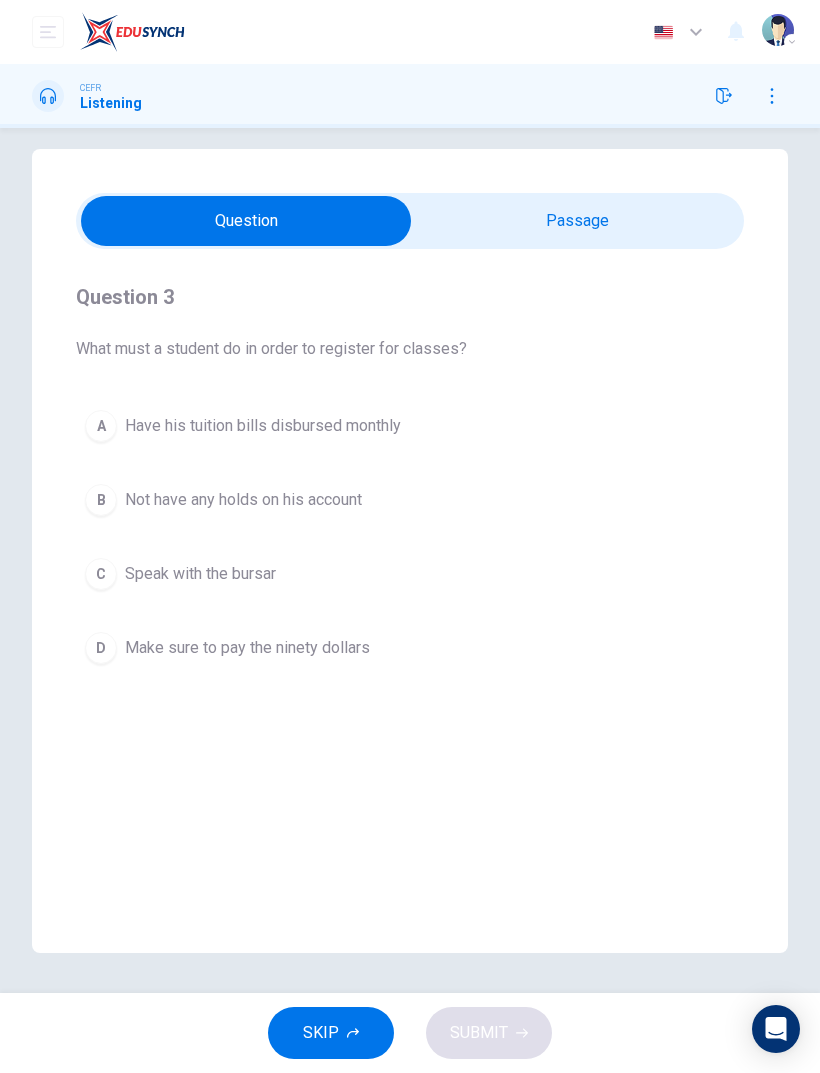 click on "Have his tuition bills disbursed monthly" at bounding box center [263, 426] 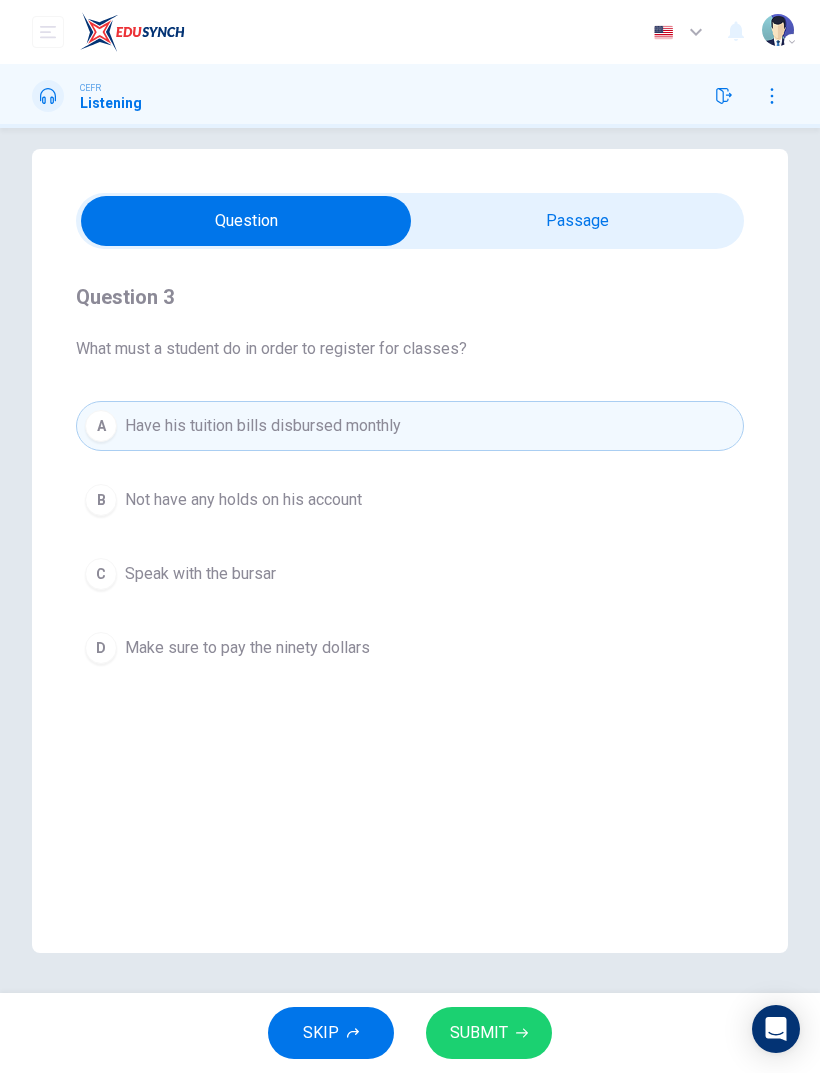 click on "SUBMIT" at bounding box center (479, 1033) 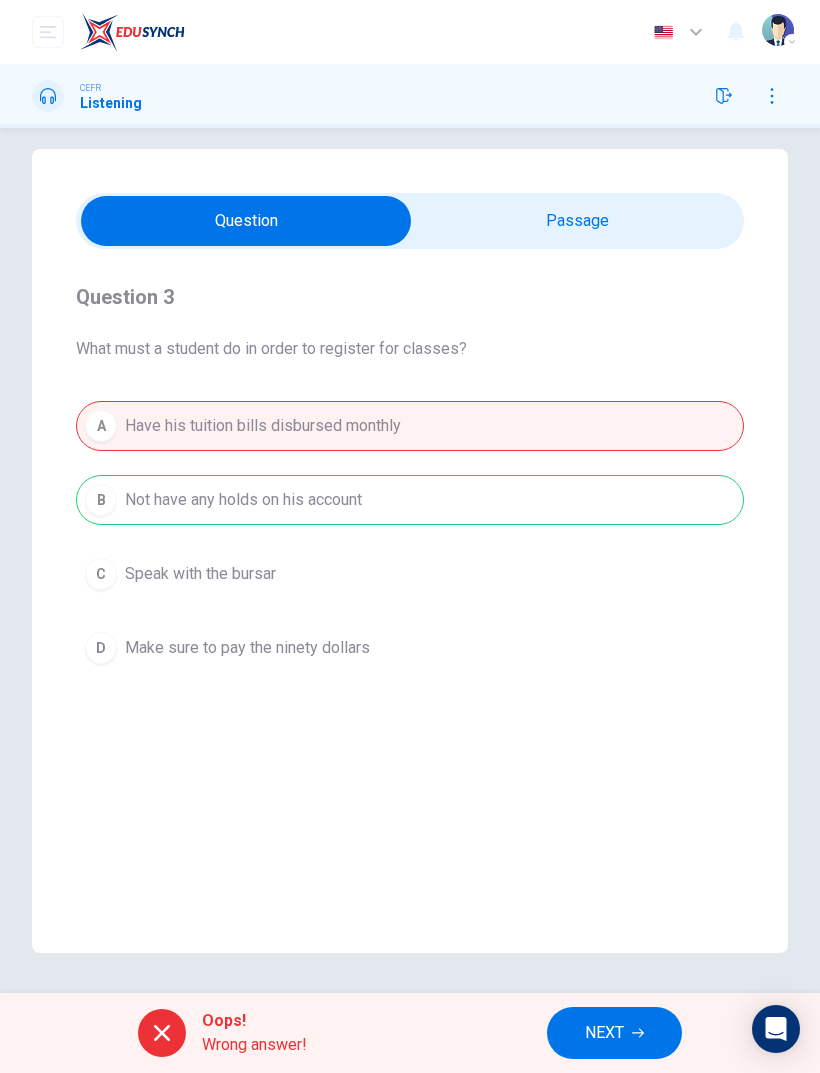 click on "NEXT" at bounding box center (614, 1033) 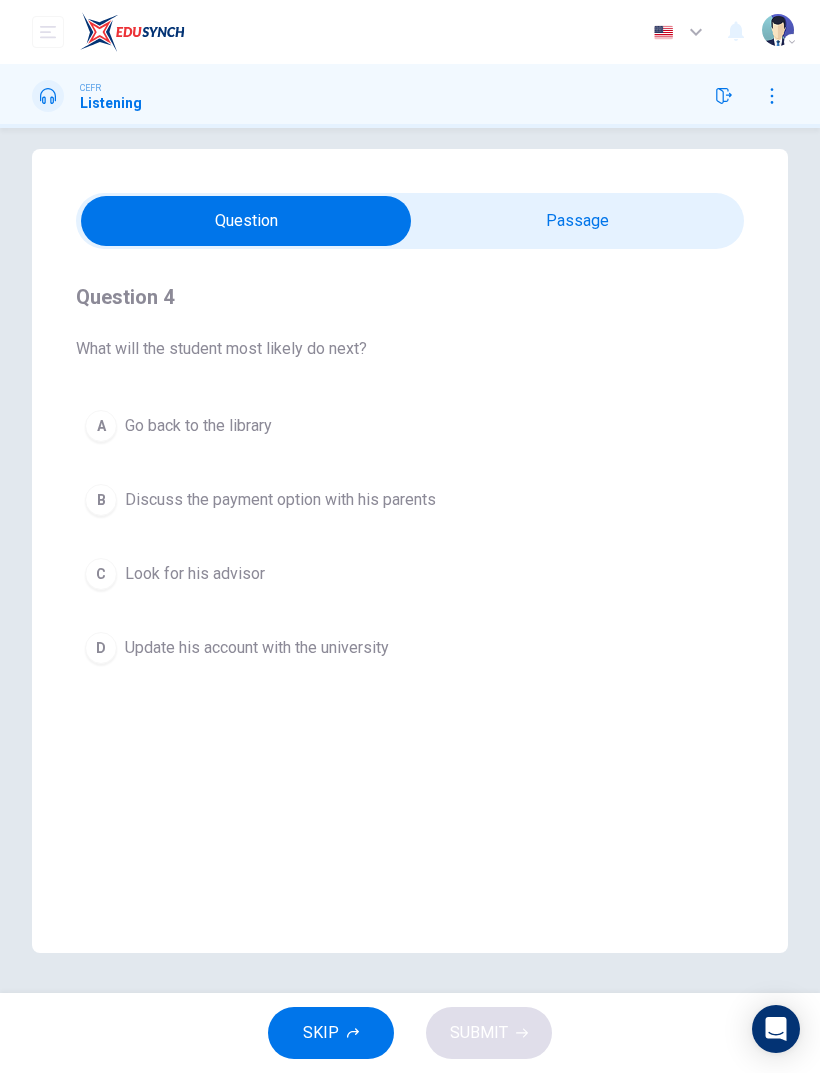 click on "C Look for his advisor" at bounding box center (410, 574) 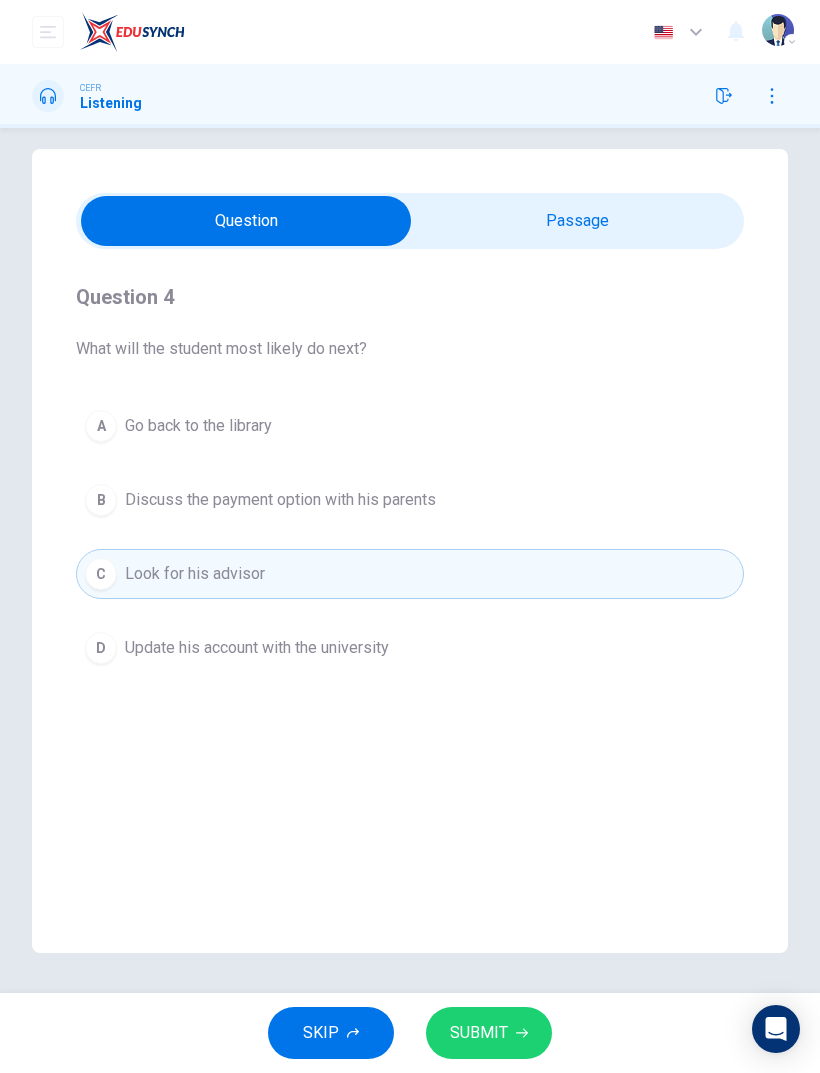 click on "SUBMIT" at bounding box center (479, 1033) 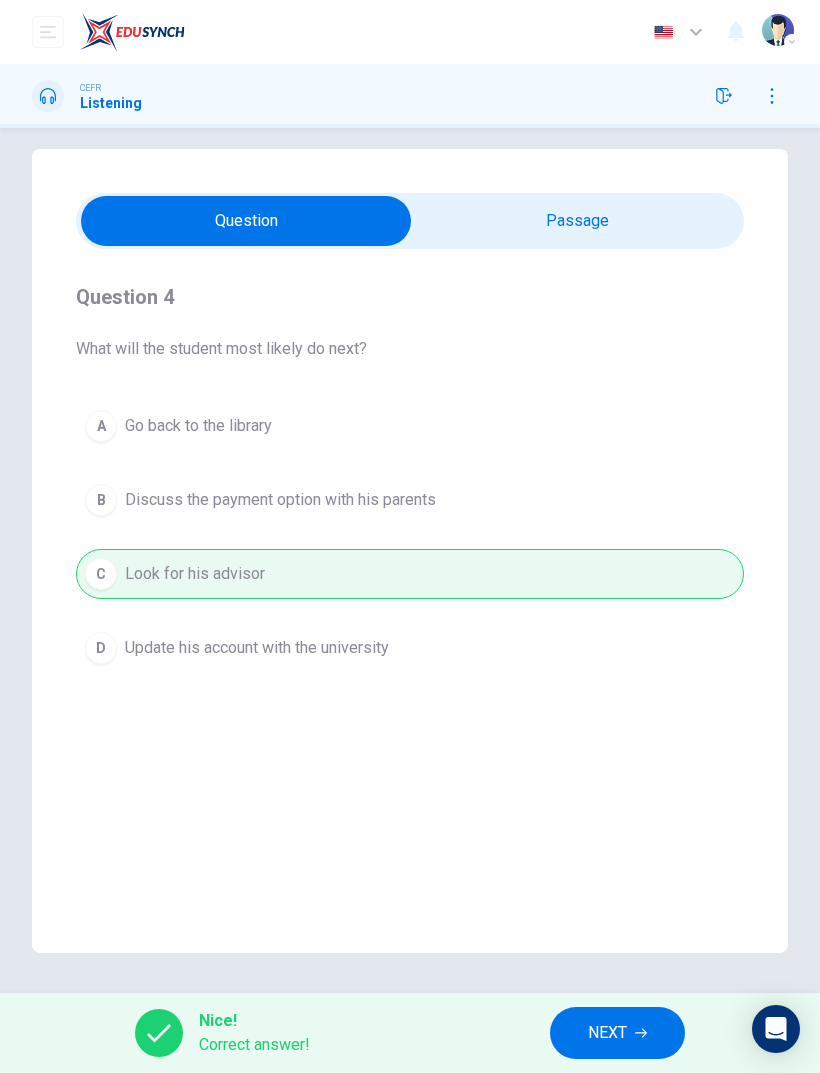 click on "NEXT" at bounding box center [607, 1033] 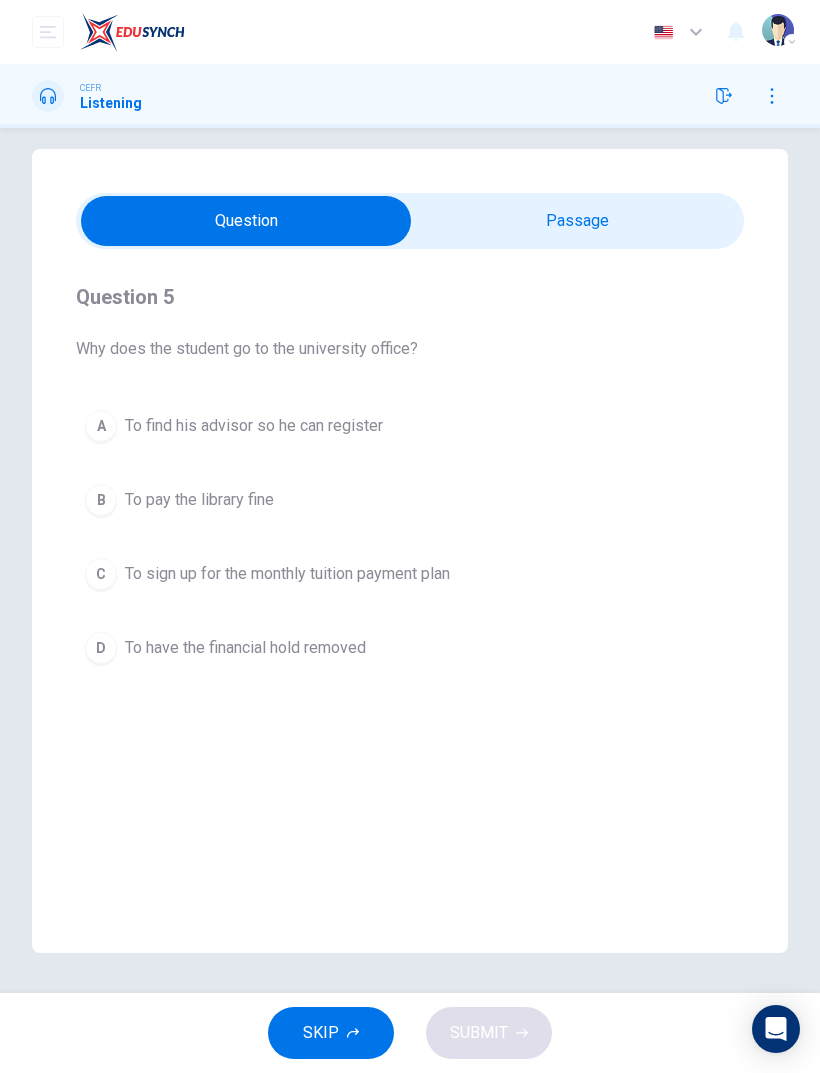 click on "D To have the financial hold removed" at bounding box center [410, 648] 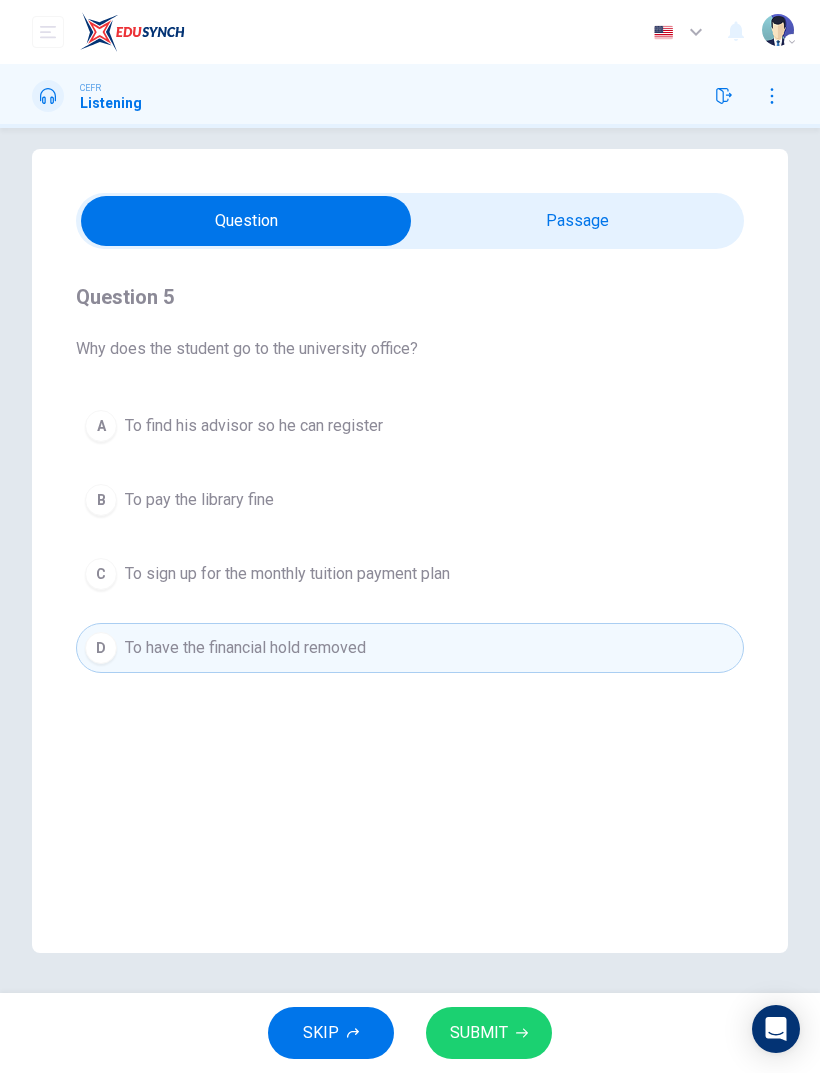 click on "SUBMIT" at bounding box center [479, 1033] 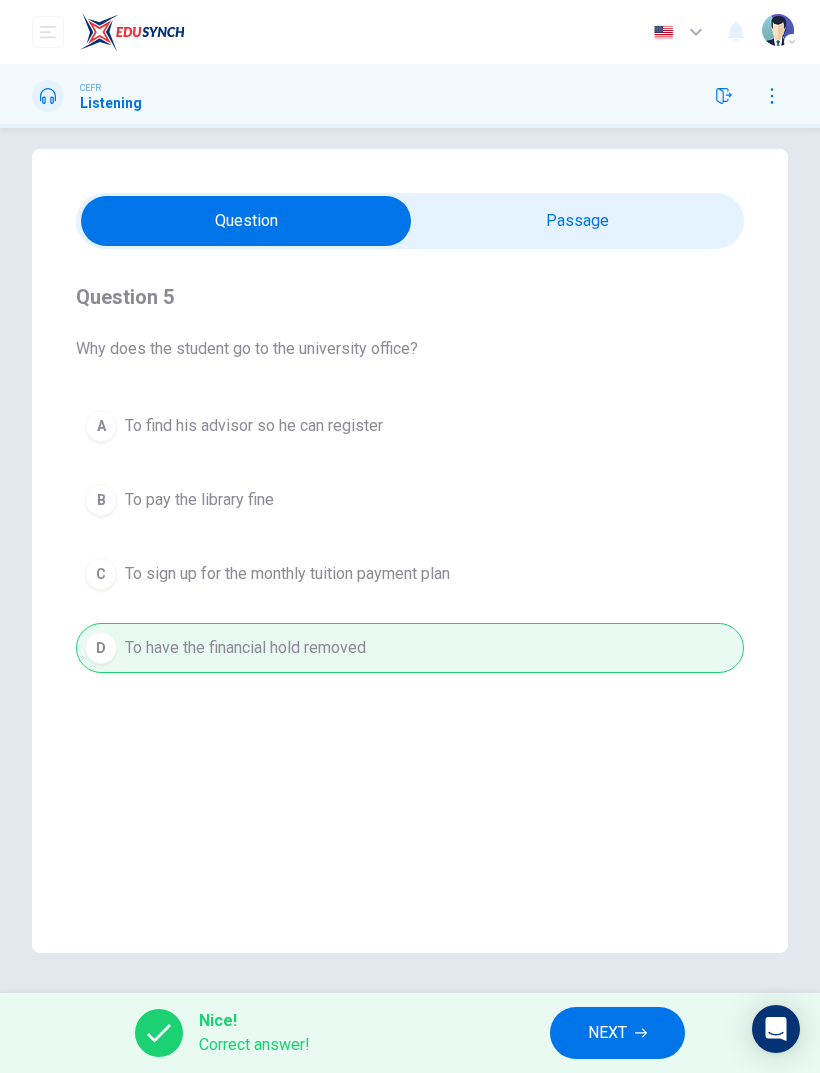 click on "NEXT" at bounding box center (607, 1033) 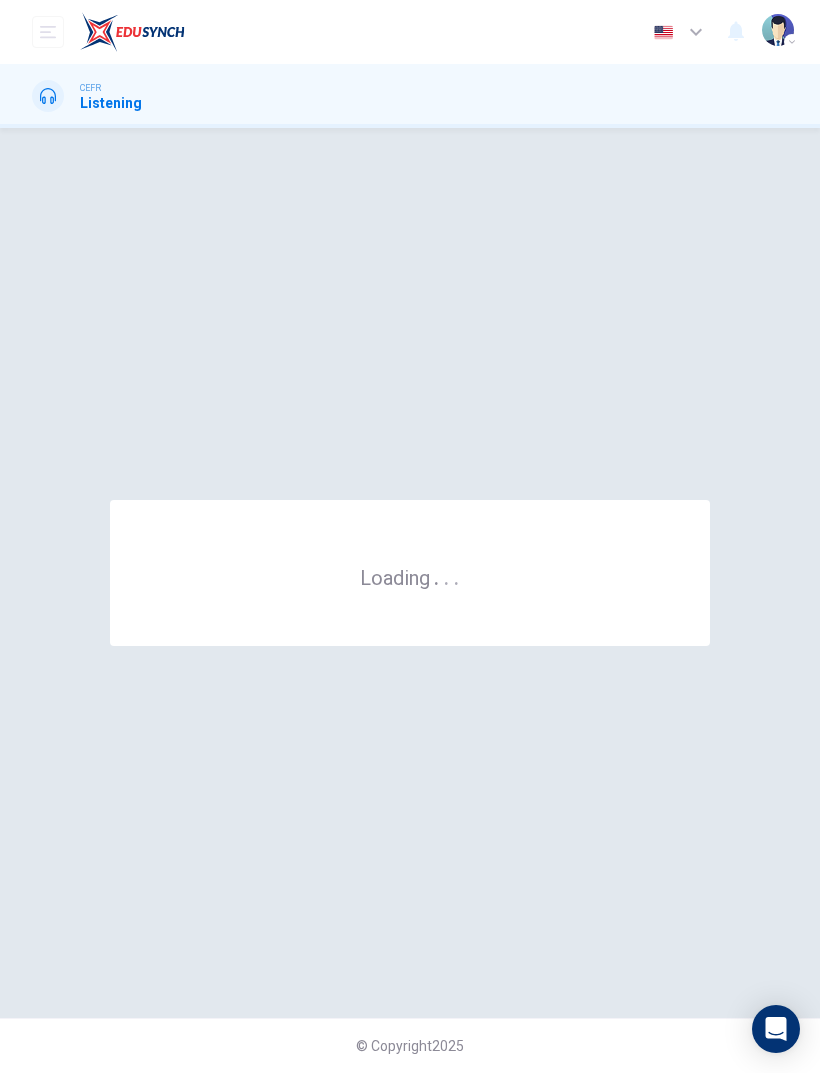 scroll, scrollTop: 0, scrollLeft: 0, axis: both 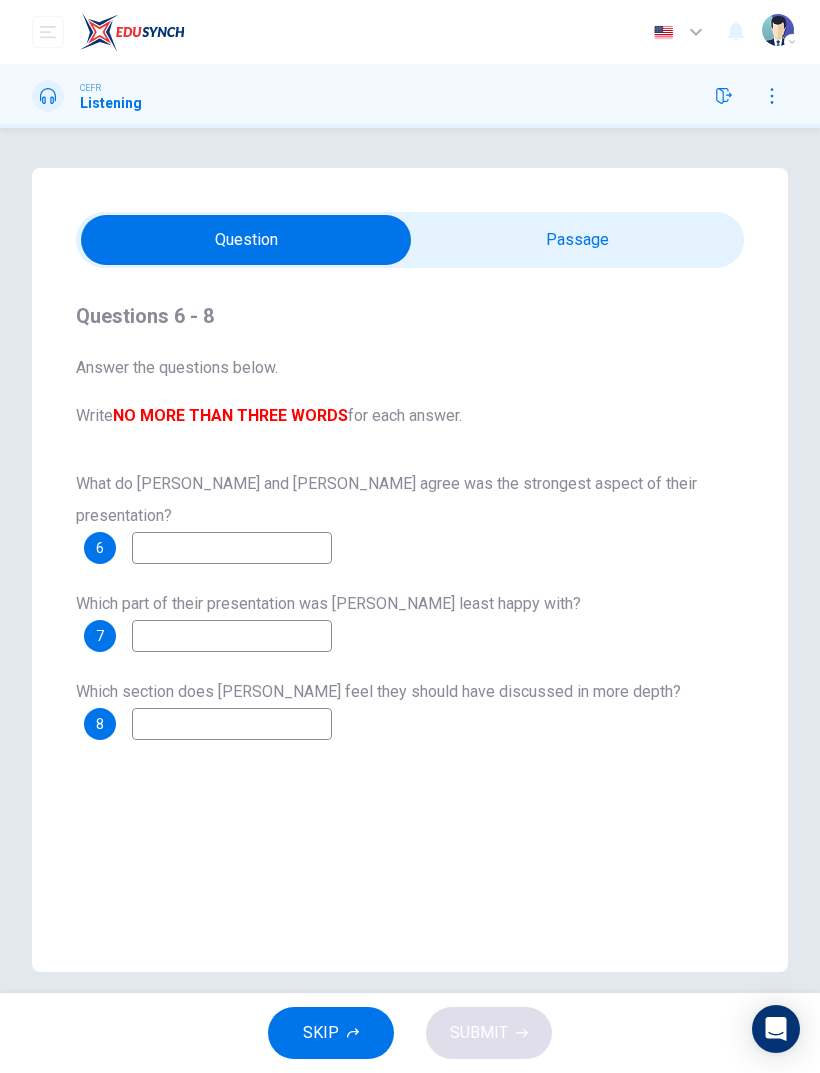 click on "Questions 6 - 8 Answer the questions below. Write  NO MORE THAN THREE WORDS  for each answer. What do Sharon and Xiao Li agree was the strongest aspect of their presentation? 6 Which part of their presentation was Xiao Li least happy with? 7 Which section does Sharon feel they should have discussed in more
depth? 8 Last Week's Presentation 05m 37s" at bounding box center [410, 570] 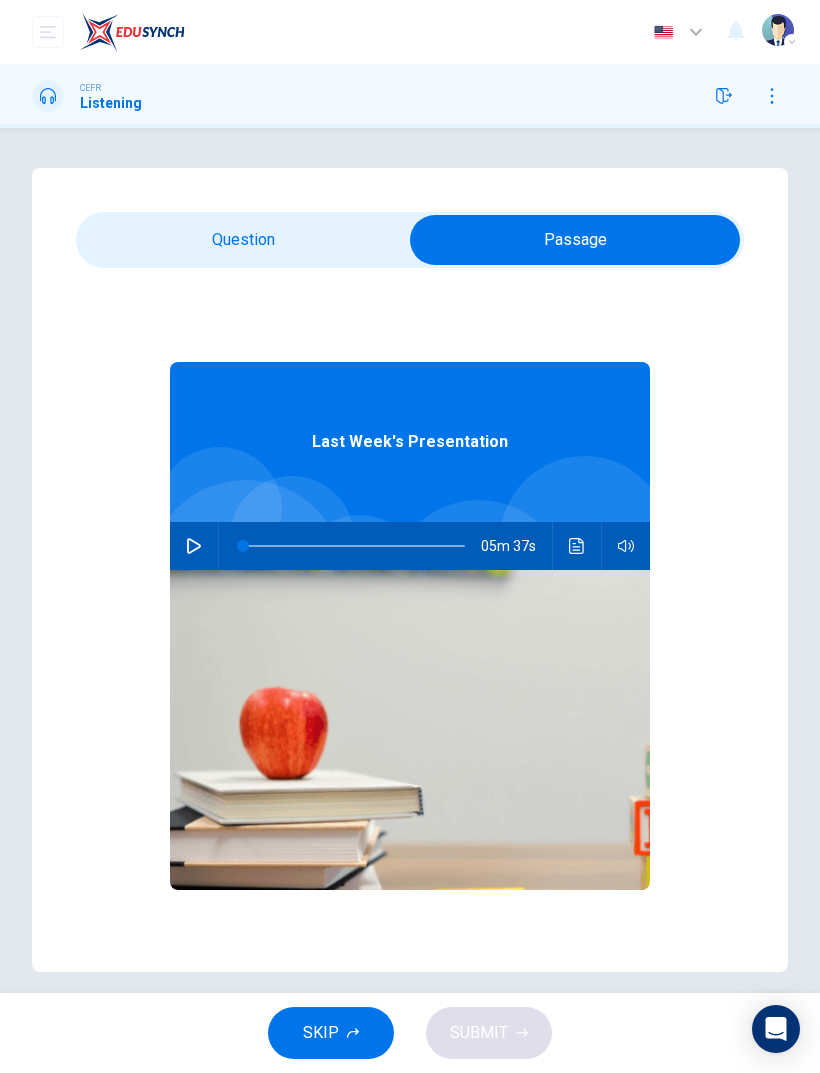 click 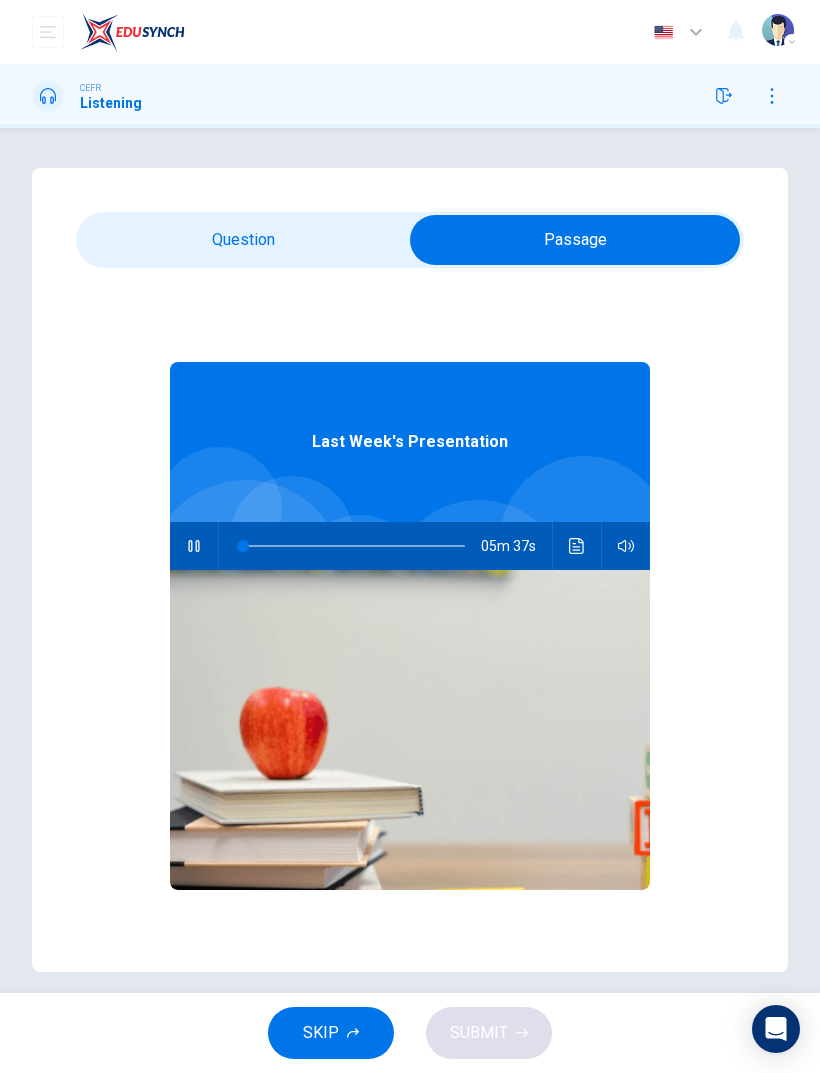 click at bounding box center [575, 240] 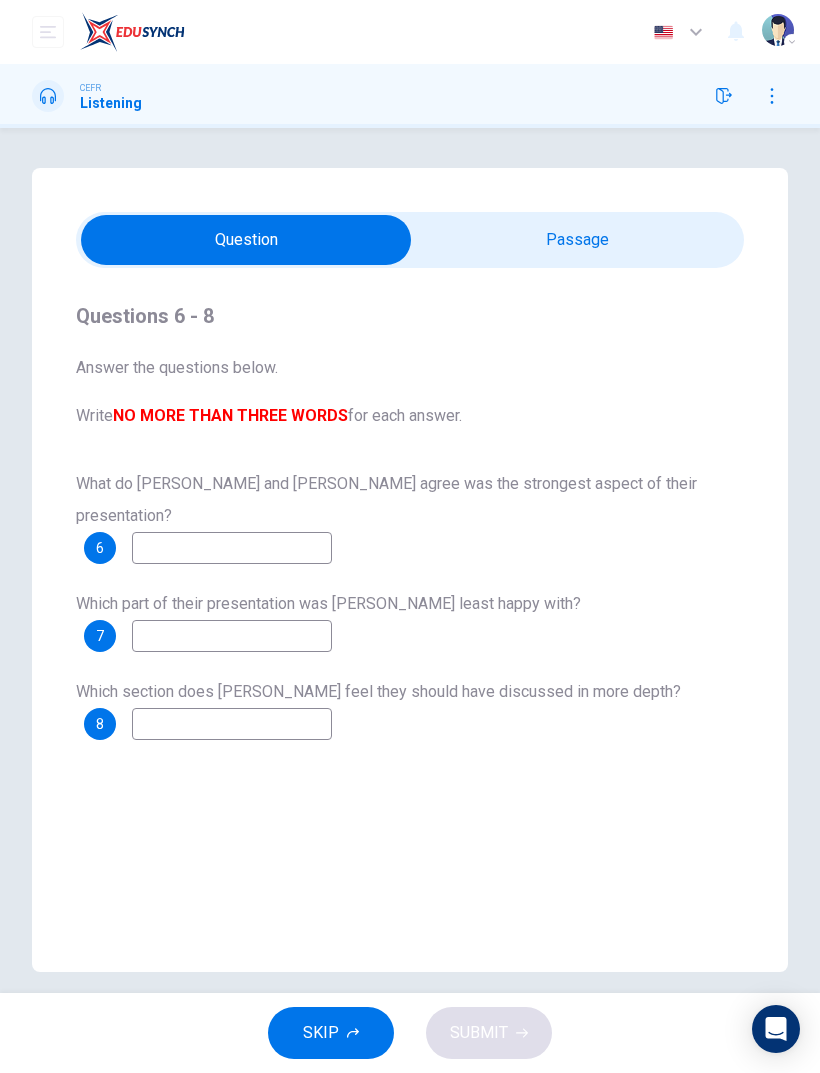click at bounding box center [232, 548] 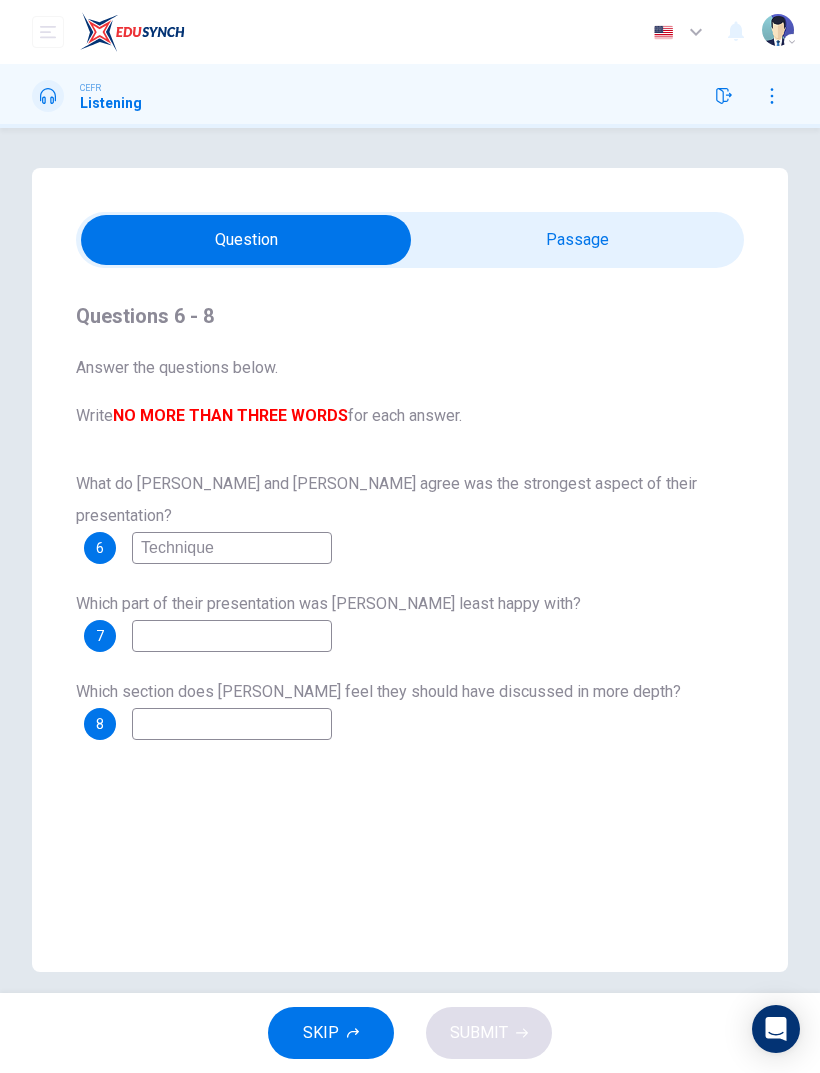 type on "Technique" 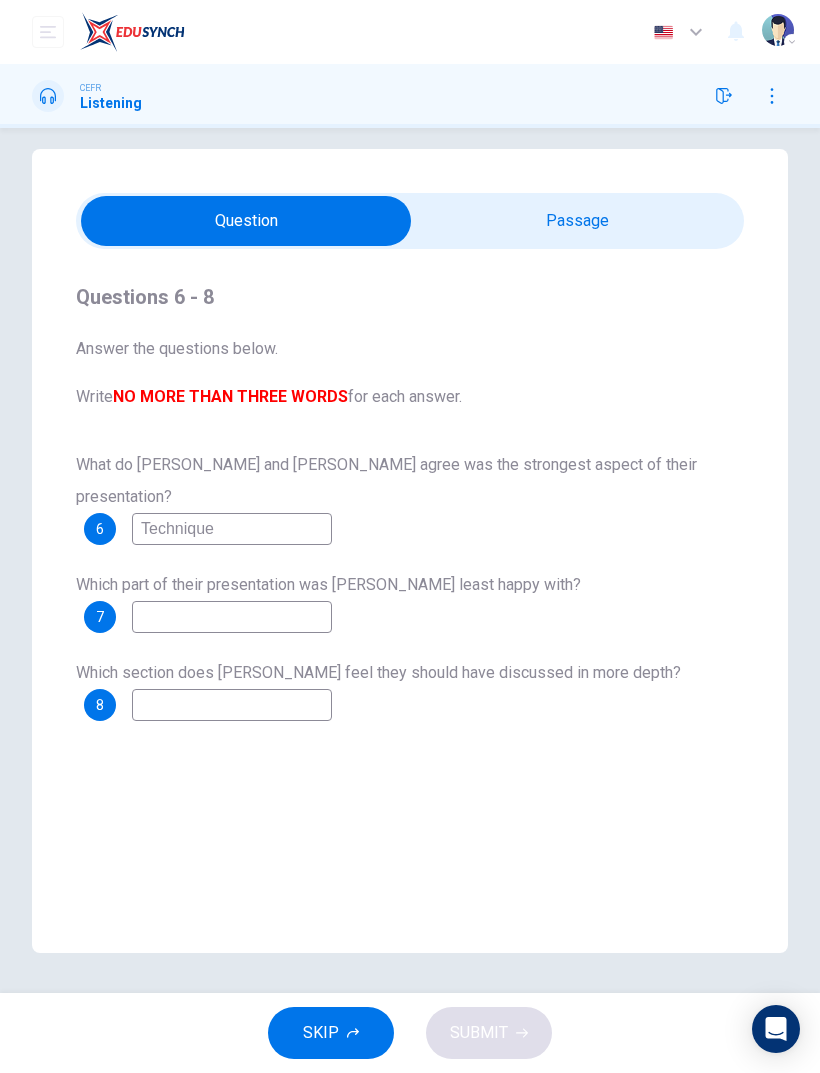 scroll, scrollTop: 19, scrollLeft: 0, axis: vertical 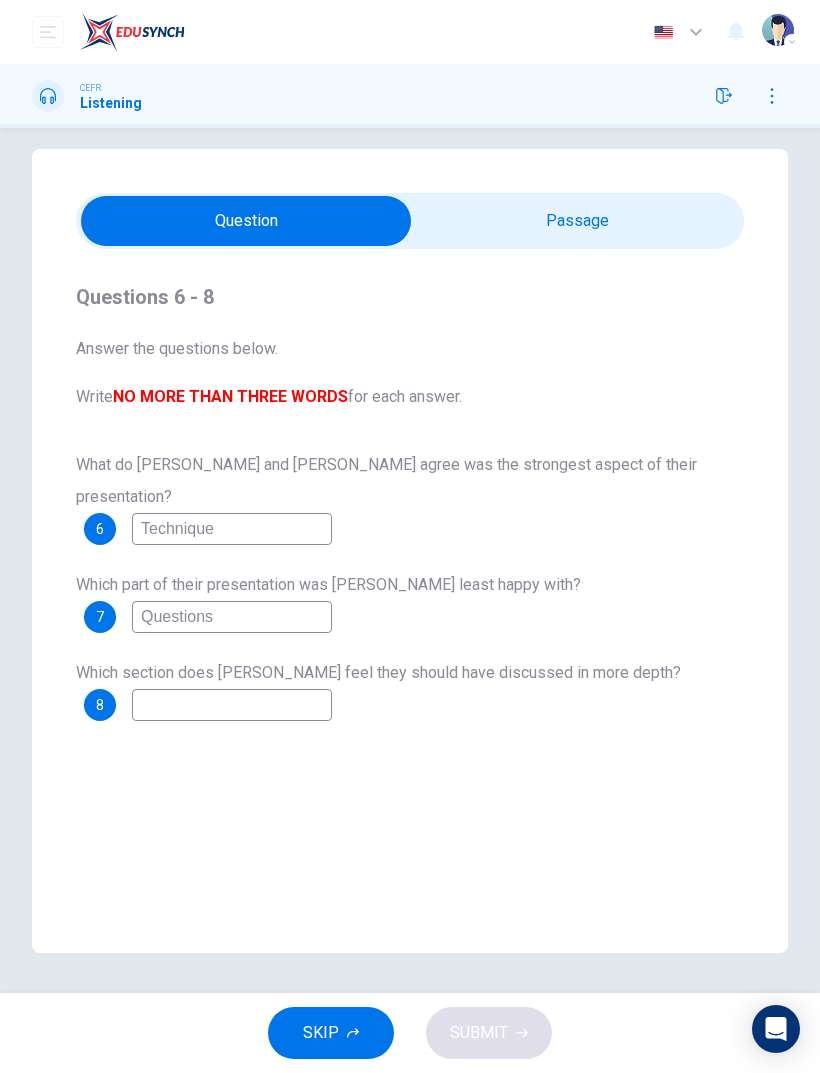 type on "Questions" 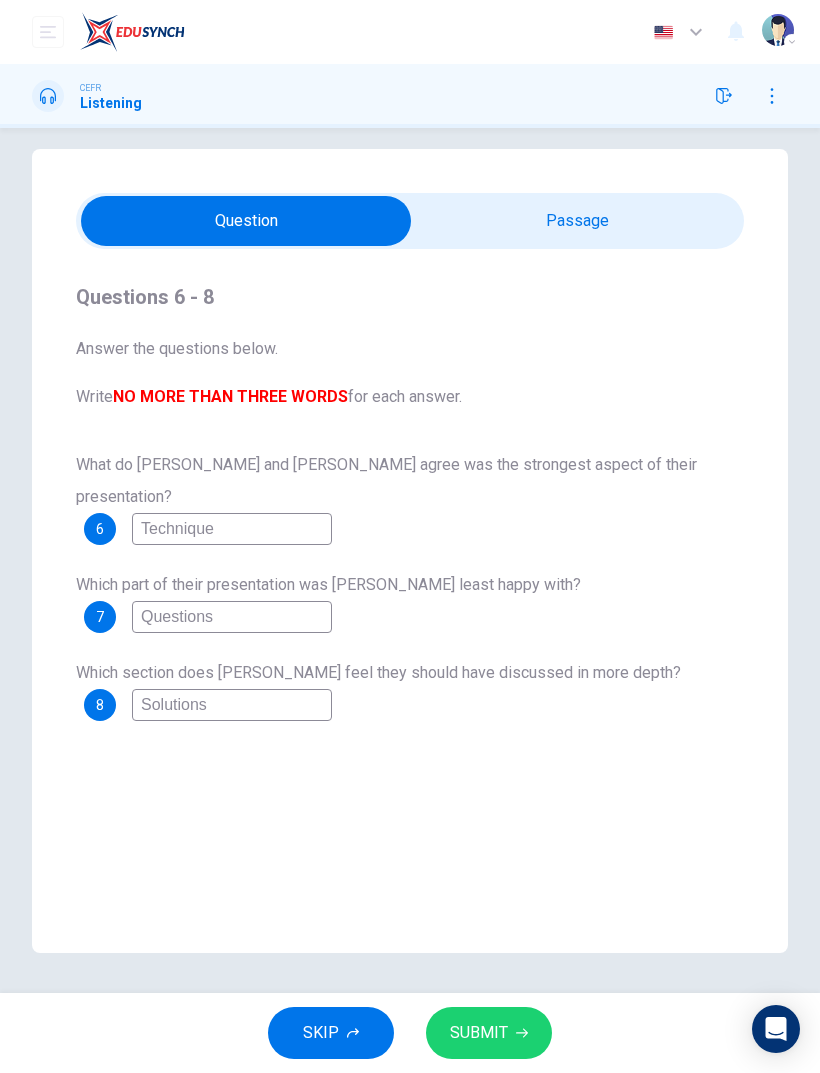 type on "Solutions" 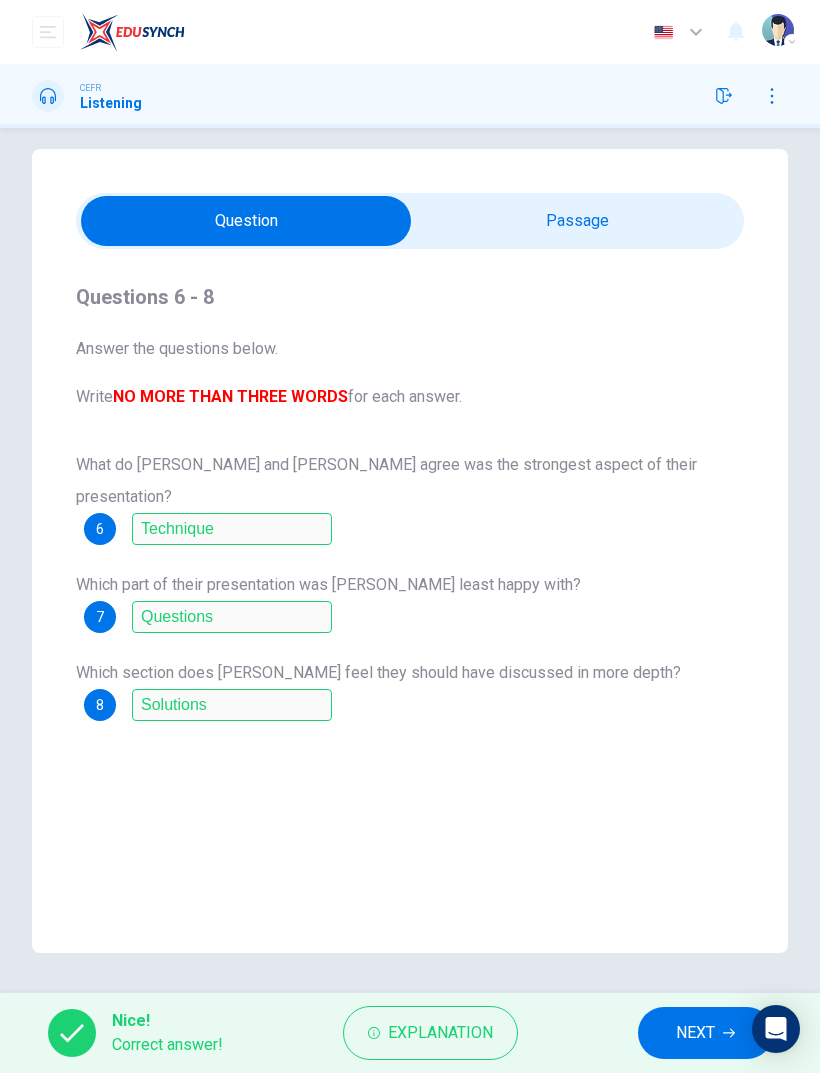 click on "NEXT" at bounding box center (695, 1033) 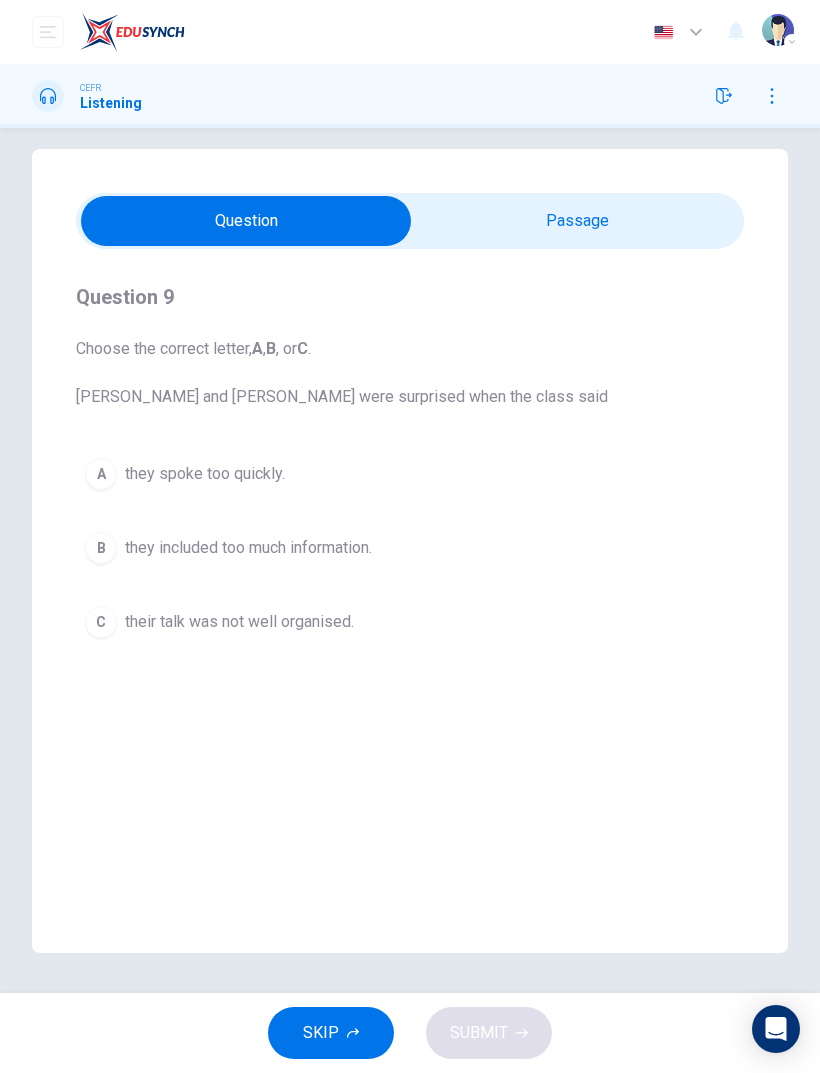 click on "A they spoke too quickly." at bounding box center [410, 474] 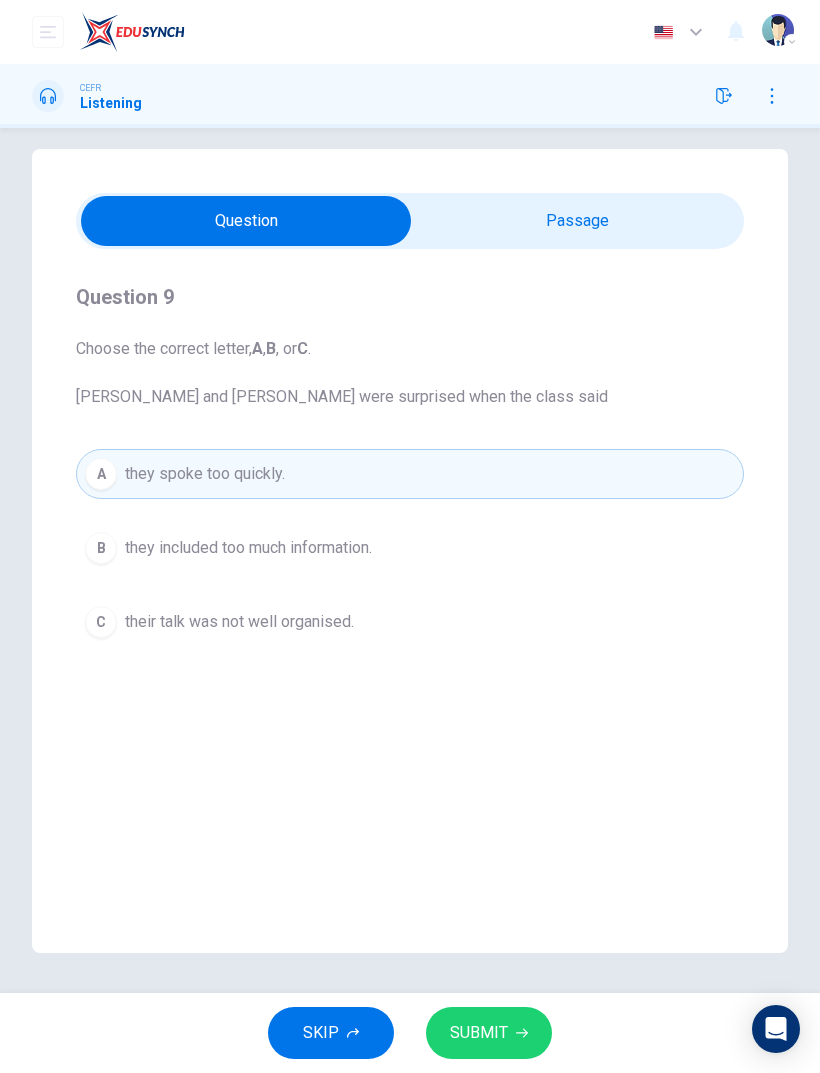 click on "SUBMIT" at bounding box center (479, 1033) 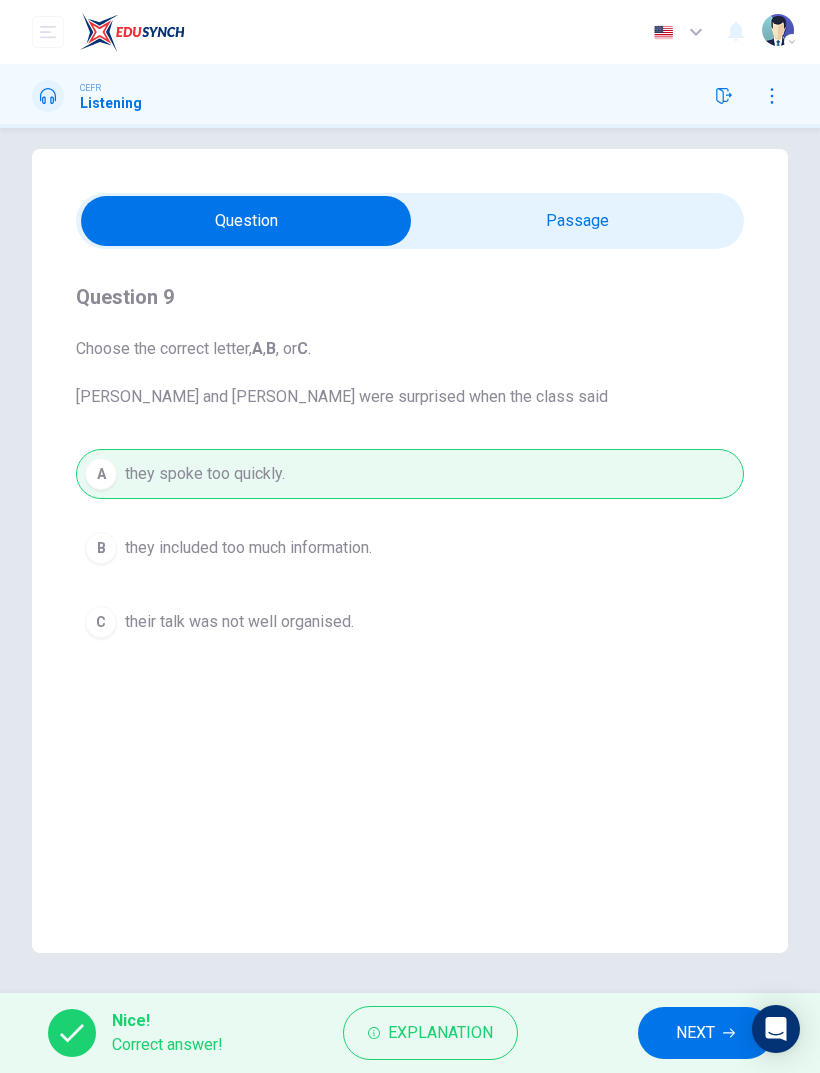click on "NEXT" at bounding box center (695, 1033) 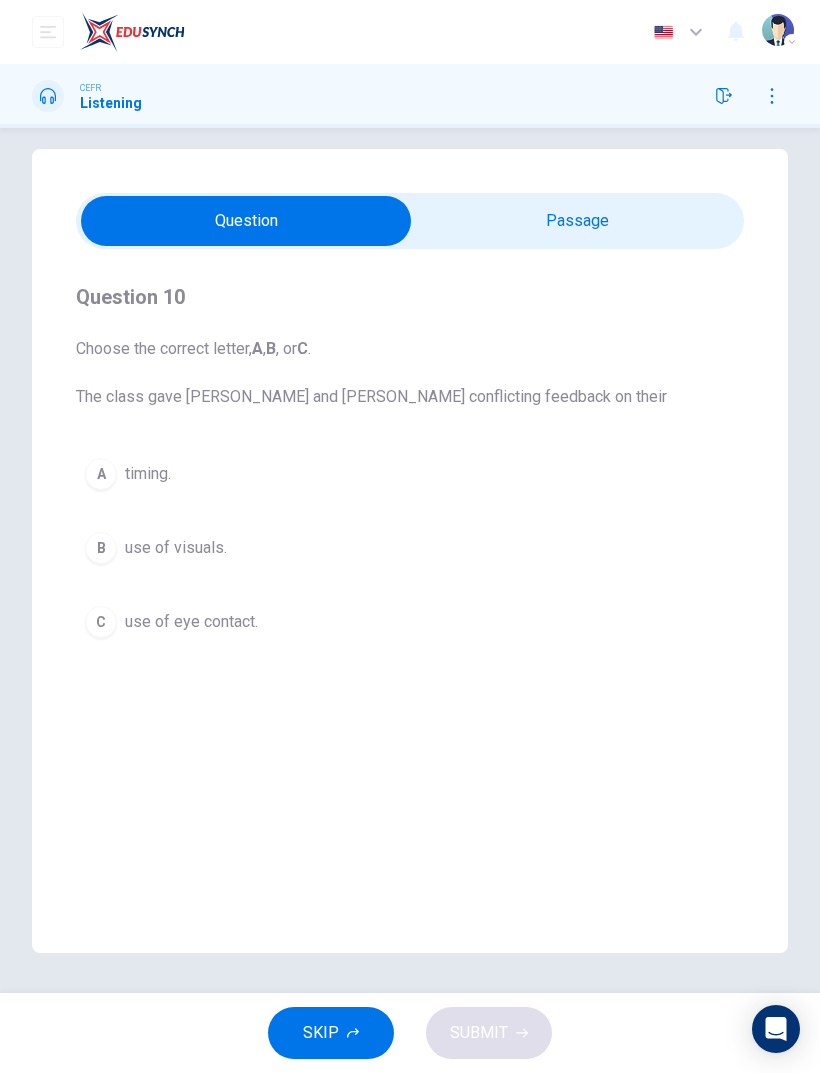 click on "B use of visuals." at bounding box center (410, 548) 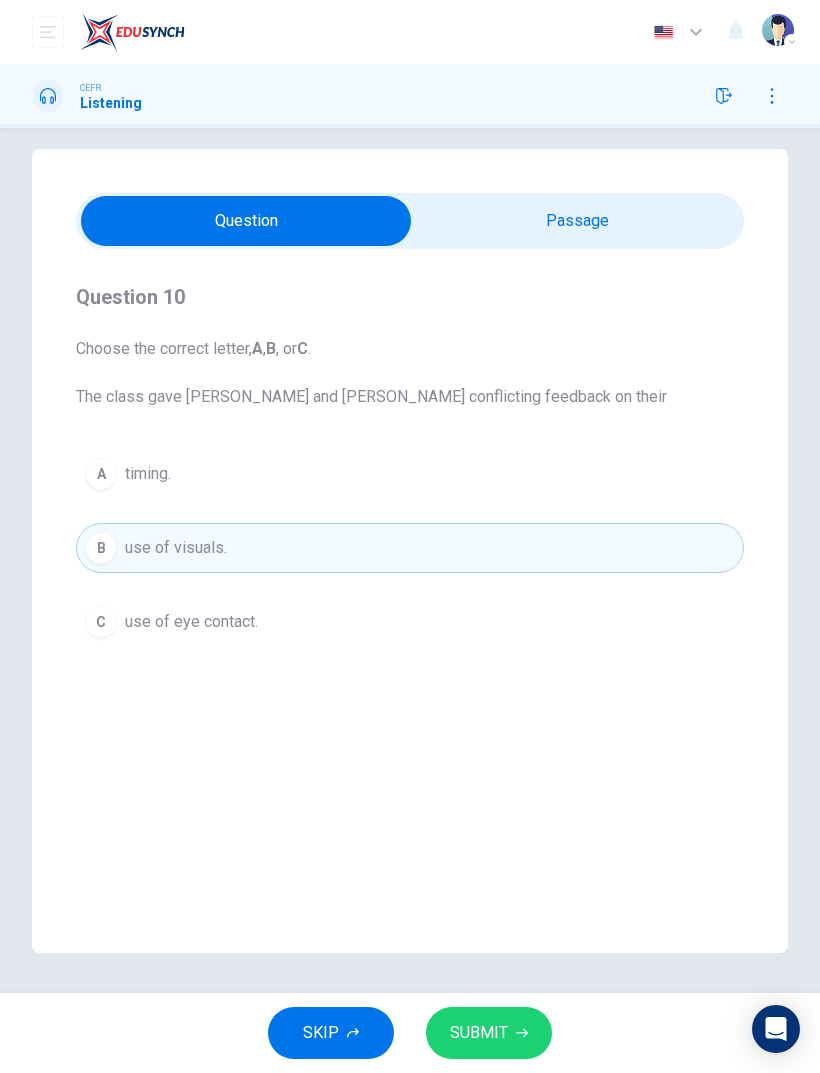 click on "SUBMIT" at bounding box center (479, 1033) 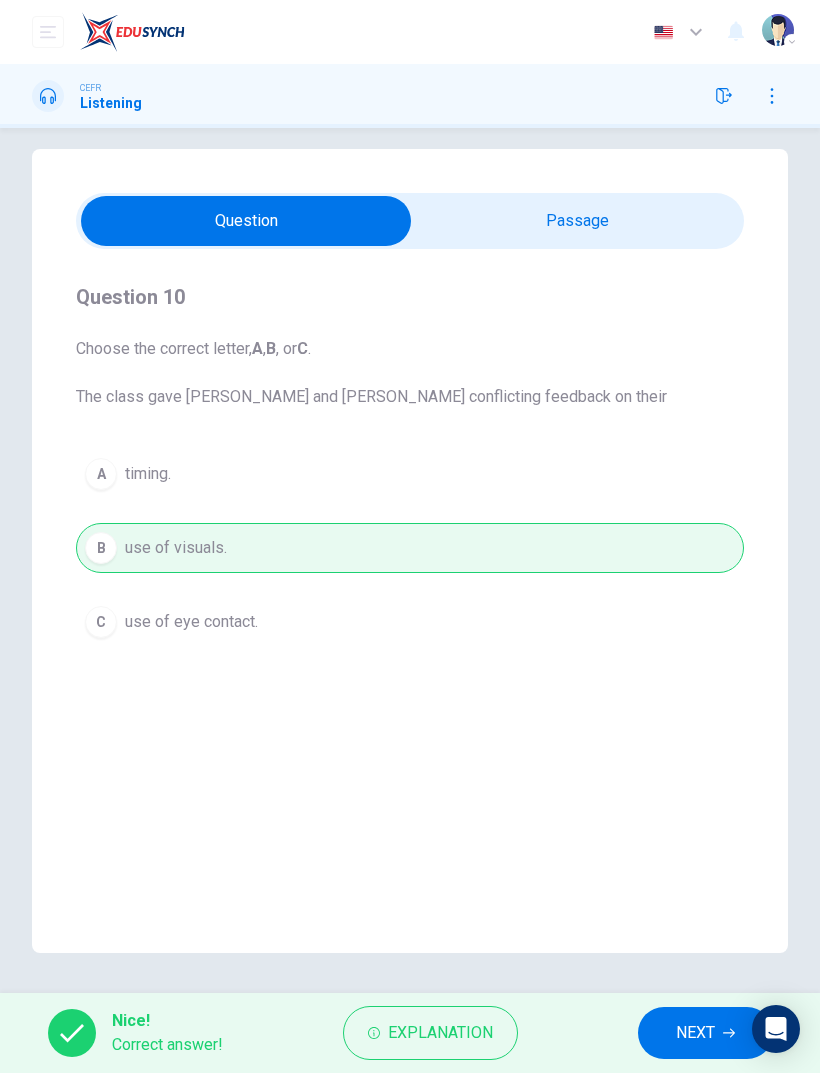 click 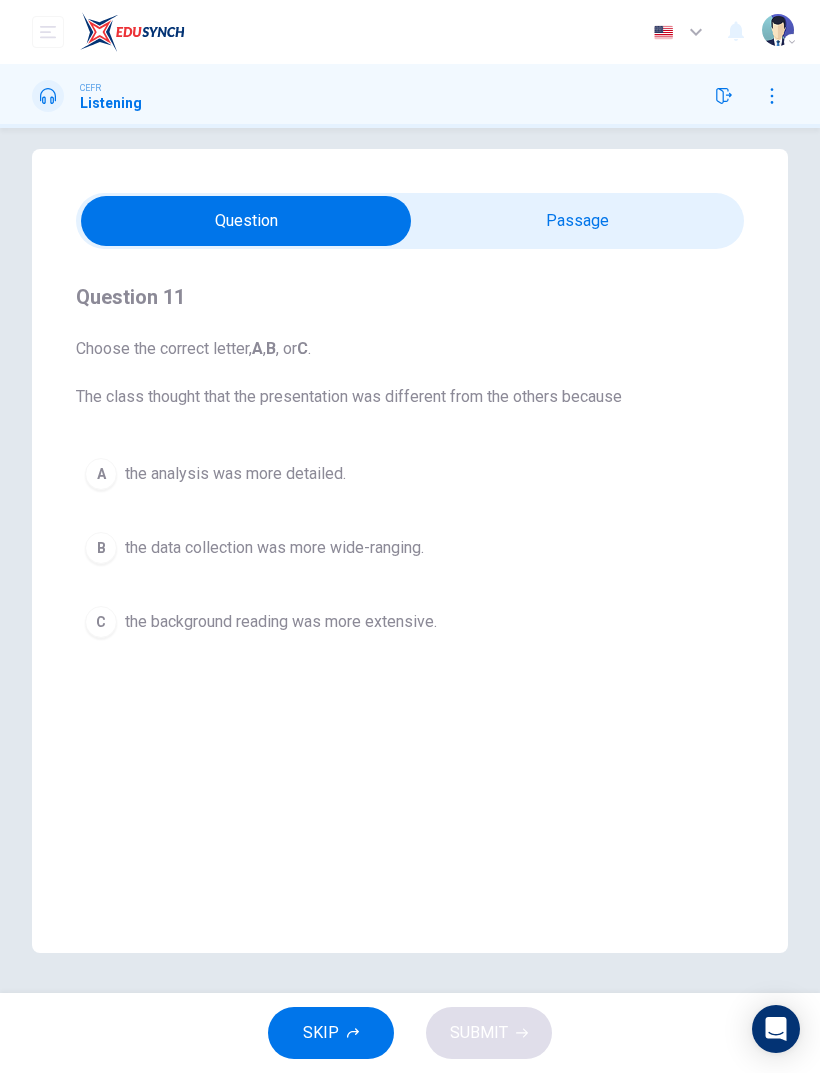 click on "the data collection was more wide-ranging." at bounding box center (274, 548) 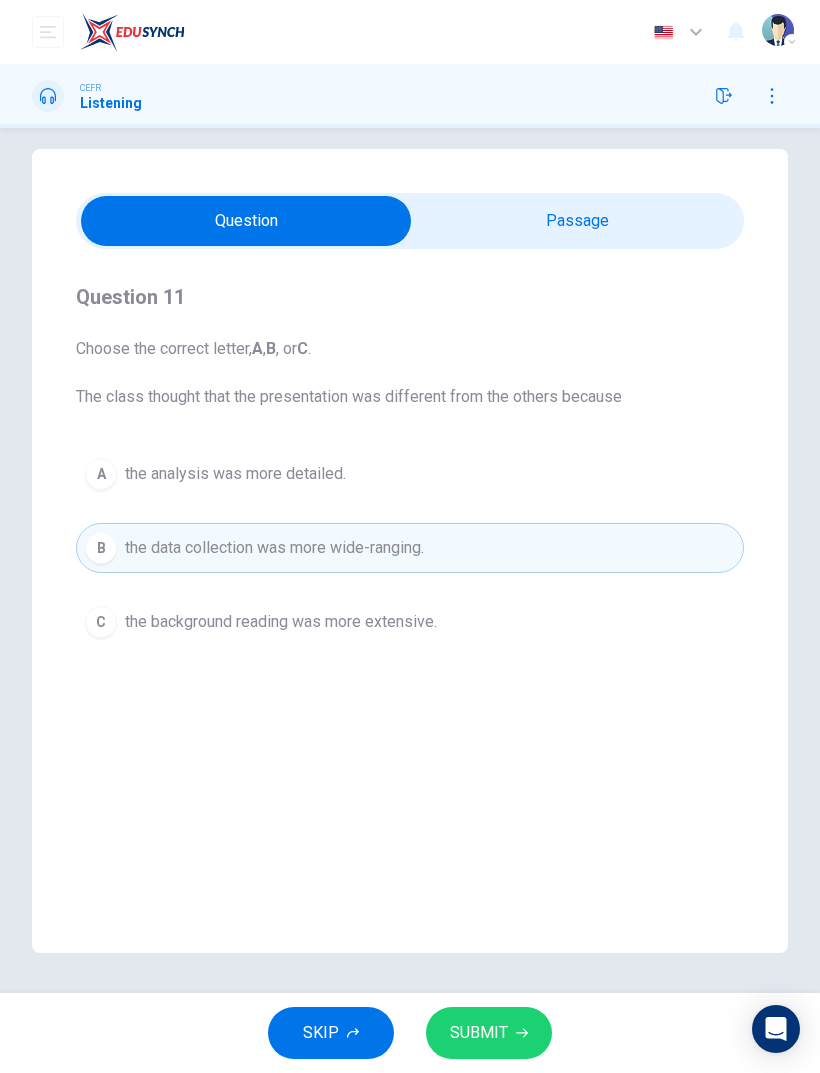 click on "SUBMIT" at bounding box center (479, 1033) 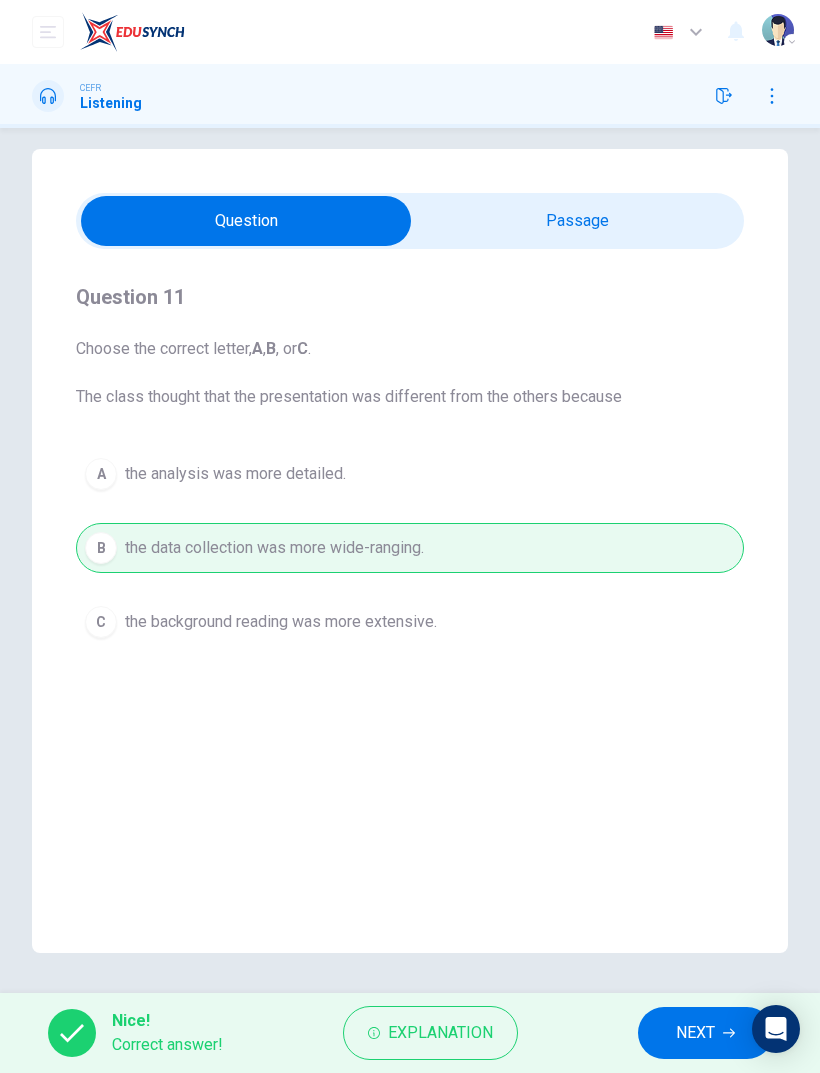 click 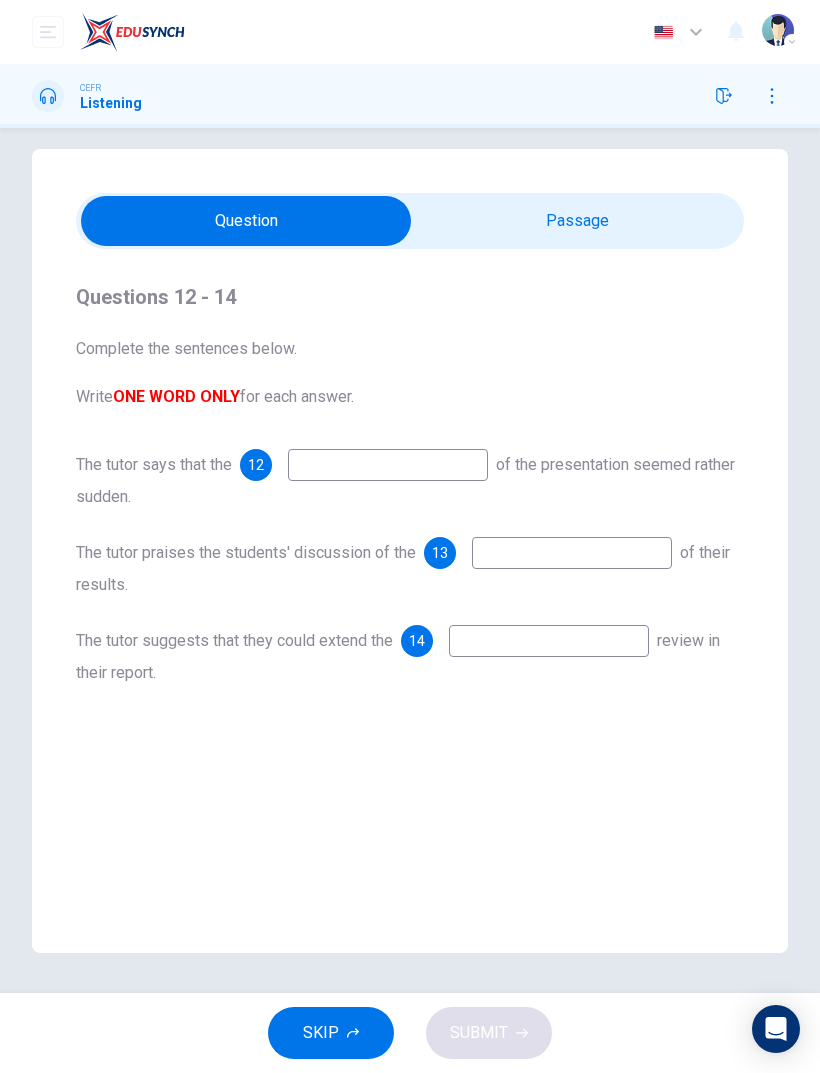 click at bounding box center (388, 465) 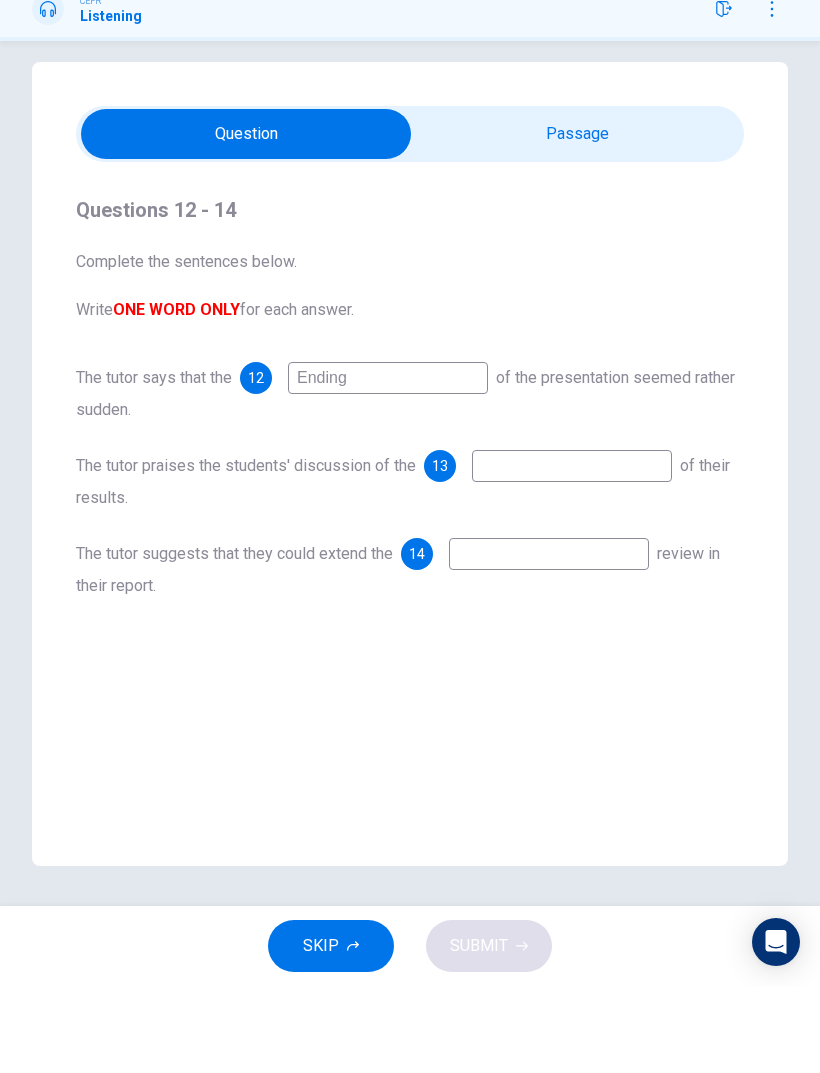 type on "Ending" 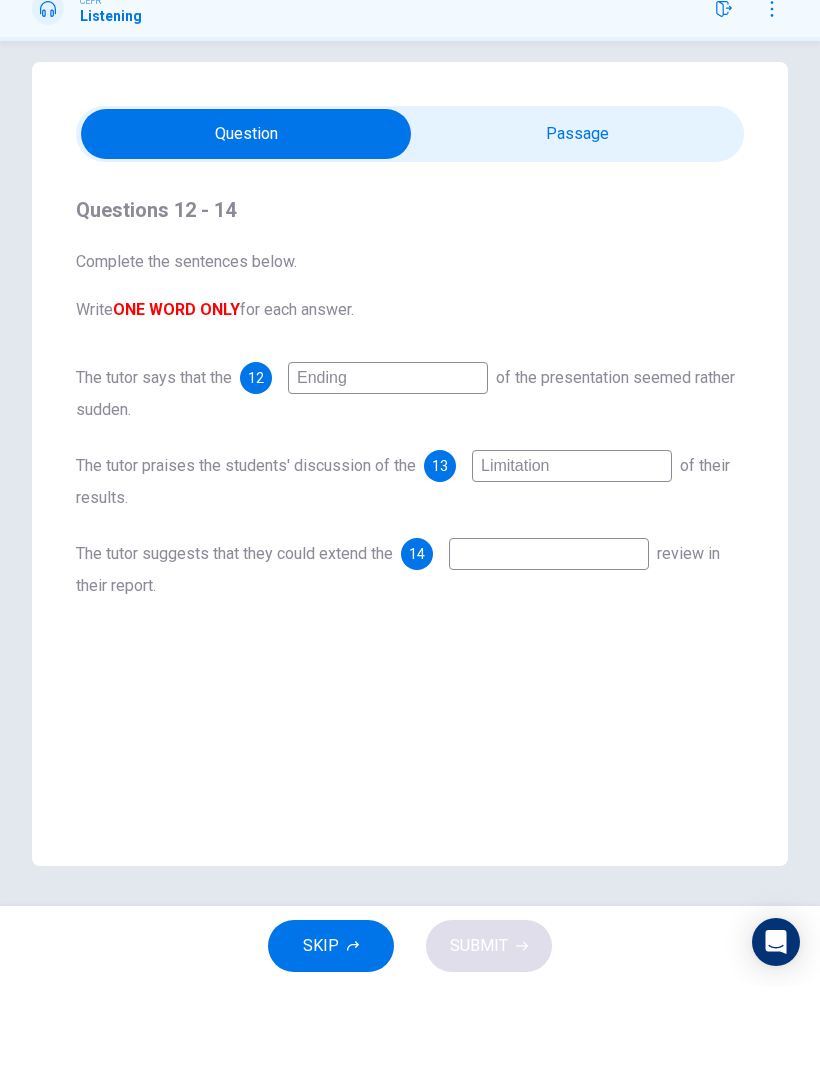 type on "Limitation" 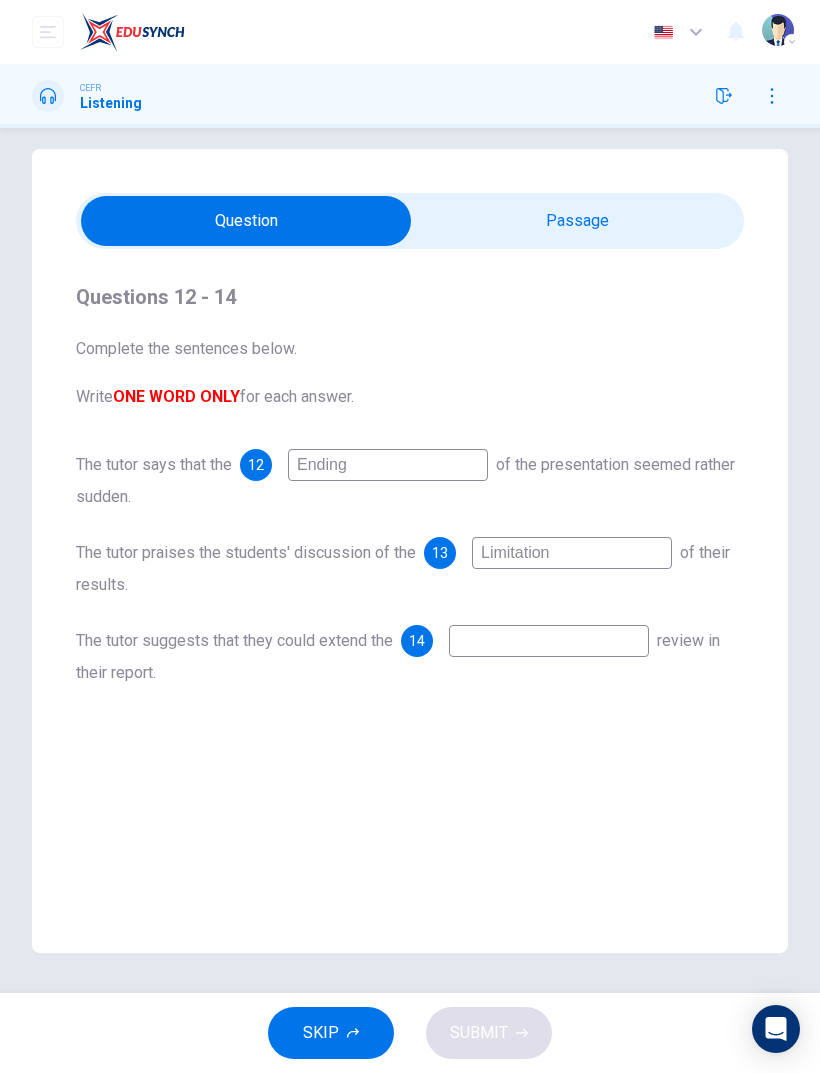 click at bounding box center [549, 641] 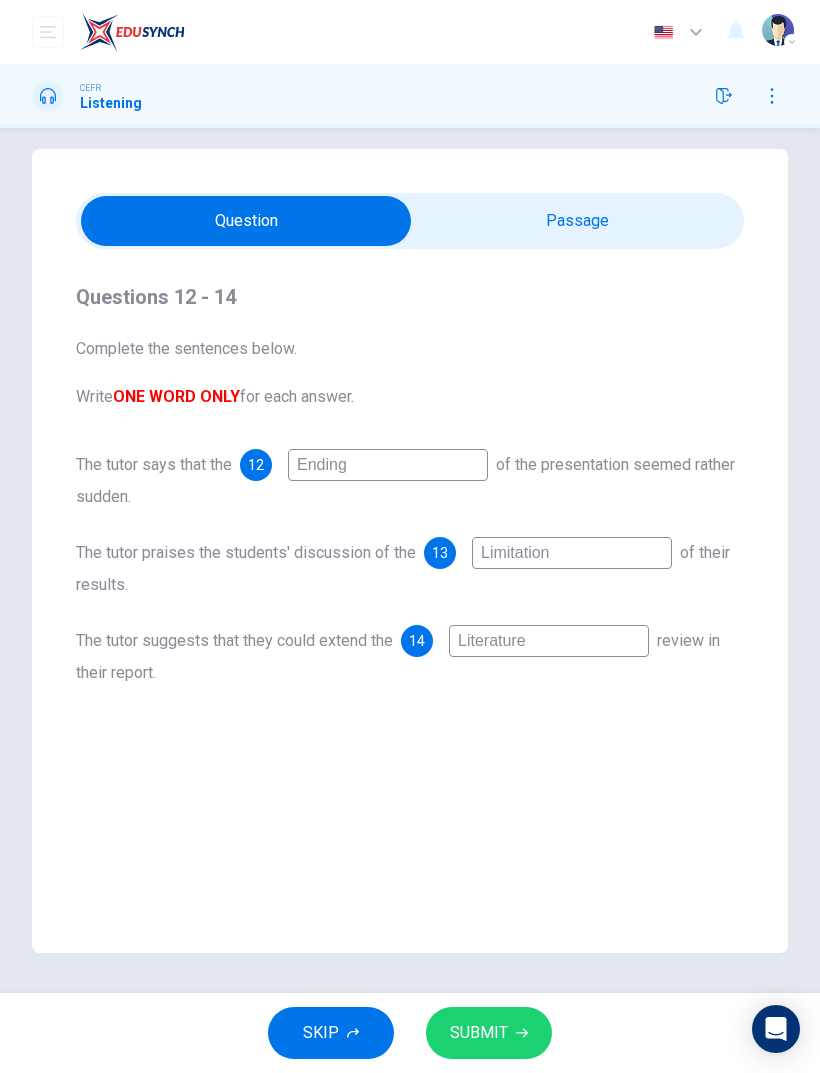 type on "Literature" 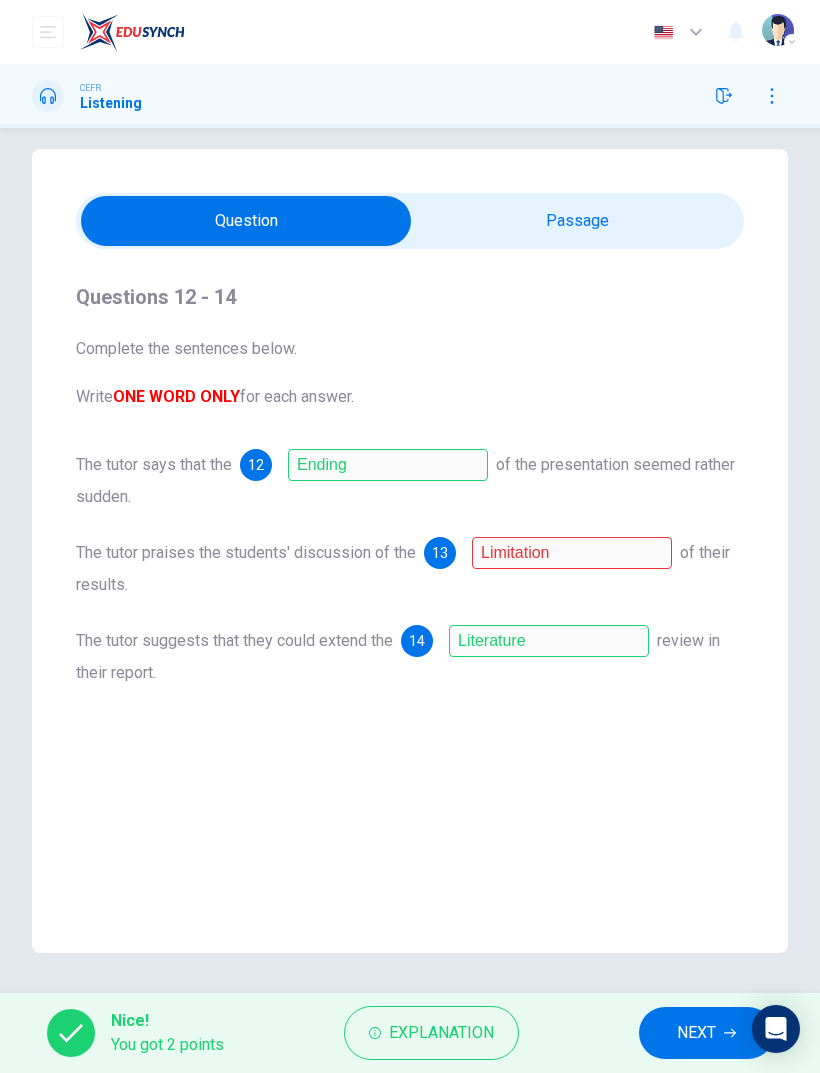 click on "Explanation" at bounding box center (441, 1033) 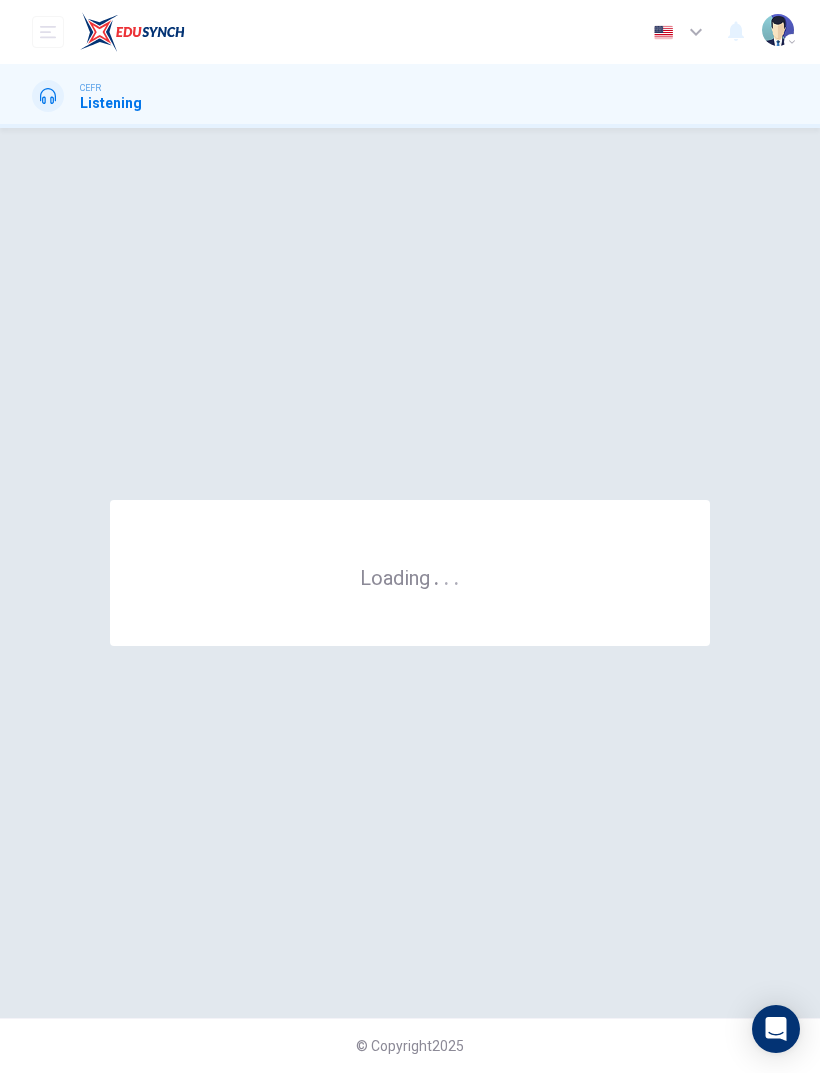 scroll, scrollTop: 0, scrollLeft: 0, axis: both 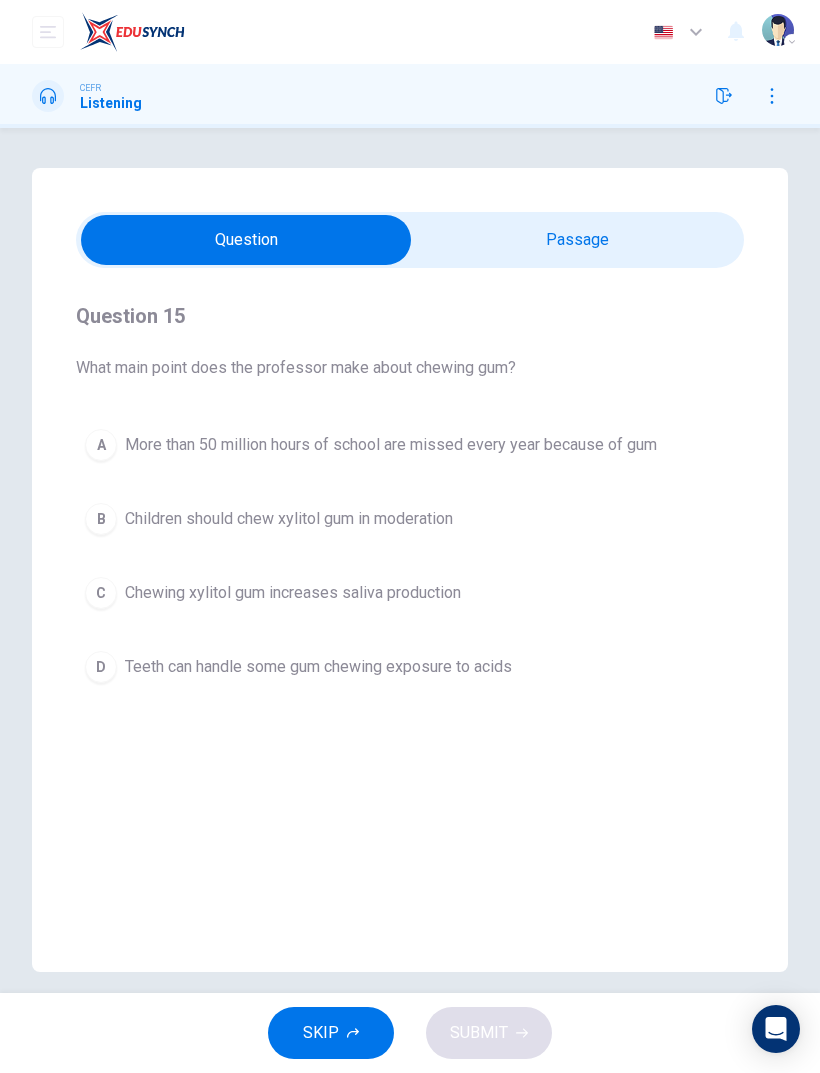 click at bounding box center [246, 240] 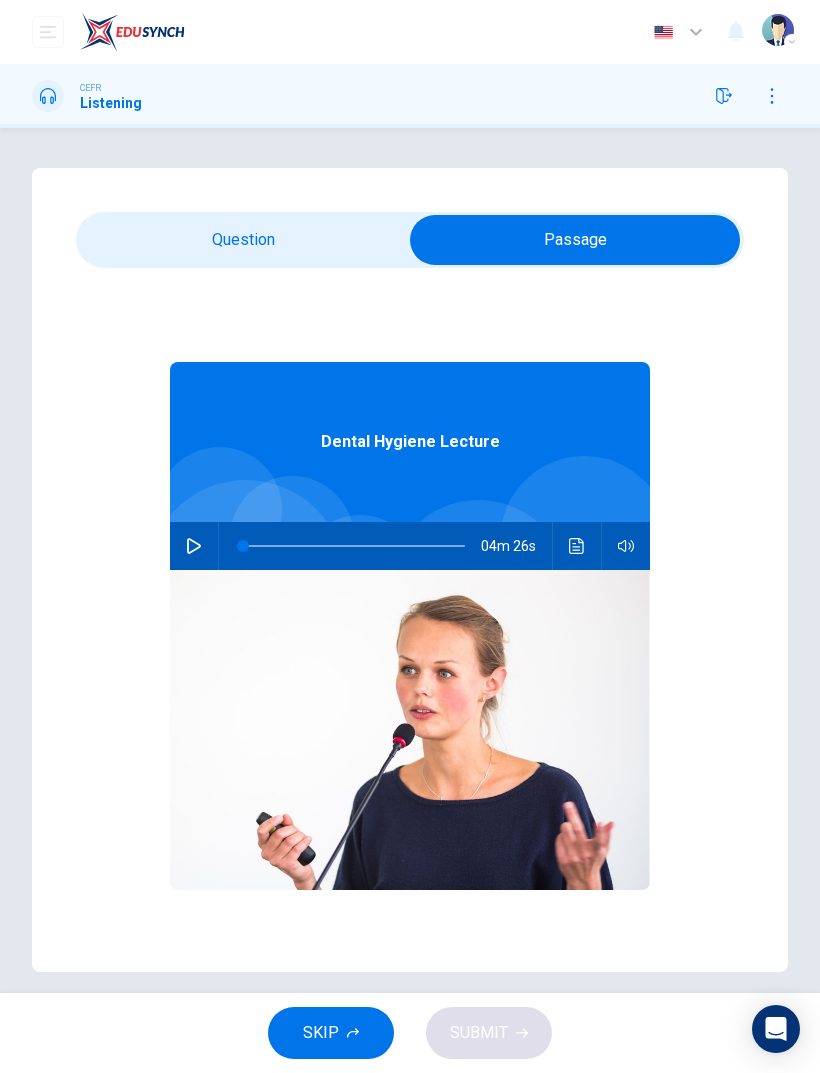 click 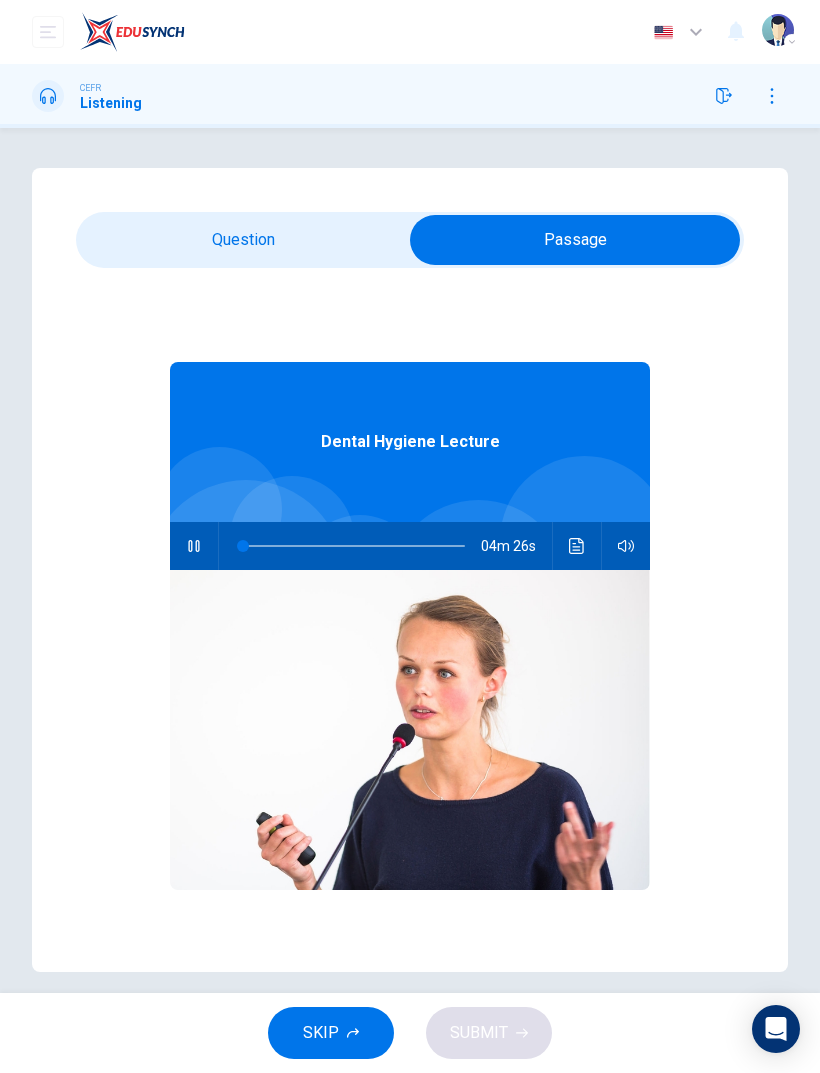 click at bounding box center (575, 240) 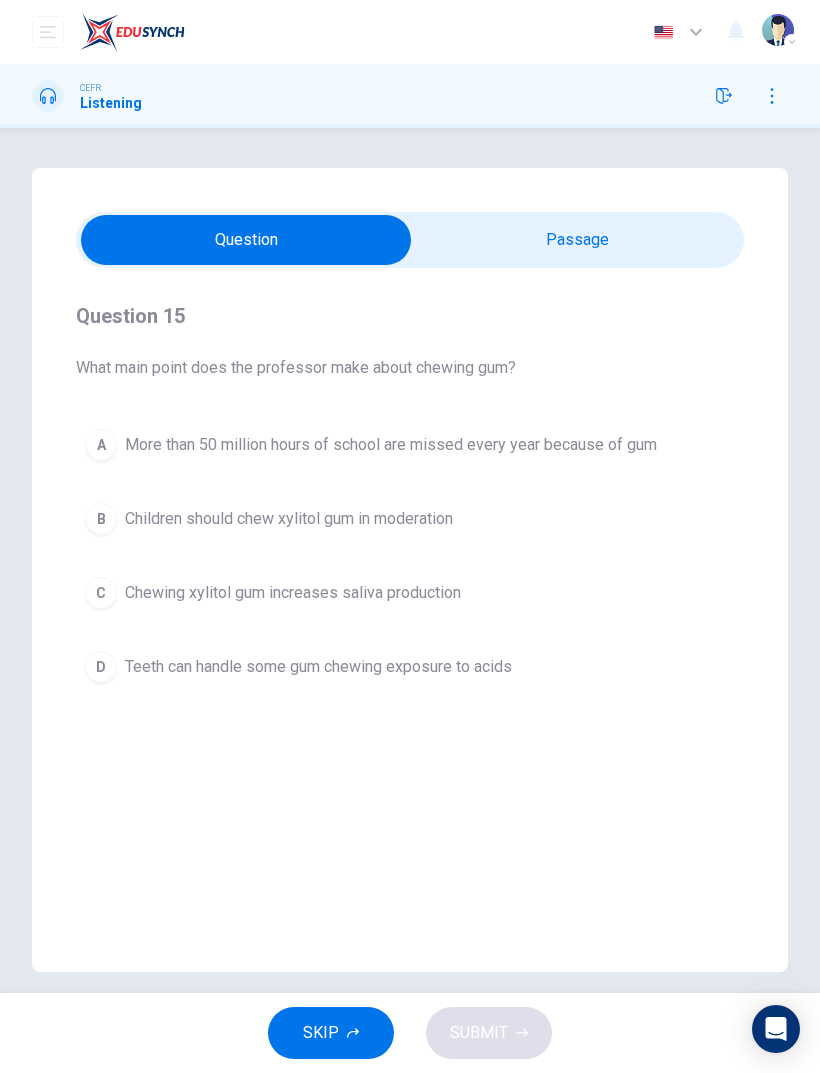 click on "Chewing xylitol gum increases saliva production" at bounding box center (293, 593) 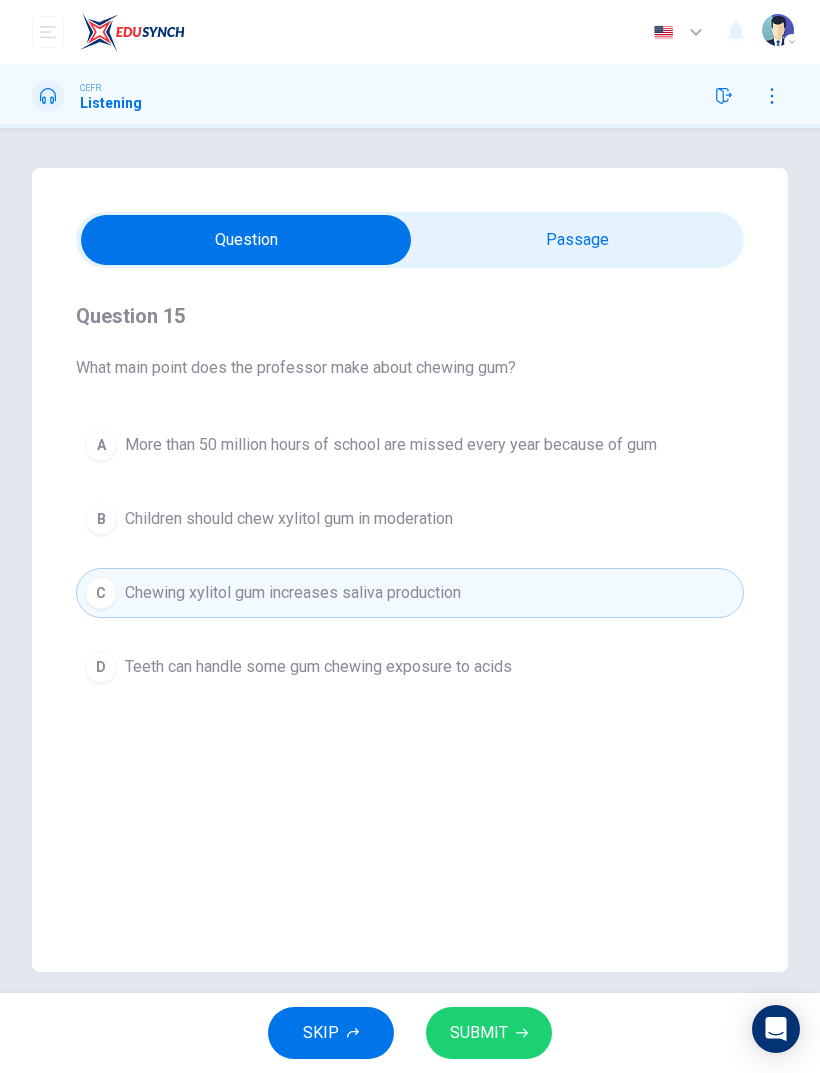 click on "Question 15 What main point does the professor make about chewing gum? A More than 50 million hours of school are missed every year because of gum B Children should chew xylitol gum in moderation C Chewing xylitol gum increases saliva production D Teeth can handle some gum chewing exposure to acids Dental Hygiene Lecture 03m 10s" at bounding box center (410, 570) 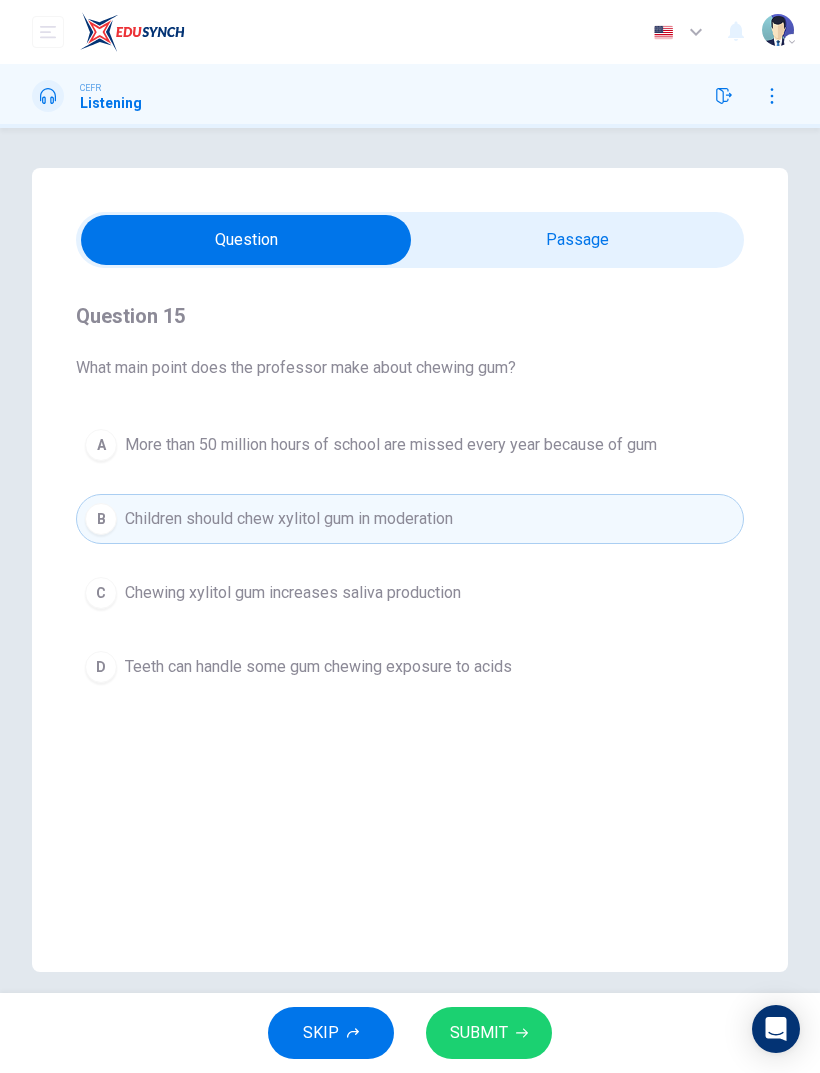 click on "C Chewing xylitol gum increases saliva production" at bounding box center [410, 593] 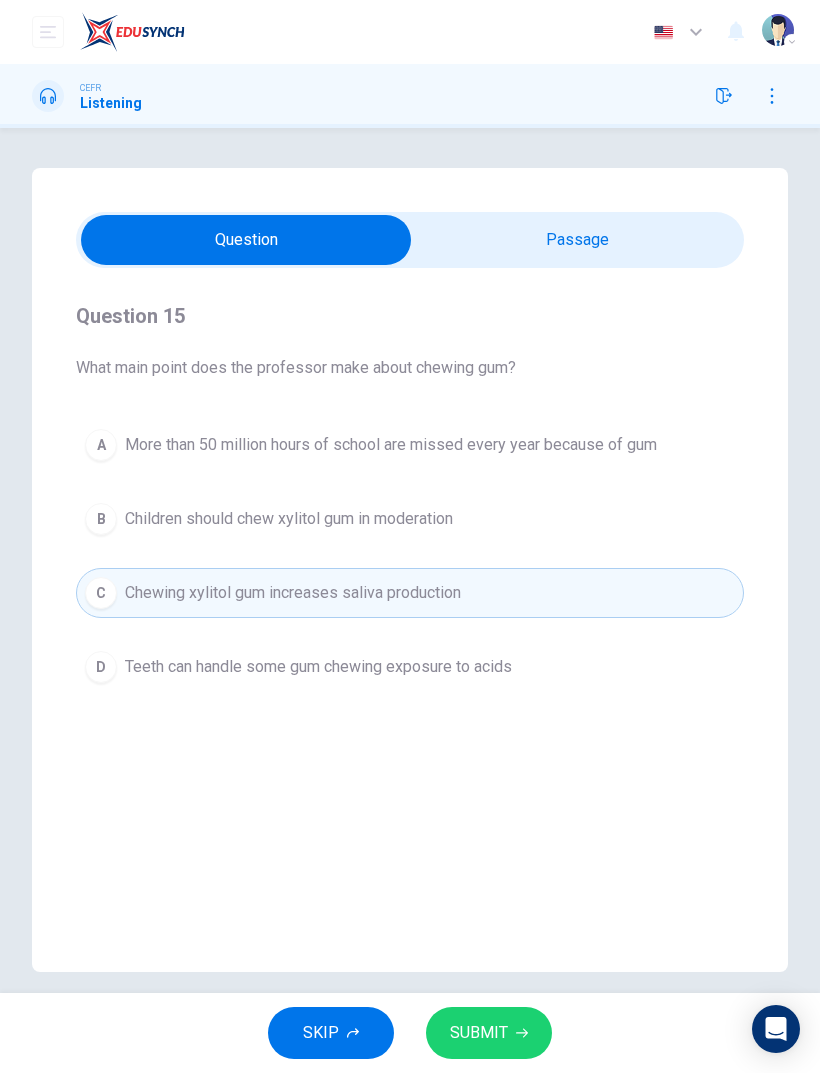click on "B Children should chew xylitol gum in moderation" at bounding box center (410, 519) 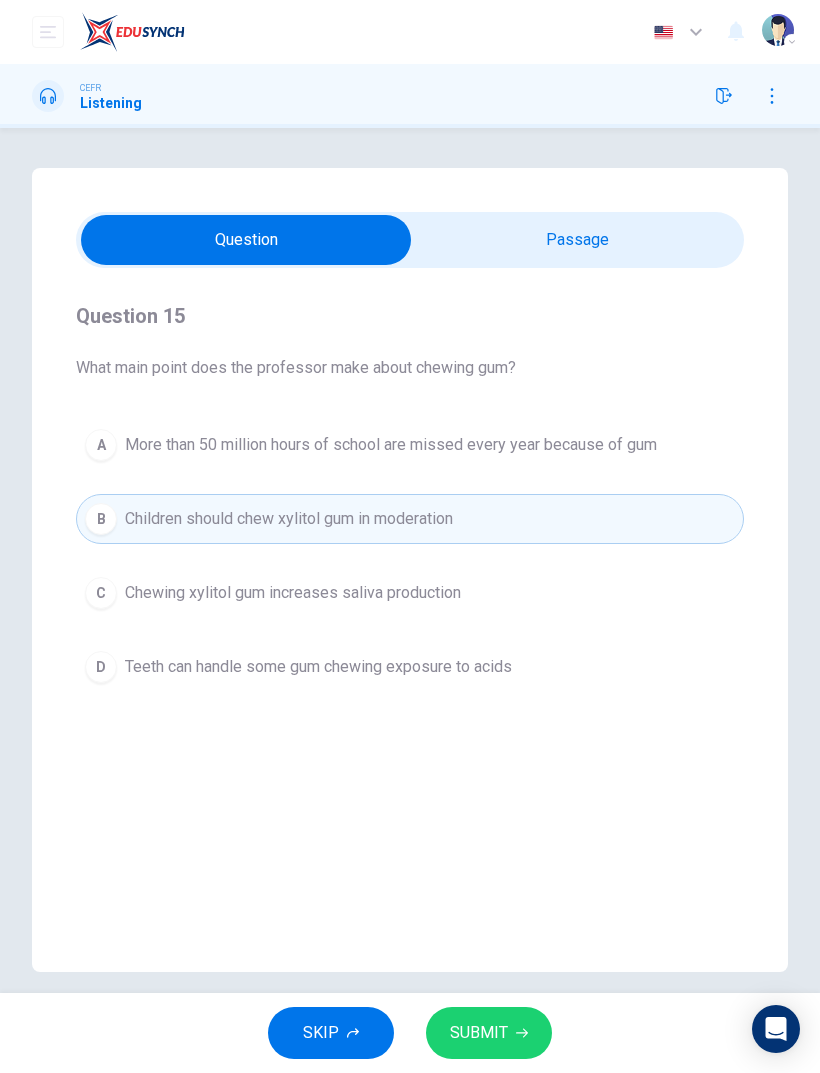 click on "C Chewing xylitol gum increases saliva production" at bounding box center [410, 593] 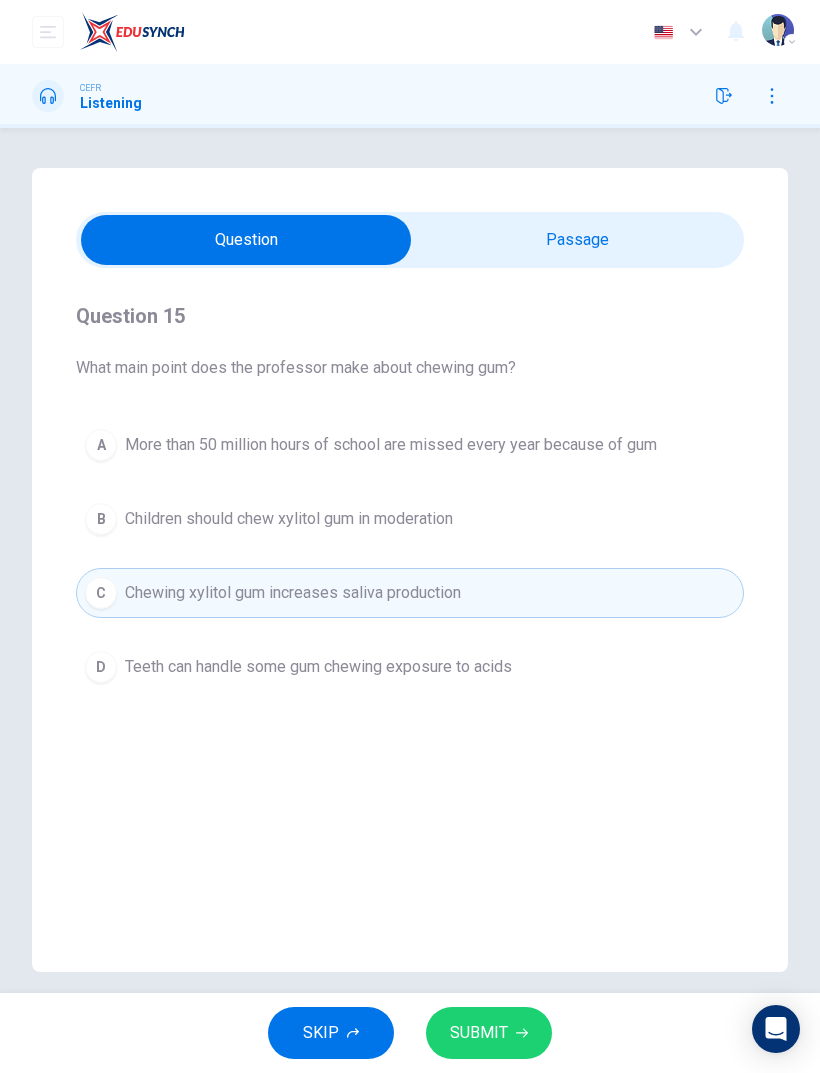 click on "B Children should chew xylitol gum in moderation" at bounding box center [410, 519] 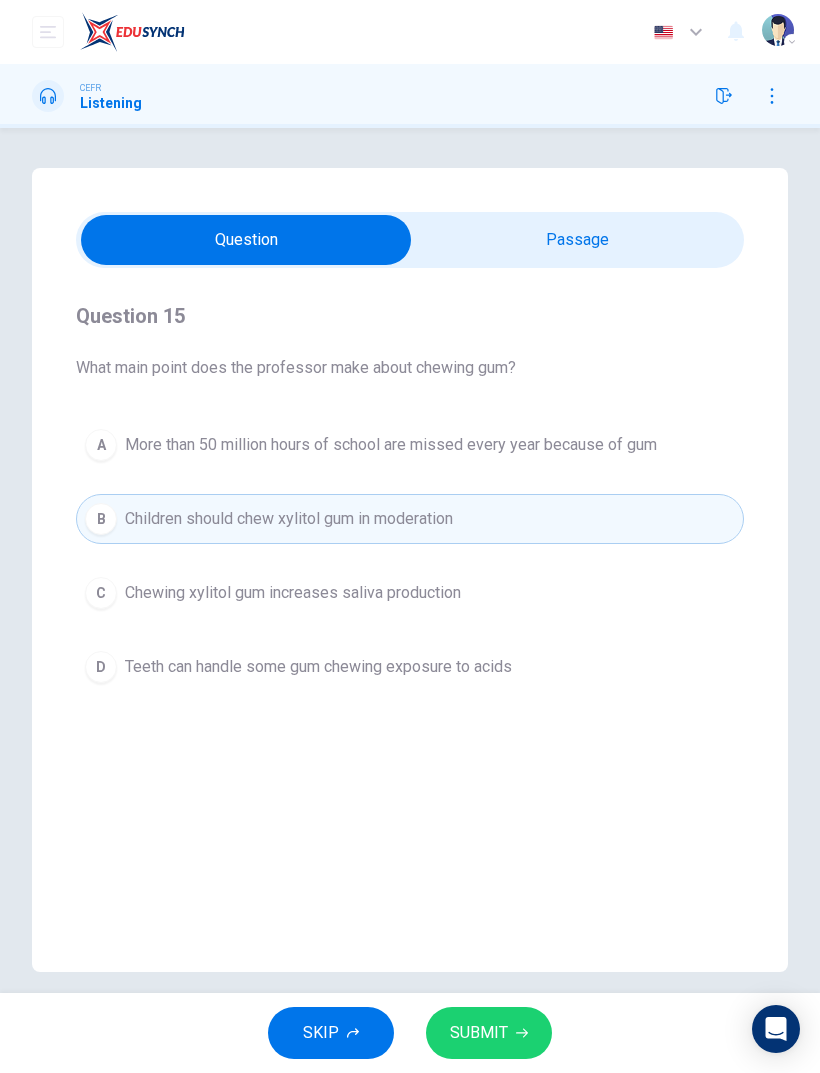 click on "SUBMIT" at bounding box center (479, 1033) 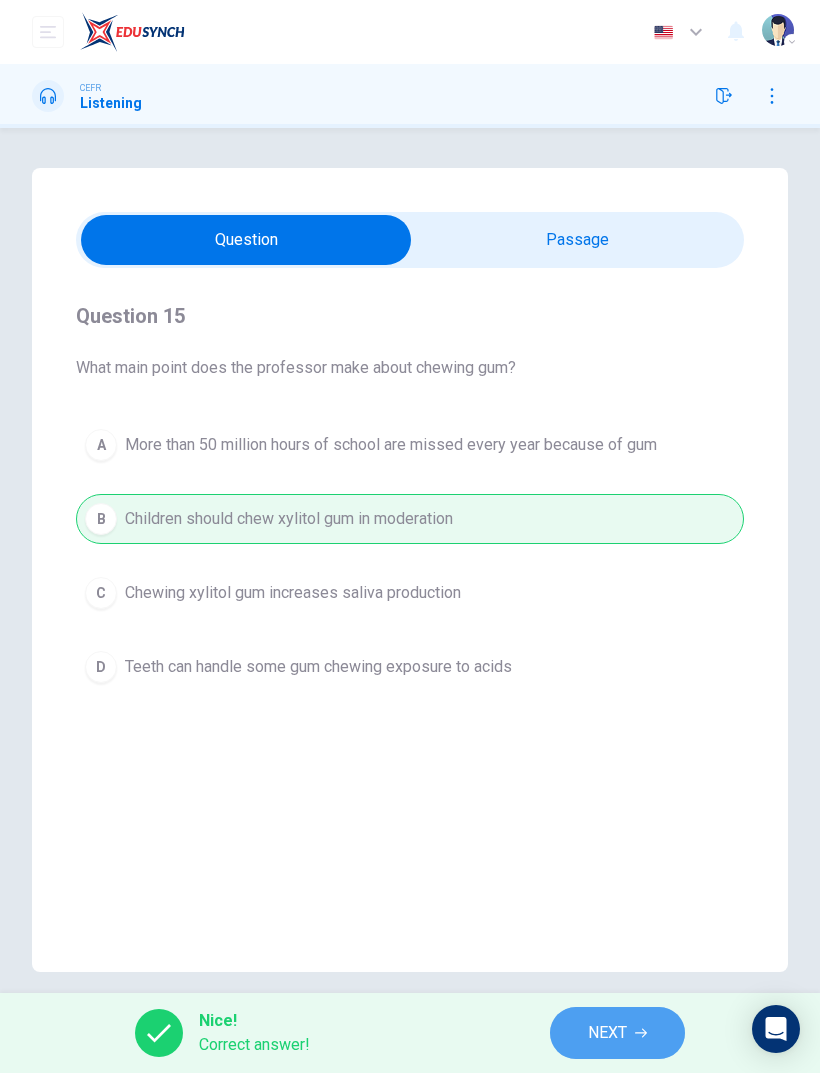 click on "NEXT" at bounding box center [617, 1033] 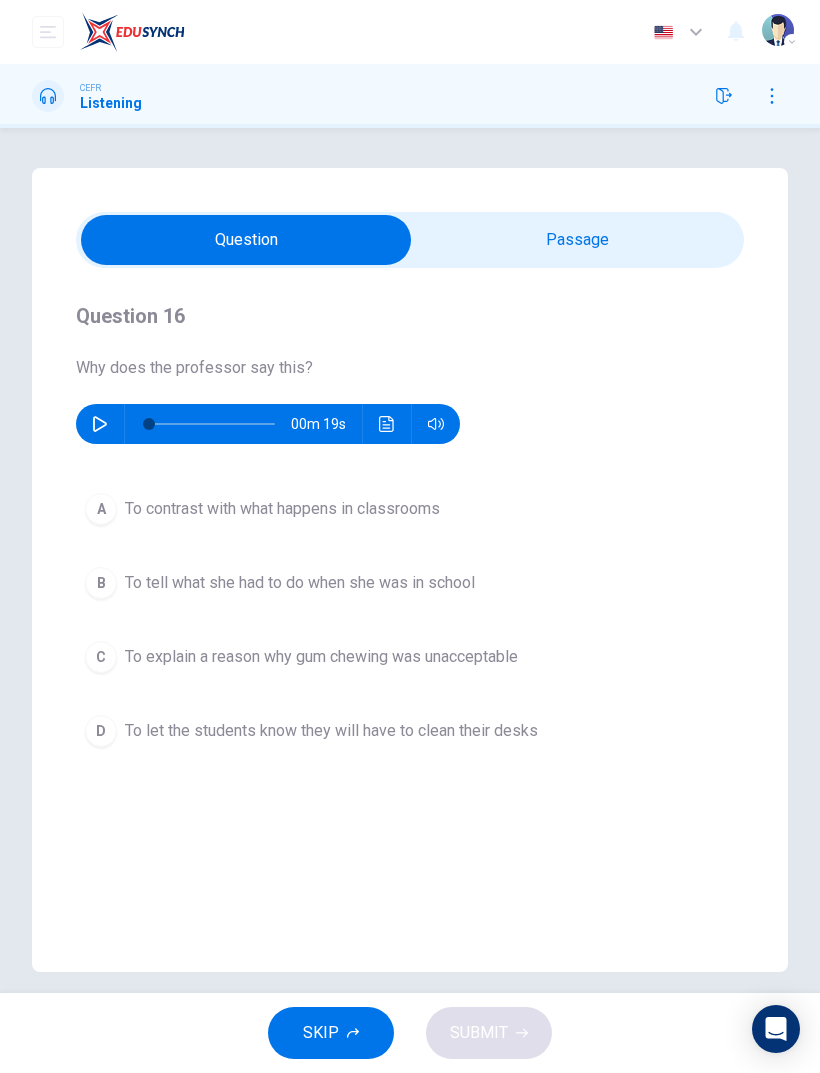 type on "54" 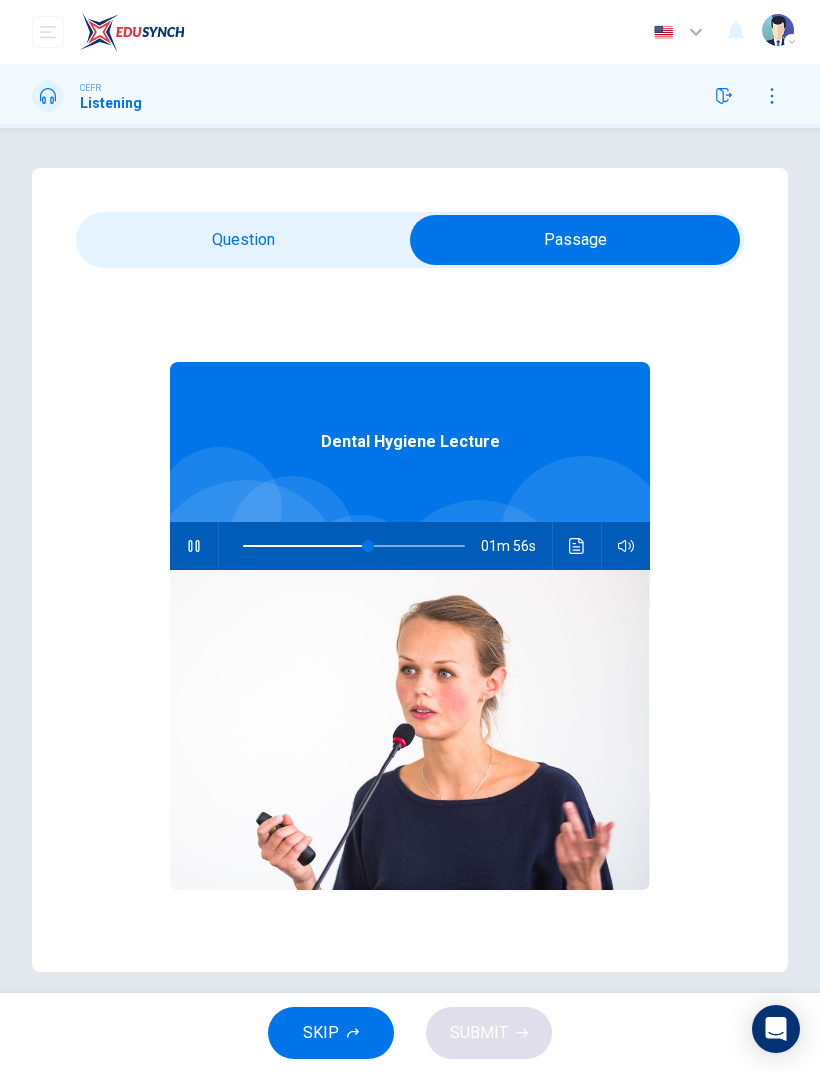 click 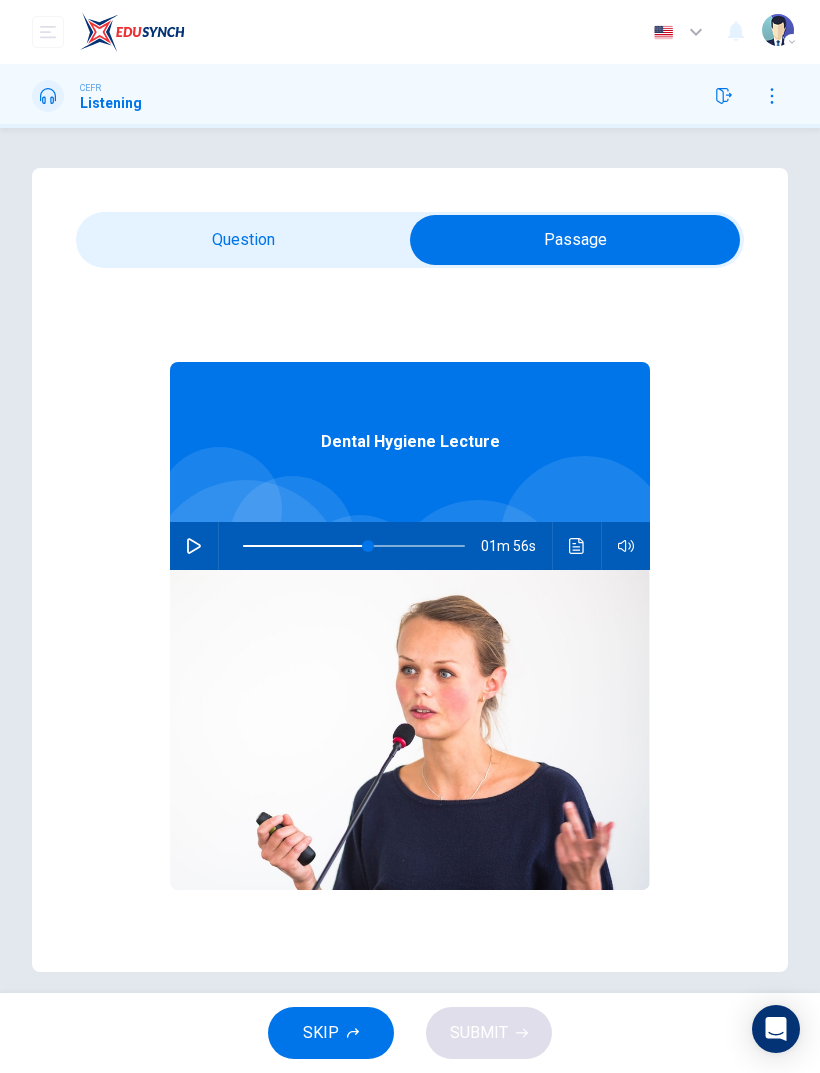 click at bounding box center [575, 240] 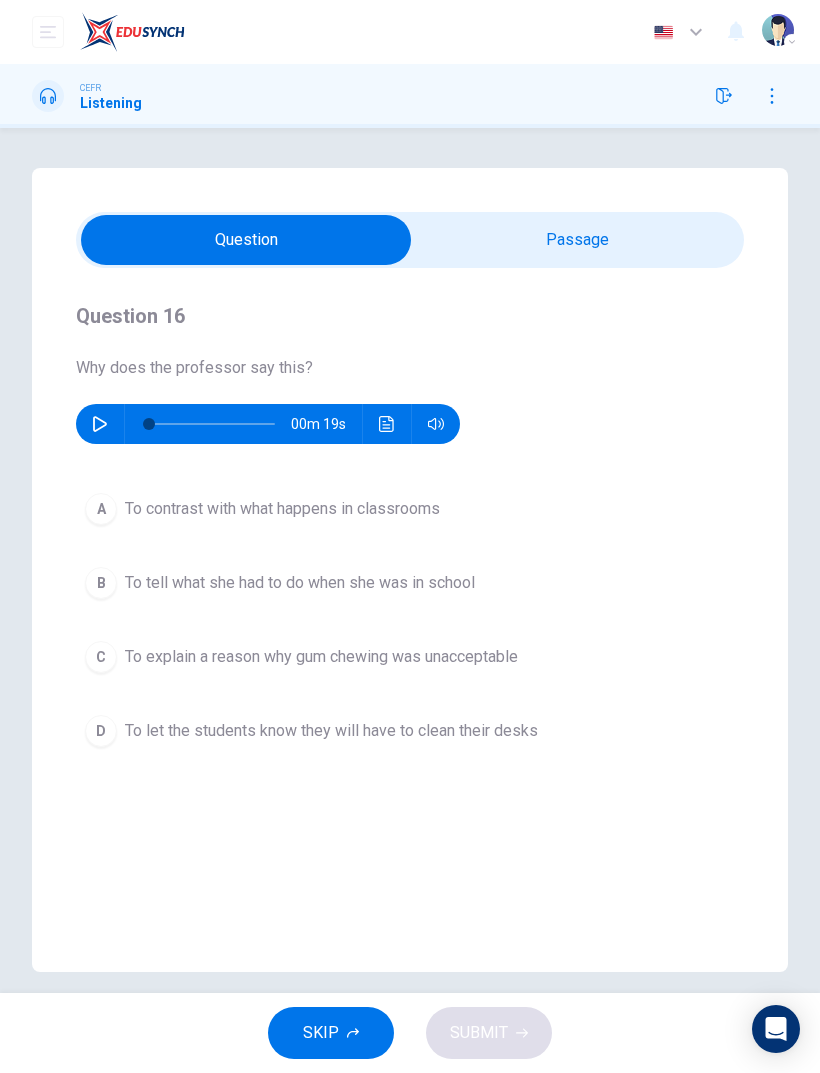 click at bounding box center [100, 424] 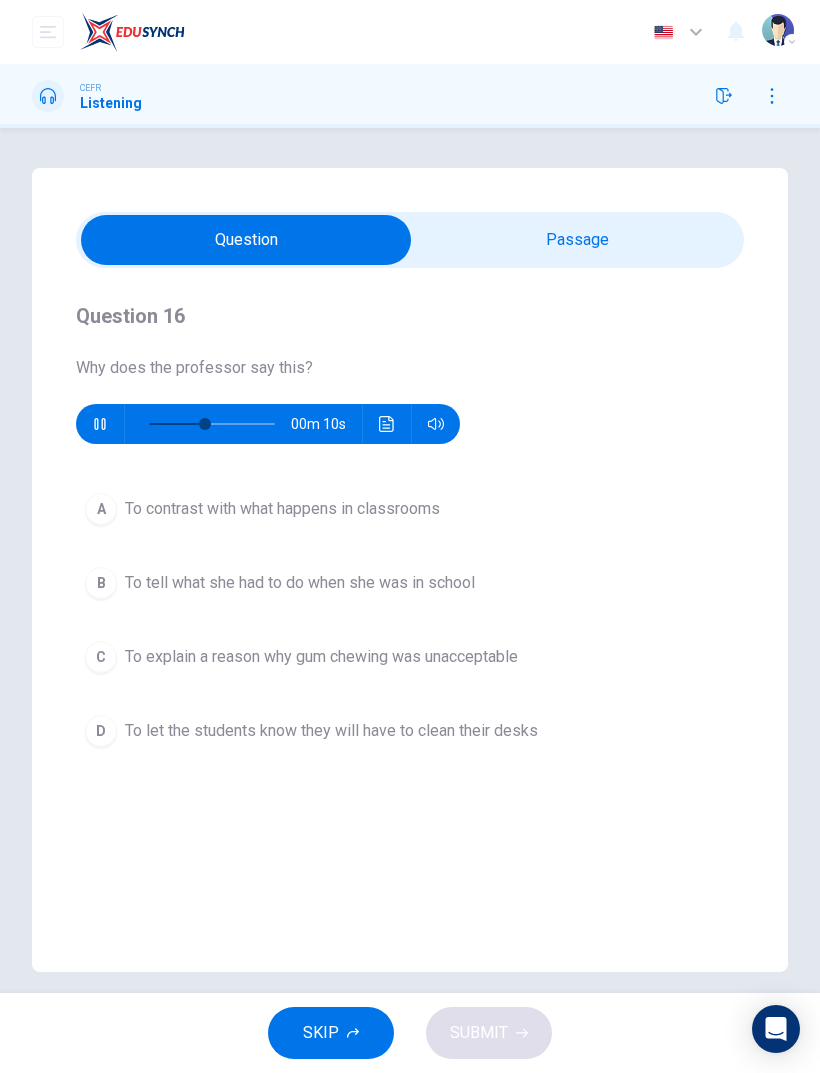click on "To contrast with what happens in classrooms" at bounding box center (282, 509) 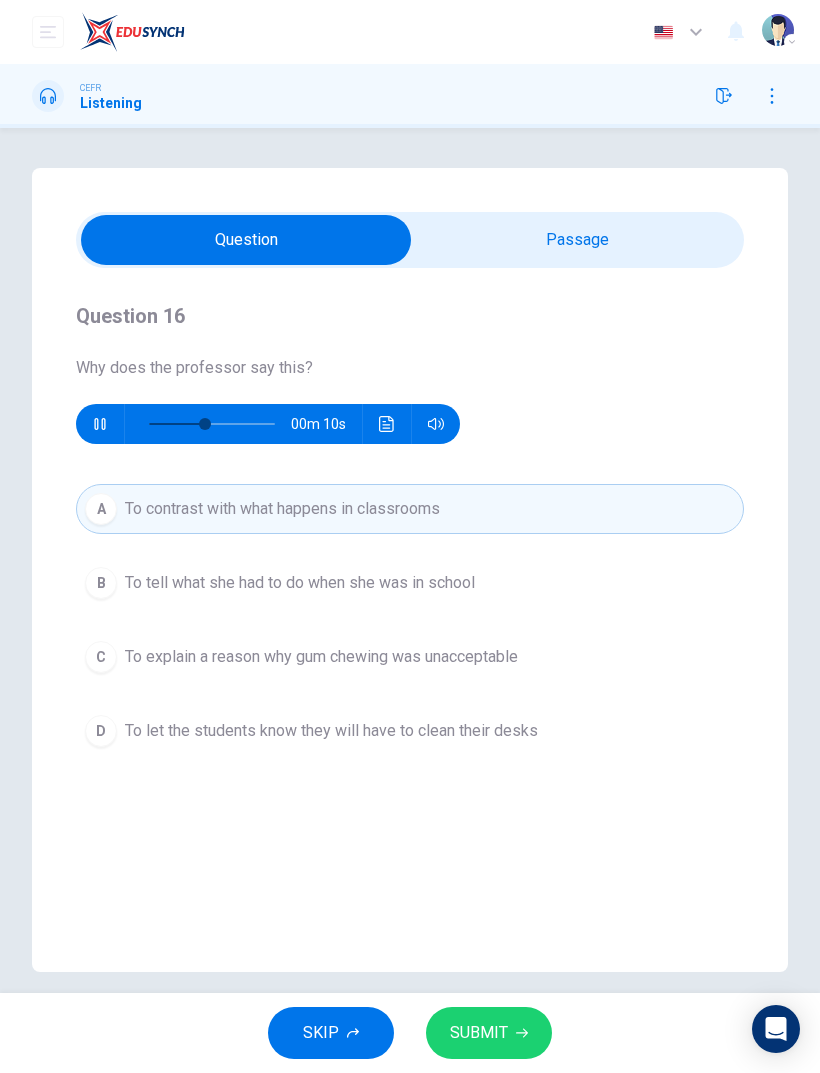 click on "SUBMIT" at bounding box center (479, 1033) 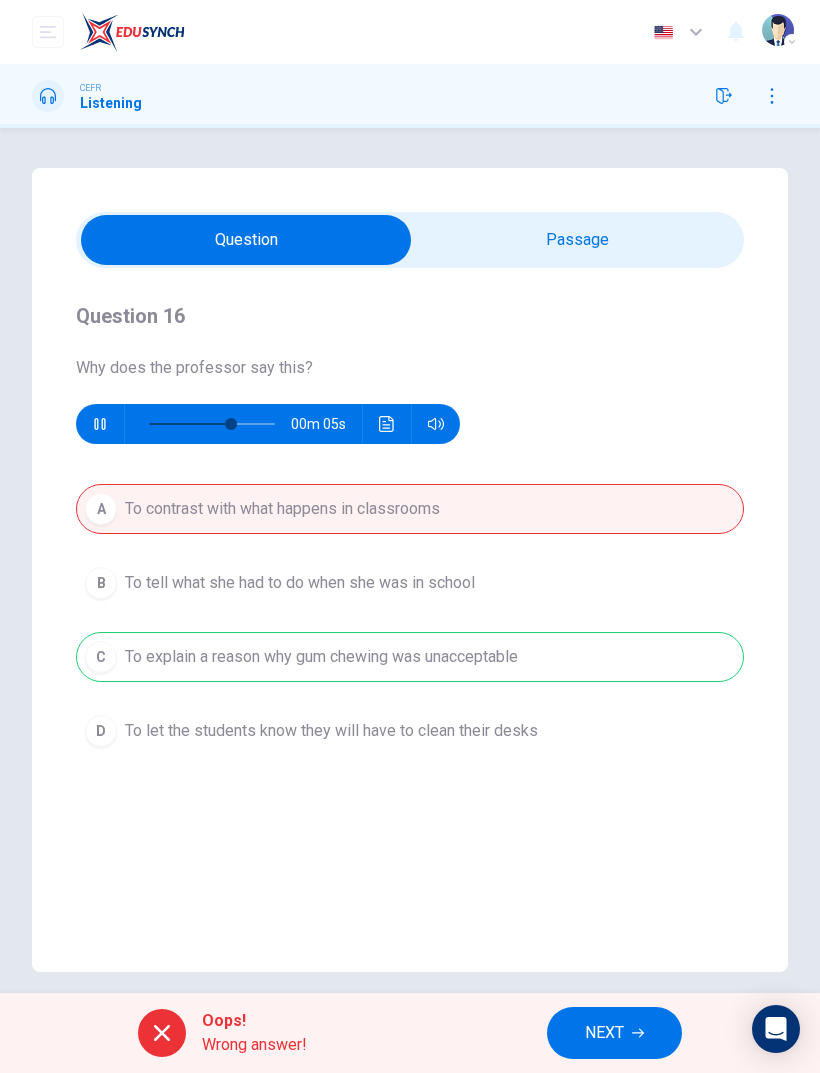 type on "70" 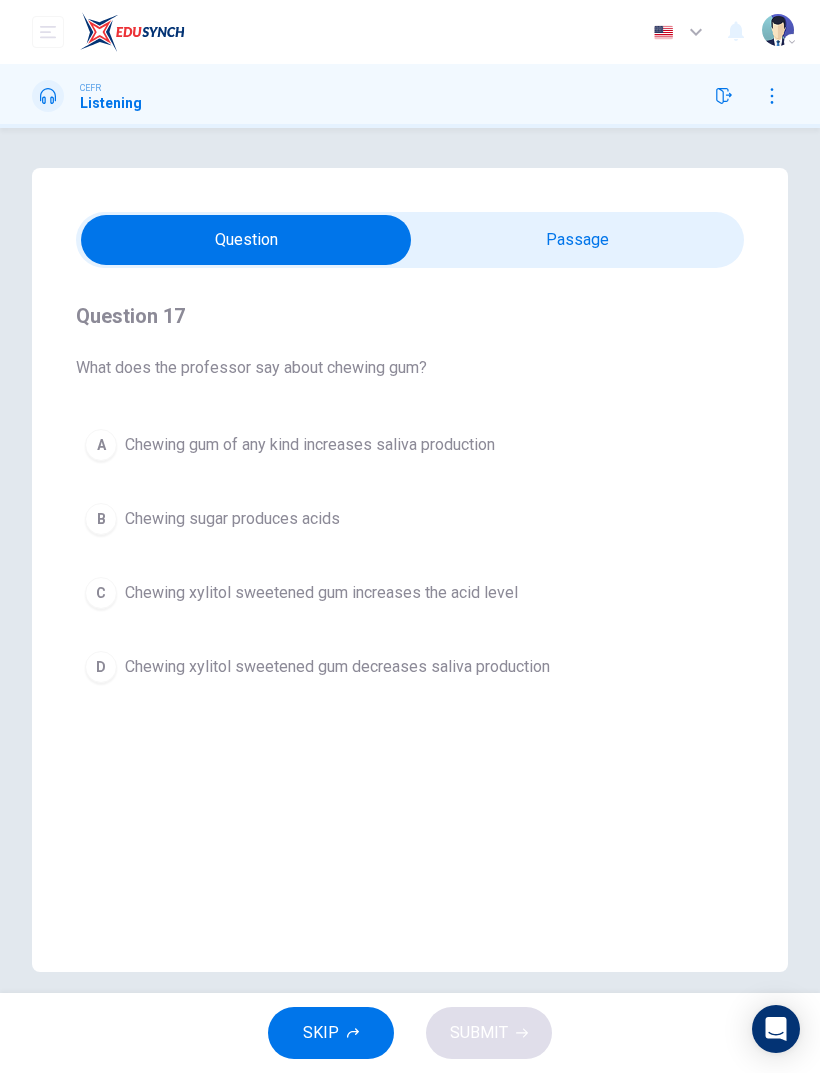click on "Chewing gum of any kind increases saliva production" at bounding box center [310, 445] 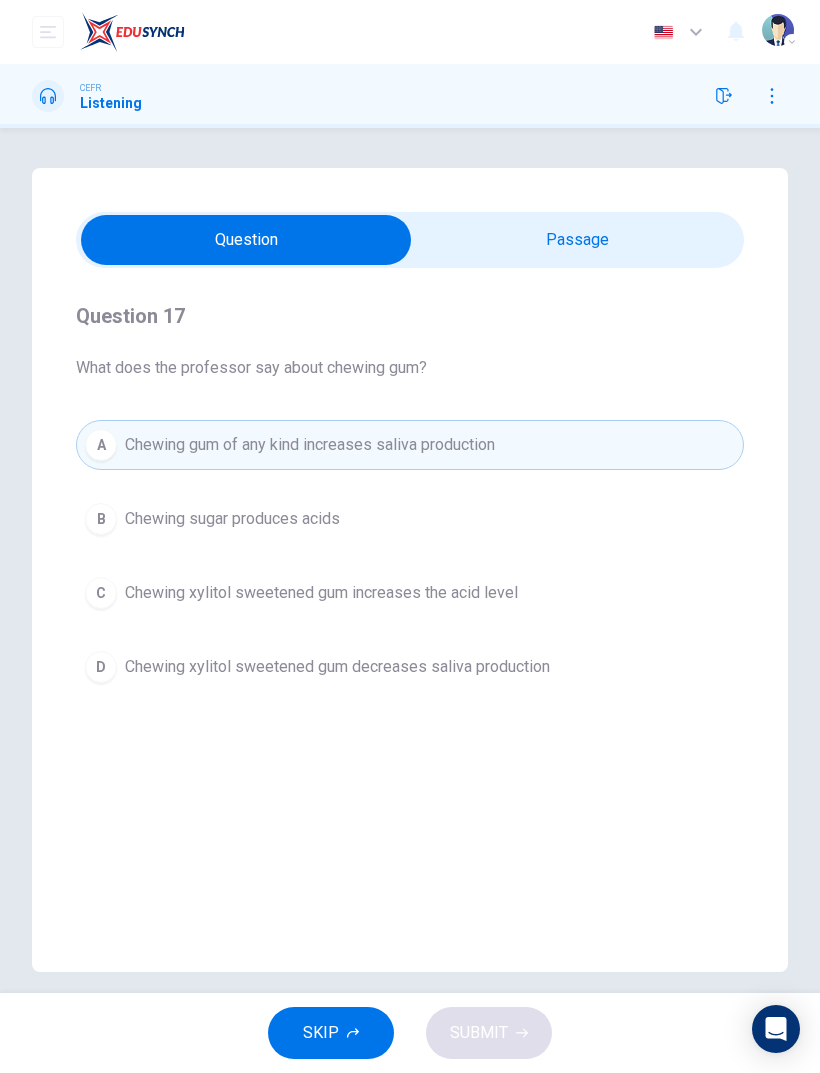 click on "B Chewing sugar produces acids" at bounding box center (410, 519) 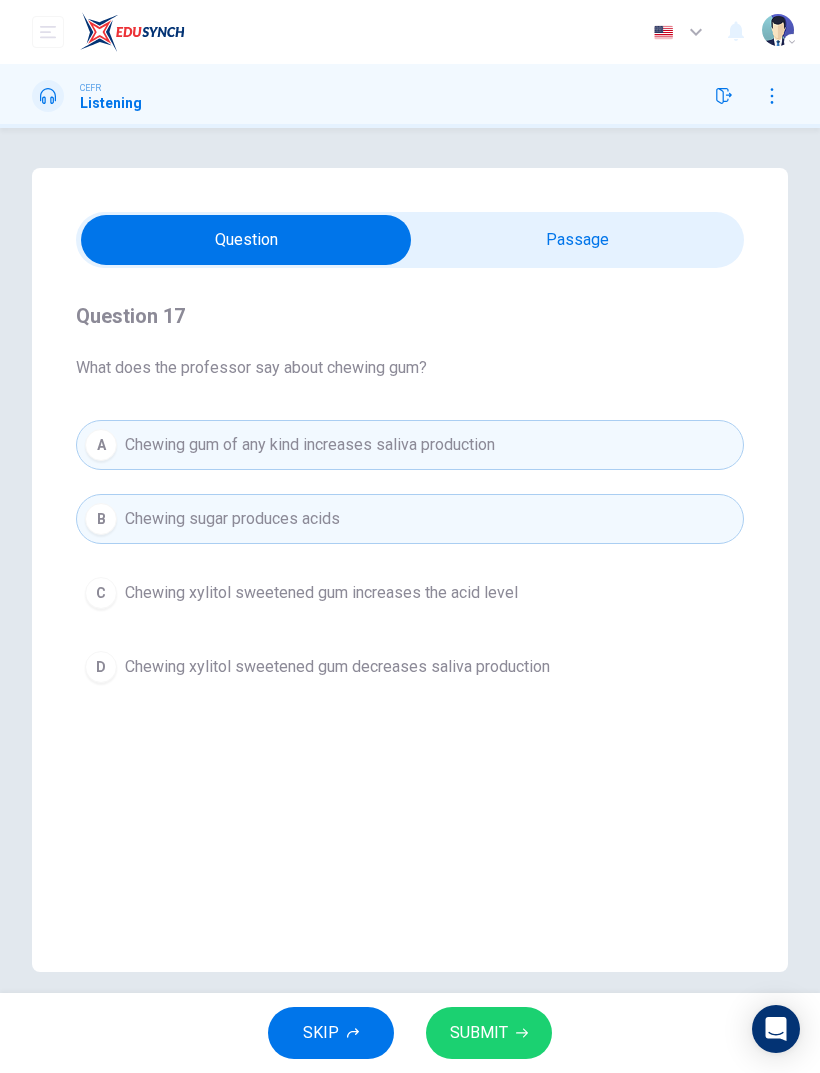 click on "SUBMIT" at bounding box center (479, 1033) 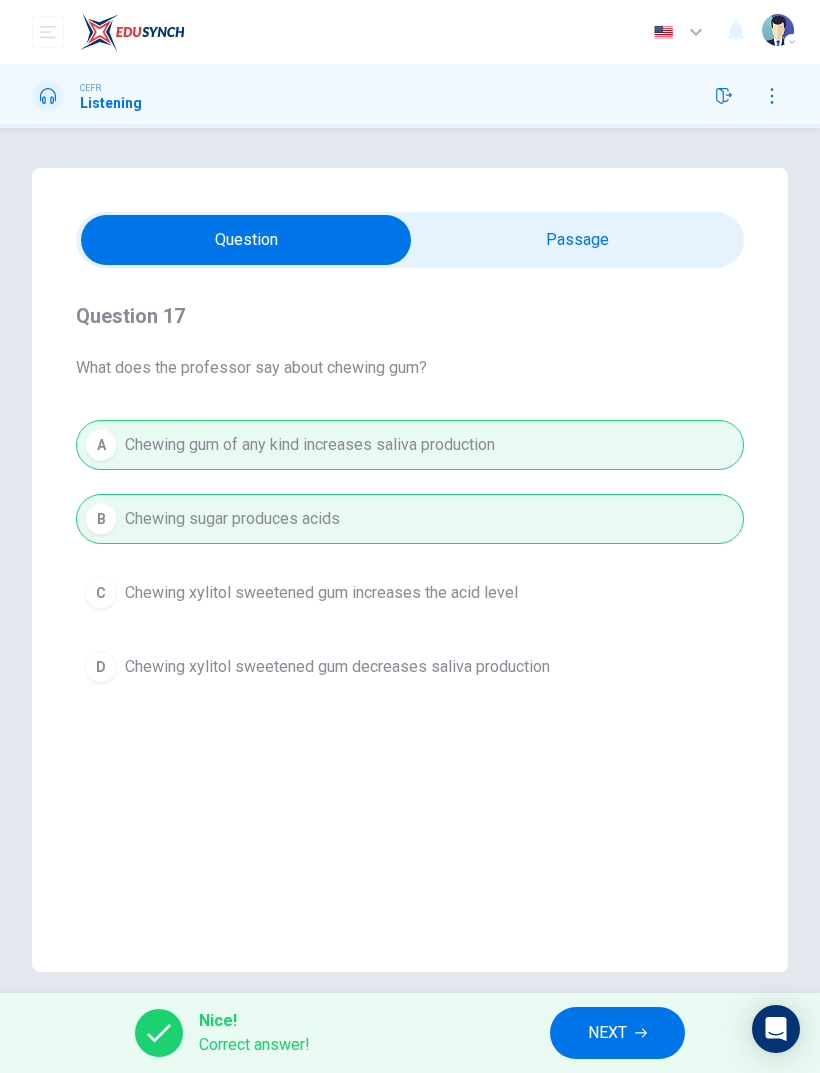 click on "NEXT" at bounding box center (617, 1033) 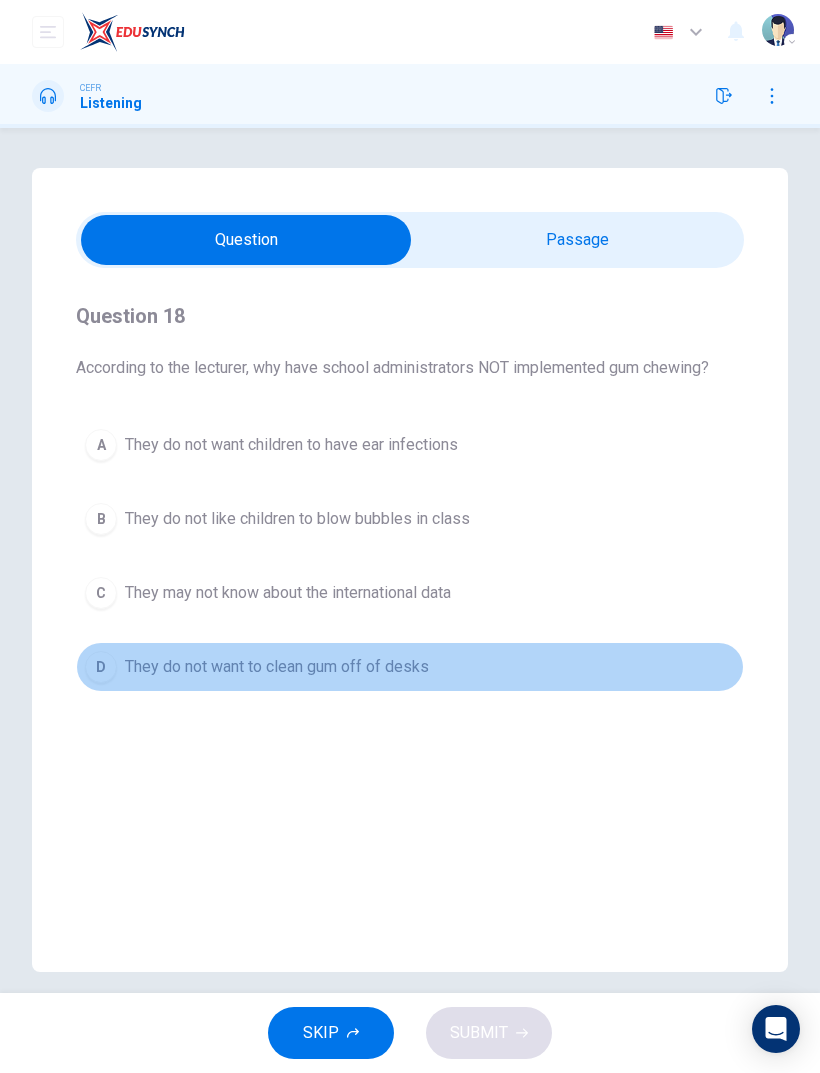 click on "They do not want to clean gum off of desks" at bounding box center [277, 667] 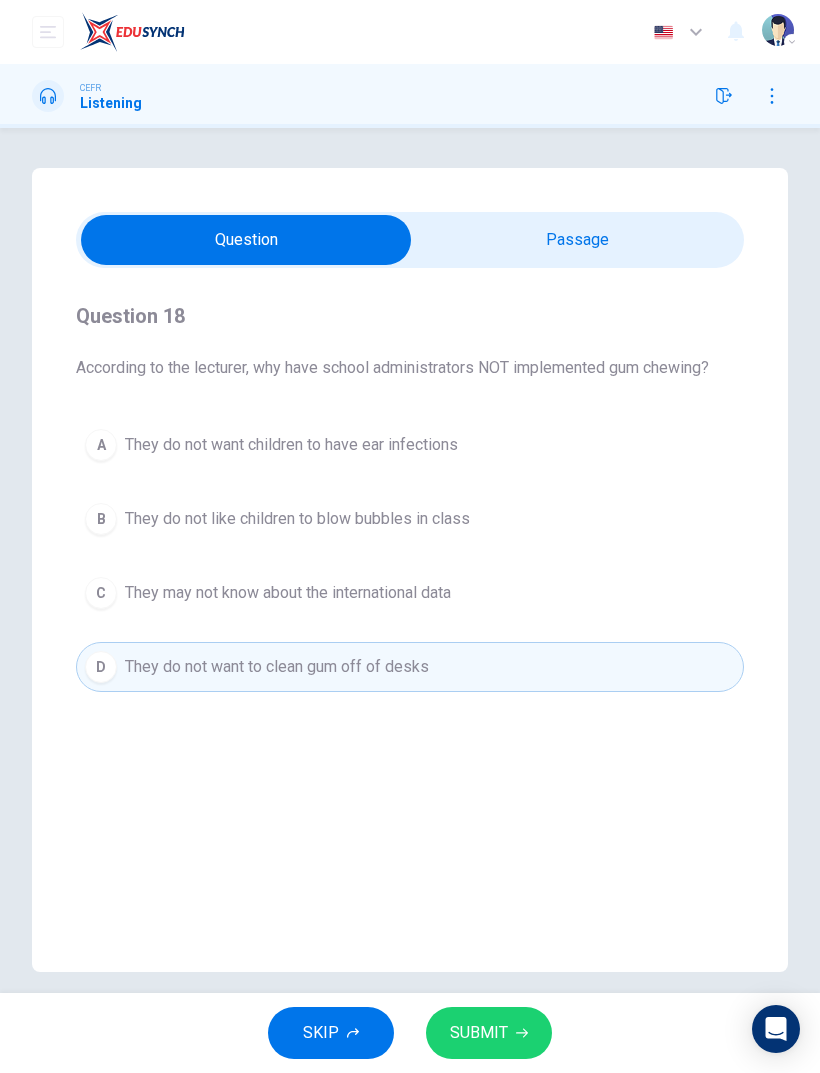 click on "SUBMIT" at bounding box center (479, 1033) 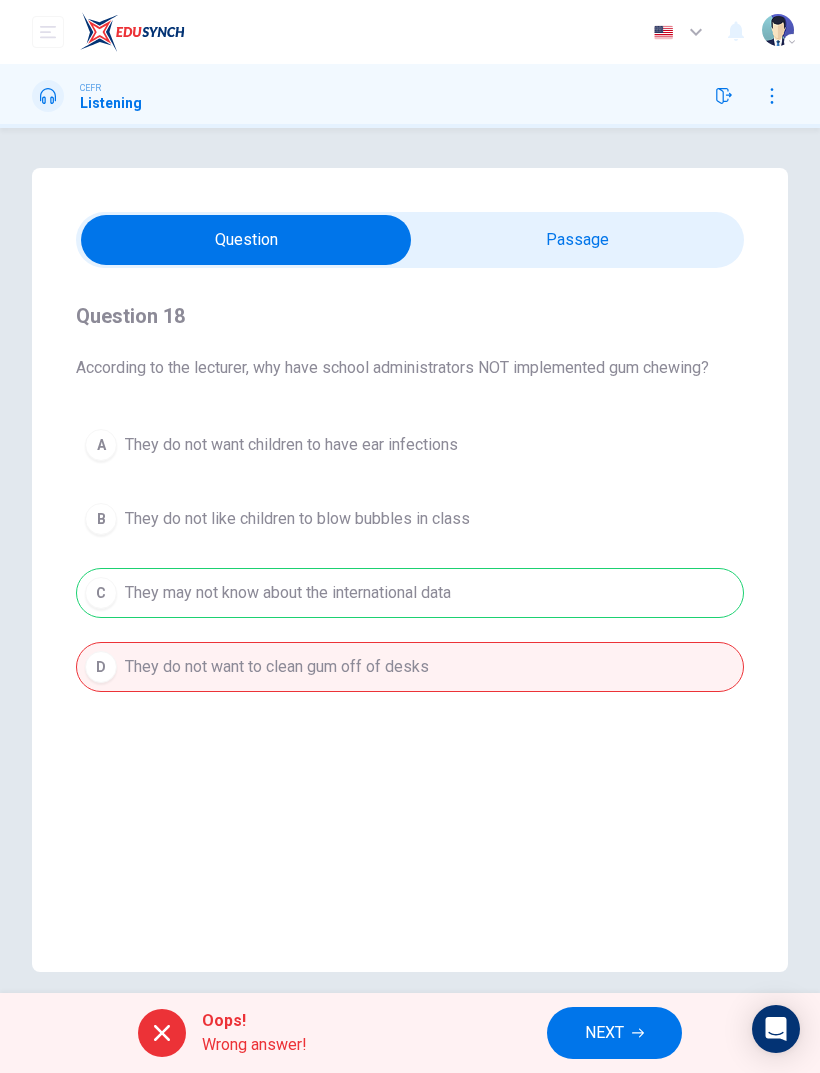 click on "NEXT" at bounding box center (604, 1033) 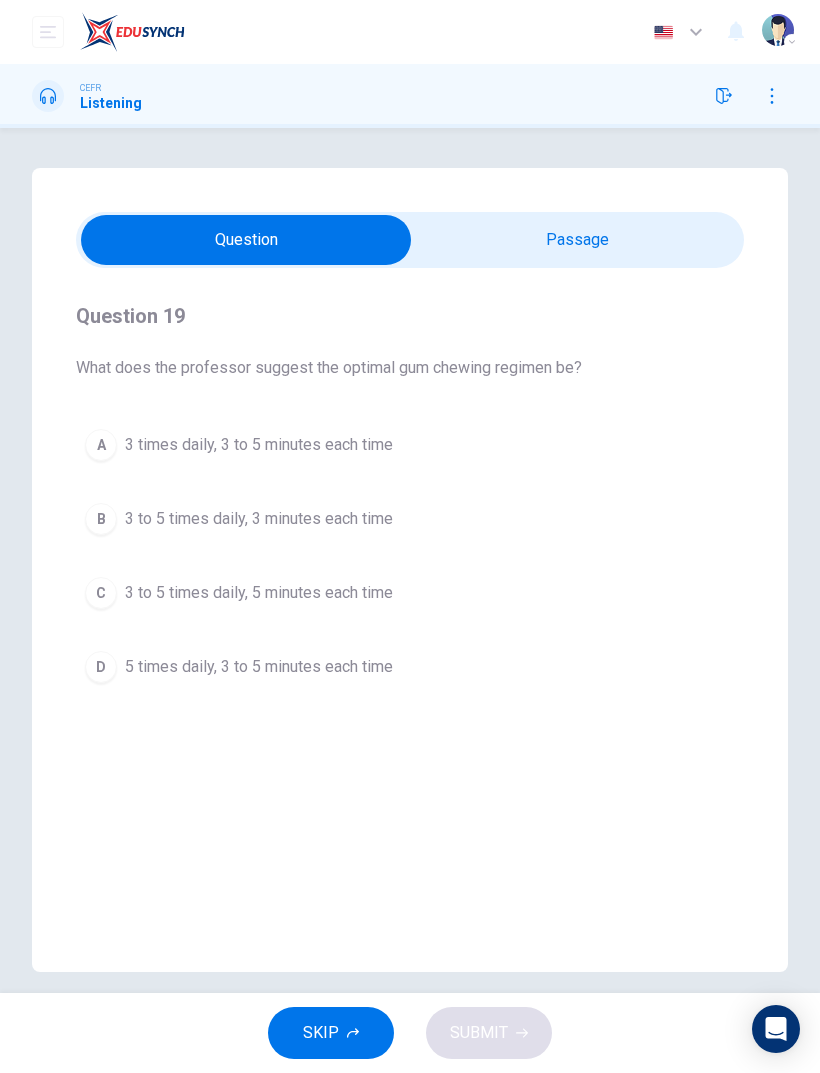 click at bounding box center (246, 240) 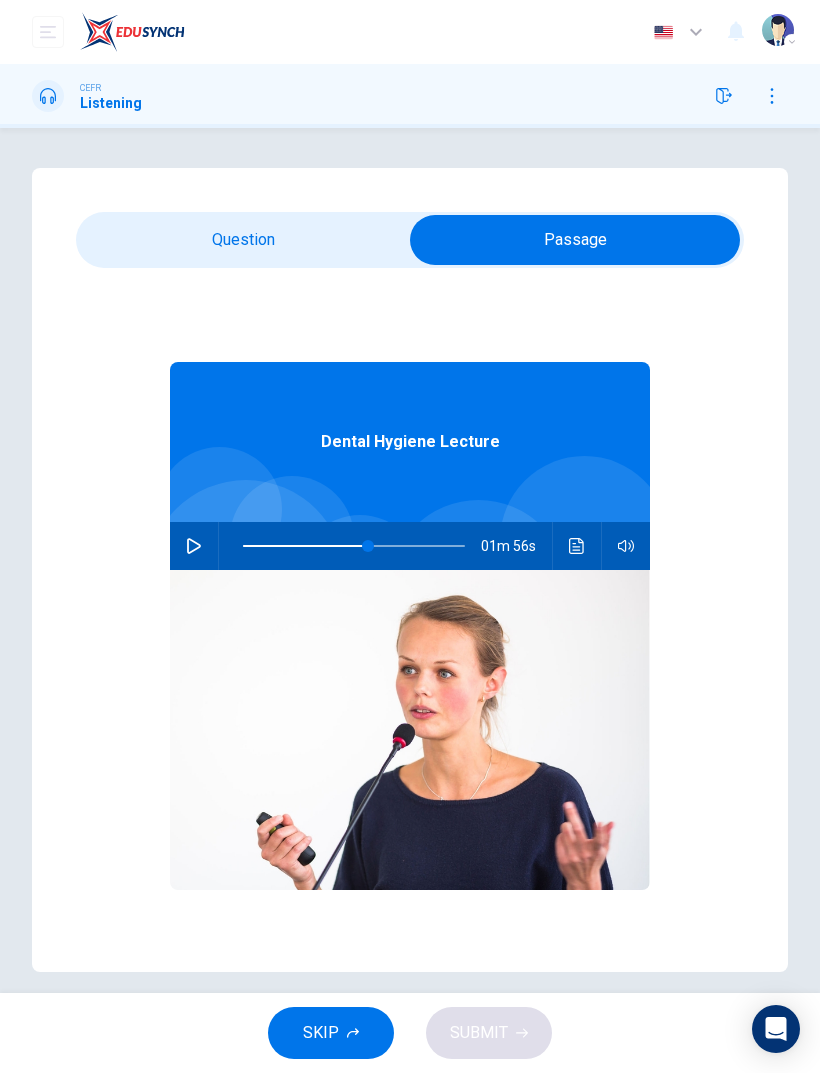 click 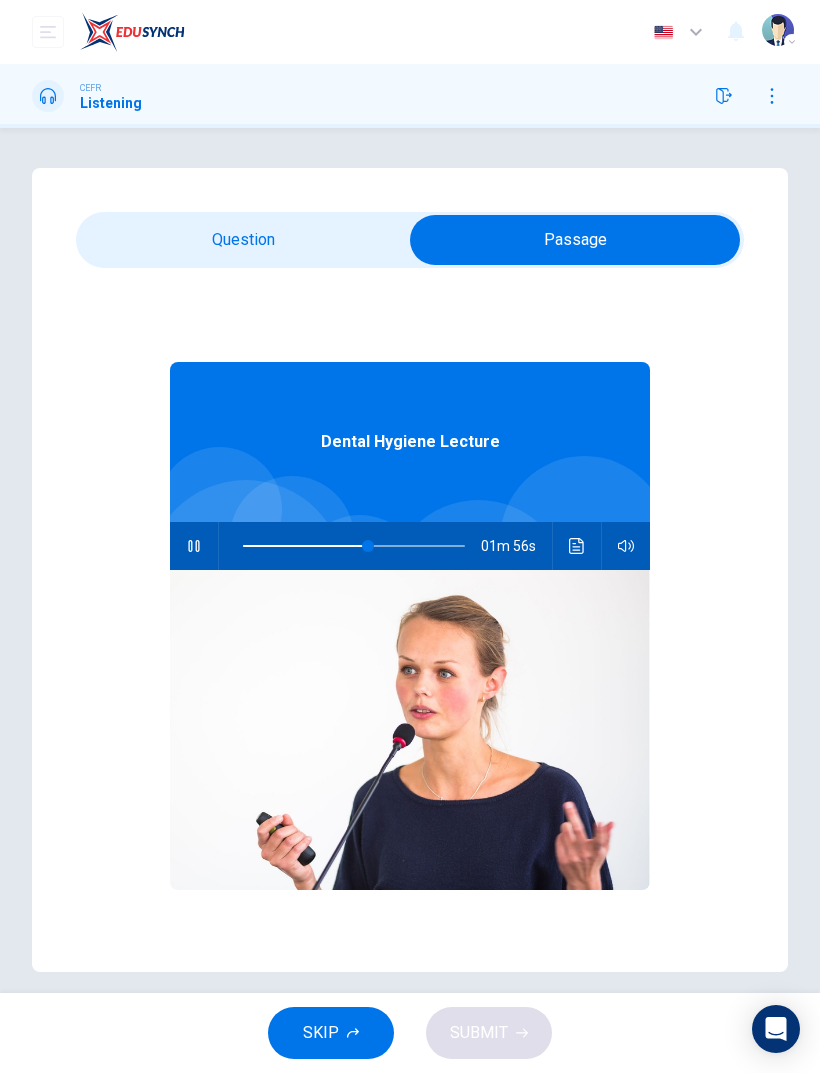 click at bounding box center (575, 240) 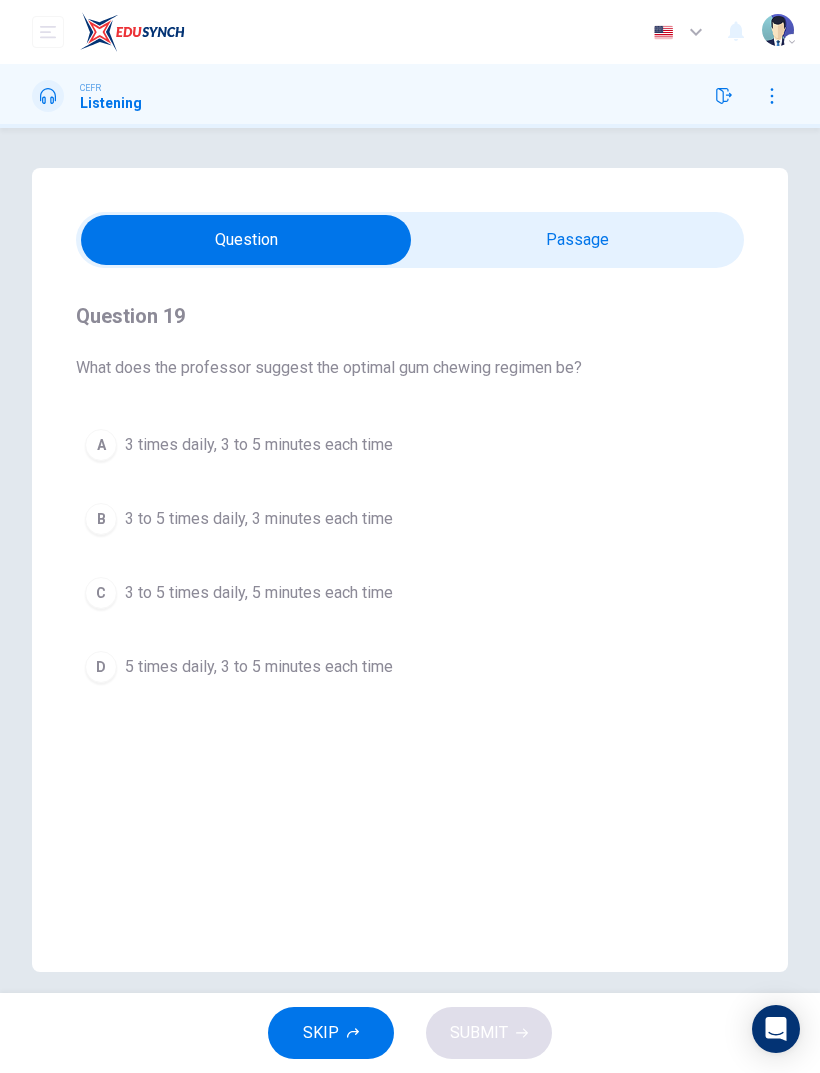 click on "3 to 5 times daily, 5 minutes each time" at bounding box center (259, 593) 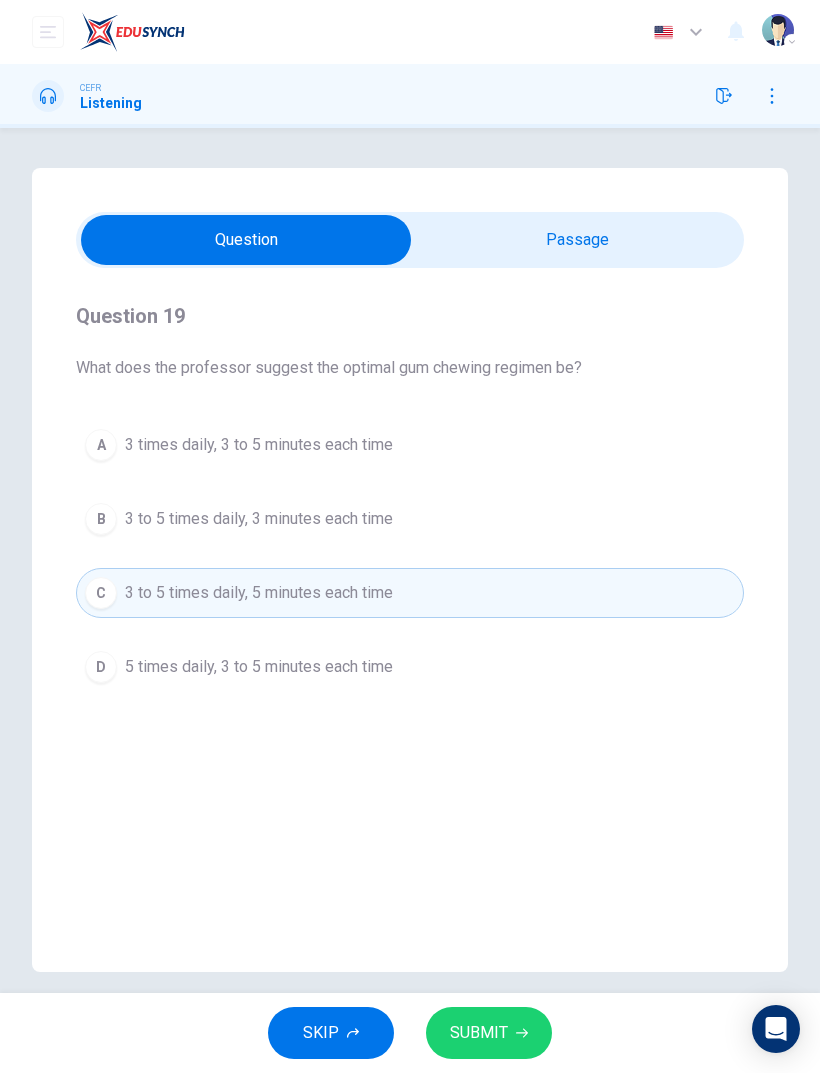 click on "SUBMIT" at bounding box center [479, 1033] 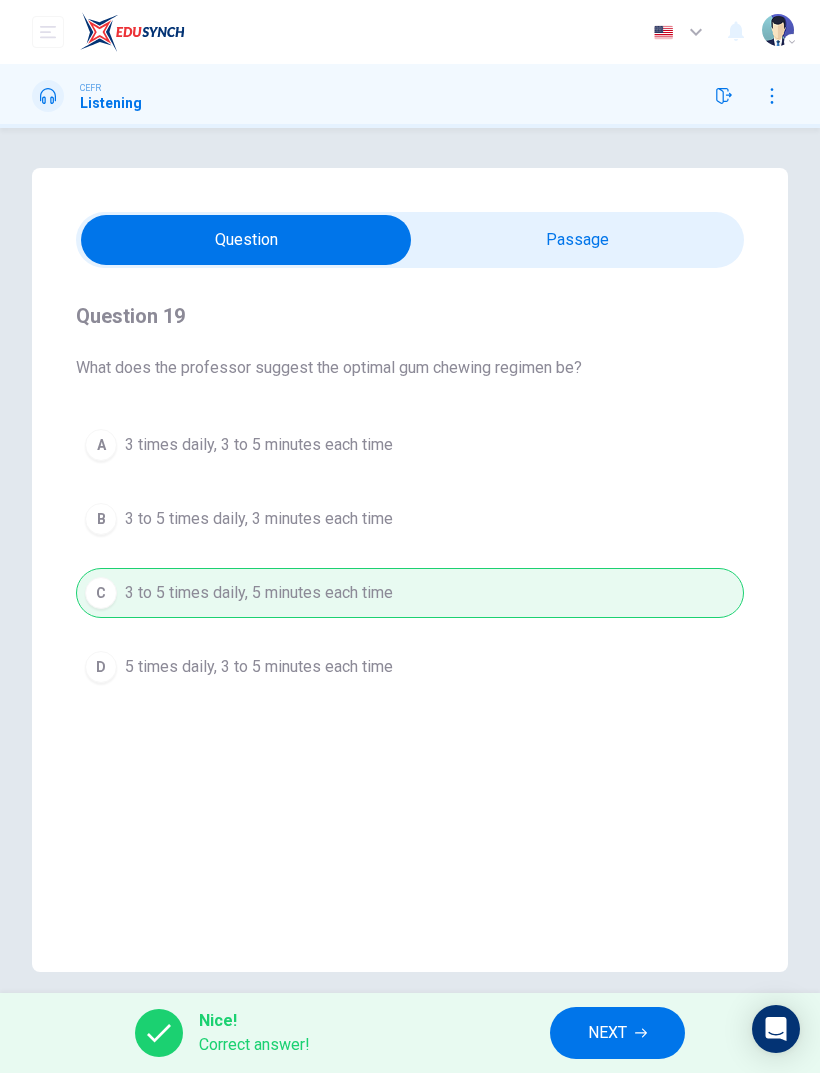 click on "NEXT" at bounding box center (607, 1033) 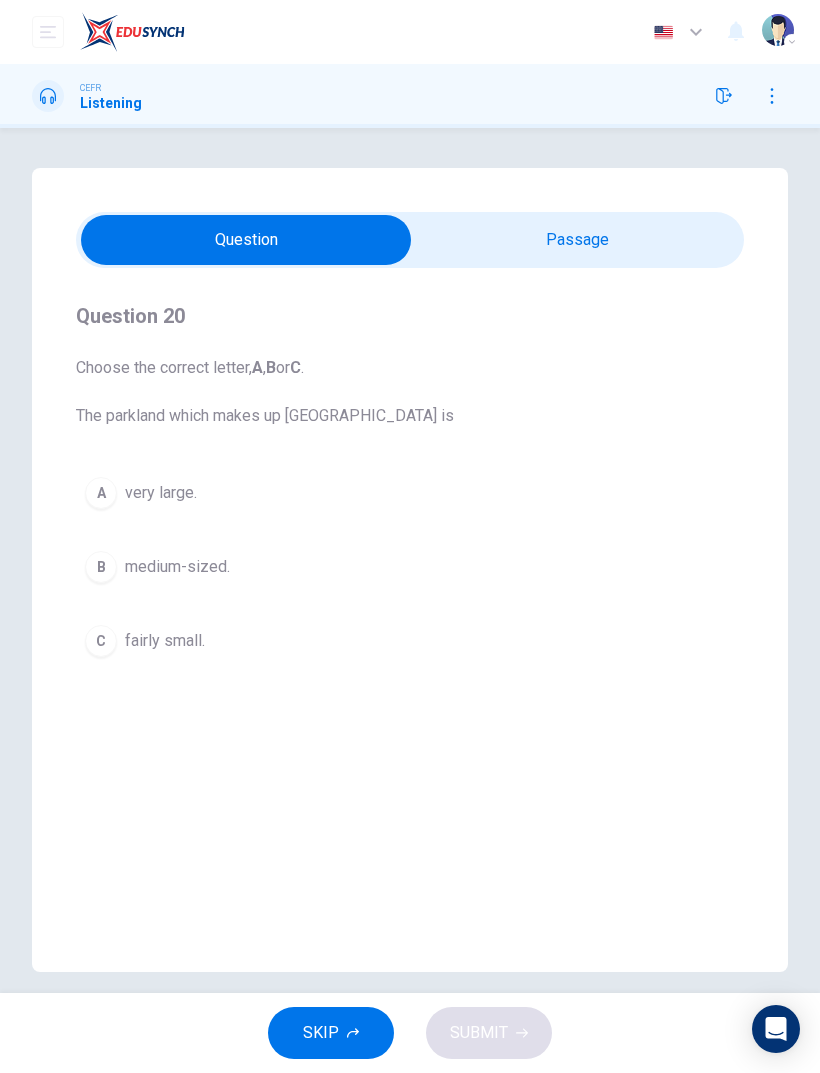 click on "Question 20 Choose the correct letter,  A ,  B  or  C . The parkland which makes up Hampstead Heath is A very large. B medium-sized. C fairly small. Hampstead Audio Tour 05m 13s" at bounding box center (410, 570) 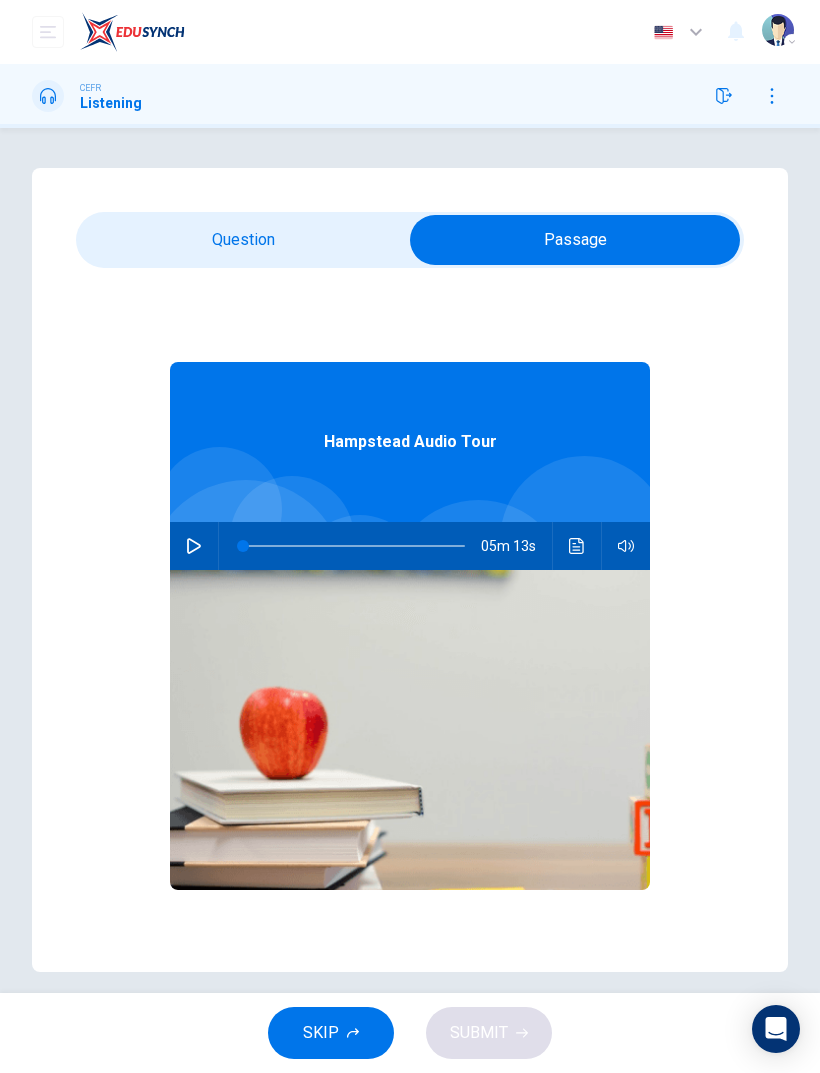 click 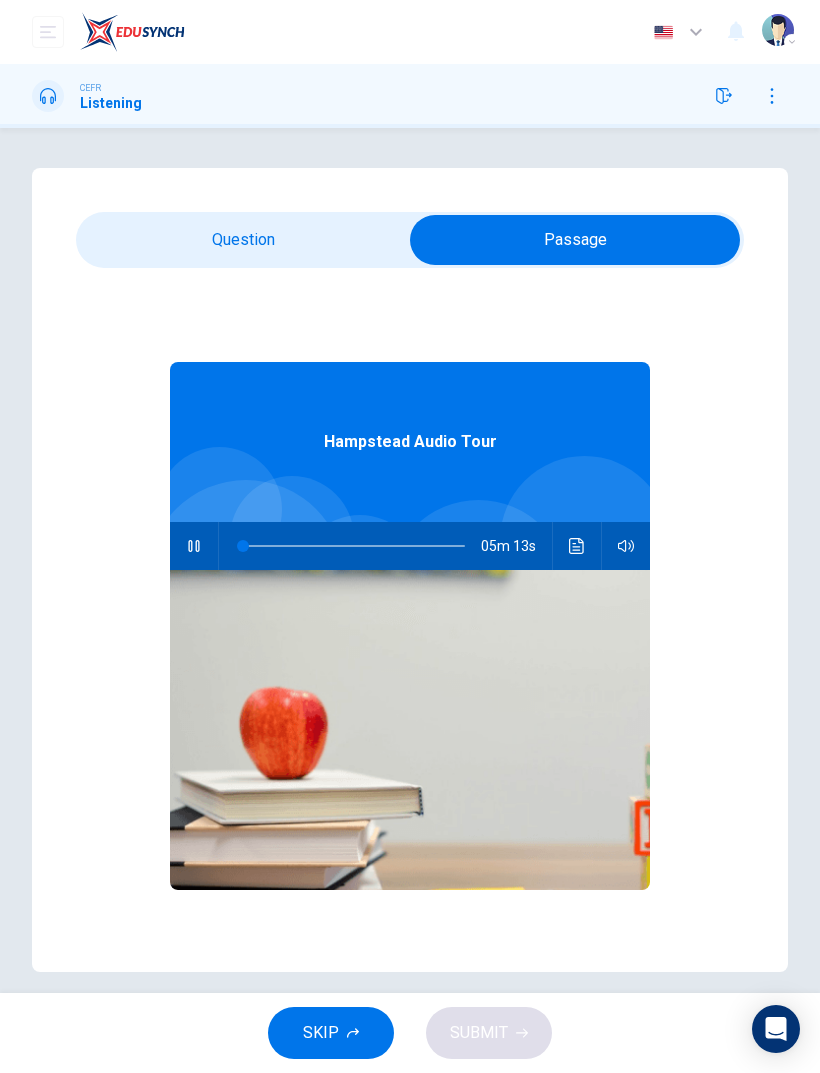 click at bounding box center (575, 240) 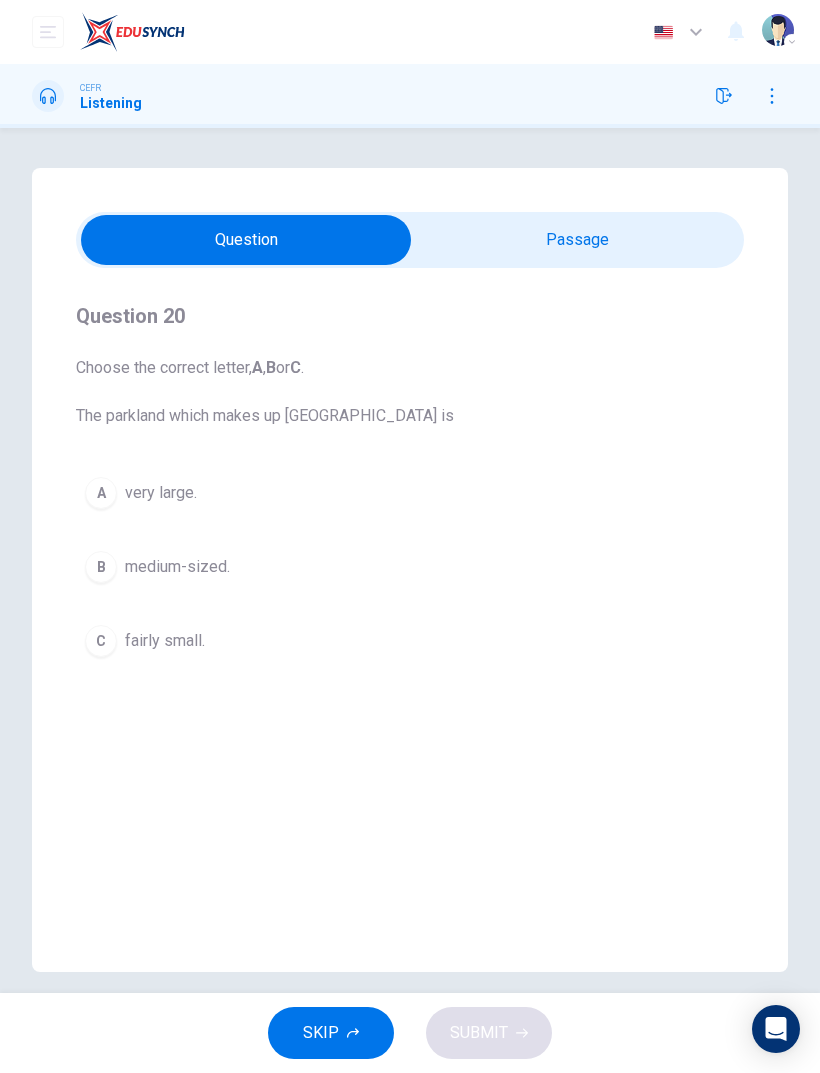type on "19" 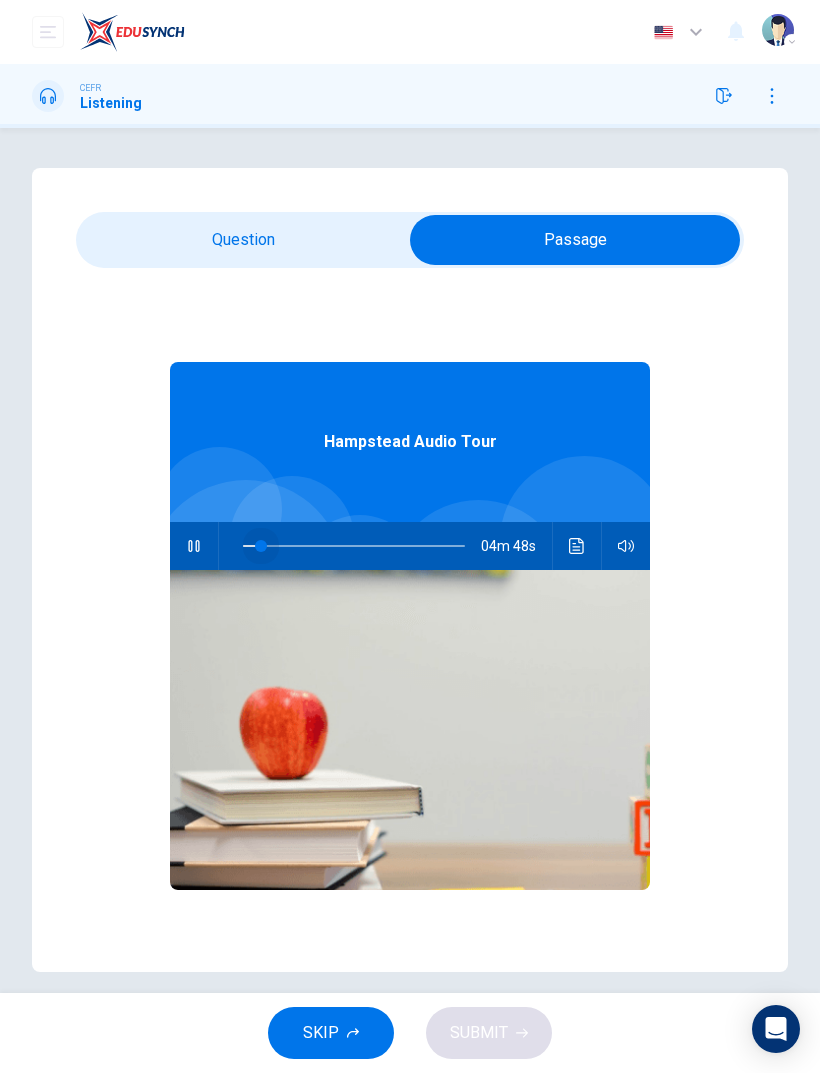 type on "0" 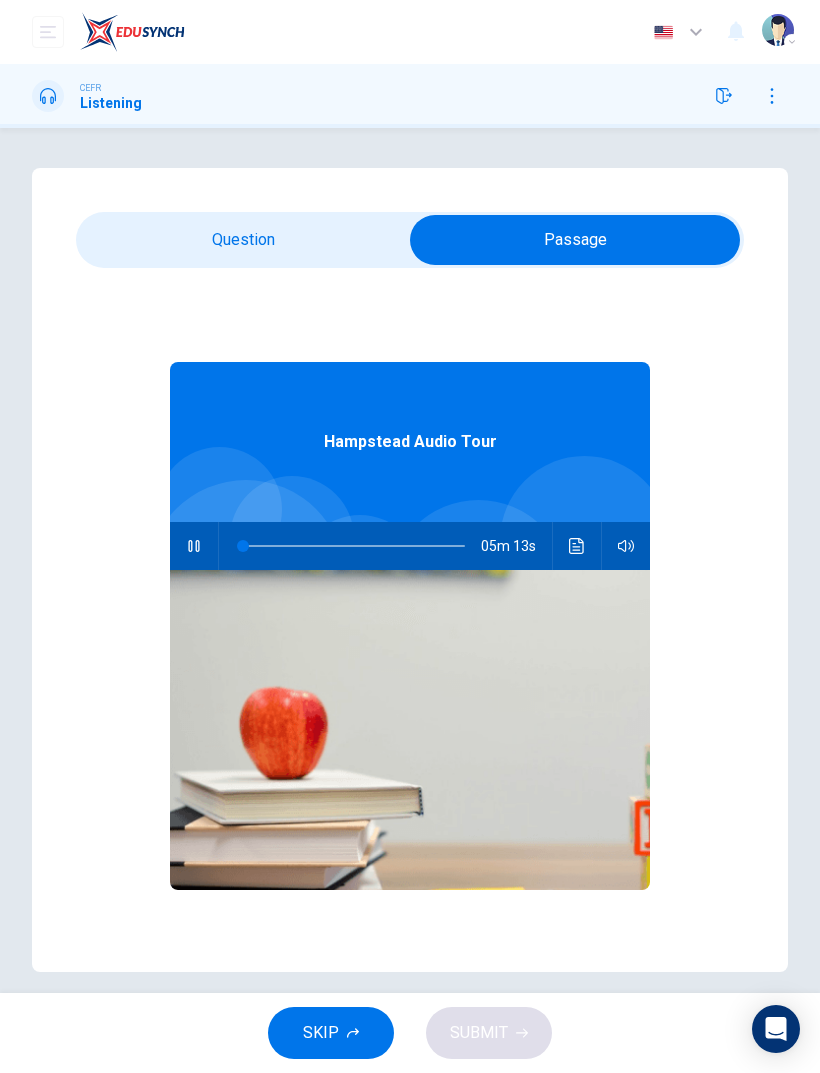 click at bounding box center (575, 240) 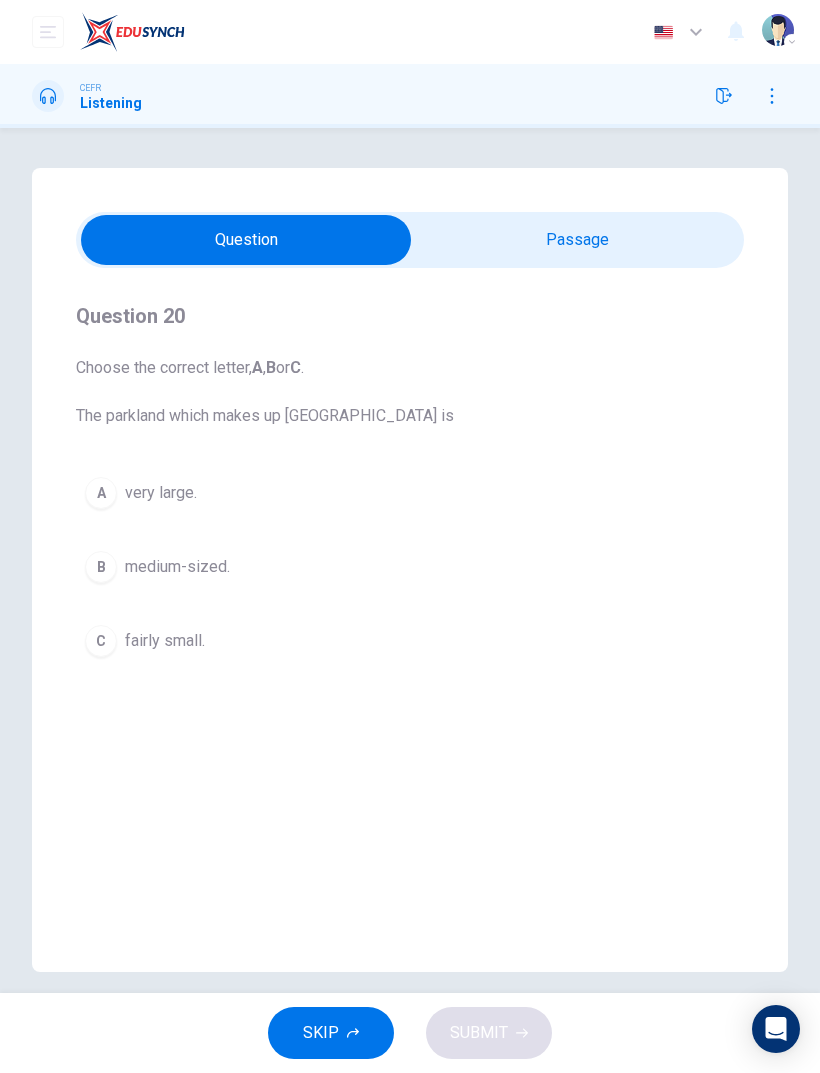 type on "0" 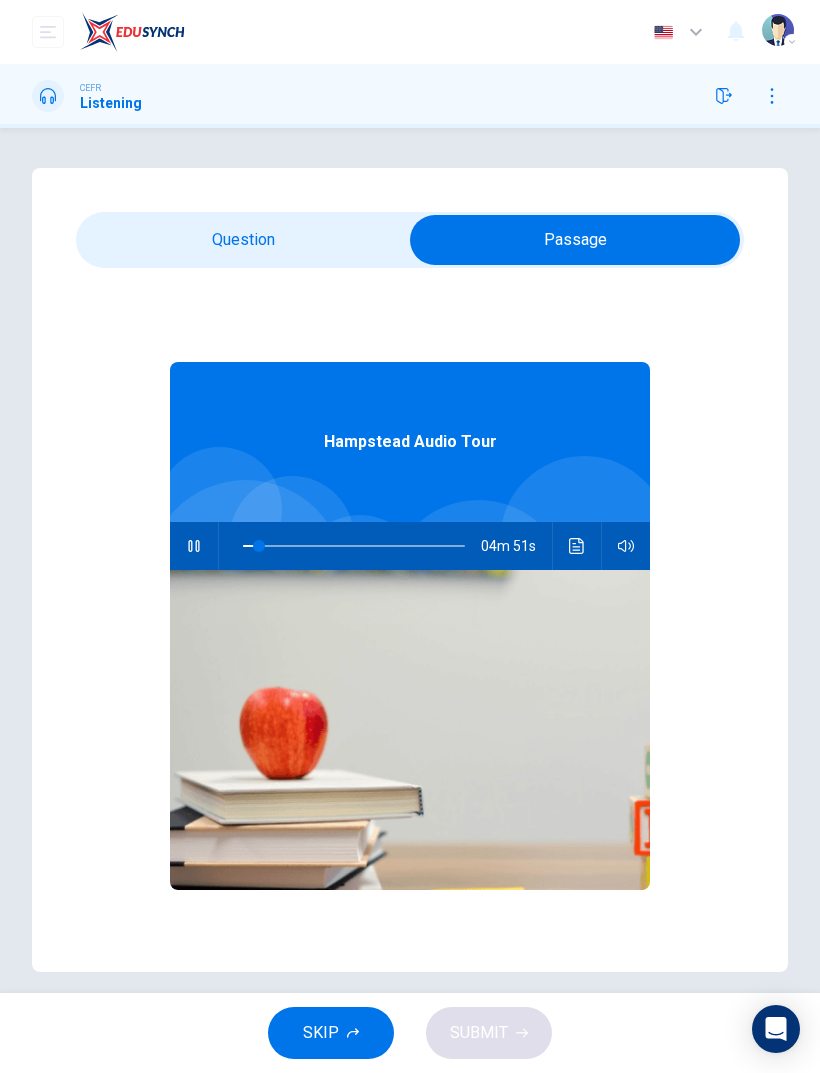 type on "7" 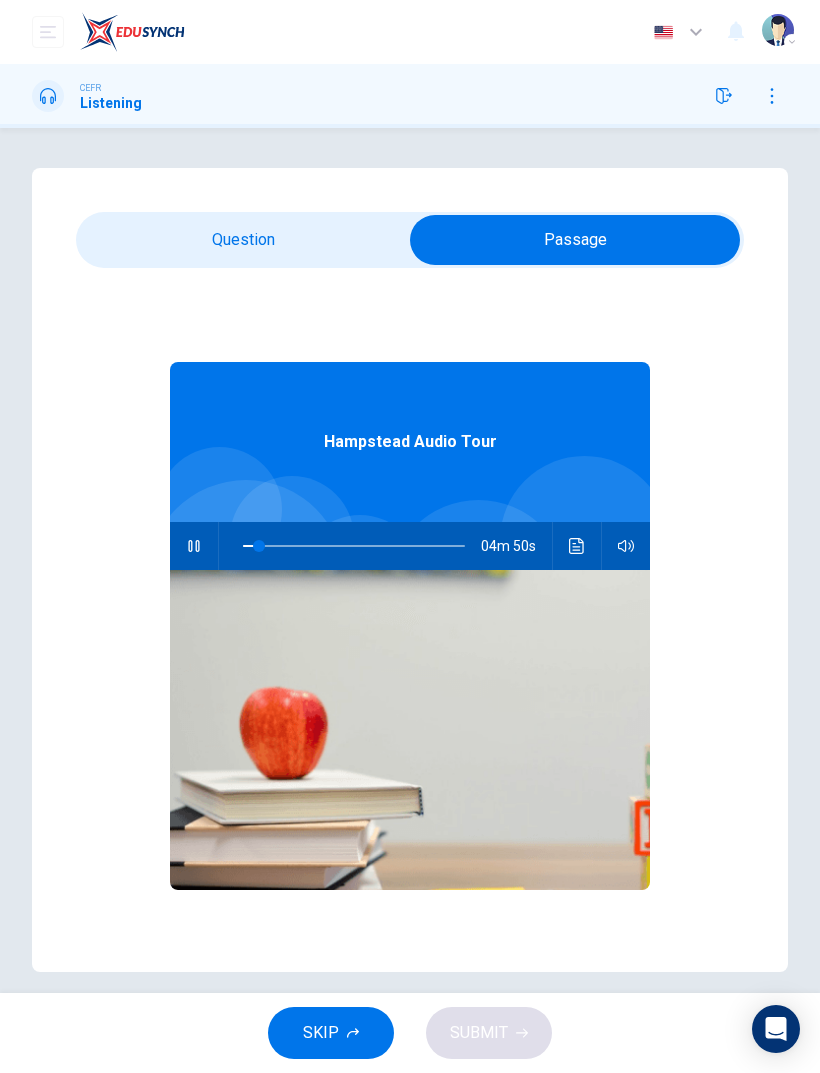 click at bounding box center [575, 240] 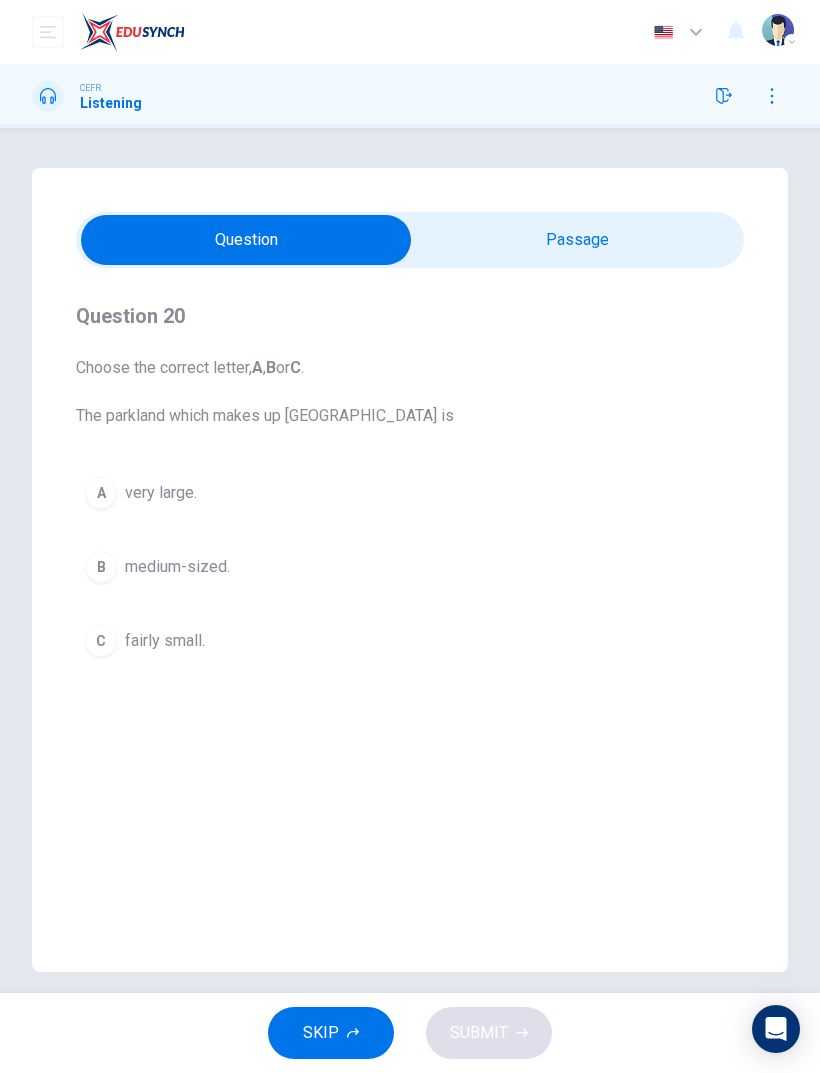 type on "8" 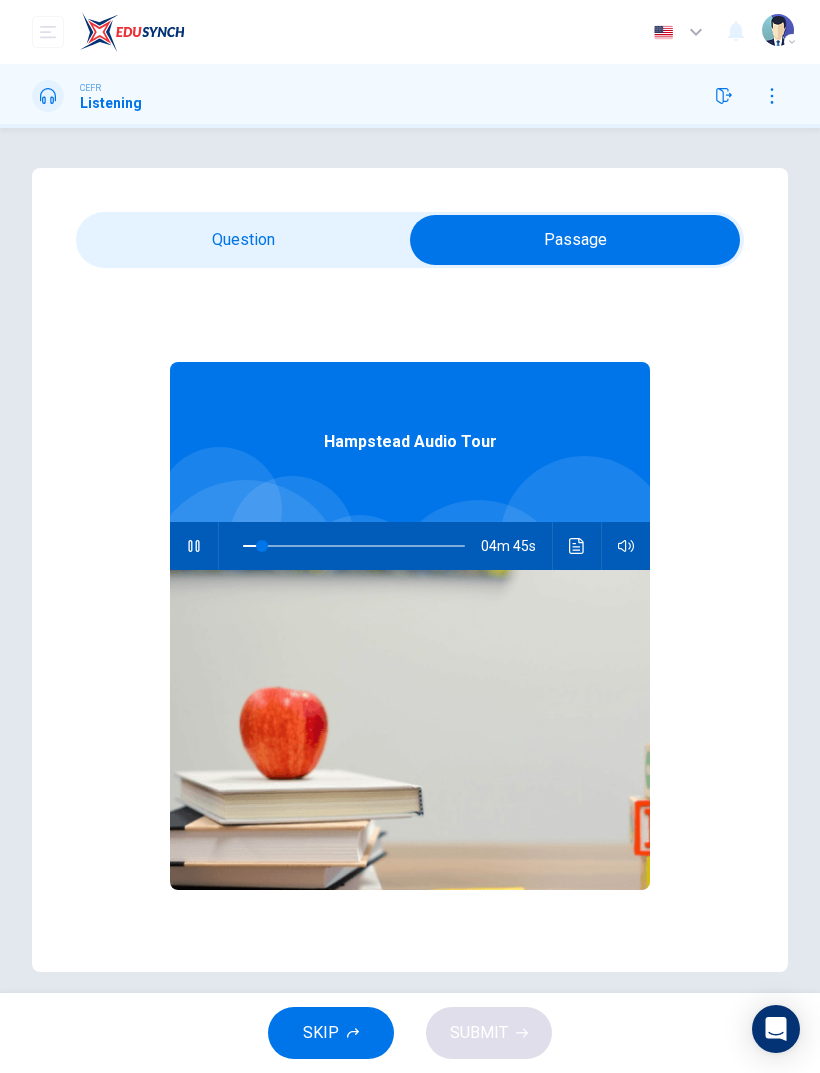 type on "9" 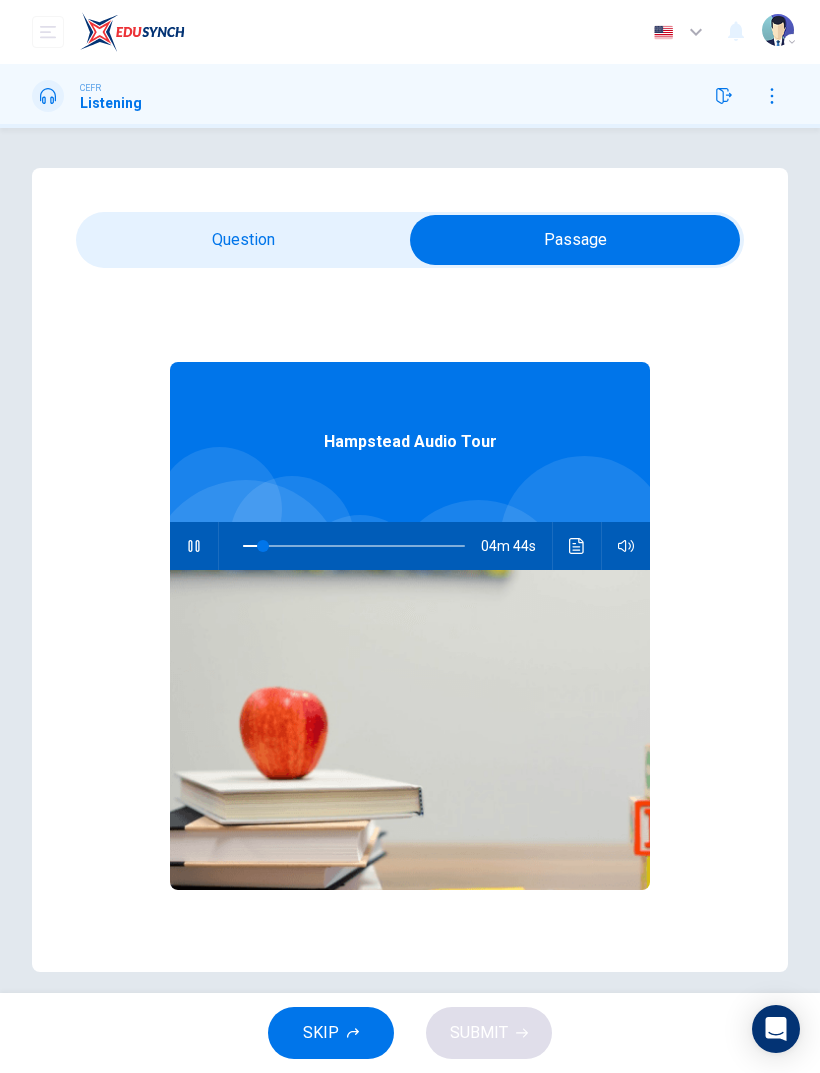 click at bounding box center (575, 240) 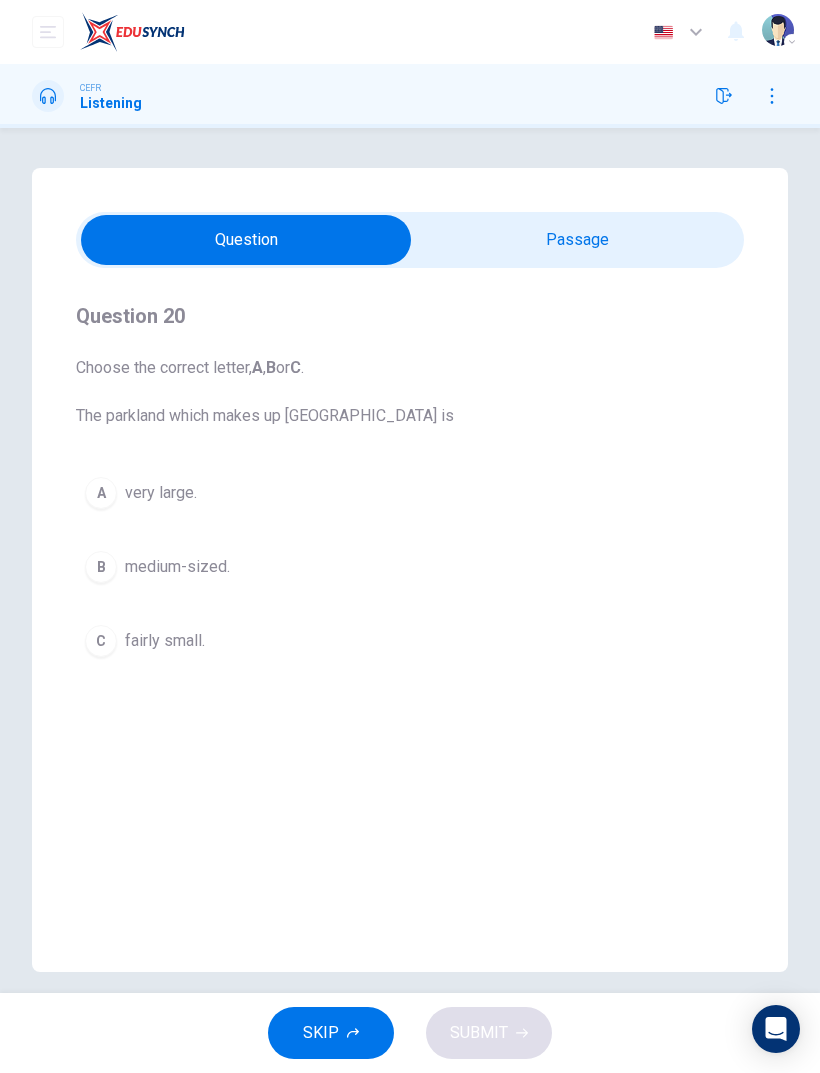 click on "very large." at bounding box center (161, 493) 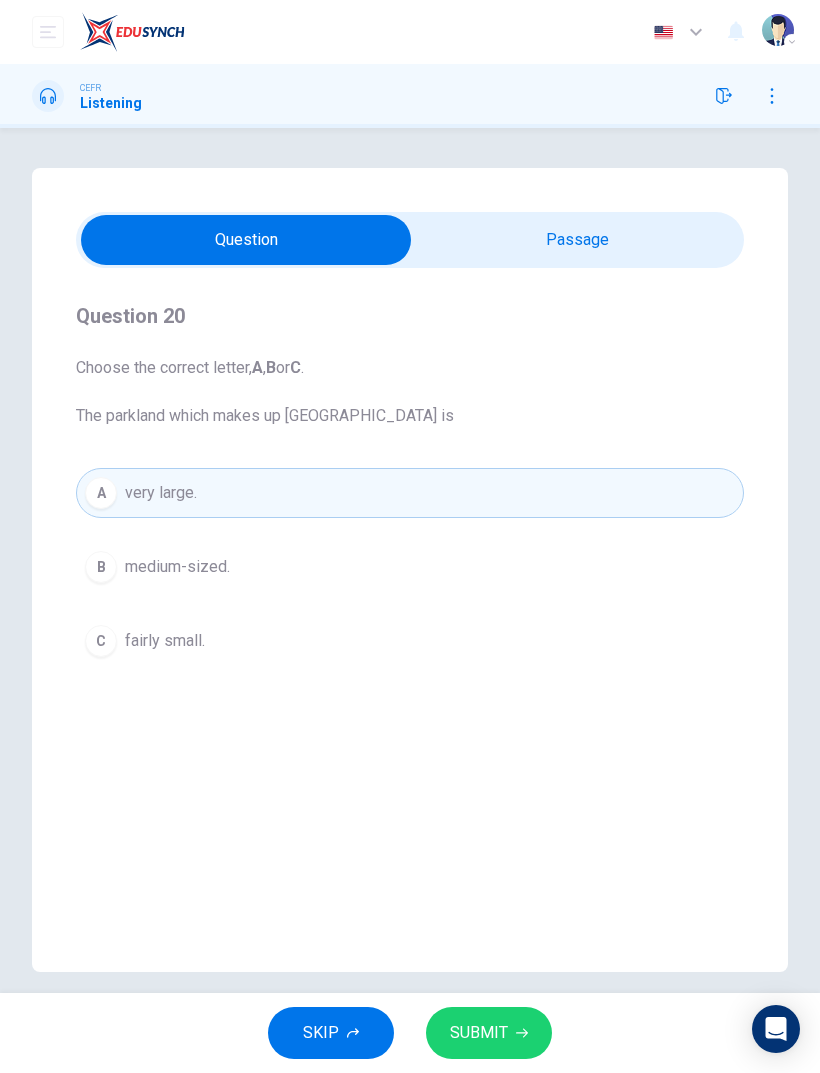 click on "SUBMIT" at bounding box center [479, 1033] 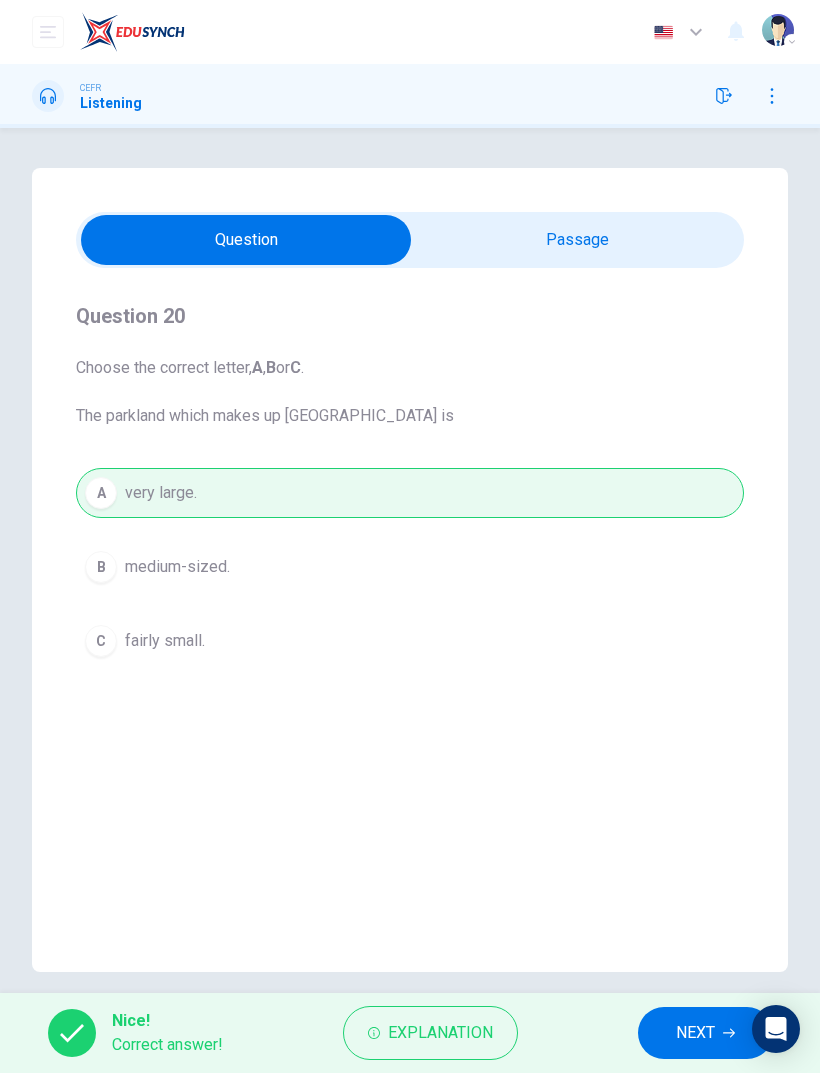 click on "NEXT" at bounding box center (705, 1033) 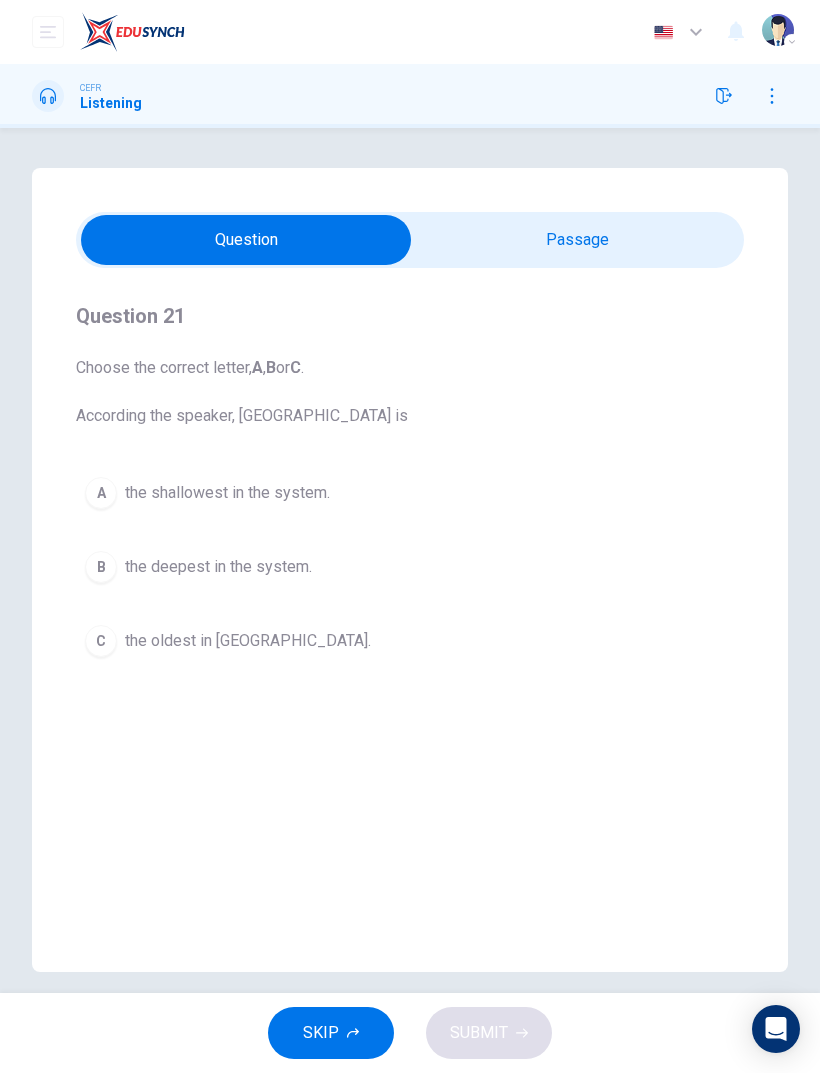 click on "the deepest in the system." at bounding box center (218, 567) 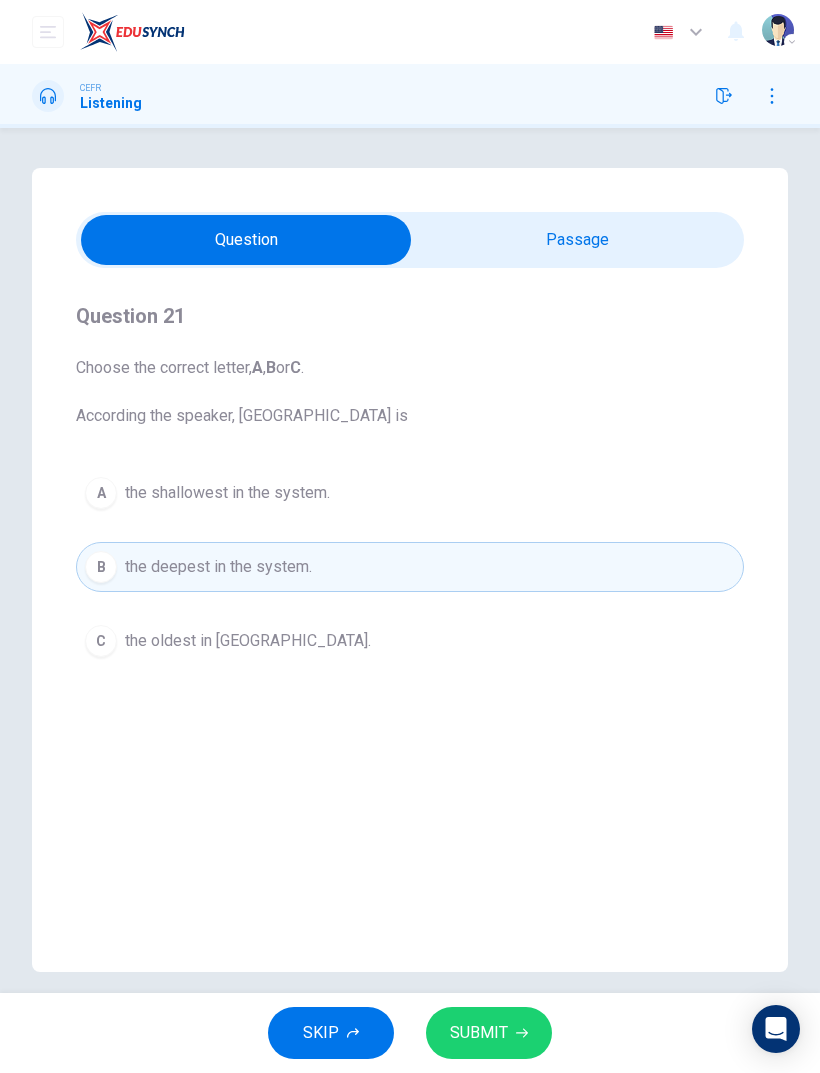 click on "SUBMIT" at bounding box center [489, 1033] 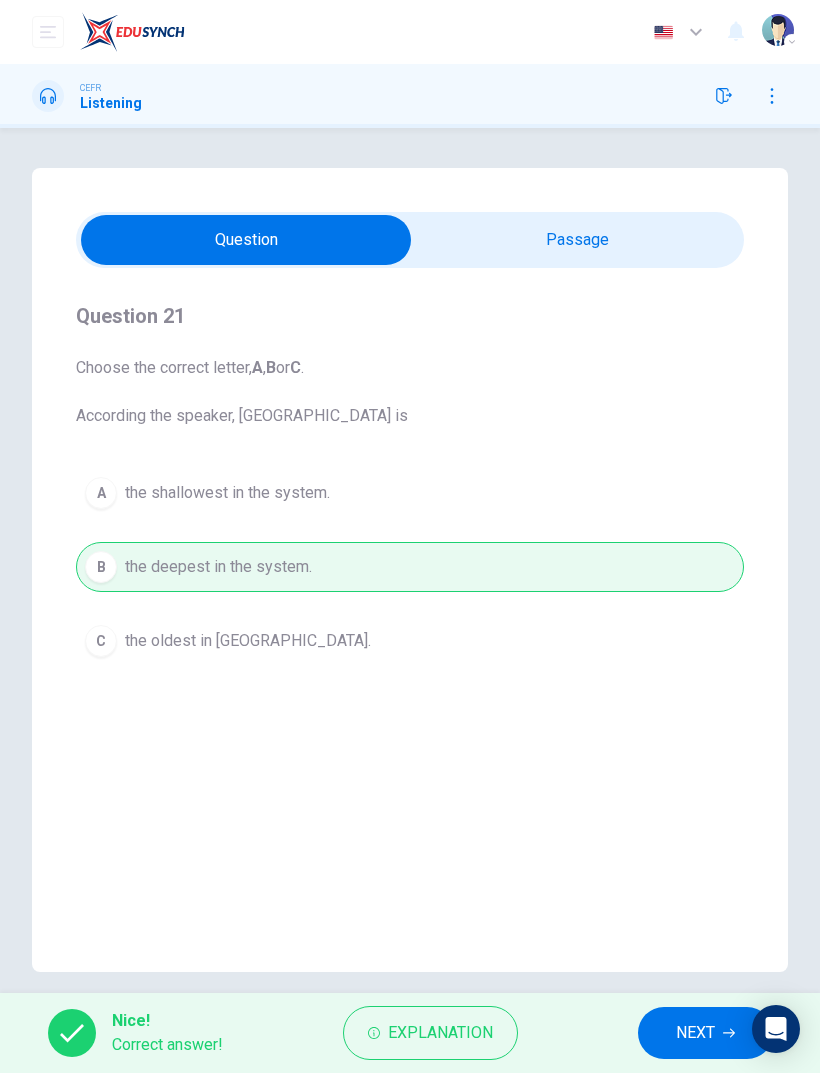 click on "NEXT" at bounding box center (695, 1033) 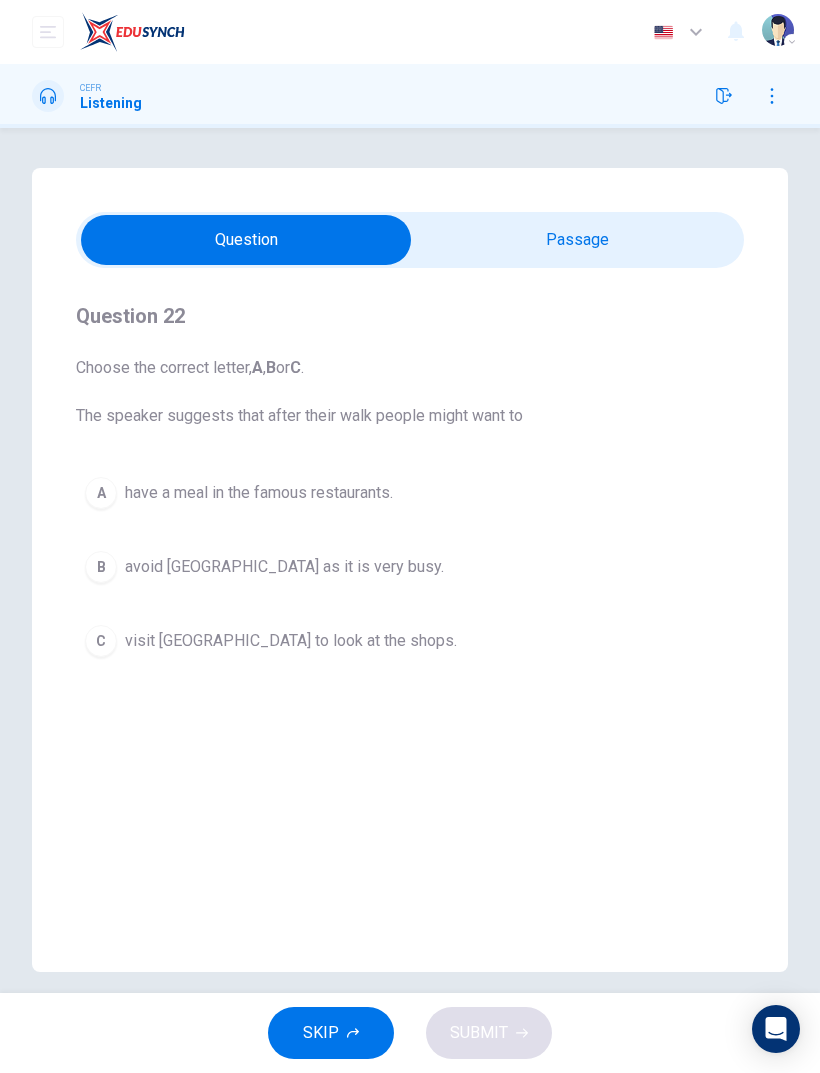 click at bounding box center [246, 240] 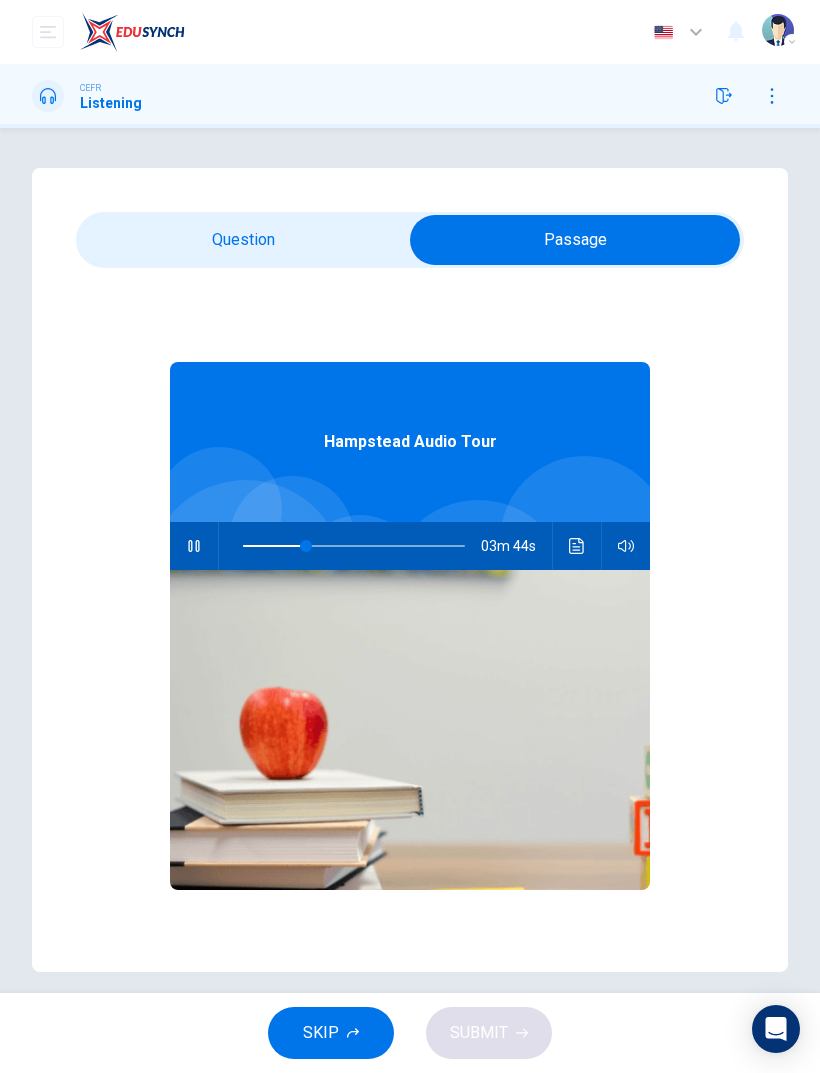 type on "29" 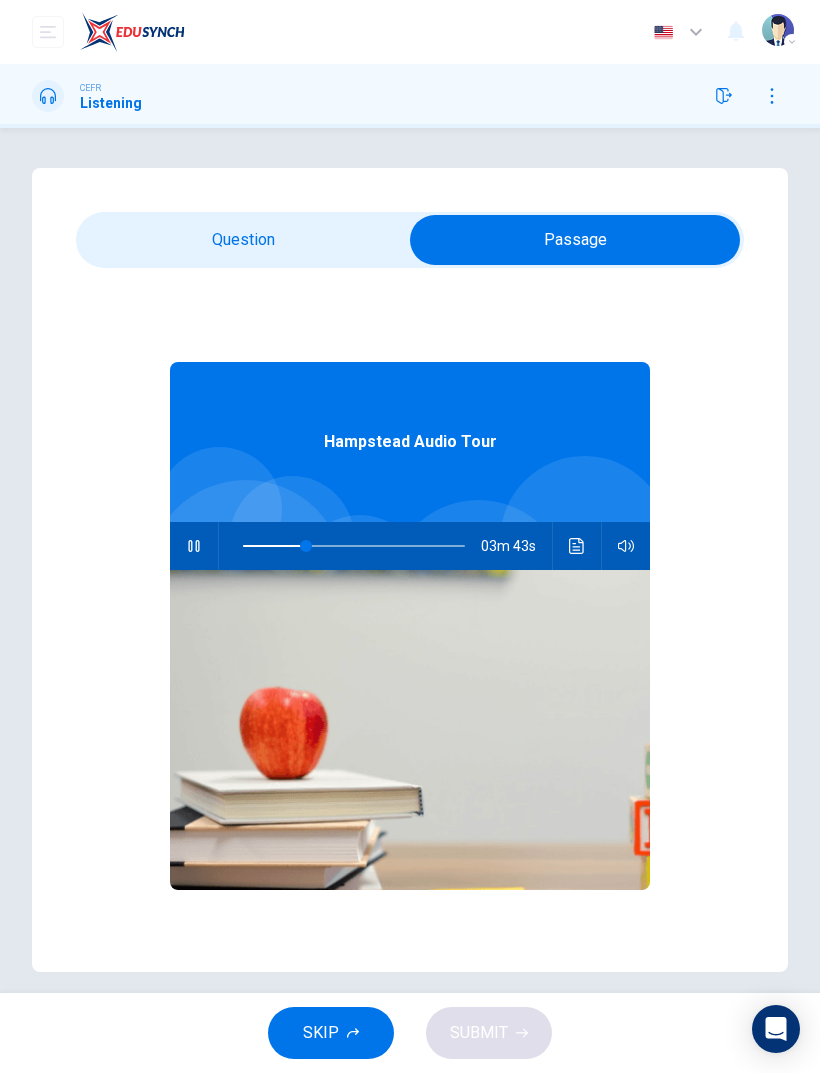 click at bounding box center [575, 240] 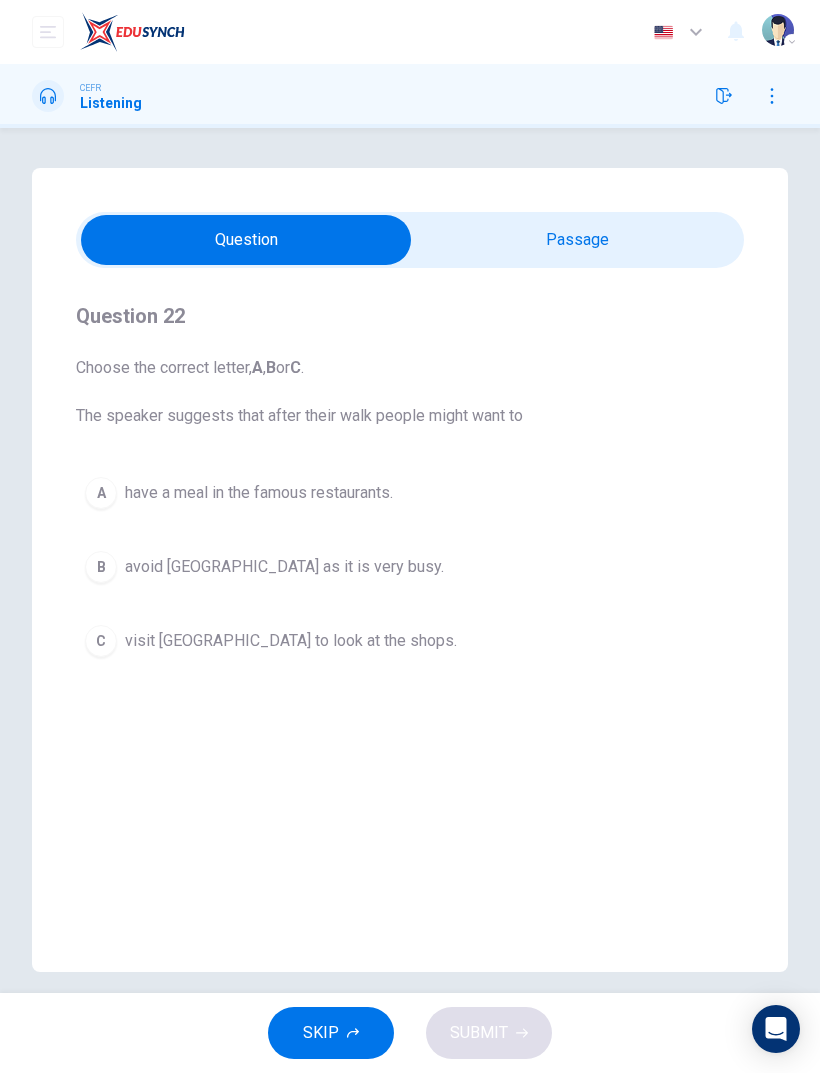 click on "visit Hampstead village to look at the shops." at bounding box center (291, 641) 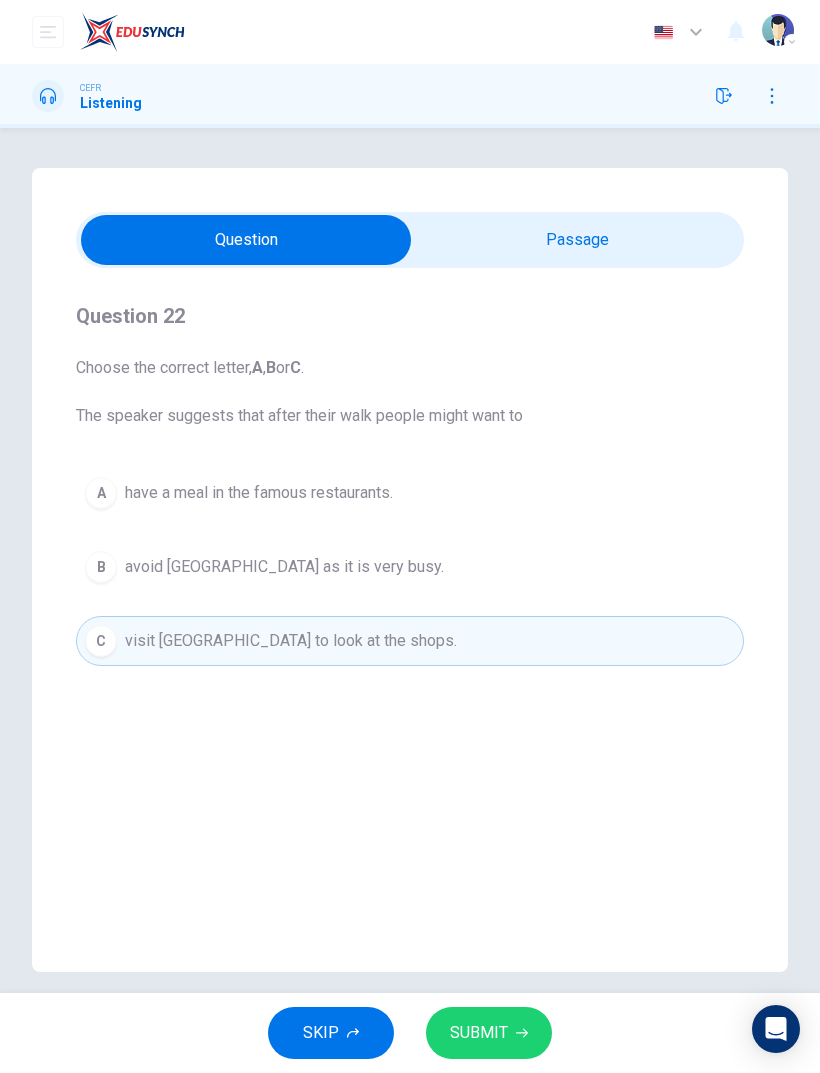 click on "SUBMIT" at bounding box center [479, 1033] 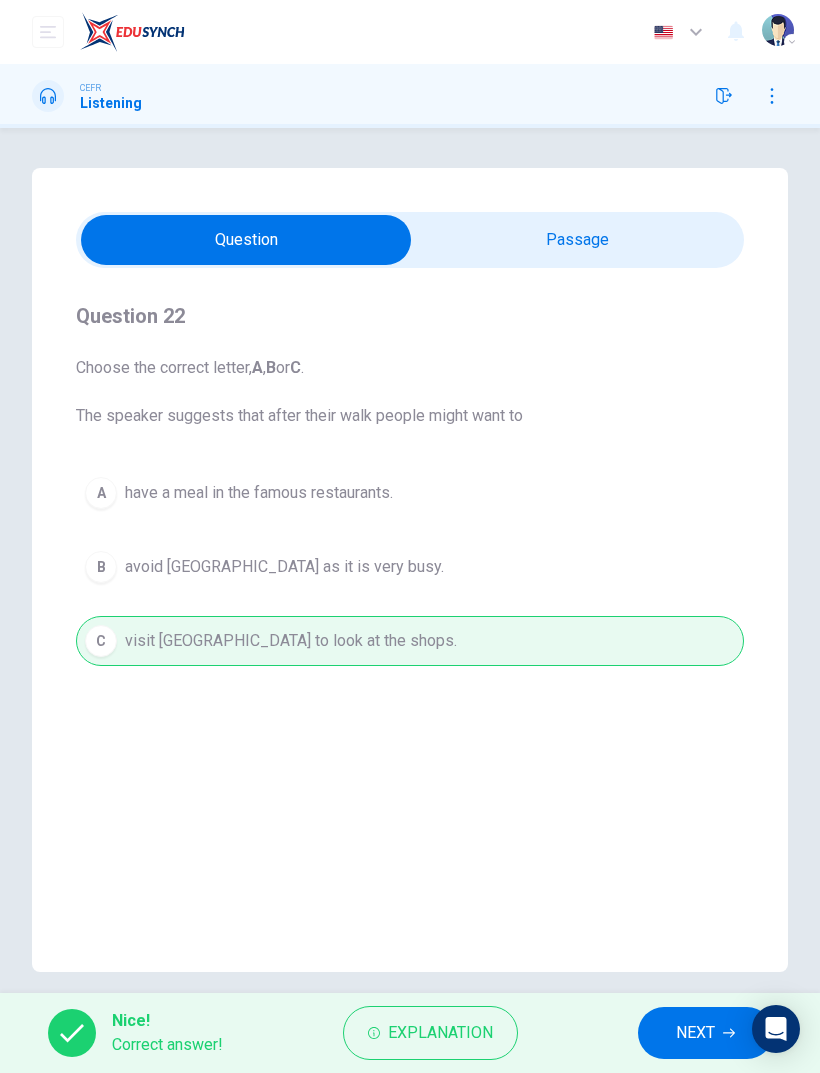 click on "NEXT" at bounding box center [695, 1033] 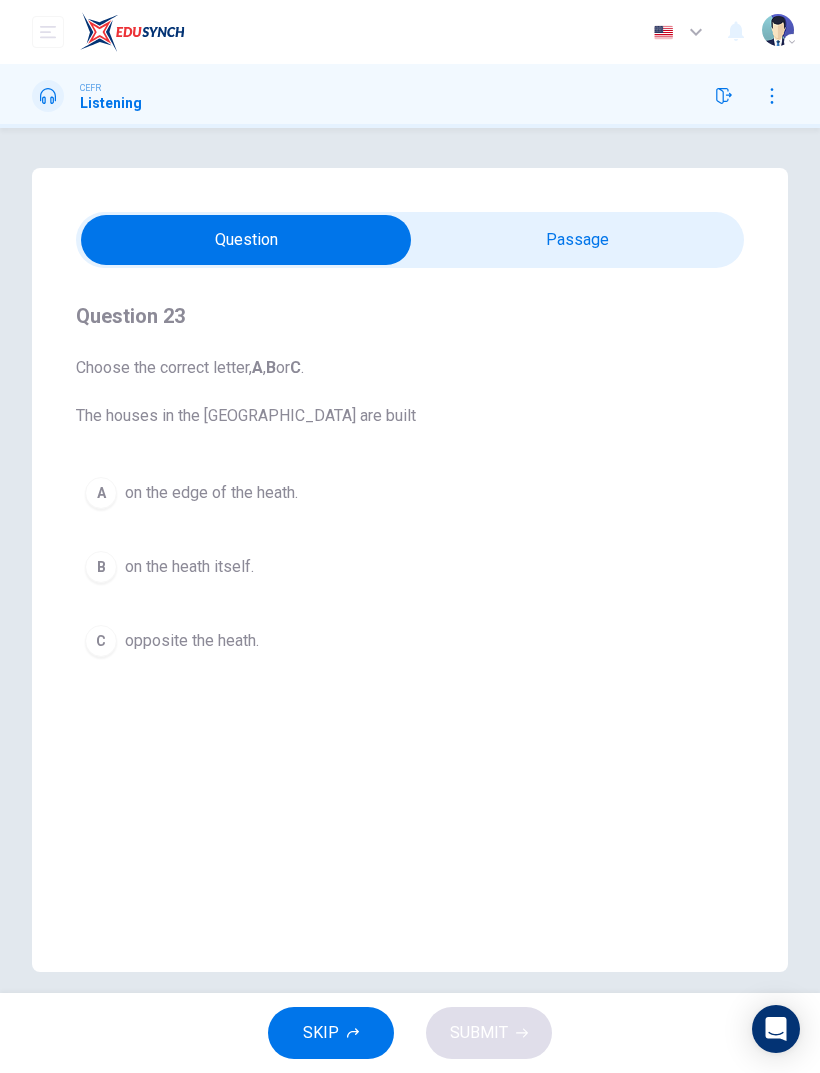 click on "on the heath itself." at bounding box center [189, 567] 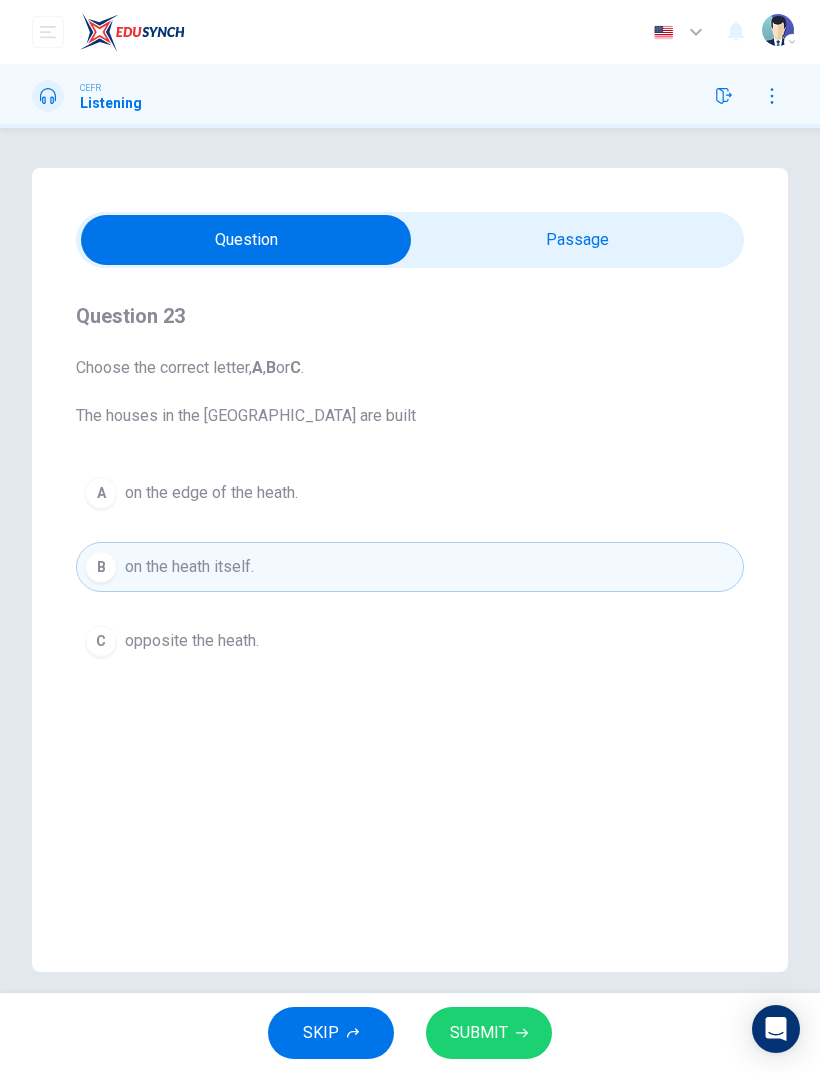 click on "SUBMIT" at bounding box center (479, 1033) 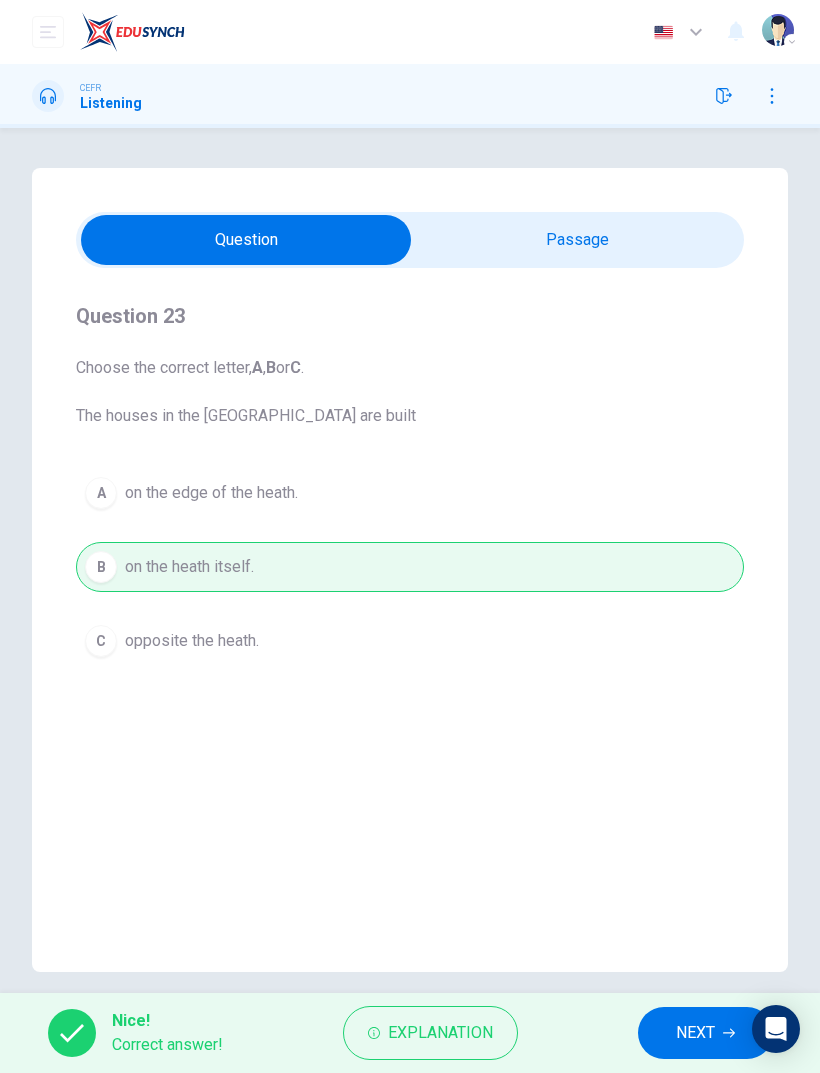 click on "NEXT" at bounding box center (705, 1033) 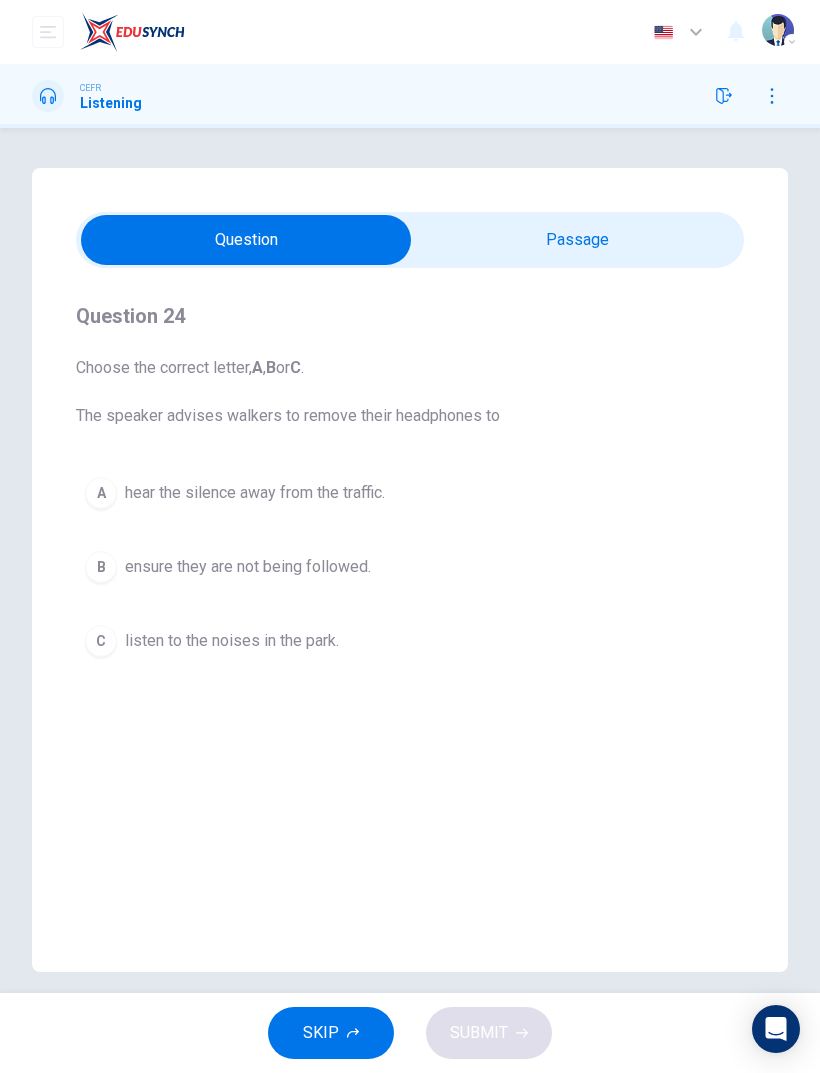 click on "C  listen to the noises in the park." at bounding box center [410, 641] 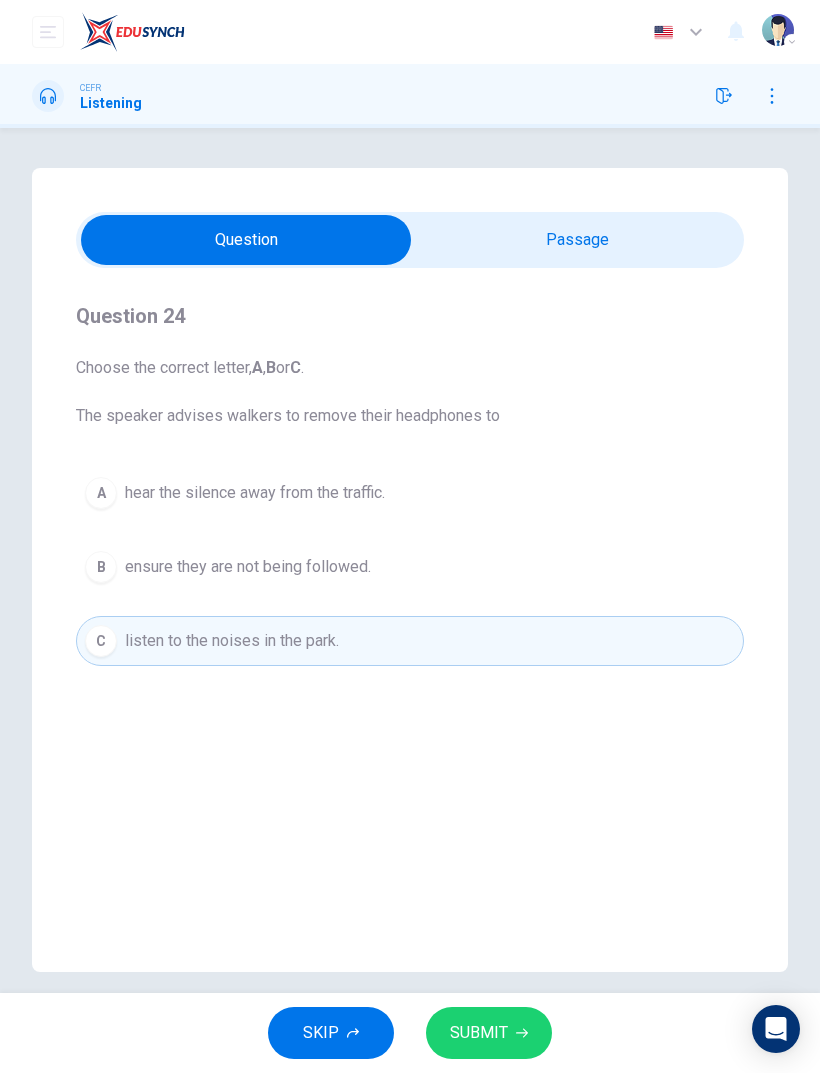 click on "SUBMIT" at bounding box center (479, 1033) 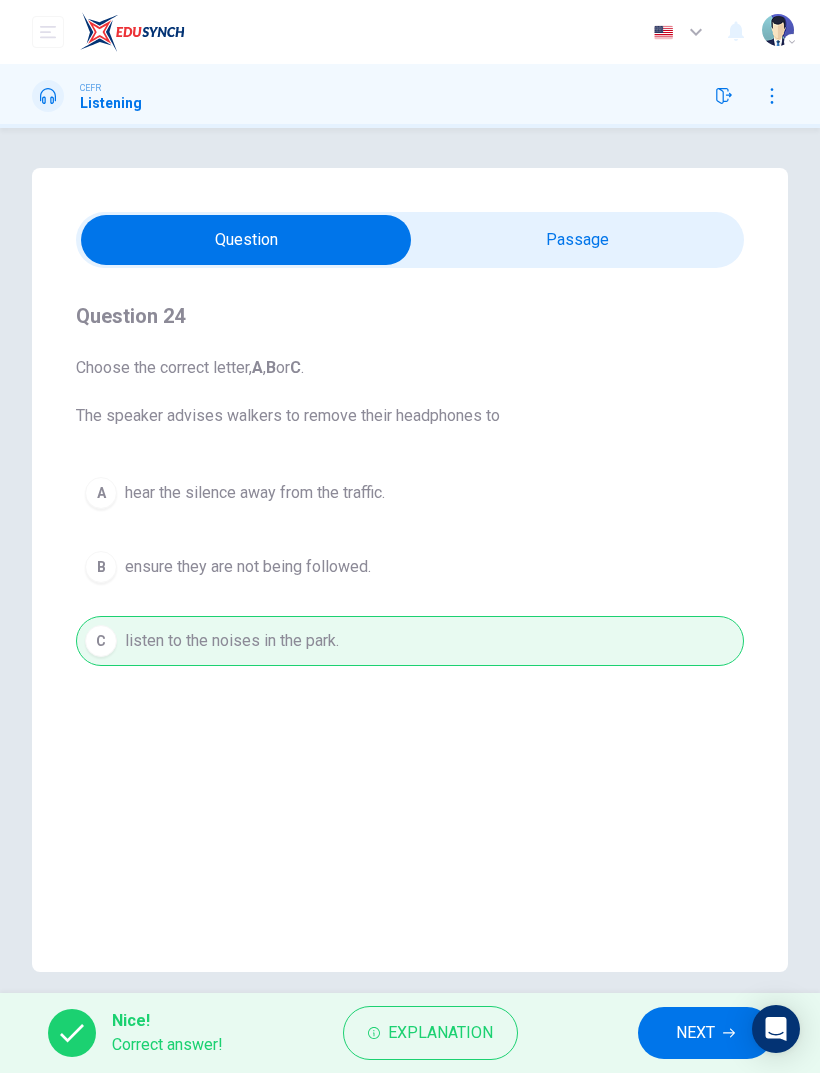 click on "NEXT" at bounding box center (705, 1033) 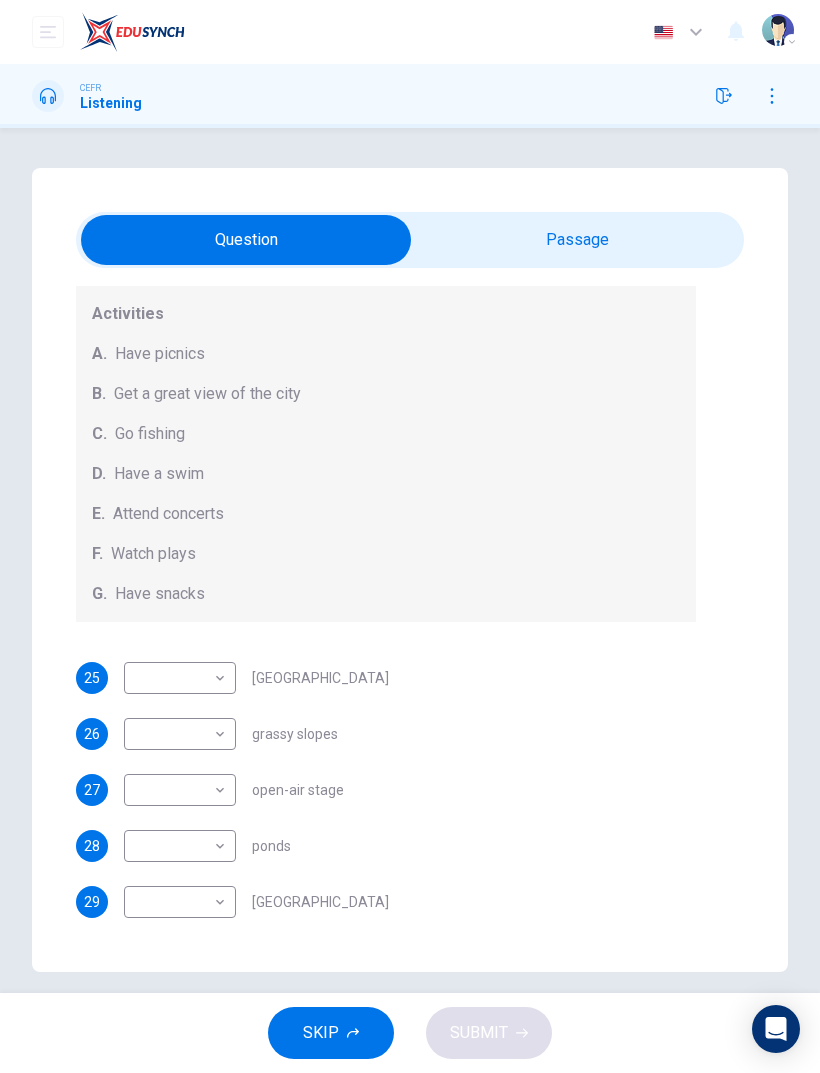 scroll, scrollTop: 181, scrollLeft: 0, axis: vertical 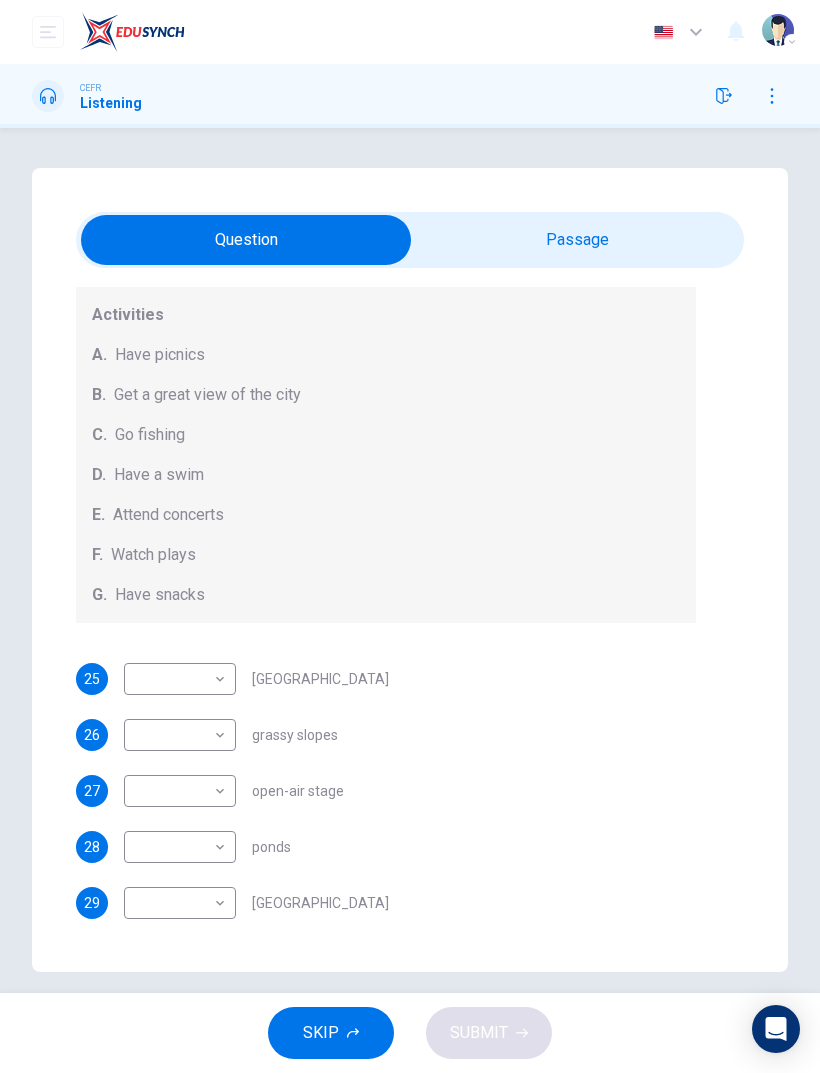 click on "Dashboard Practice Start a test Analysis English en ​ KHAIRUNNISA NABILA BINTI KHALID CEFR Listening Questions 25 - 29 Which activity can be done at each of the following locations on the heath? Choose  FIVE  answers below and select the correct letter,  A-G , next to the questions. Activities A. Have picnics B. Get a great view of the city C. Go fishing D. Have a swim E. Attend concerts F. Watch plays G. Have snacks 25 ​ ​ Kenwood House 26 ​ ​ grassy slopes 27 ​ ​ open-air stage 28 ​ ​ ponds 29 ​ ​ Parliament Hill Hampstead Audio Tour 00m 49s SKIP SUBMIT EduSynch - Online Language Proficiency Testing
Dashboard Practice Start a test Analysis Notifications © Copyright  2025 Audio Timer 00:19:07 END SESSION" at bounding box center (410, 536) 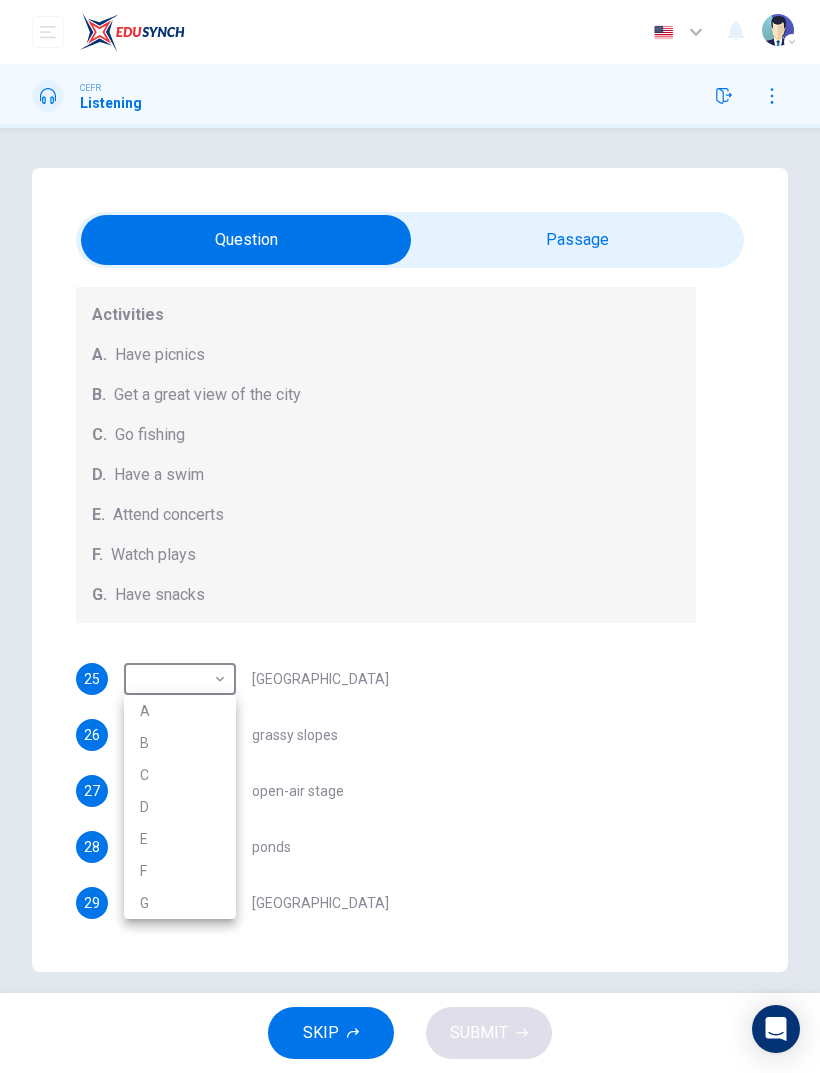 click on "A" at bounding box center (180, 711) 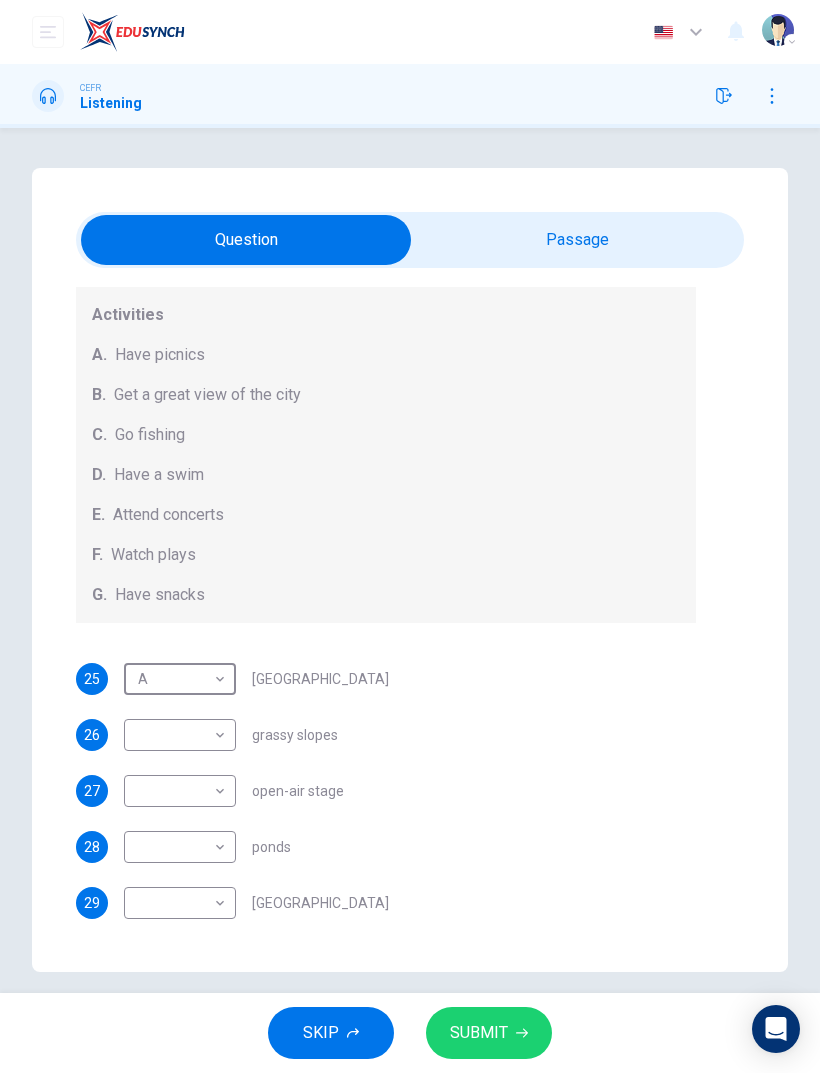 click on "Dashboard Practice Start a test Analysis English en ​ KHAIRUNNISA NABILA BINTI KHALID CEFR Listening Questions 25 - 29 Which activity can be done at each of the following locations on the heath? Choose  FIVE  answers below and select the correct letter,  A-G , next to the questions. Activities A. Have picnics B. Get a great view of the city C. Go fishing D. Have a swim E. Attend concerts F. Watch plays G. Have snacks 25 A A ​ Kenwood House 26 ​ ​ grassy slopes 27 ​ ​ open-air stage 28 ​ ​ ponds 29 ​ ​ Parliament Hill Hampstead Audio Tour 00m 41s SKIP SUBMIT EduSynch - Online Language Proficiency Testing
Dashboard Practice Start a test Analysis Notifications © Copyright  2025 Audio Timer 00:19:15 END SESSION" at bounding box center [410, 536] 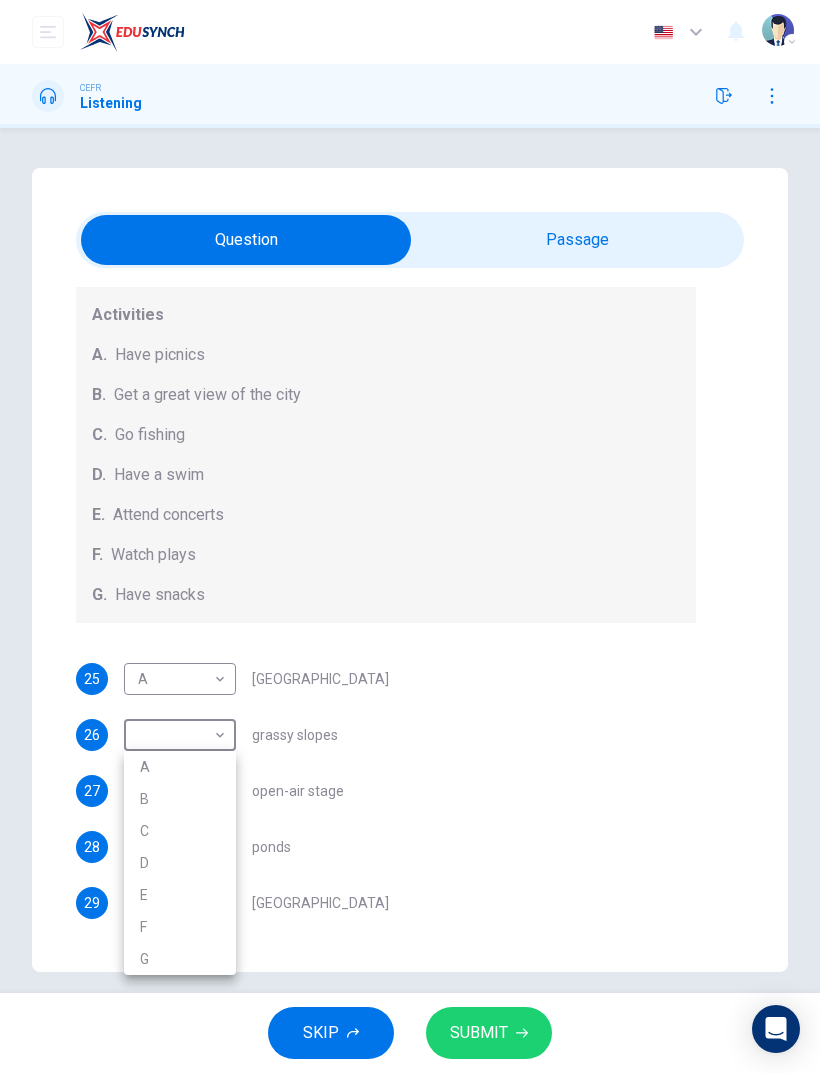click on "A" at bounding box center (180, 767) 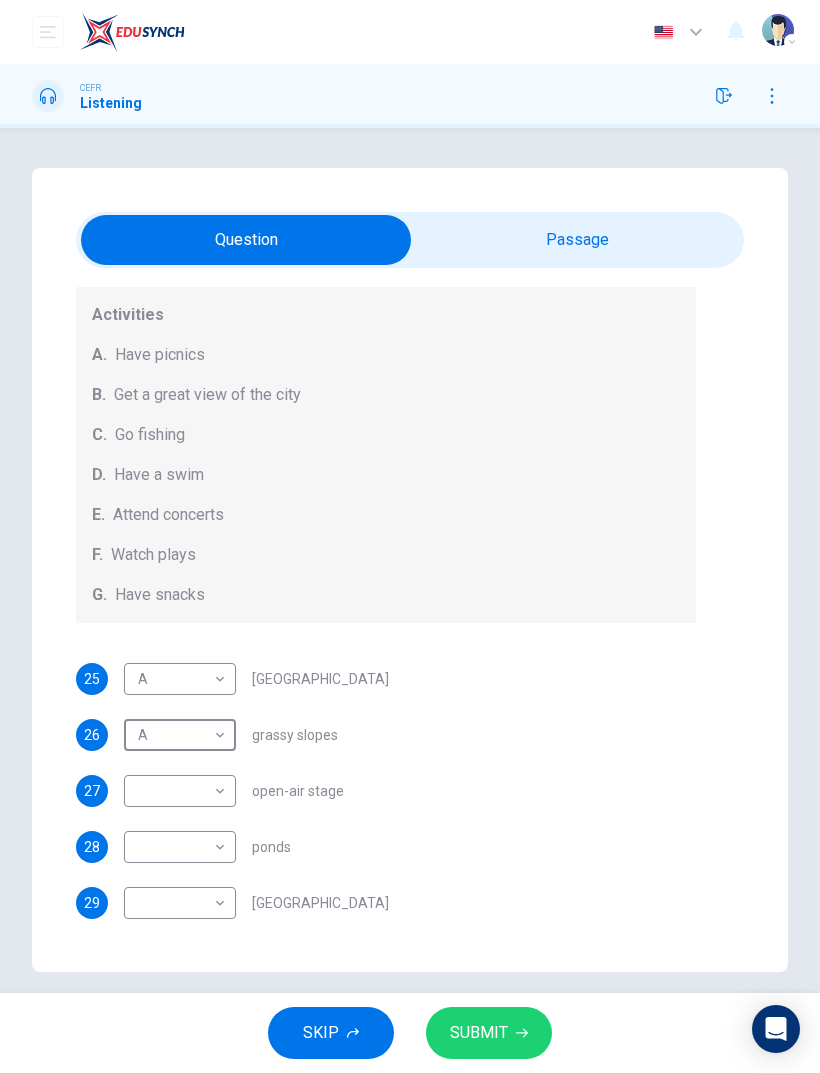 click on "Dashboard Practice Start a test Analysis English en ​ KHAIRUNNISA NABILA BINTI KHALID CEFR Listening Questions 25 - 29 Which activity can be done at each of the following locations on the heath? Choose  FIVE  answers below and select the correct letter,  A-G , next to the questions. Activities A. Have picnics B. Get a great view of the city C. Go fishing D. Have a swim E. Attend concerts F. Watch plays G. Have snacks 25 A A ​ Kenwood House 26 A A ​ grassy slopes 27 ​ ​ open-air stage 28 ​ ​ ponds 29 ​ ​ Parliament Hill Hampstead Audio Tour 00m 38s SKIP SUBMIT EduSynch - Online Language Proficiency Testing
Dashboard Practice Start a test Analysis Notifications © Copyright  2025 Audio Timer 00:19:19 END SESSION" at bounding box center [410, 536] 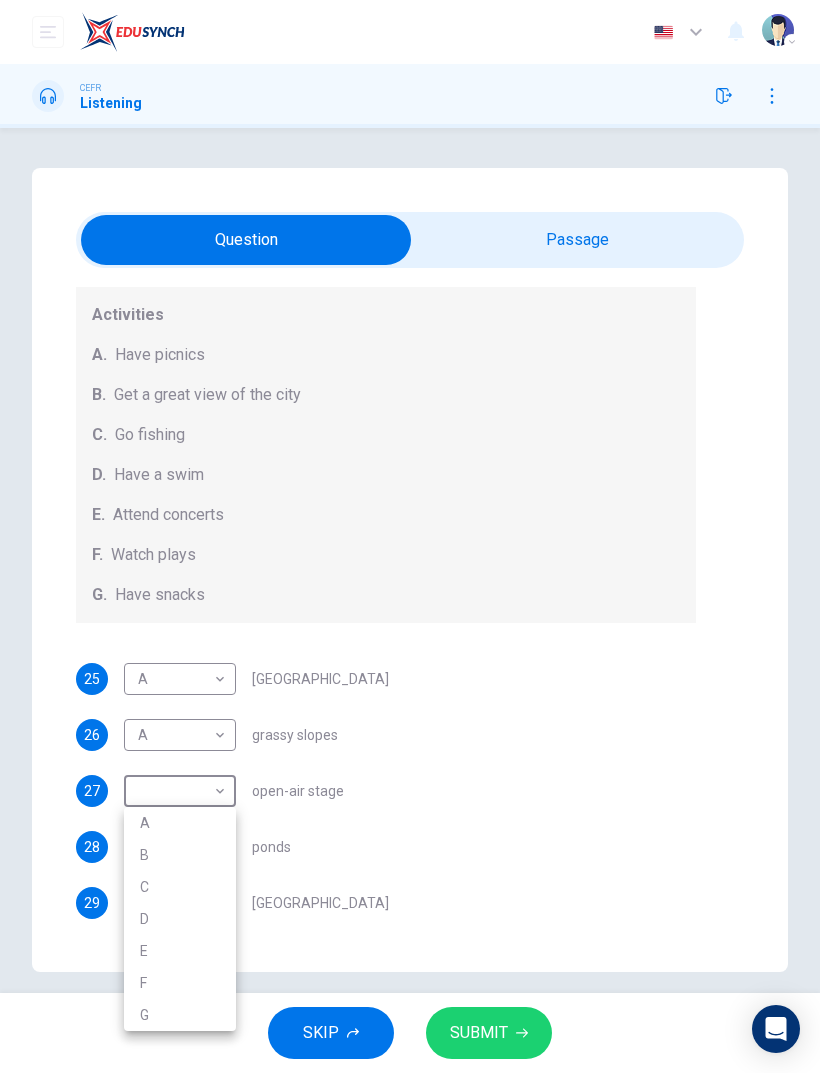 click on "E" at bounding box center [180, 951] 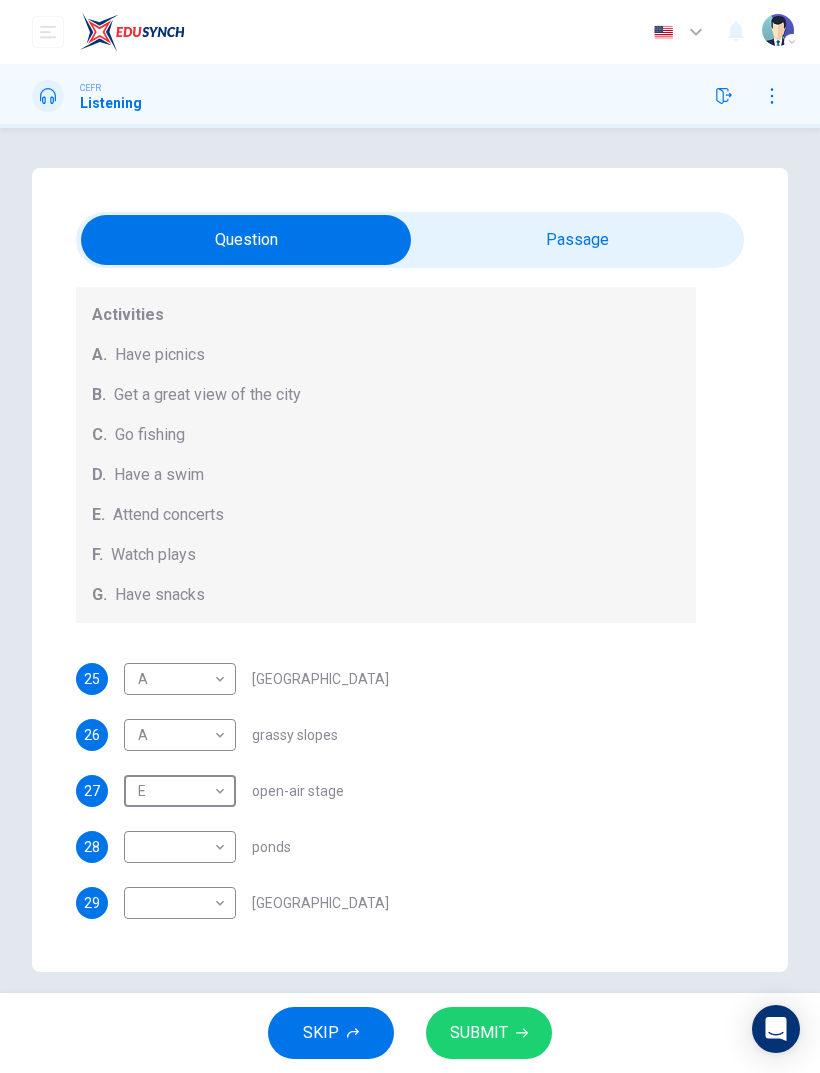 click on "Dashboard Practice Start a test Analysis English en ​ KHAIRUNNISA NABILA BINTI KHALID CEFR Listening Questions 25 - 29 Which activity can be done at each of the following locations on the heath? Choose  FIVE  answers below and select the correct letter,  A-G , next to the questions. Activities A. Have picnics B. Get a great view of the city C. Go fishing D. Have a swim E. Attend concerts F. Watch plays G. Have snacks 25 A A ​ Kenwood House 26 A A ​ grassy slopes 27 E E ​ open-air stage 28 ​ ​ ponds 29 ​ ​ Parliament Hill Hampstead Audio Tour 00m 06s SKIP SUBMIT EduSynch - Online Language Proficiency Testing
Dashboard Practice Start a test Analysis Notifications © Copyright  2025 Audio Timer 00:19:51 END SESSION" at bounding box center (410, 536) 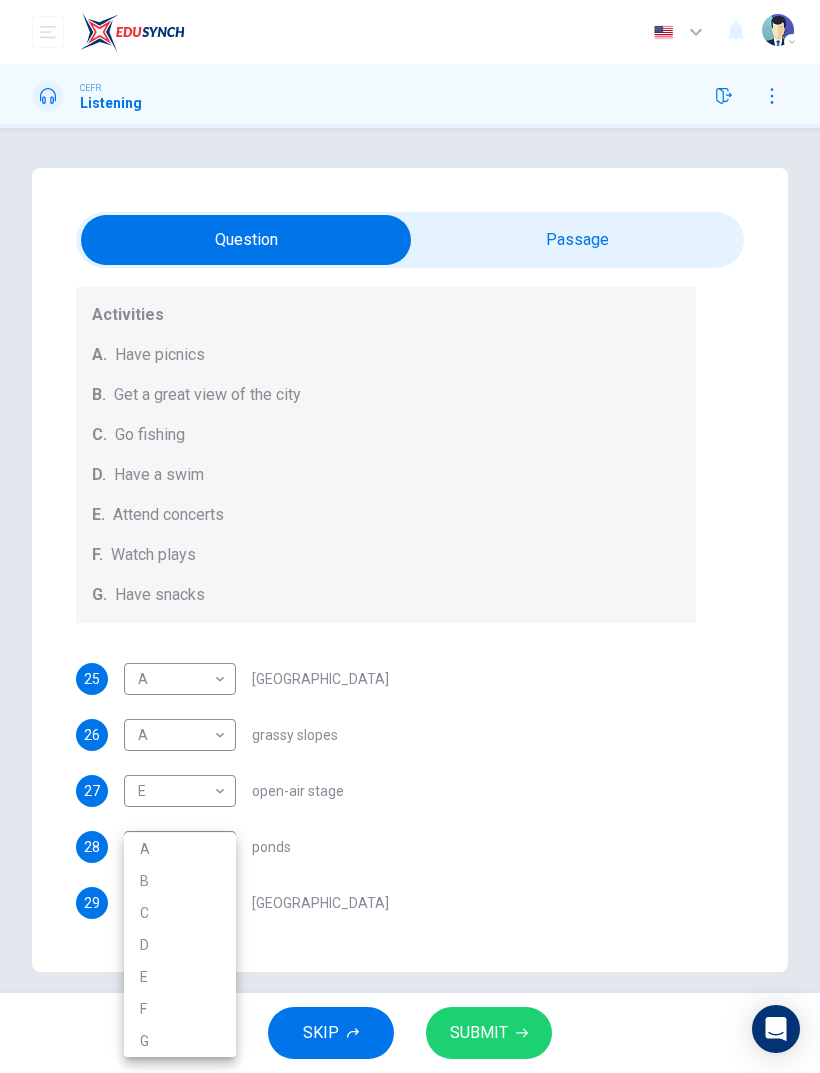 click on "B" at bounding box center (180, 881) 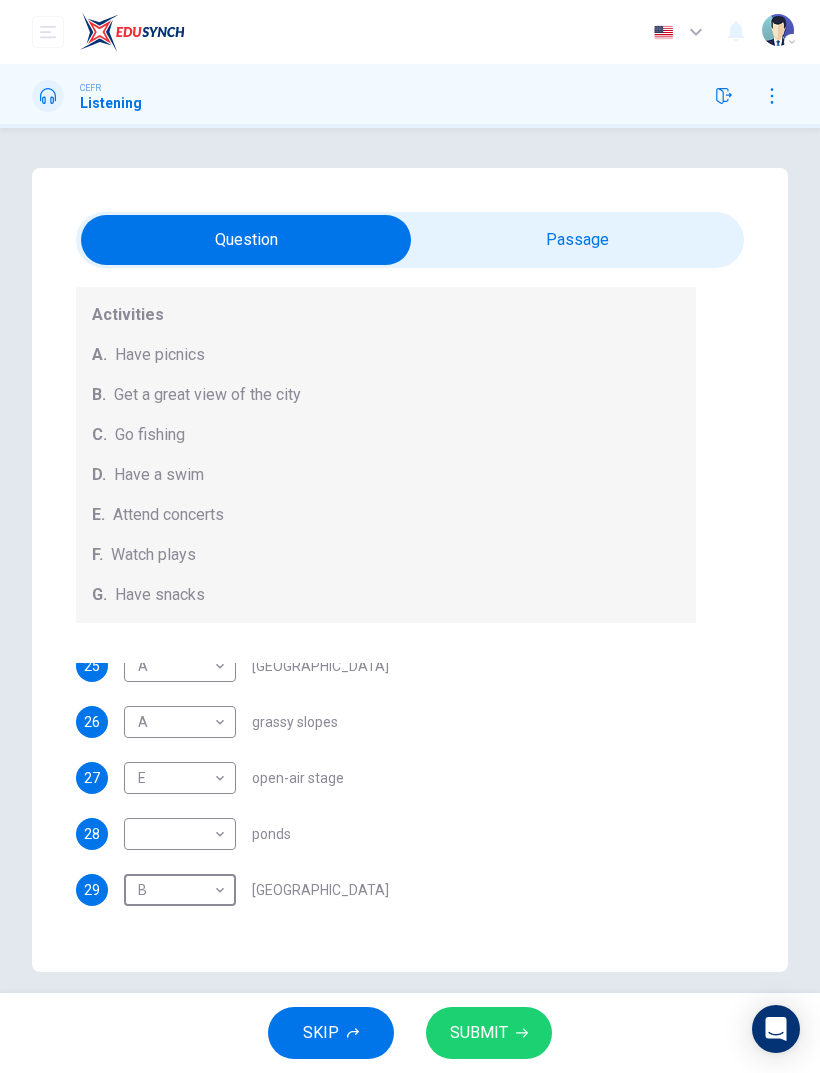 type on "0" 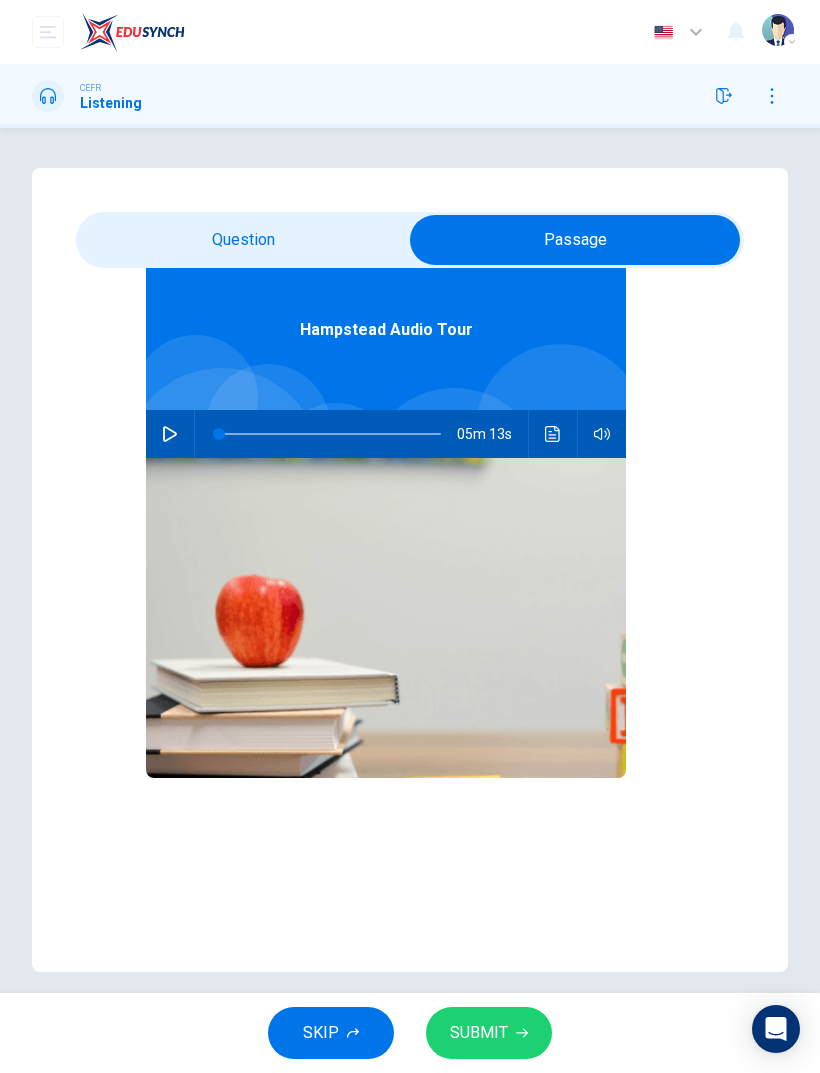 scroll, scrollTop: 112, scrollLeft: 0, axis: vertical 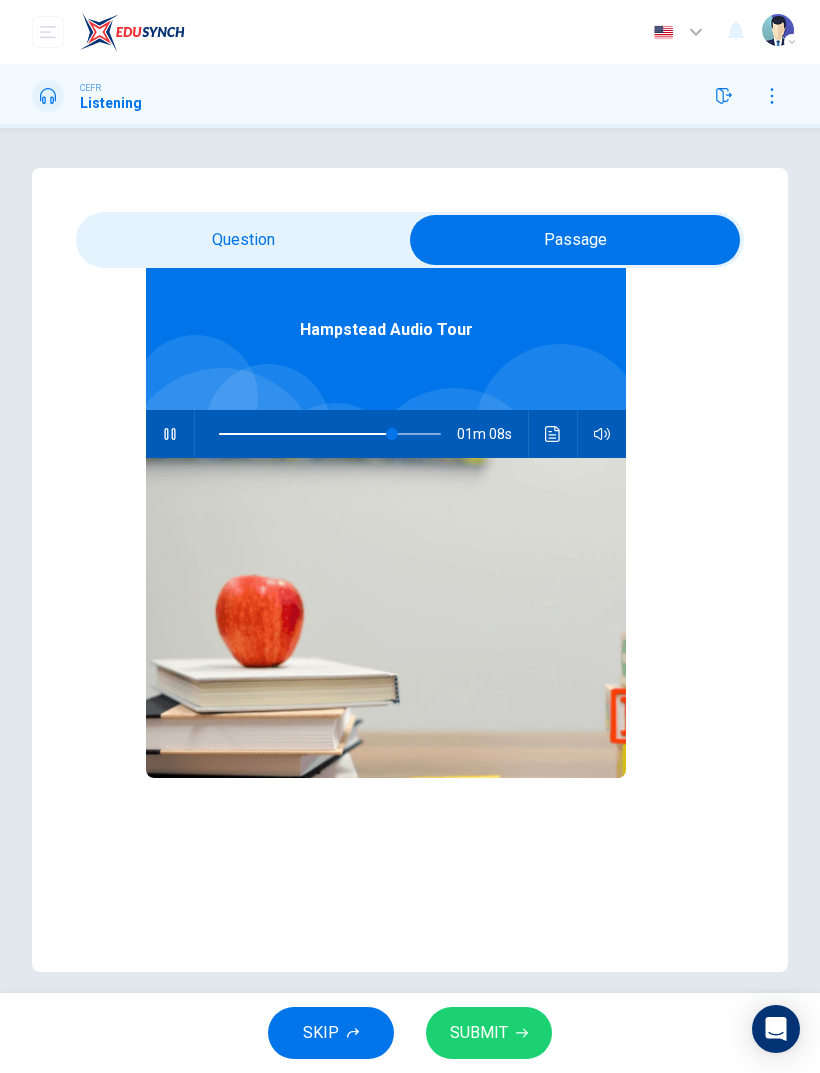 click at bounding box center [392, 434] 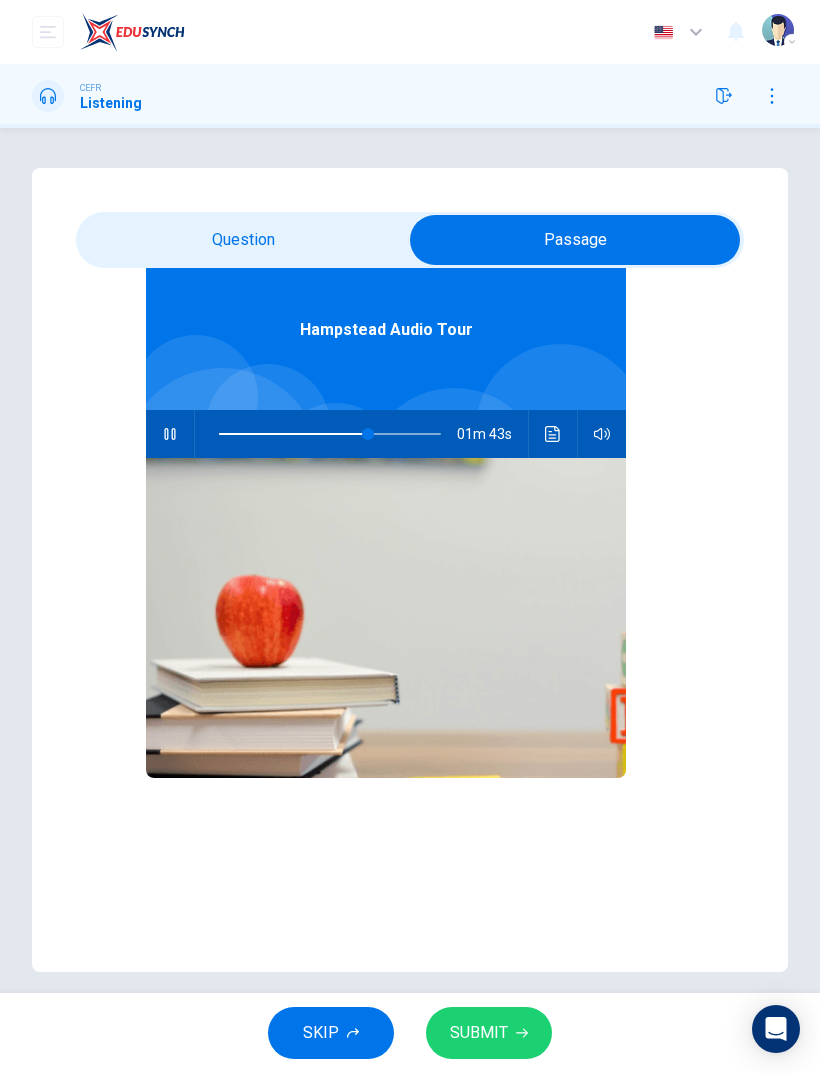 click at bounding box center [368, 434] 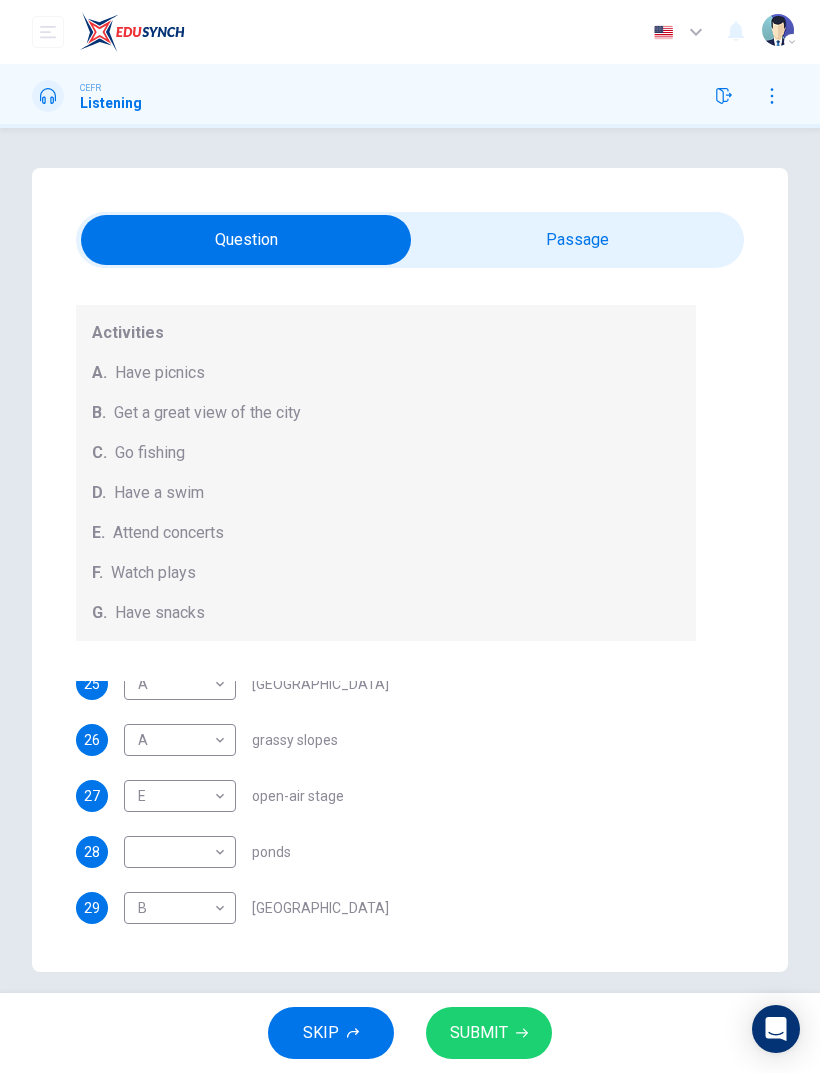 scroll, scrollTop: 173, scrollLeft: 0, axis: vertical 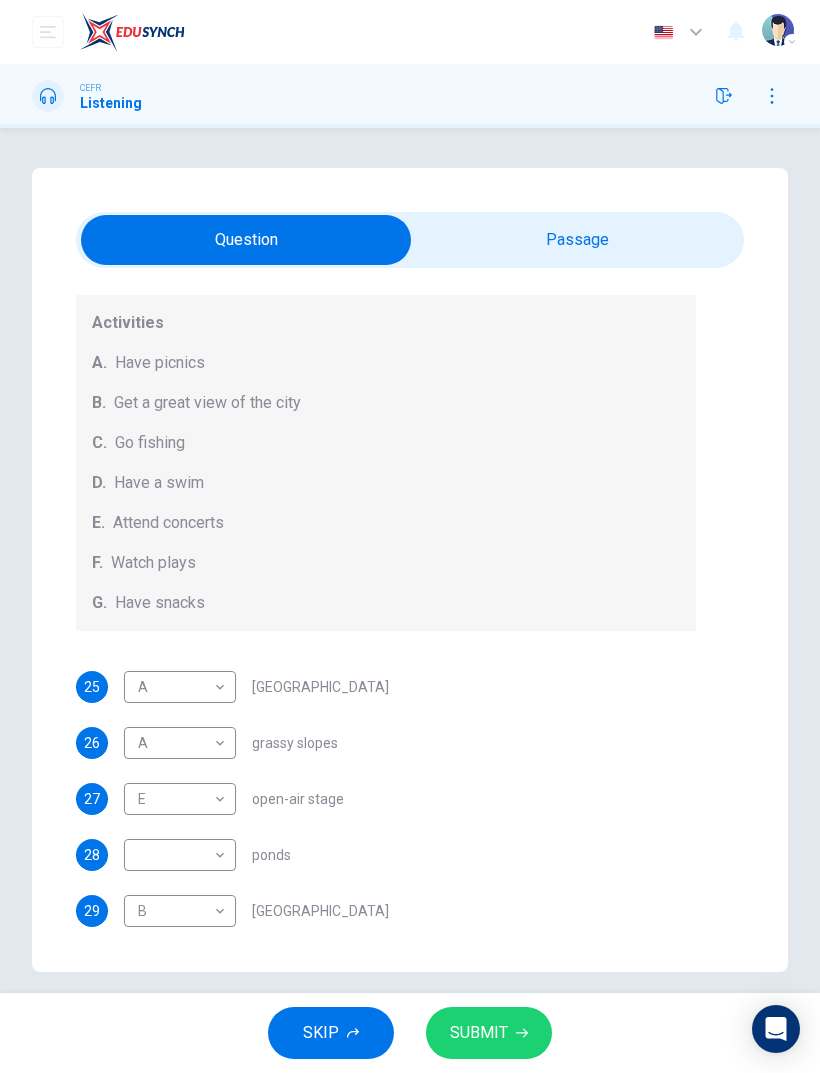 click on "Dashboard Practice Start a test Analysis English en ​ KHAIRUNNISA NABILA BINTI KHALID CEFR Listening Questions 25 - 29 Which activity can be done at each of the following locations on the heath? Choose  FIVE  answers below and select the correct letter,  A-G , next to the questions. Activities A. Have picnics B. Get a great view of the city C. Go fishing D. Have a swim E. Attend concerts F. Watch plays G. Have snacks 25 A A ​ Kenwood House 26 A A ​ grassy slopes 27 E E ​ open-air stage 28 ​ ​ ponds 29 B B ​ Parliament Hill Hampstead Audio Tour 01m 37s SKIP SUBMIT EduSynch - Online Language Proficiency Testing
Dashboard Practice Start a test Analysis Notifications © Copyright  2025 Audio Timer 00:20:11 END SESSION" at bounding box center [410, 536] 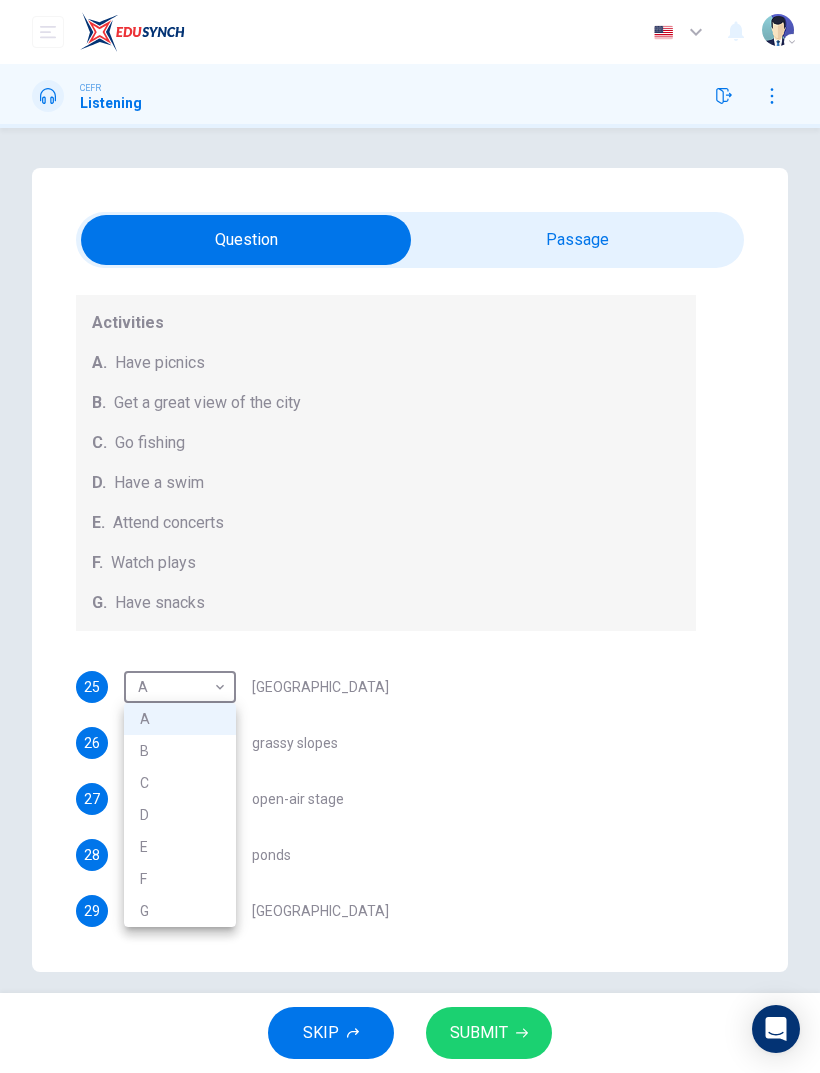 type on "70" 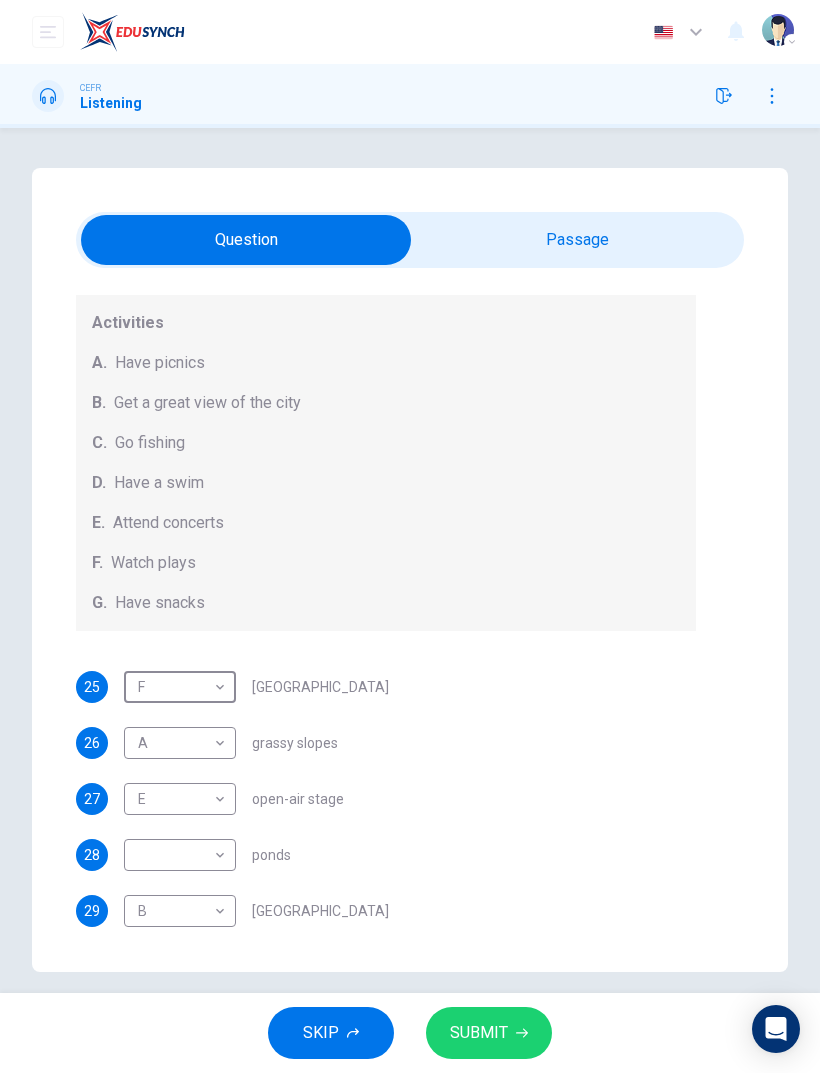 type on "71" 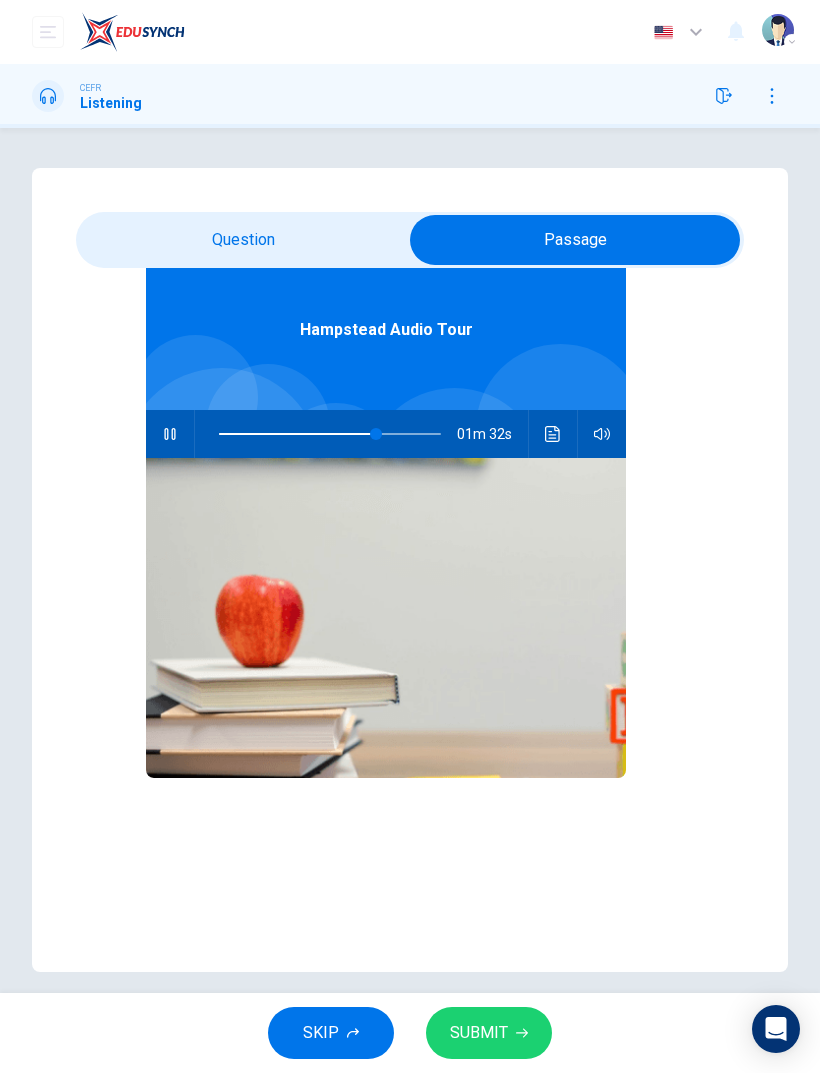 scroll, scrollTop: 112, scrollLeft: 0, axis: vertical 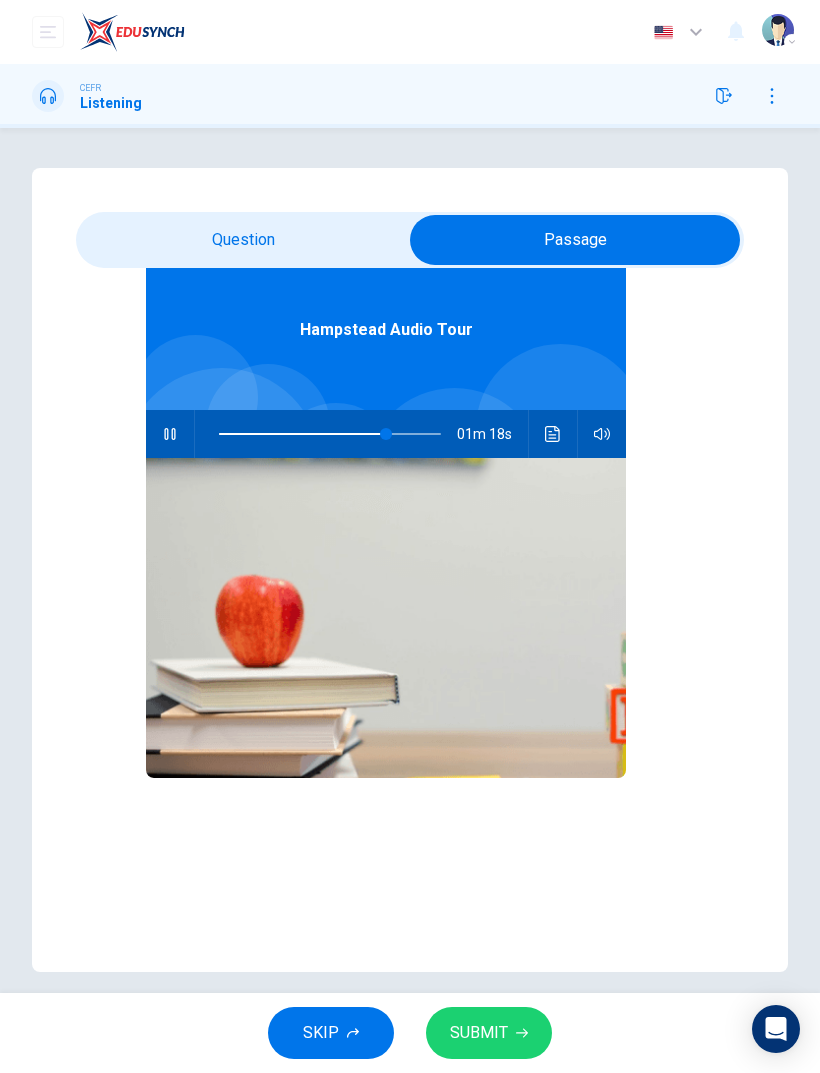 click at bounding box center [386, 434] 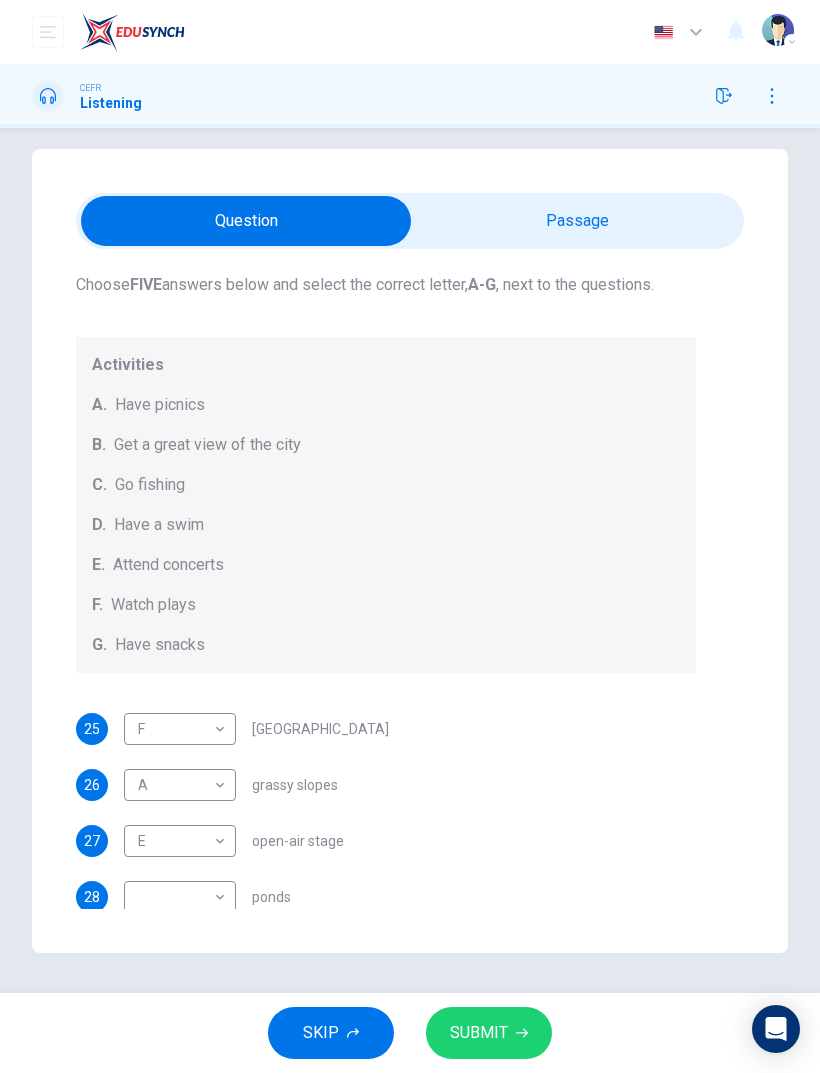 scroll, scrollTop: 19, scrollLeft: 0, axis: vertical 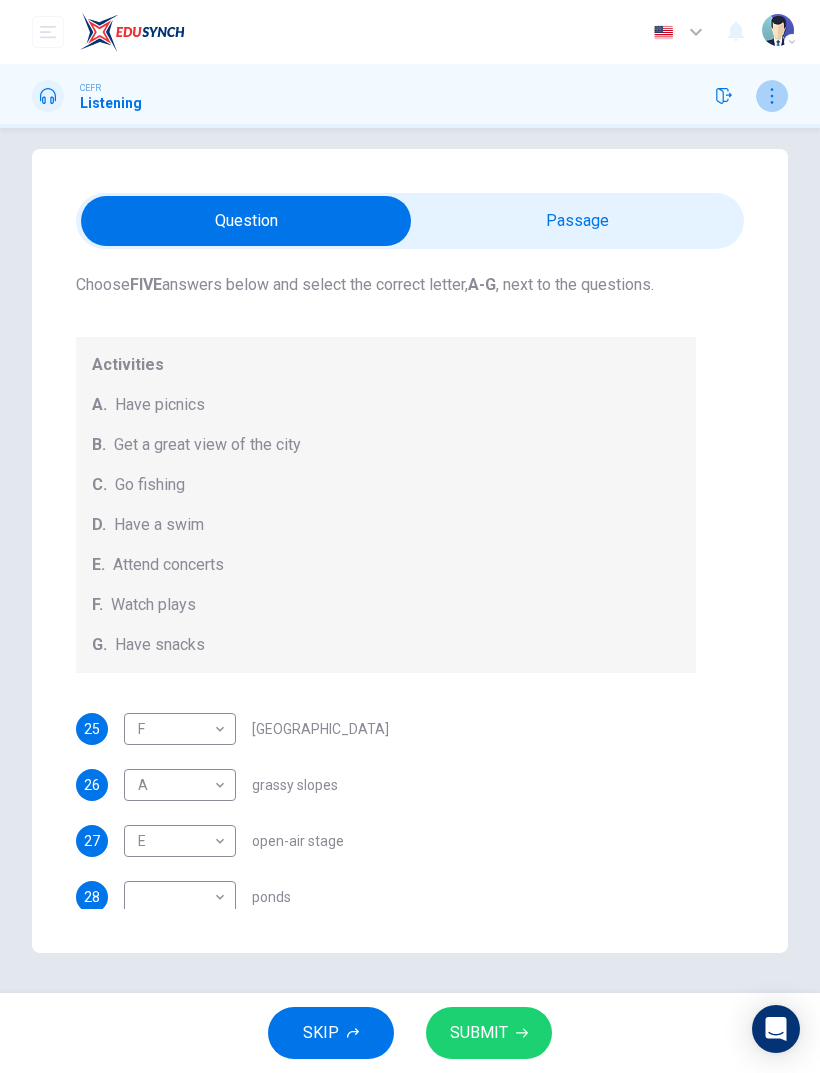 click 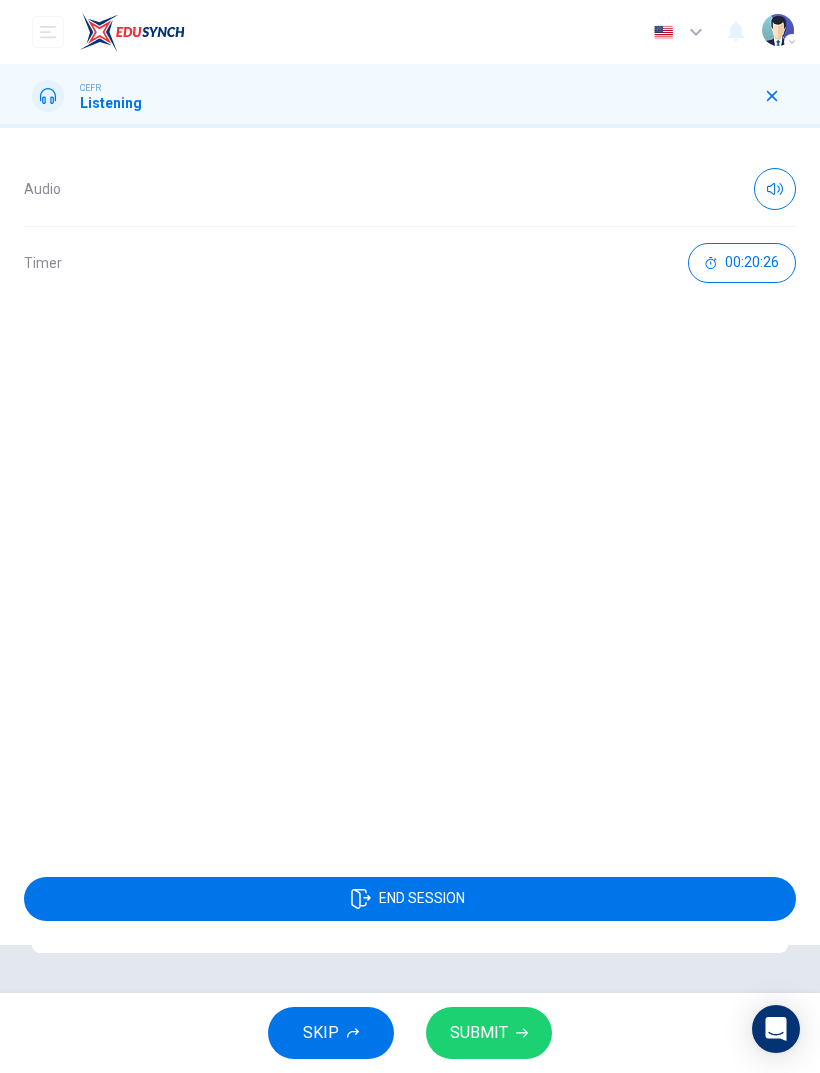 click 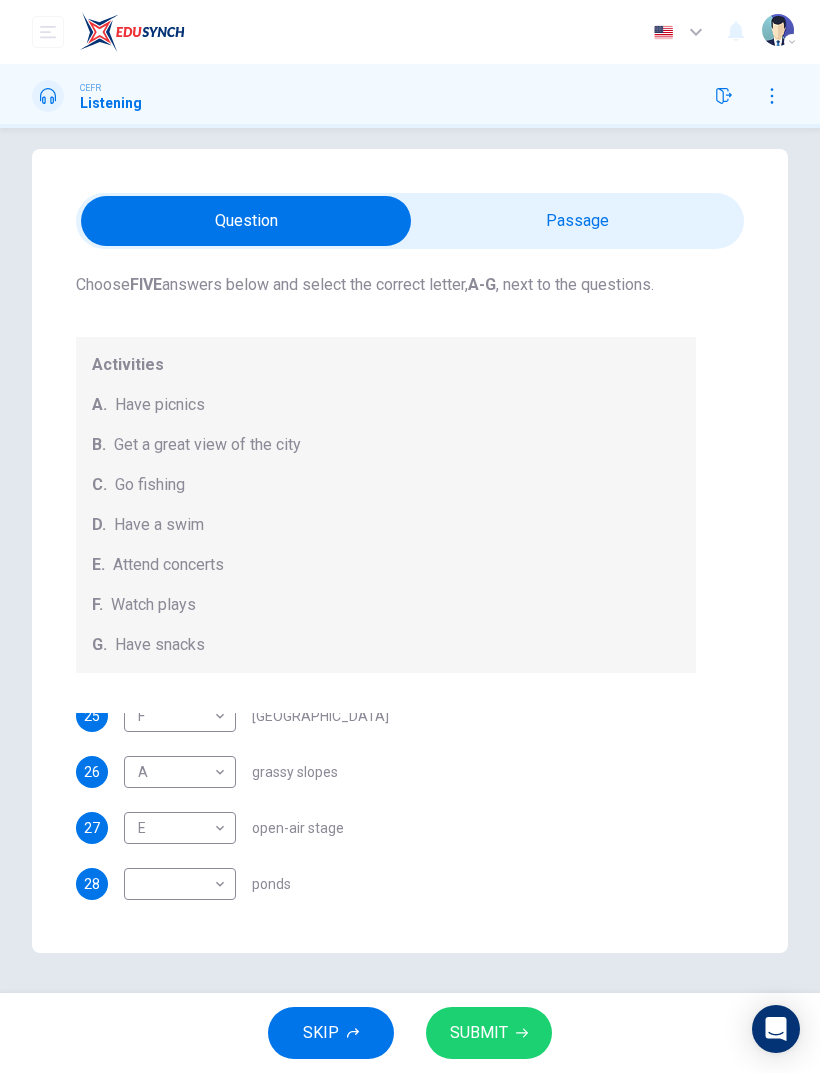 scroll, scrollTop: 16, scrollLeft: 0, axis: vertical 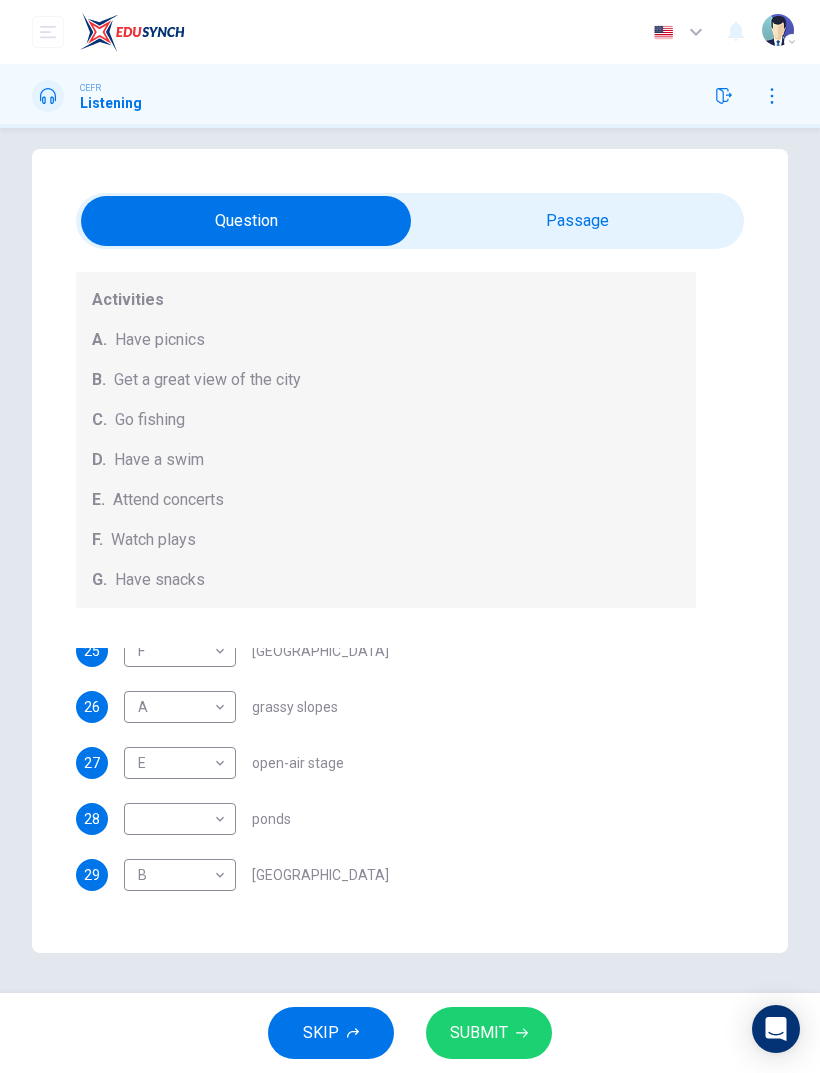 click on "25 F F ​ Kenwood House 26 A A ​ grassy slopes 27 E E ​ open-air stage 28 ​ ​ ponds 29 B B ​ Parliament Hill" at bounding box center [386, 776] 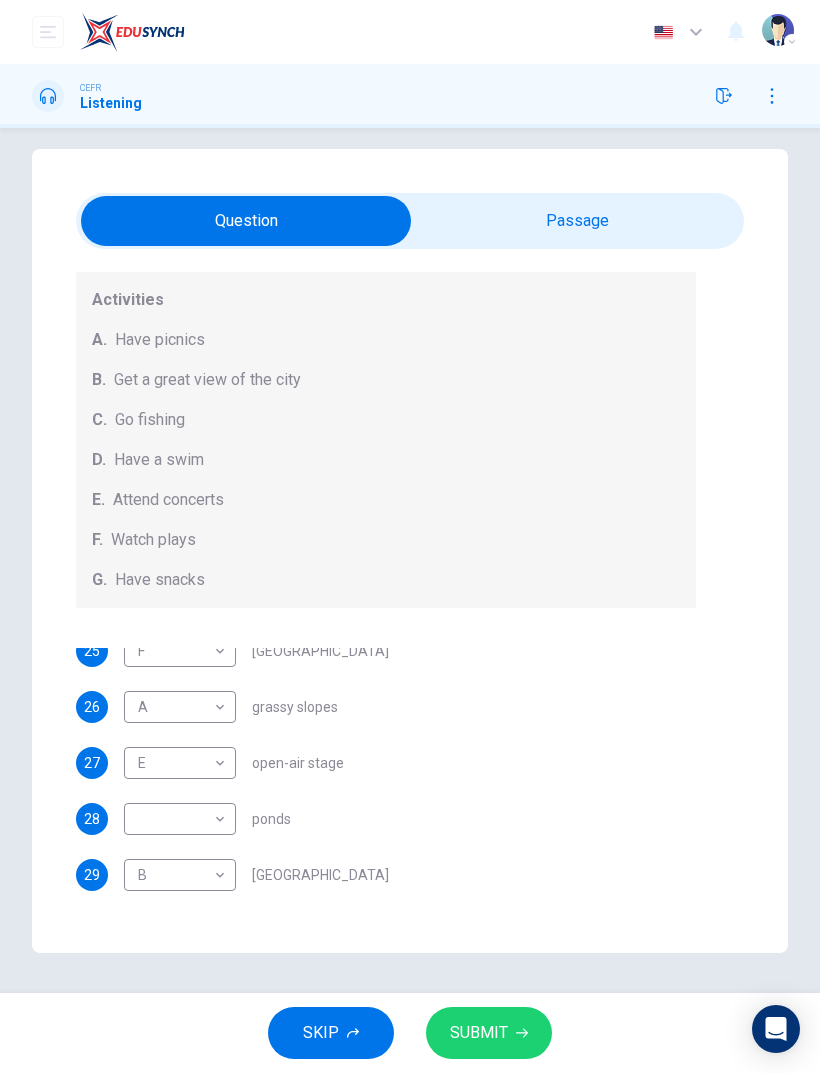 scroll, scrollTop: 13, scrollLeft: 0, axis: vertical 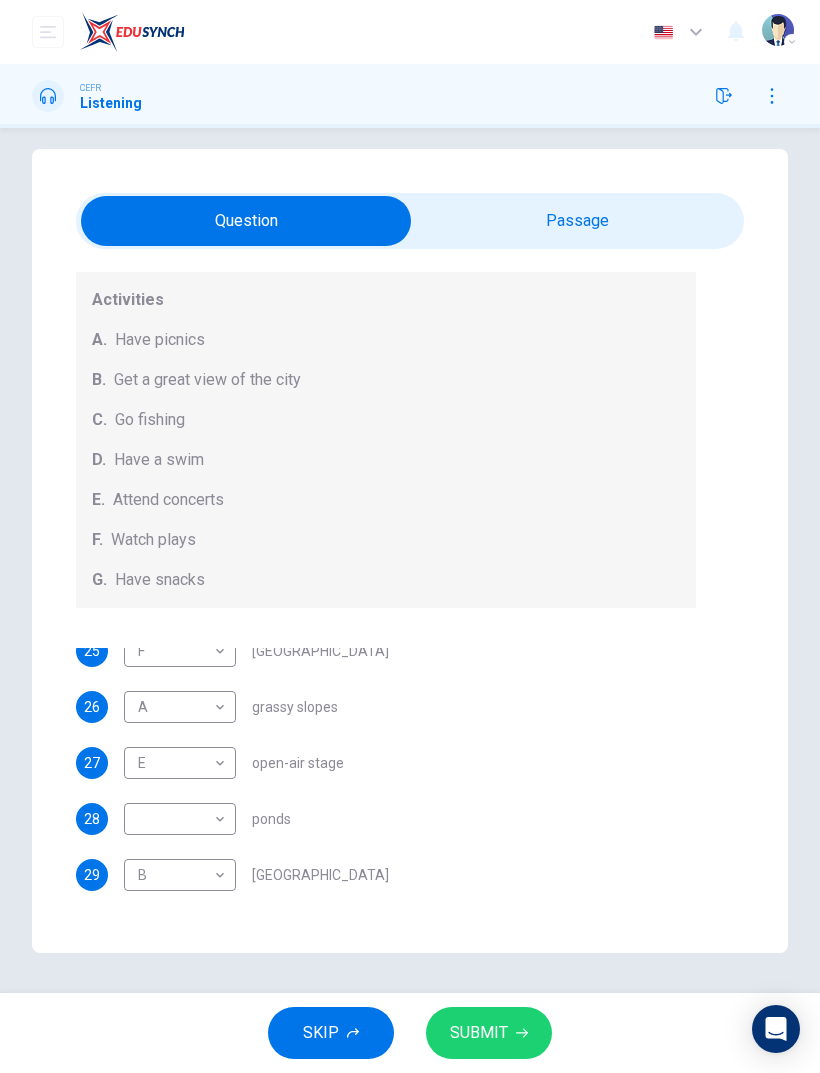 click on "Dashboard Practice Start a test Analysis English en ​ KHAIRUNNISA NABILA BINTI KHALID CEFR Listening Questions 25 - 29 Which activity can be done at each of the following locations on the heath? Choose  FIVE  answers below and select the correct letter,  A-G , next to the questions. Activities A. Have picnics B. Get a great view of the city C. Go fishing D. Have a swim E. Attend concerts F. Watch plays G. Have snacks 25 F F ​ Kenwood House 26 A A ​ grassy slopes 27 E E ​ open-air stage 28 ​ ​ ponds 29 B B ​ Parliament Hill Hampstead Audio Tour 00m 09s SKIP SUBMIT EduSynch - Online Language Proficiency Testing
Dashboard Practice Start a test Analysis Notifications © Copyright  2025 Audio Timer 00:21:27 END SESSION" at bounding box center (410, 536) 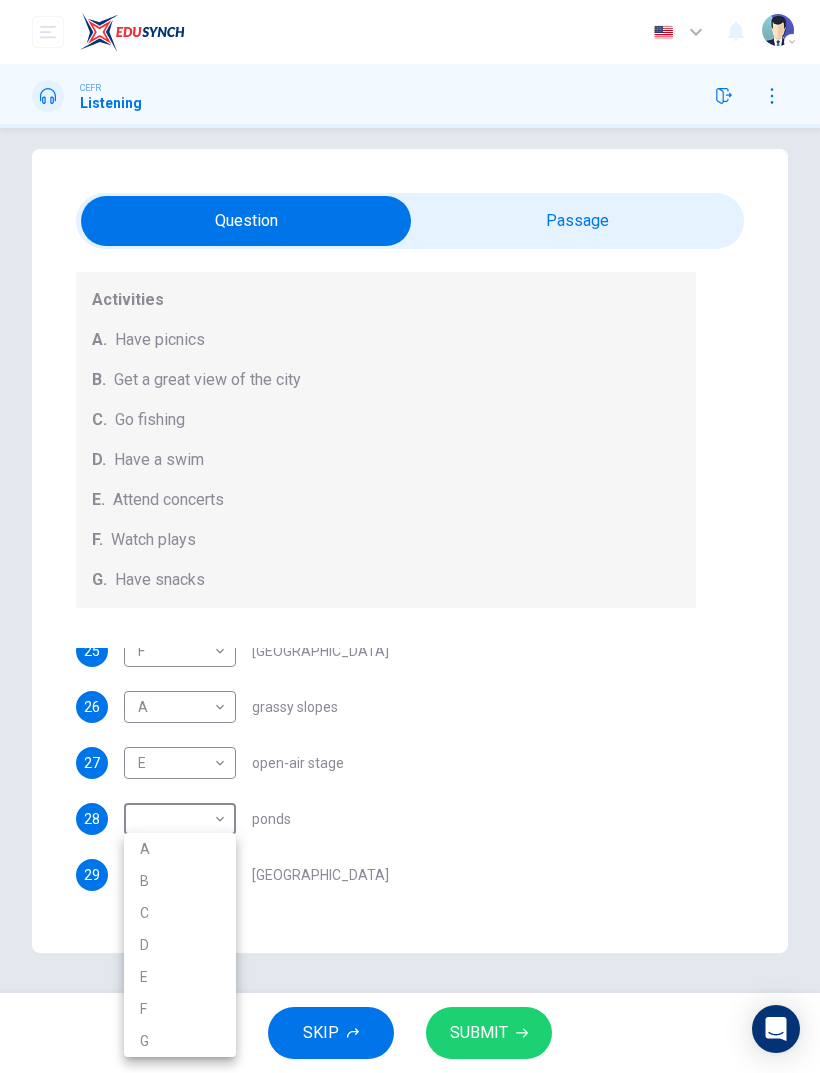 click on "D" at bounding box center (180, 945) 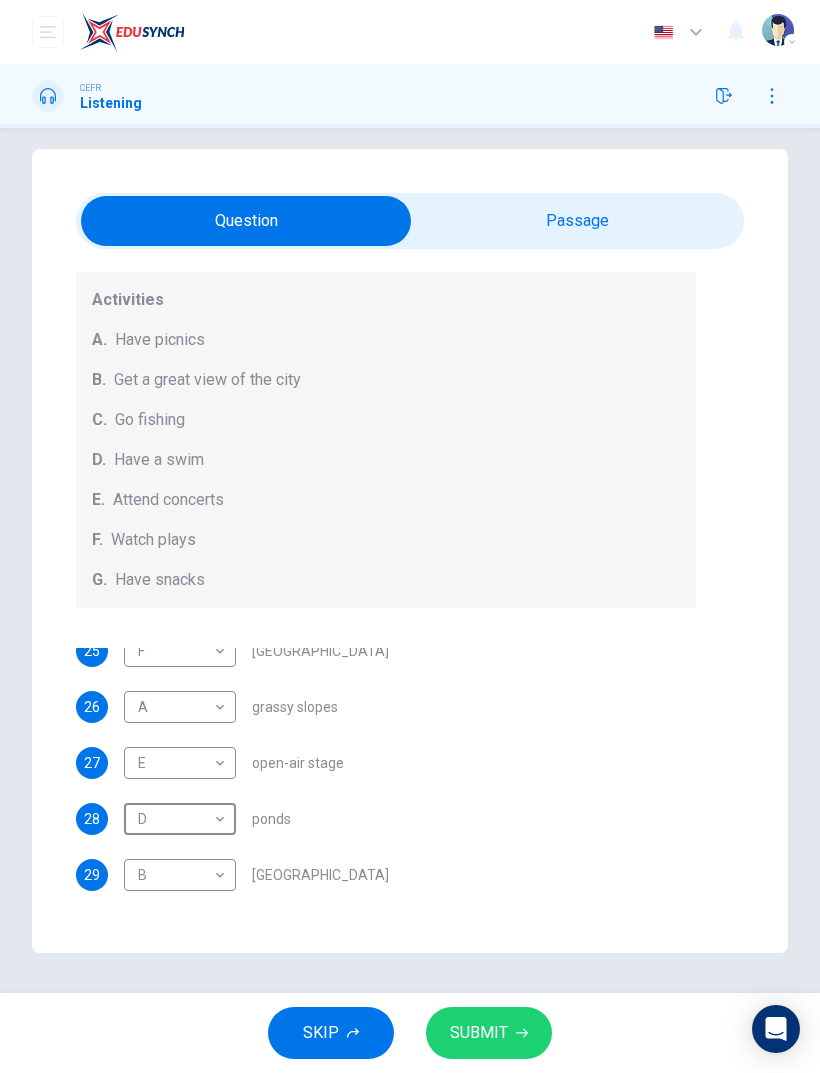 click on "SUBMIT" at bounding box center [479, 1033] 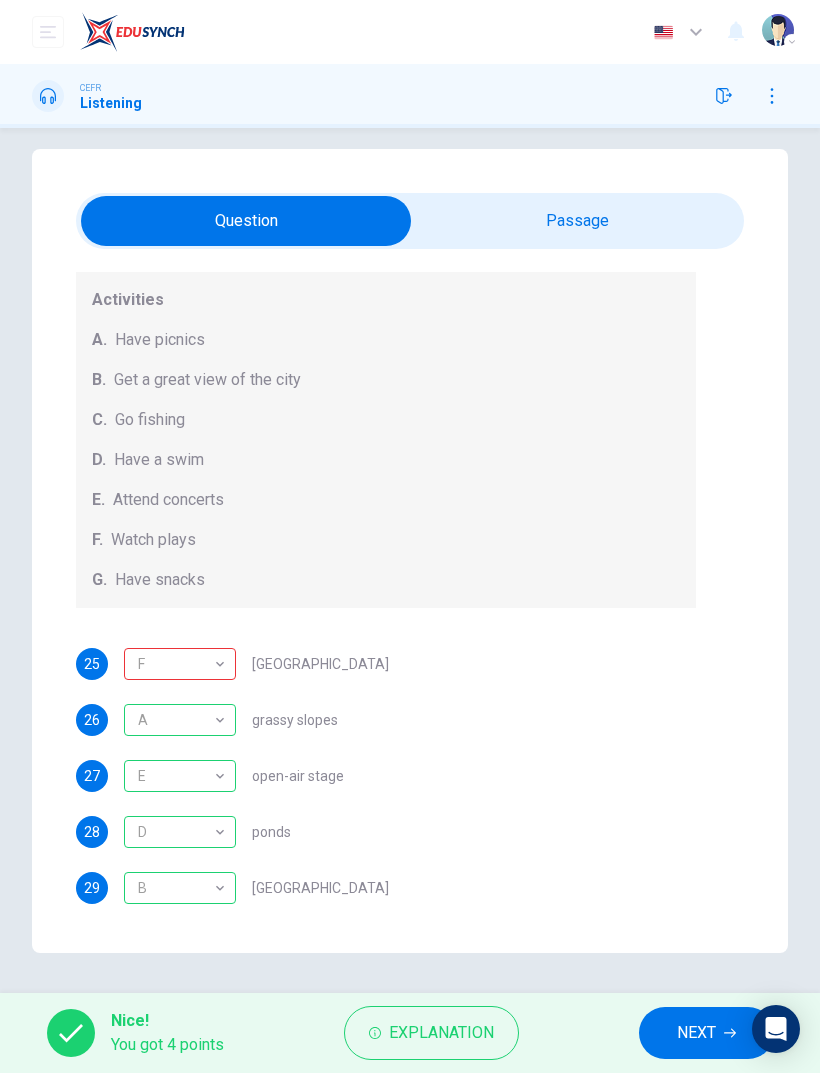 scroll, scrollTop: 0, scrollLeft: 0, axis: both 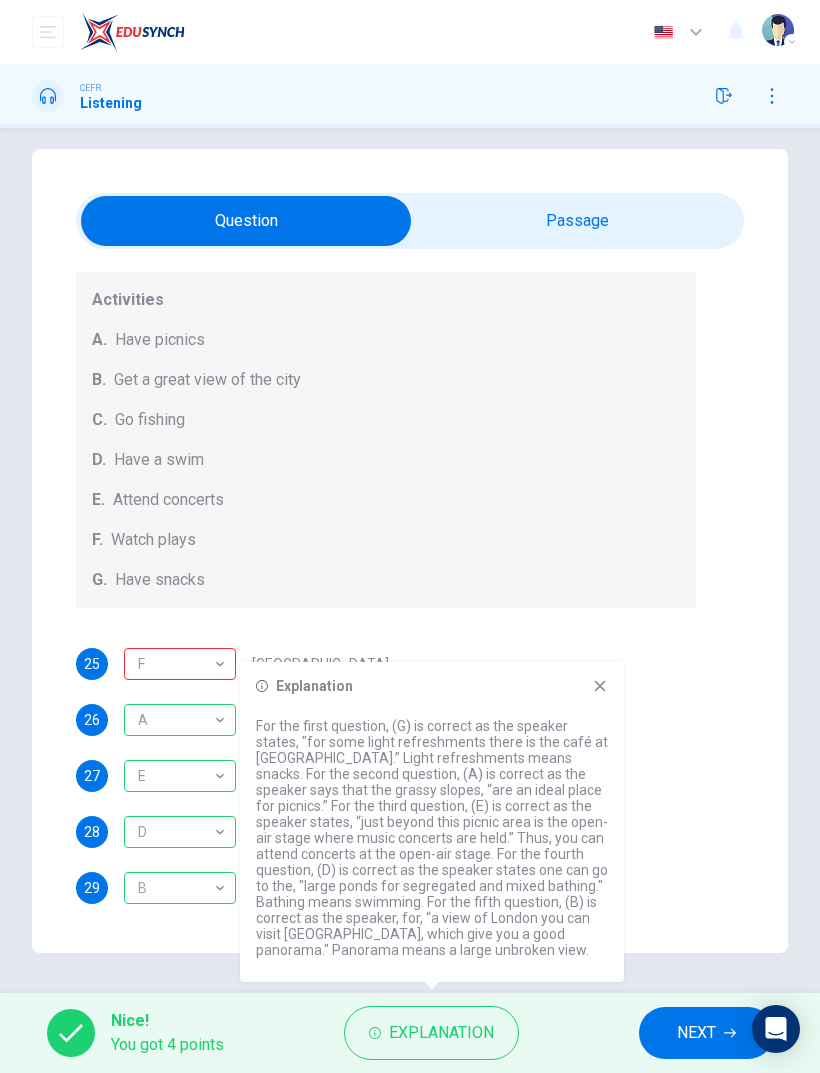 click 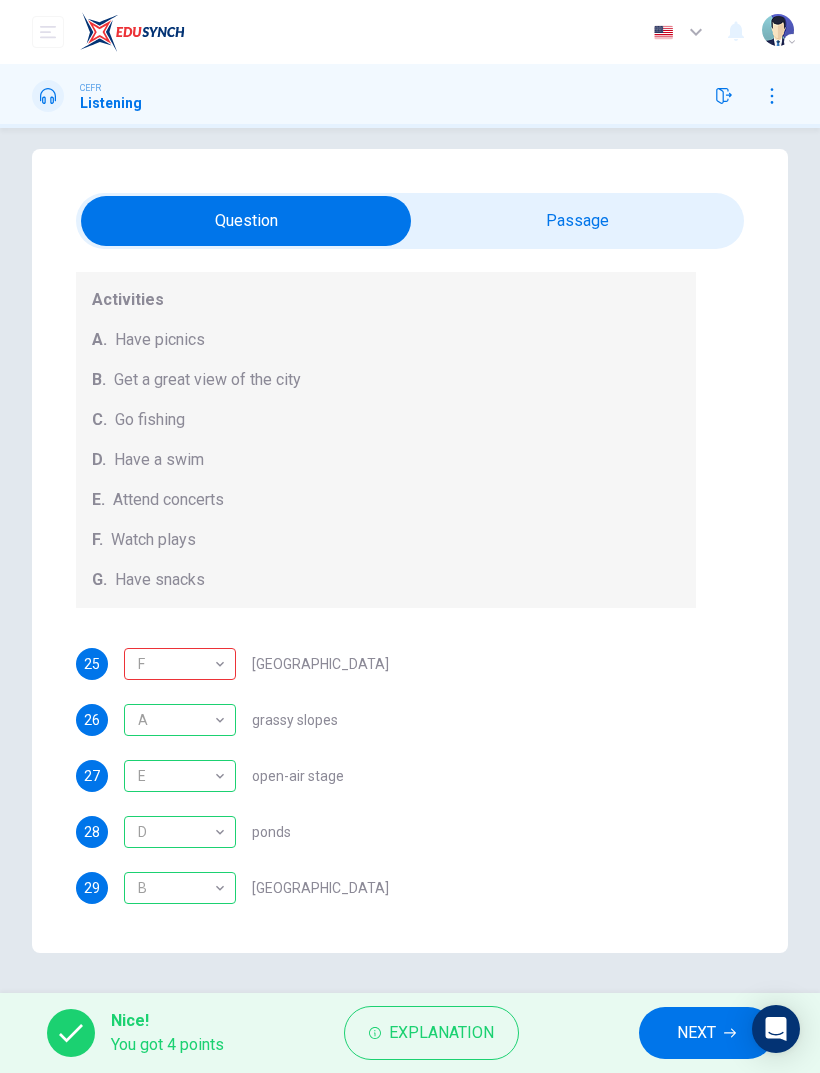 click on "NEXT" at bounding box center [696, 1033] 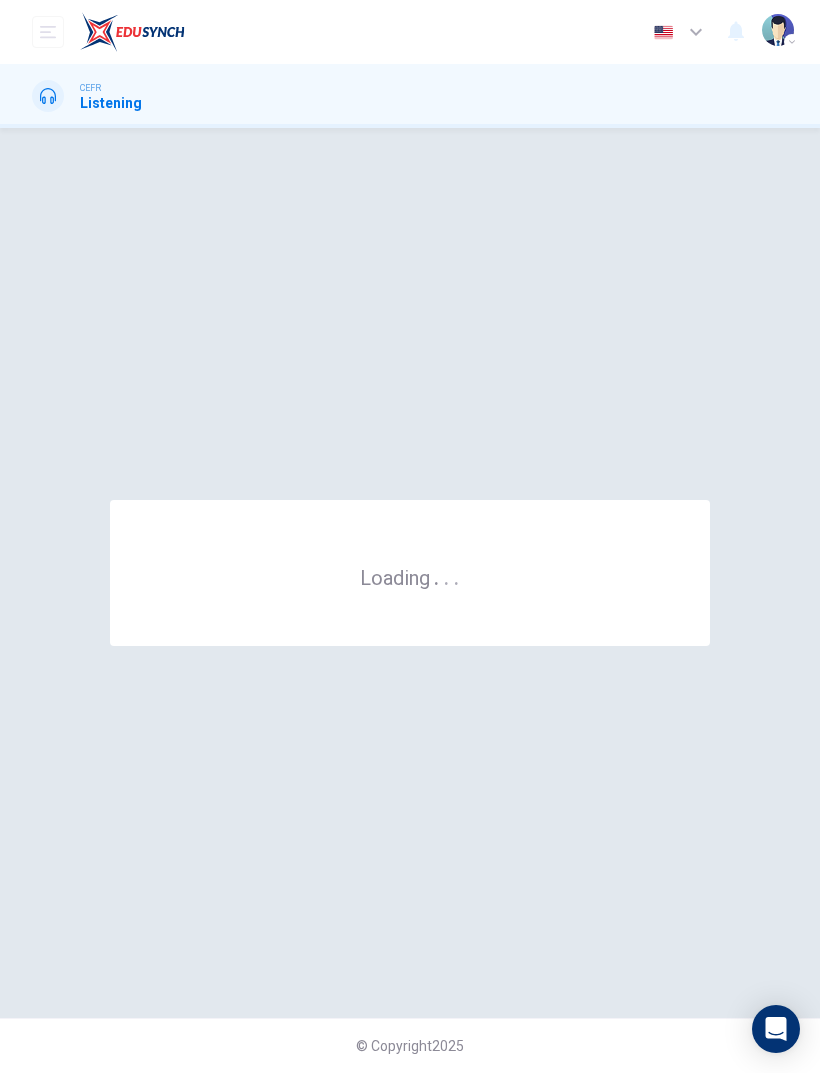 scroll, scrollTop: 0, scrollLeft: 0, axis: both 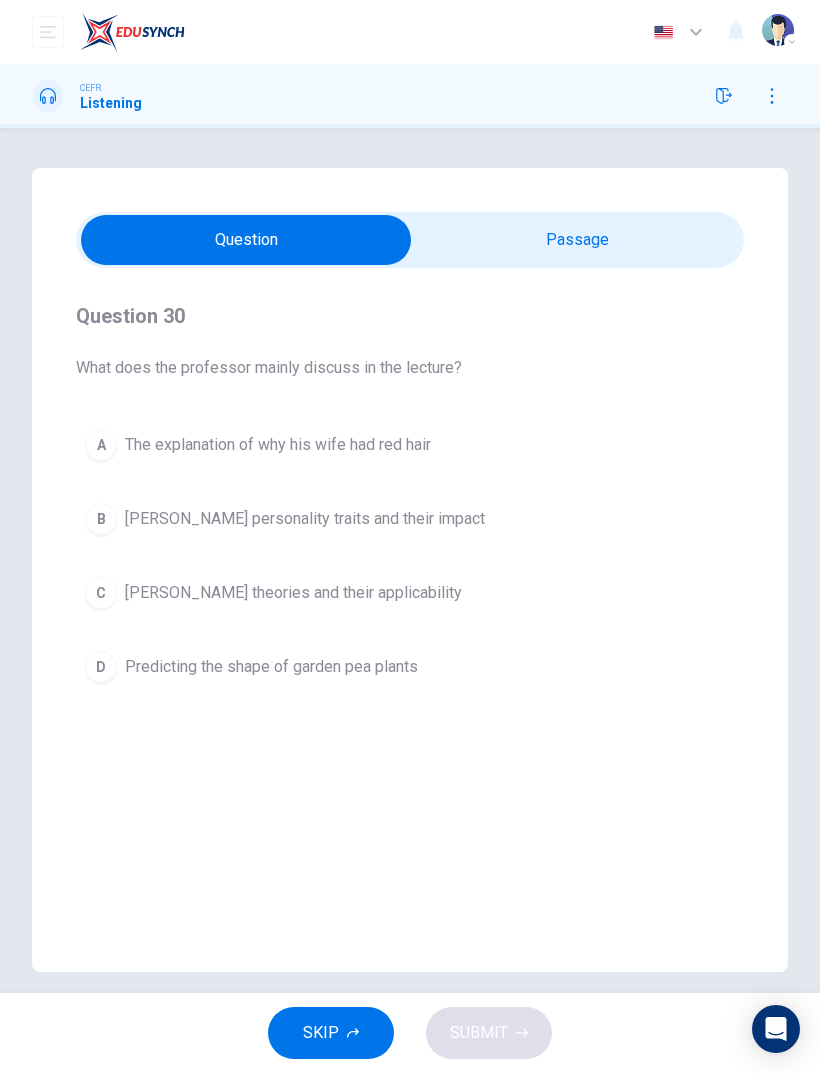 click at bounding box center (724, 96) 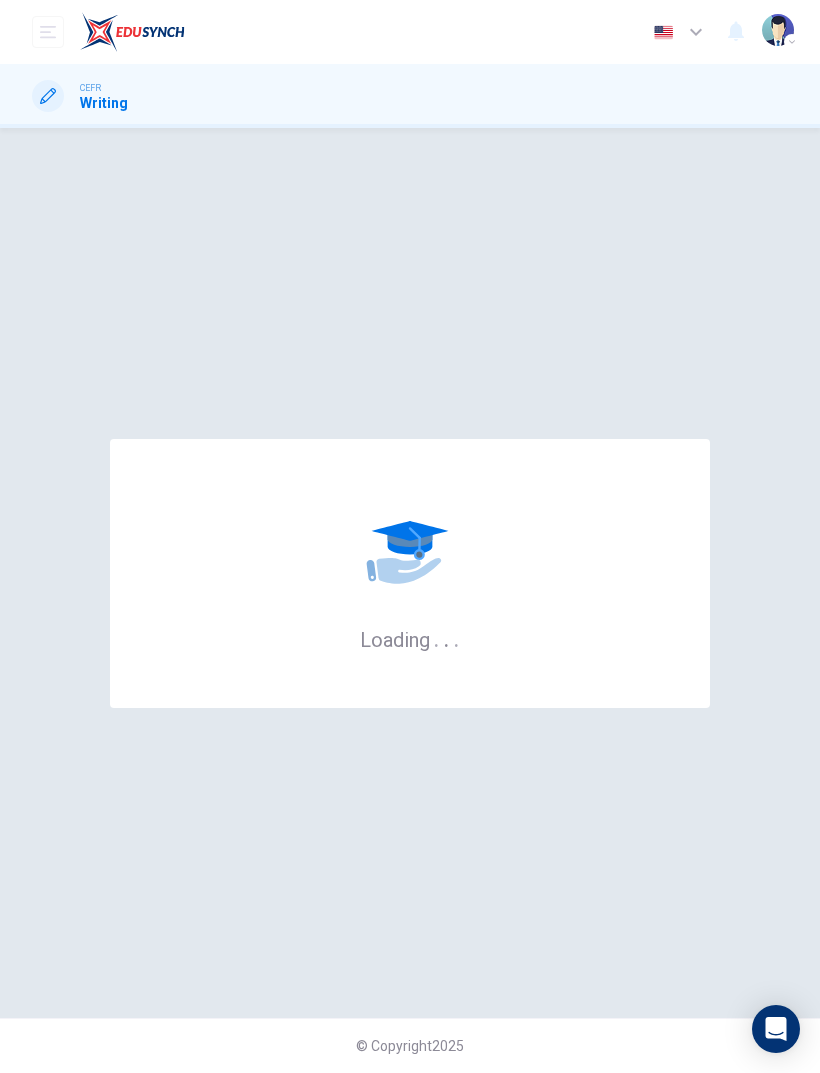 scroll, scrollTop: 0, scrollLeft: 0, axis: both 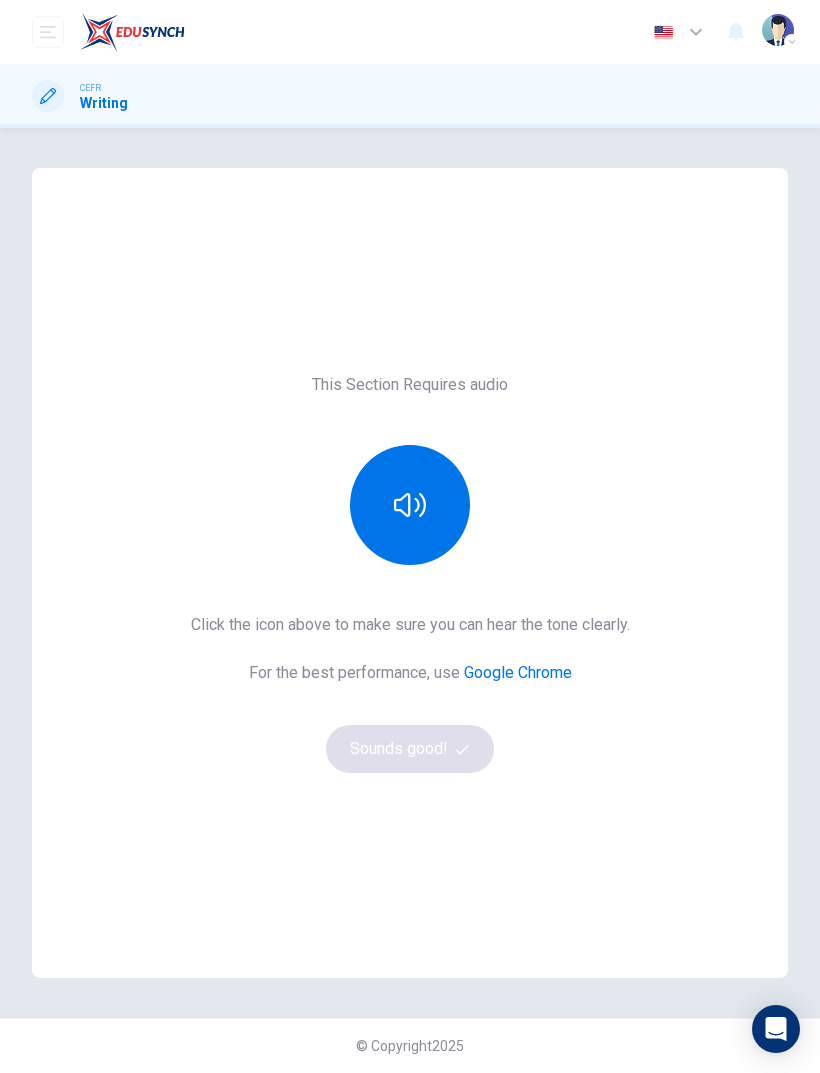 click at bounding box center [410, 505] 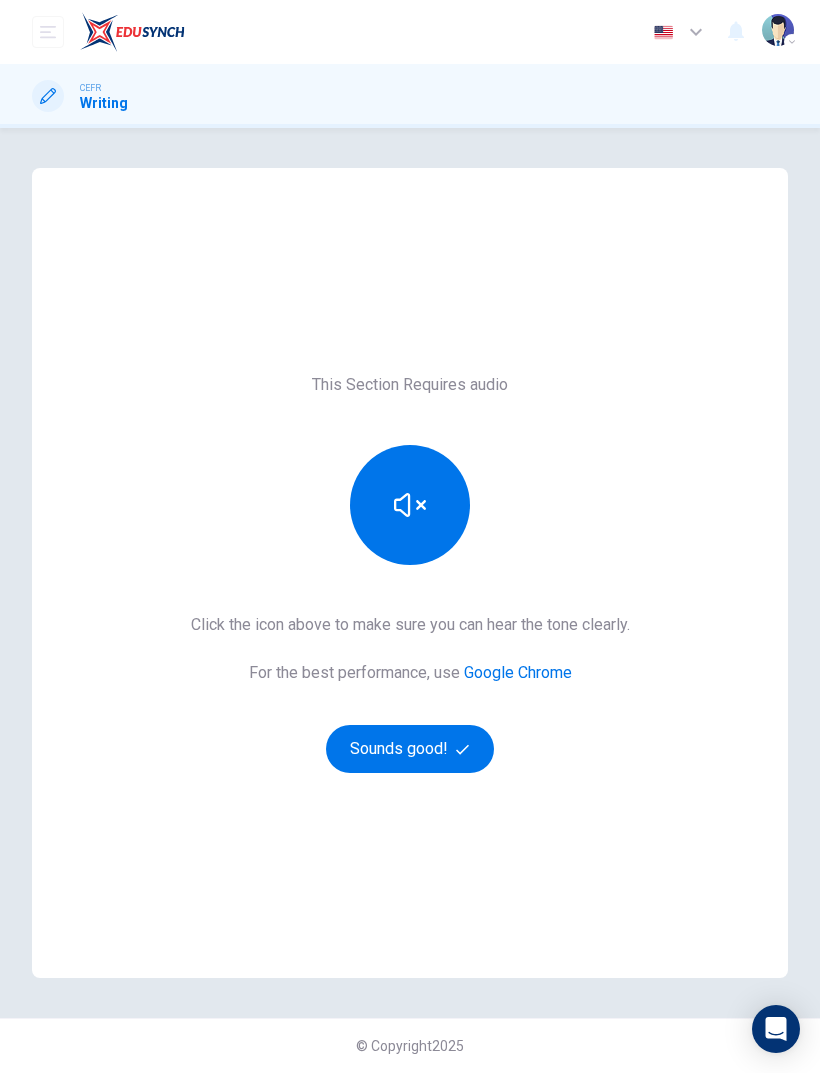 click on "Sounds good!" at bounding box center (410, 749) 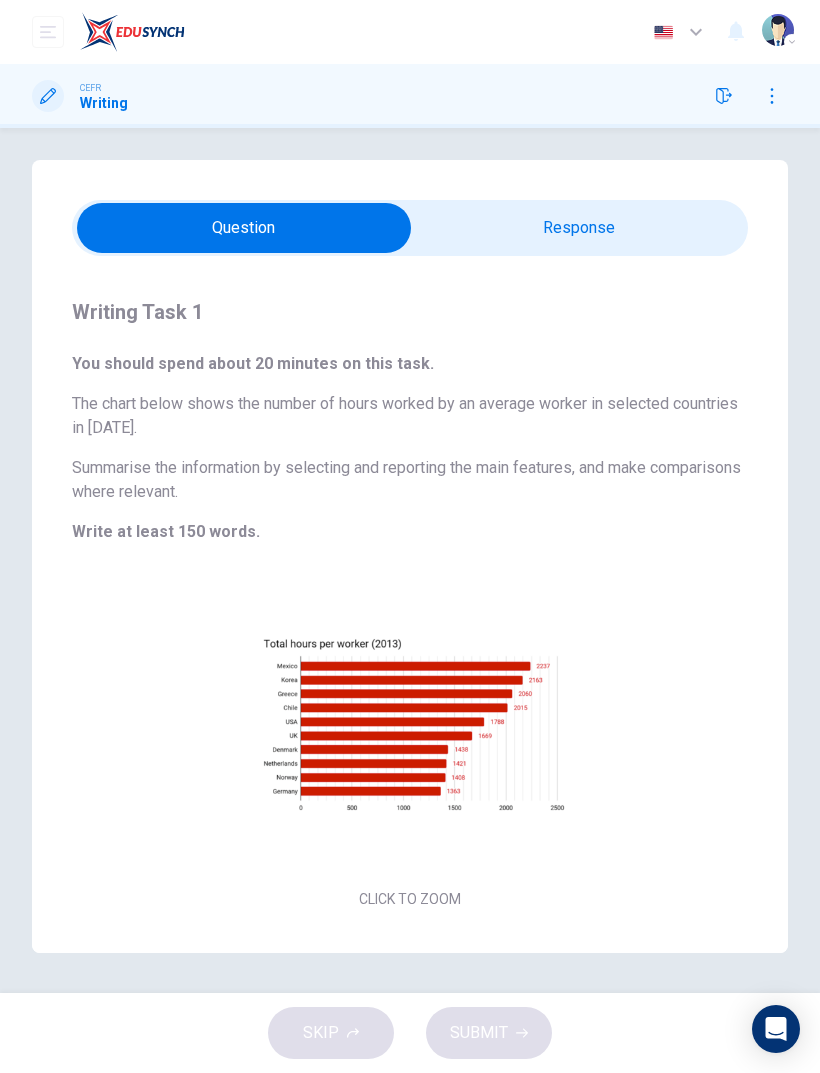scroll, scrollTop: 8, scrollLeft: 0, axis: vertical 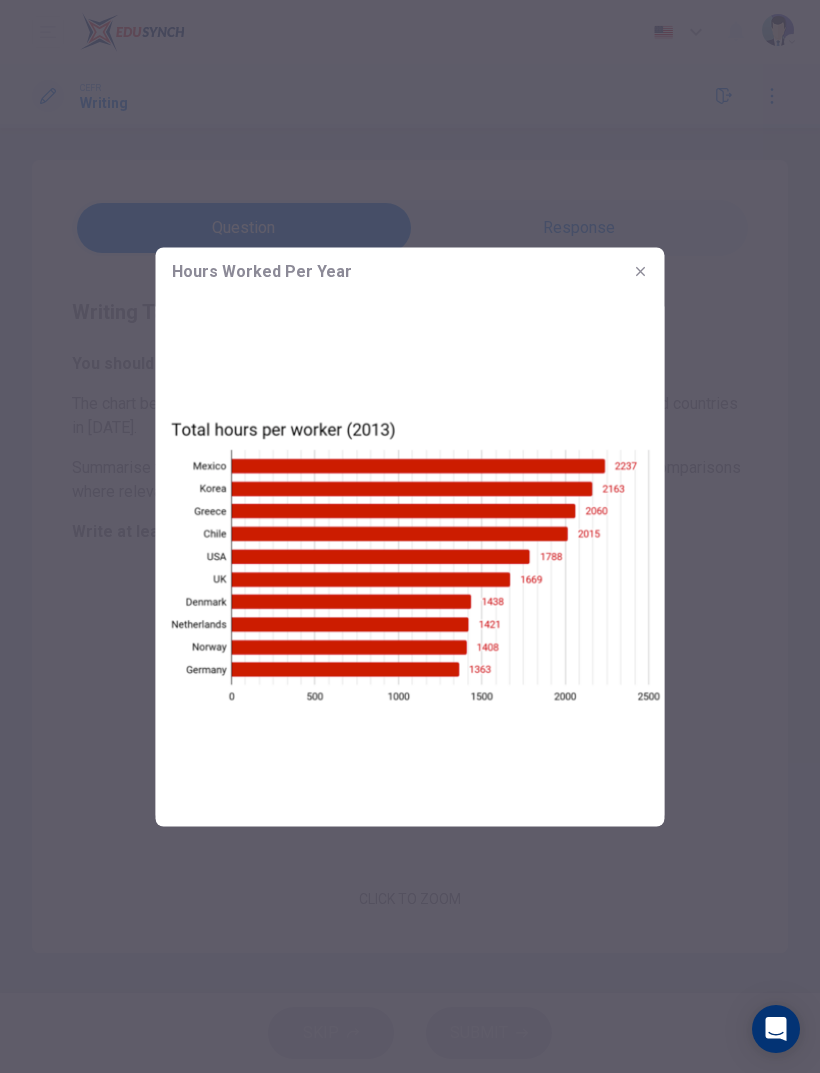 click at bounding box center (410, 536) 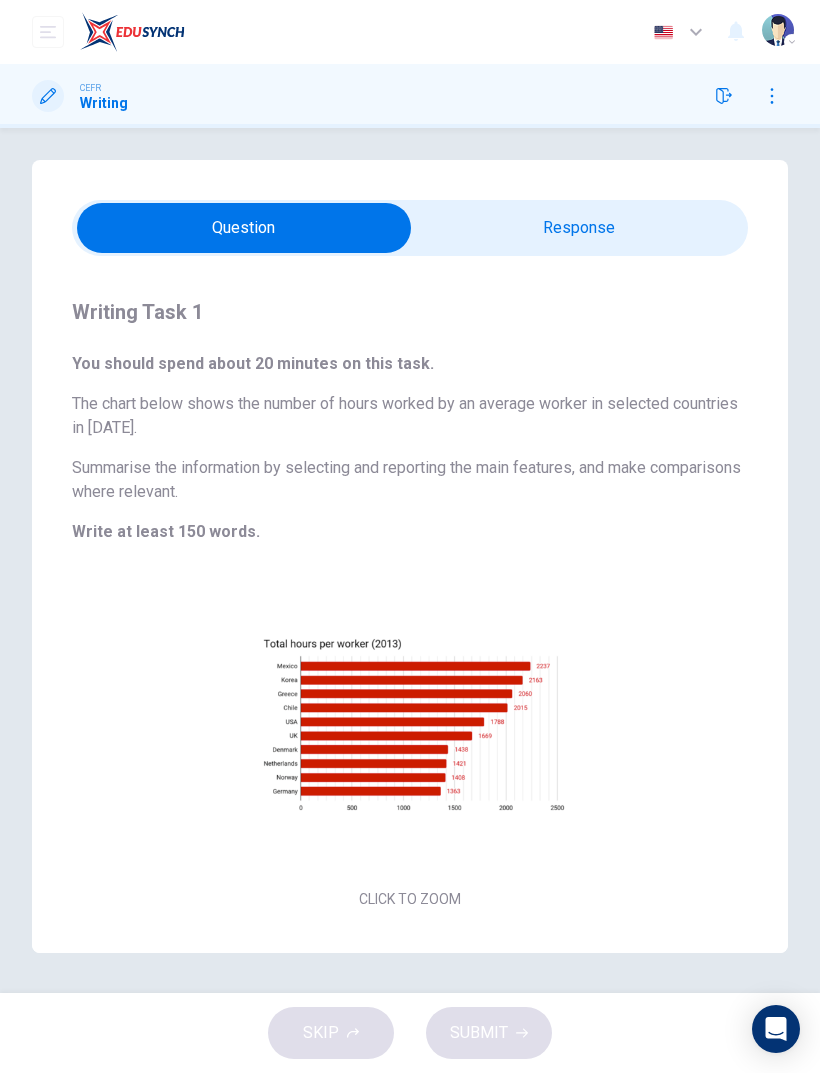 click on "Click to Zoom" at bounding box center (410, 741) 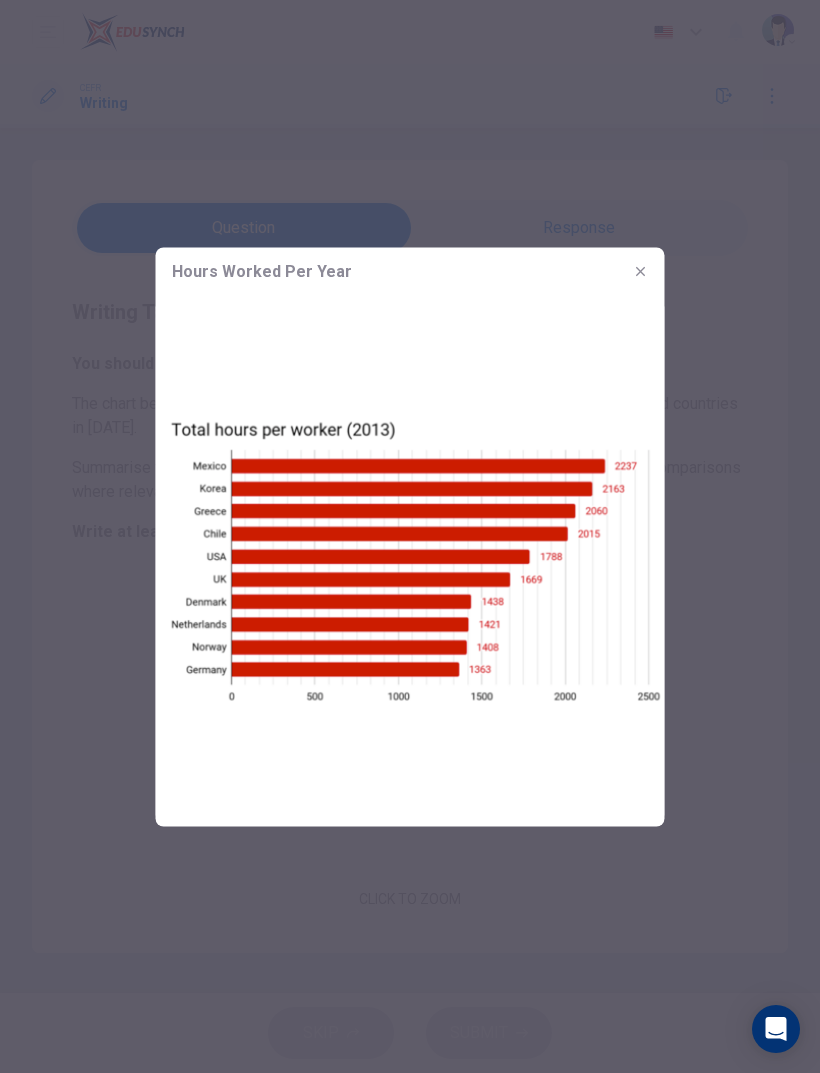 click at bounding box center [410, 536] 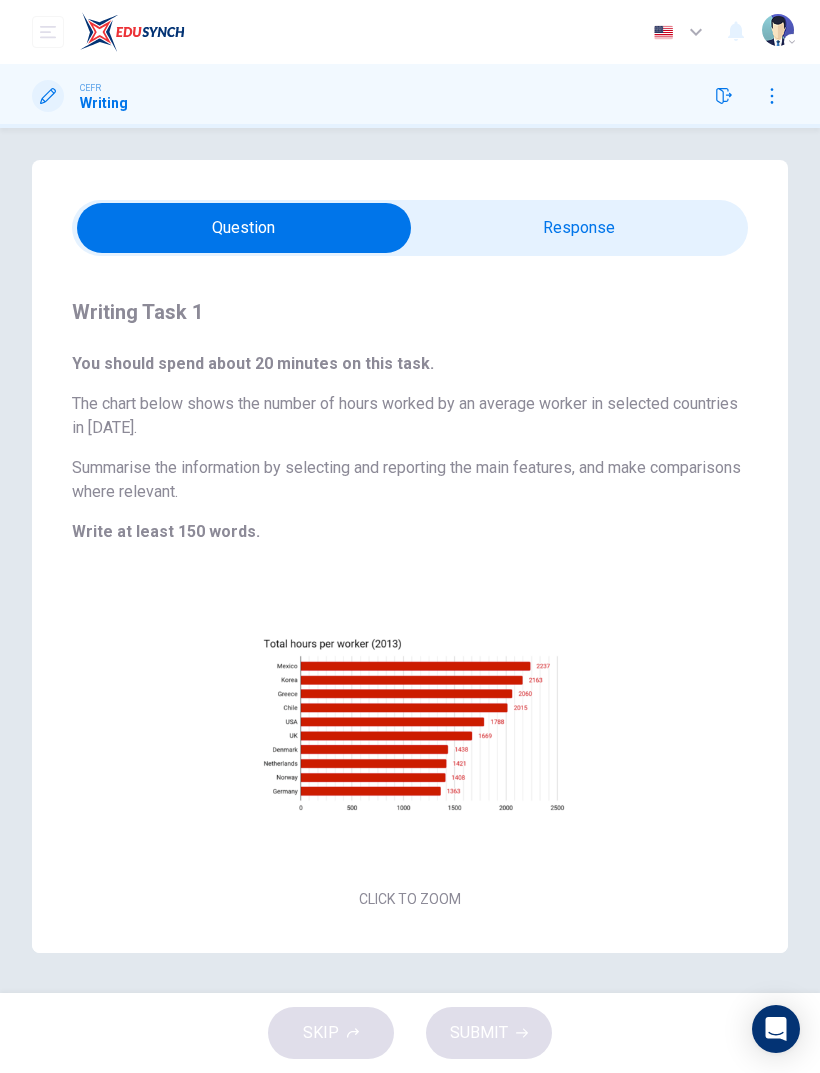 click at bounding box center [244, 228] 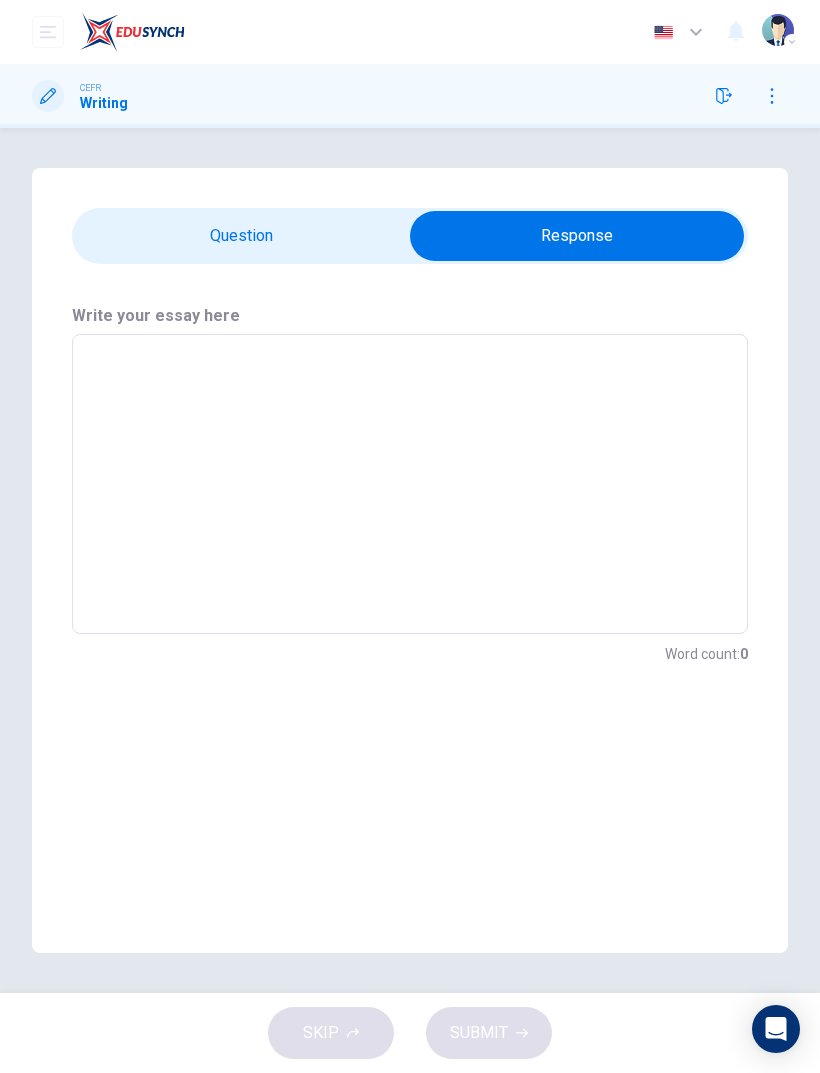 scroll, scrollTop: 0, scrollLeft: 0, axis: both 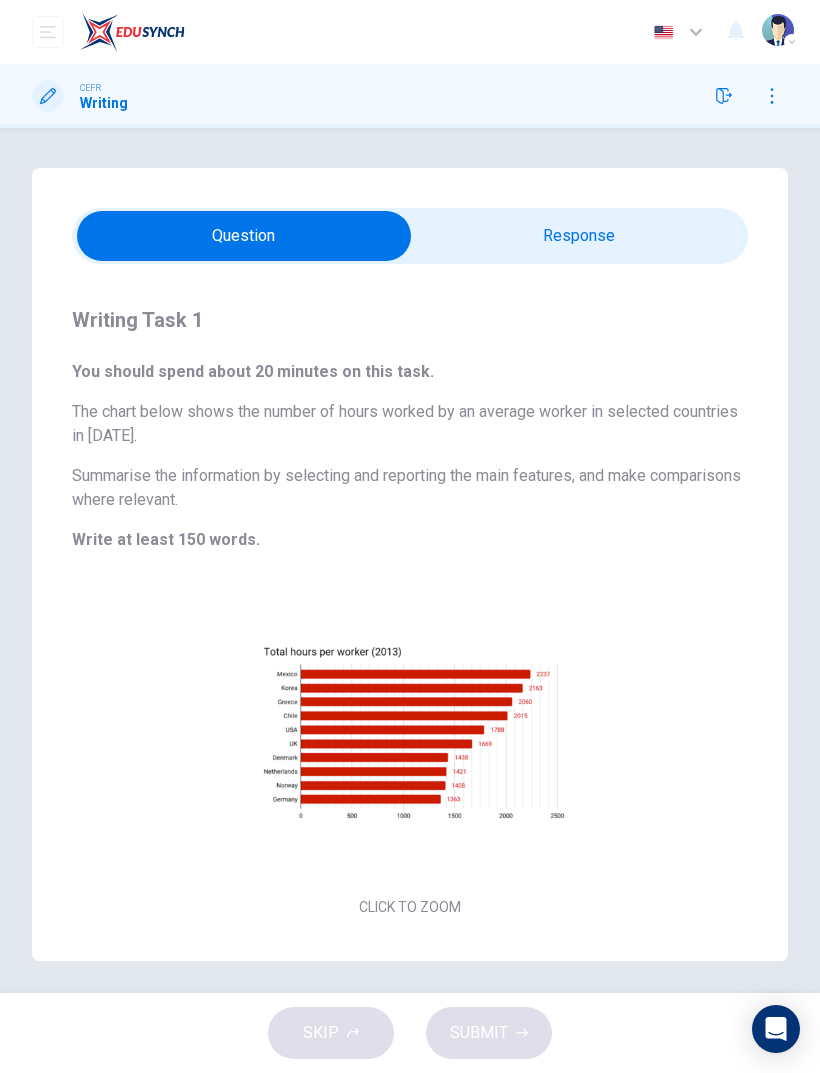 click at bounding box center [244, 236] 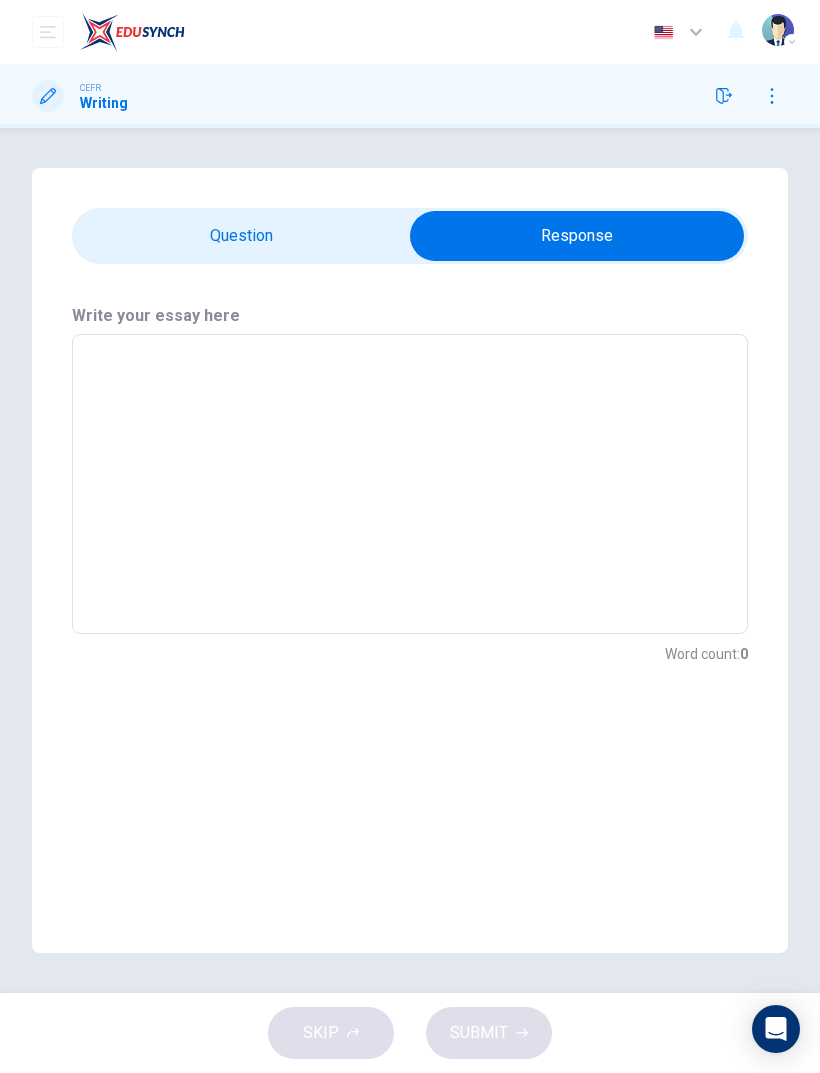 click at bounding box center (410, 484) 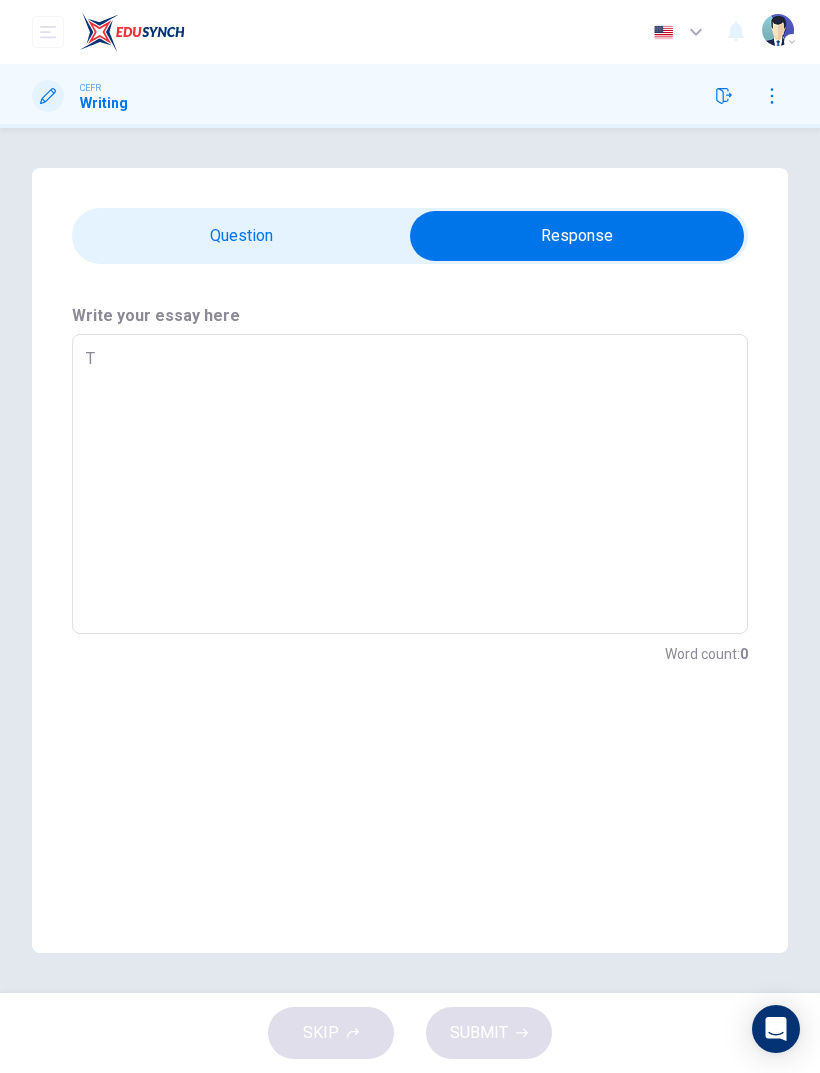 type on "x" 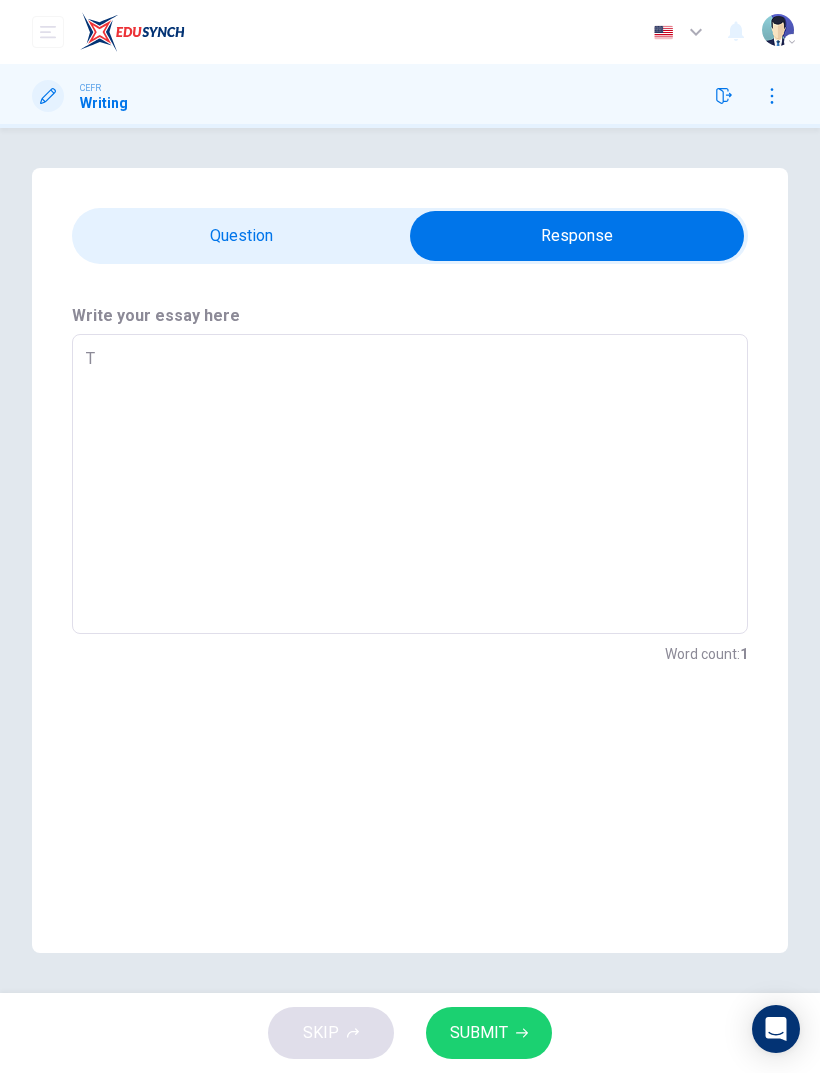 type on "Th" 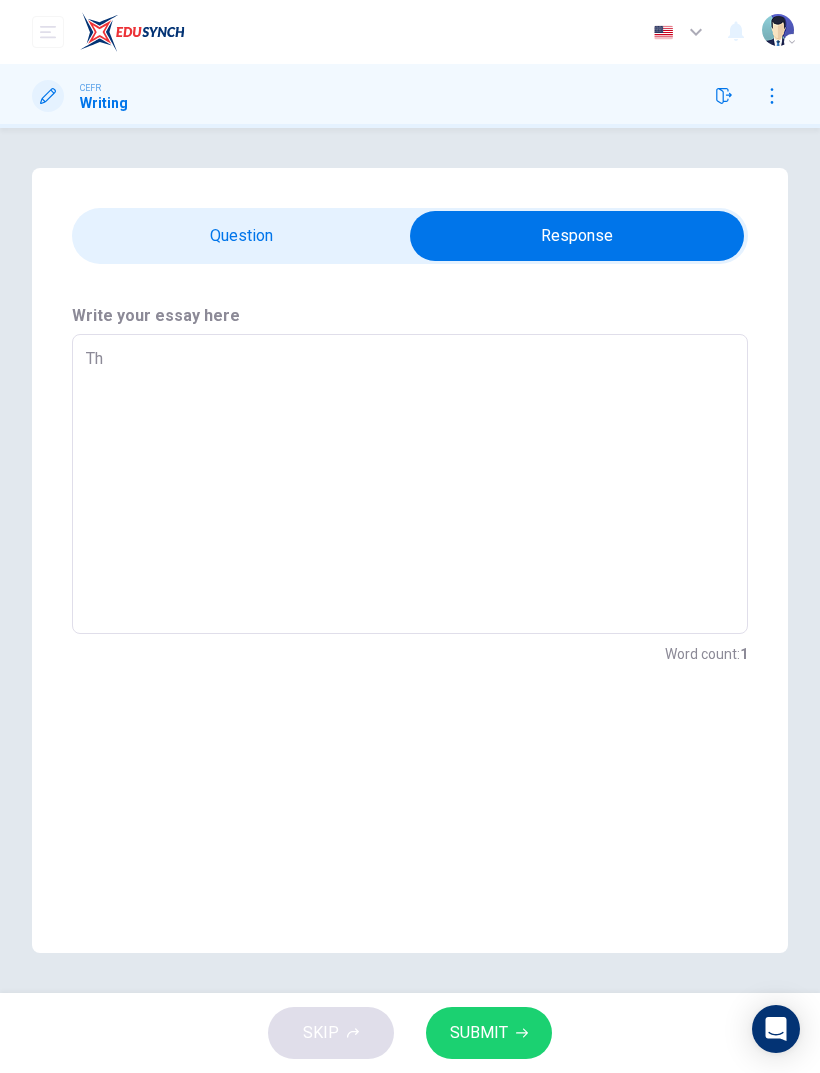 type on "x" 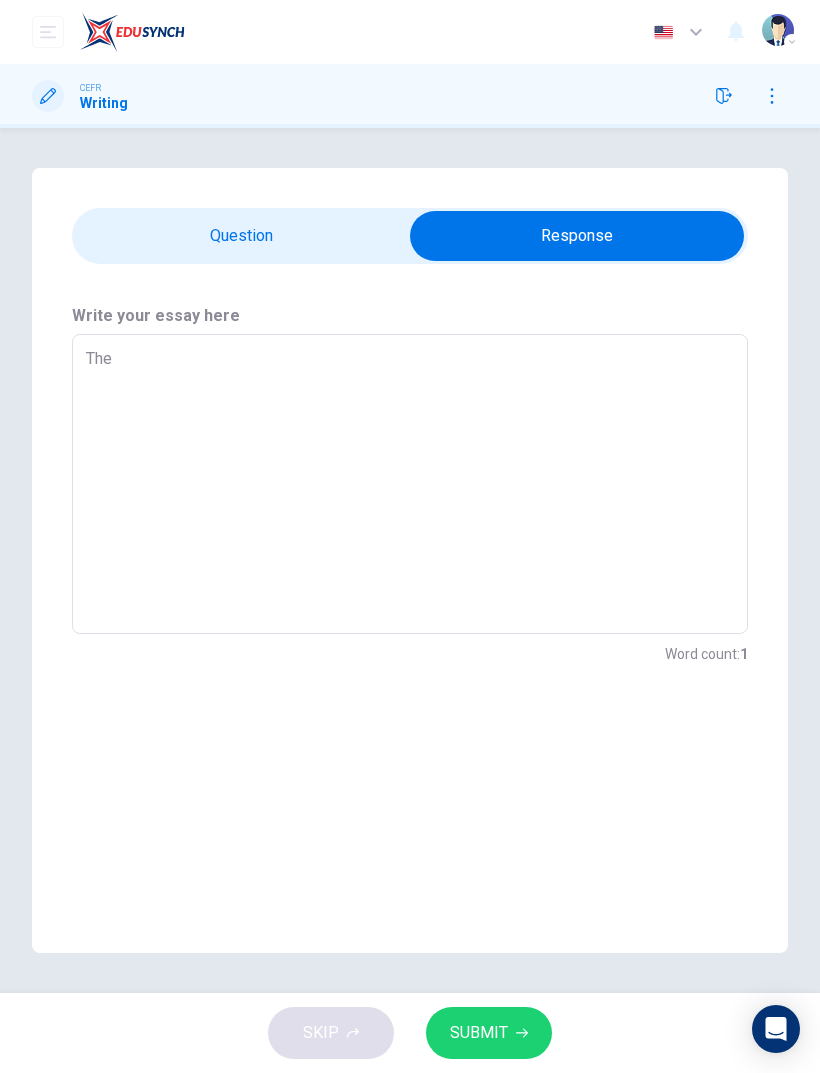 type on "x" 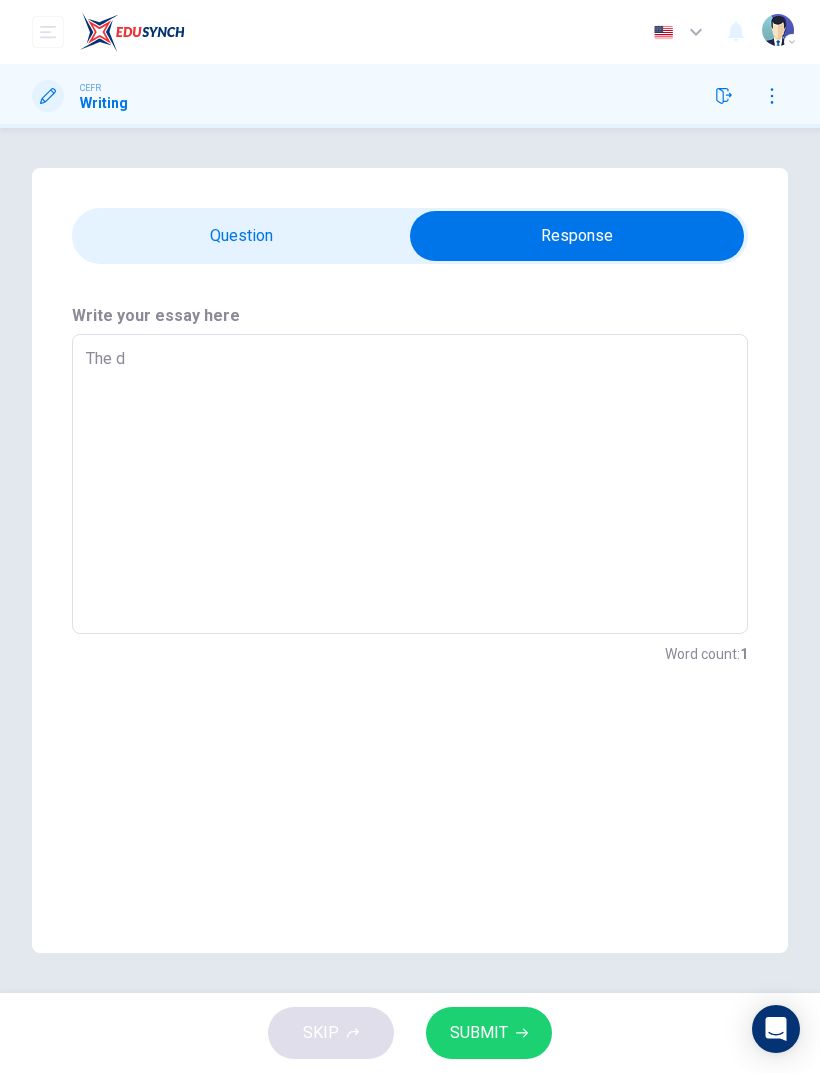 type on "x" 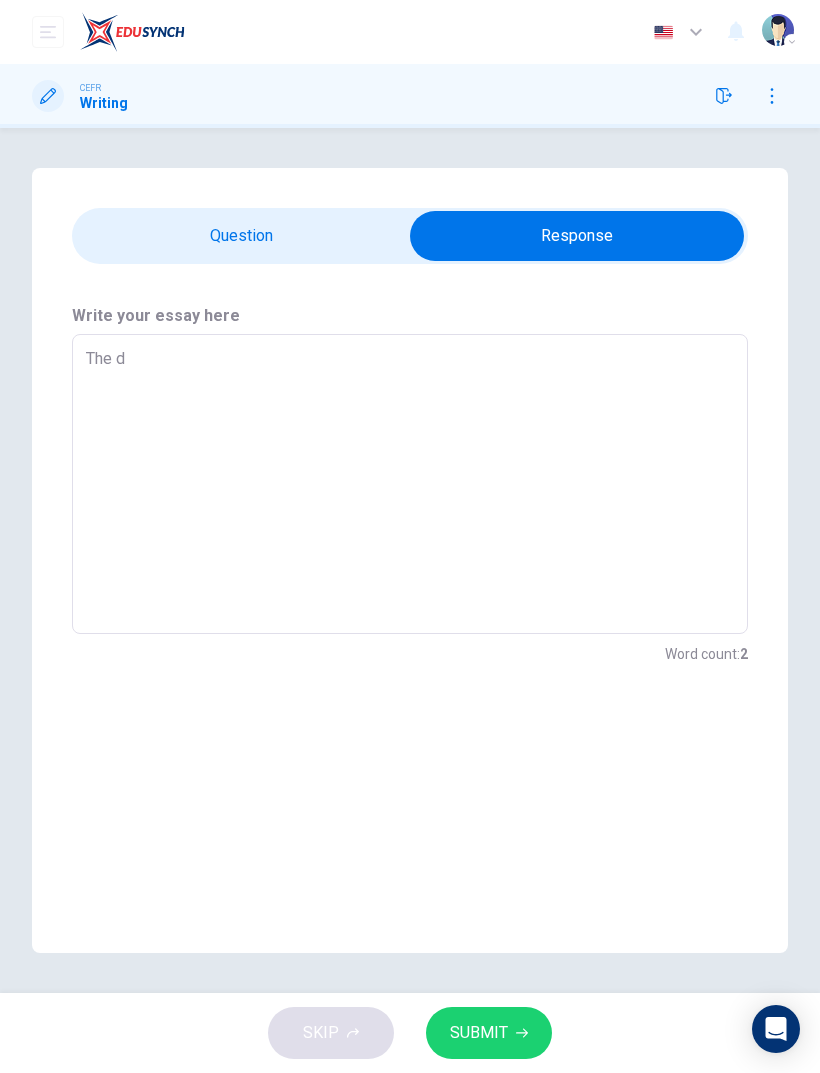 type on "The da" 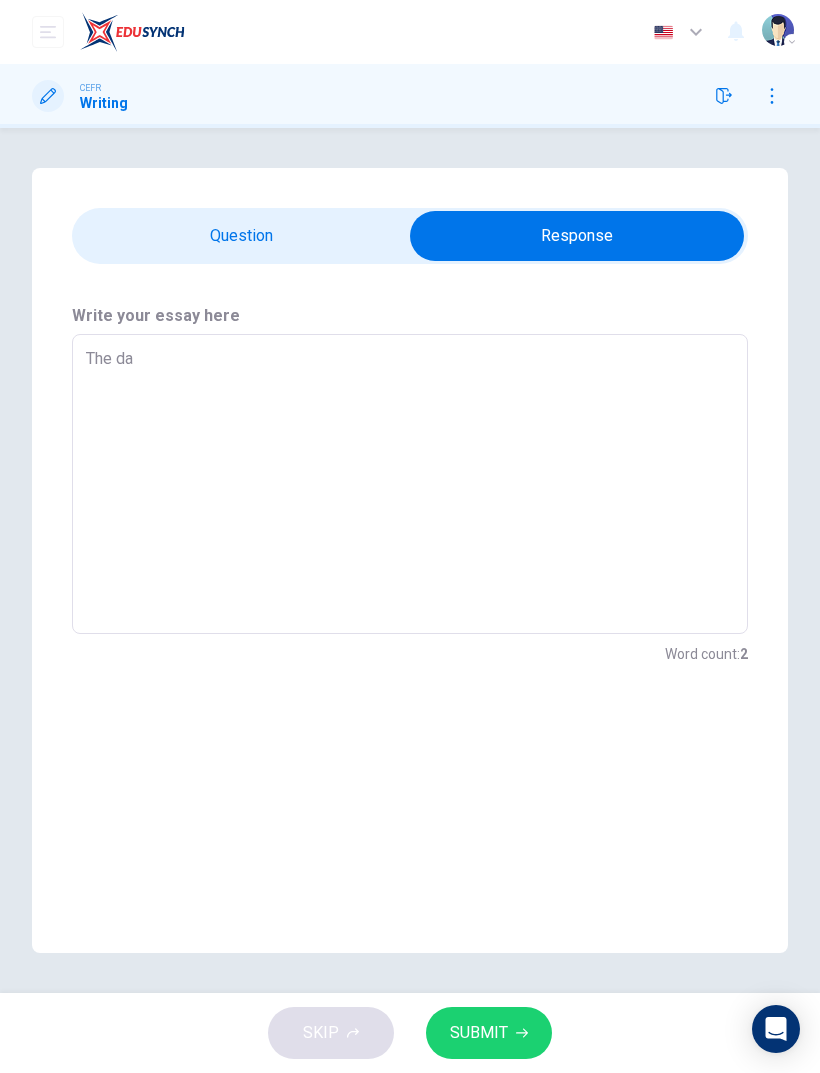type on "x" 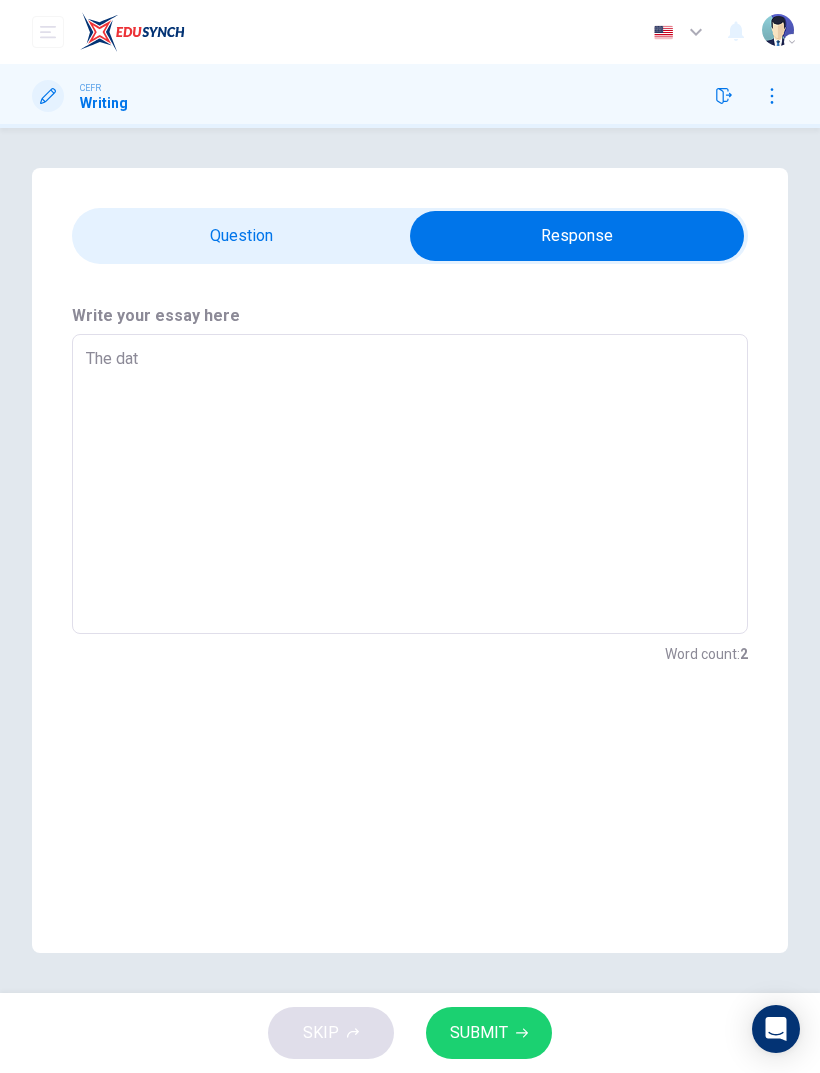 type on "x" 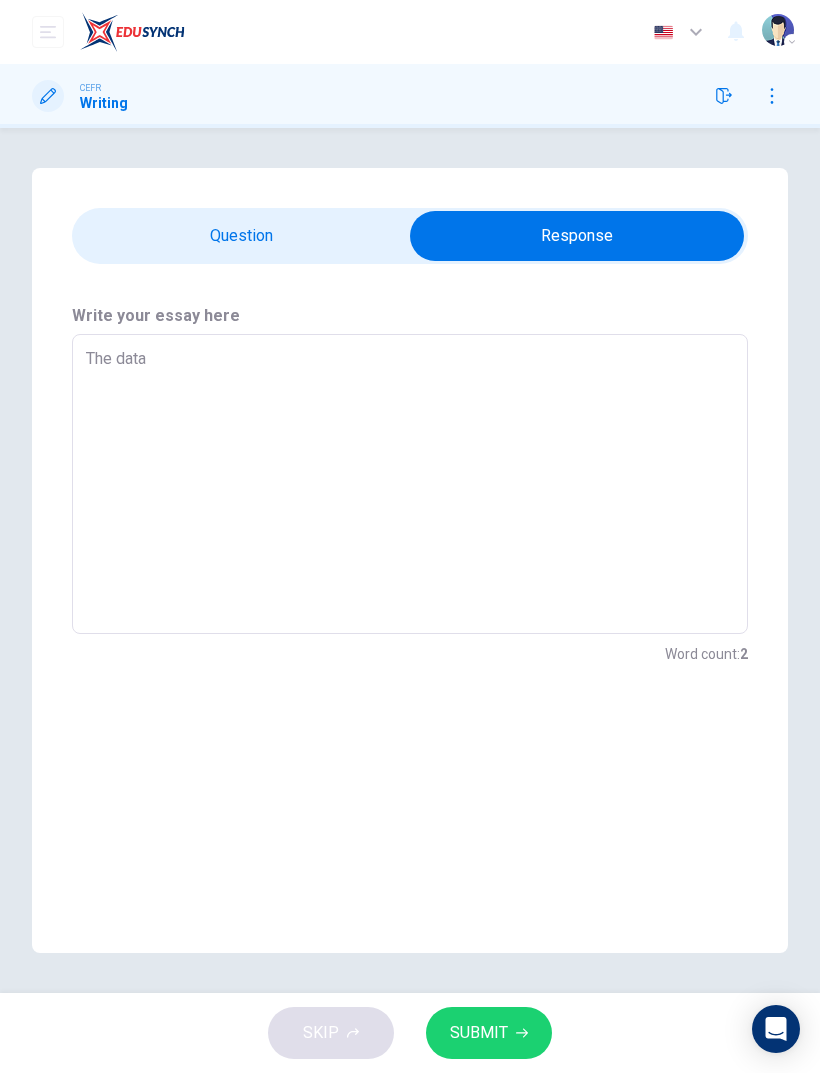 type on "x" 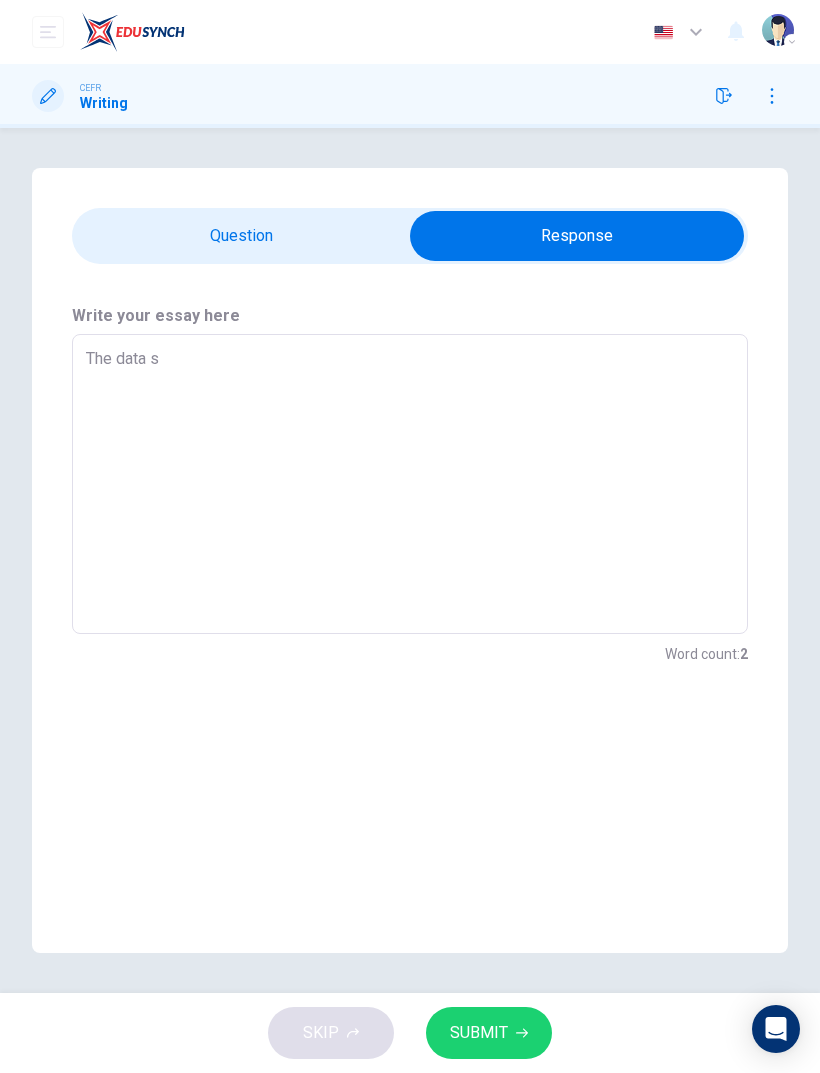type on "x" 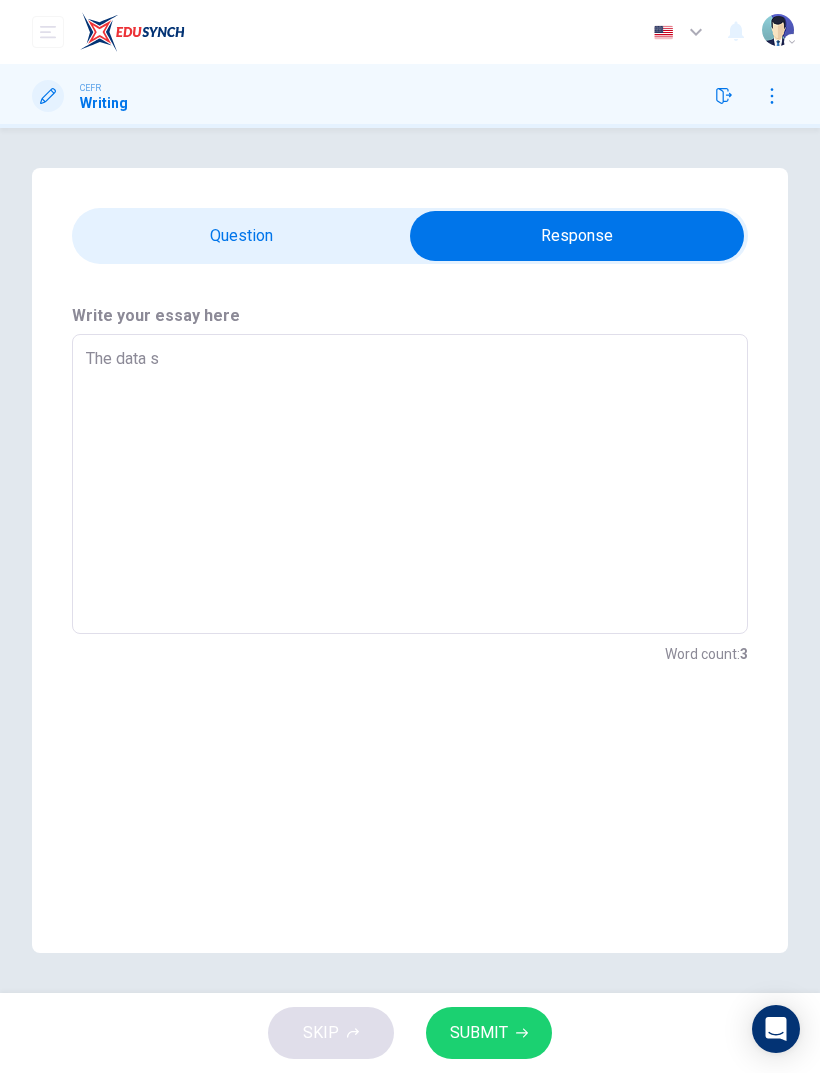 type on "The data sh" 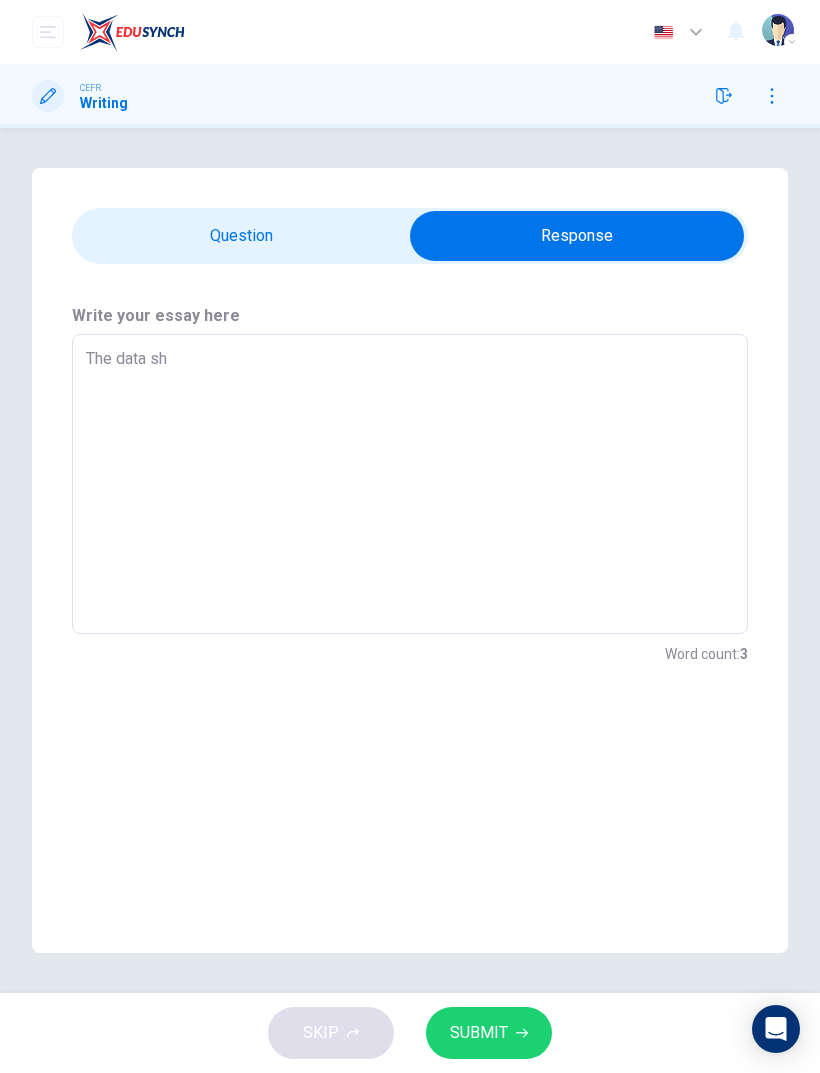 type on "x" 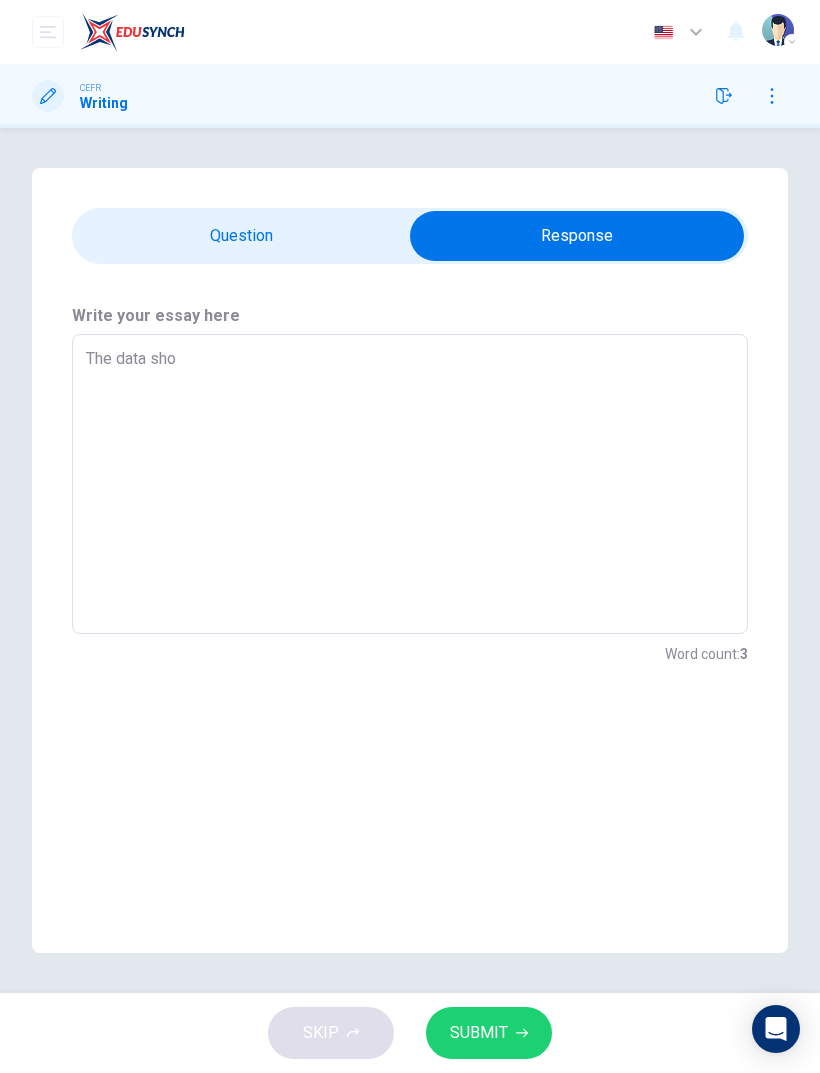 type on "x" 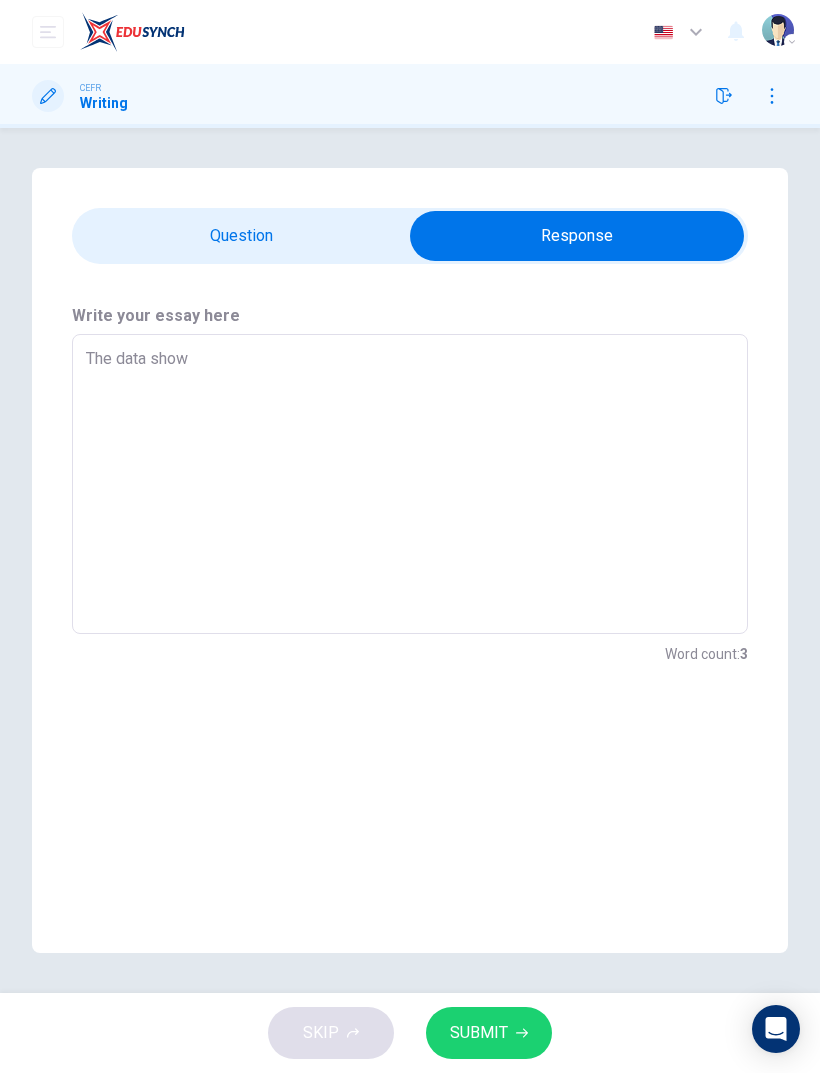 type on "x" 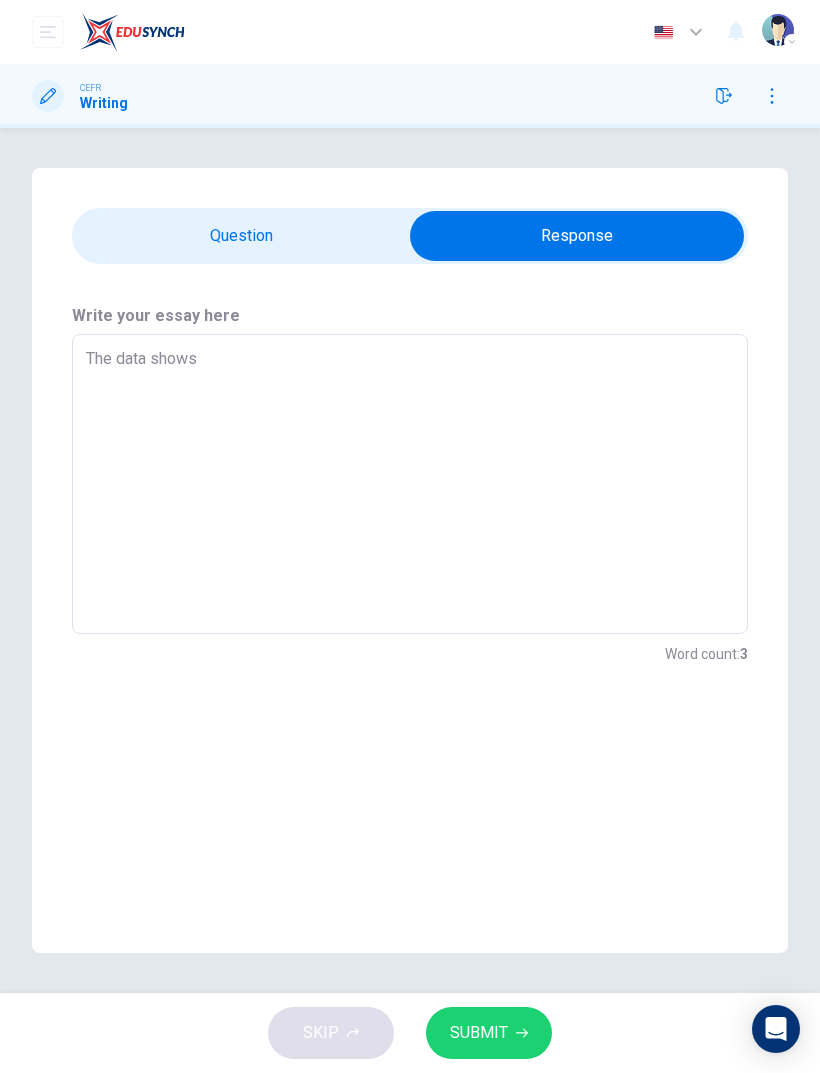 type on "x" 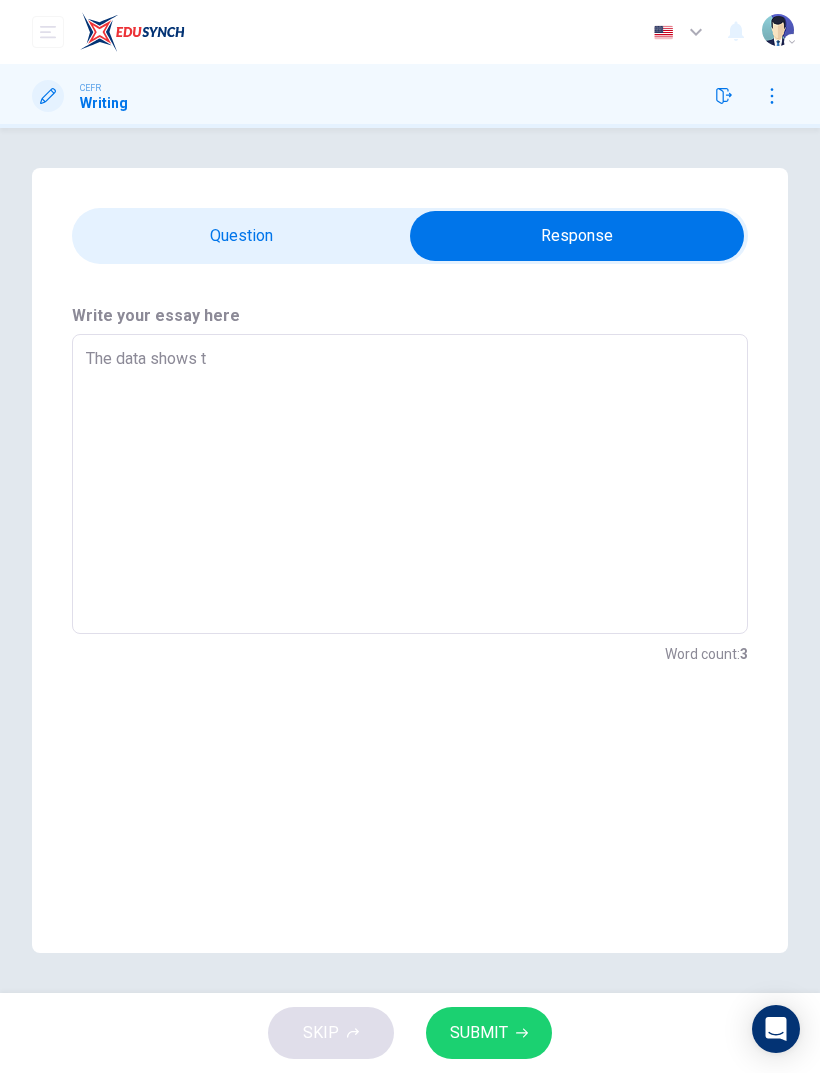 type on "x" 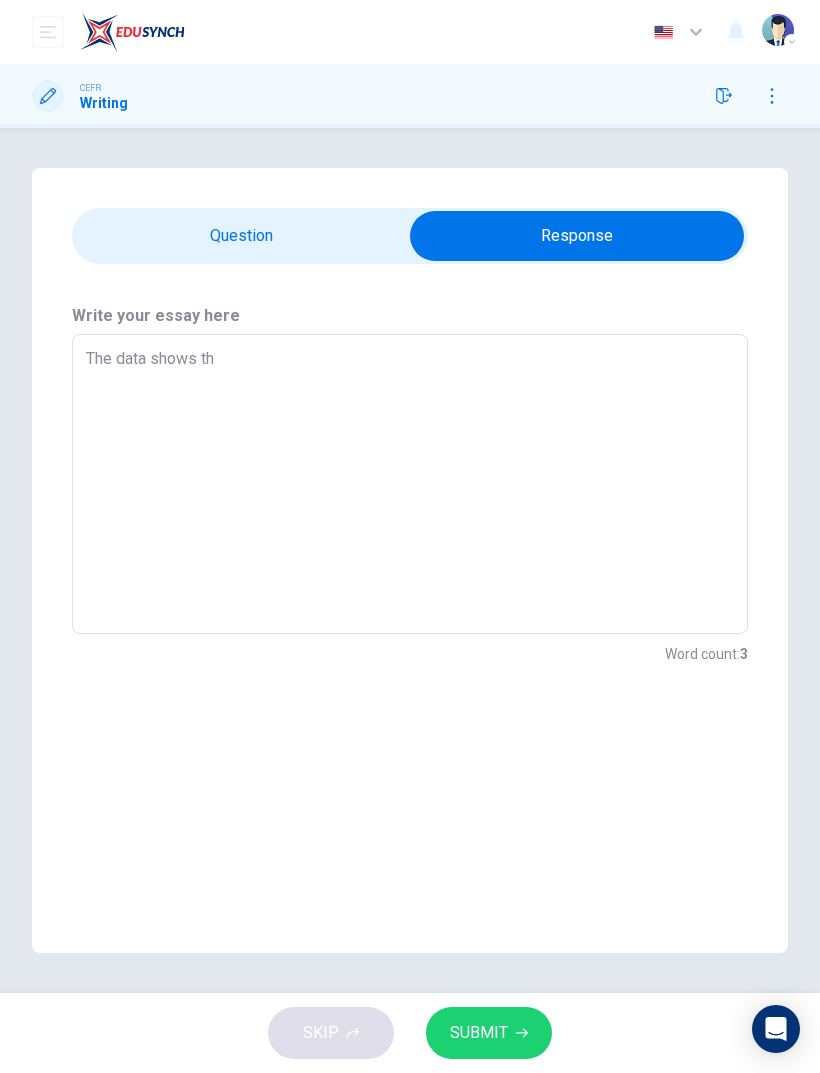 type on "x" 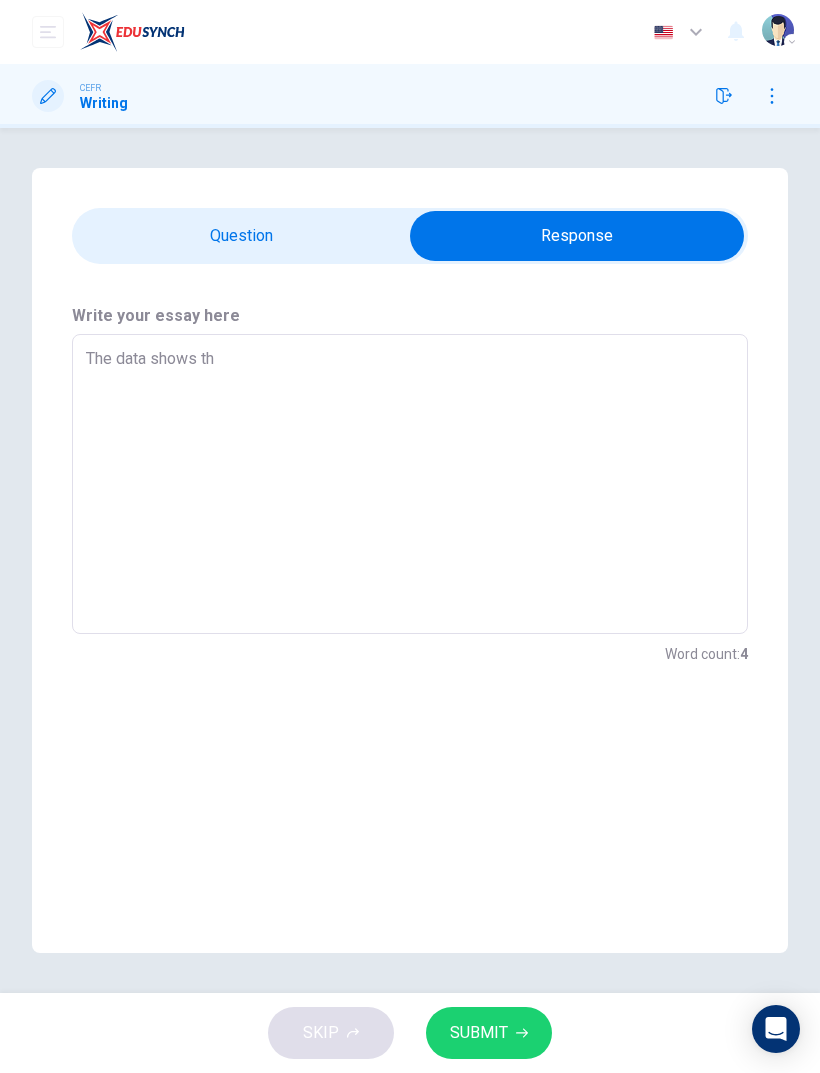 type on "The data shows the" 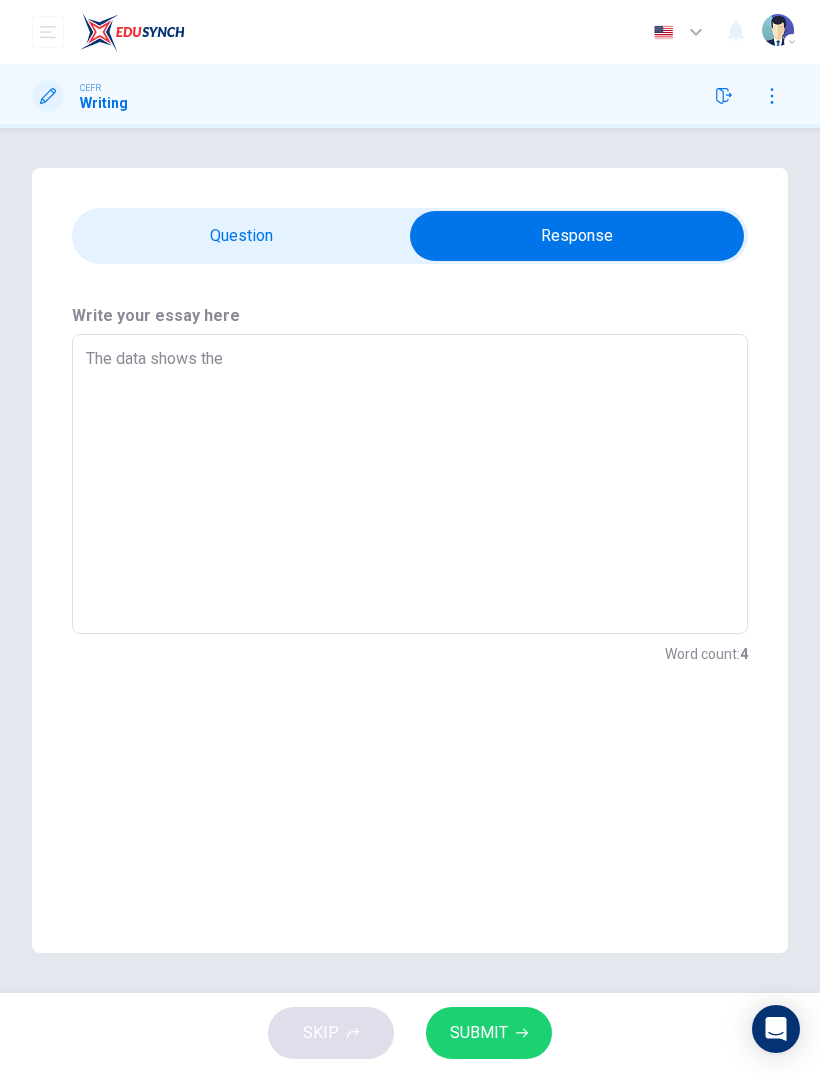 type on "x" 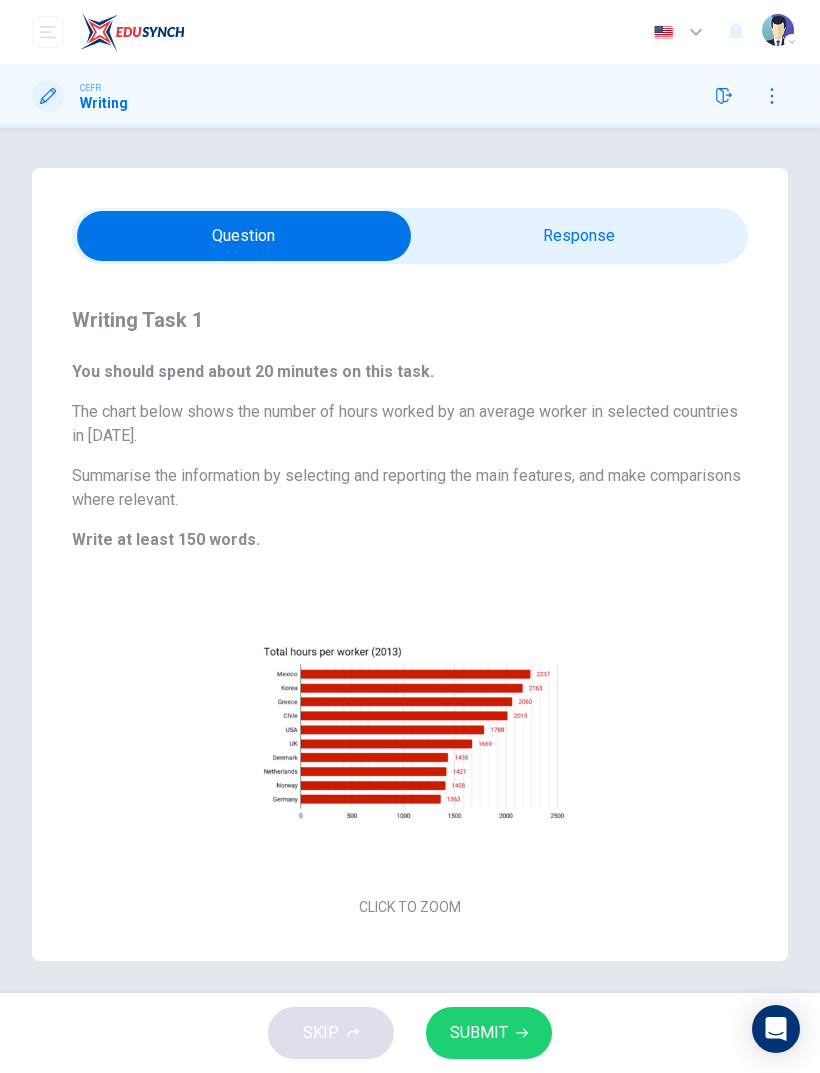 click at bounding box center [244, 236] 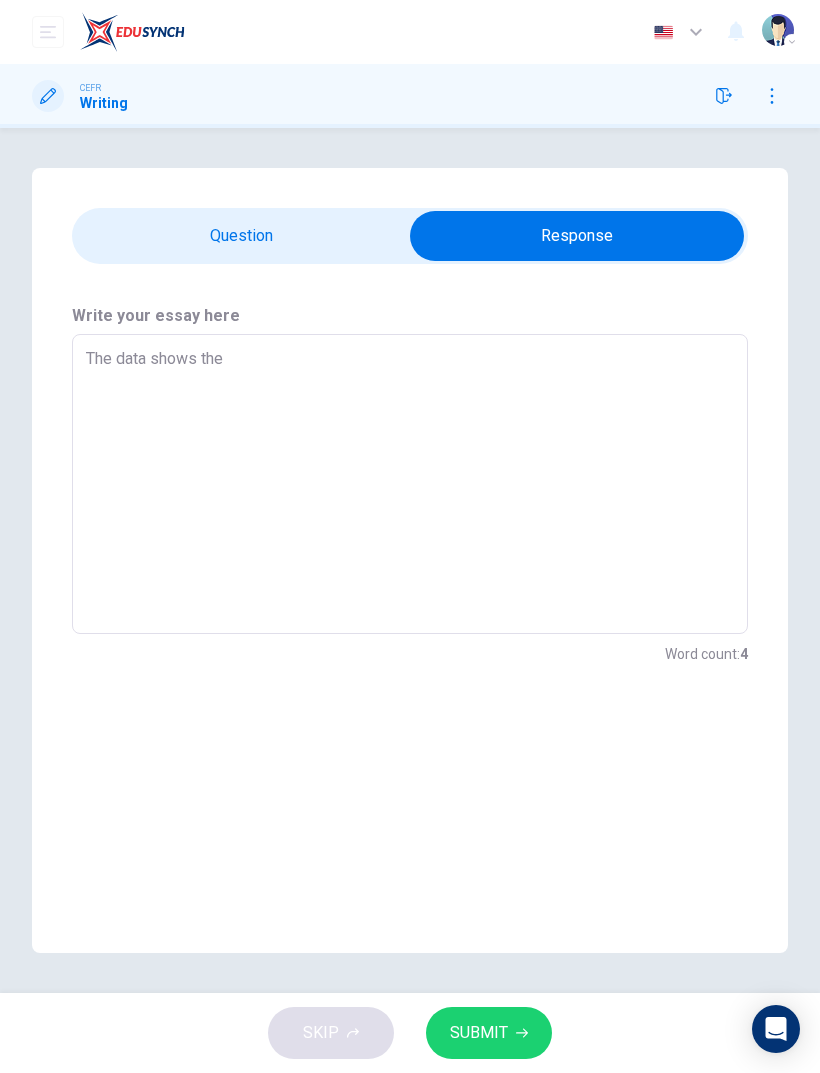 click at bounding box center [577, 236] 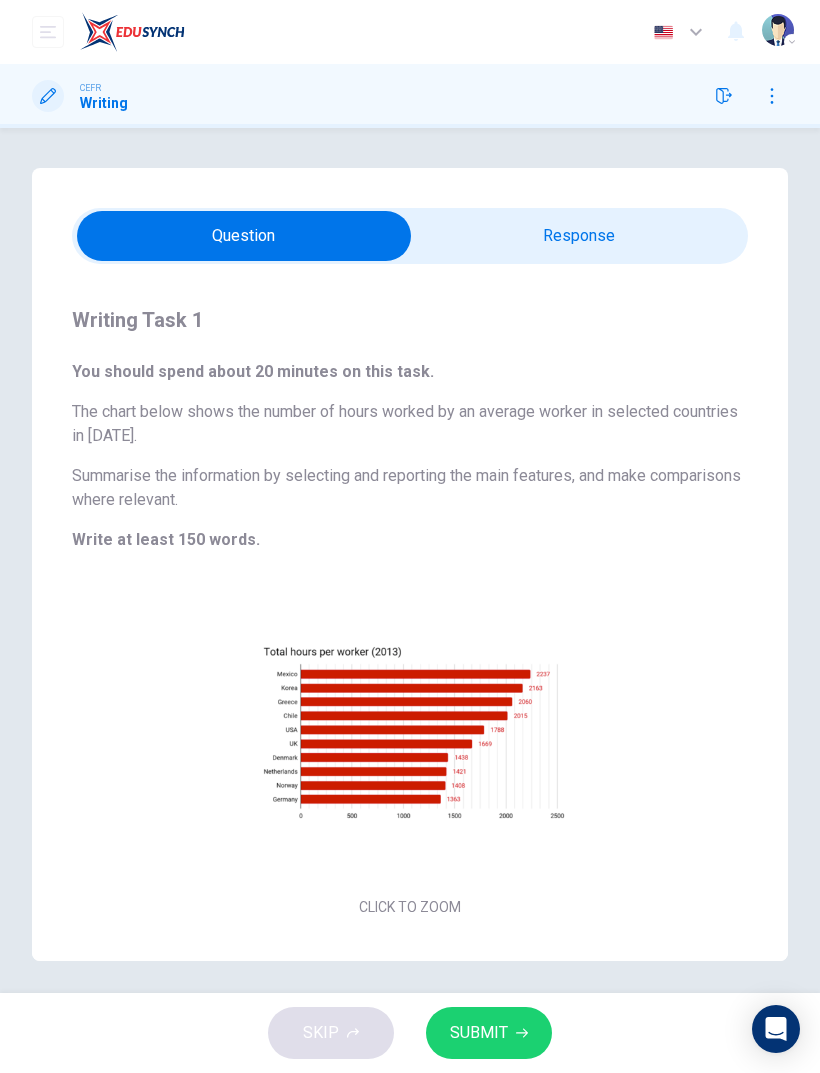 click at bounding box center [244, 236] 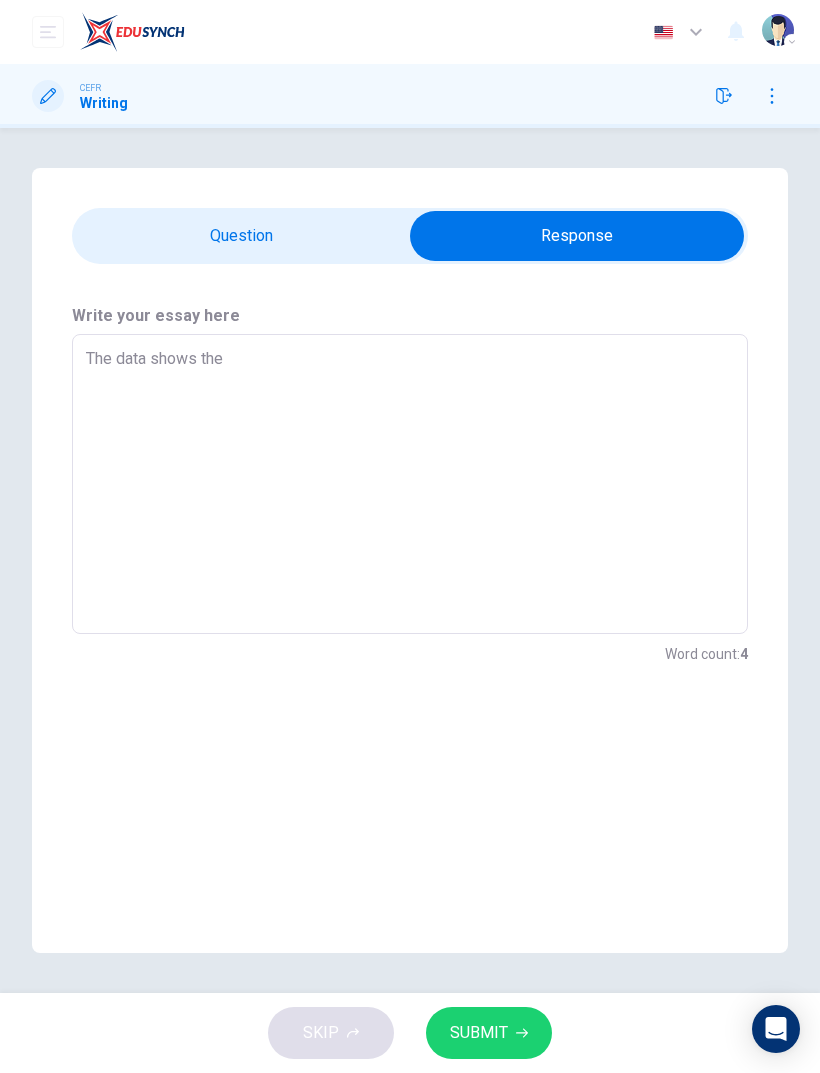 click on "The data shows the" at bounding box center [410, 484] 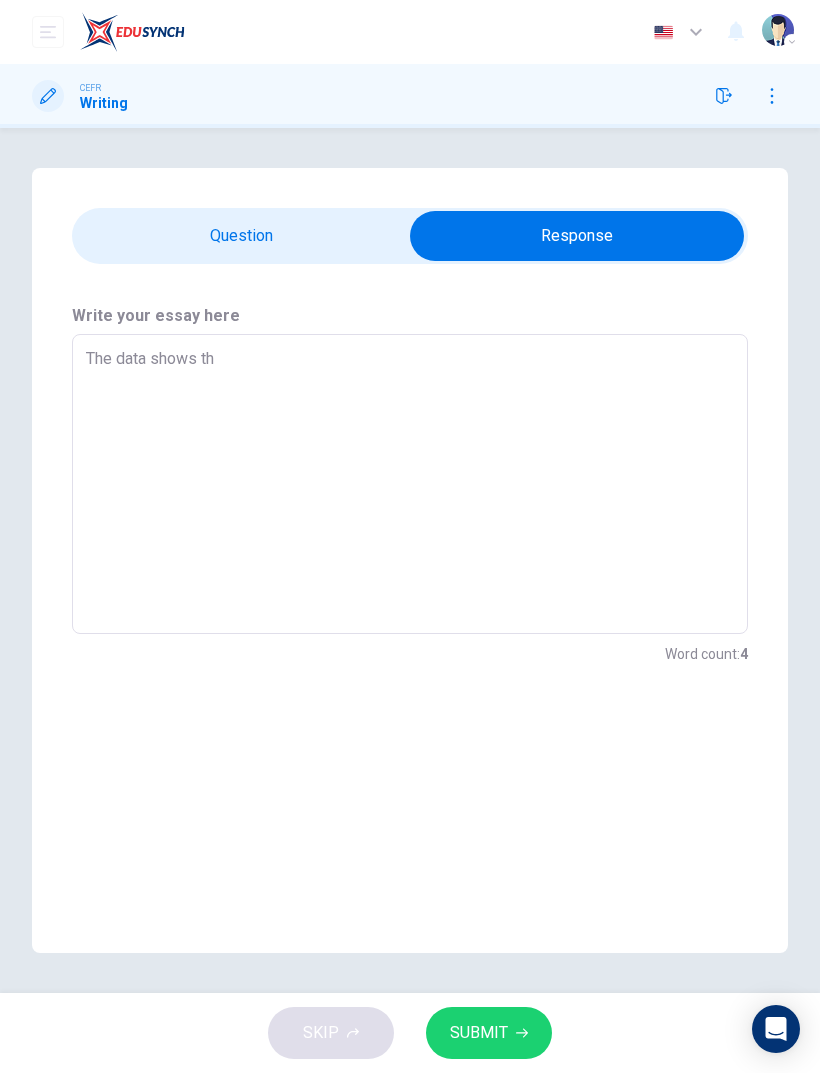 type on "x" 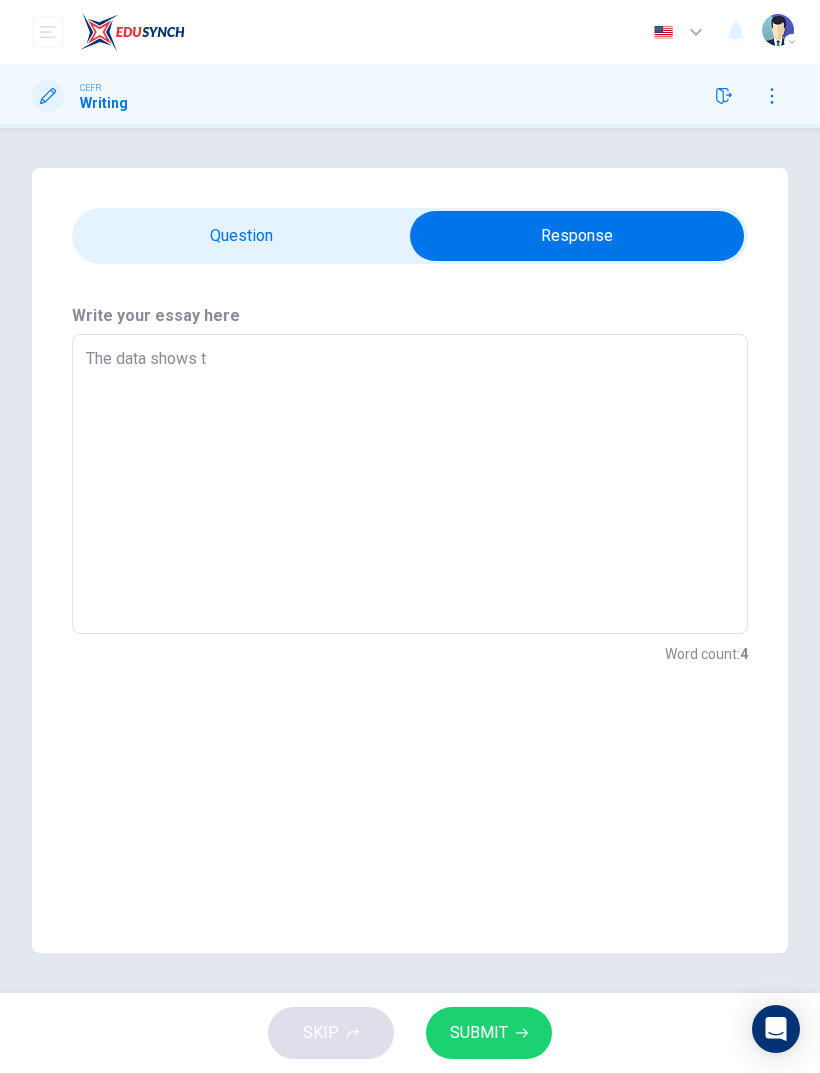 type on "x" 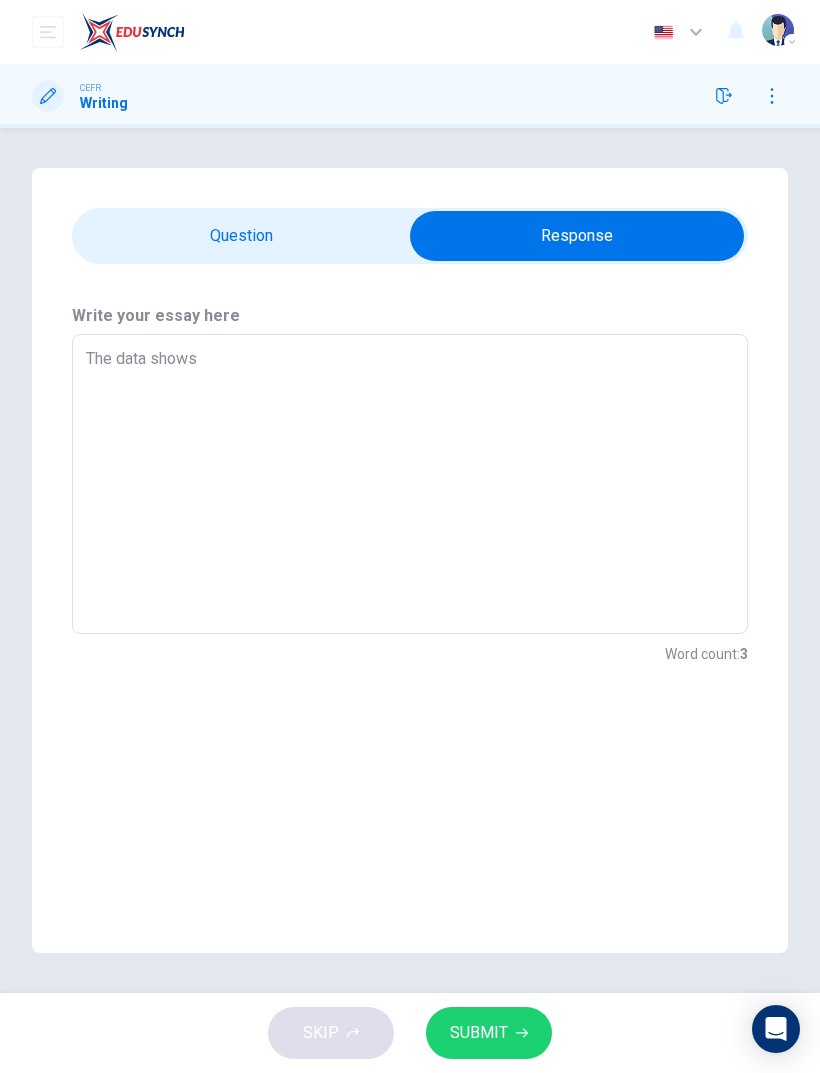 type on "x" 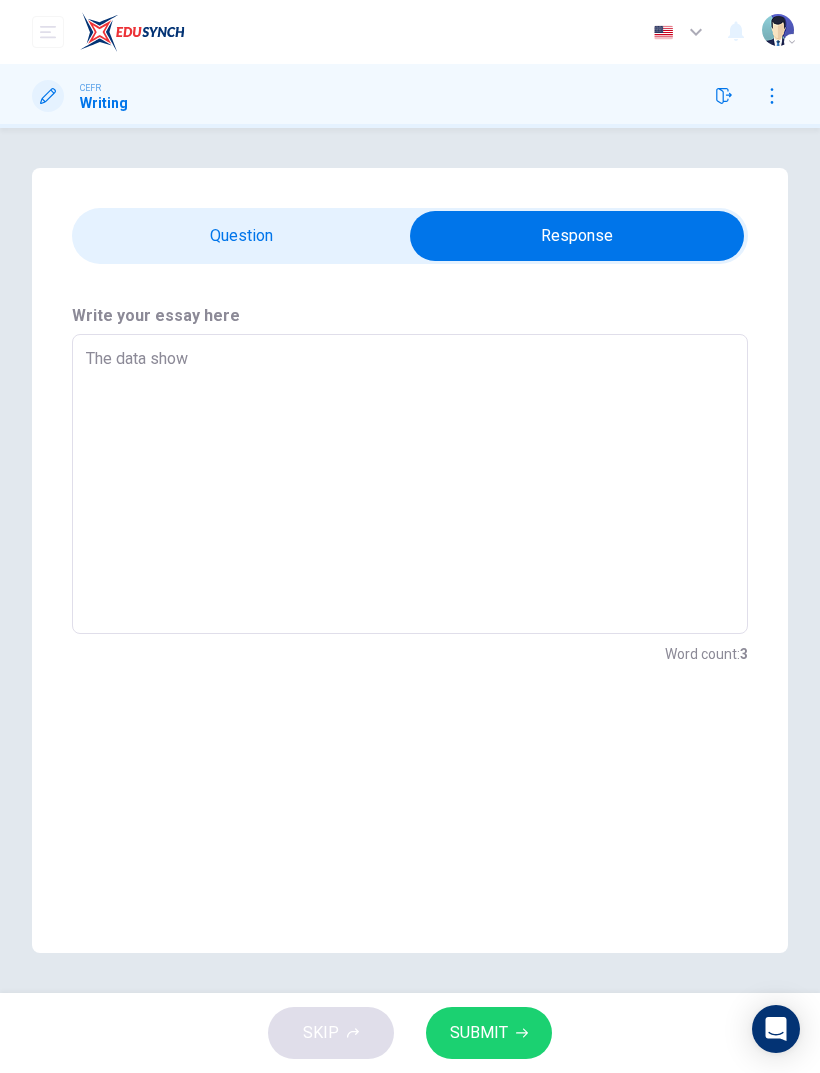 type on "x" 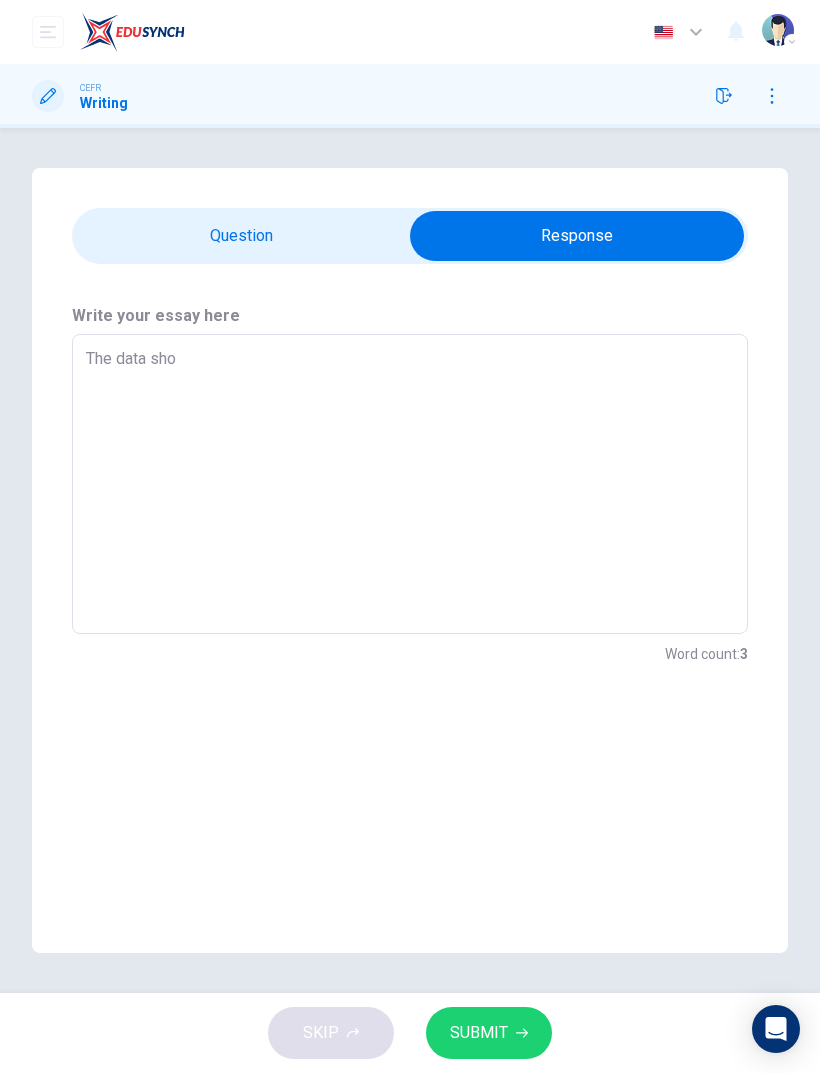 type on "x" 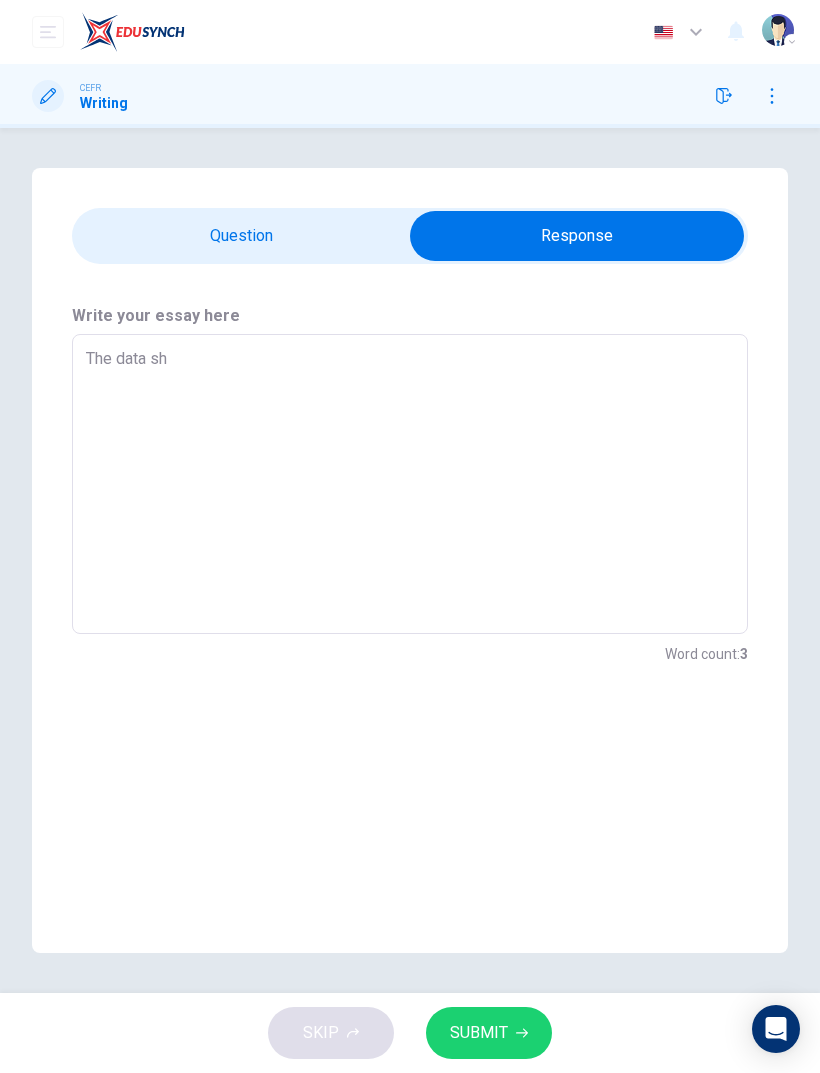 type on "x" 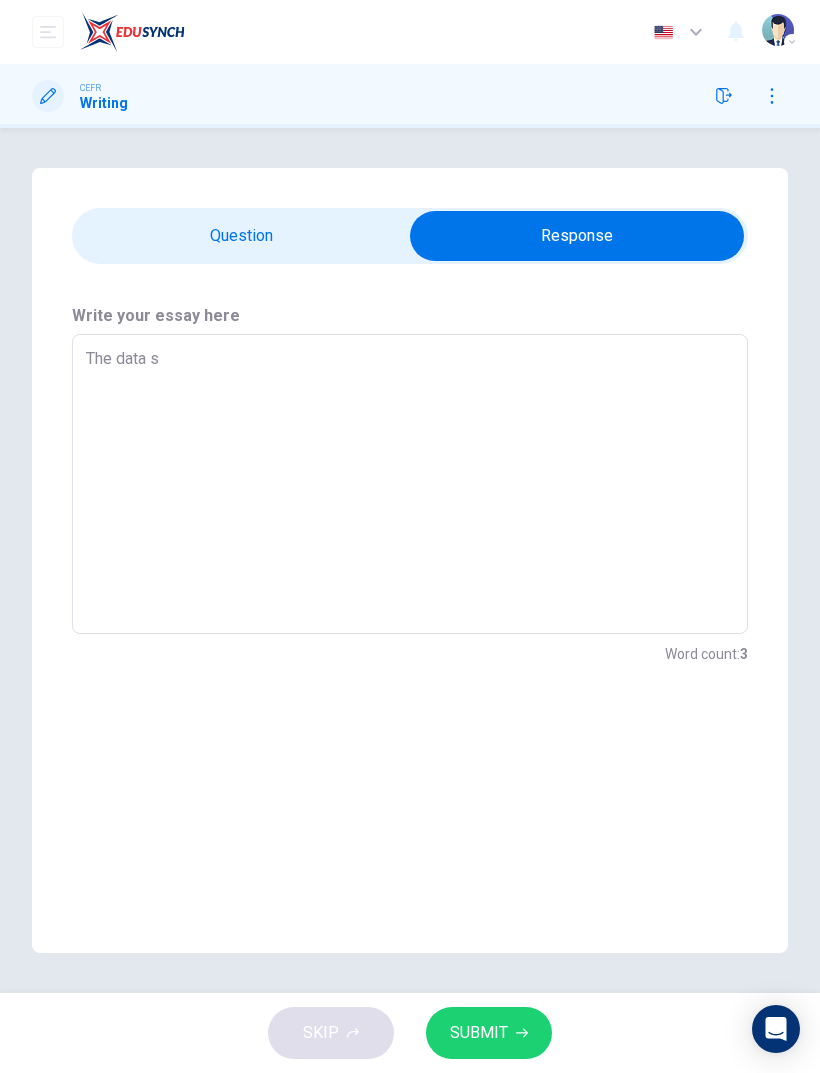 type on "x" 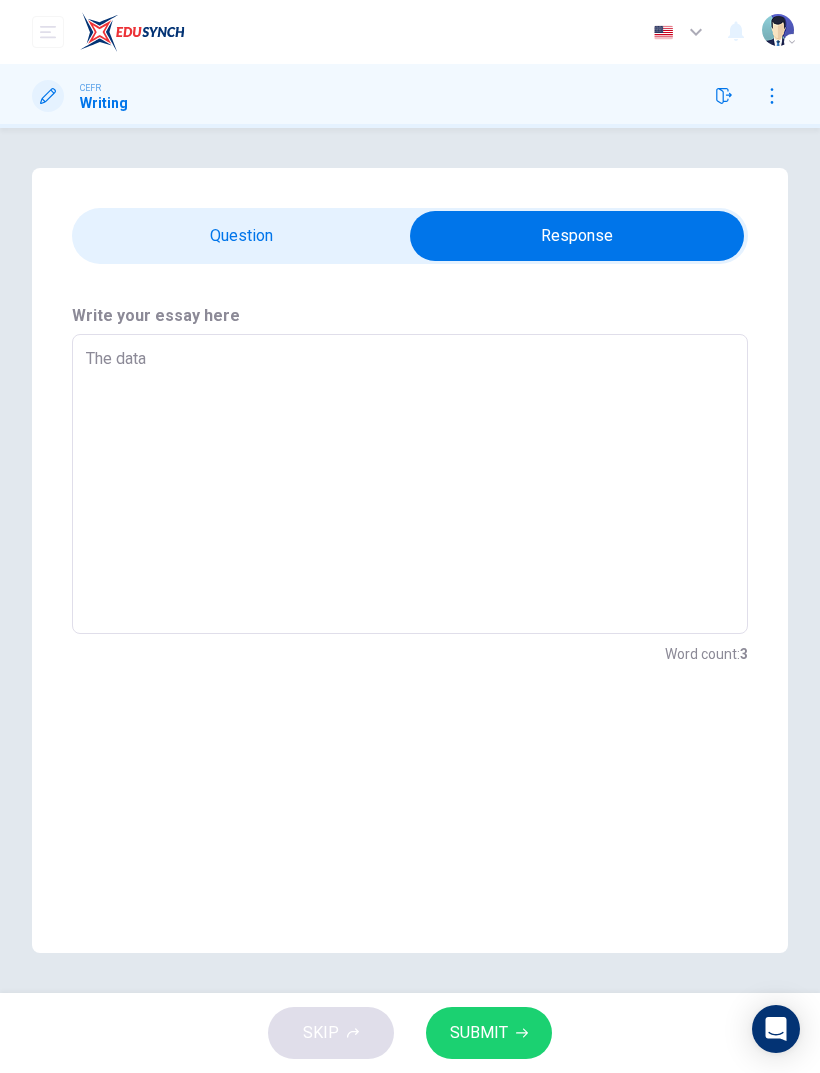 type on "x" 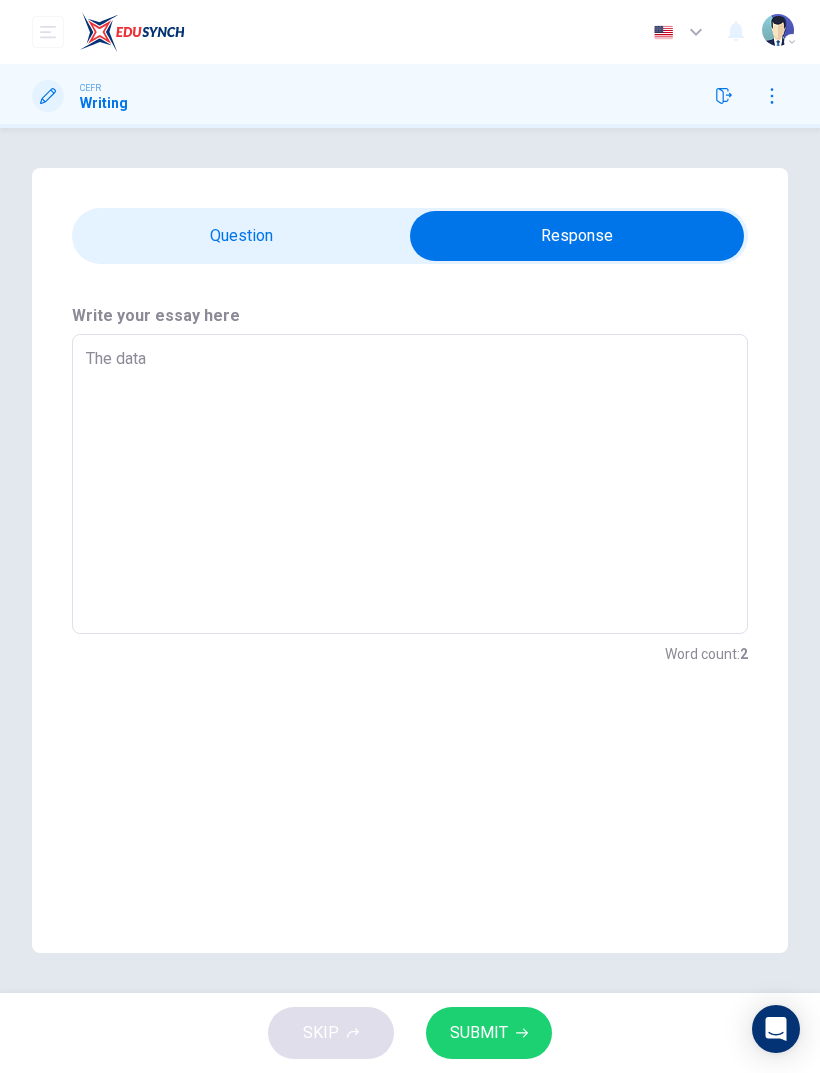 type on "The data" 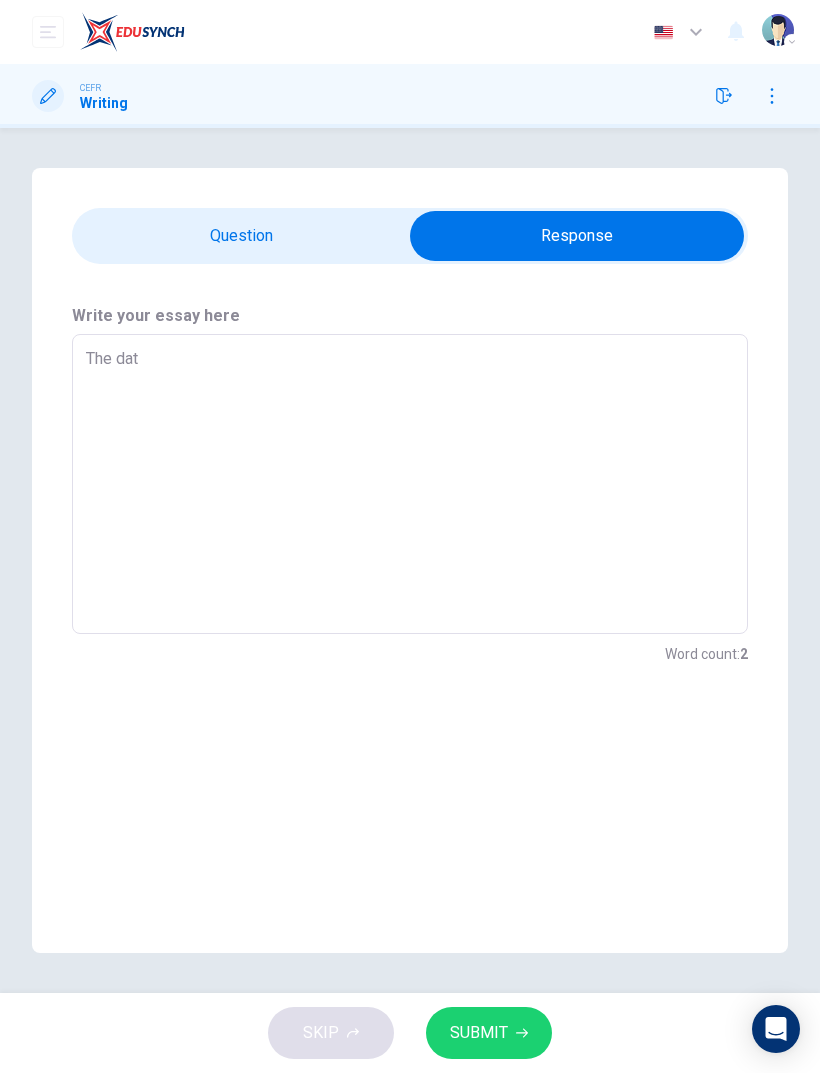 type on "x" 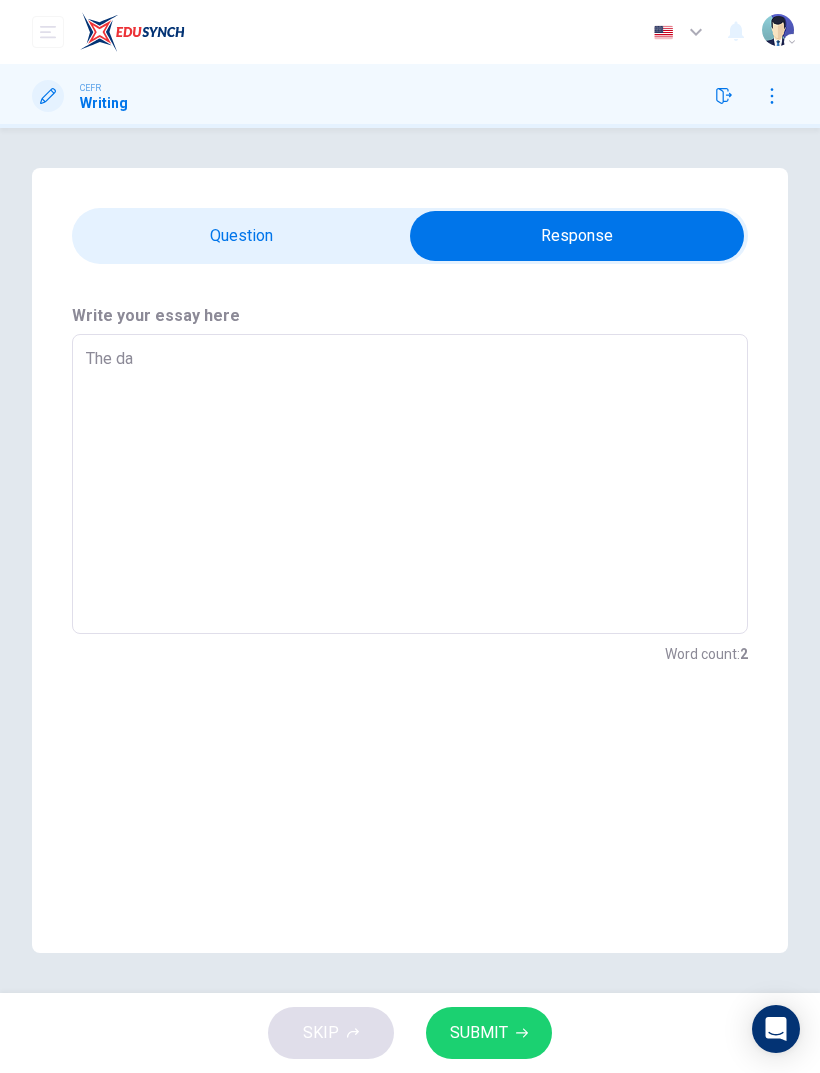 type on "x" 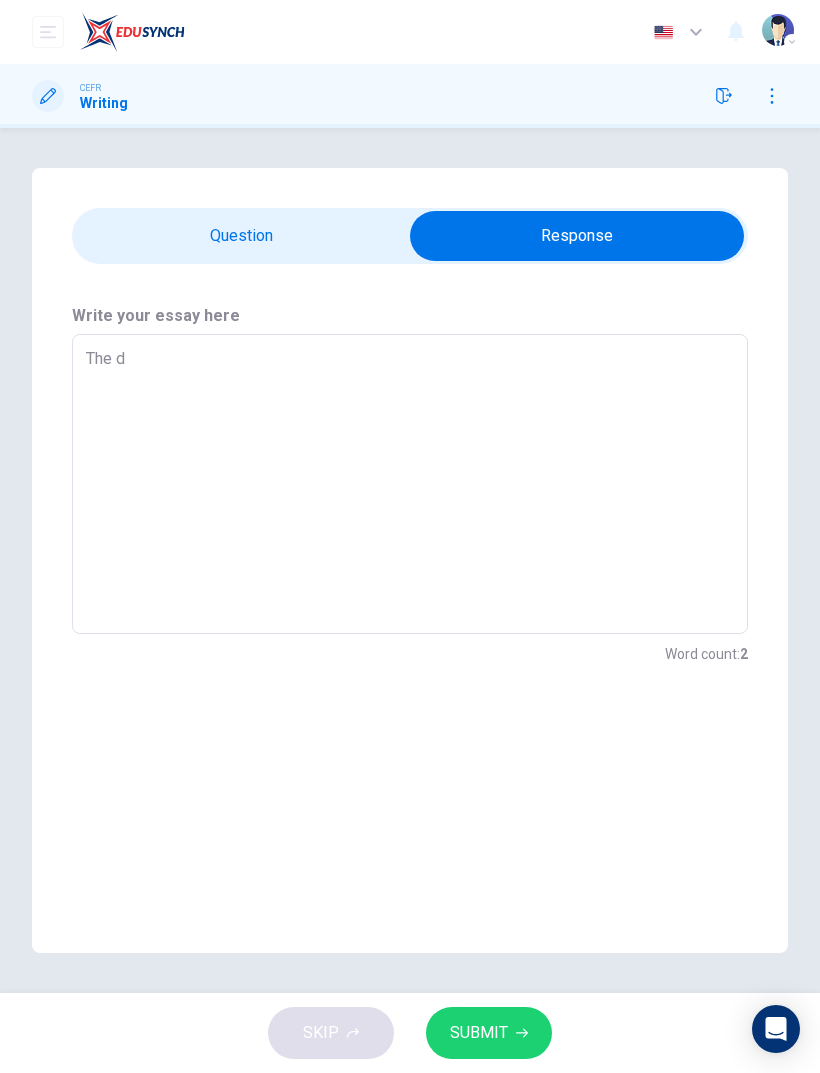 type on "x" 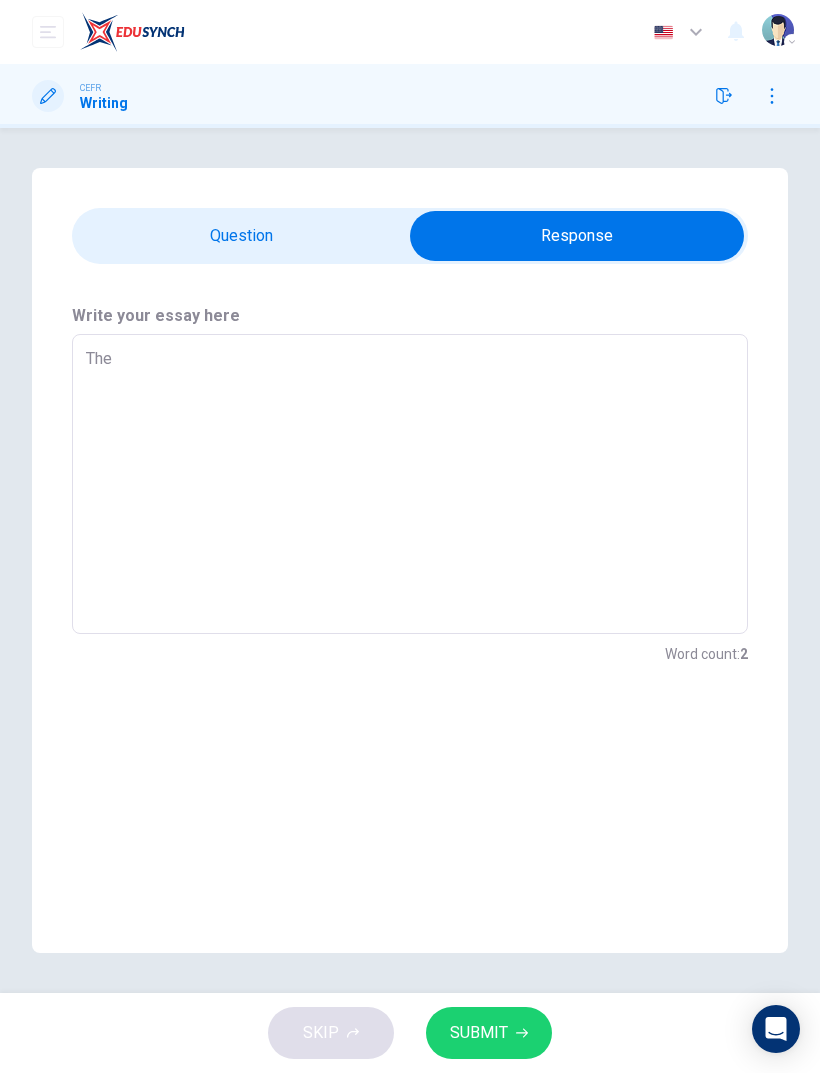 type on "x" 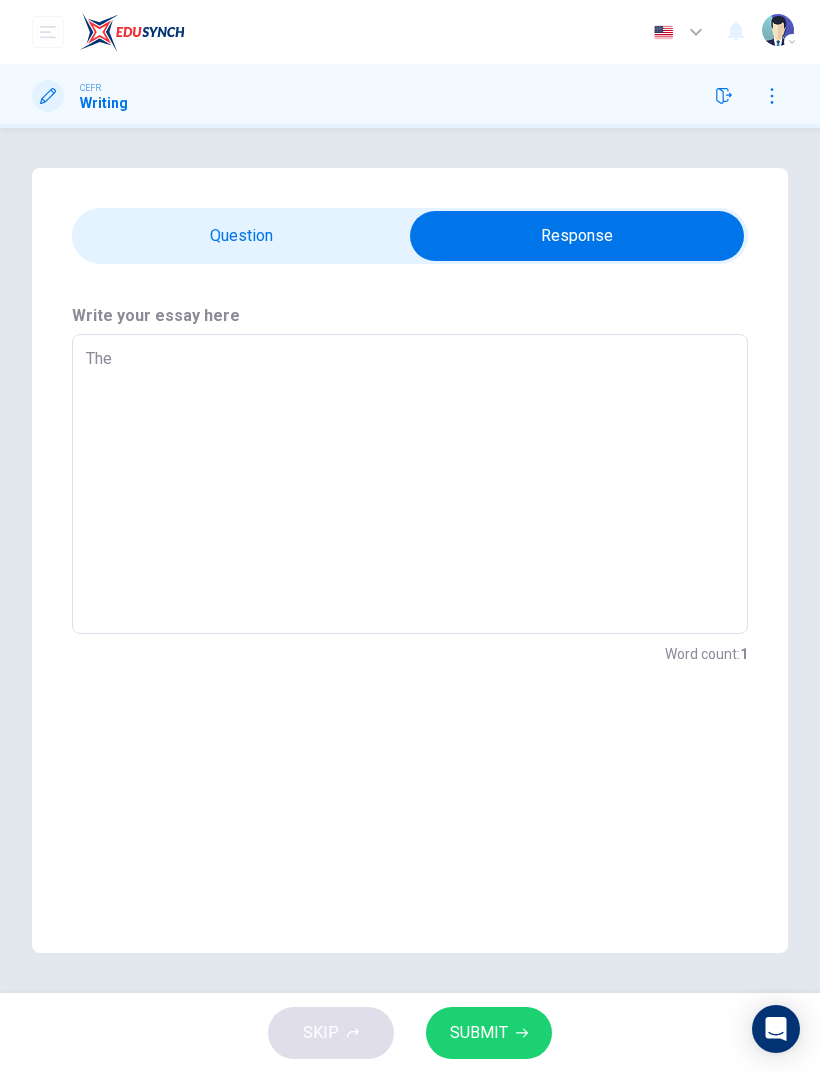 type on "The" 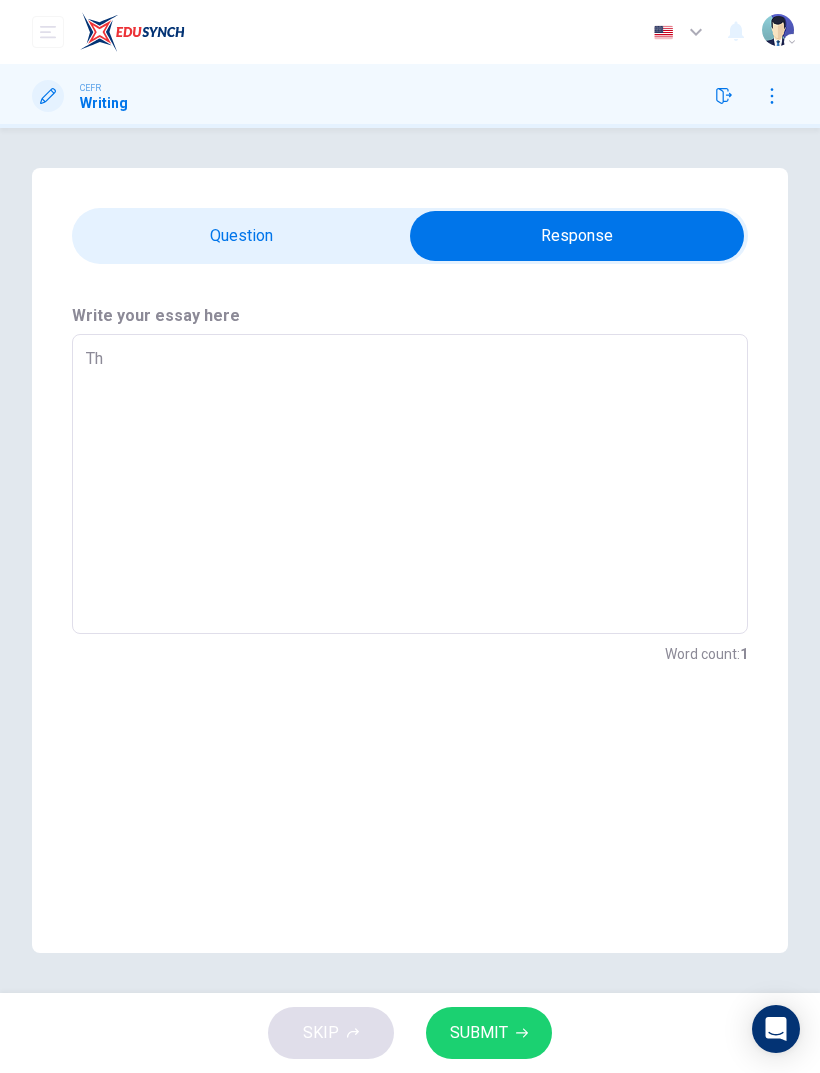 type on "x" 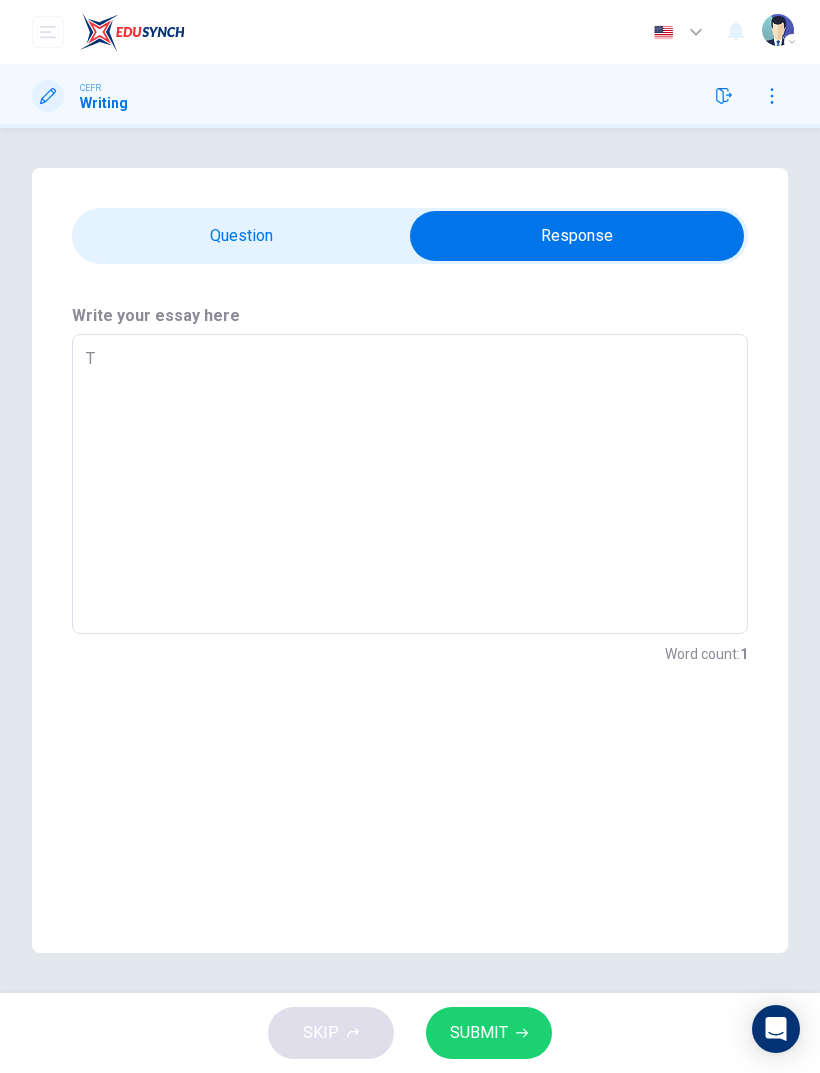 type on "x" 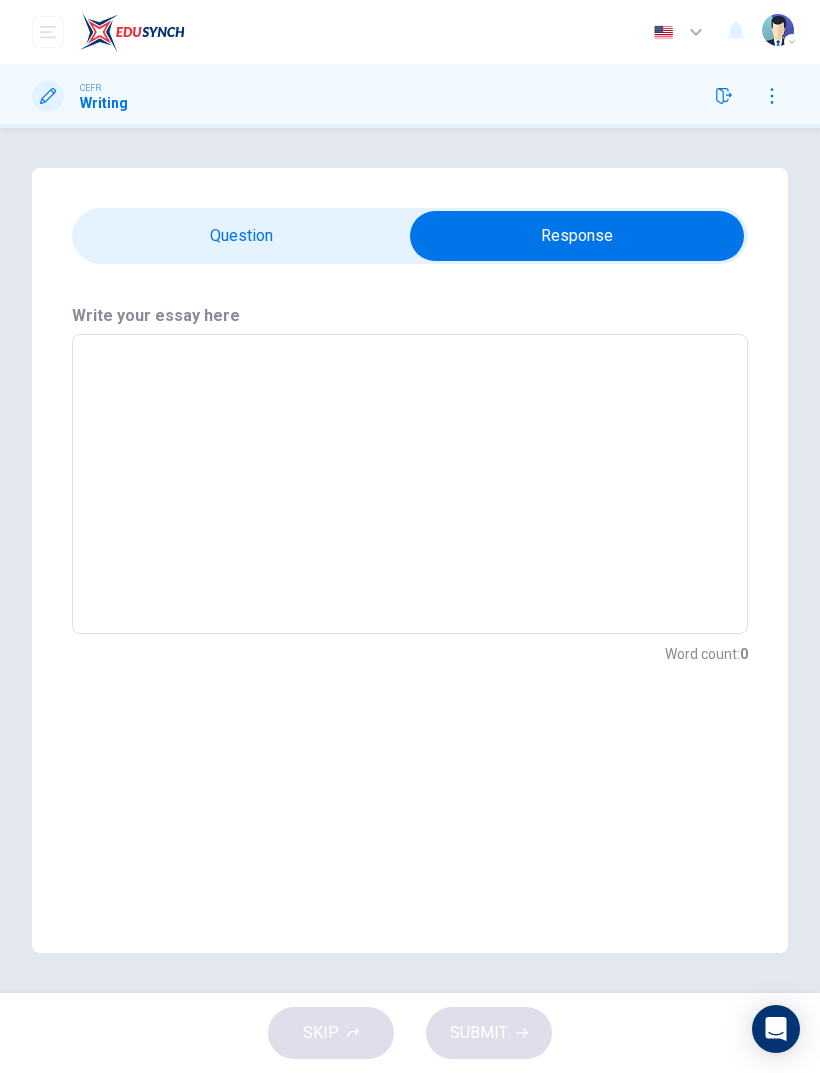 type on "M" 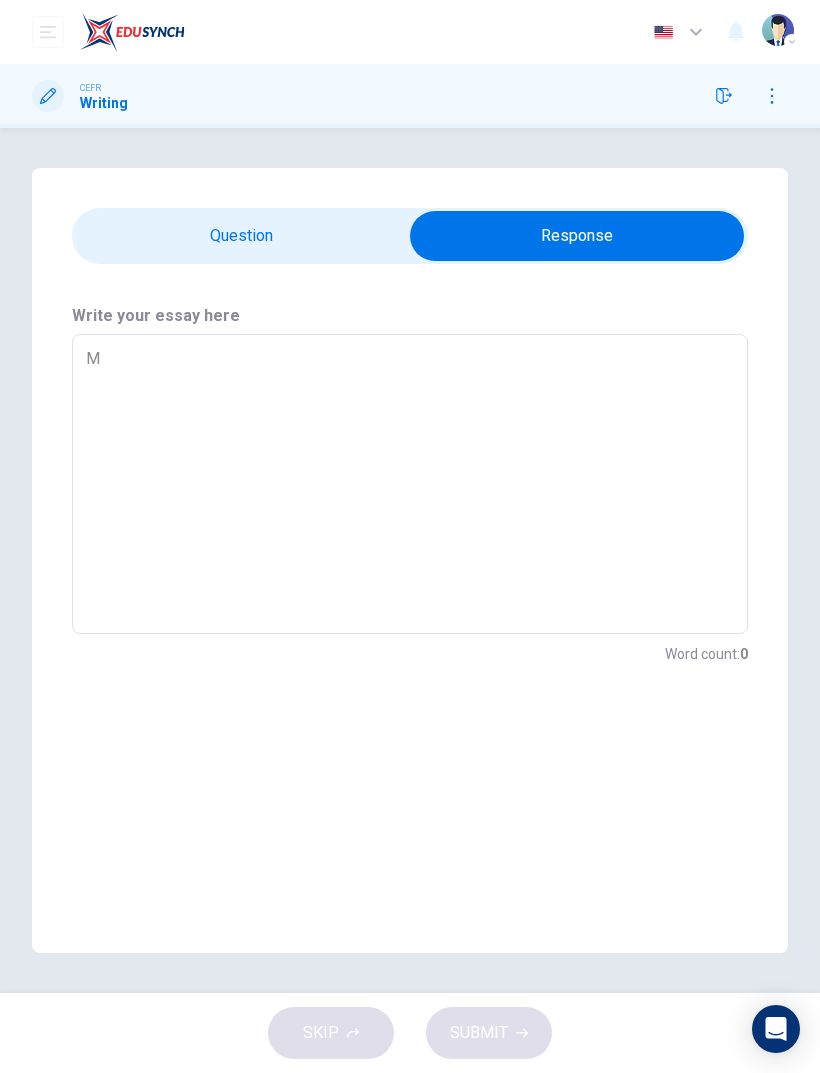 type on "x" 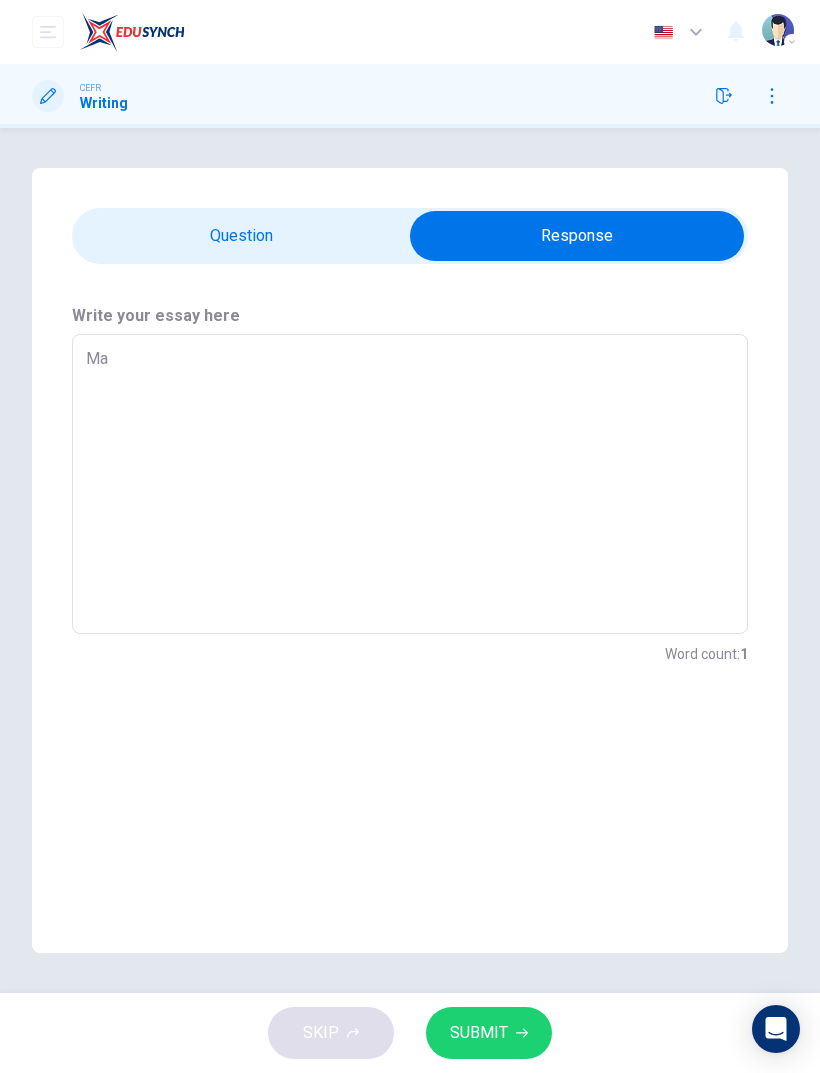 type on "x" 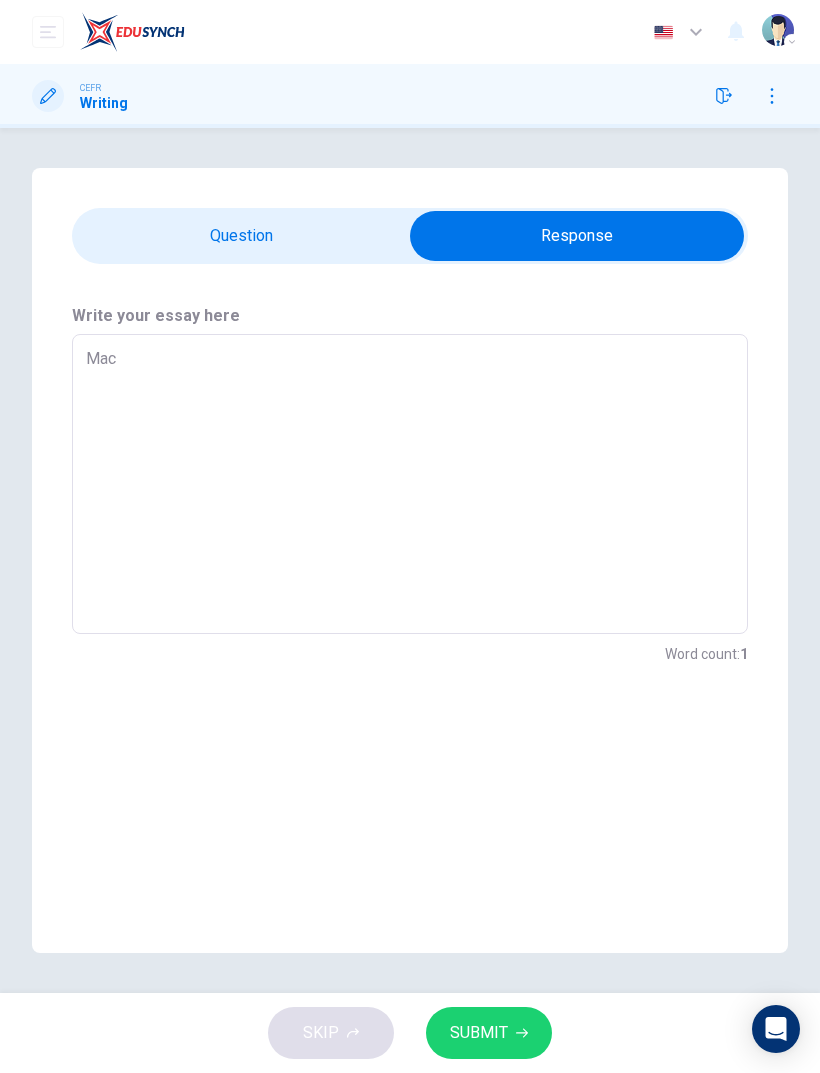 type on "x" 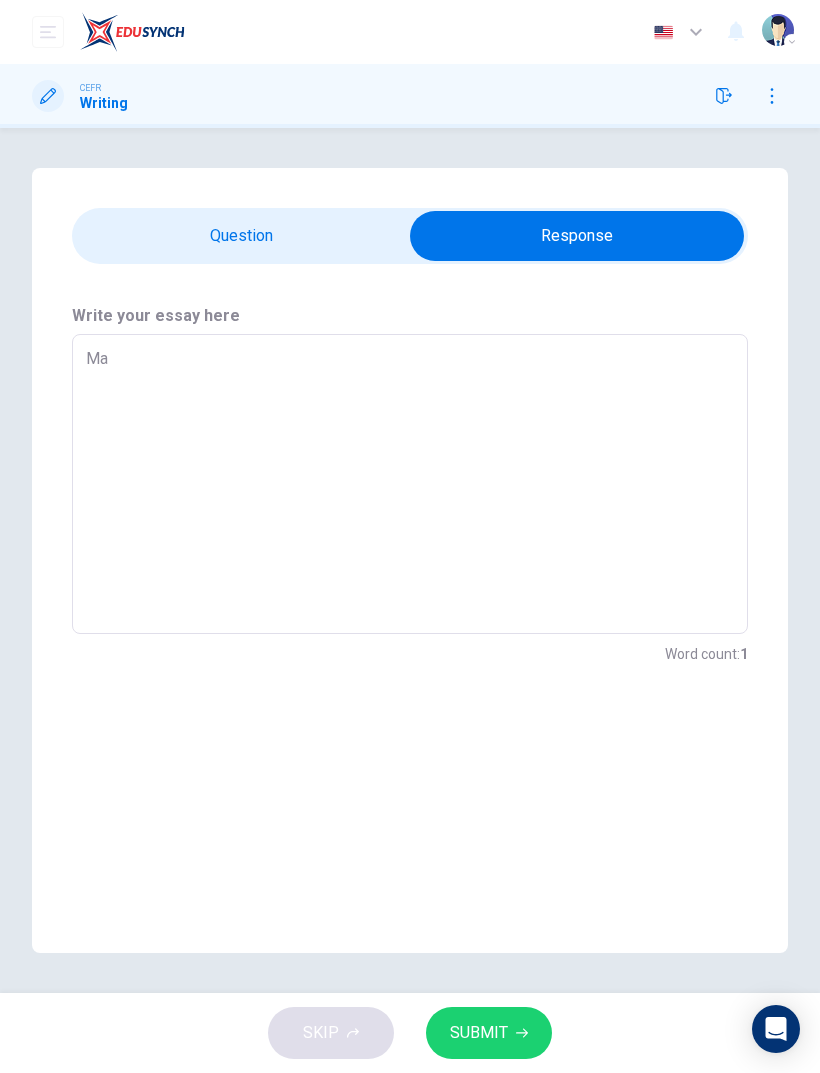 type on "x" 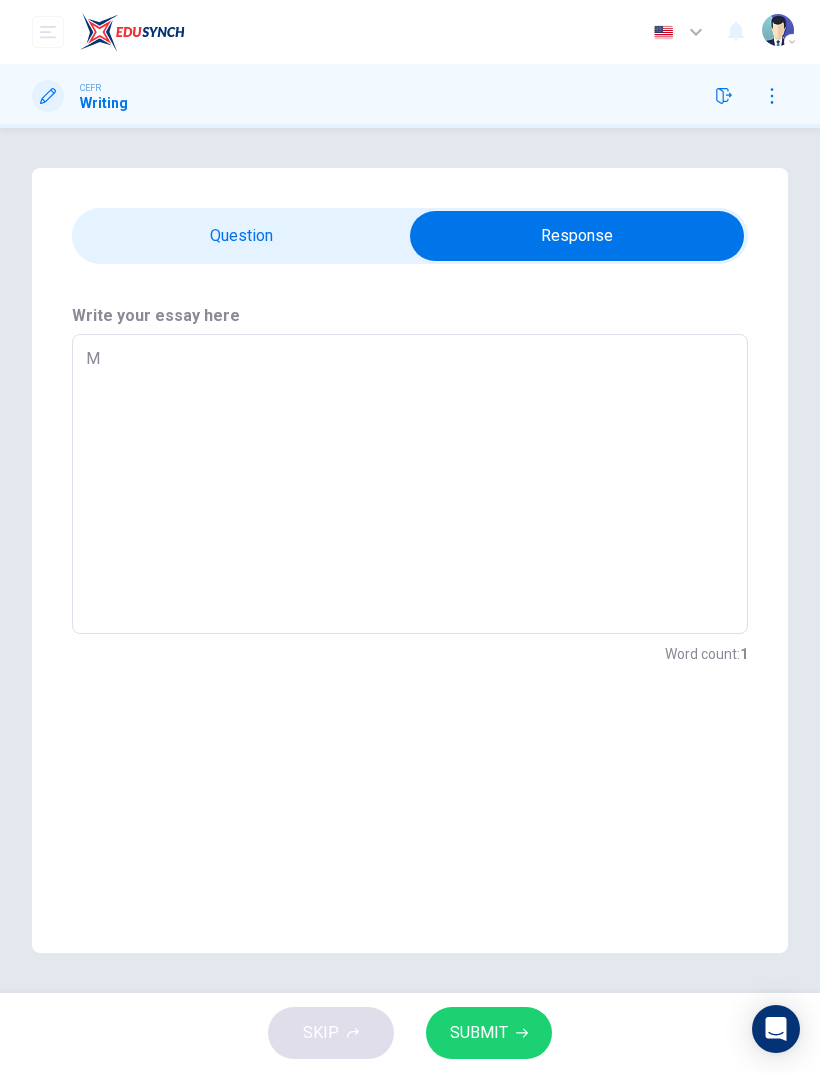 type on "x" 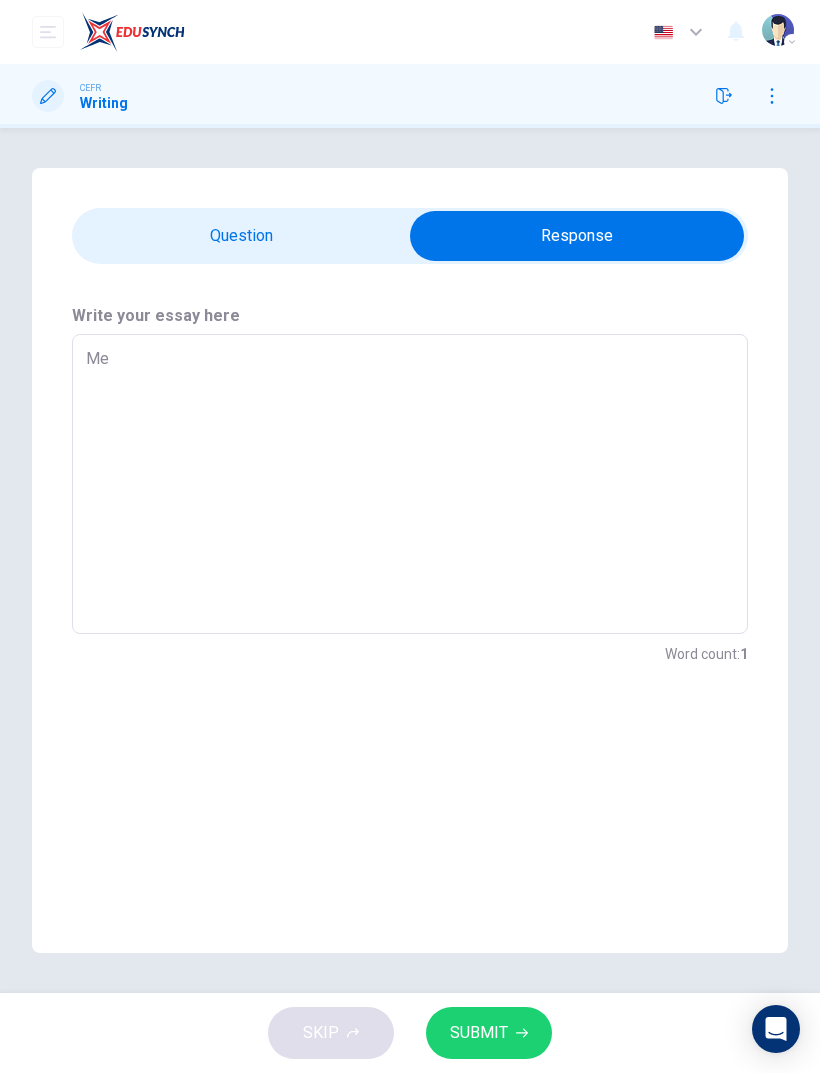 type on "x" 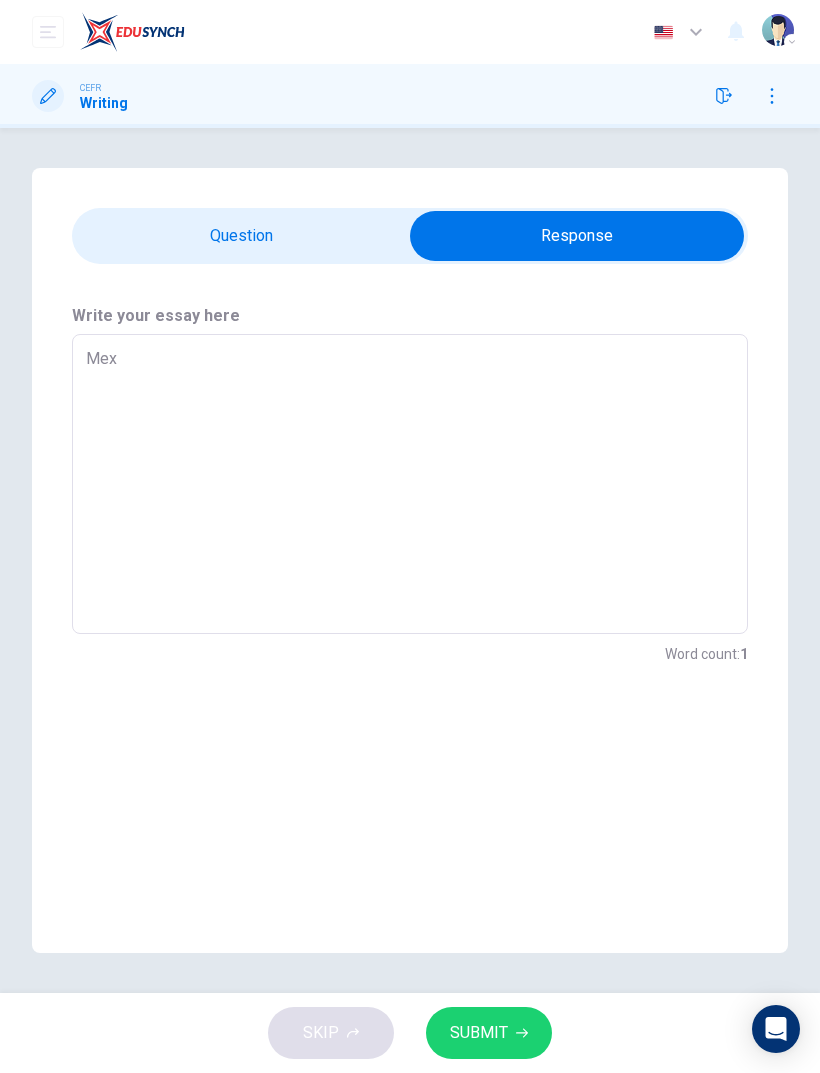 type on "x" 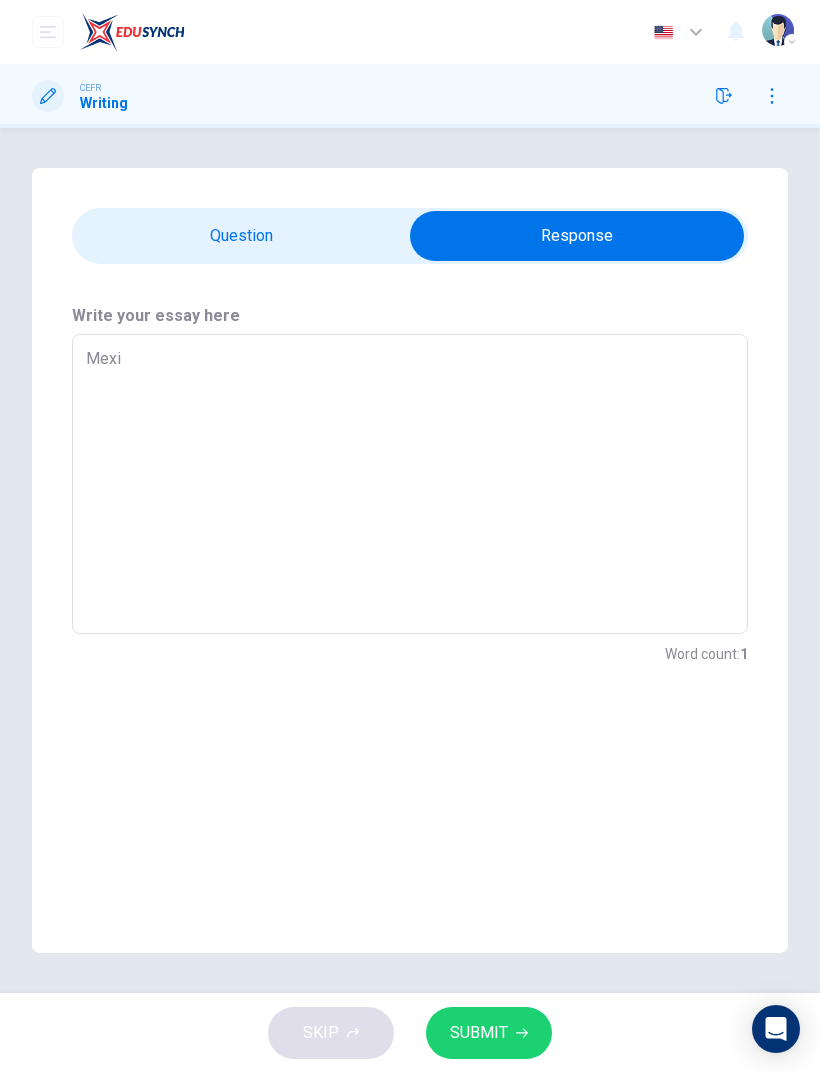 type on "x" 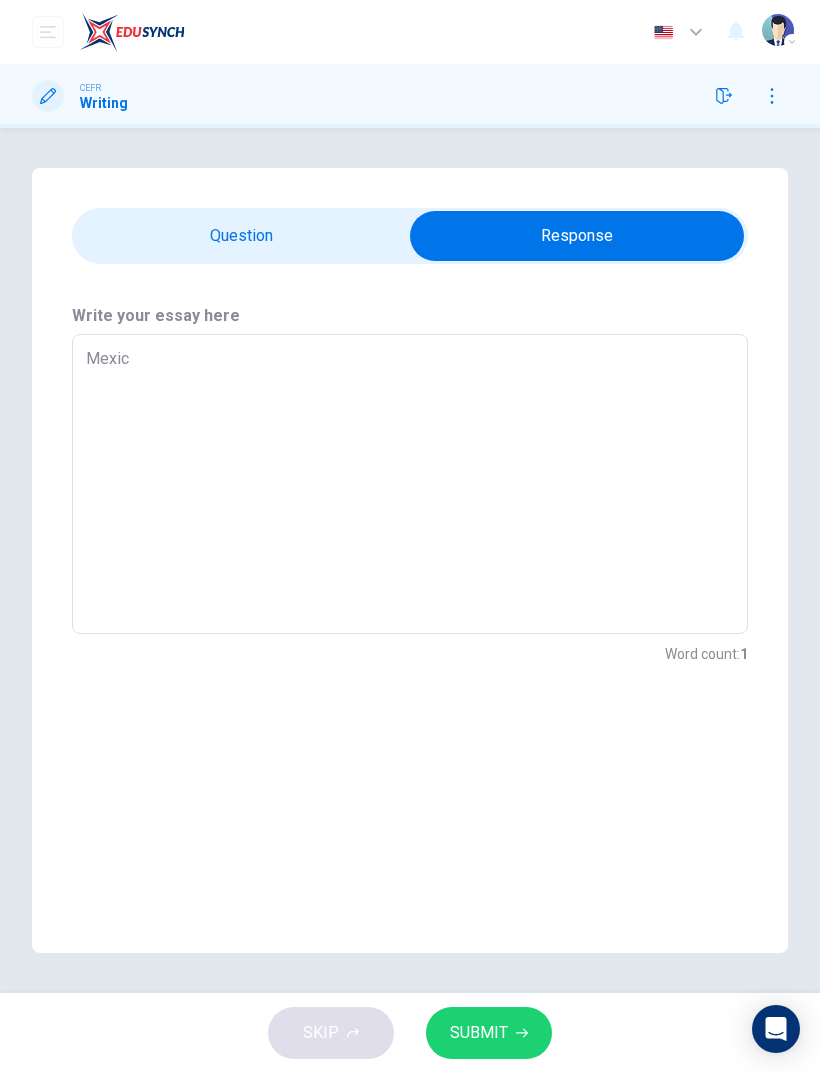 type on "x" 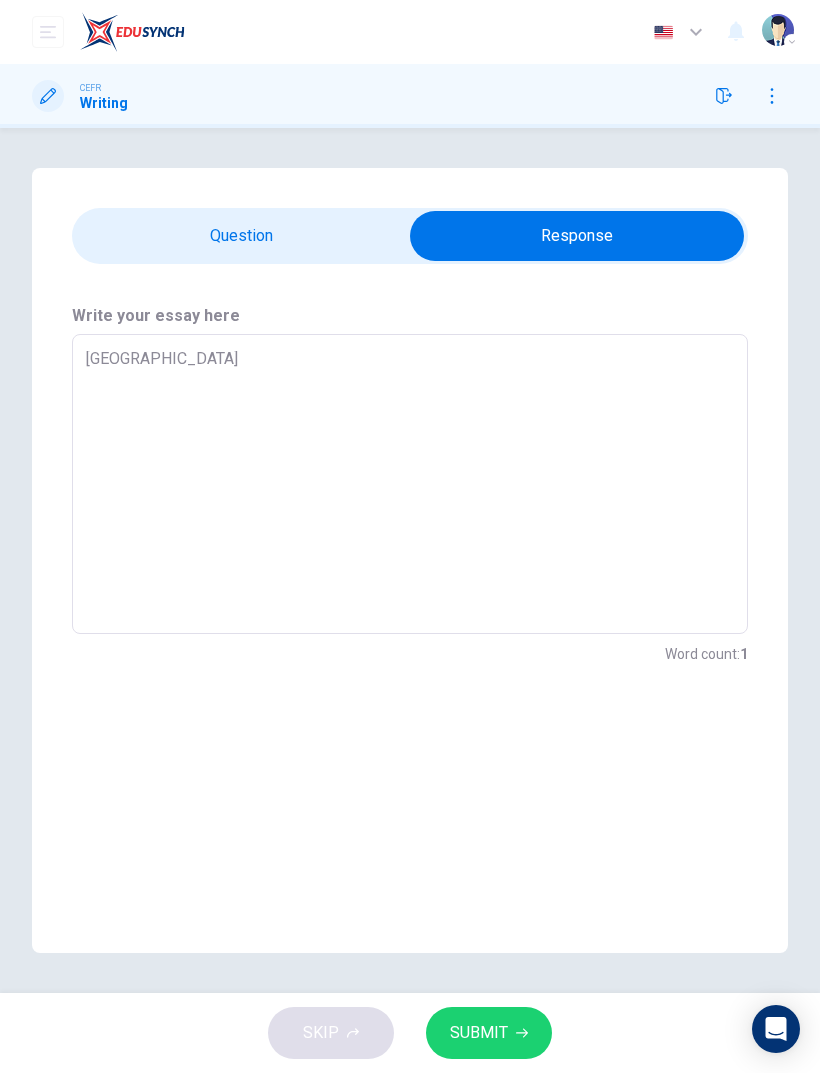 type on "x" 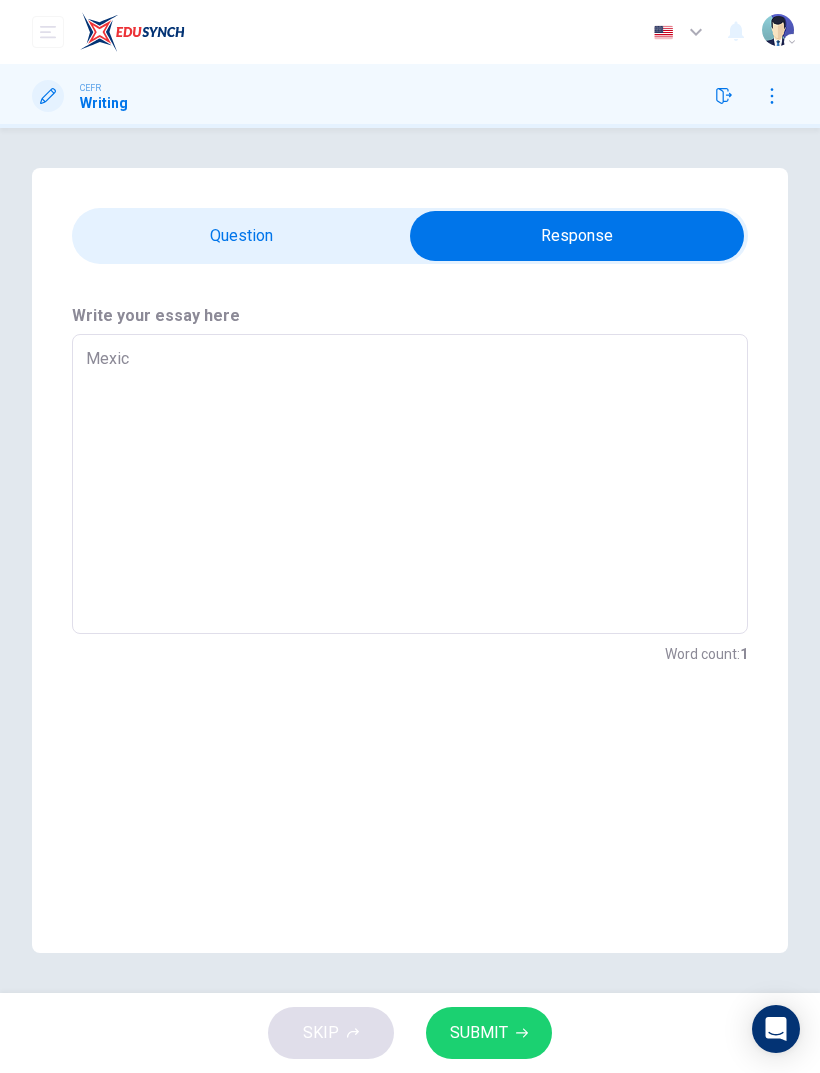 type on "x" 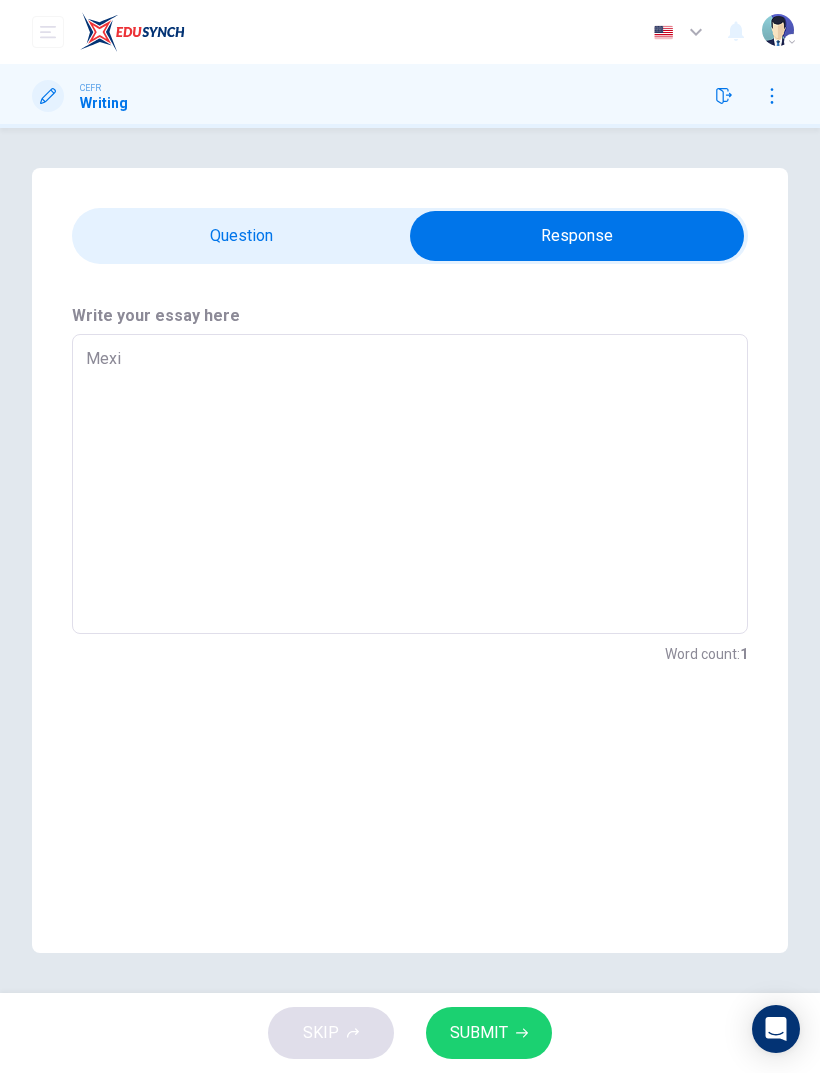 type on "x" 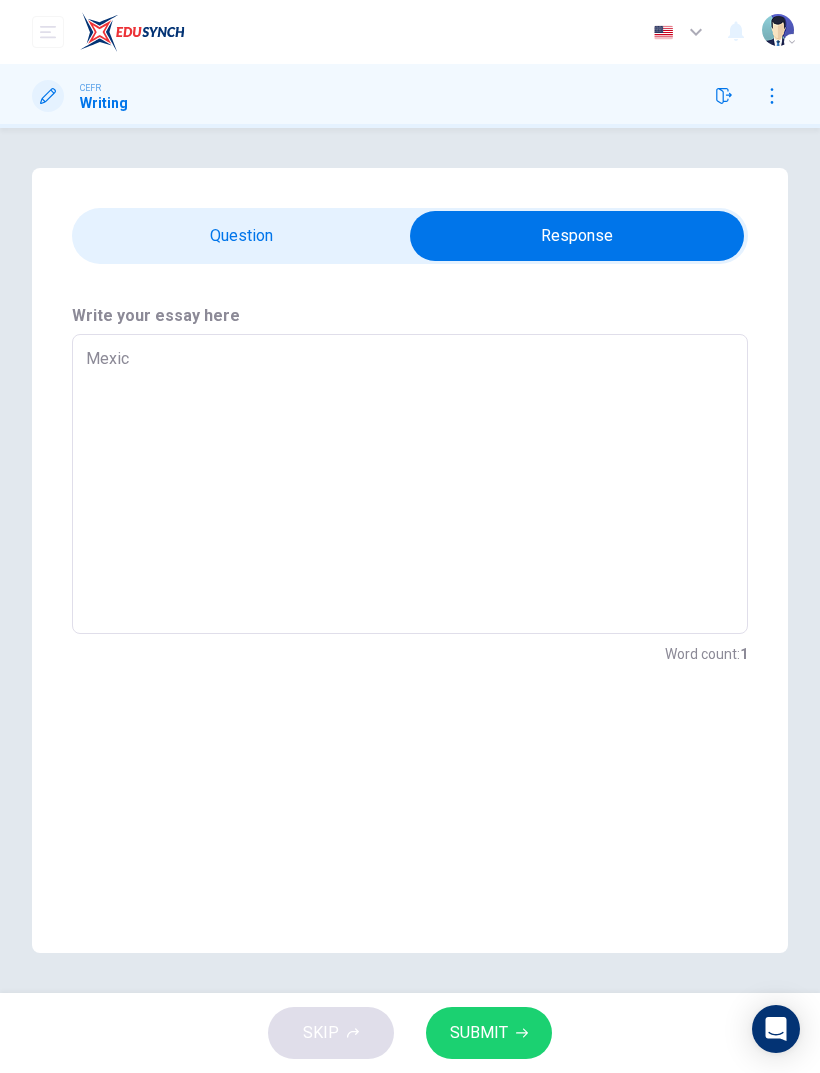 type on "x" 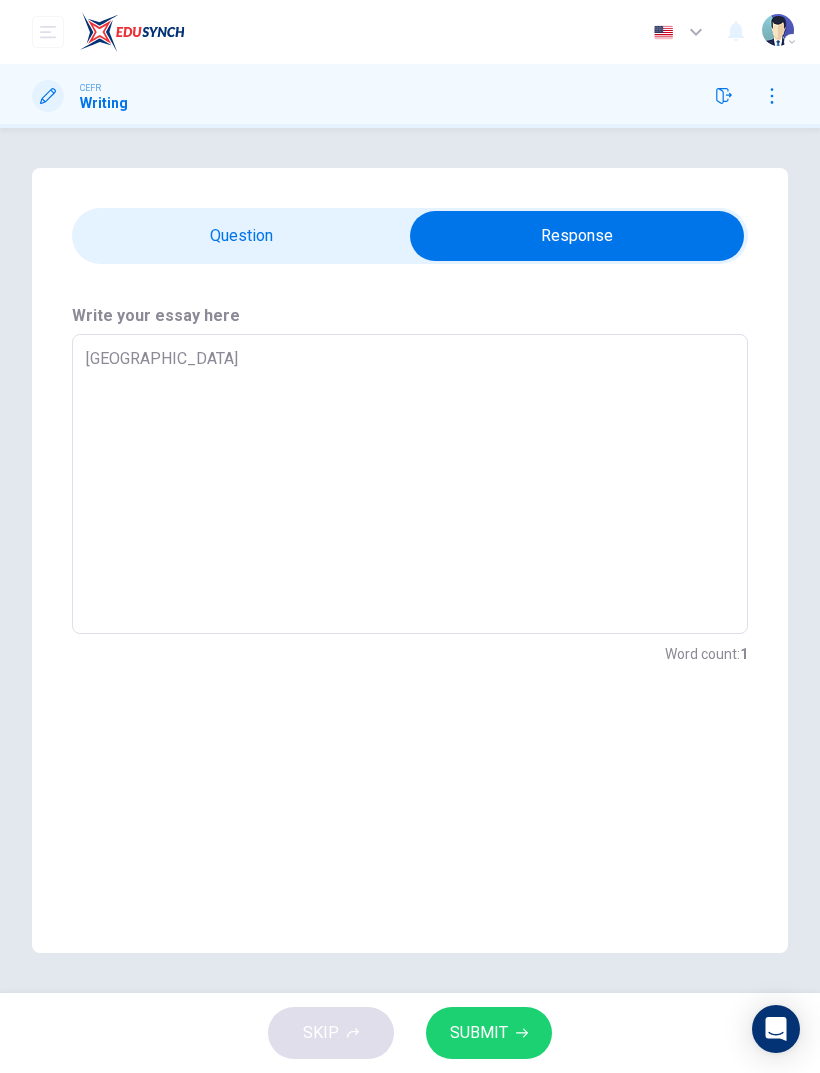 type on "x" 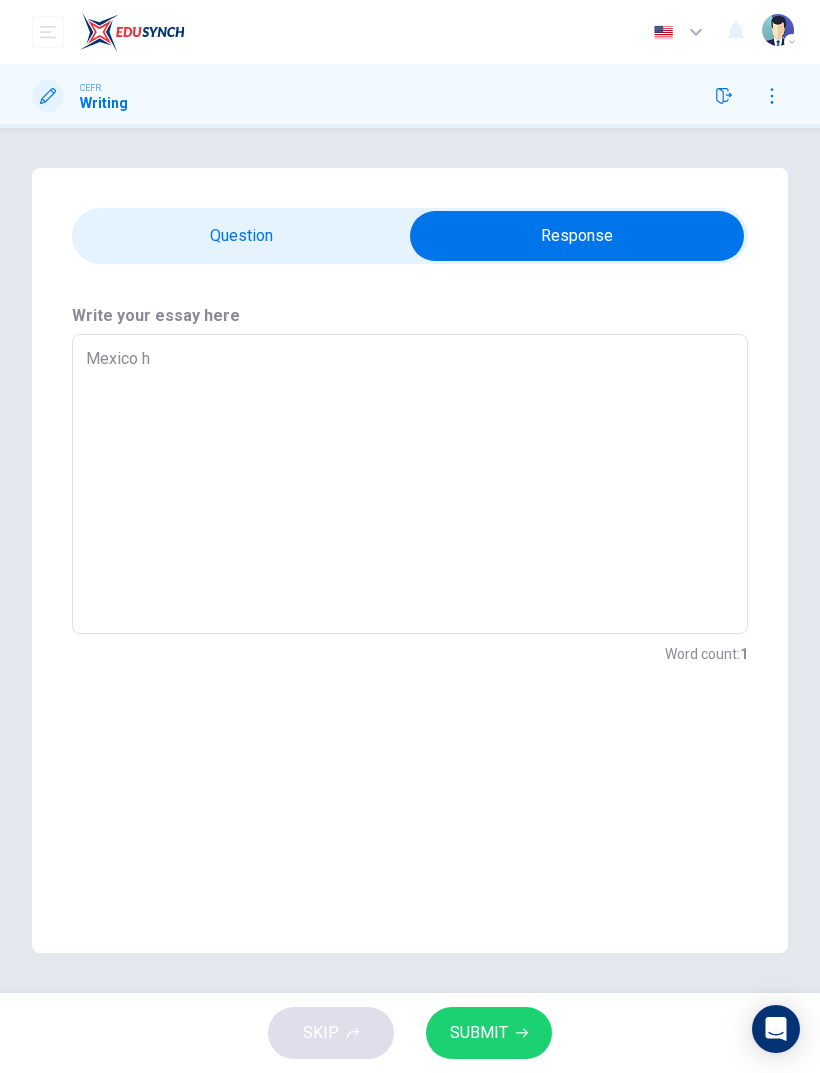 type on "x" 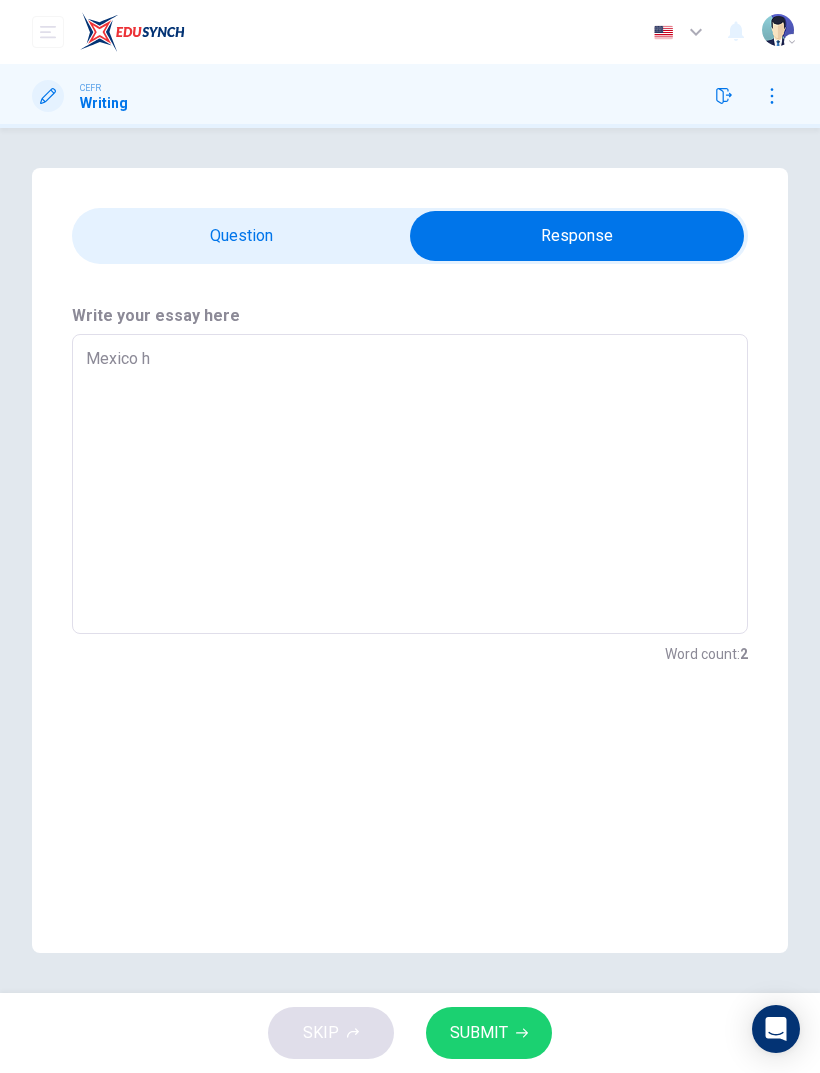 type on "Mexico ha" 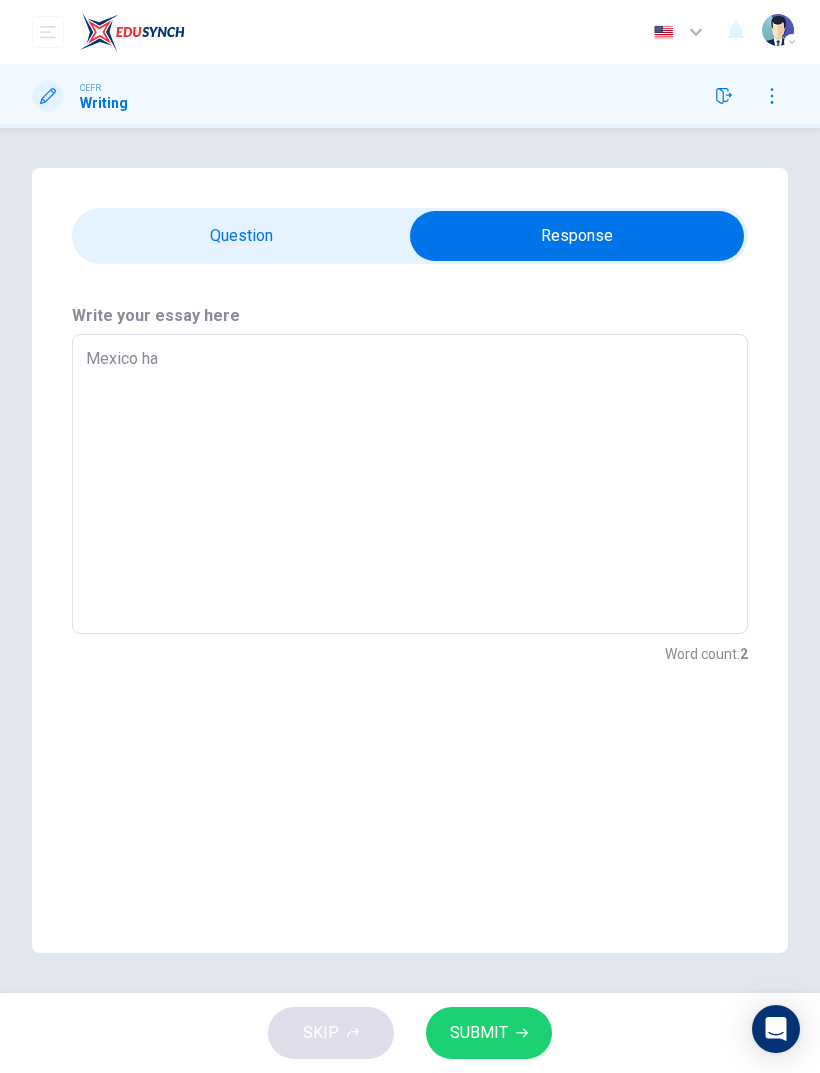 type on "x" 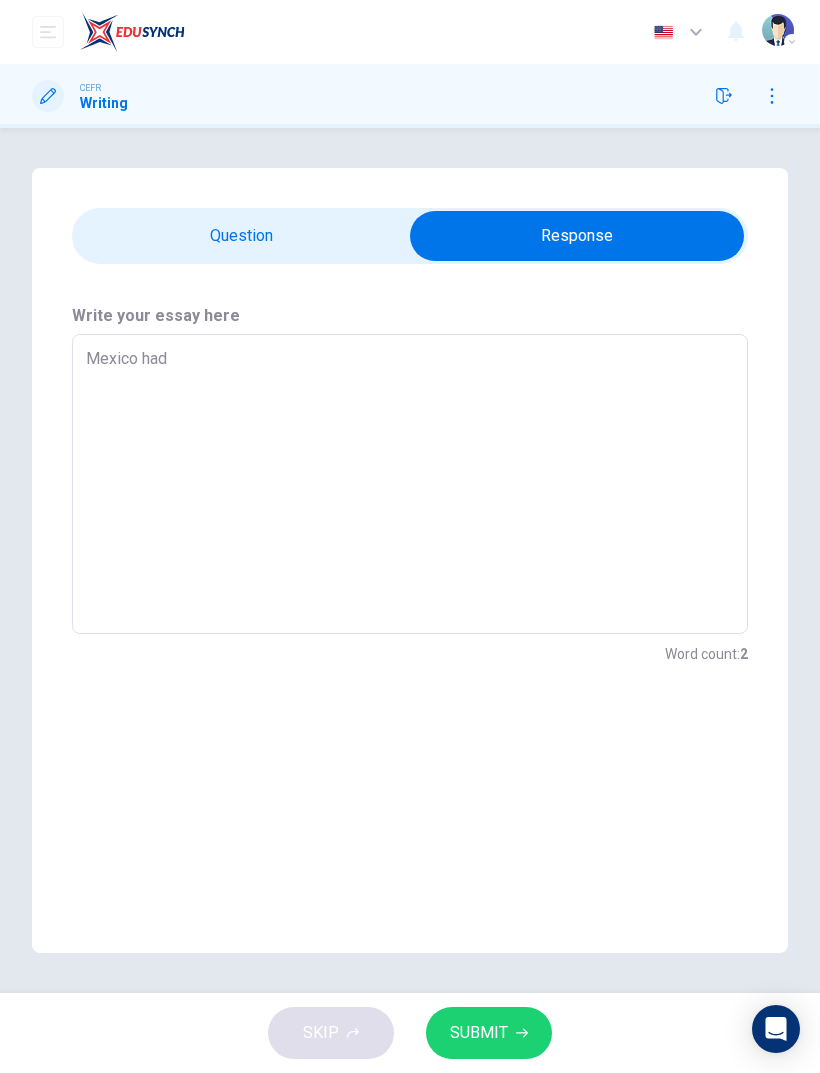 type on "x" 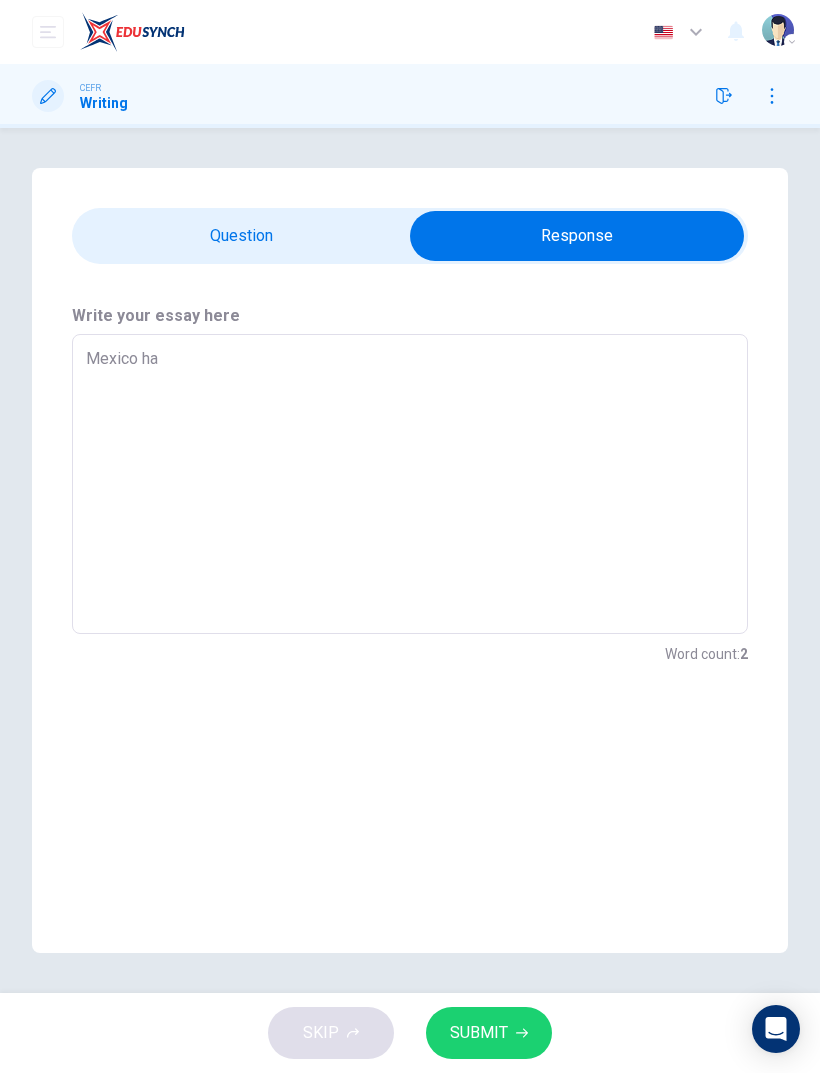 type on "x" 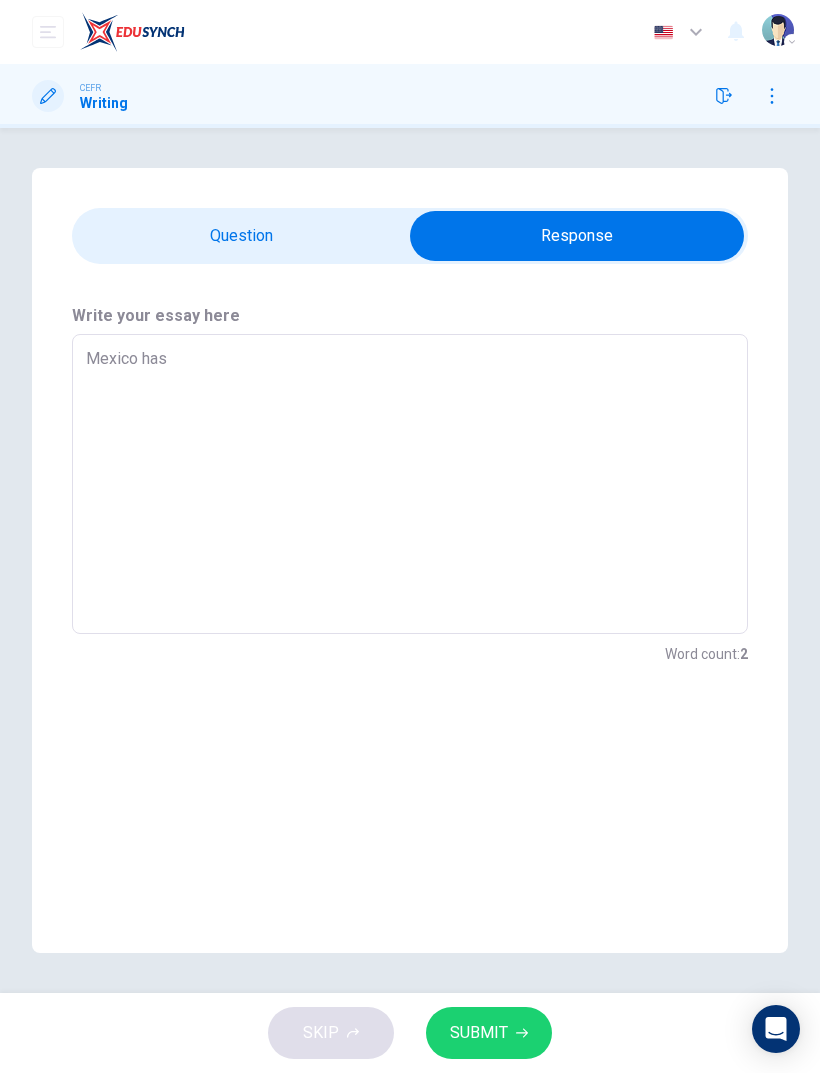 type on "x" 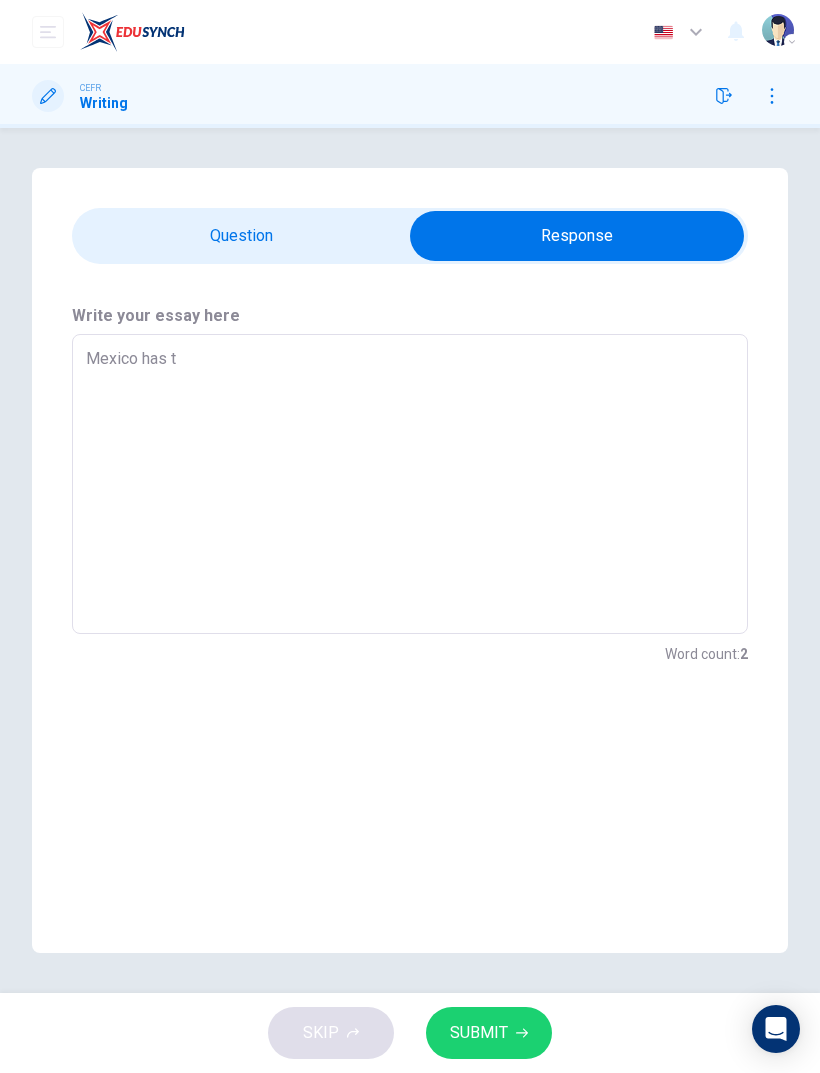 type on "x" 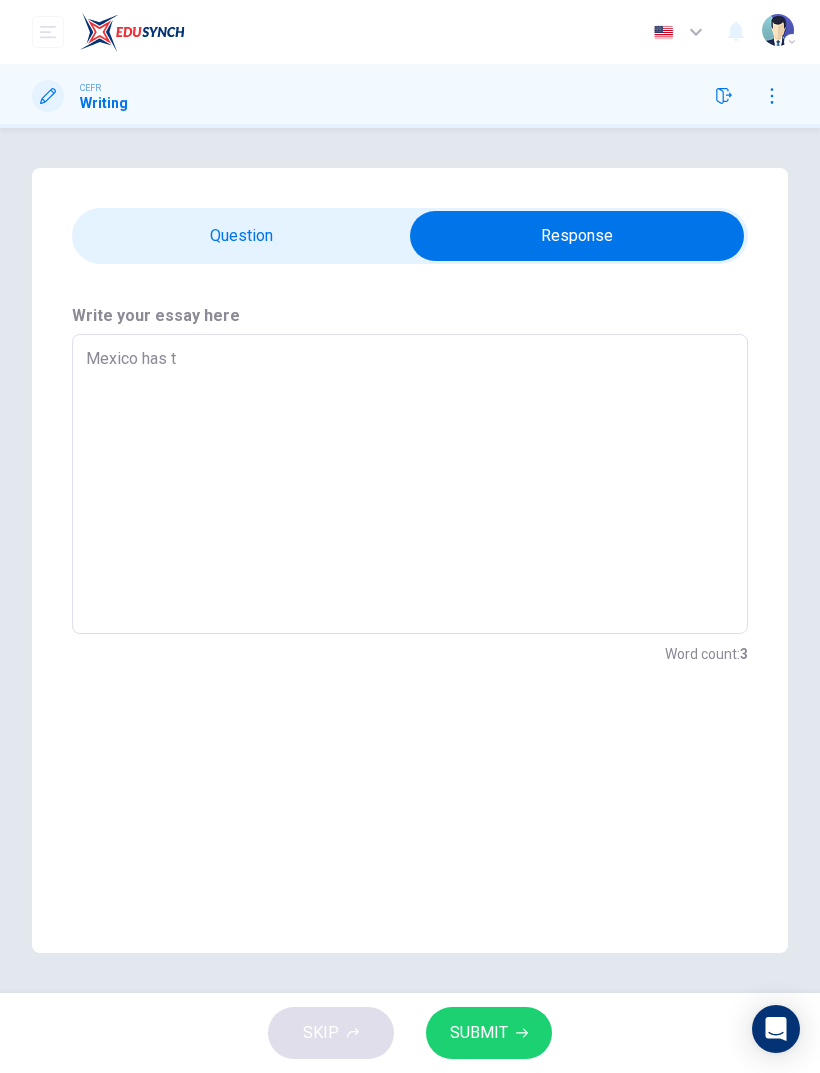 type on "Mexico has th" 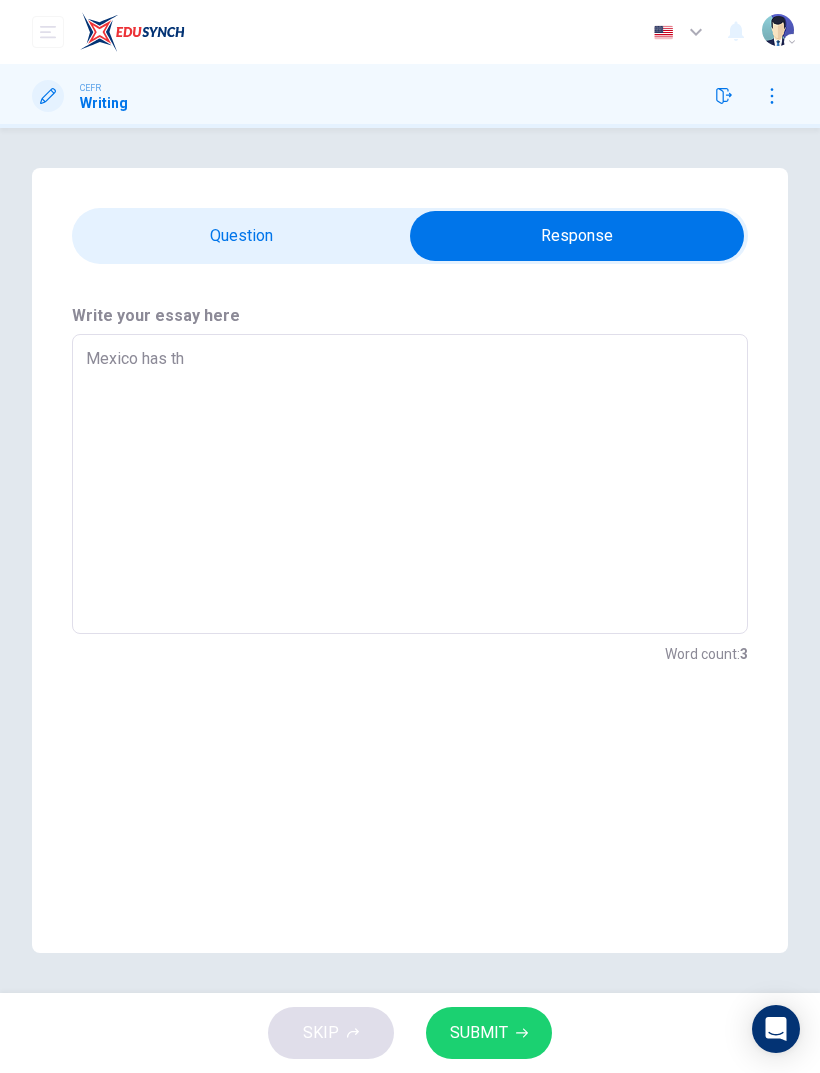 type on "x" 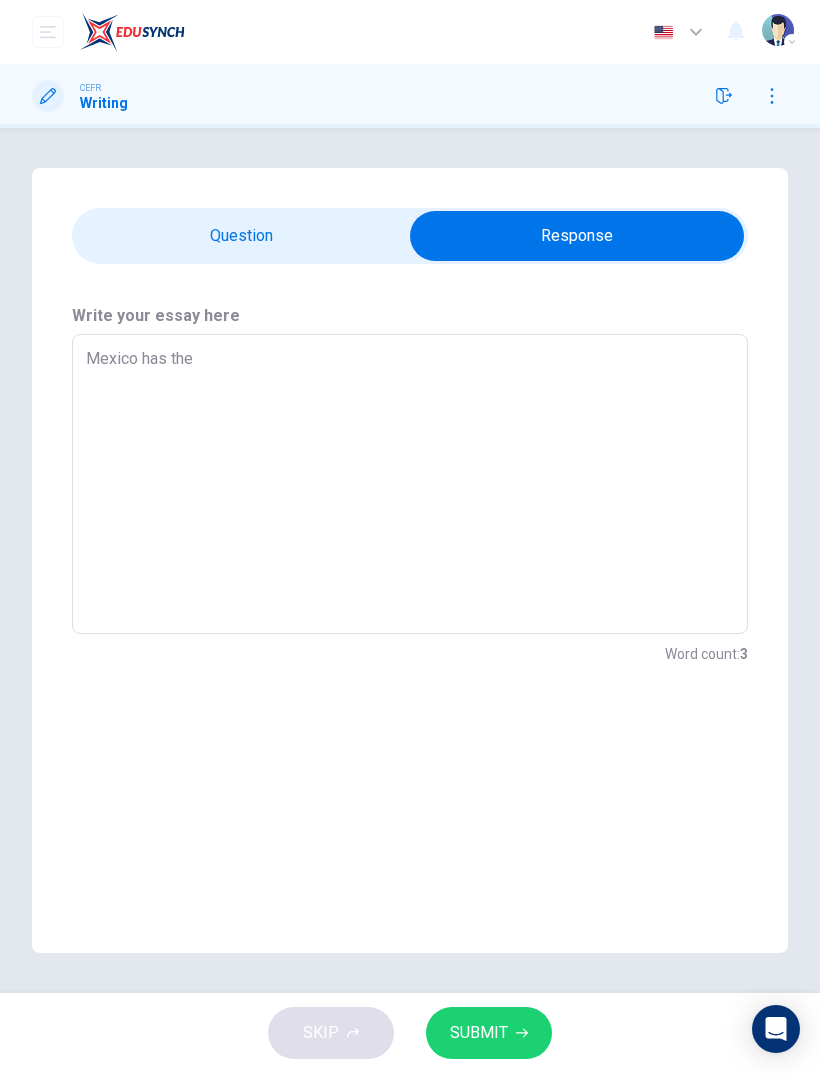 type on "x" 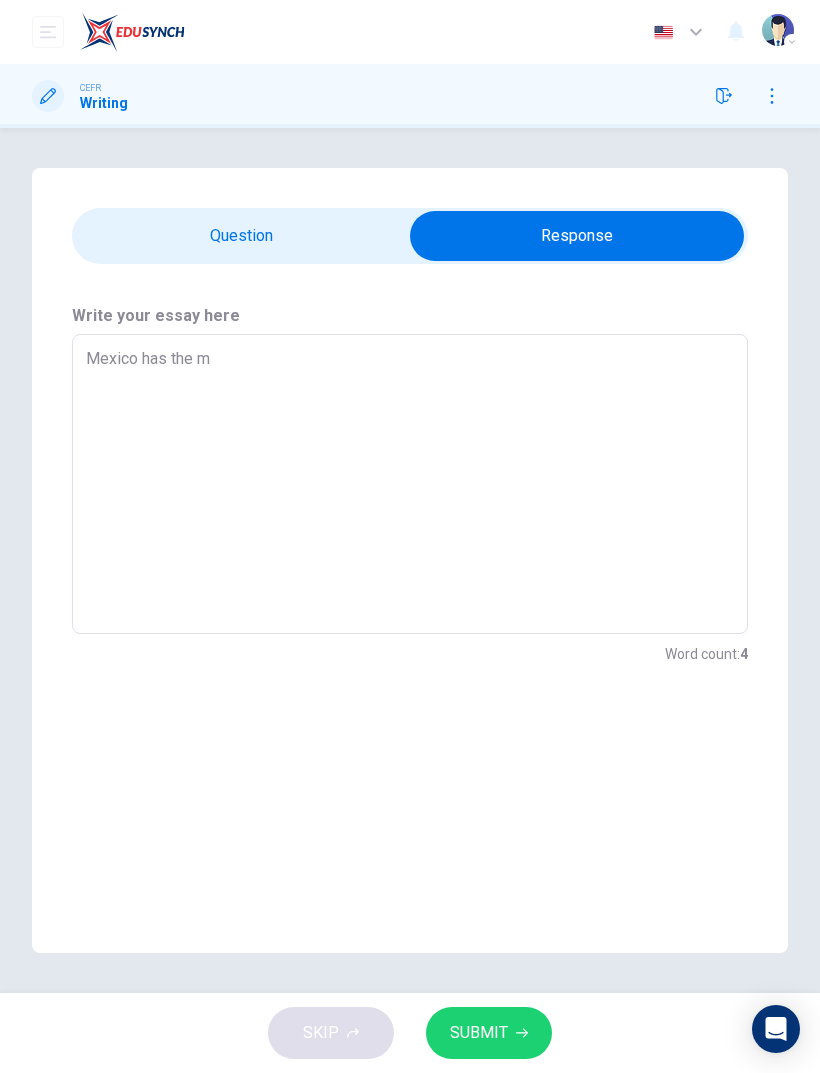 type on "x" 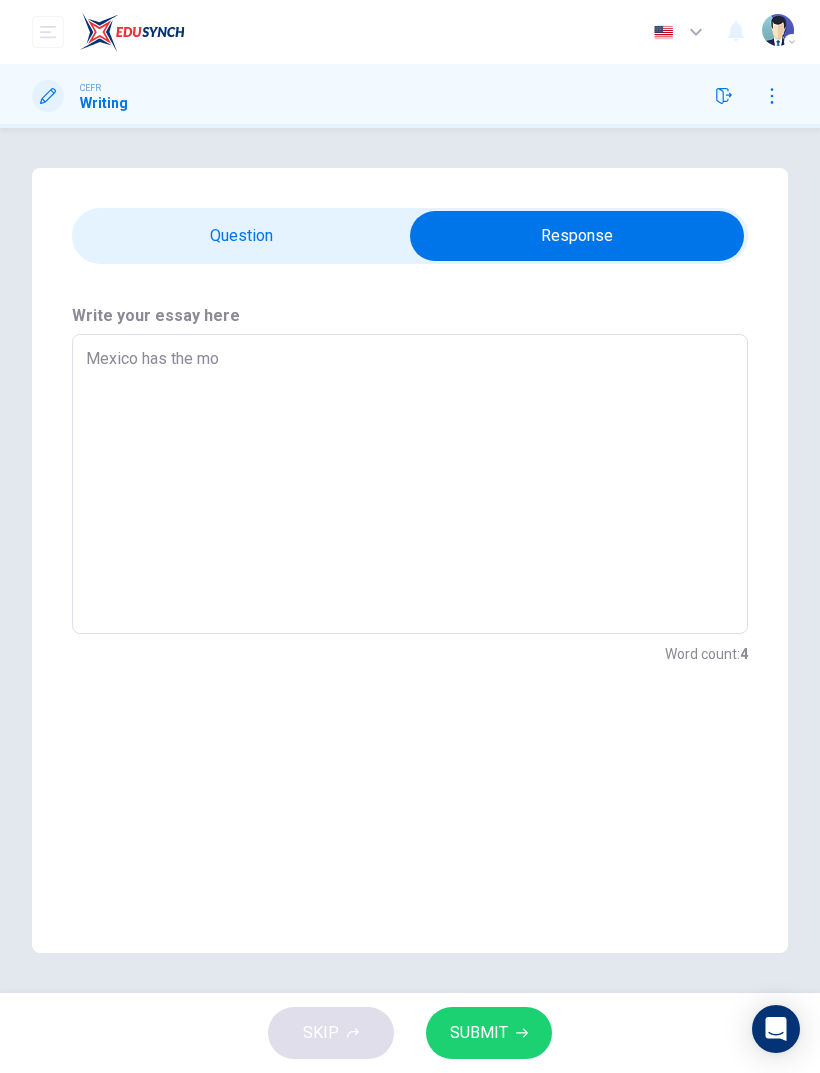 type on "x" 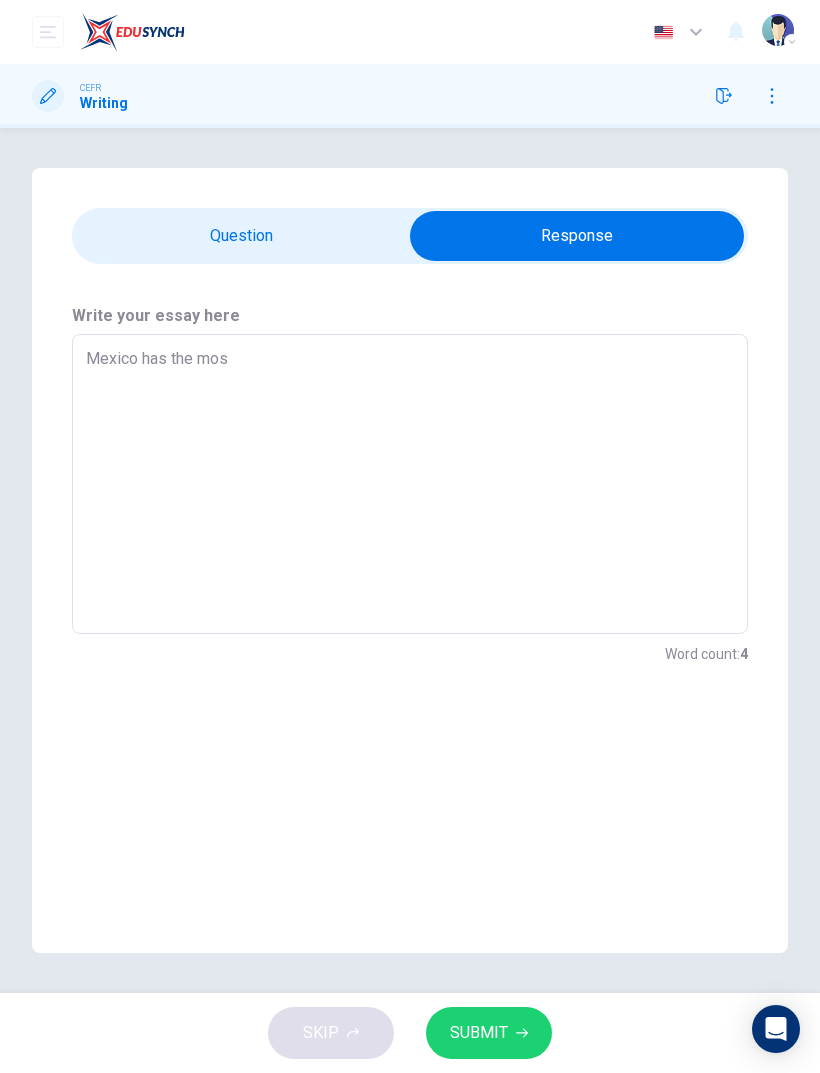 type on "x" 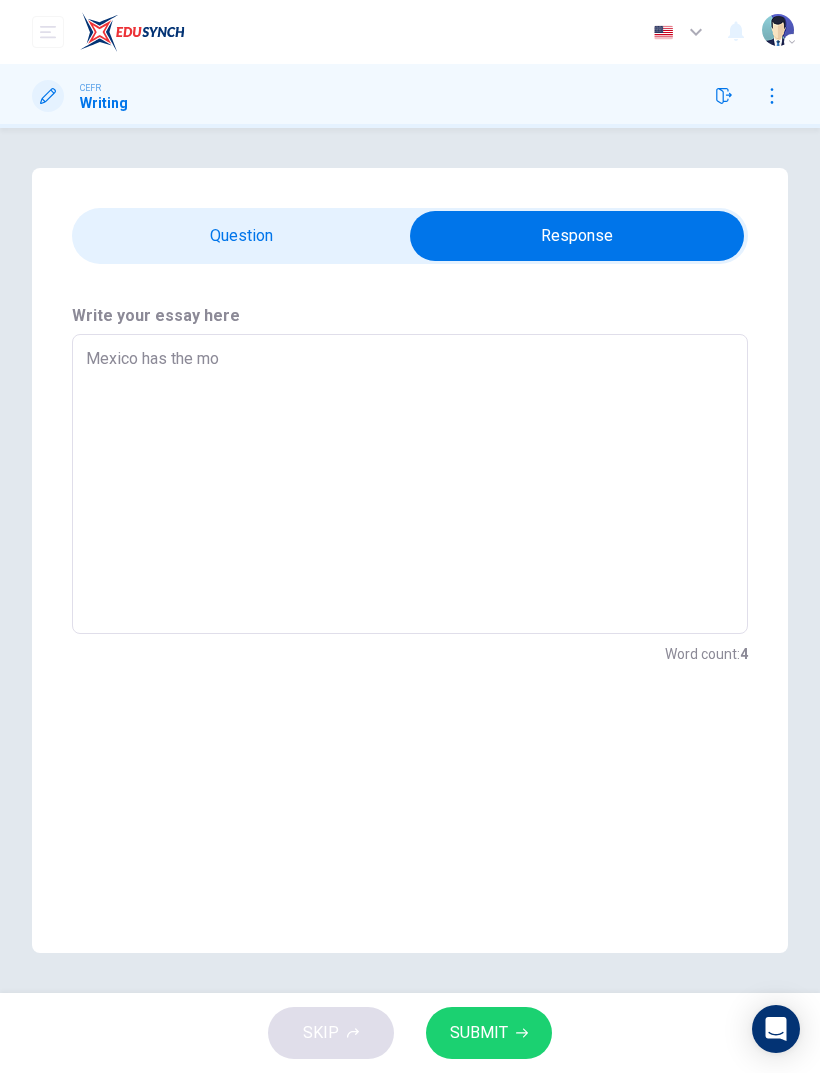 type on "x" 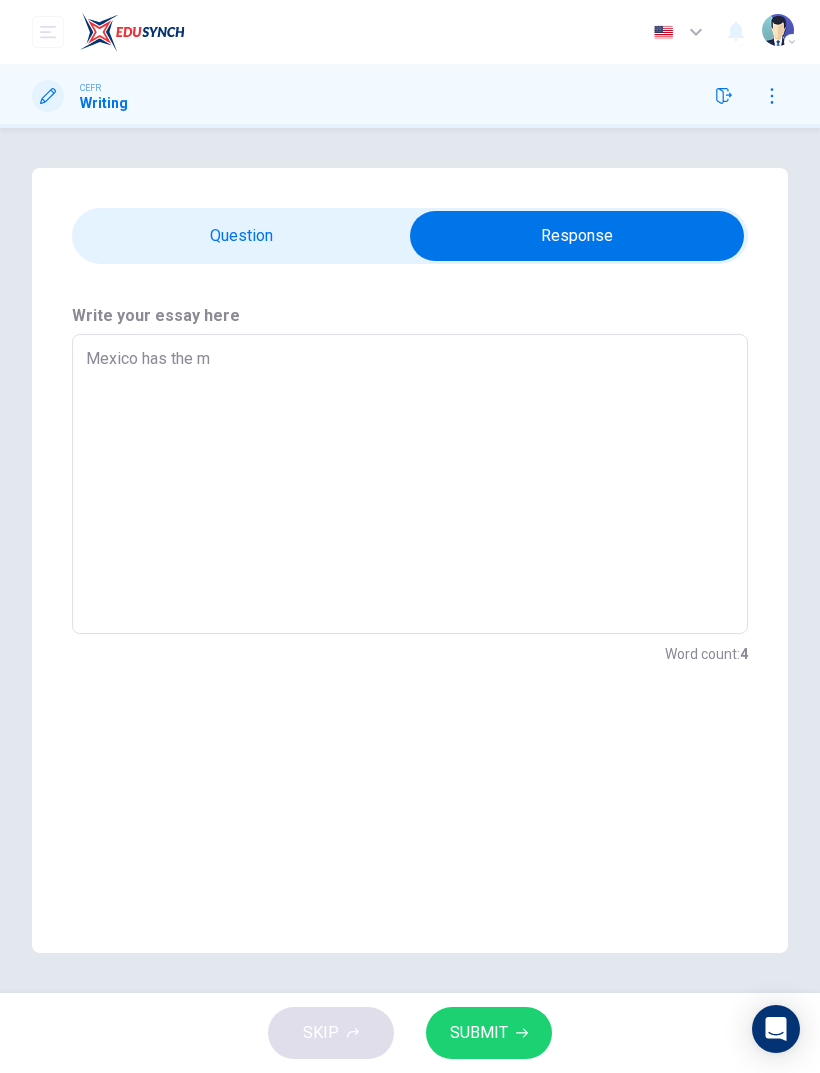 type on "x" 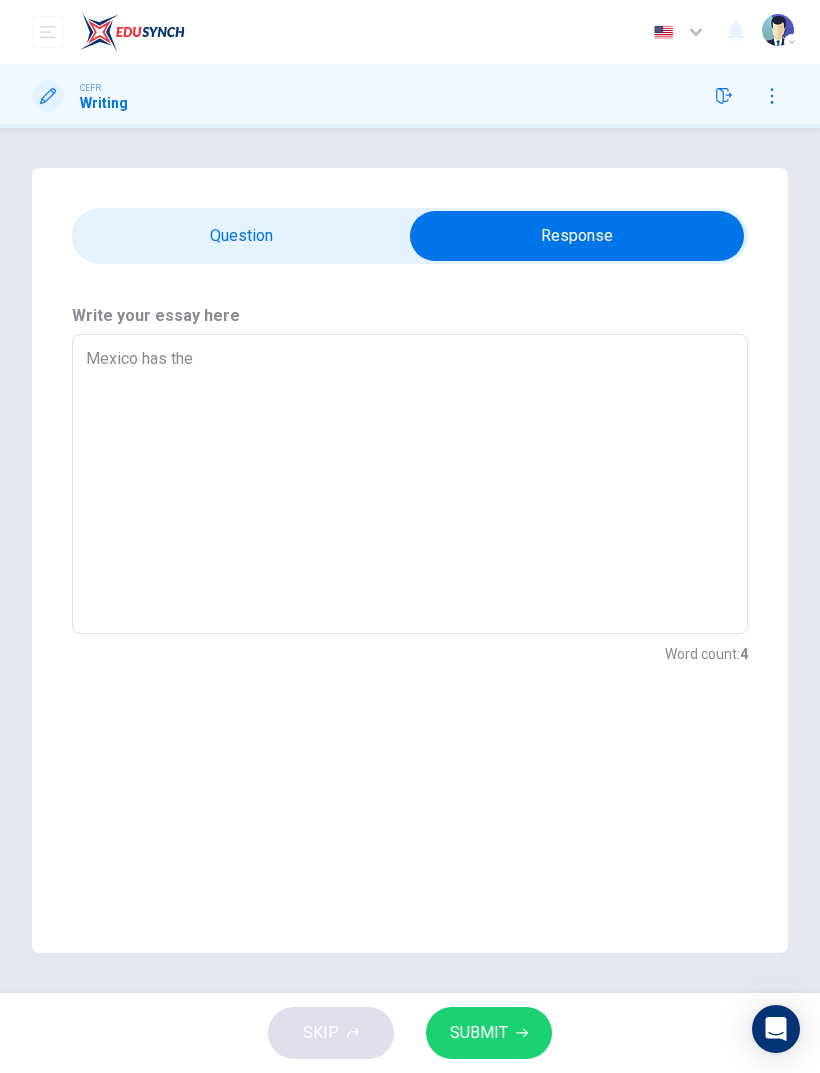 type on "x" 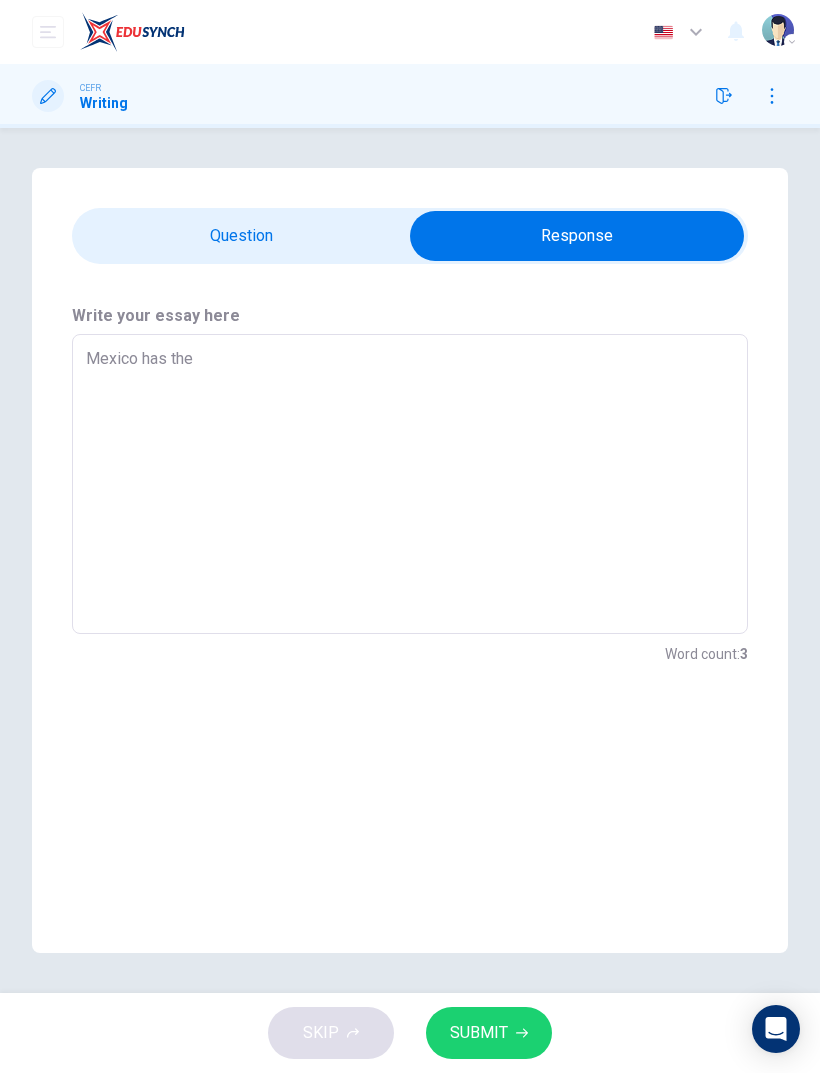 click at bounding box center (577, 236) 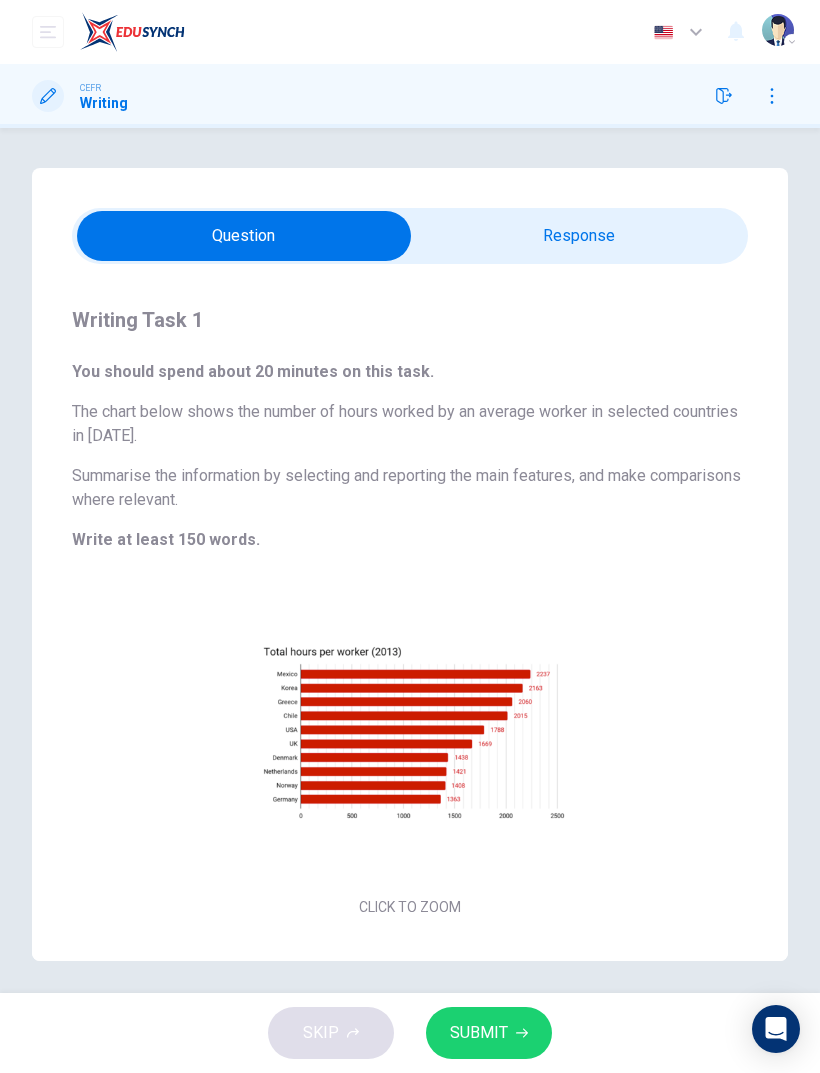 click at bounding box center (244, 236) 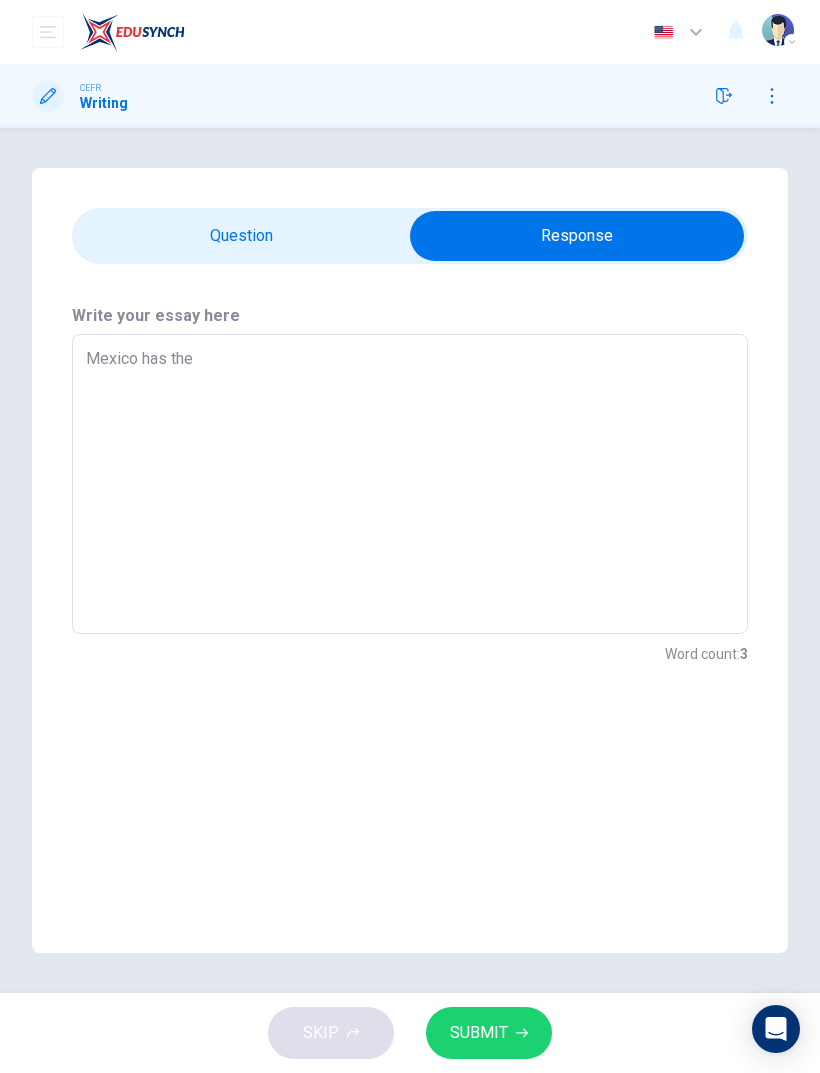 click on "Mexico has the" at bounding box center (410, 484) 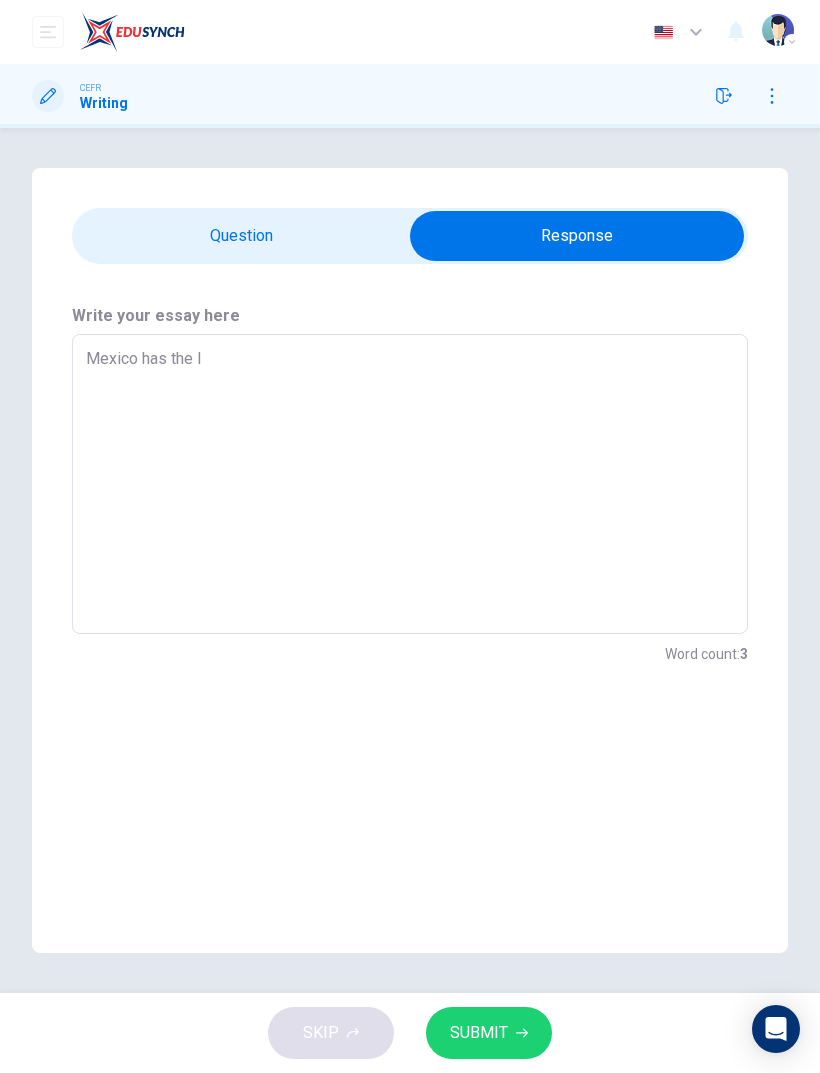 type on "x" 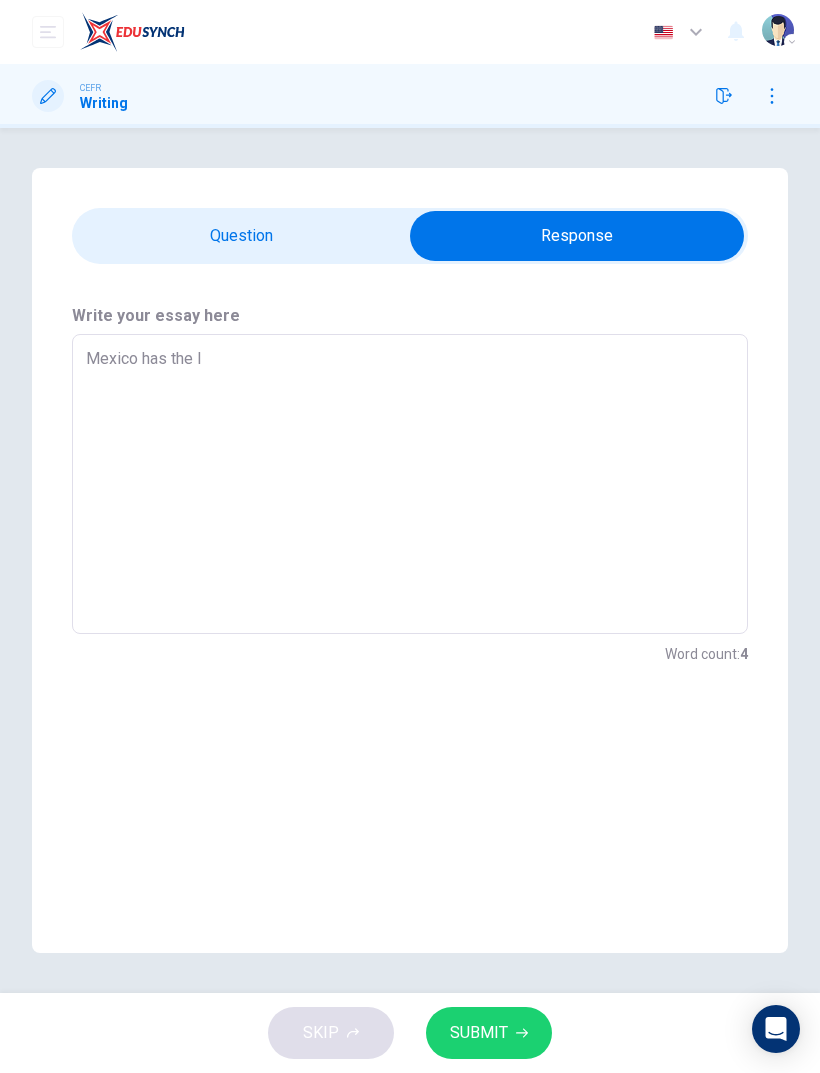 type on "Mexico has the lo" 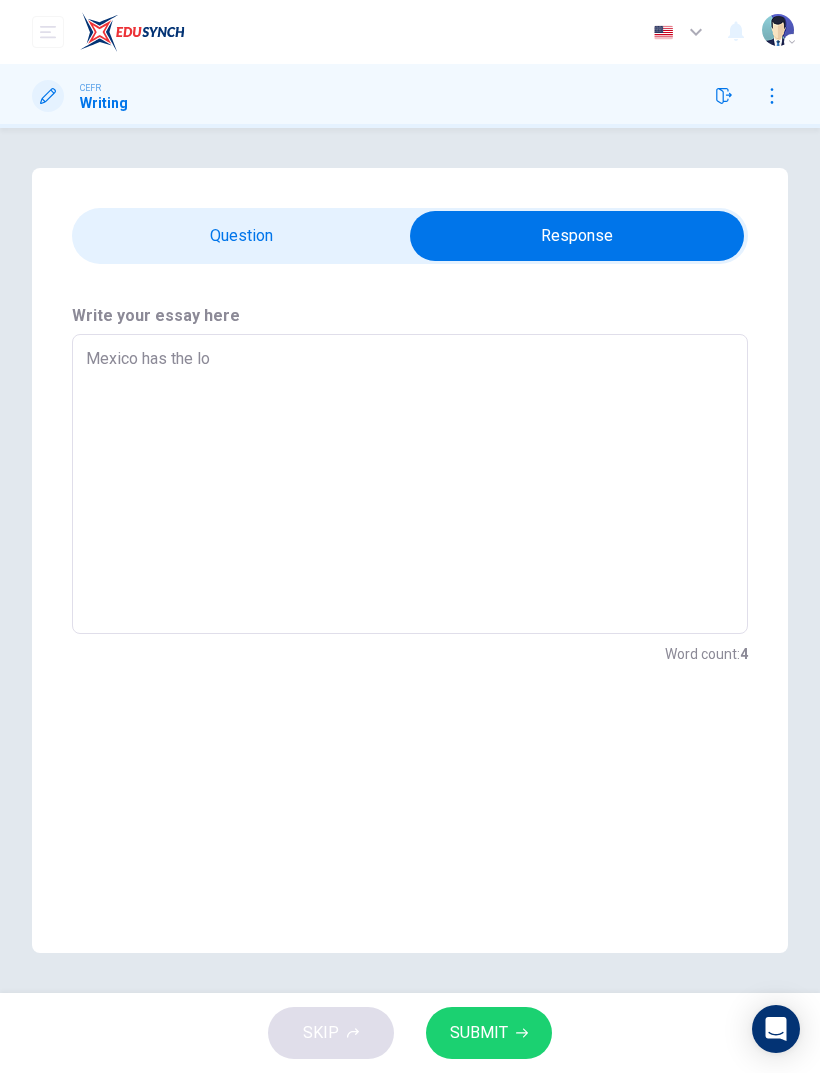 type on "x" 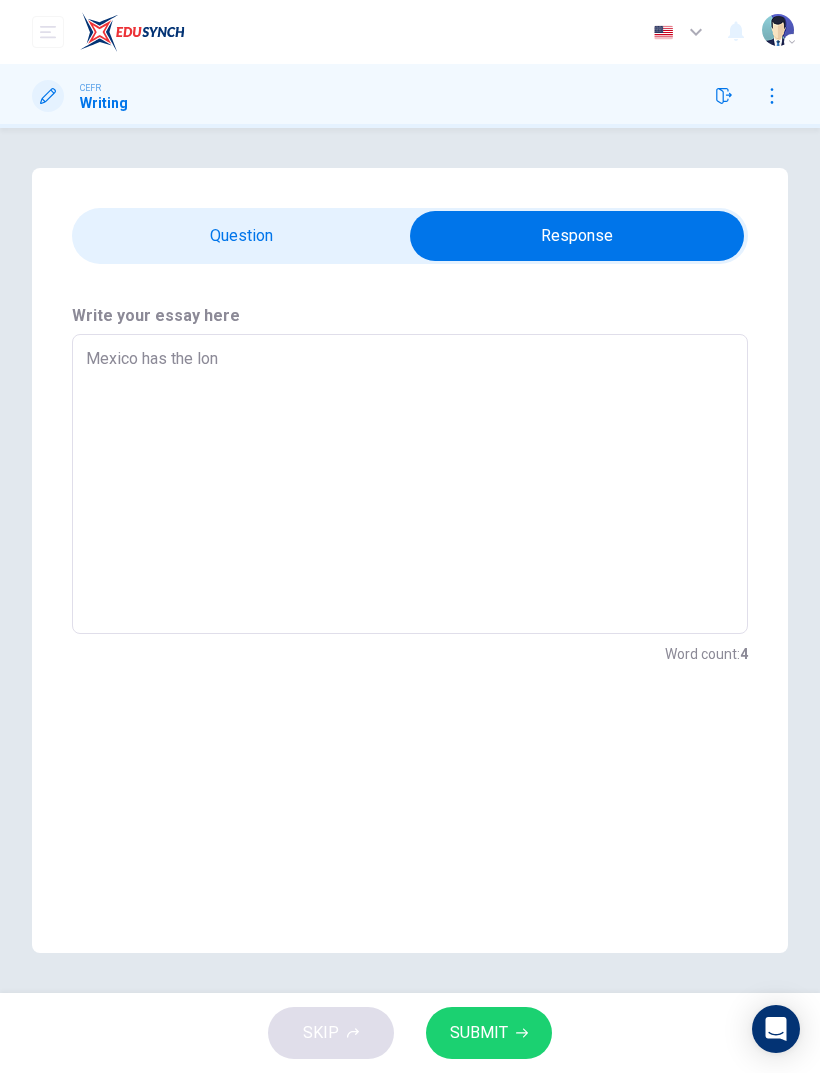 type on "x" 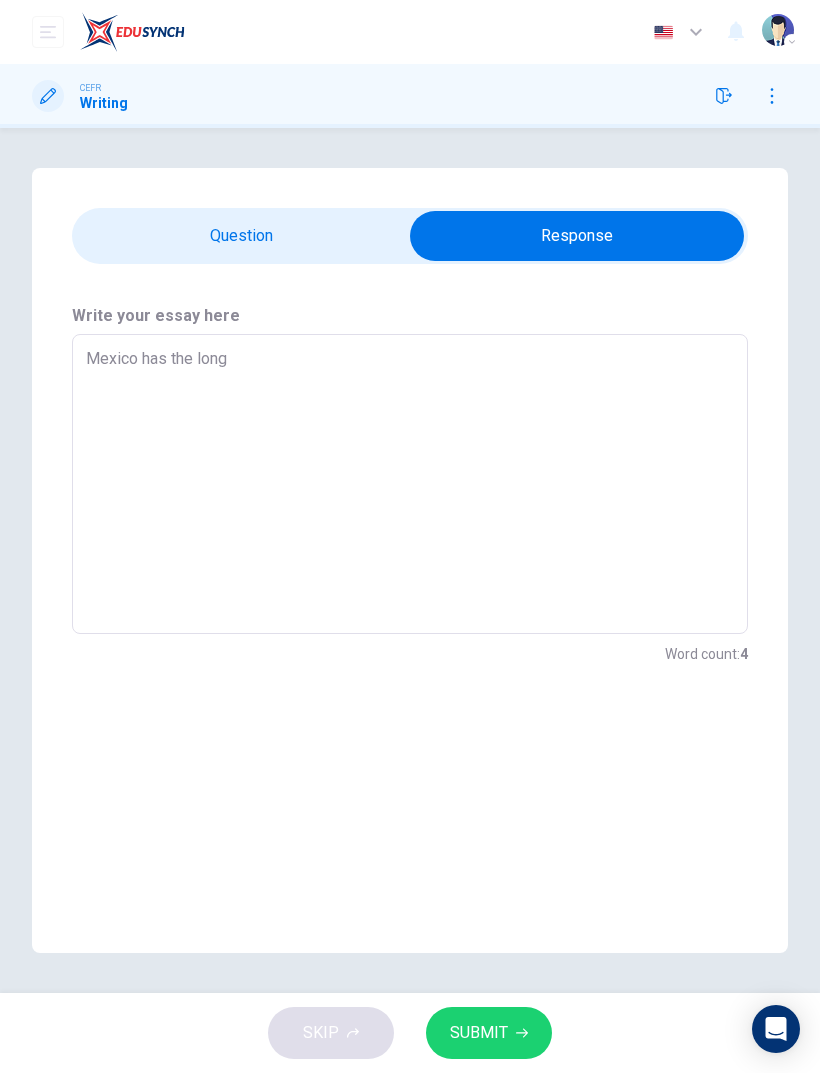 type on "x" 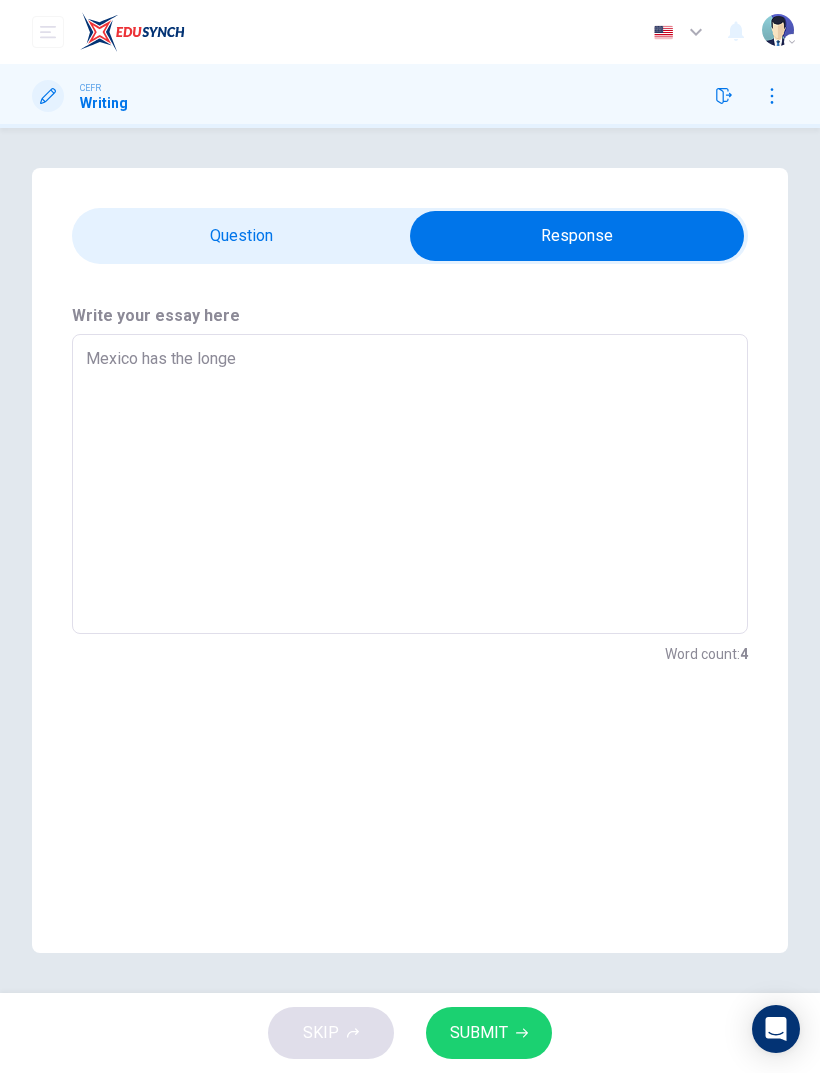 type on "x" 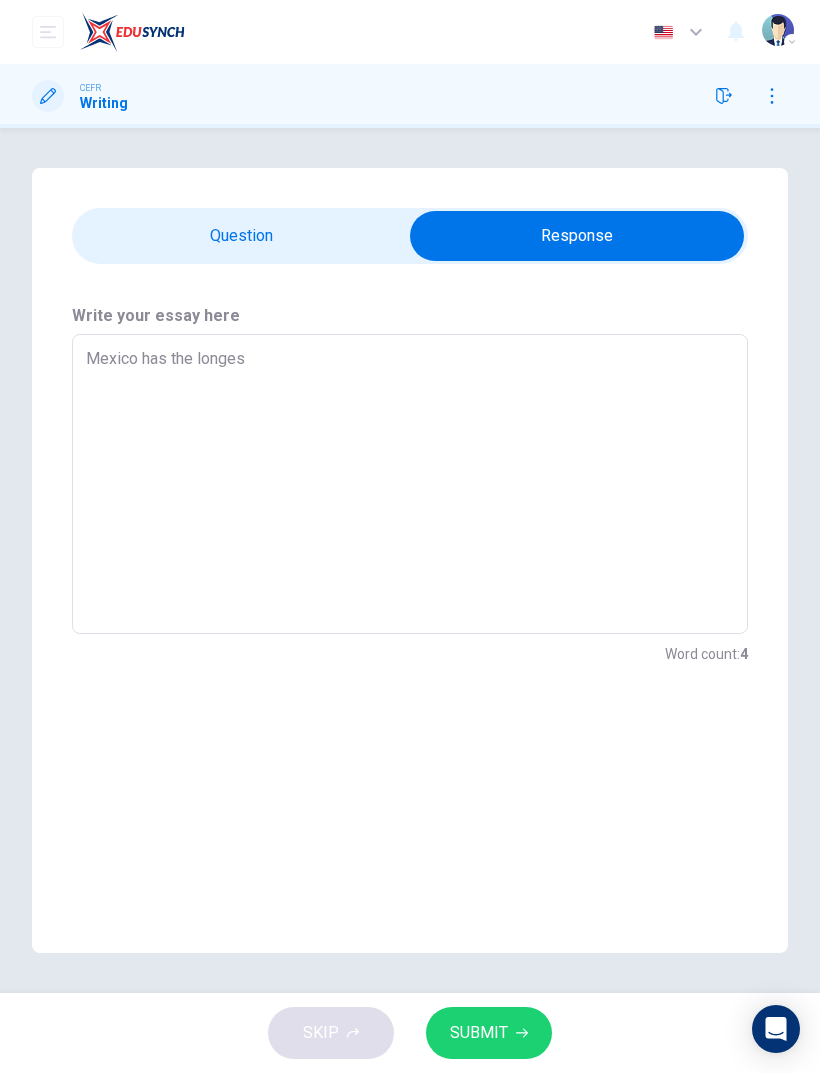 type on "x" 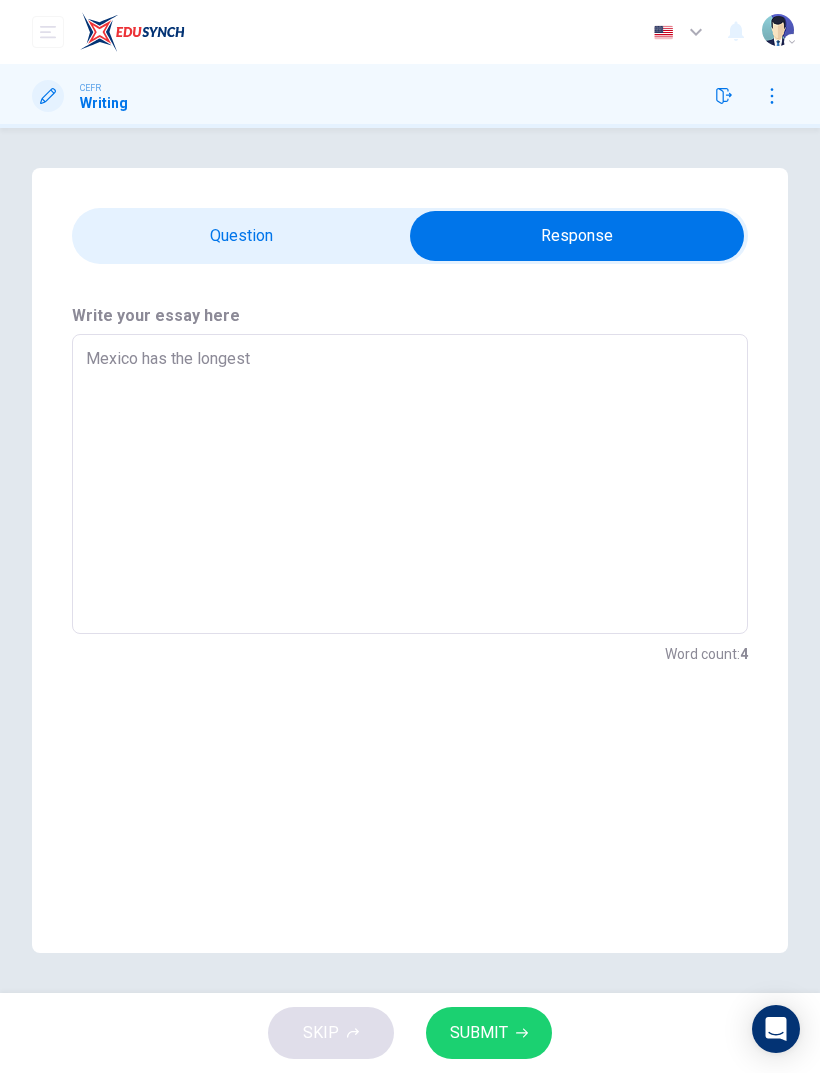type on "x" 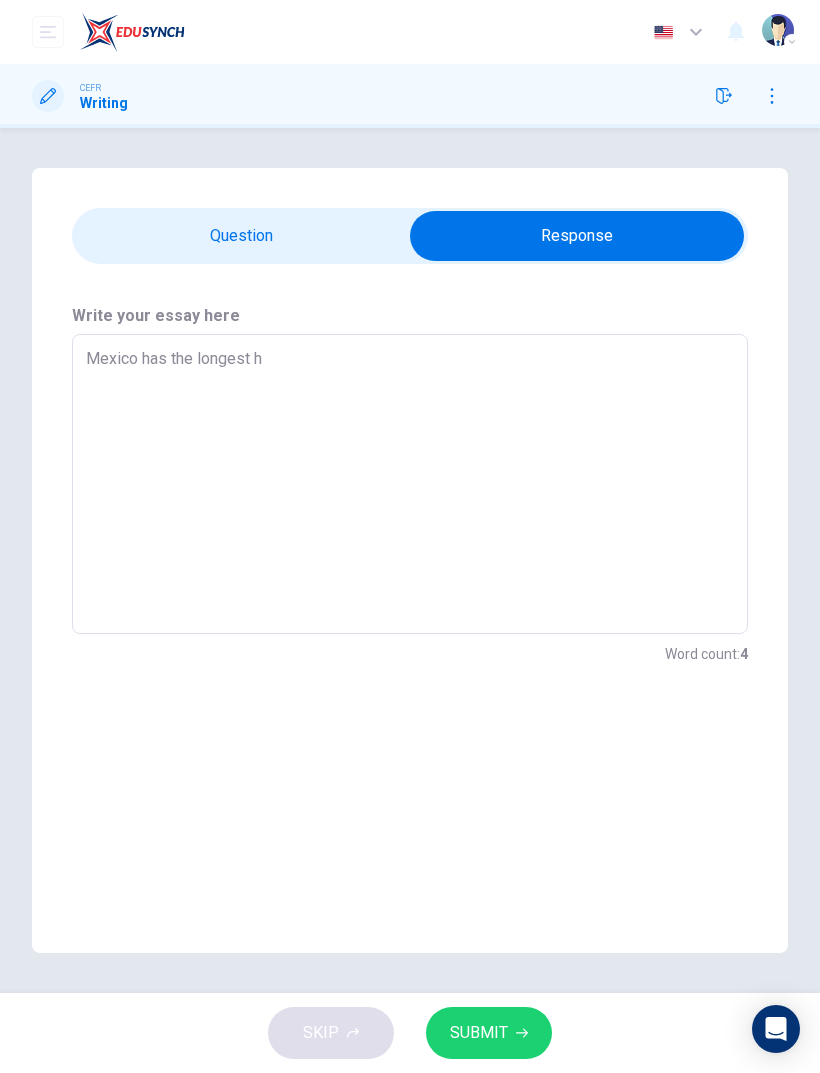type on "x" 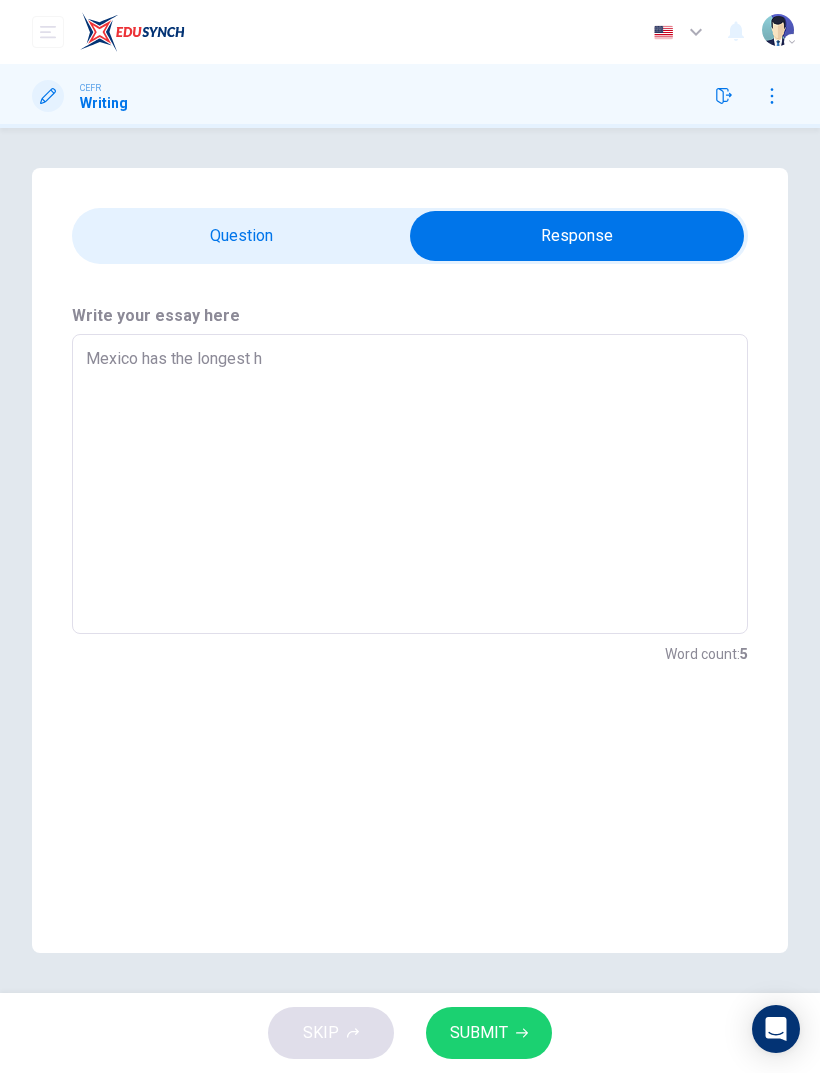 type on "Mexico has the longest ho" 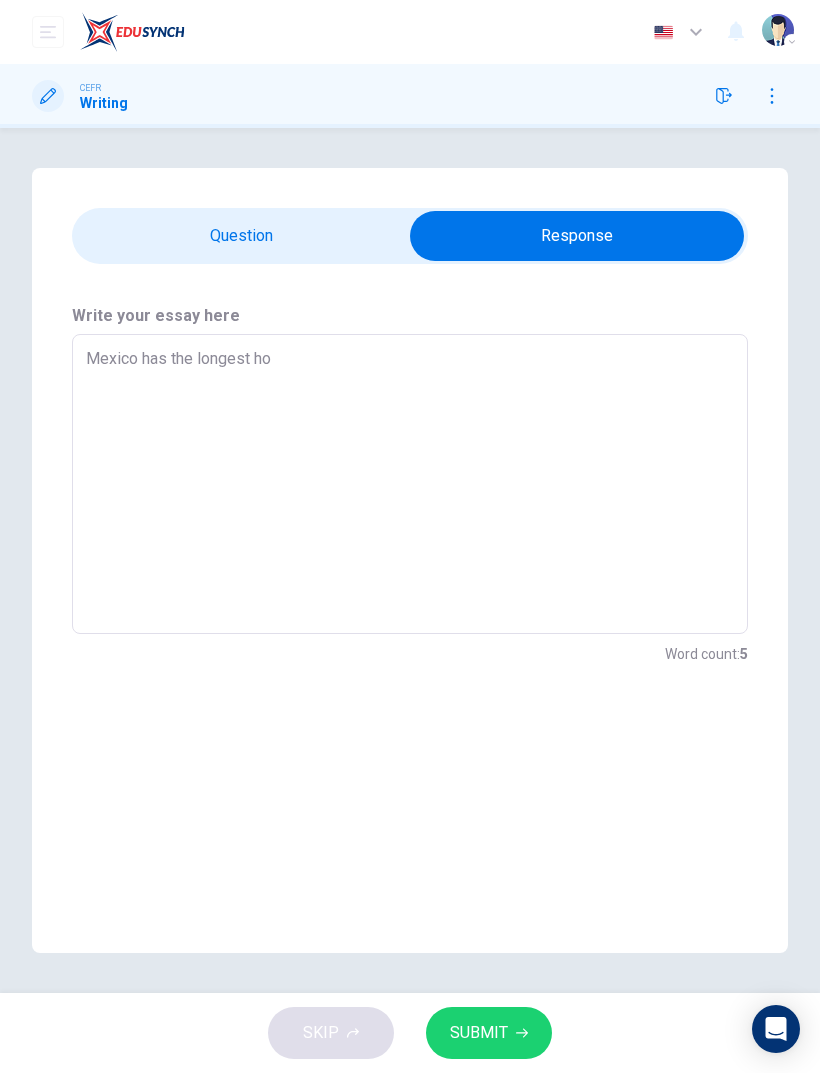 type on "x" 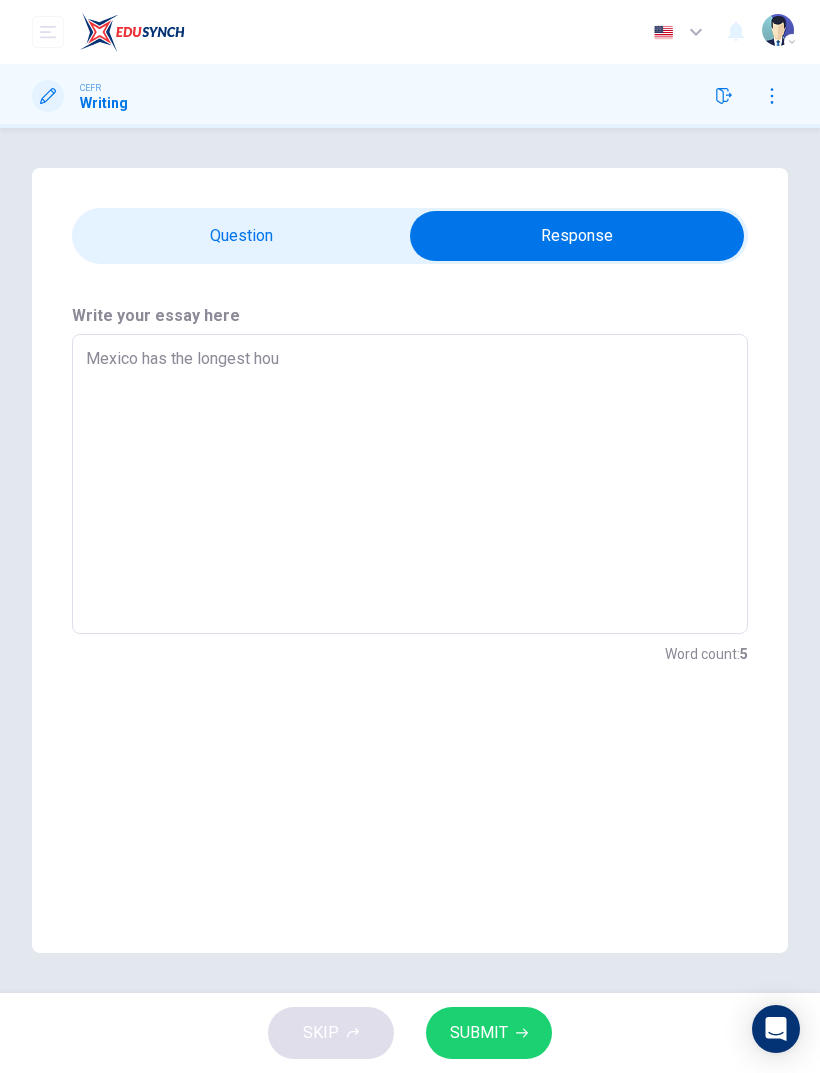 type on "x" 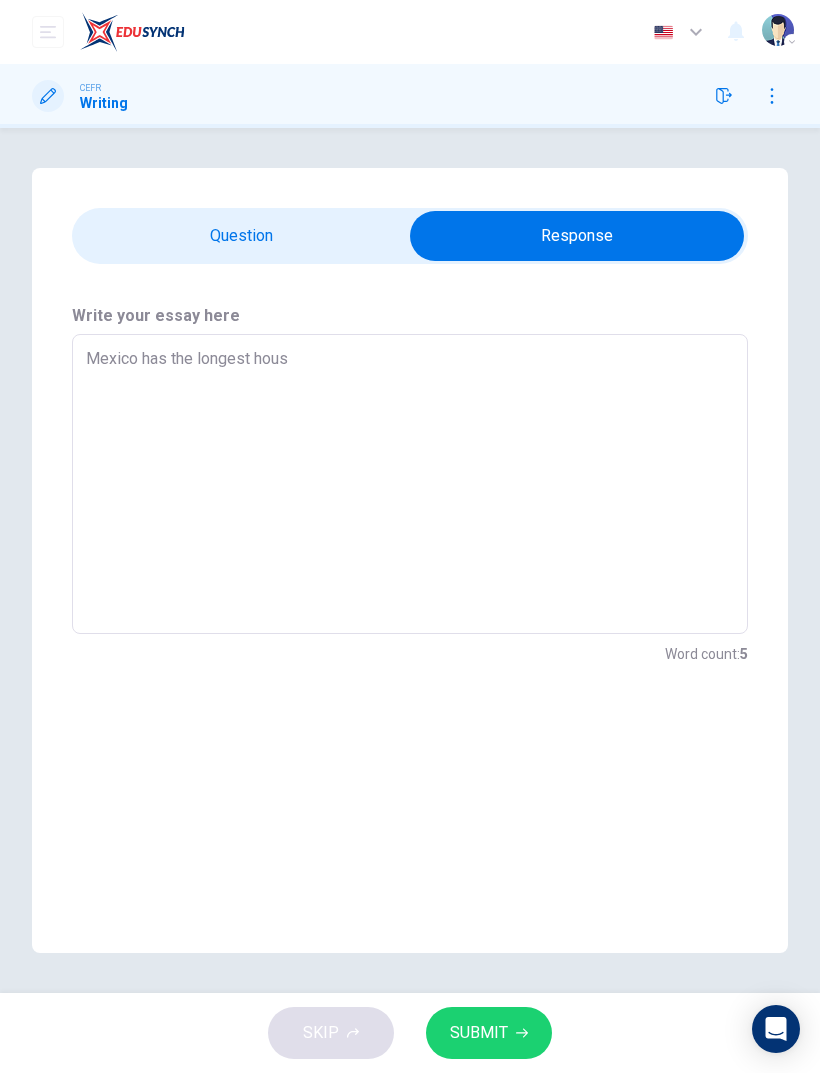 type on "x" 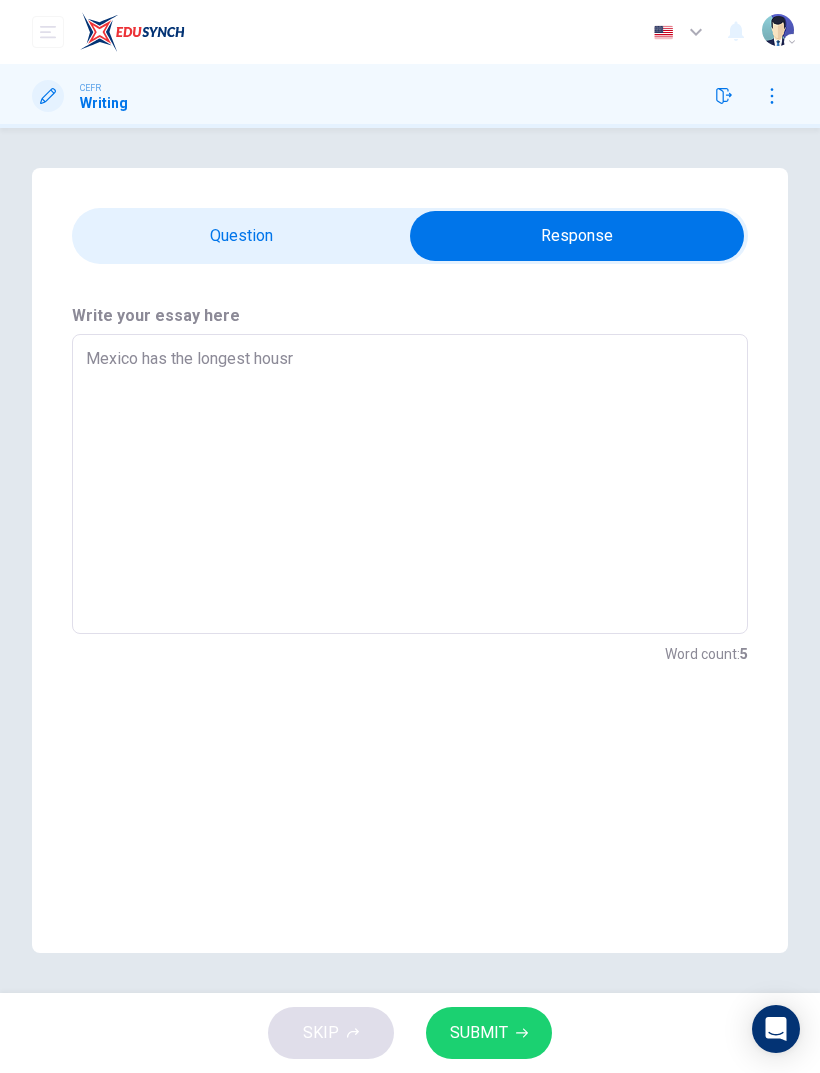 type on "x" 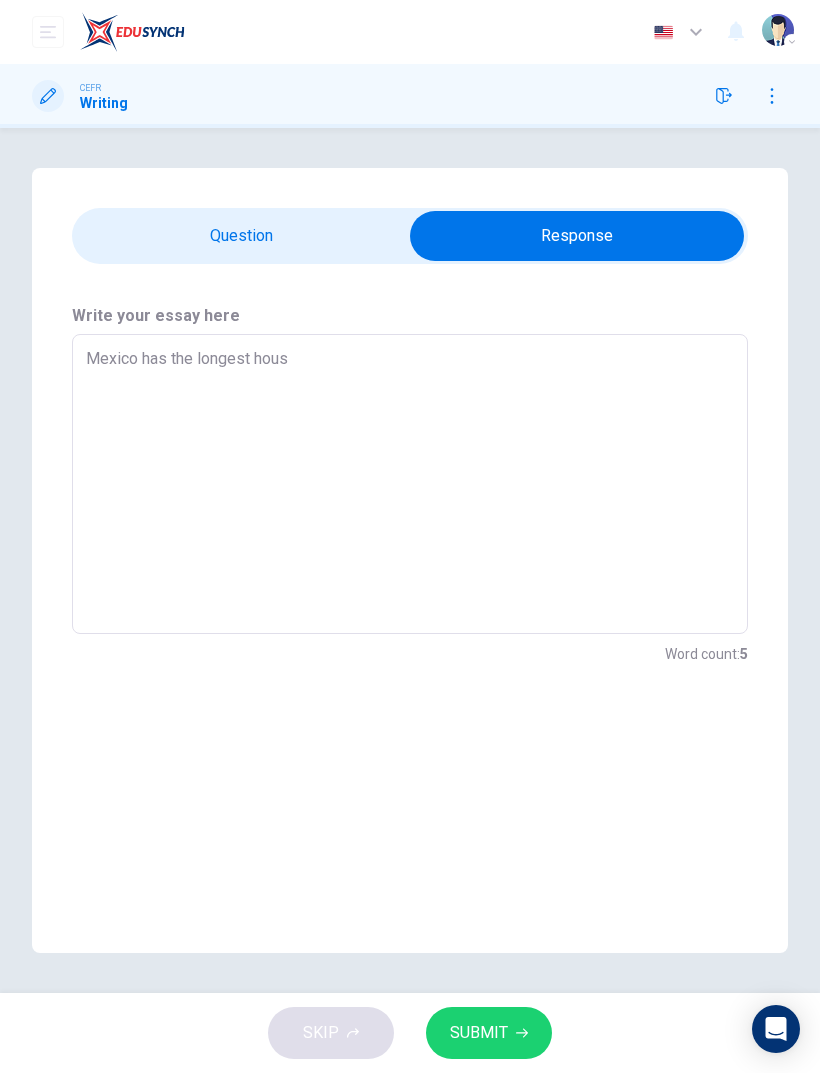 type on "x" 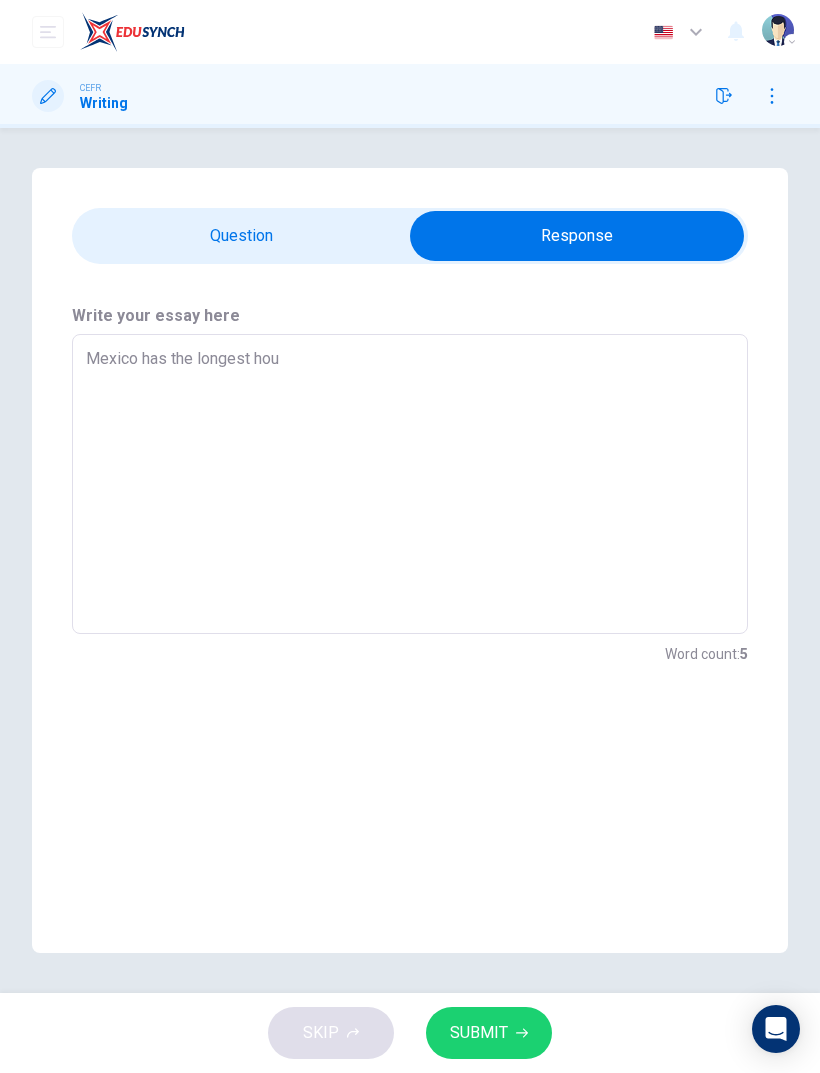 type on "x" 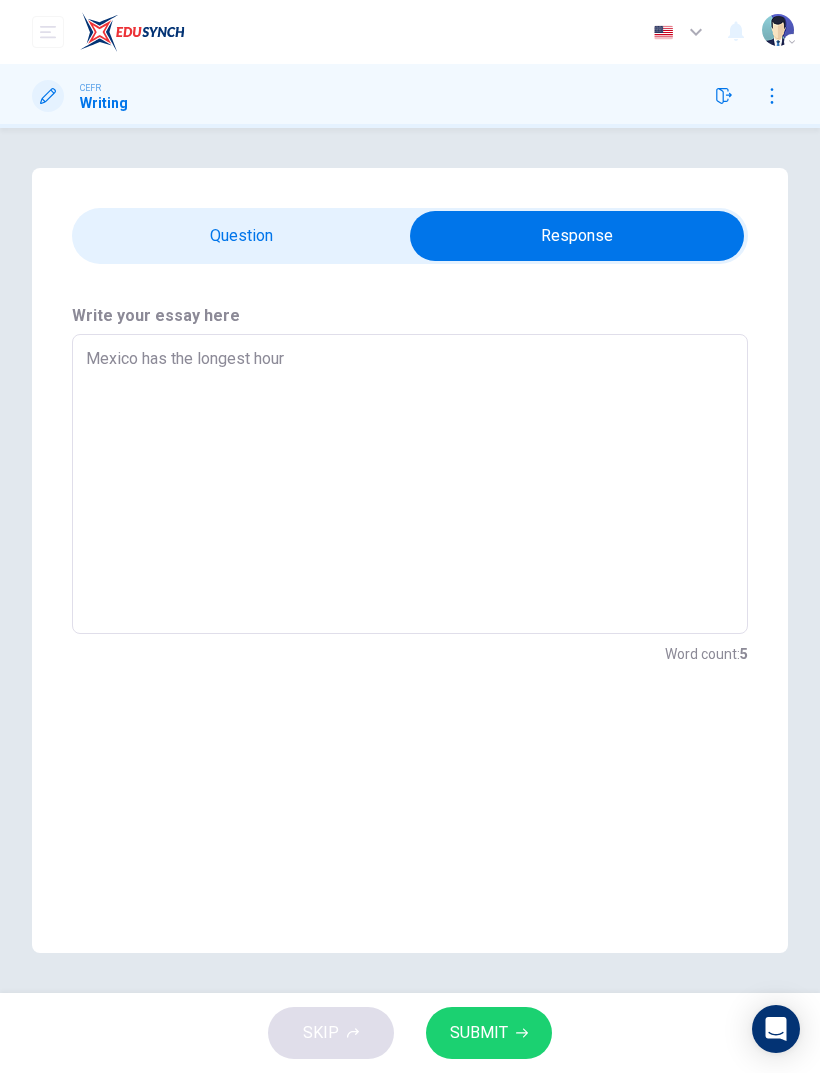 type on "x" 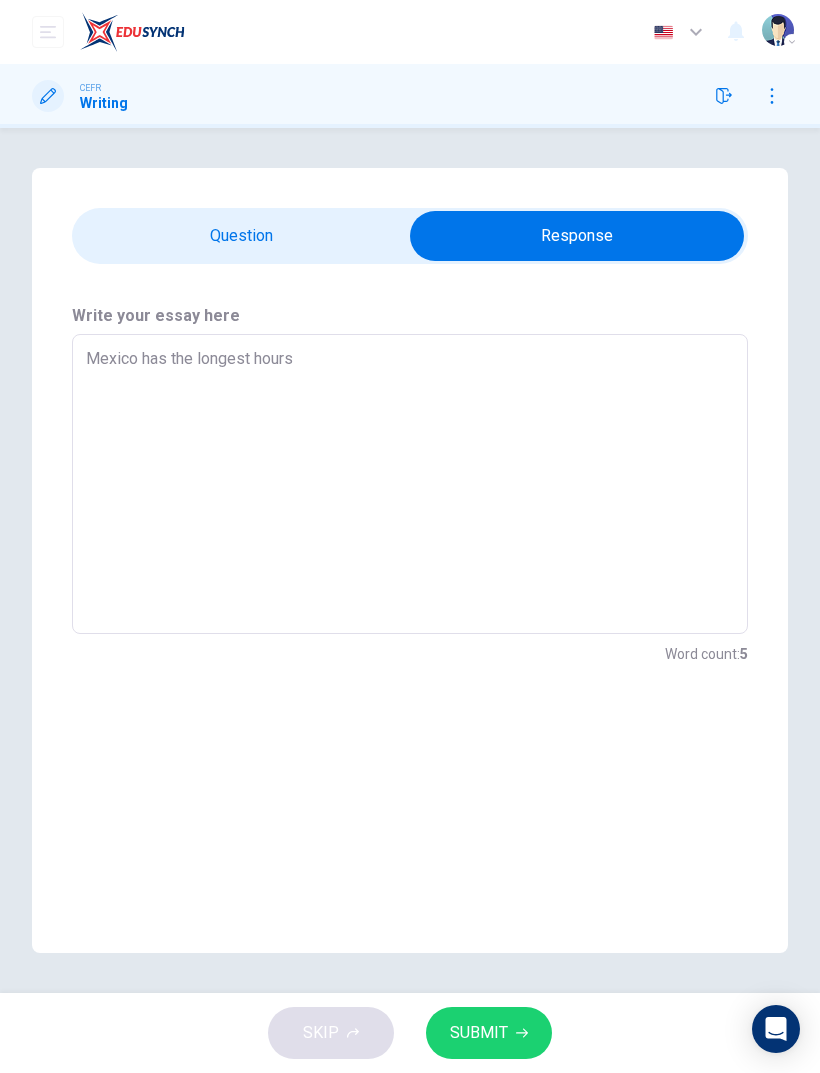 type on "x" 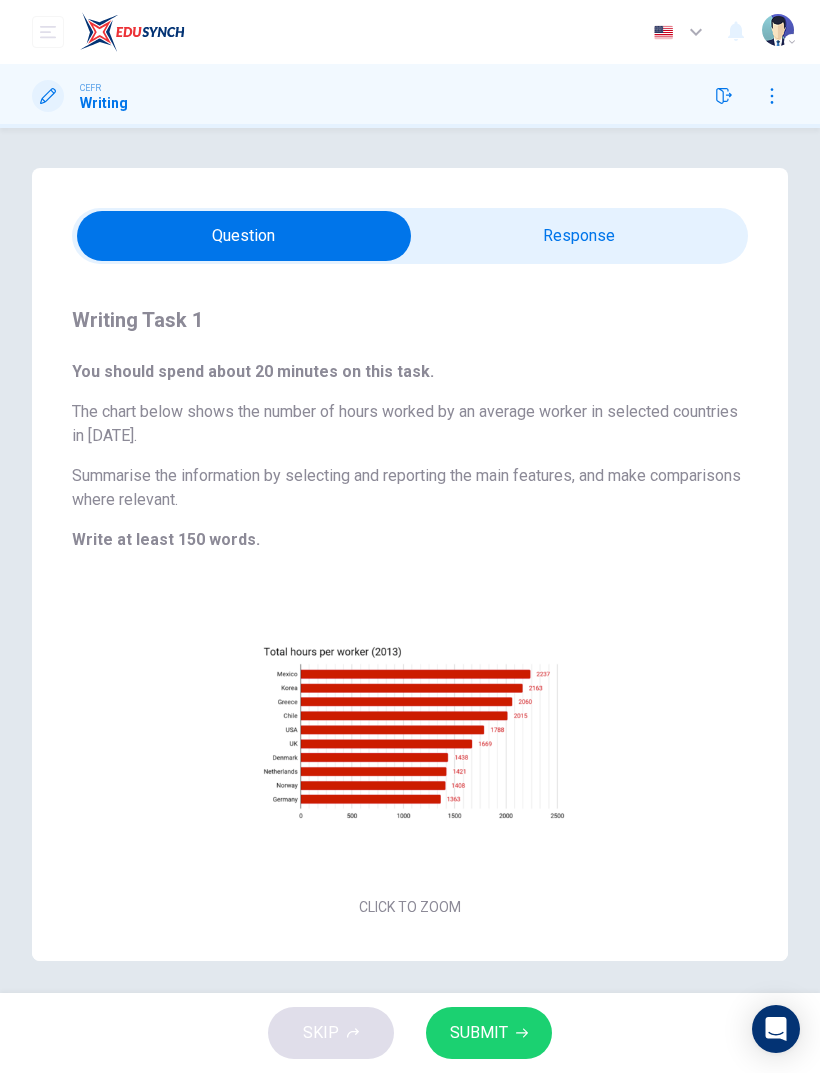 click at bounding box center (244, 236) 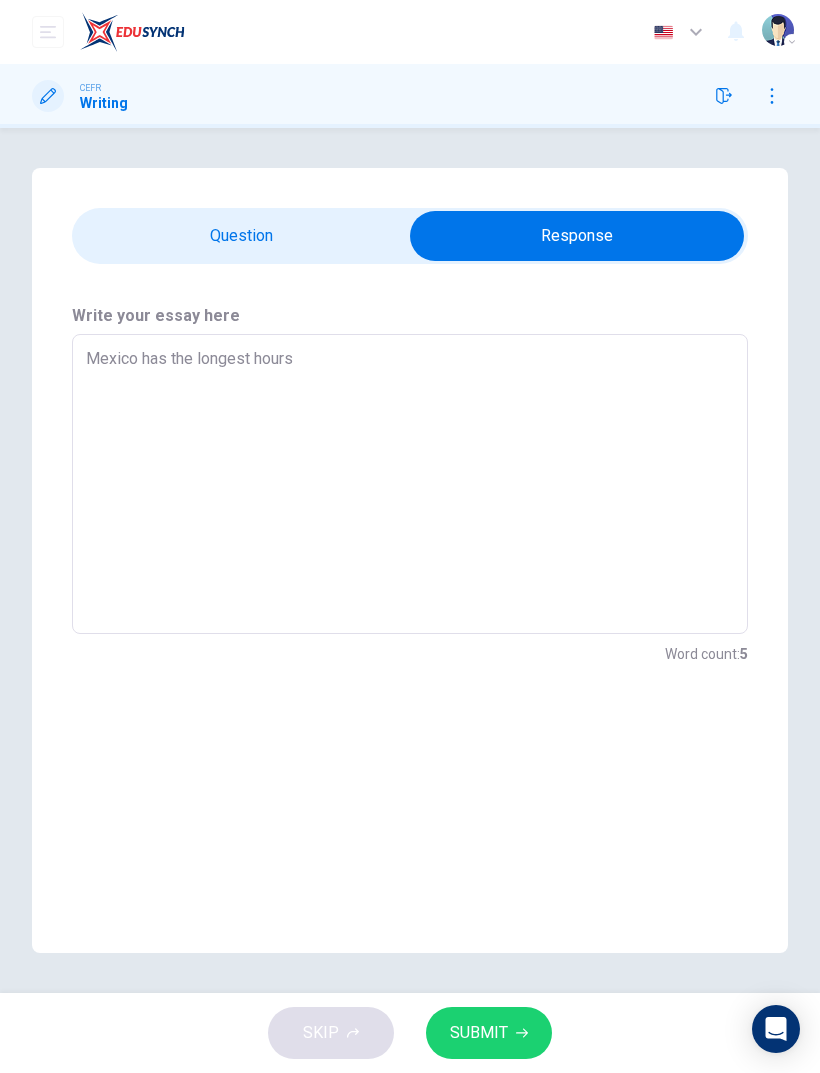 click on "Mexico has the longest hours" at bounding box center (410, 484) 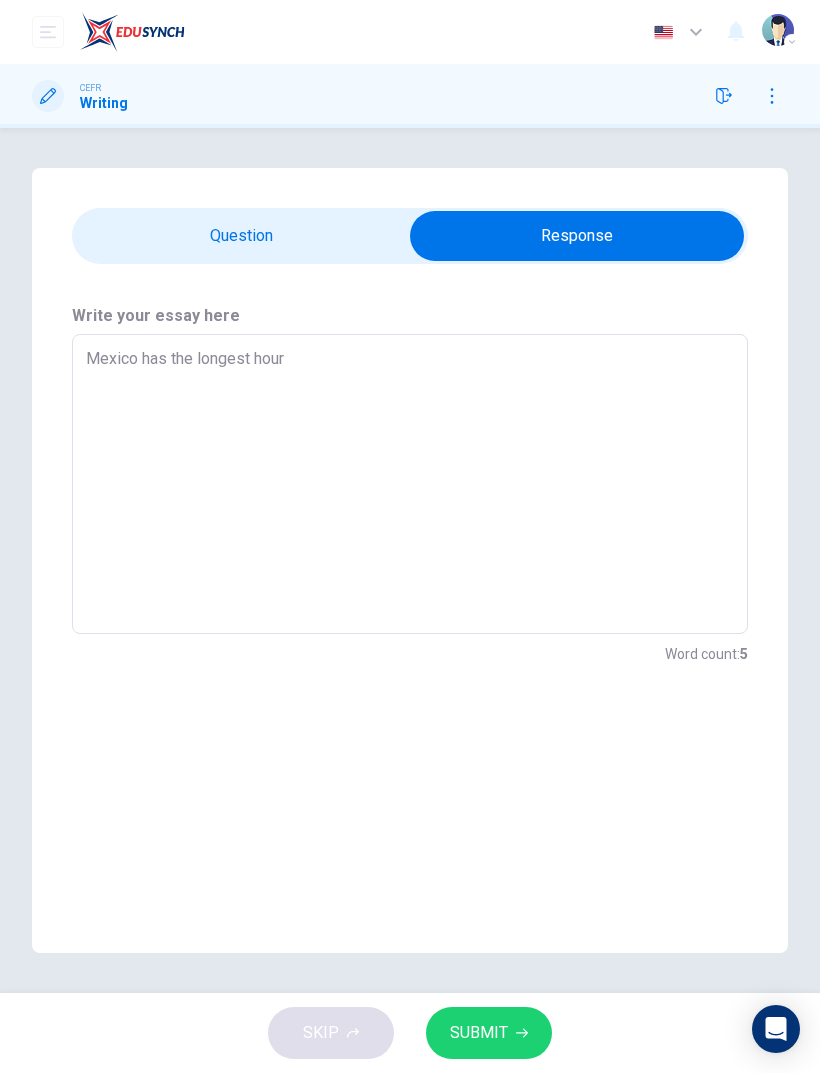 type on "x" 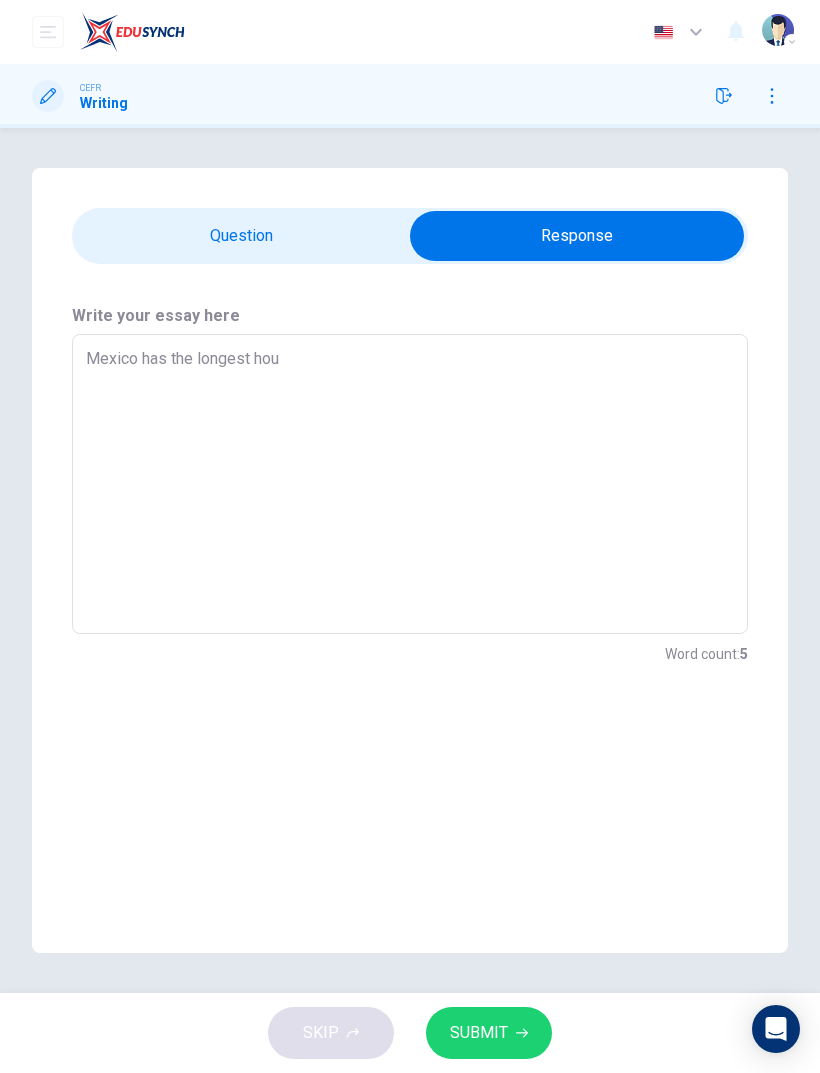 type on "x" 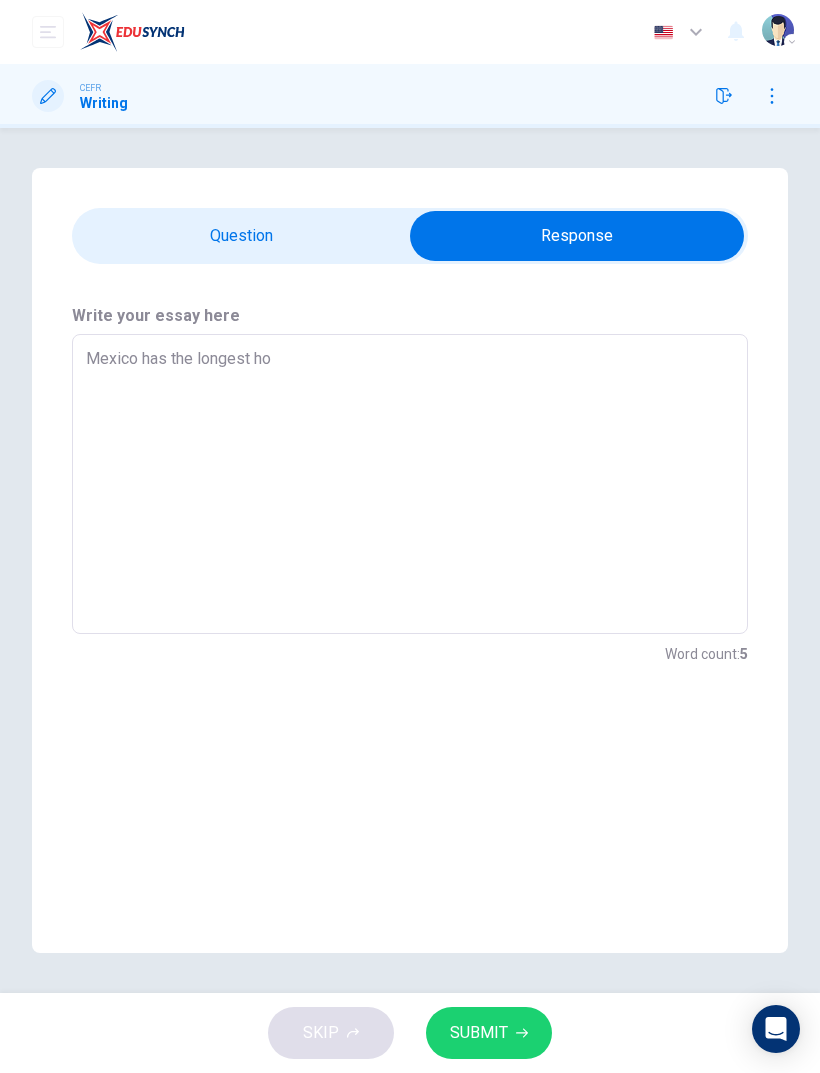 type on "x" 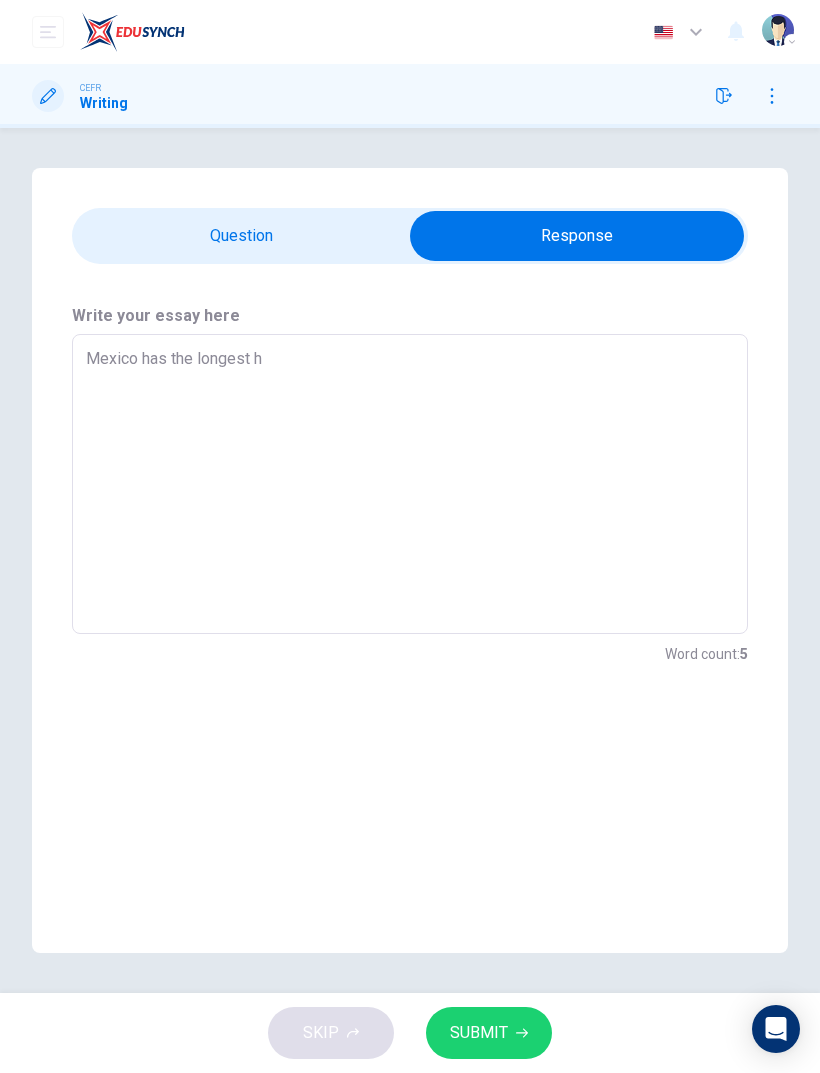type on "x" 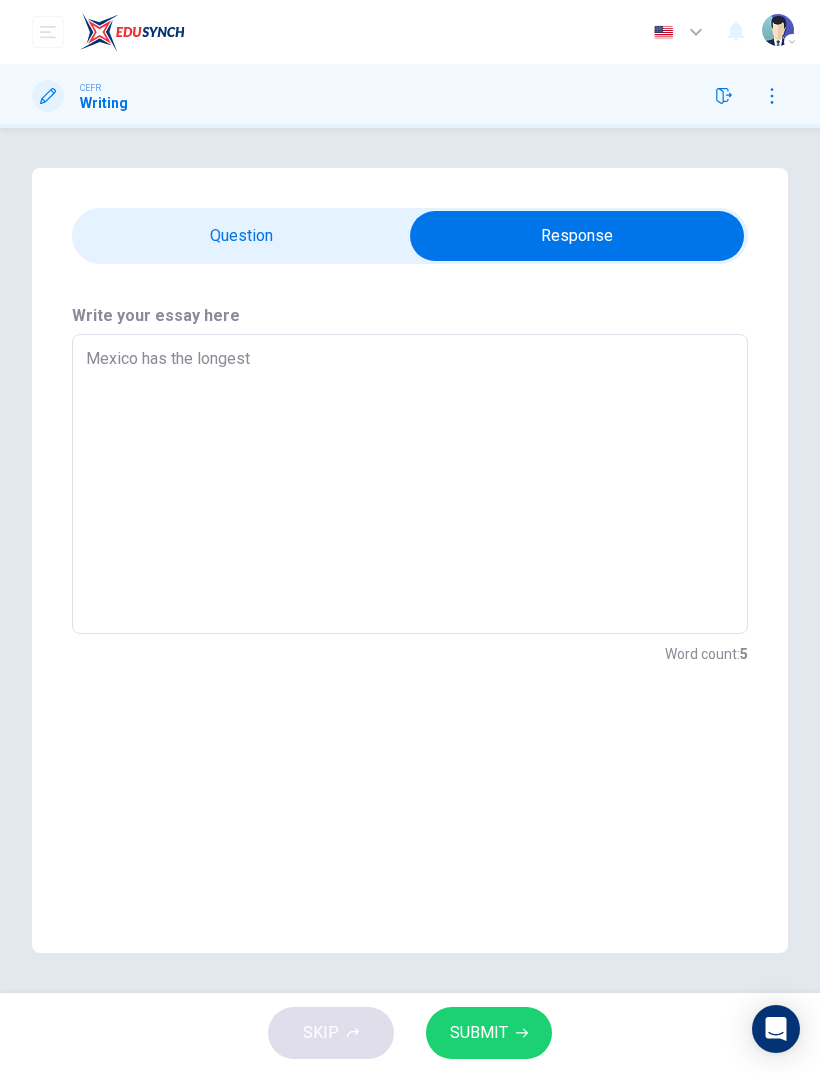 type on "x" 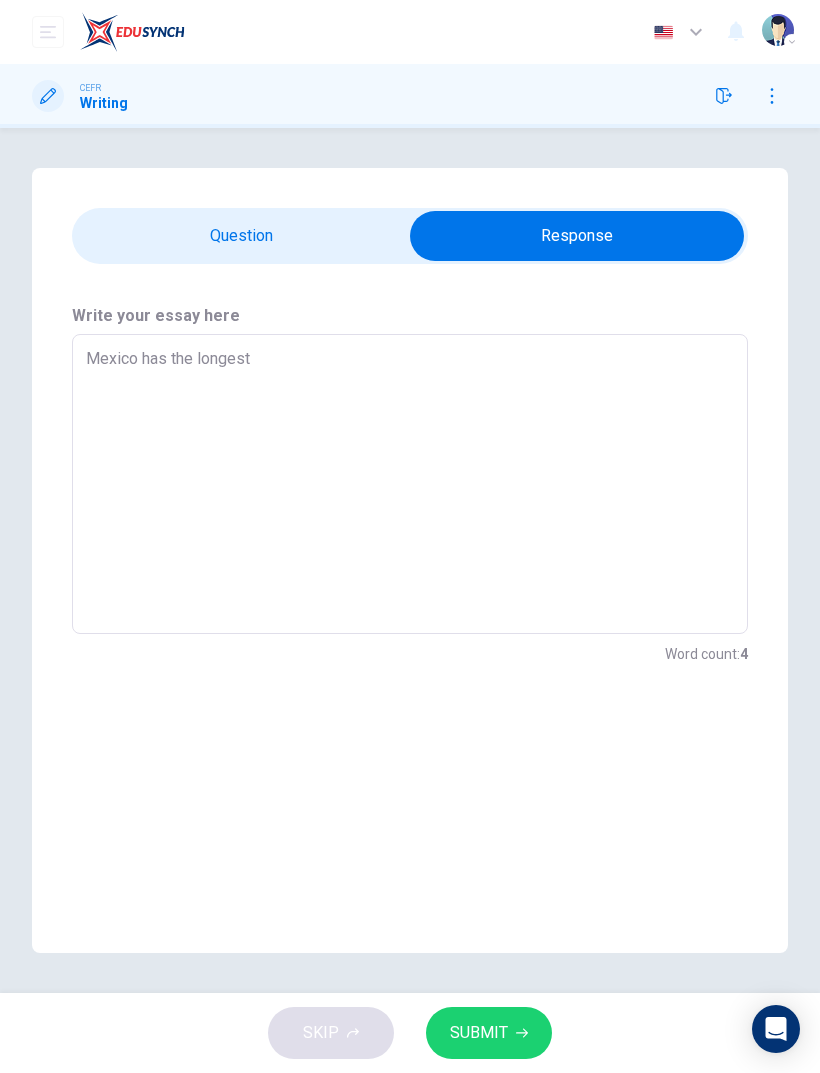 type on "Mexico has the longest w" 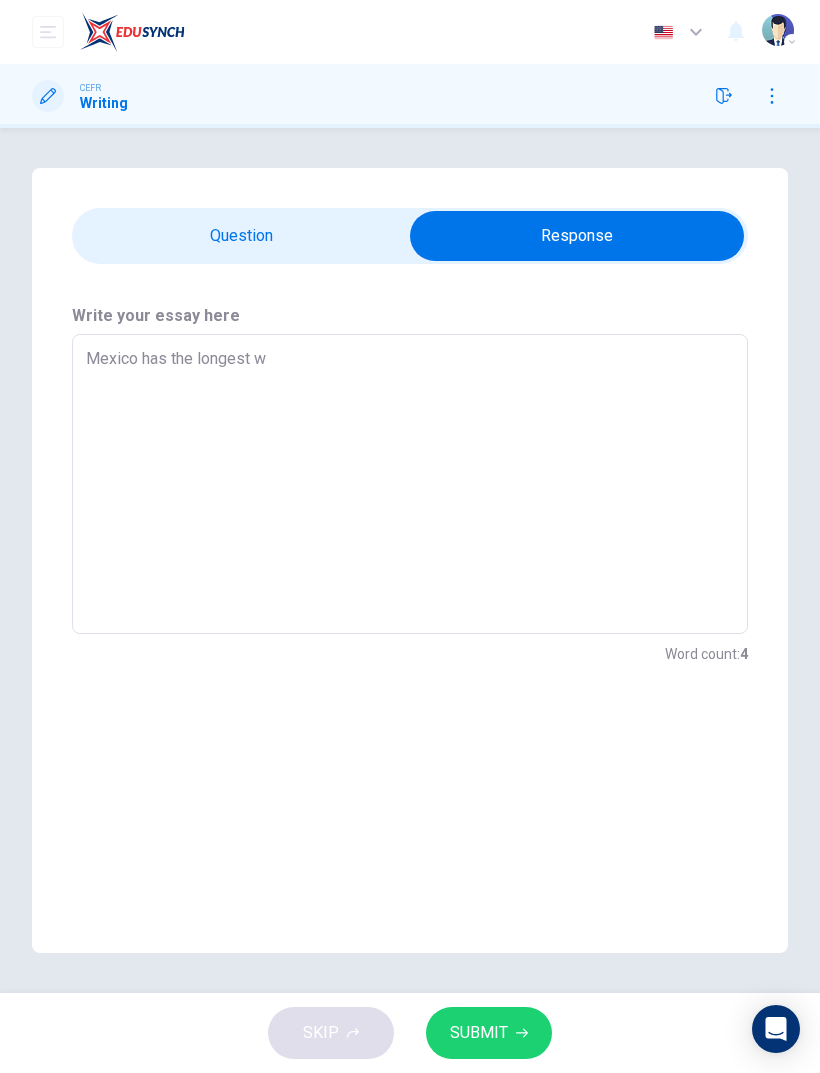 type on "x" 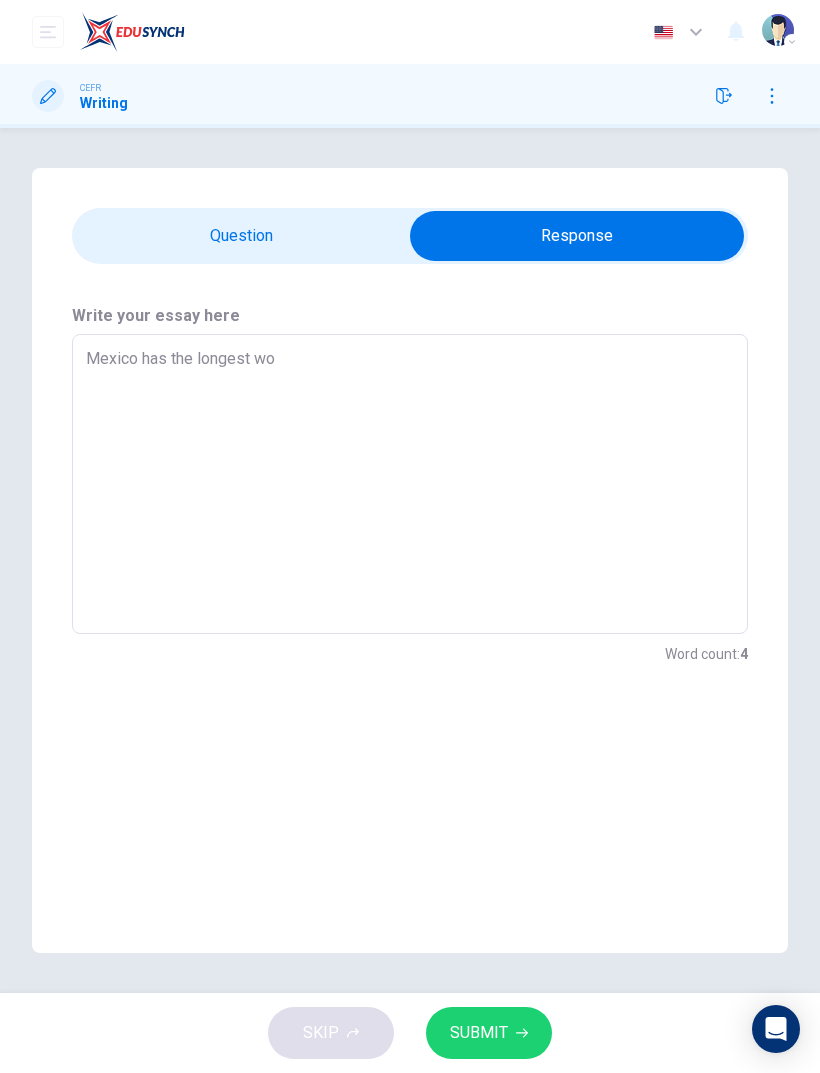 type on "x" 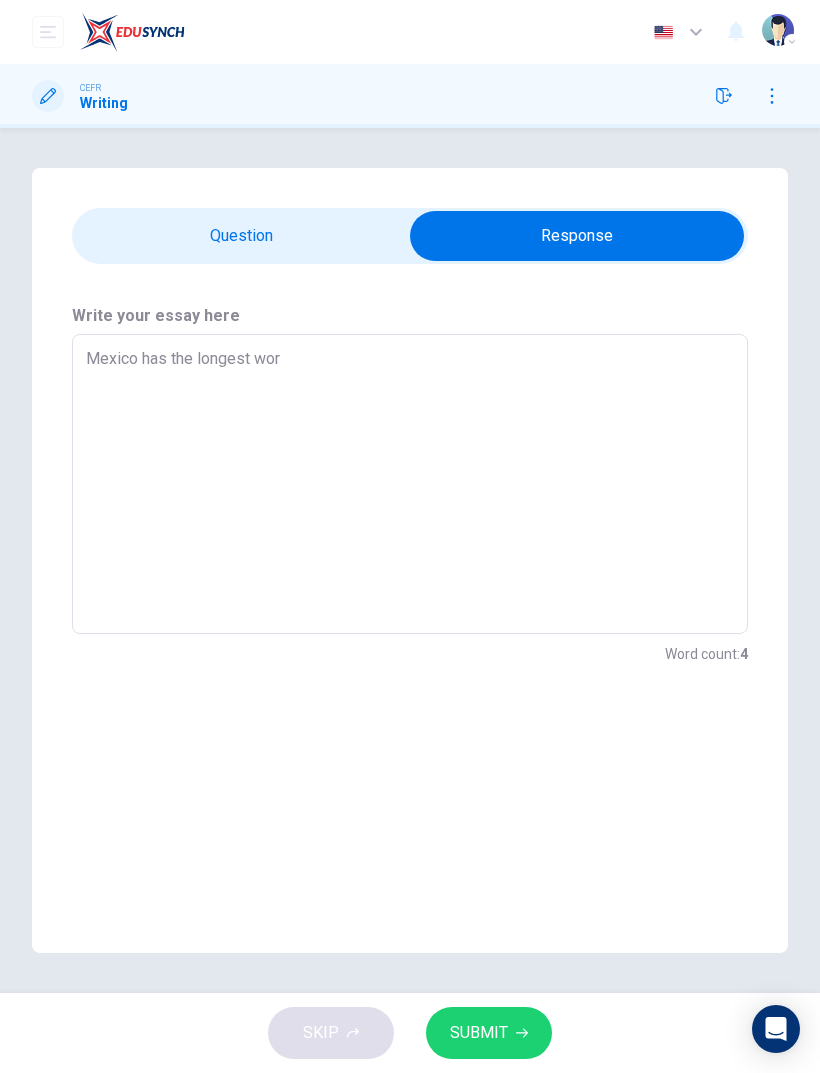 type on "x" 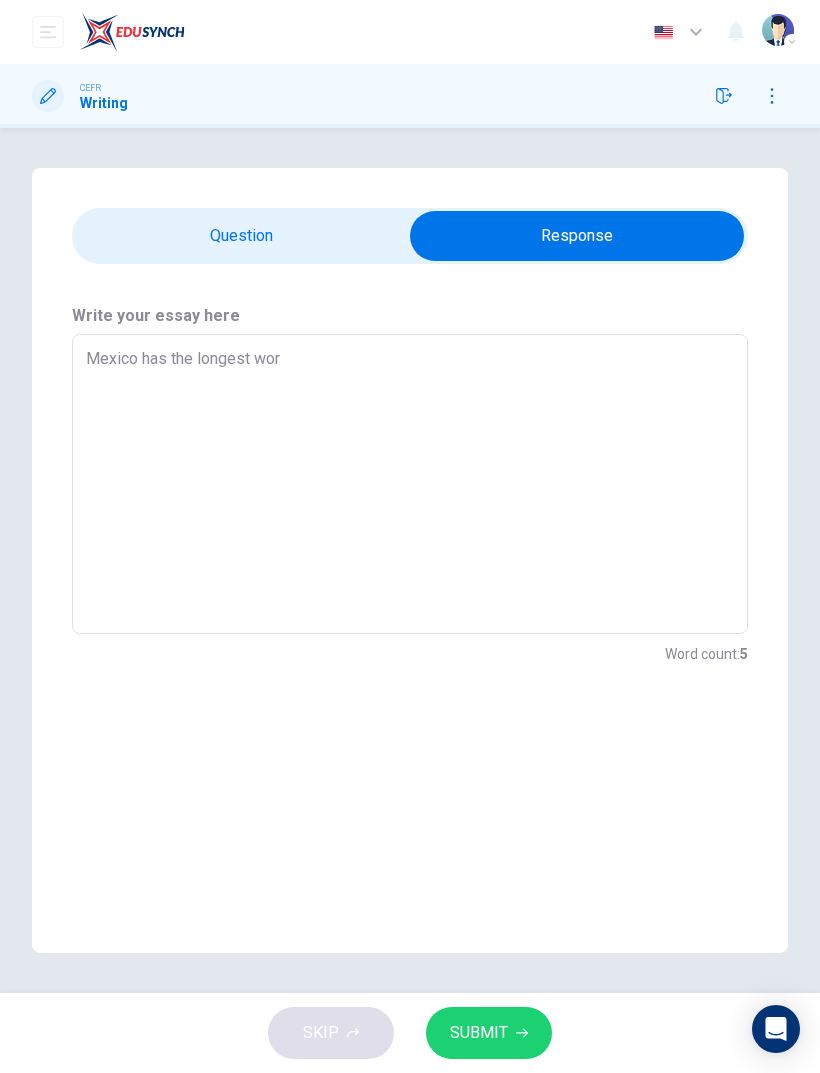 type on "Mexico has the longest work" 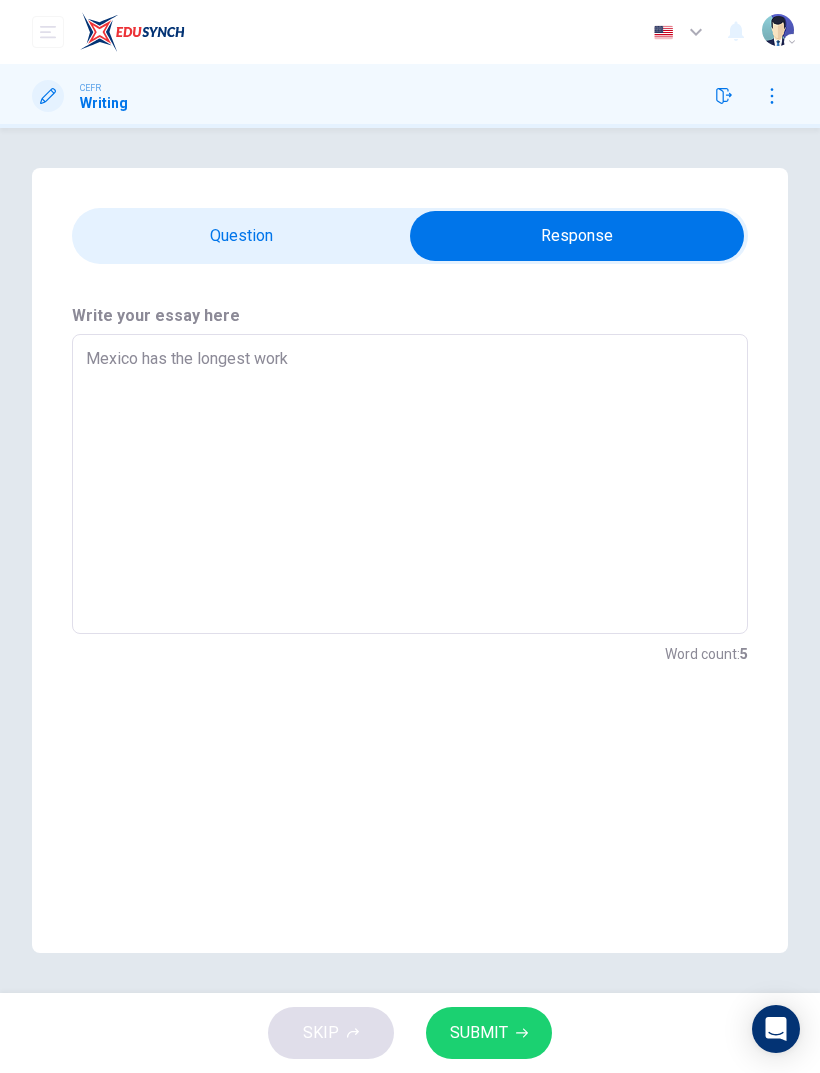 type 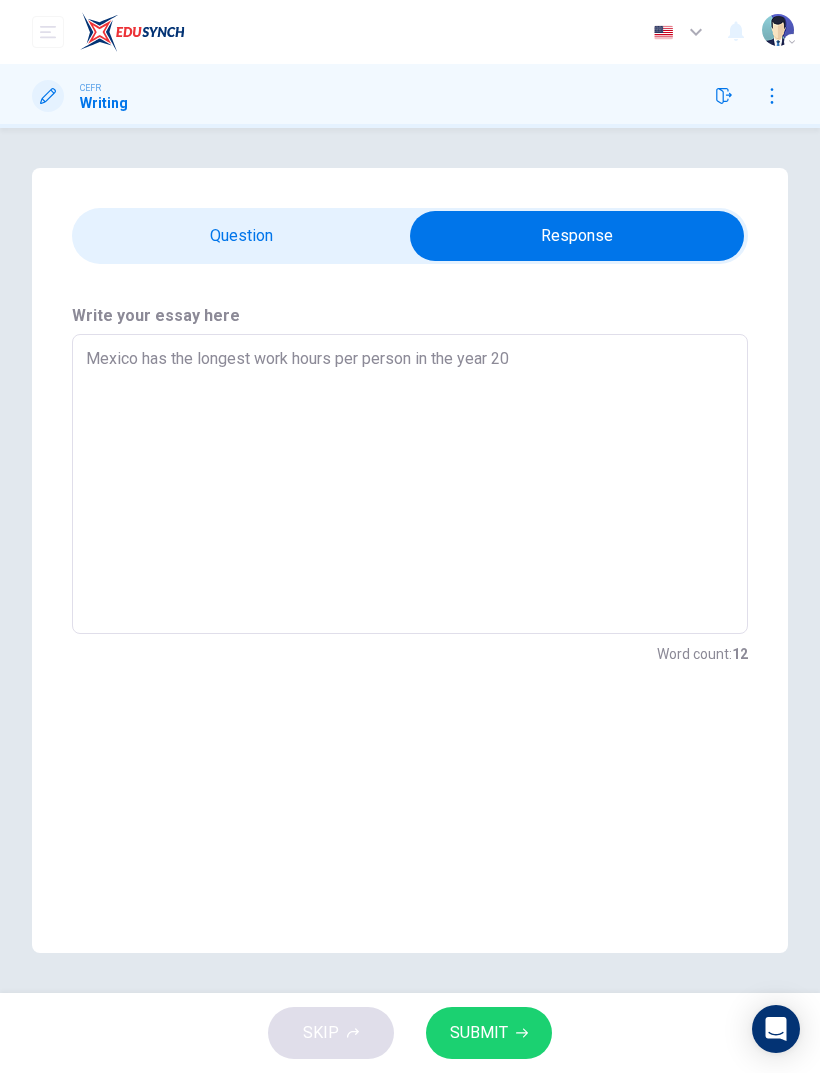click at bounding box center [577, 236] 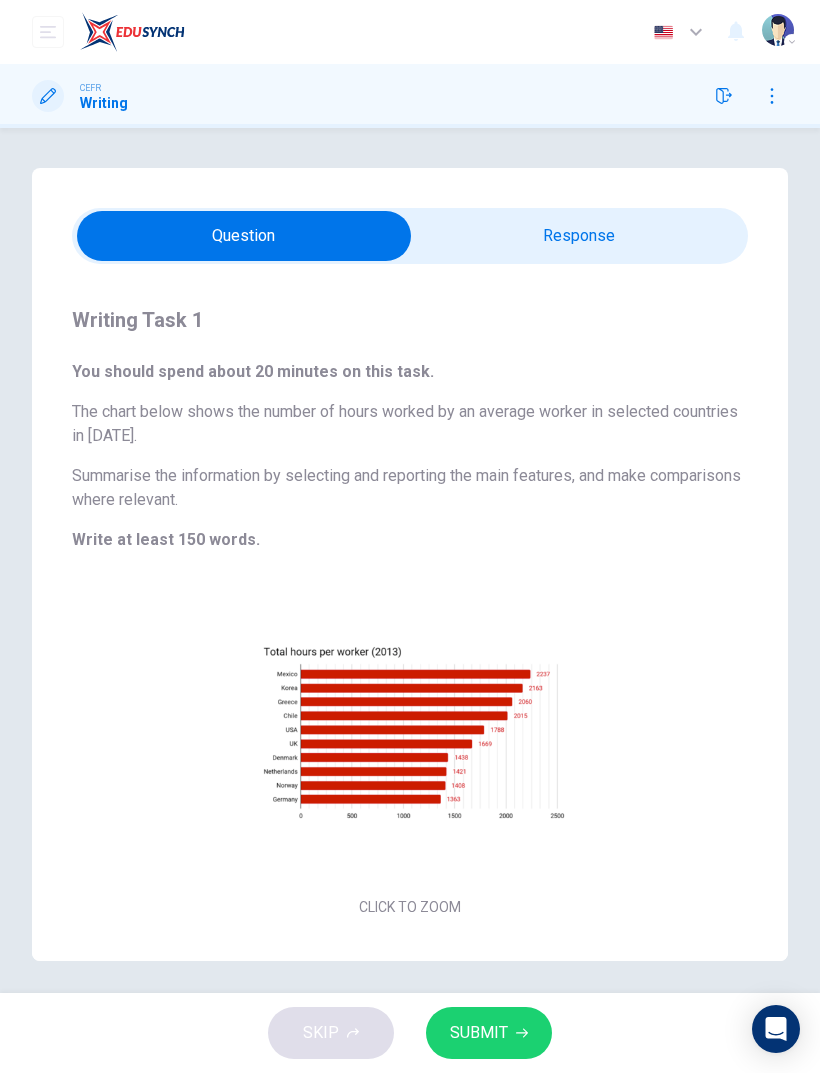 click at bounding box center (244, 236) 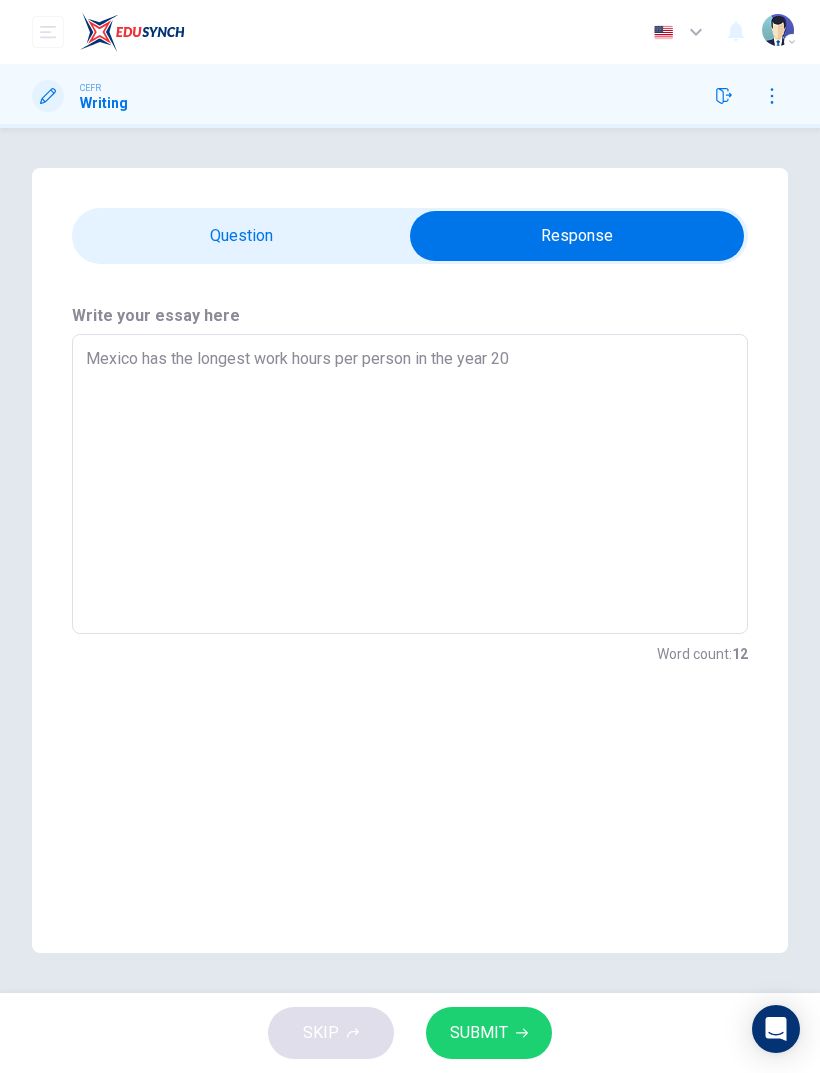 click on "Mexico has the longest work hours per person in the year 20" at bounding box center [410, 484] 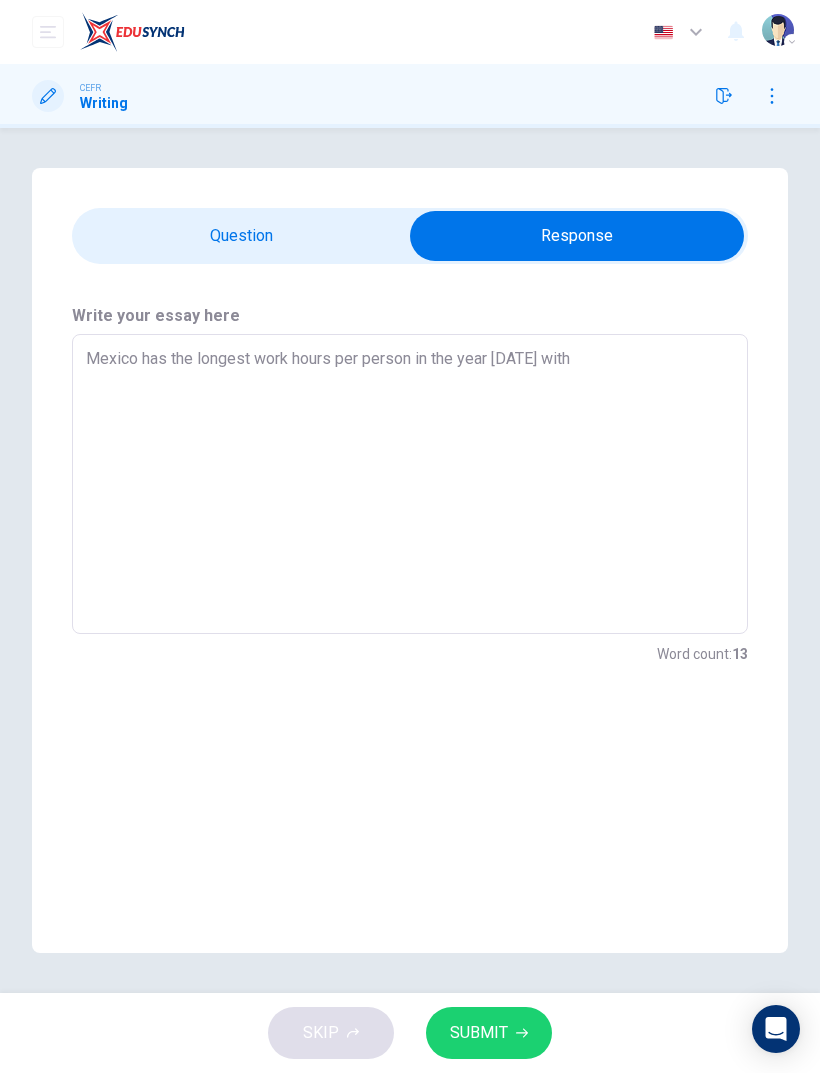 click at bounding box center [577, 236] 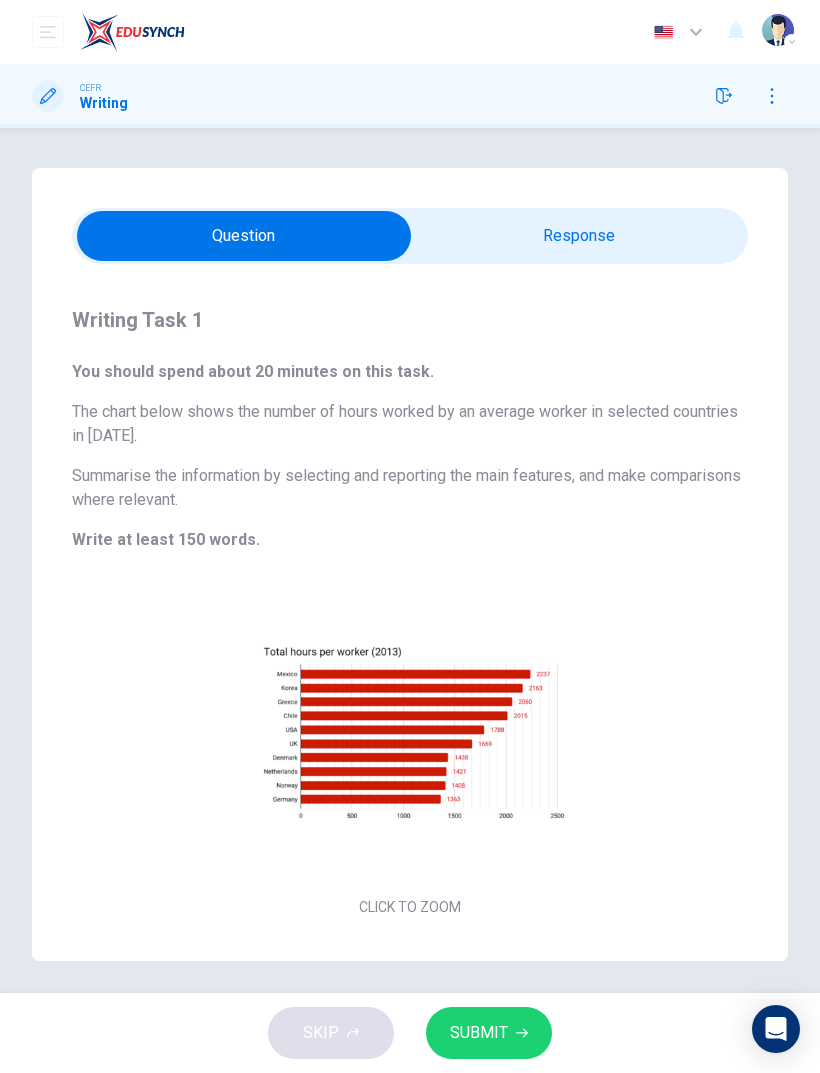 click at bounding box center [244, 236] 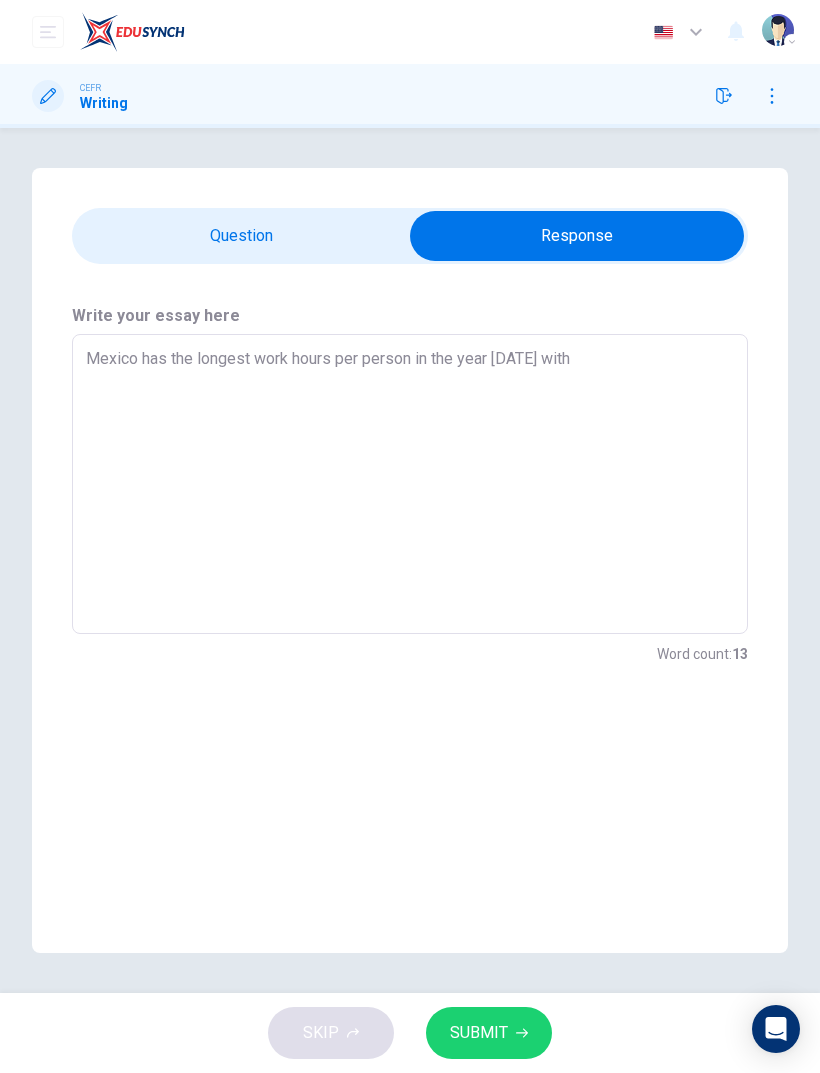 click on "Mexico has the longest work hours per person in the year [DATE] with" at bounding box center [410, 484] 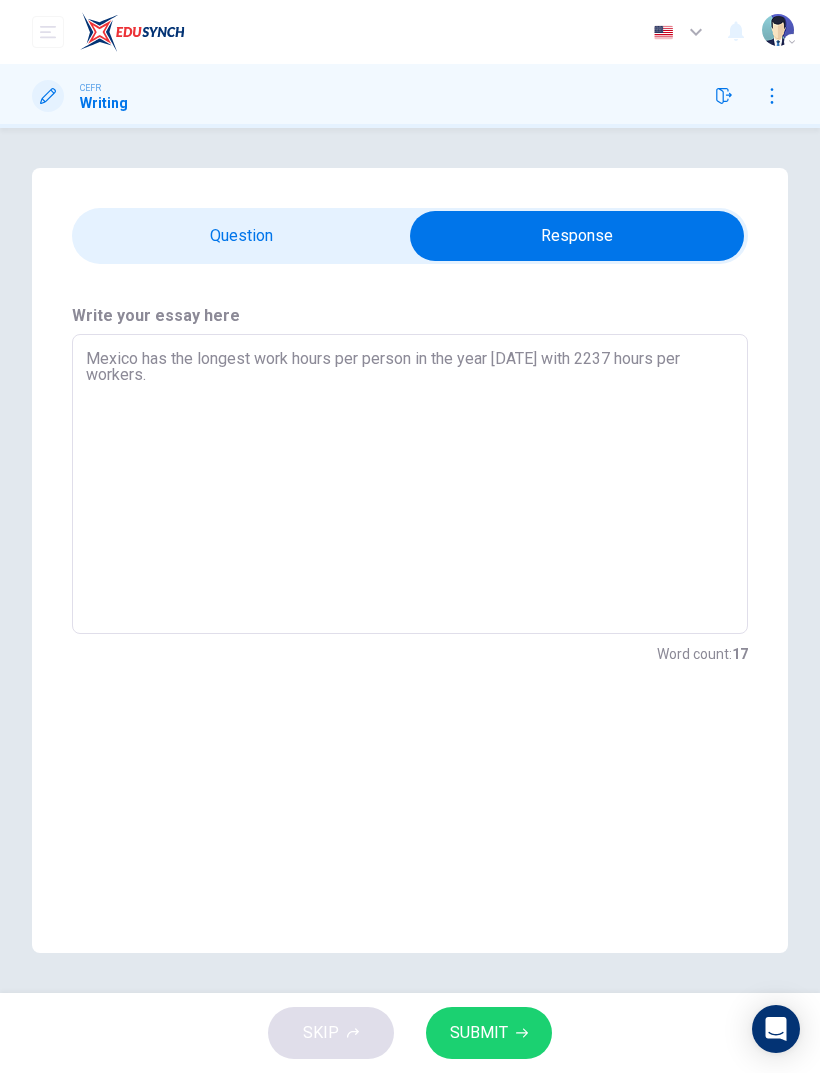 click at bounding box center (577, 236) 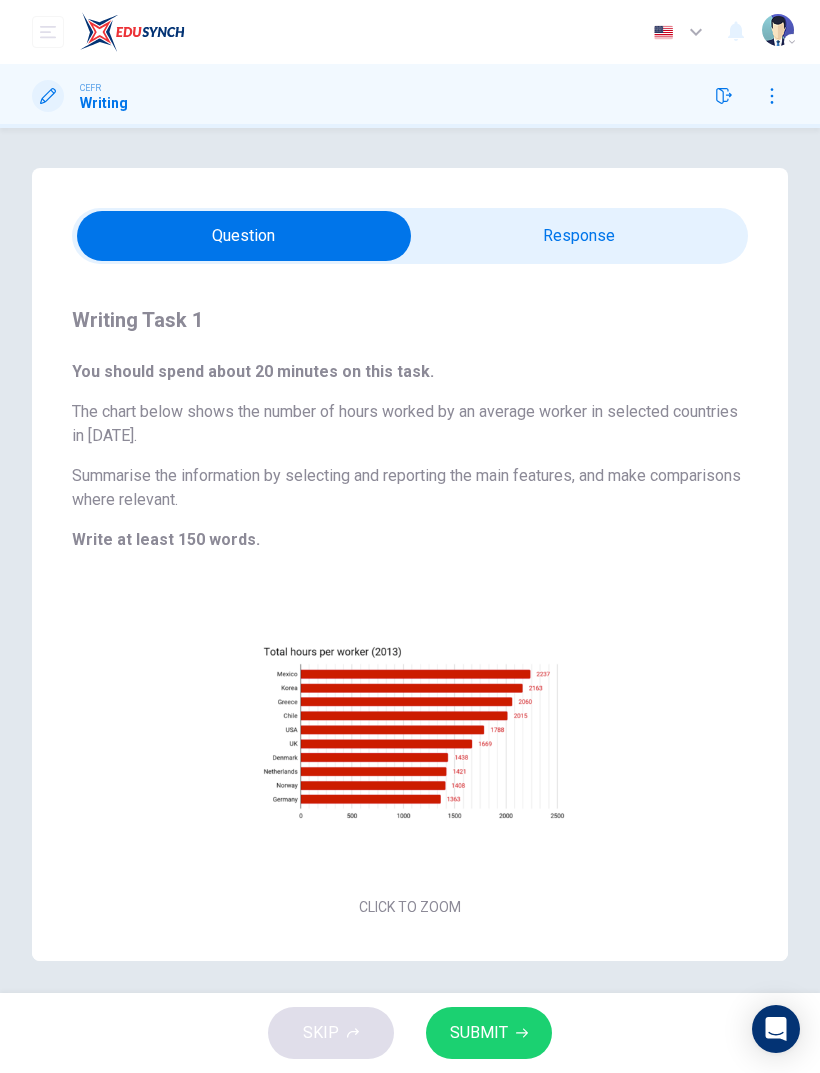 click at bounding box center [244, 236] 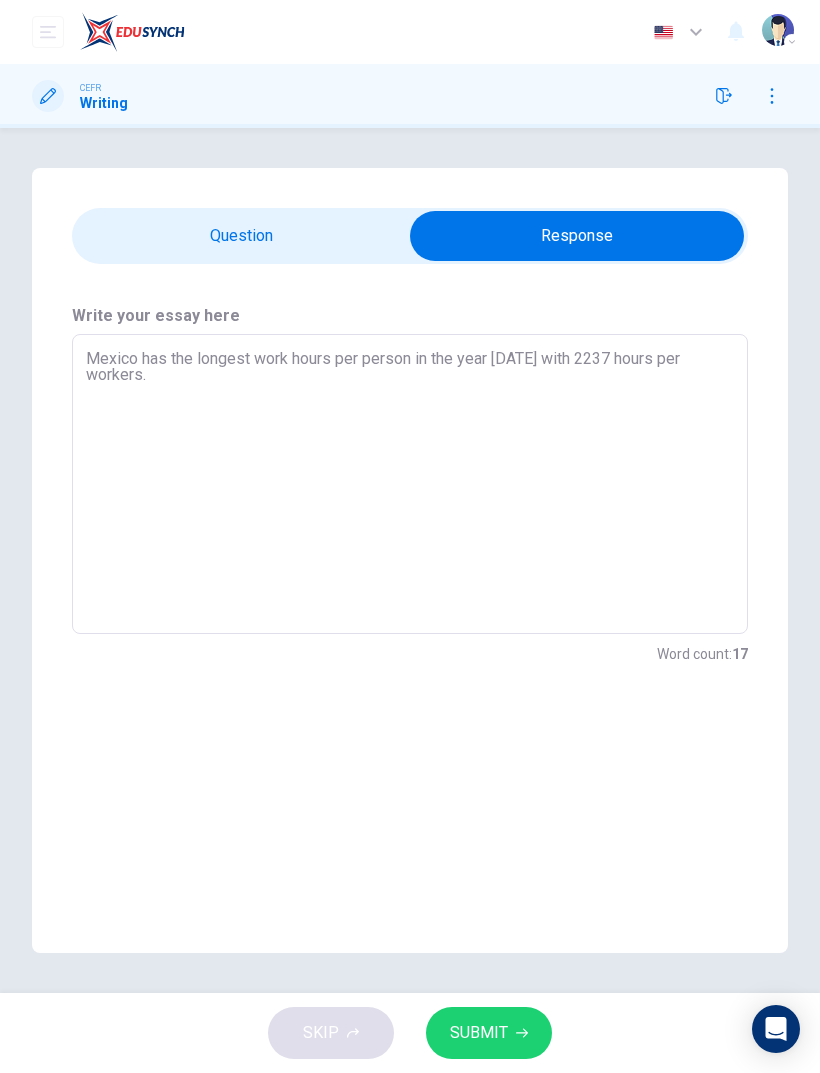 click on "Mexico has the longest work hours per person in the year [DATE] with 2237 hours per workers." at bounding box center [410, 484] 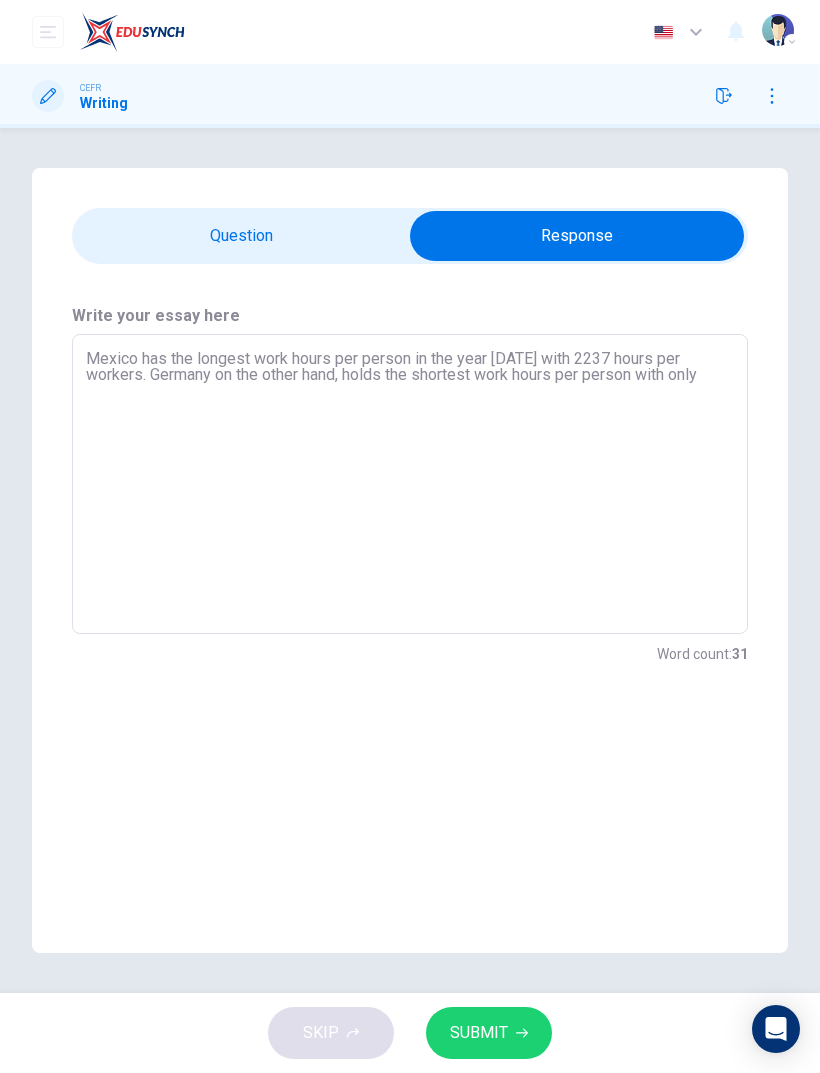 click at bounding box center [577, 236] 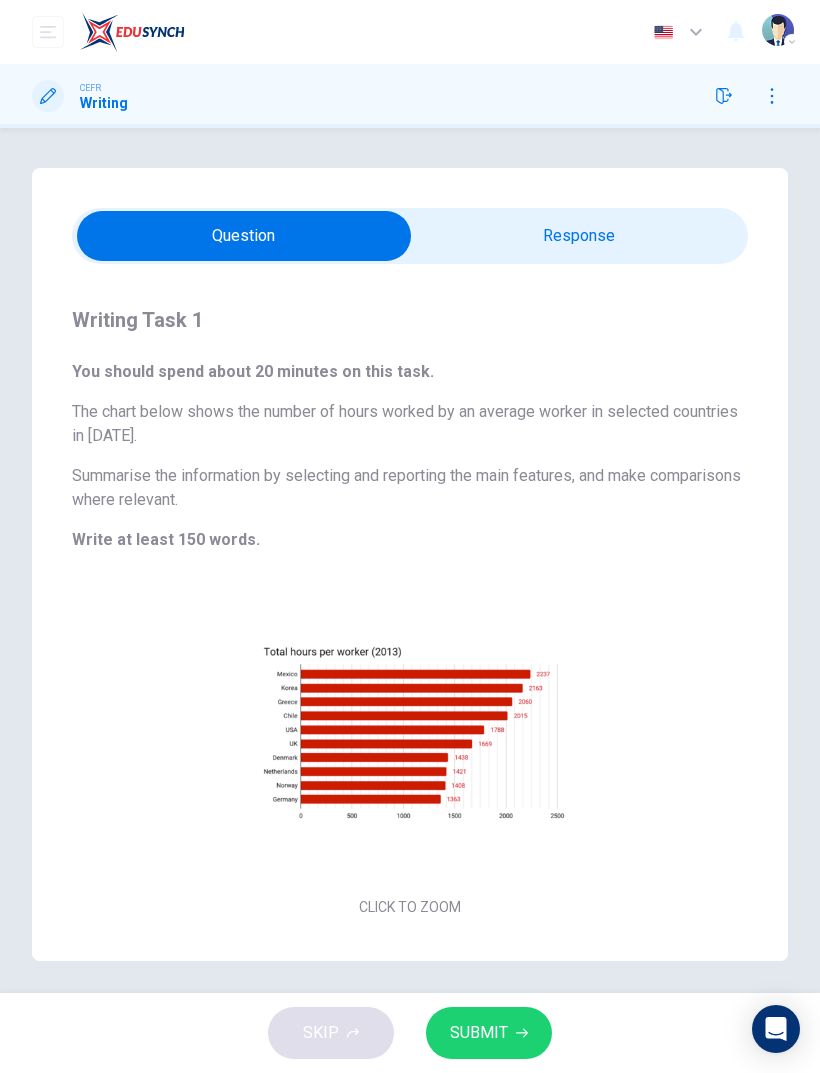 click at bounding box center [244, 236] 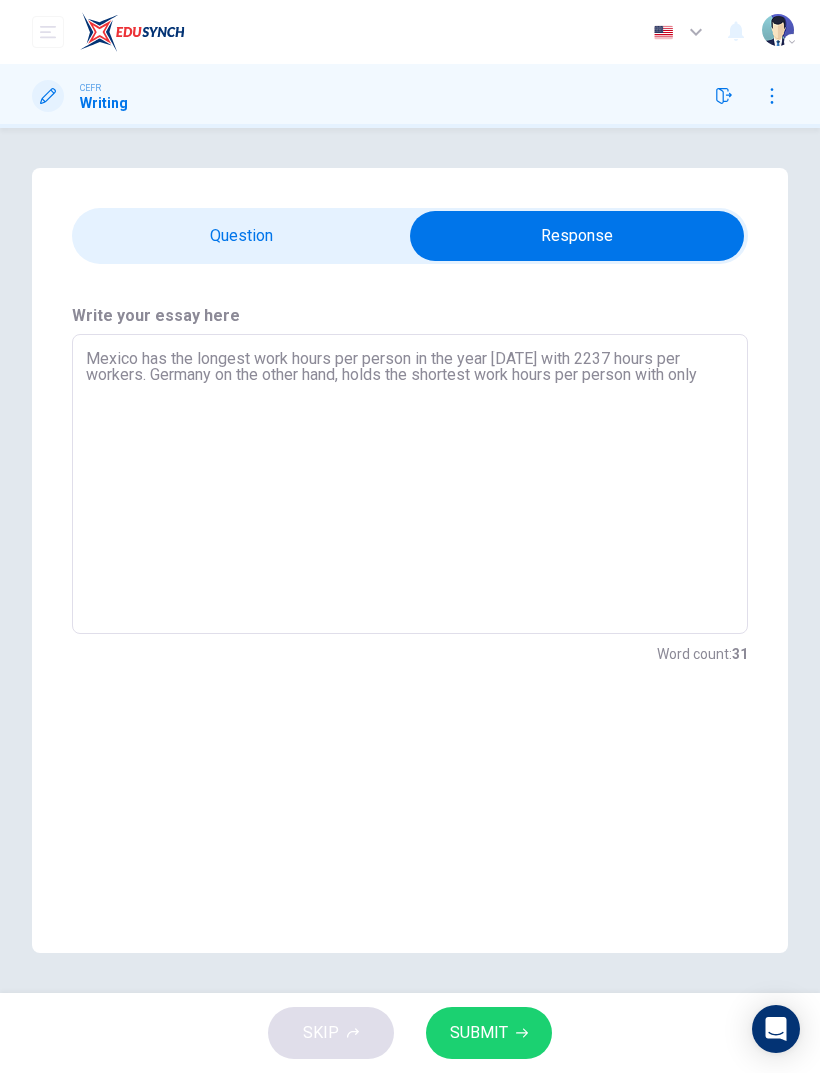 click on "Mexico has the longest work hours per person in the year [DATE] with 2237 hours per workers. Germany on the other hand, holds the shortest work hours per person with only" at bounding box center (410, 484) 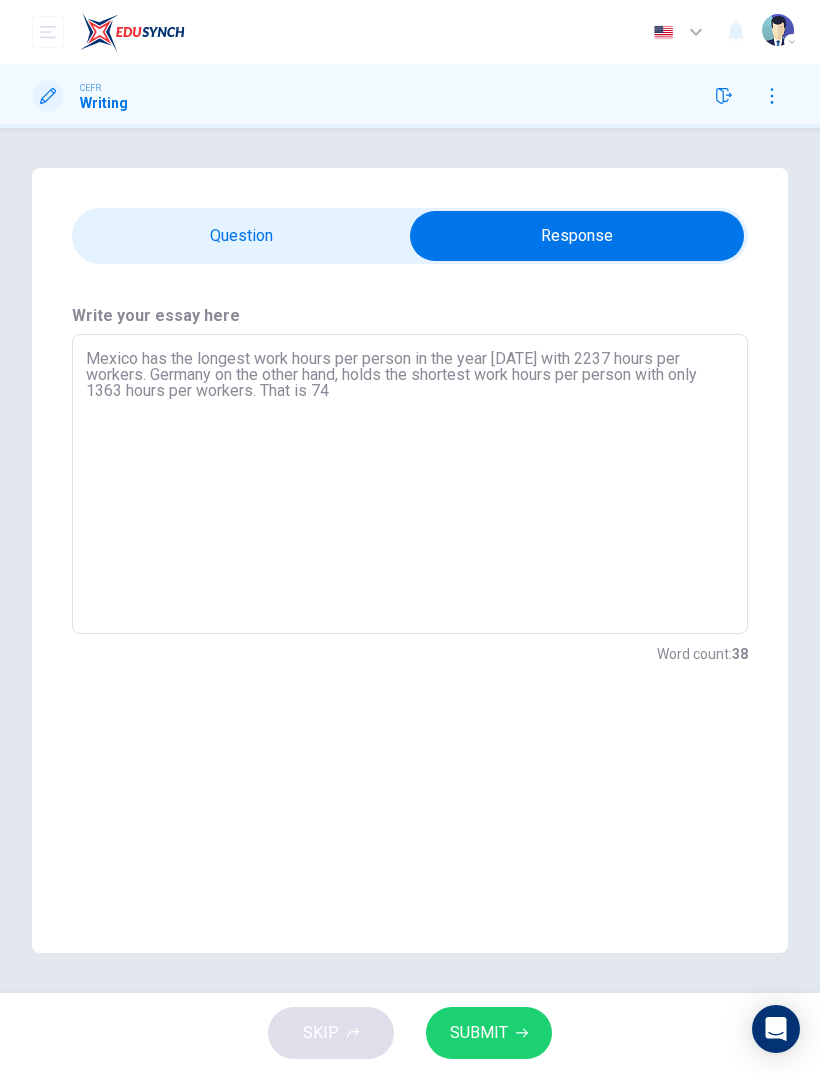 click on "Mexico has the longest work hours per person in the year [DATE] with 2237 hours per workers. Germany on the other hand, holds the shortest work hours per person with only 1363 hours per workers. That is 74" at bounding box center [410, 484] 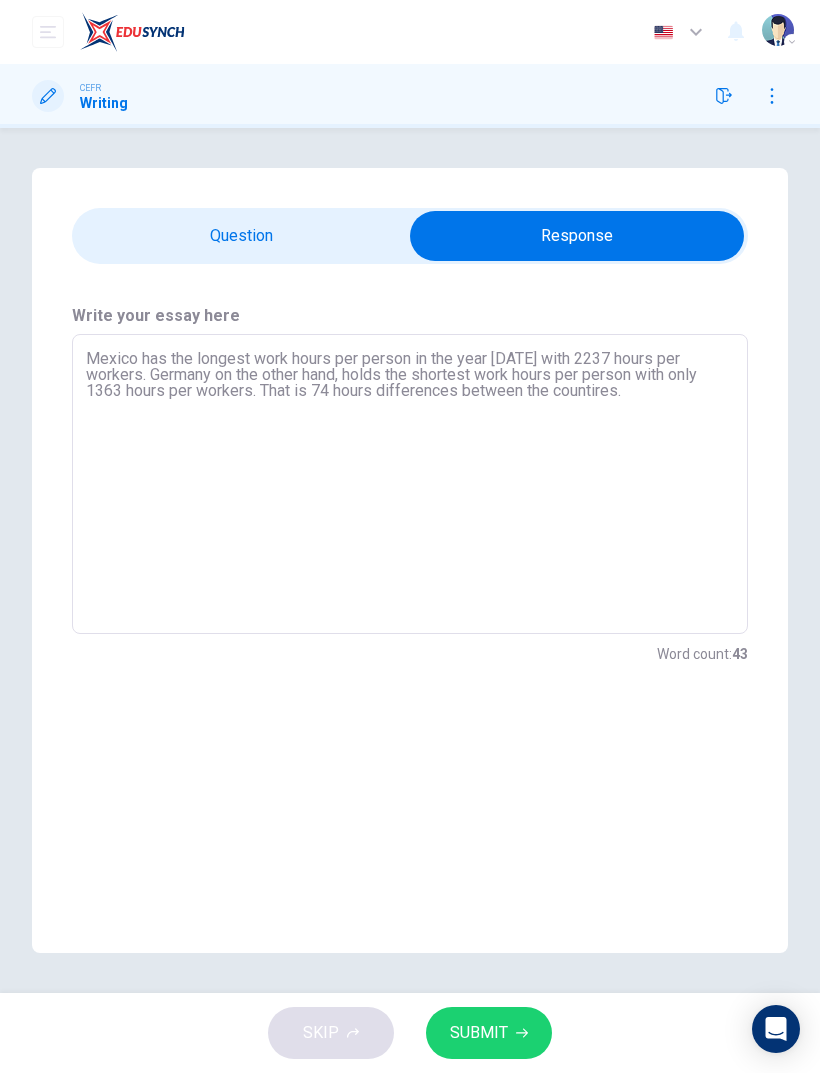 click on "Write your essay here Mexico has the longest work hours per person in the year [DATE] with 2237 hours per workers. Germany on the other hand, holds the shortest work hours per person with only 1363 hours per workers. That is 74 hours differences between the countires.  x ​ Word count :  43" at bounding box center [410, 485] 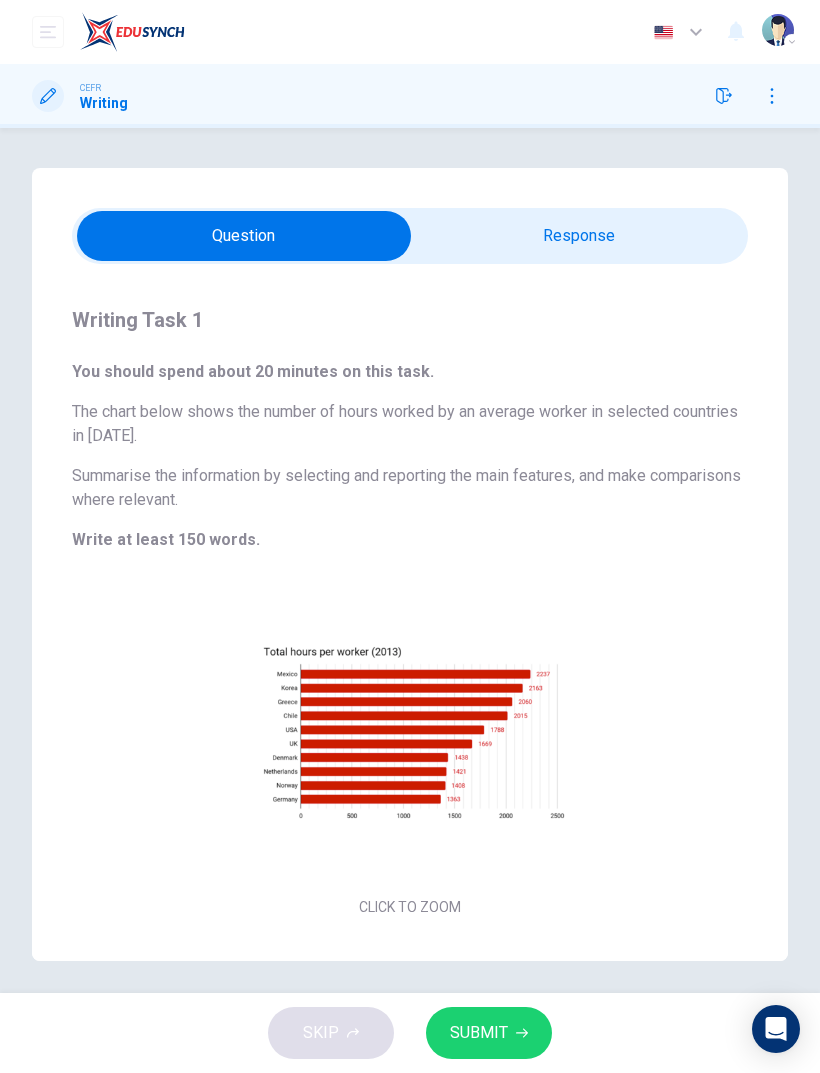 click at bounding box center [244, 236] 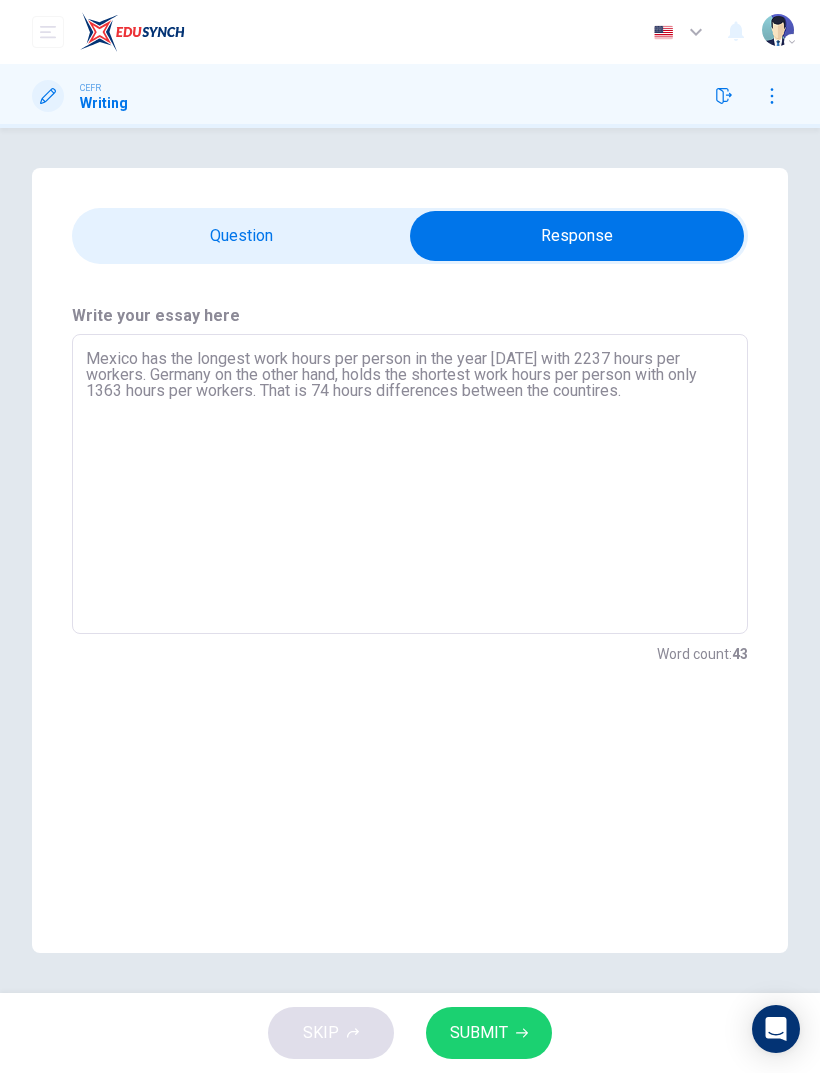 click 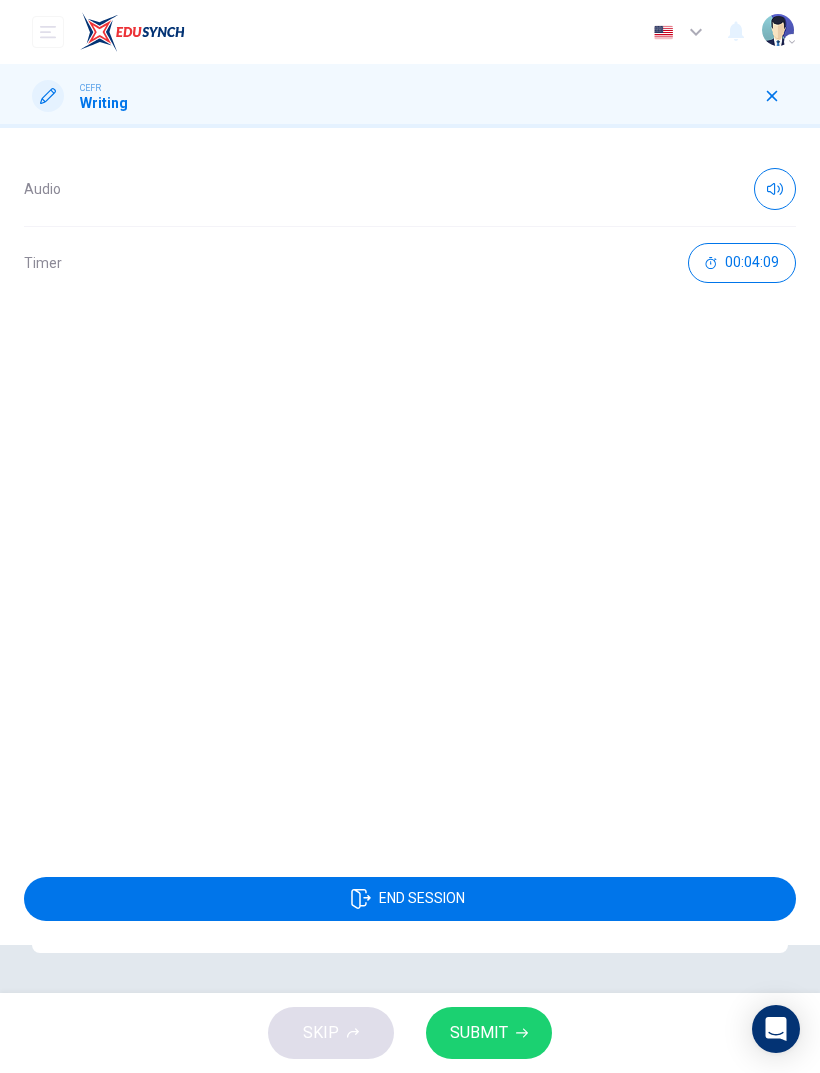 click at bounding box center [772, 96] 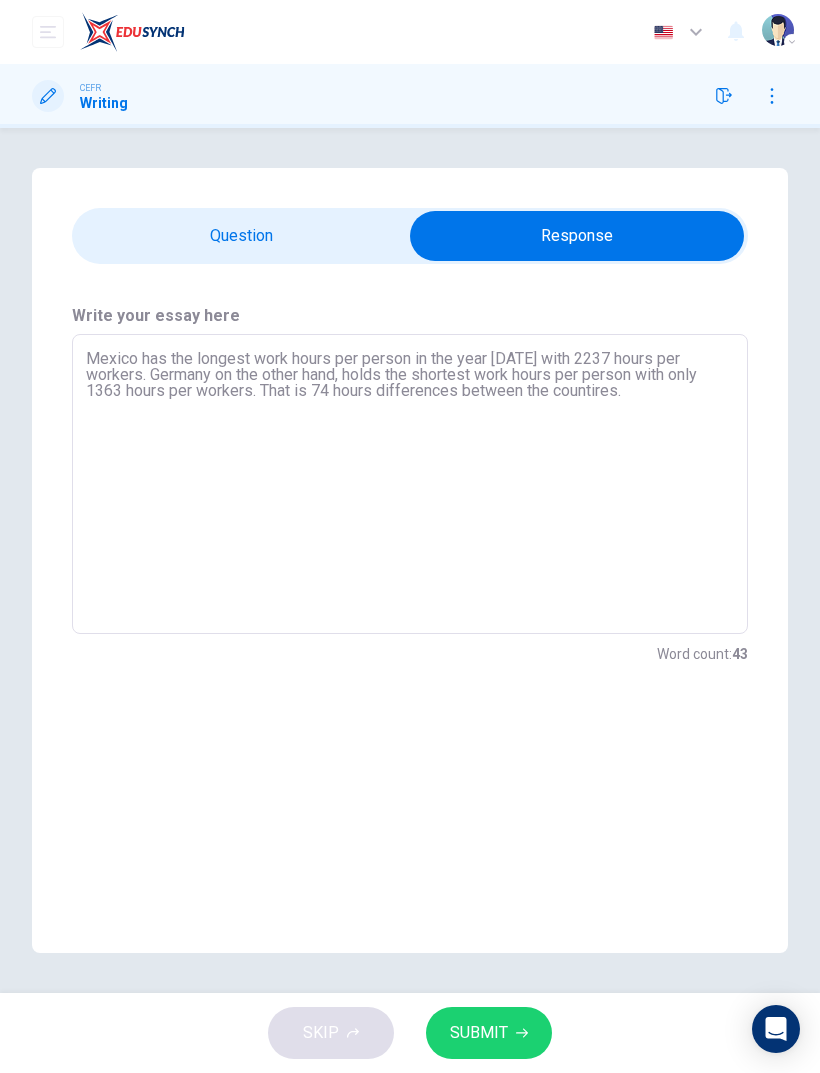 click on "Mexico has the longest work hours per person in the year [DATE] with 2237 hours per workers. Germany on the other hand, holds the shortest work hours per person with only 1363 hours per workers. That is 74 hours differences between the countires." at bounding box center (410, 484) 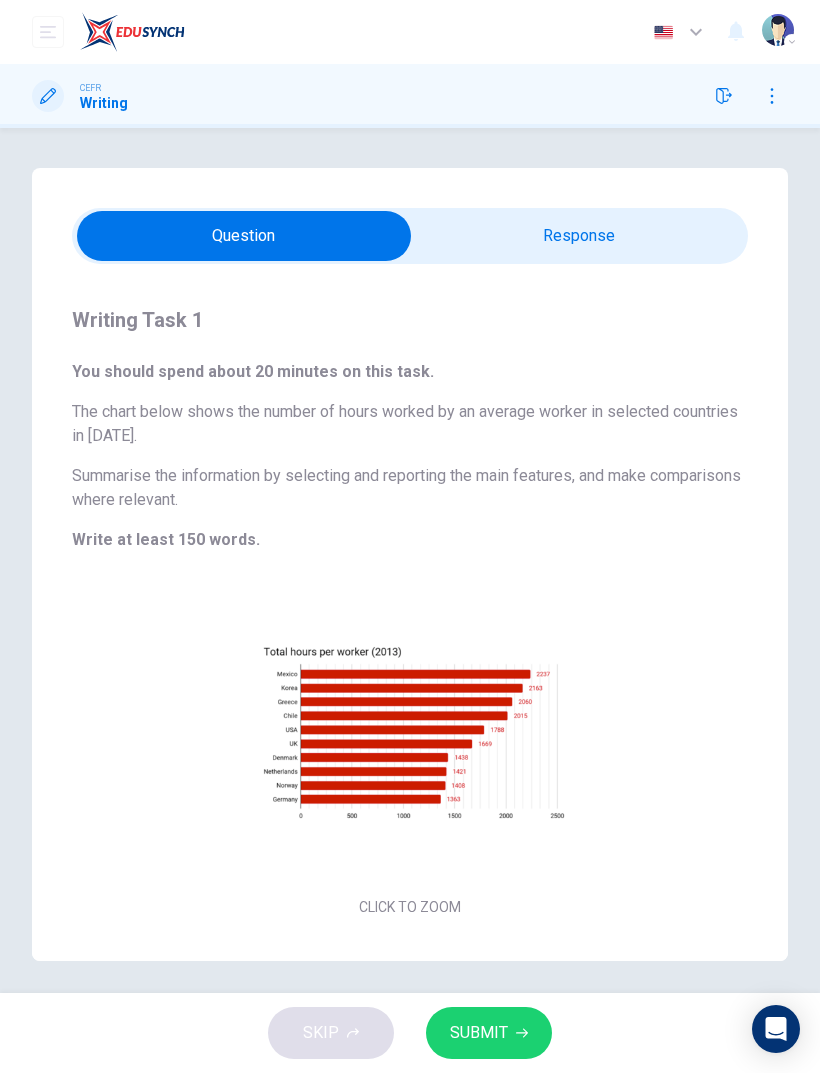 click at bounding box center (244, 236) 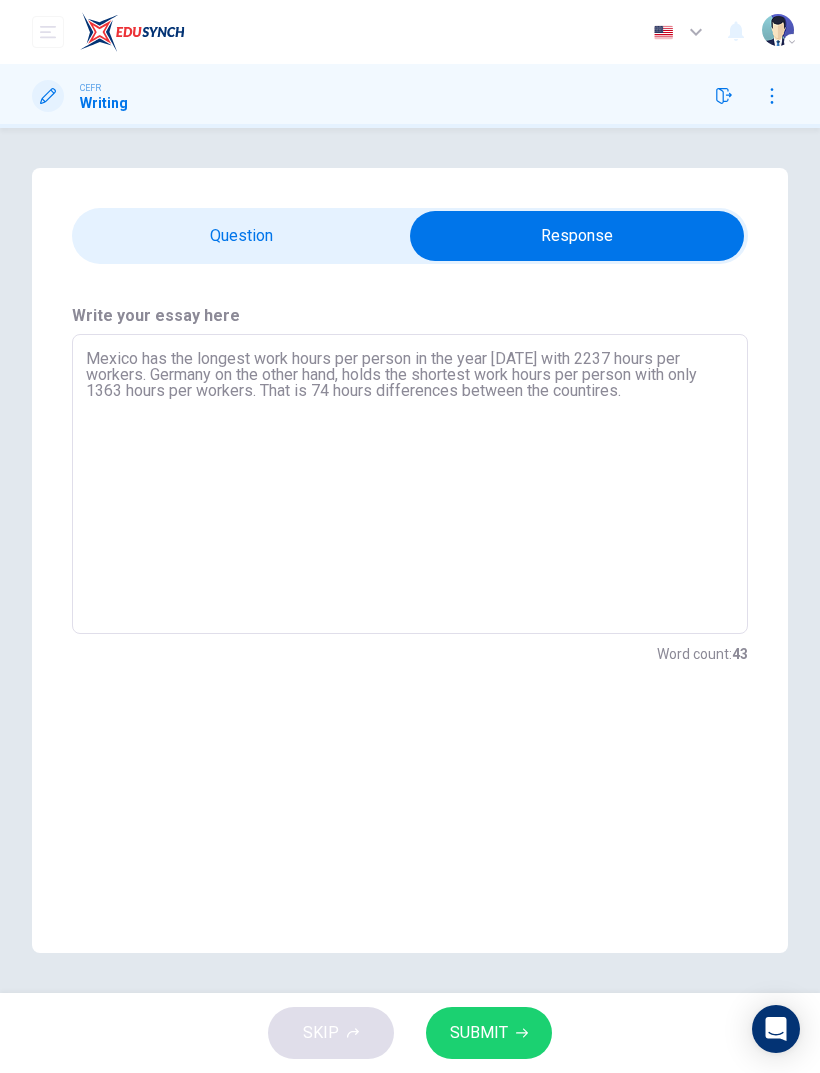 click on "Mexico has the longest work hours per person in the year [DATE] with 2237 hours per workers. Germany on the other hand, holds the shortest work hours per person with only 1363 hours per workers. That is 74 hours differences between the countires." at bounding box center [410, 484] 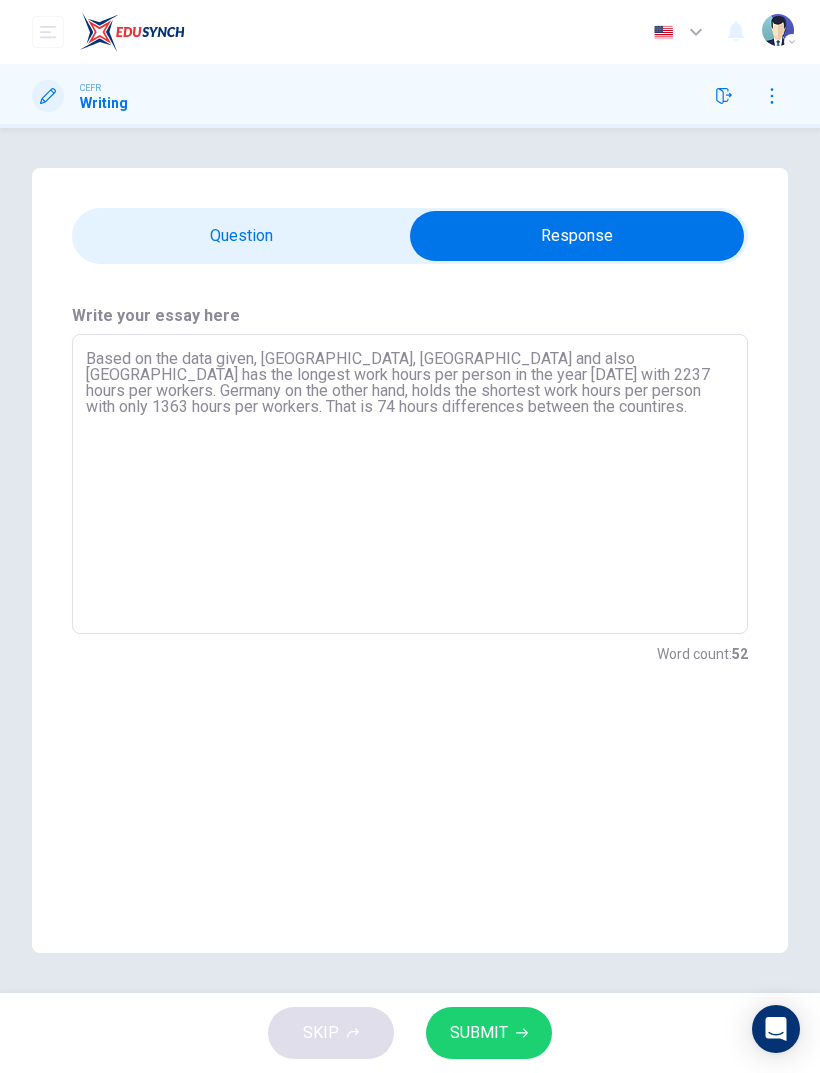 click at bounding box center (577, 236) 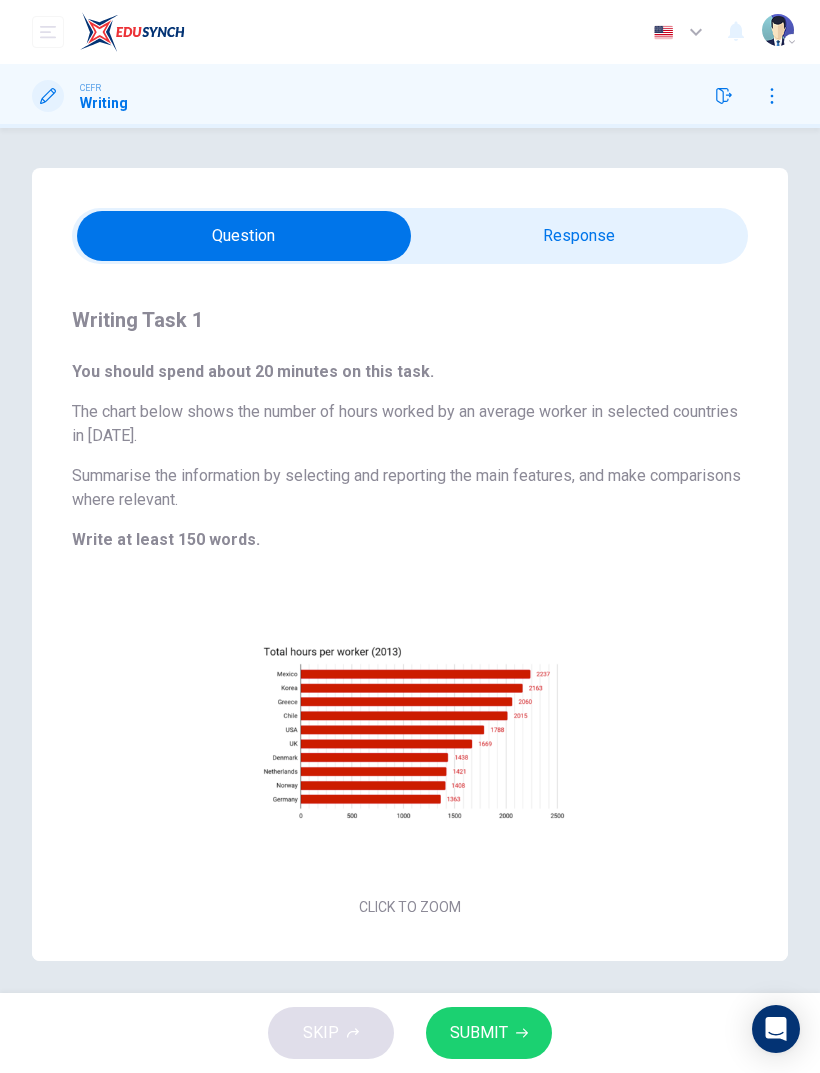click at bounding box center [244, 236] 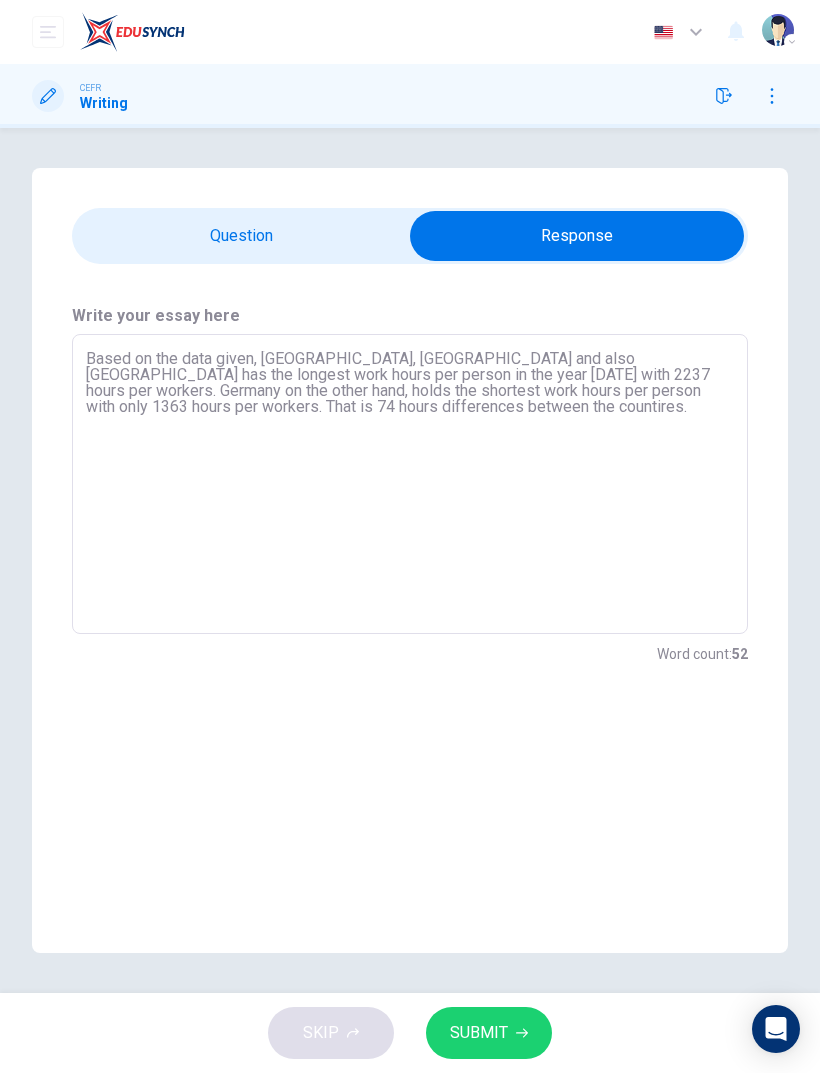 click on "Based on the data given, [GEOGRAPHIC_DATA], [GEOGRAPHIC_DATA] and also [GEOGRAPHIC_DATA] has the longest work hours per person in the year [DATE] with 2237 hours per workers. Germany on the other hand, holds the shortest work hours per person with only 1363 hours per workers. That is 74 hours differences between the countires." at bounding box center (410, 484) 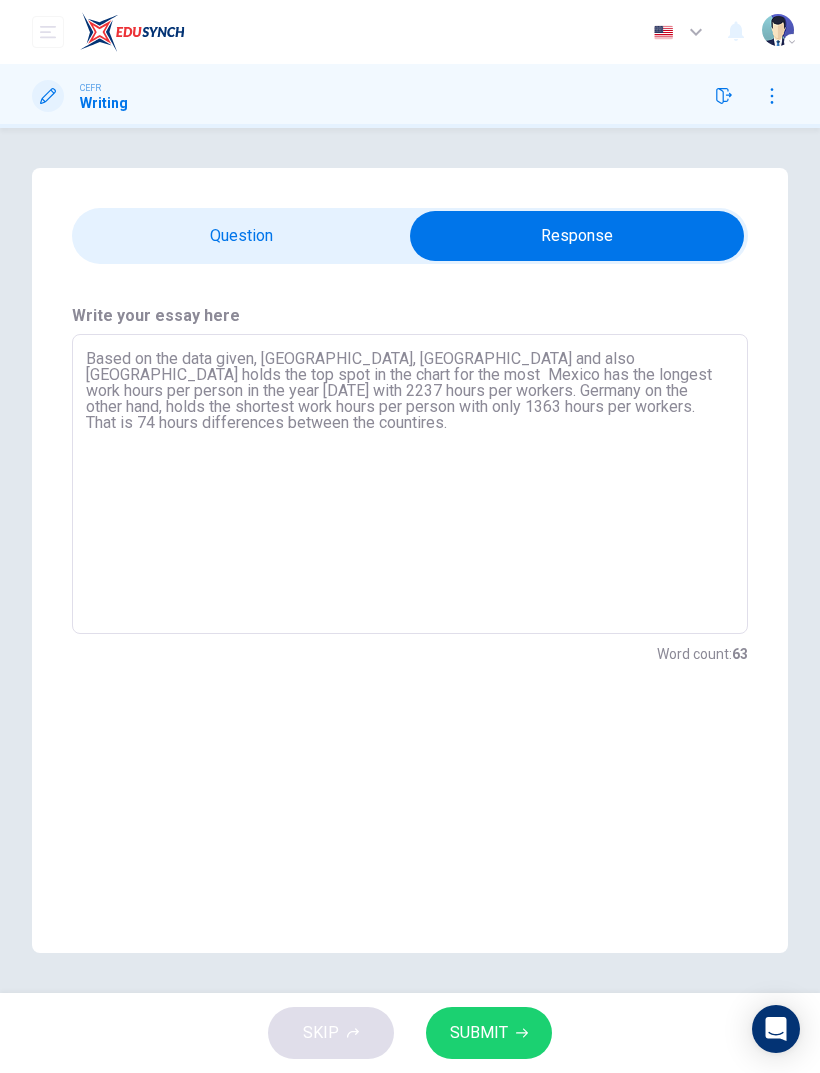 click at bounding box center [577, 236] 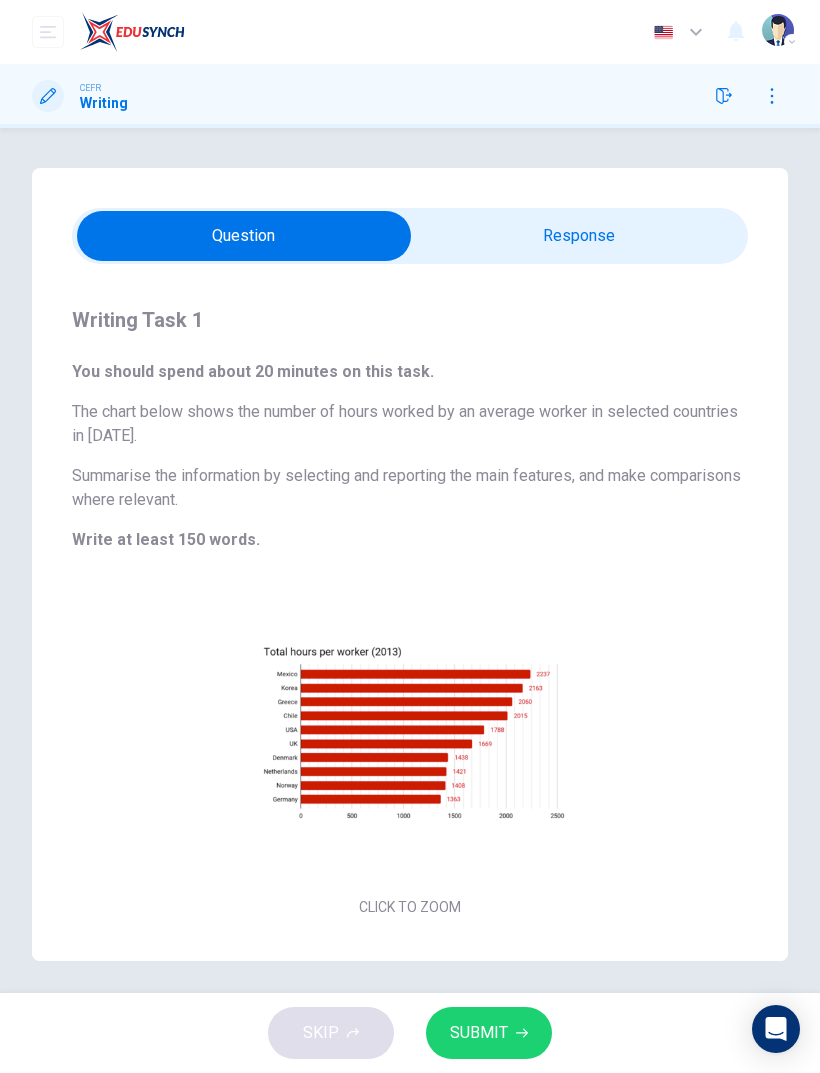 click at bounding box center [244, 236] 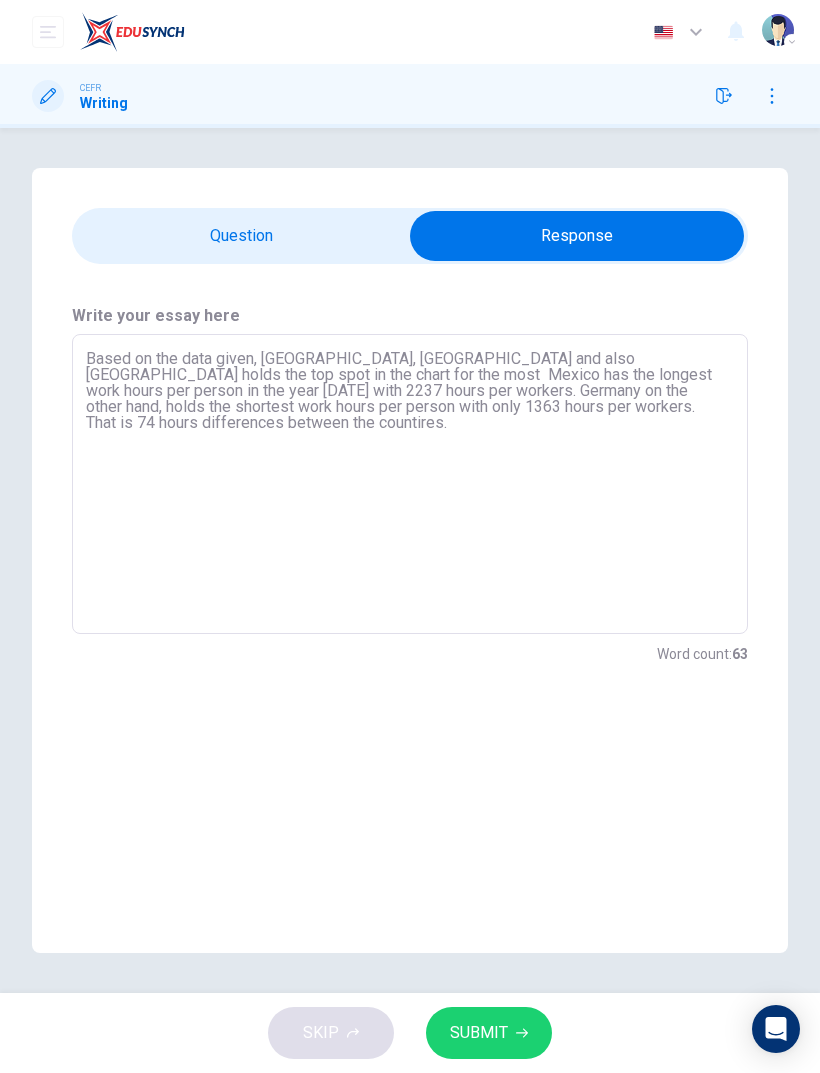 click on "Based on the data given, [GEOGRAPHIC_DATA], [GEOGRAPHIC_DATA] and also [GEOGRAPHIC_DATA] holds the top spot in the chart for the most  Mexico has the longest work hours per person in the year [DATE] with 2237 hours per workers. Germany on the other hand, holds the shortest work hours per person with only 1363 hours per workers. That is 74 hours differences between the countires." at bounding box center [410, 484] 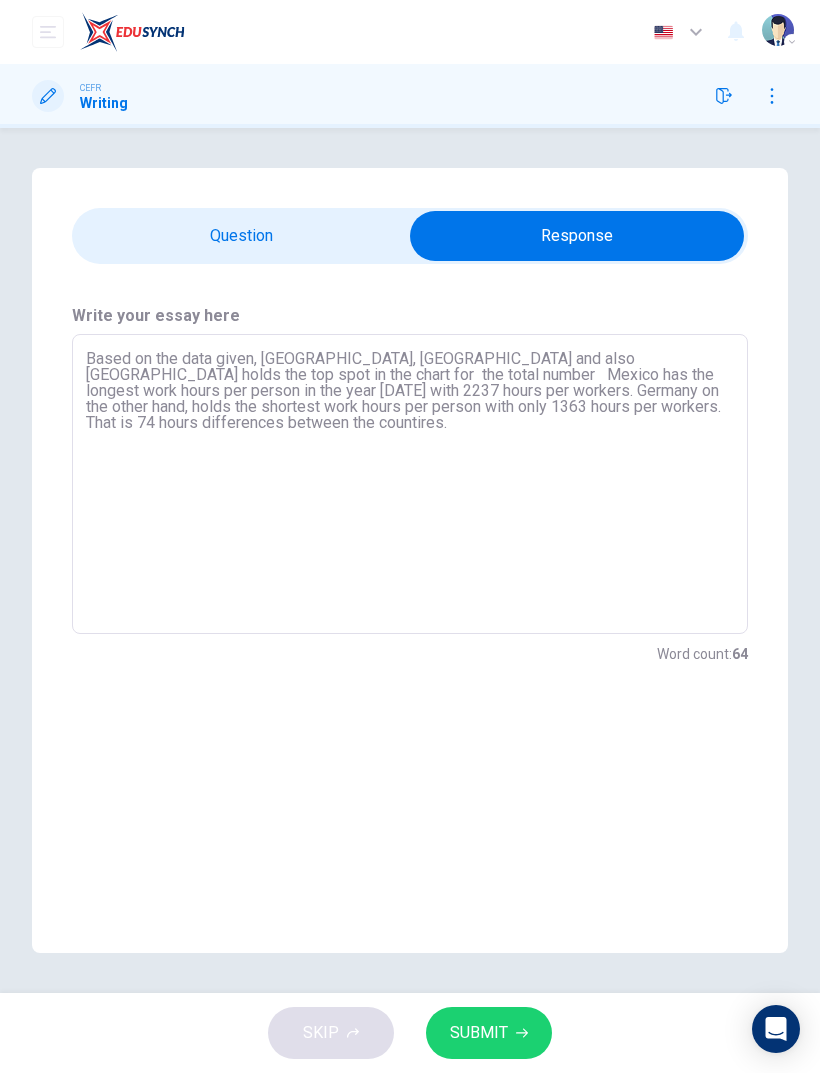 click at bounding box center (577, 236) 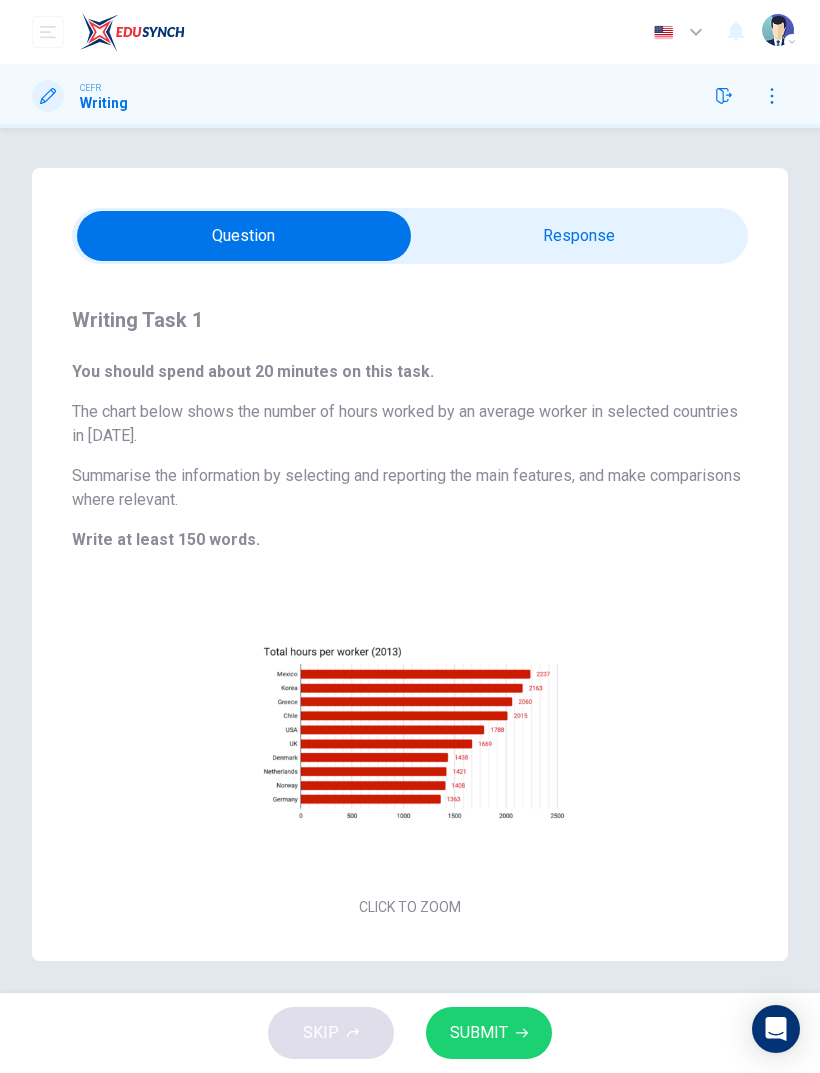 click at bounding box center (244, 236) 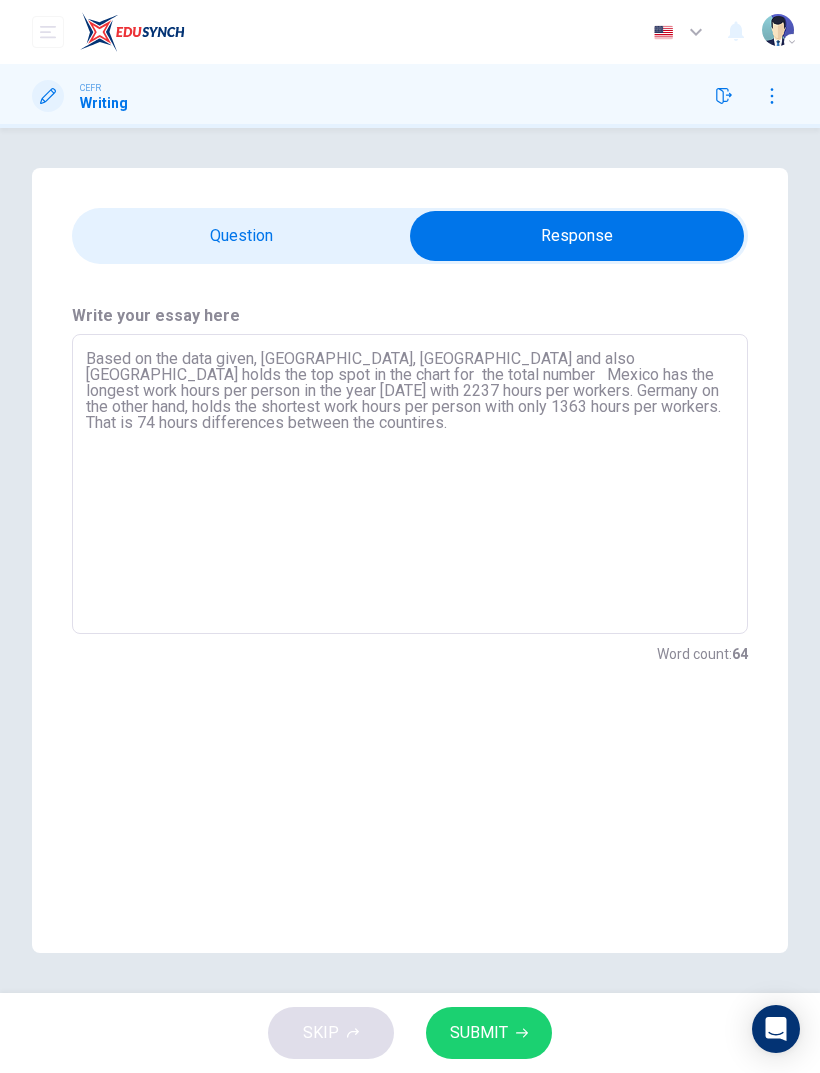 click on "Based on the data given, [GEOGRAPHIC_DATA], [GEOGRAPHIC_DATA] and also [GEOGRAPHIC_DATA] holds the top spot in the chart for  the total number   Mexico has the longest work hours per person in the year [DATE] with 2237 hours per workers. Germany on the other hand, holds the shortest work hours per person with only 1363 hours per workers. That is 74 hours differences between the countires." at bounding box center [410, 484] 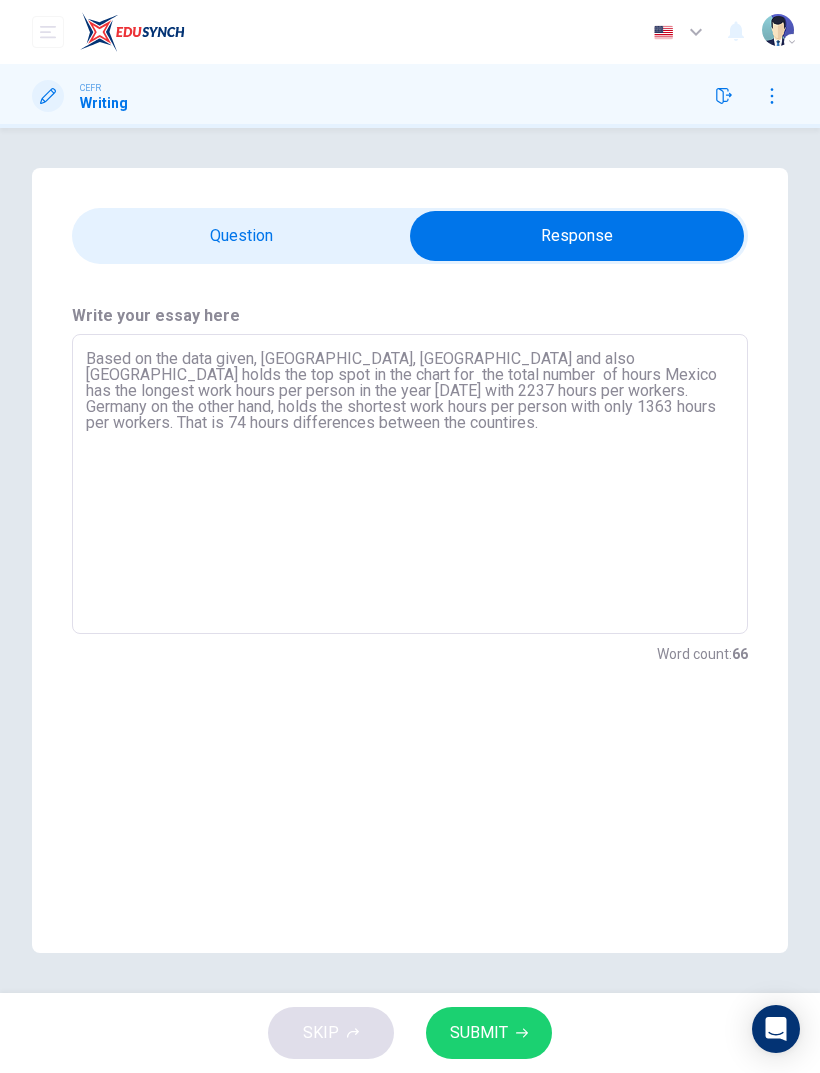 click at bounding box center (577, 236) 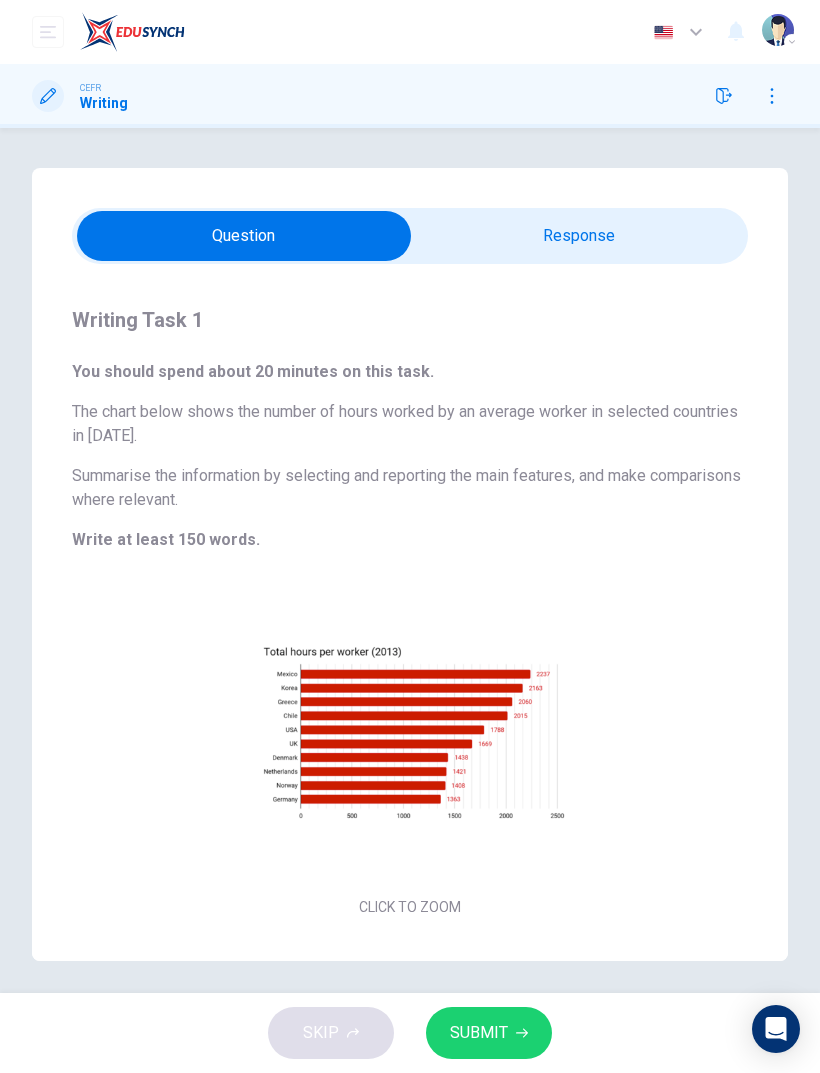 click at bounding box center (244, 236) 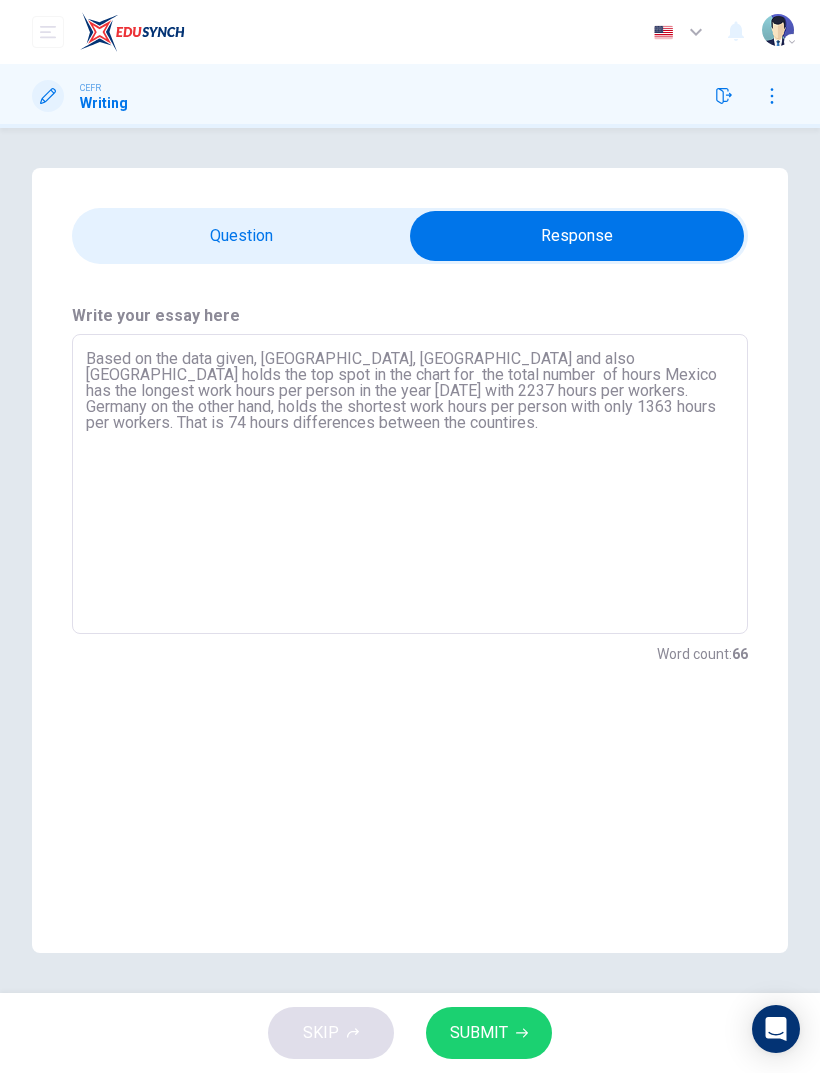 click on "Based on the data given, [GEOGRAPHIC_DATA], [GEOGRAPHIC_DATA] and also [GEOGRAPHIC_DATA] holds the top spot in the chart for  the total number  of hours Mexico has the longest work hours per person in the year [DATE] with 2237 hours per workers. Germany on the other hand, holds the shortest work hours per person with only 1363 hours per workers. That is 74 hours differences between the countires." at bounding box center (410, 484) 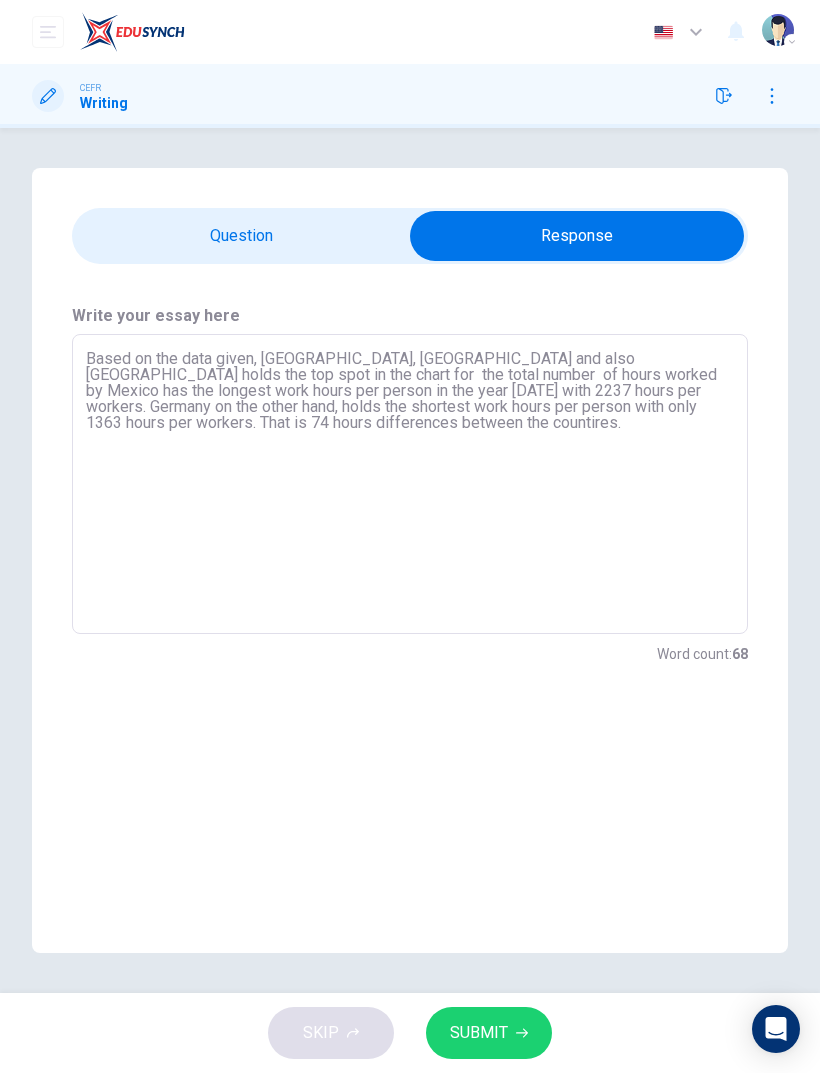 click at bounding box center (577, 236) 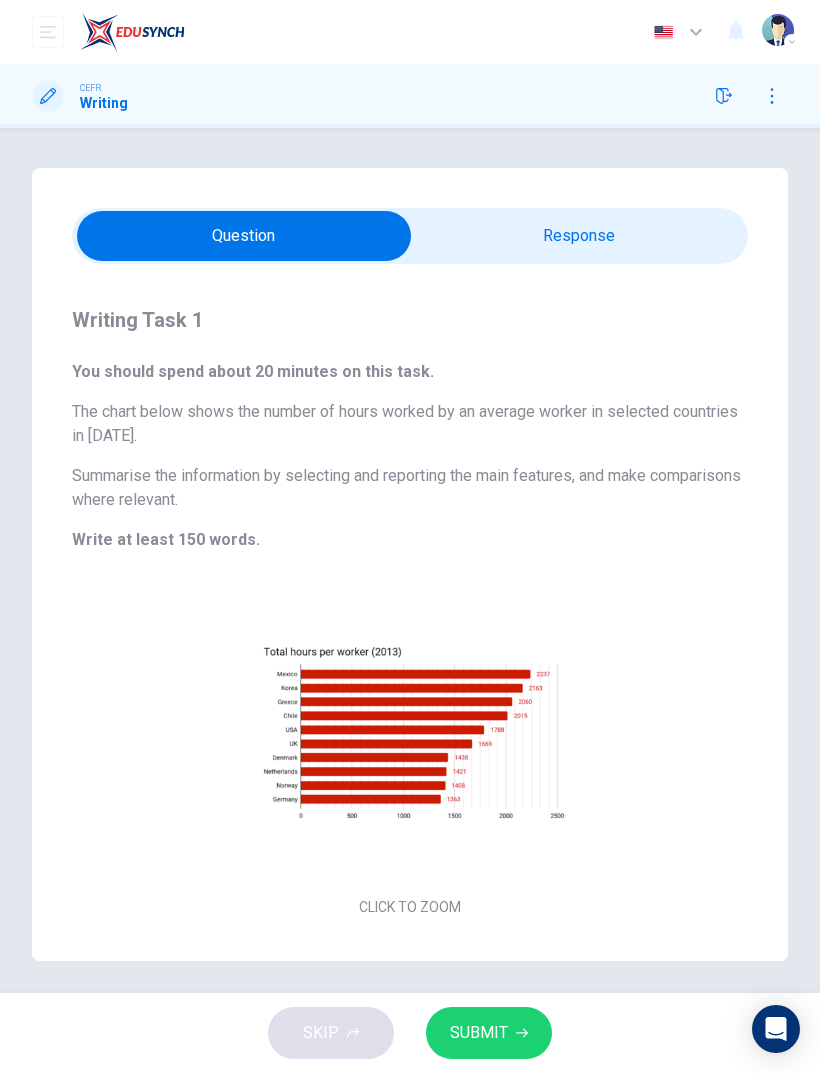 click at bounding box center (244, 236) 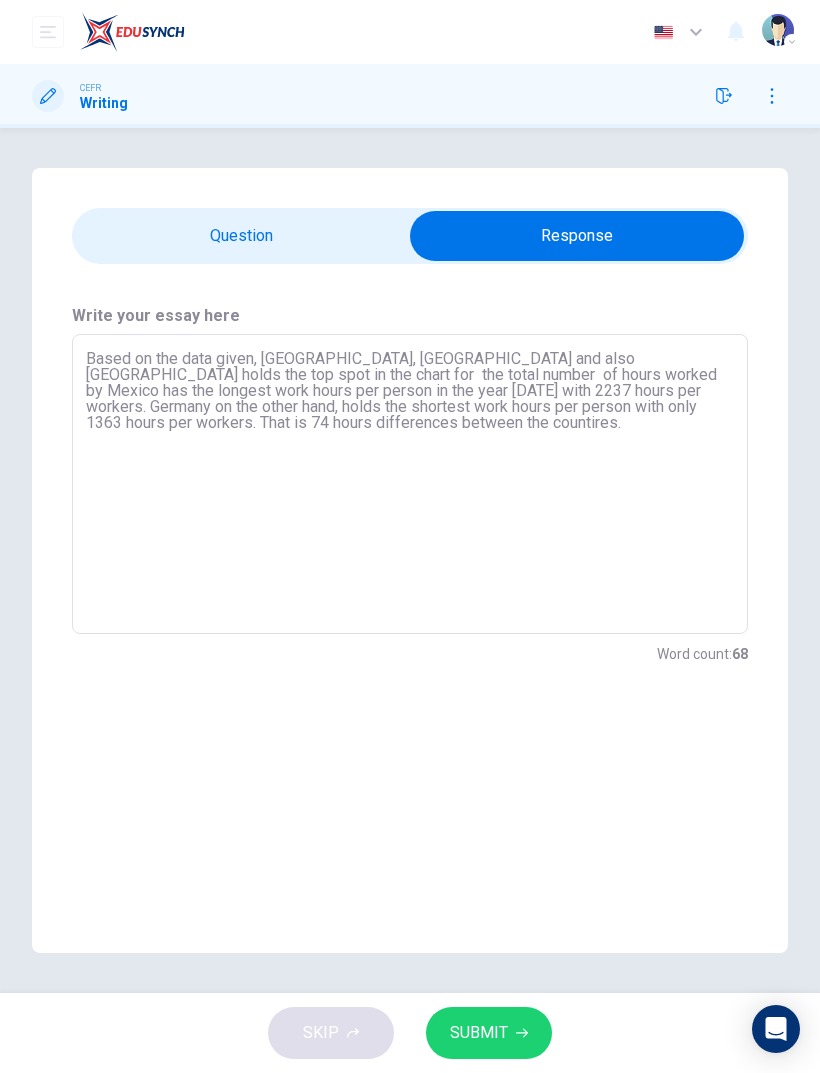 click on "Based on the data given, [GEOGRAPHIC_DATA], [GEOGRAPHIC_DATA] and also [GEOGRAPHIC_DATA] holds the top spot in the chart for  the total number  of hours worked by Mexico has the longest work hours per person in the year [DATE] with 2237 hours per workers. Germany on the other hand, holds the shortest work hours per person with only 1363 hours per workers. That is 74 hours differences between the countires." at bounding box center [410, 484] 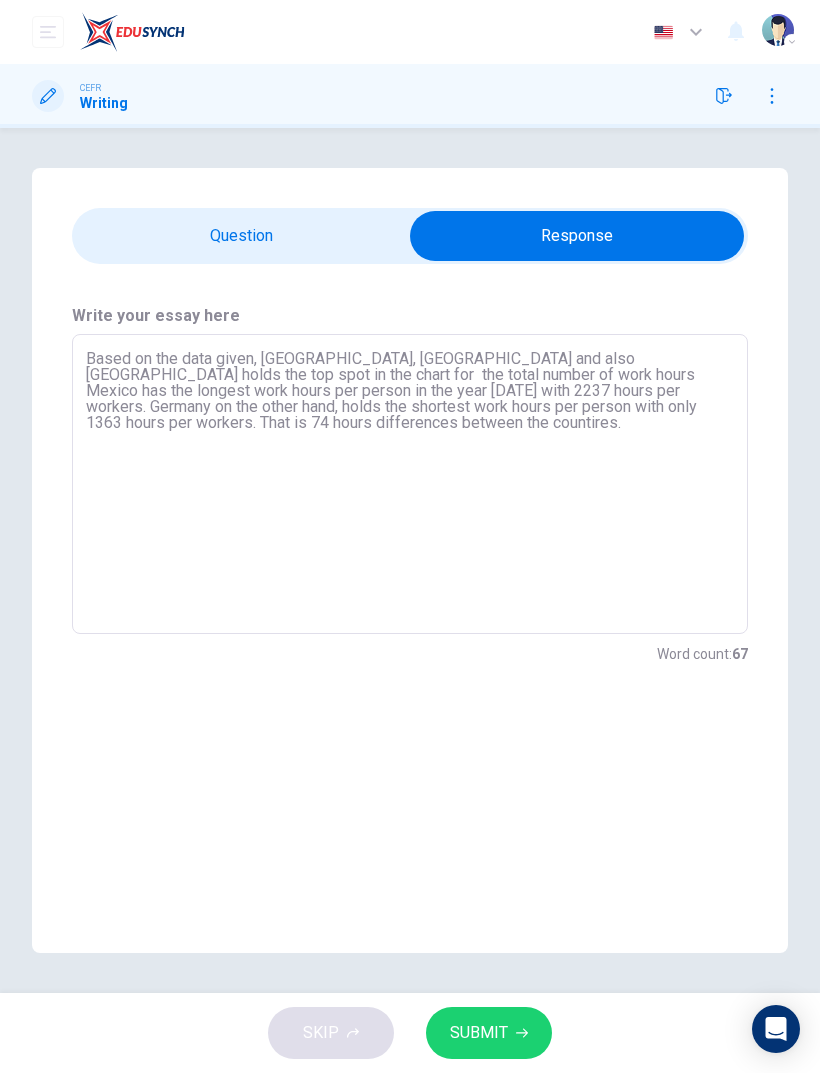 click at bounding box center (577, 236) 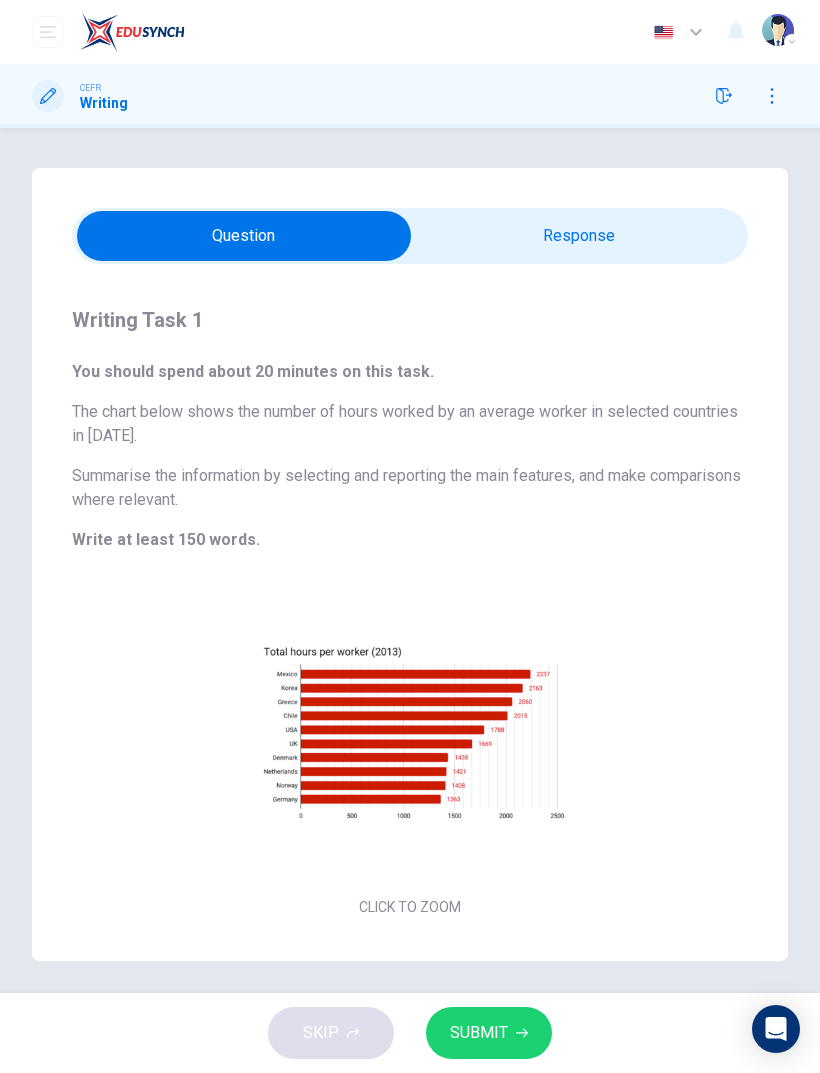 click at bounding box center (244, 236) 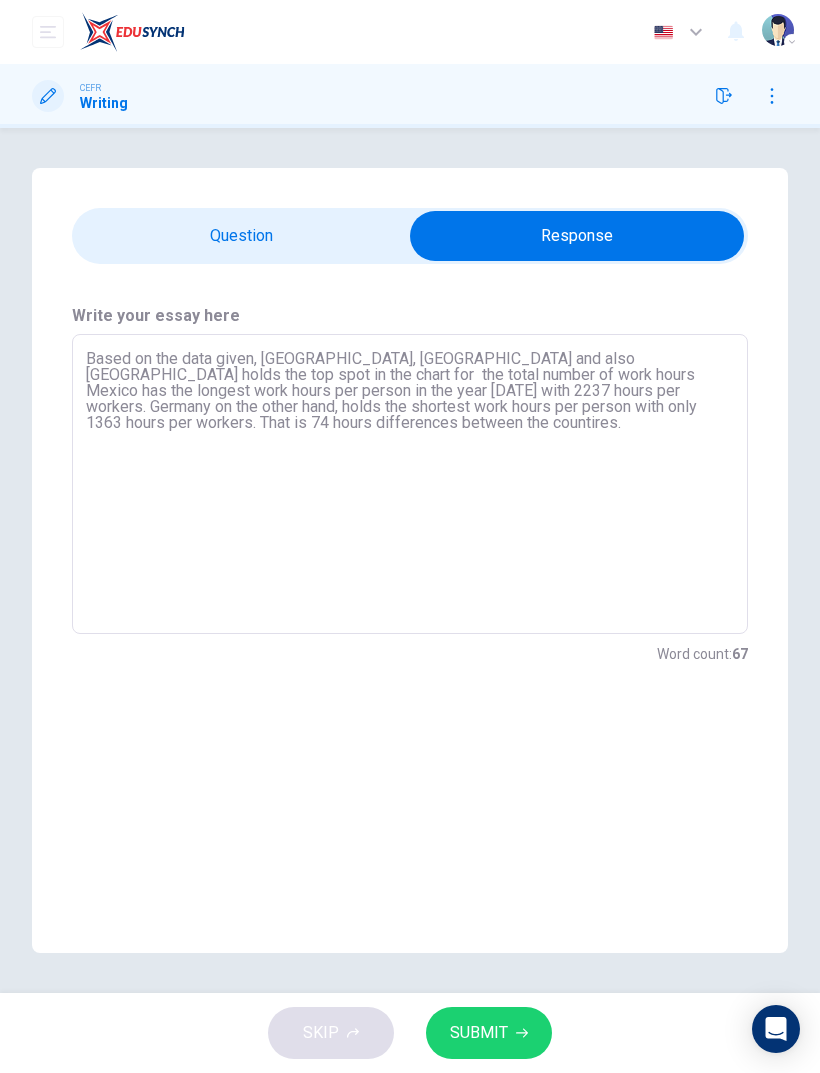 click on "Based on the data given, [GEOGRAPHIC_DATA], [GEOGRAPHIC_DATA] and also [GEOGRAPHIC_DATA] holds the top spot in the chart for  the total number of work hours Mexico has the longest work hours per person in the year [DATE] with 2237 hours per workers. Germany on the other hand, holds the shortest work hours per person with only 1363 hours per workers. That is 74 hours differences between the countires." at bounding box center [410, 484] 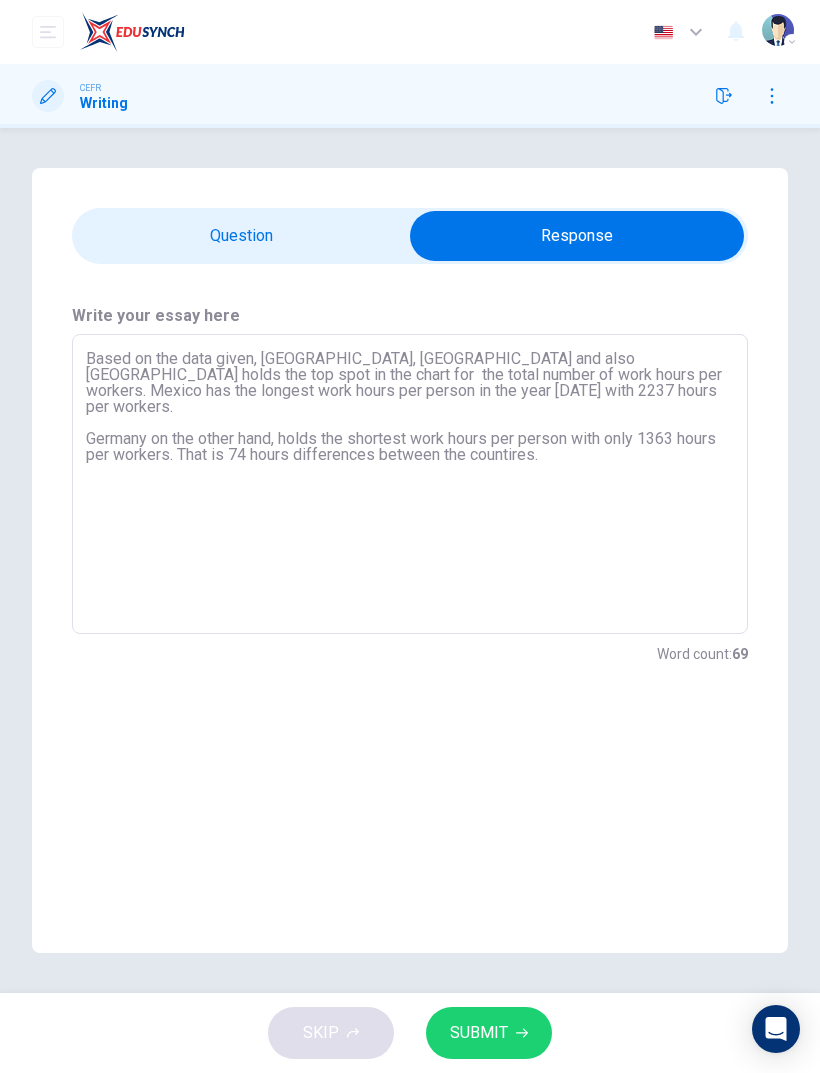 click on "Based on the data given, [GEOGRAPHIC_DATA], [GEOGRAPHIC_DATA] and also [GEOGRAPHIC_DATA] holds the top spot in the chart for  the total number of work hours per workers. Mexico has the longest work hours per person in the year [DATE] with 2237 hours per workers.
Germany on the other hand, holds the shortest work hours per person with only 1363 hours per workers. That is 74 hours differences between the countires." at bounding box center (410, 484) 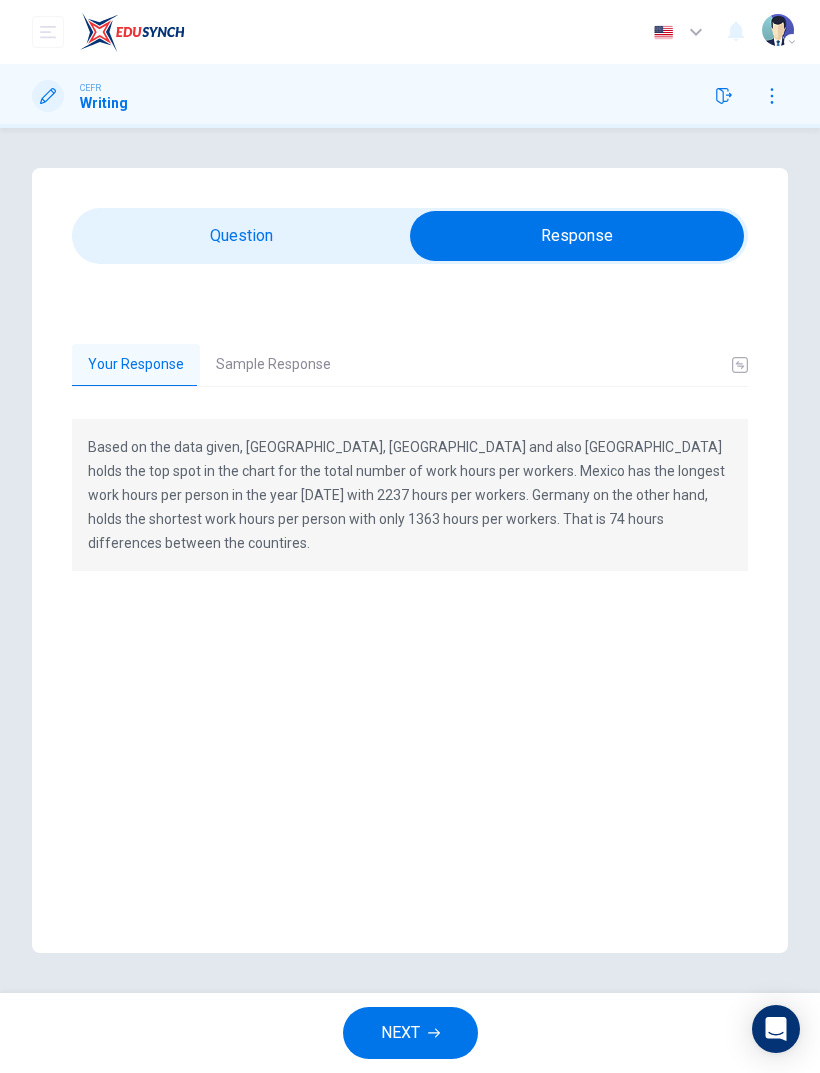 click on "Sample Response" at bounding box center [273, 365] 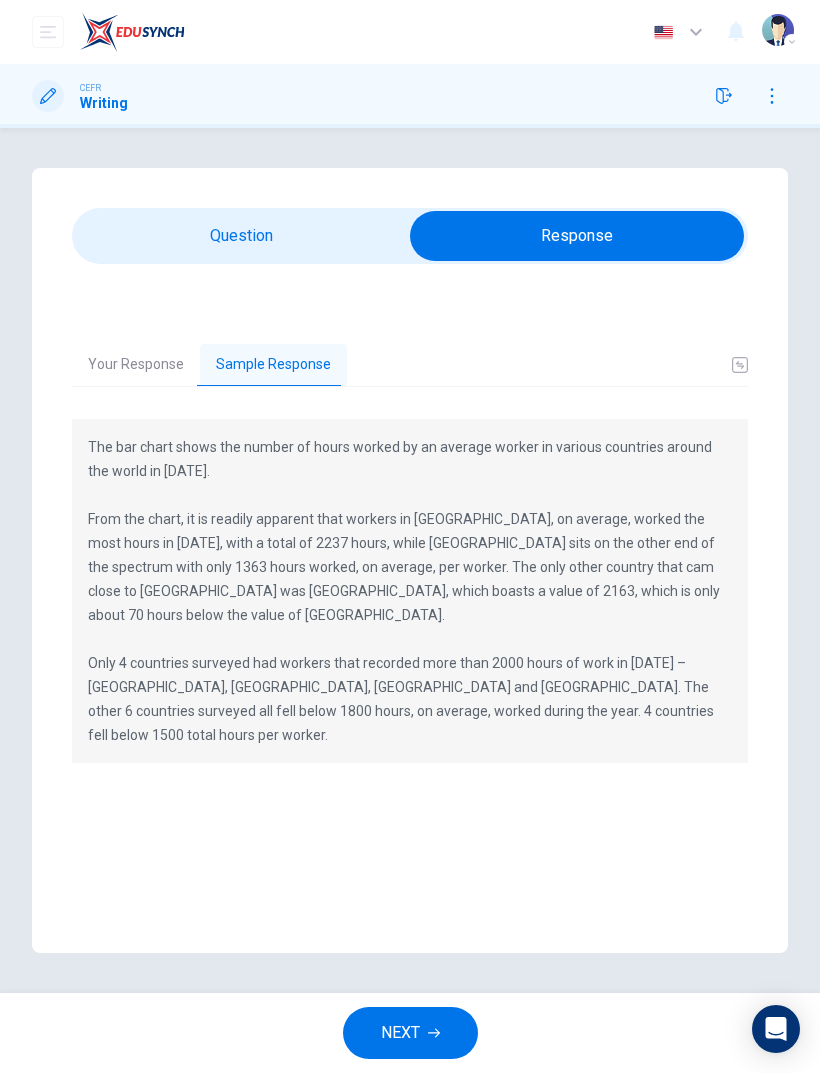 click 